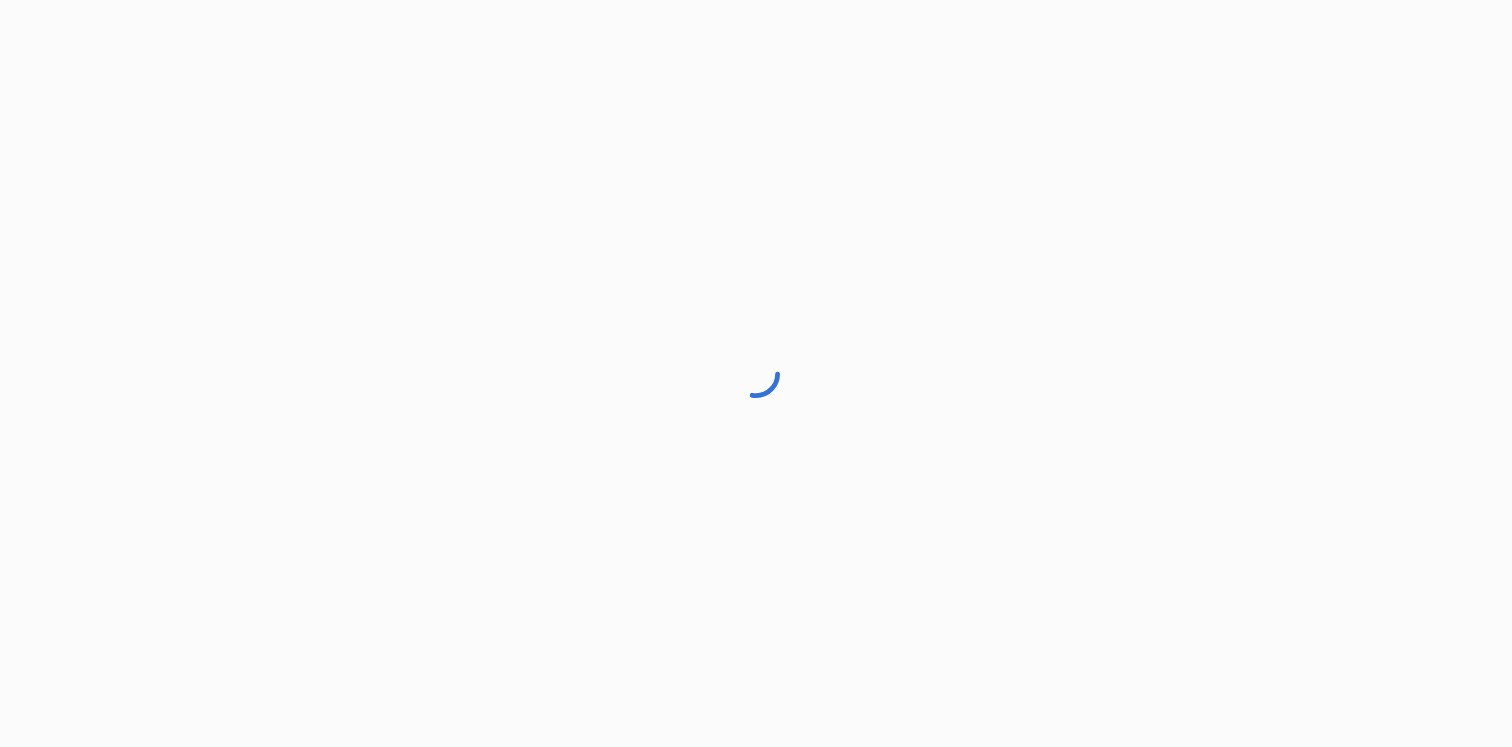 scroll, scrollTop: 0, scrollLeft: 0, axis: both 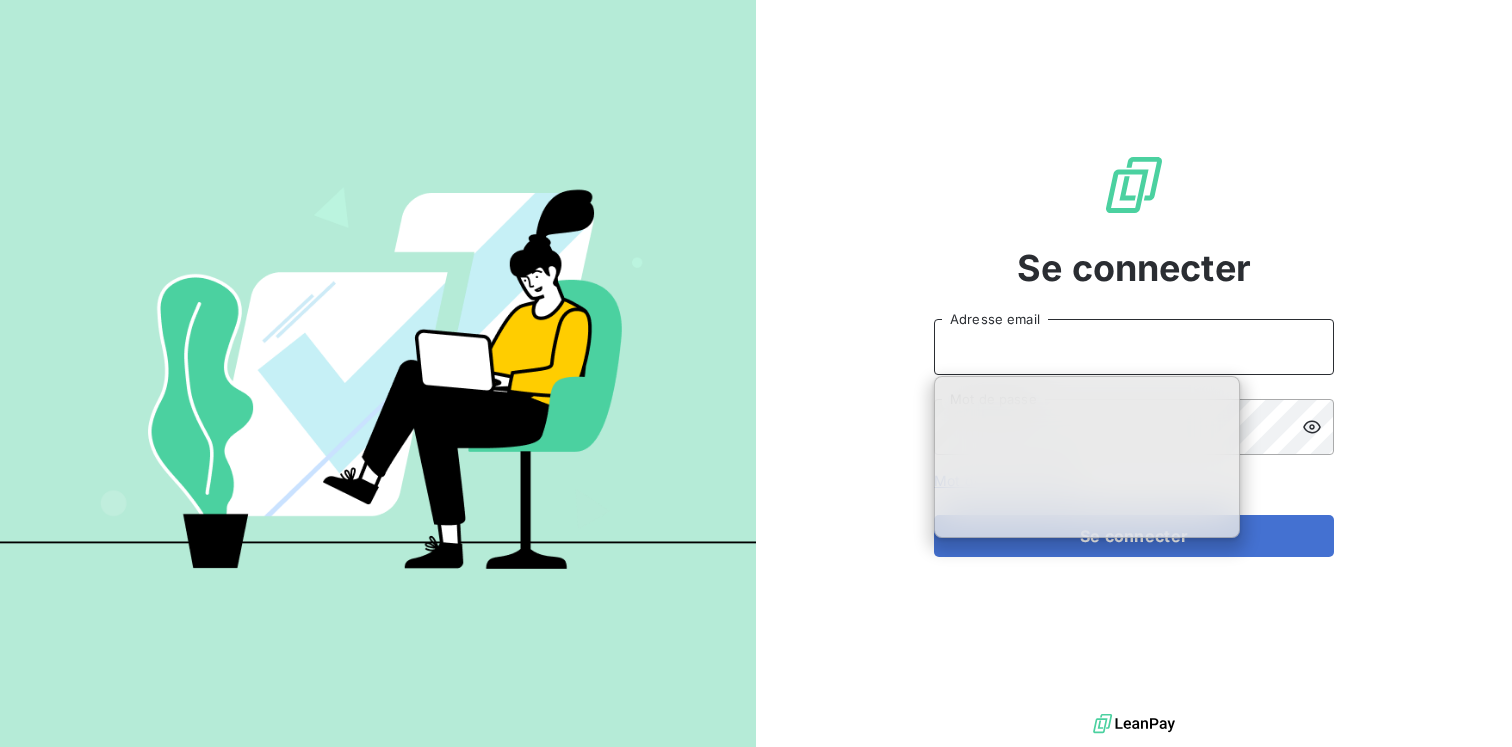 type on "[EMAIL_ADDRESS][DOMAIN_NAME]" 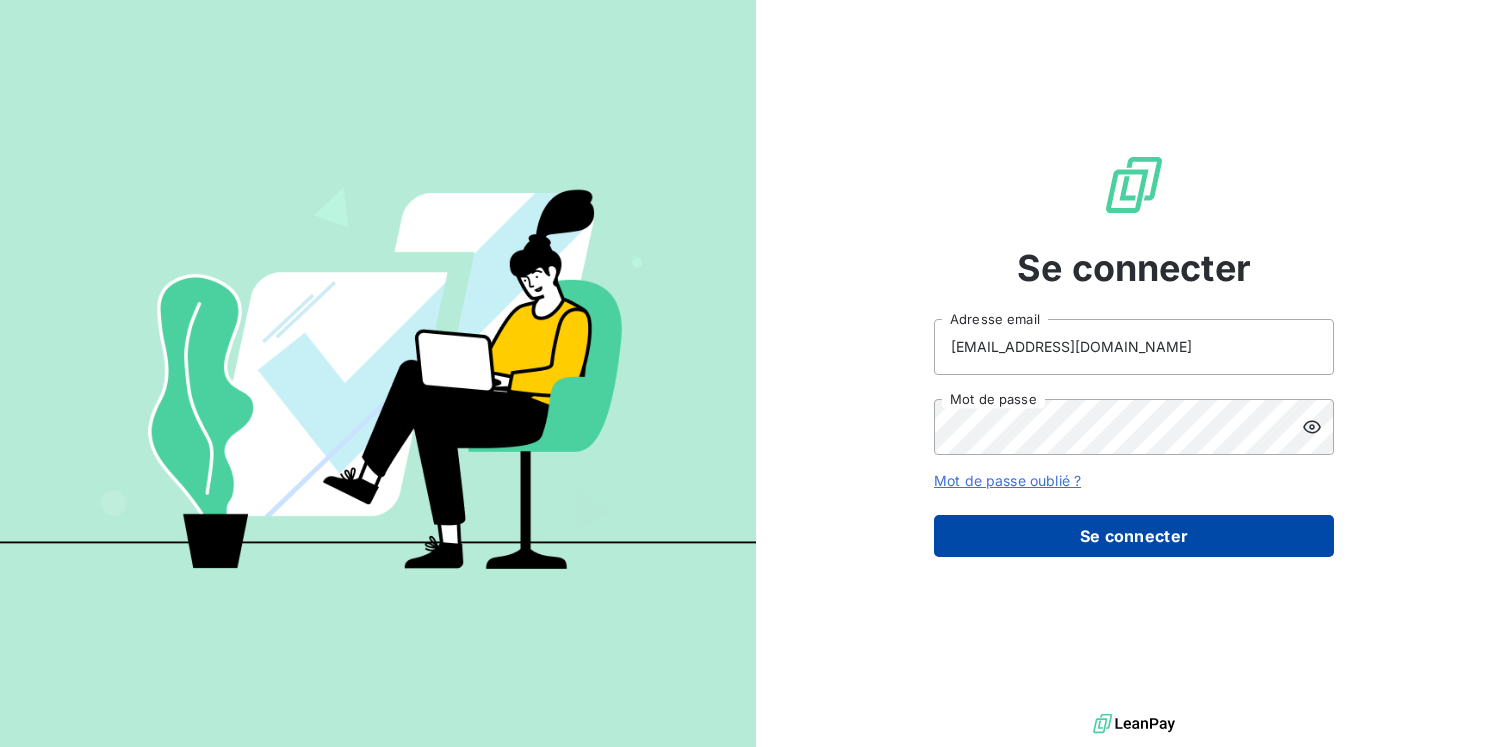 click on "Se connecter" at bounding box center (1134, 536) 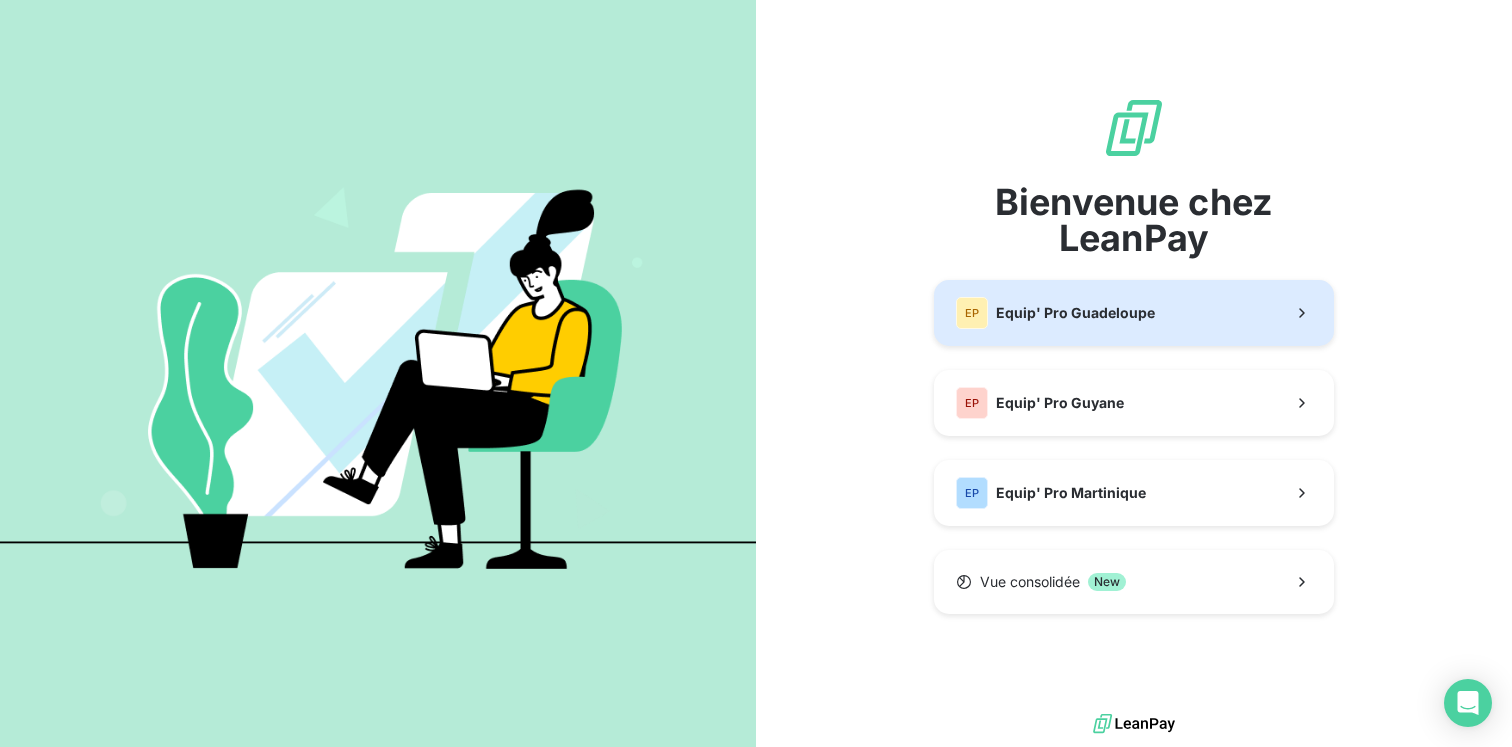 click on "EP Equip' Pro Guadeloupe" at bounding box center [1134, 313] 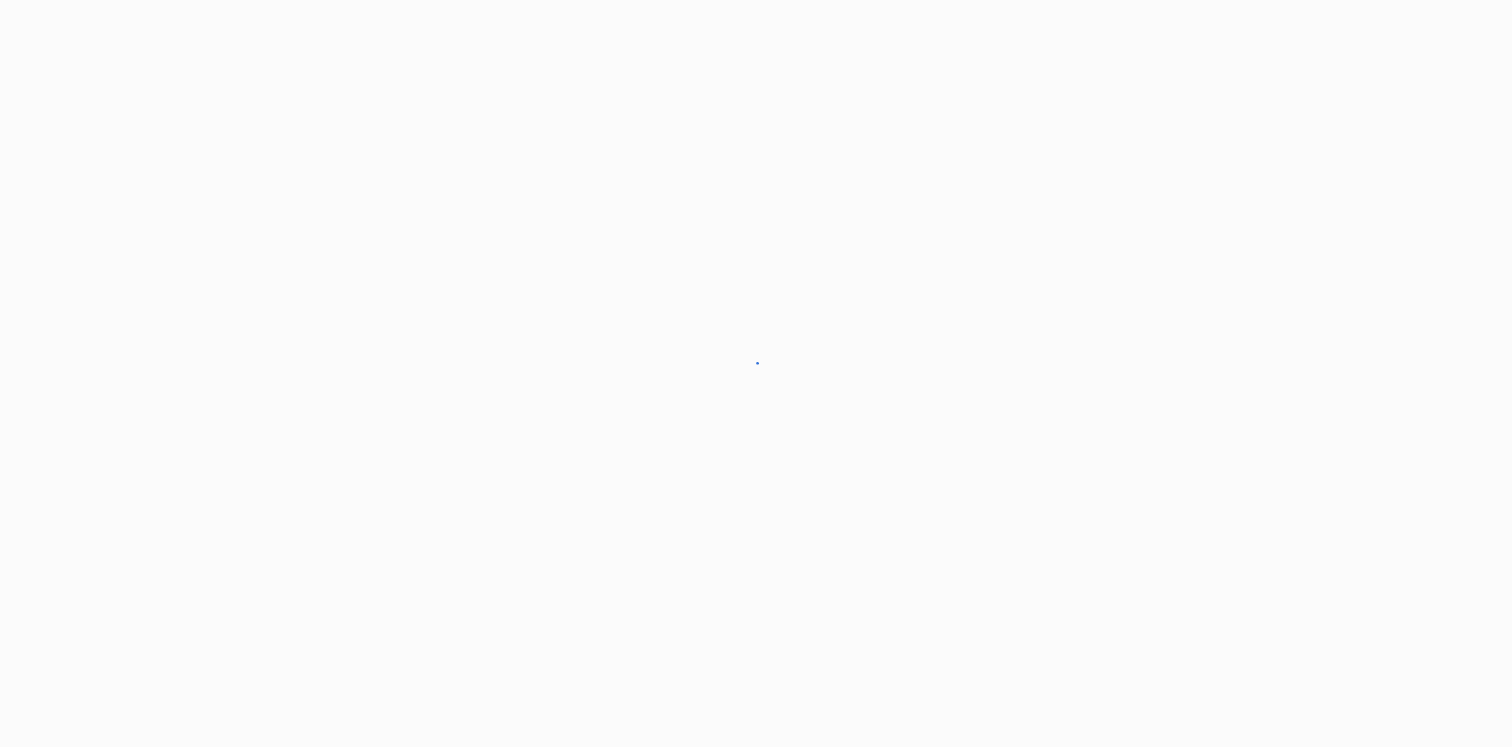scroll, scrollTop: 0, scrollLeft: 0, axis: both 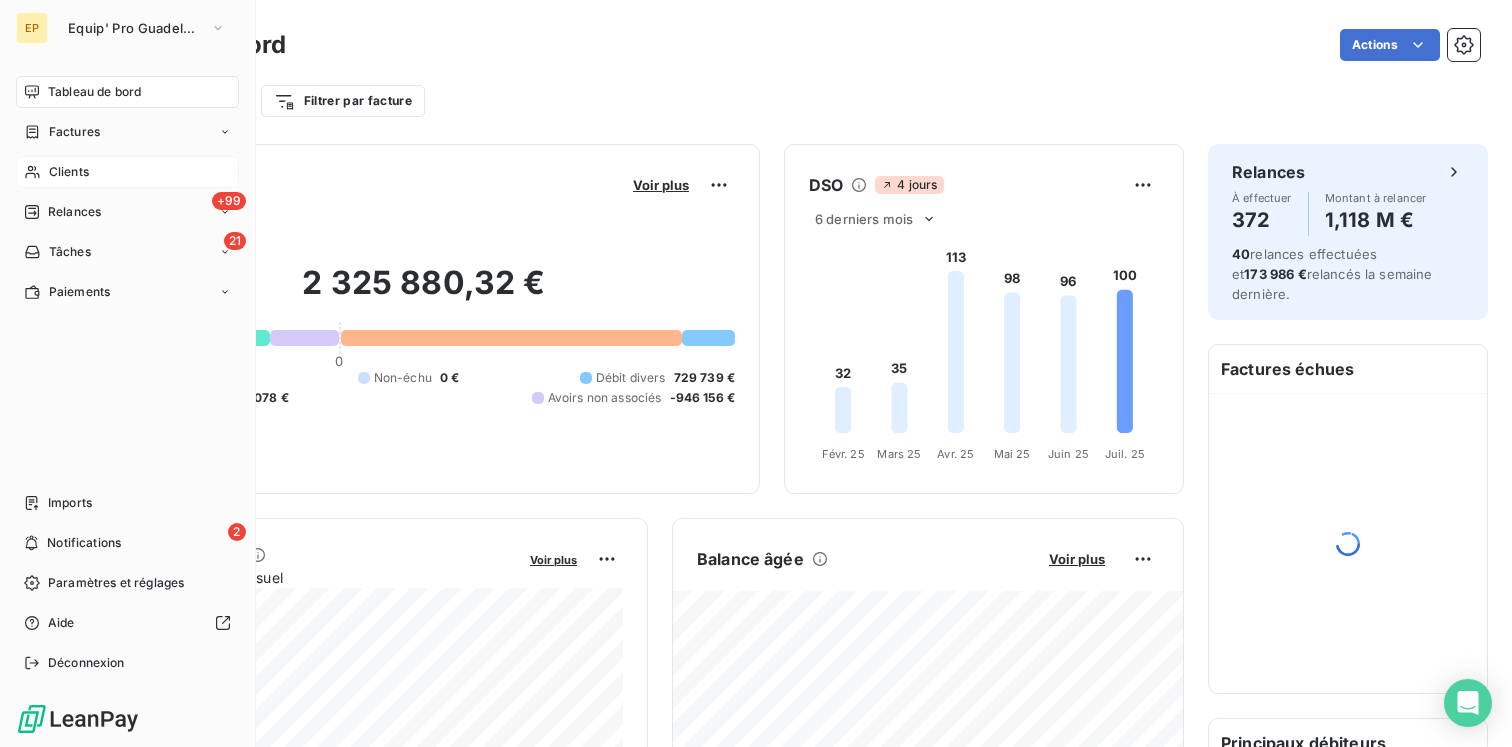 click on "Clients" at bounding box center [69, 172] 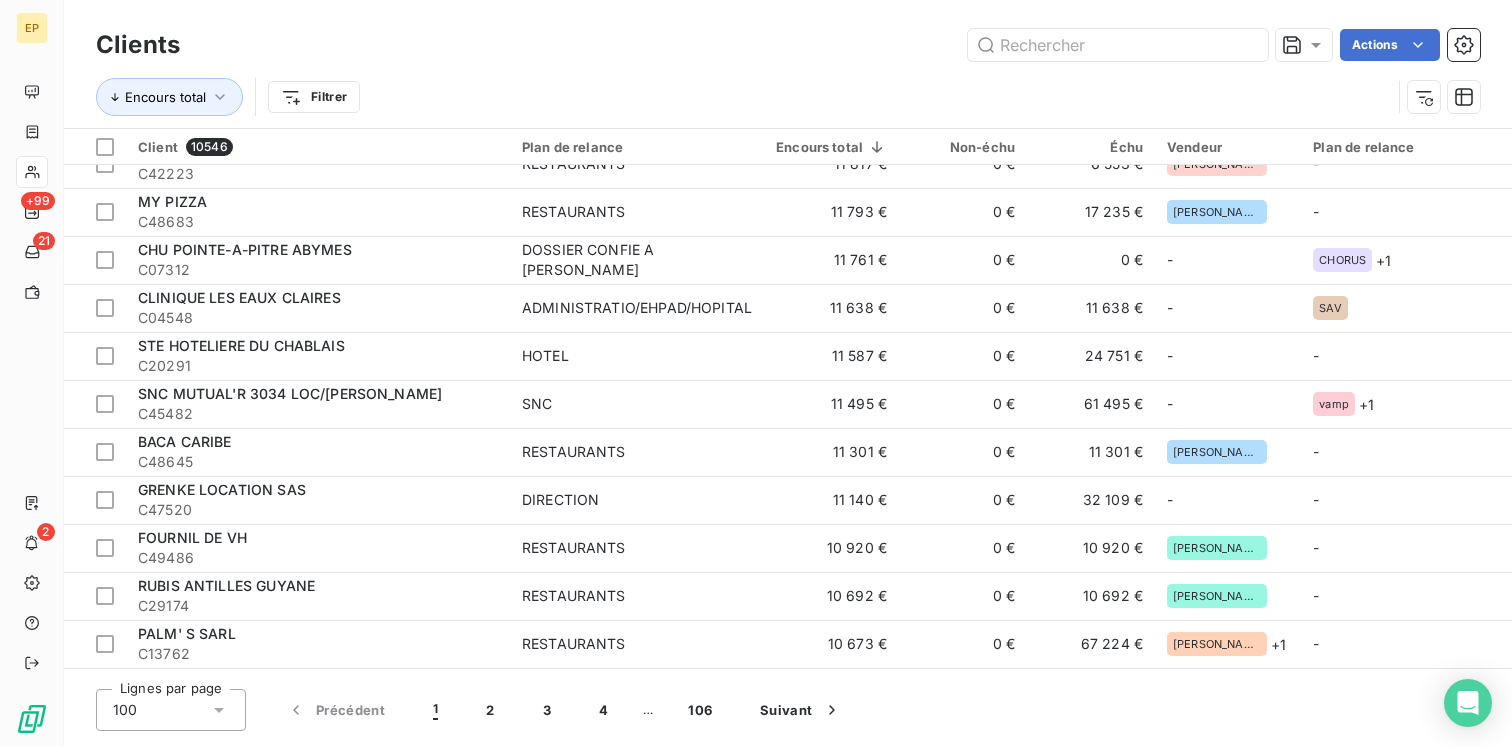 scroll, scrollTop: 1744, scrollLeft: 0, axis: vertical 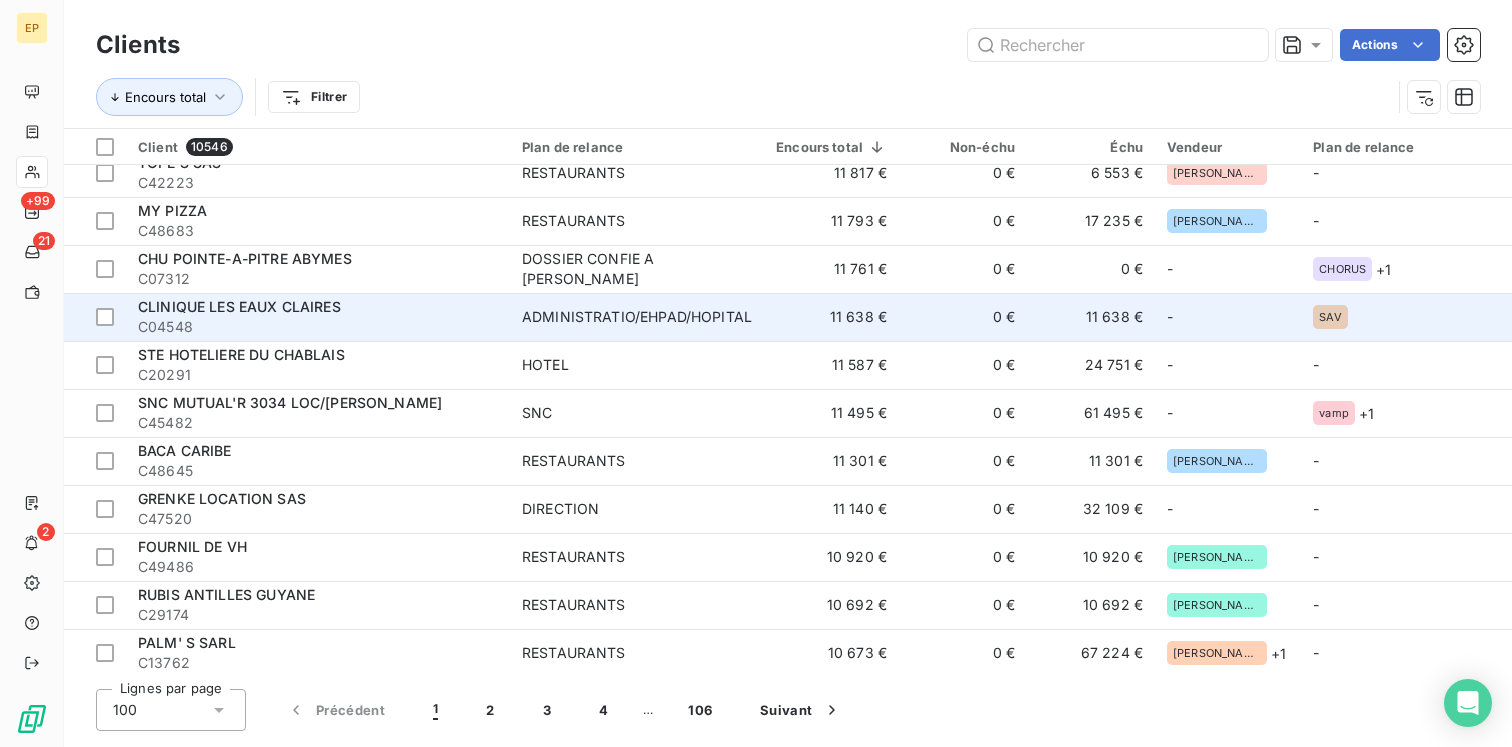 click on "C04548" at bounding box center (318, 327) 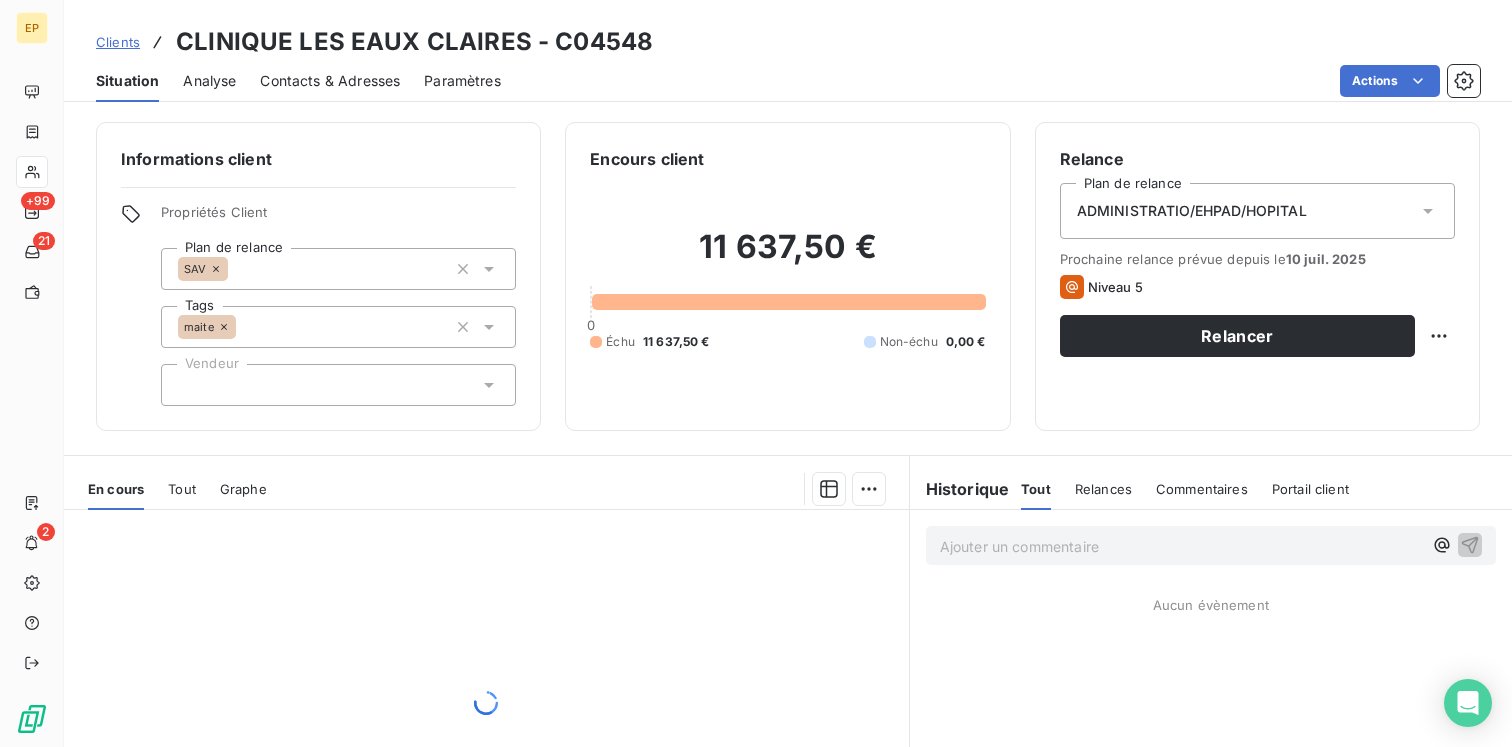 click at bounding box center (338, 385) 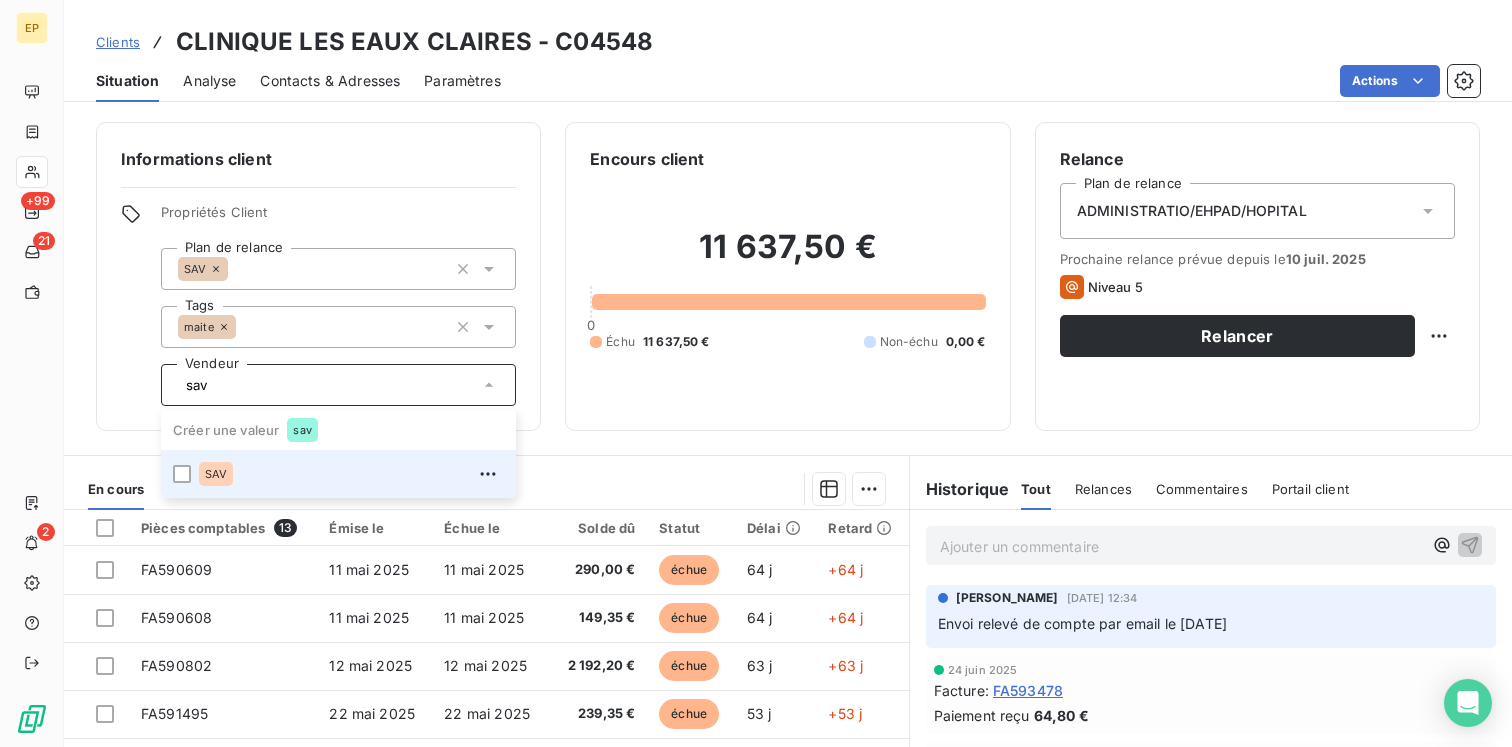 click on "SAV" at bounding box center (351, 474) 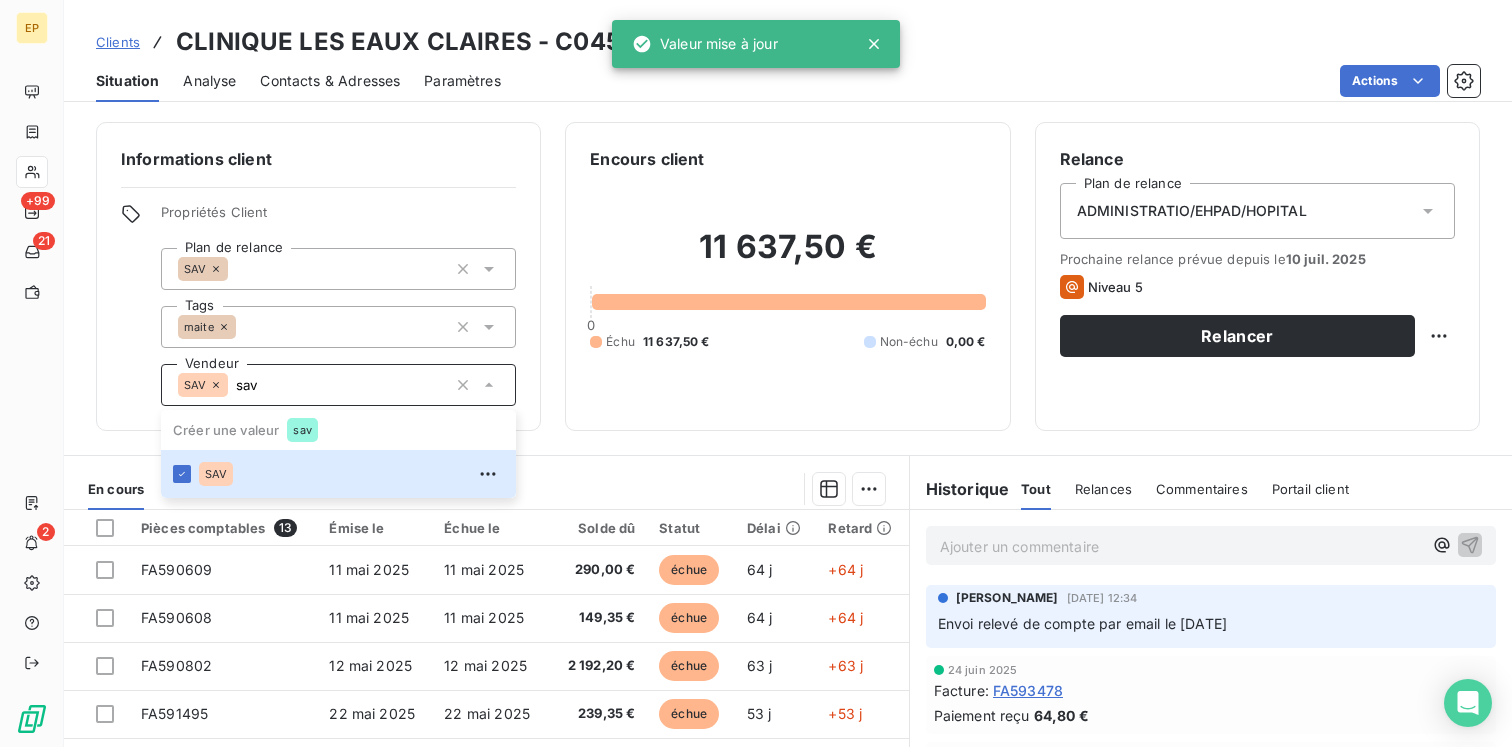 click on "Informations client Propriétés Client Plan de relance SAV Tags maite Vendeur SAV sav Créer une valeur   sav SAV Encours client   11 637,50 € 0 Échu 11 637,50 € Non-échu 0,00 €   Relance Plan de relance ADMINISTRATIO/EHPAD/HOPITAL Prochaine relance prévue depuis le  [DATE] Niveau 5 Relancer En cours Tout Graphe Pièces comptables 13 Émise le Échue le Solde dû Statut Délai   Retard   FA590609 [DATE] [DATE] 290,00 € échue 64 j +64 j FA590608 [DATE] [DATE] 149,35 € échue 64 j +64 j FA590802 [DATE] [DATE] 2 192,20 € échue 63 j +63 j FA591495 [DATE] [DATE] 239,35 € échue 53 j +53 j FA592021 [DATE] [DATE] 3 408,30 € échue 43 j +43 j FA592662 [DATE] [DATE] 452,57 € échue 33 j +33 j FA593120 [DATE] [DATE] 2 272,60 € échue 26 j +26 j FA593129 [DATE] [DATE] 1 290,95 € échue 26 j +26 j FA593353 [DATE] [DATE] 359,90 € échue 22 j +22 j FA593357 [DATE] 25" at bounding box center (788, 428) 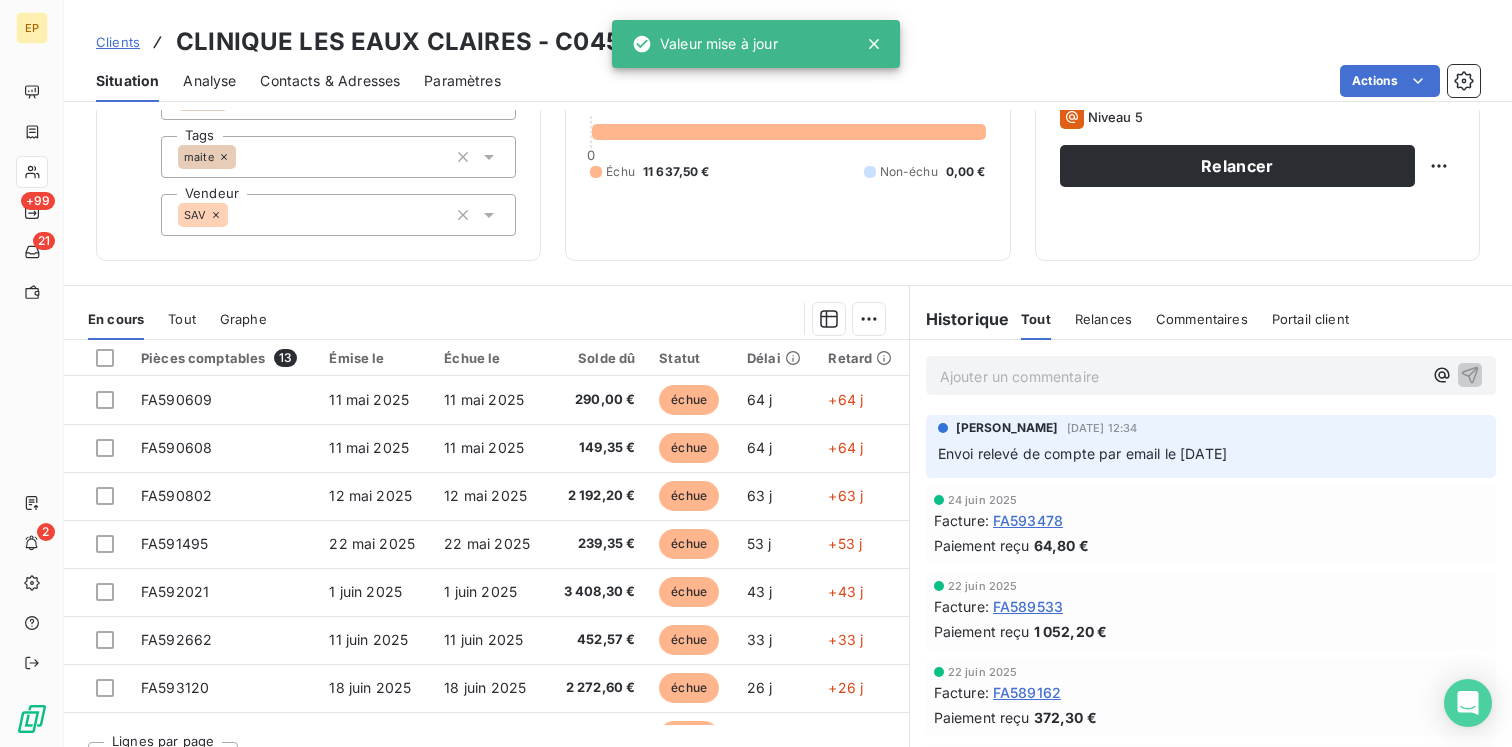 scroll, scrollTop: 208, scrollLeft: 0, axis: vertical 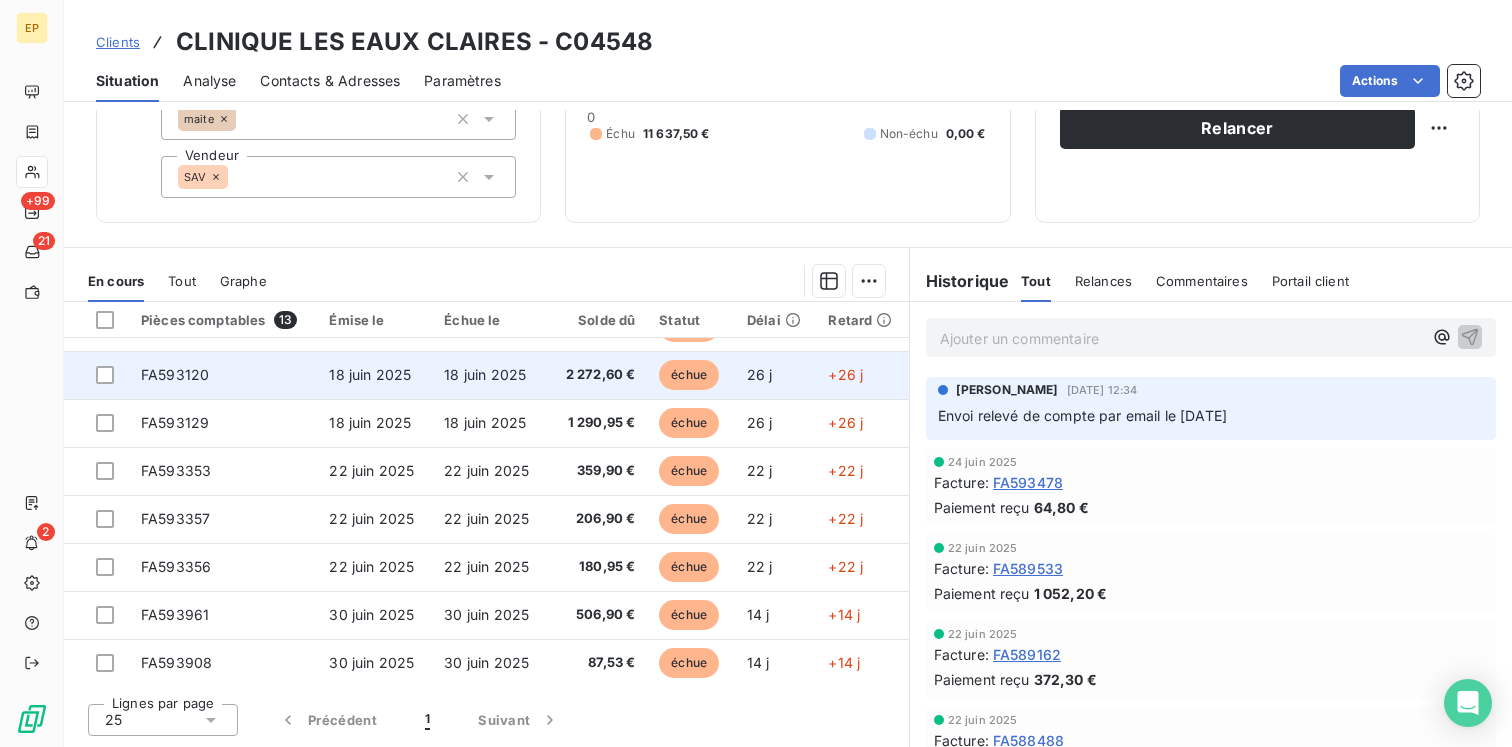 click on "18 juin 2025" at bounding box center [370, 374] 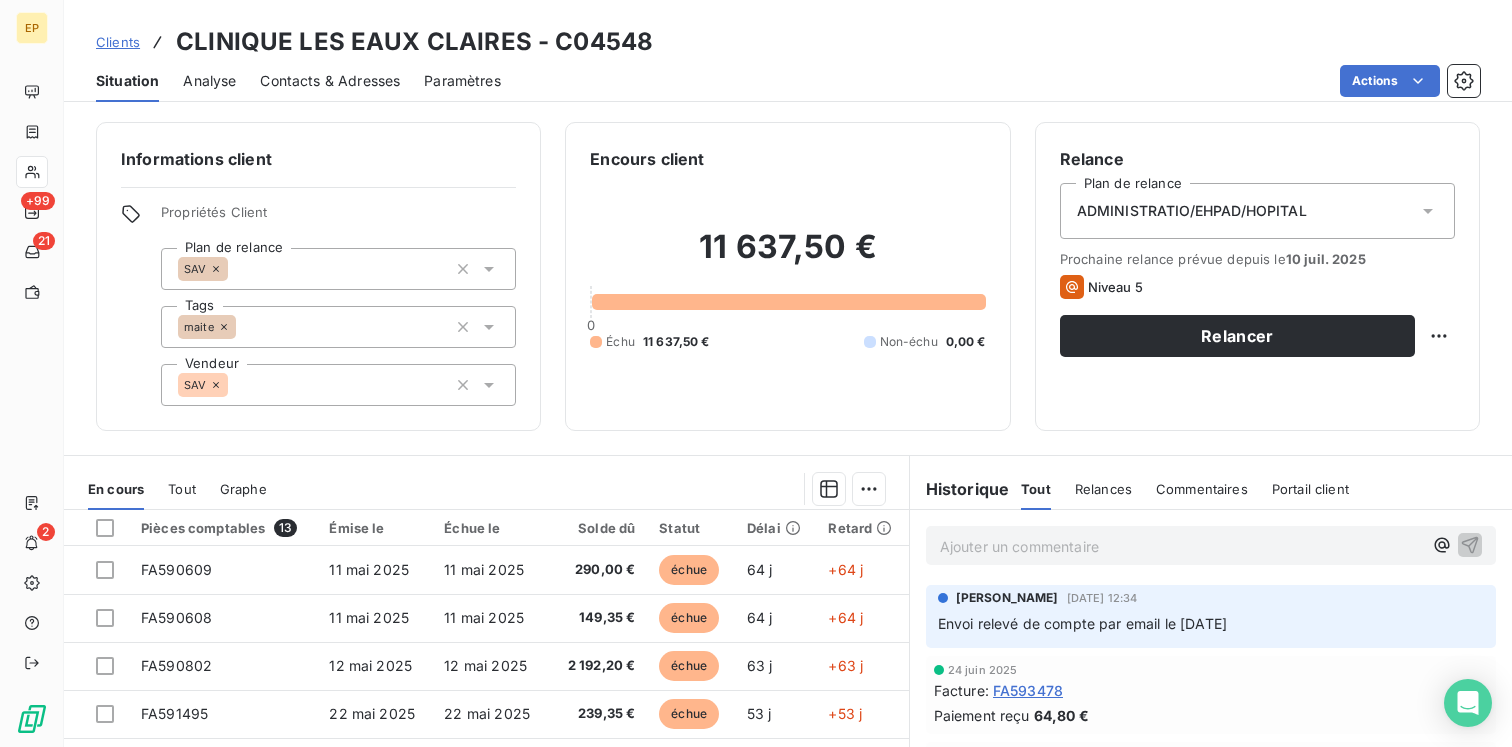 click on "SAV" at bounding box center [338, 385] 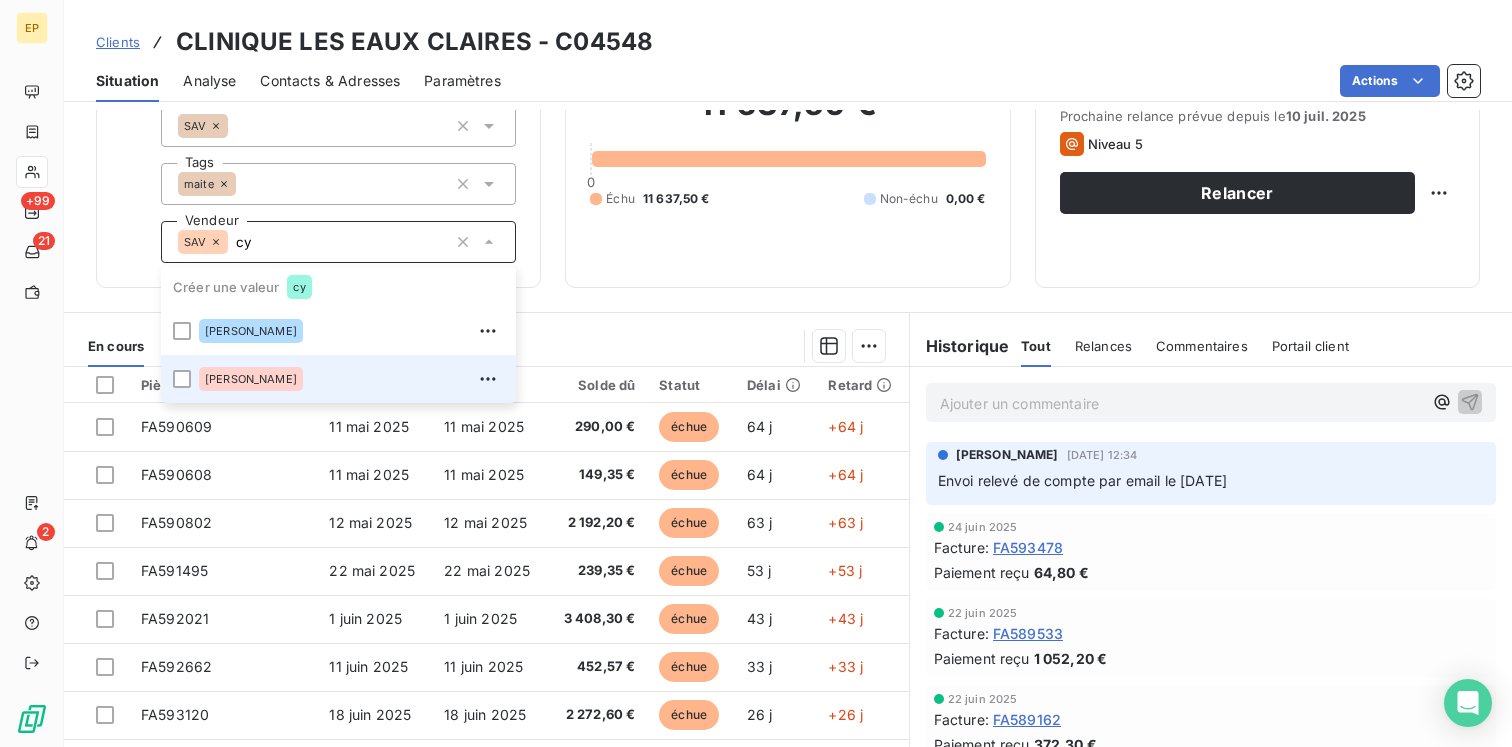 click on "[PERSON_NAME]" at bounding box center (251, 379) 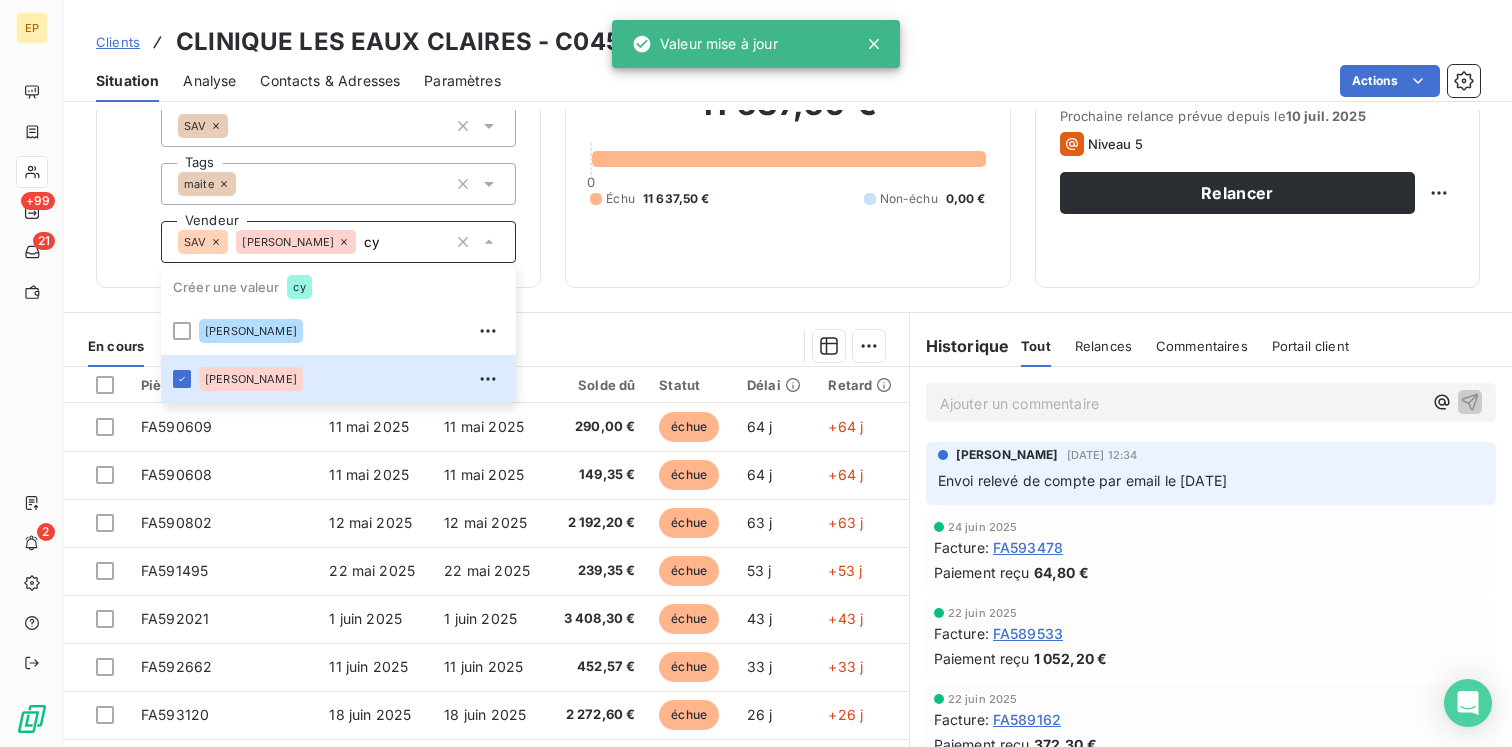 click on "Encours client   11 637,50 € 0 Échu 11 637,50 € Non-échu 0,00 €" at bounding box center (787, 133) 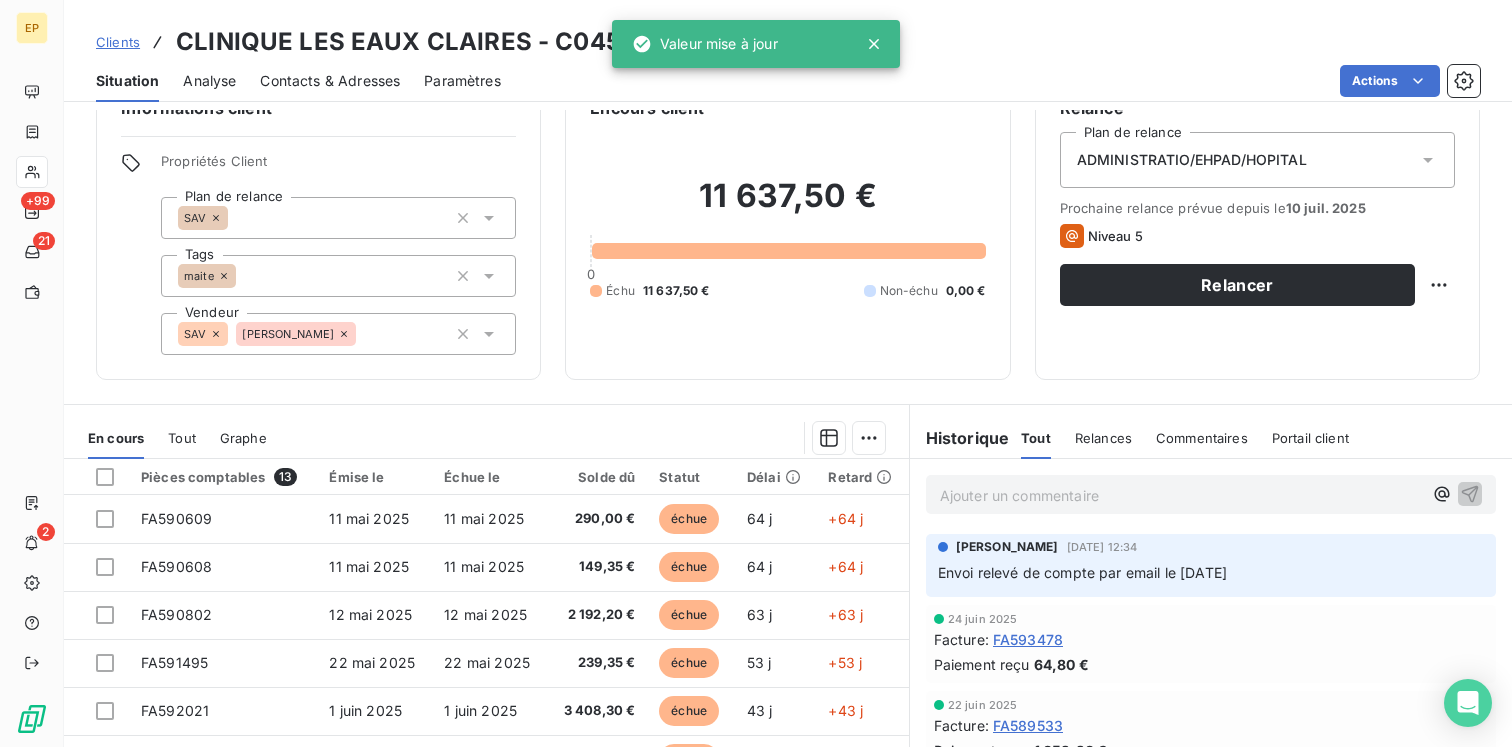 scroll, scrollTop: 0, scrollLeft: 0, axis: both 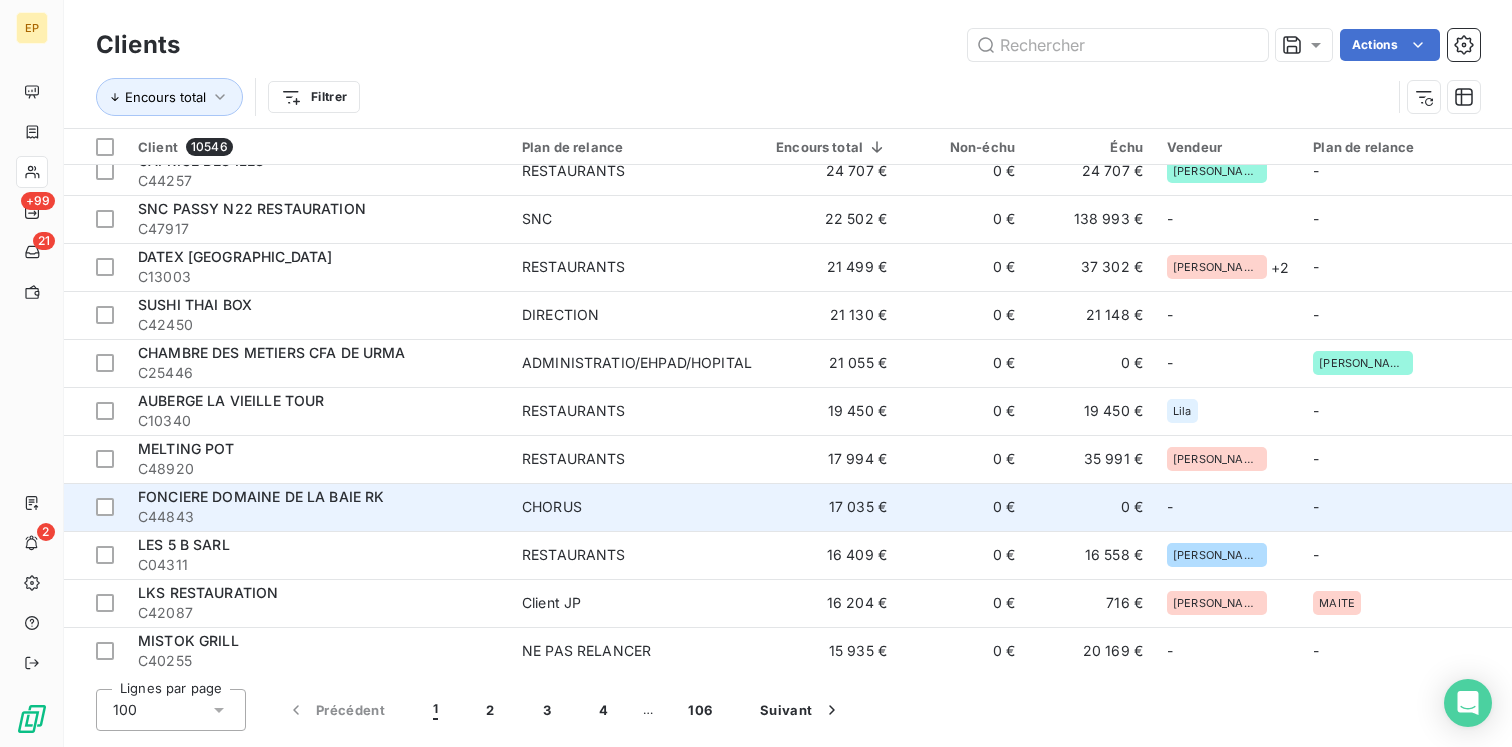 click on "CHORUS" at bounding box center [637, 507] 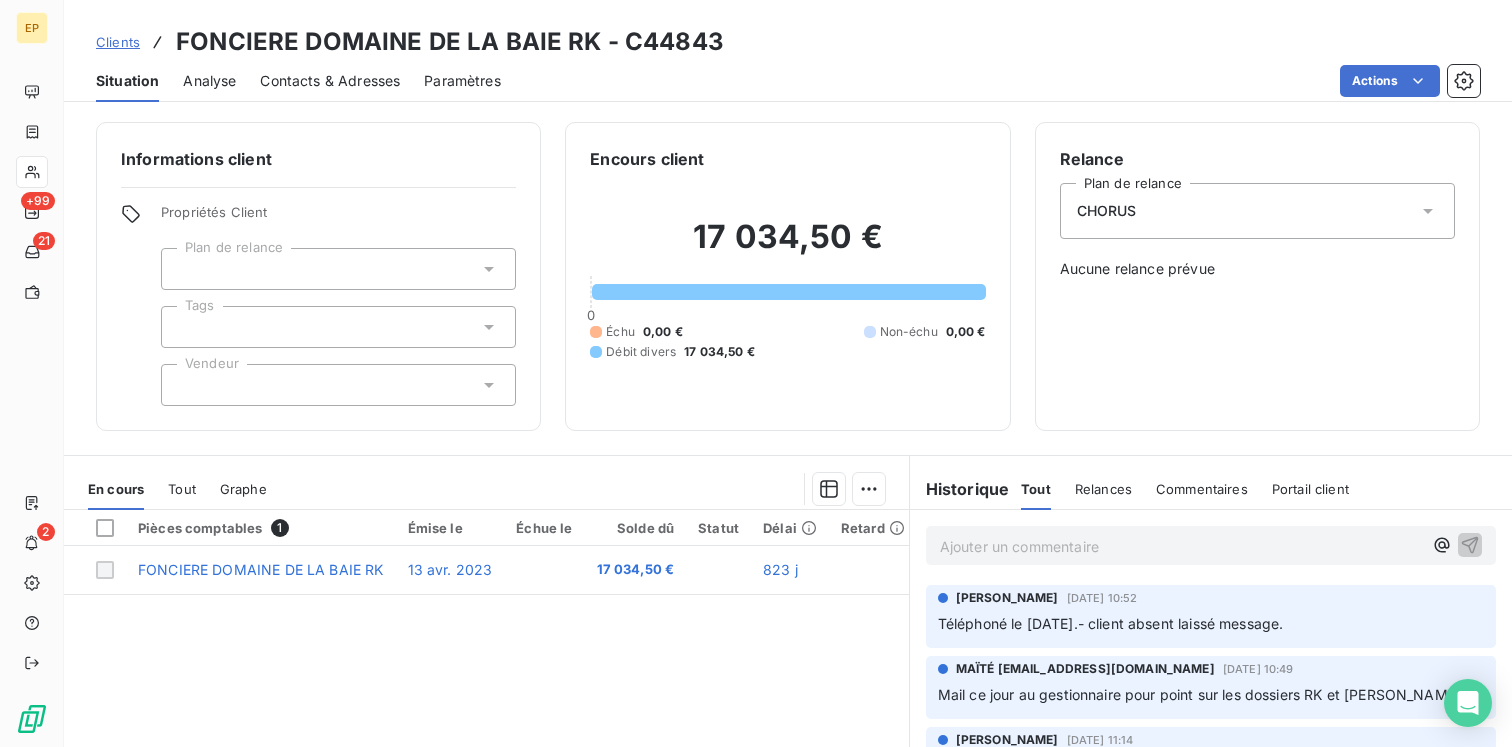 click at bounding box center [338, 385] 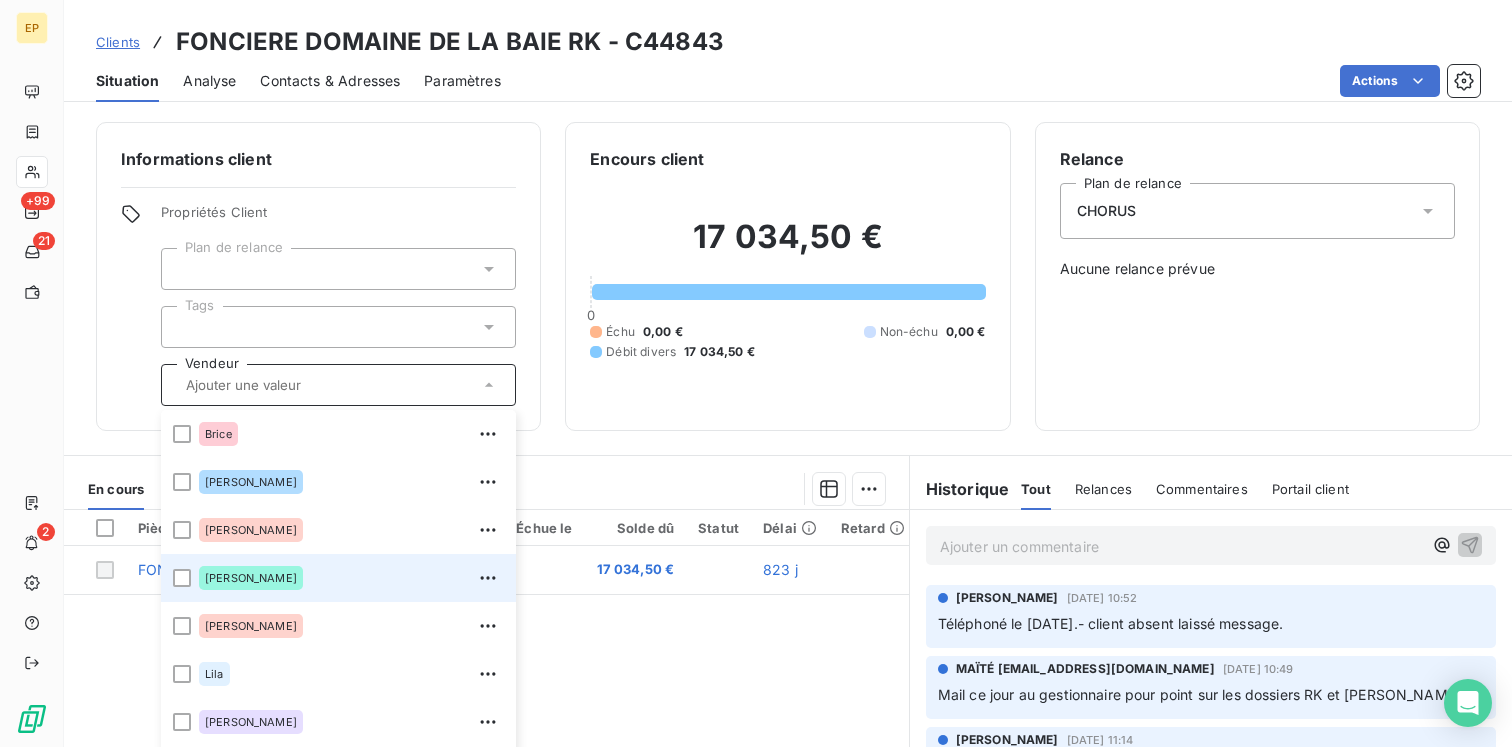 click on "[PERSON_NAME]" at bounding box center [351, 578] 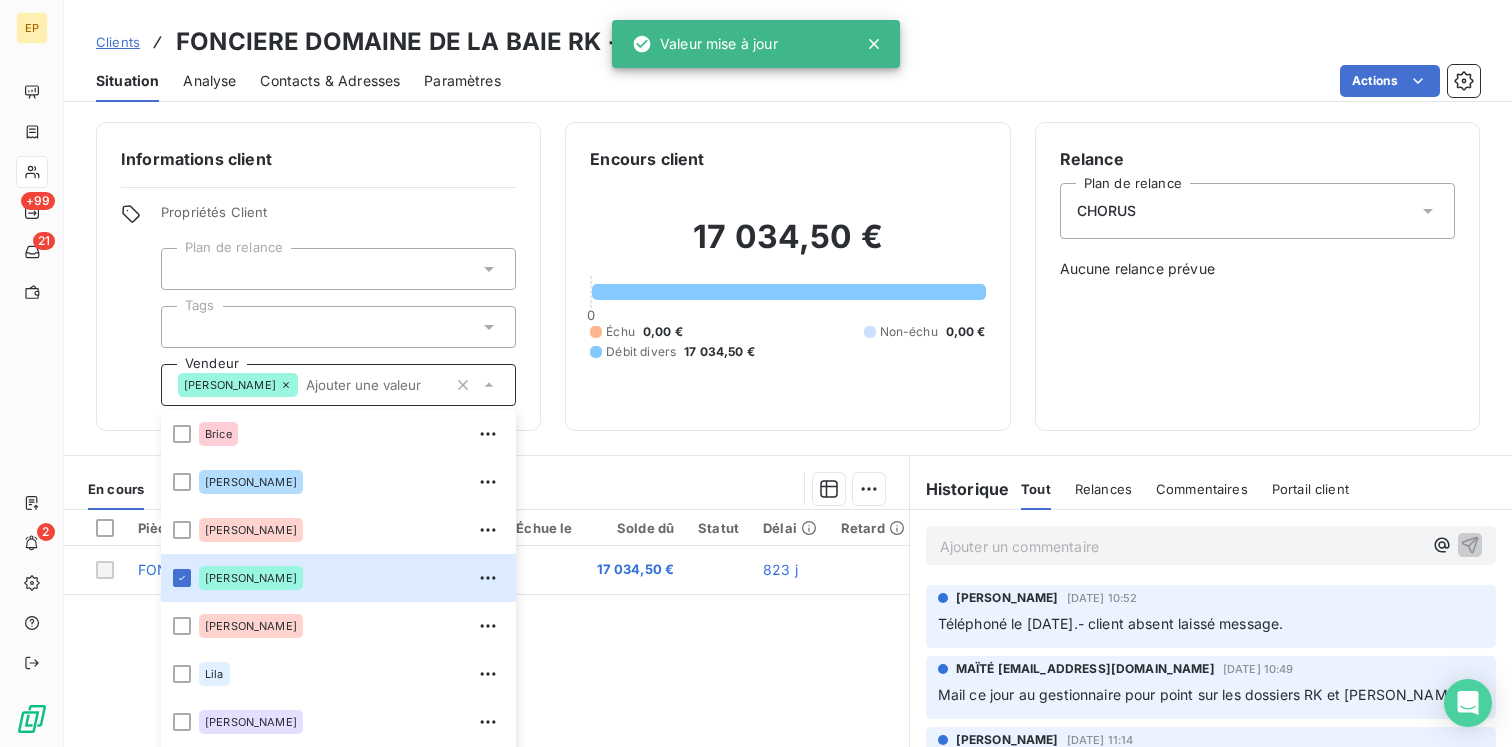 click on "Informations client Propriétés Client Plan de relance Tags Vendeur [PERSON_NAME] [PERSON_NAME] [PERSON_NAME] [PERSON_NAME] [PERSON_NAME] SAV [PERSON_NAME]" at bounding box center [318, 276] 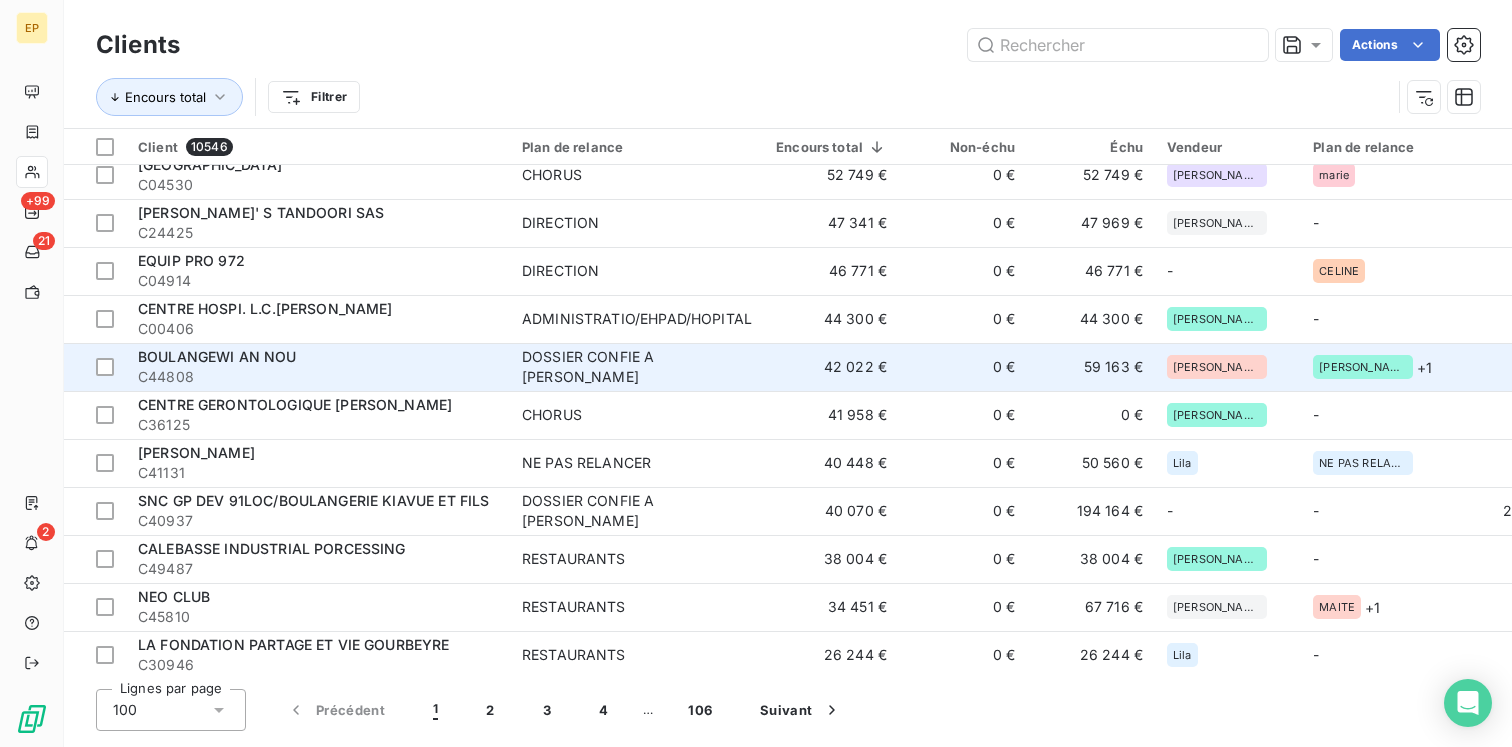 scroll, scrollTop: 458, scrollLeft: 0, axis: vertical 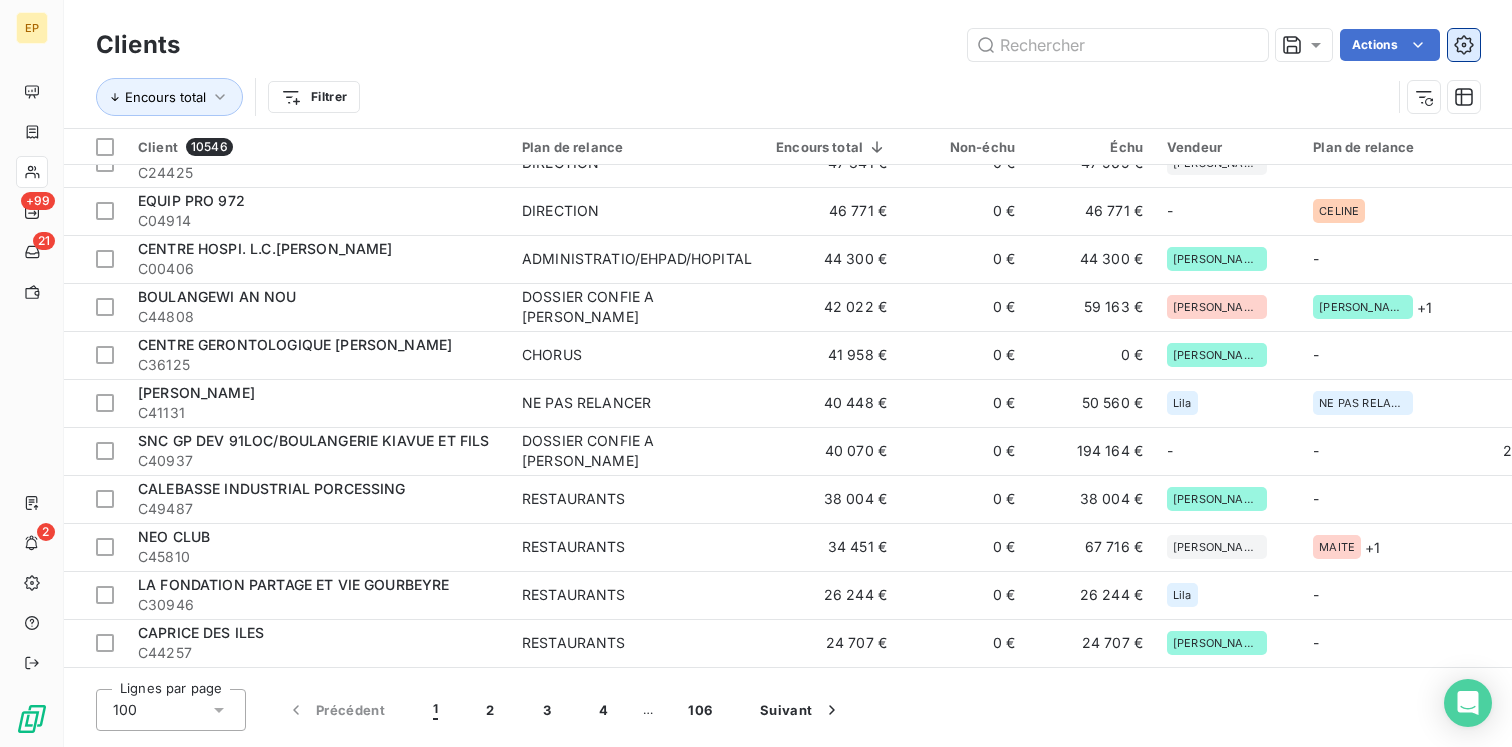 click at bounding box center (1464, 45) 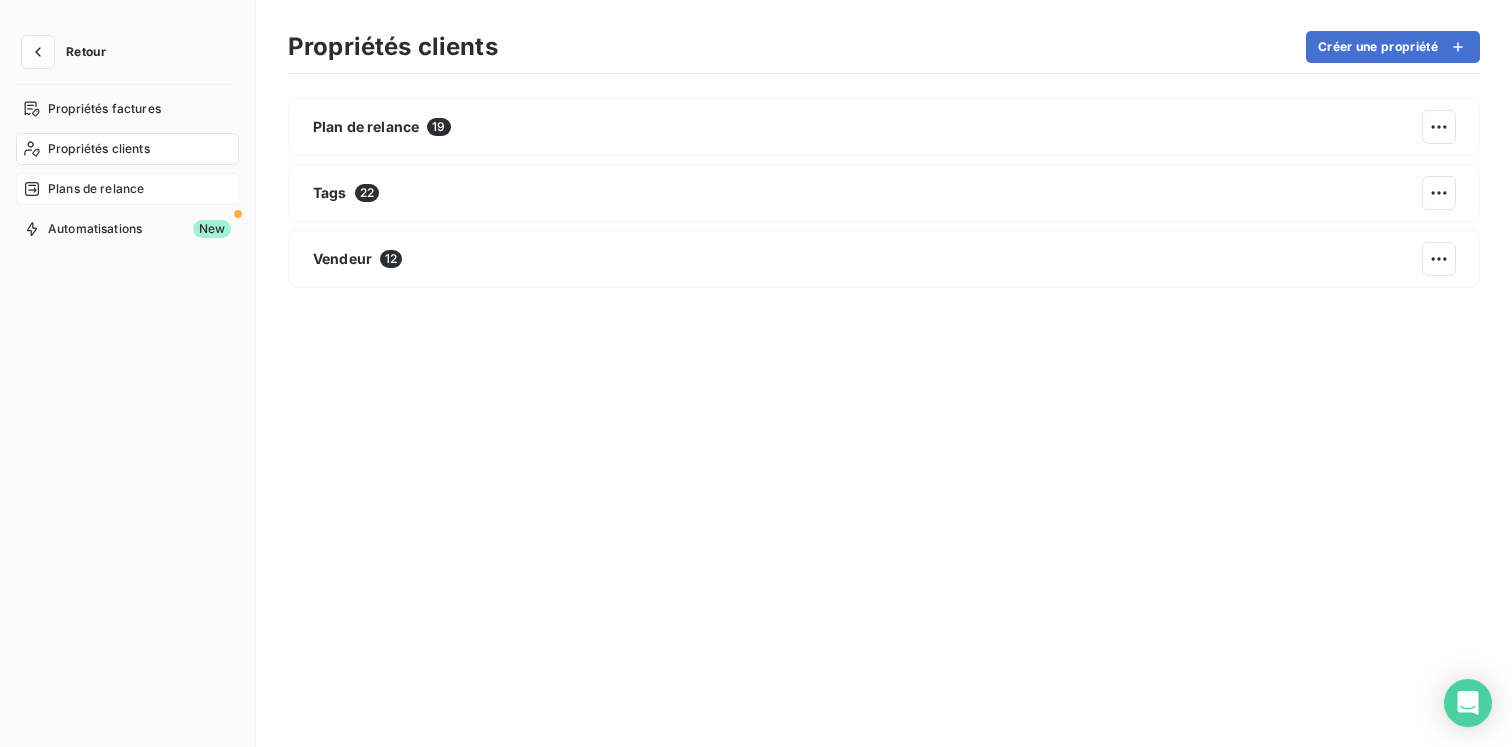 click on "Plans de relance" at bounding box center (96, 189) 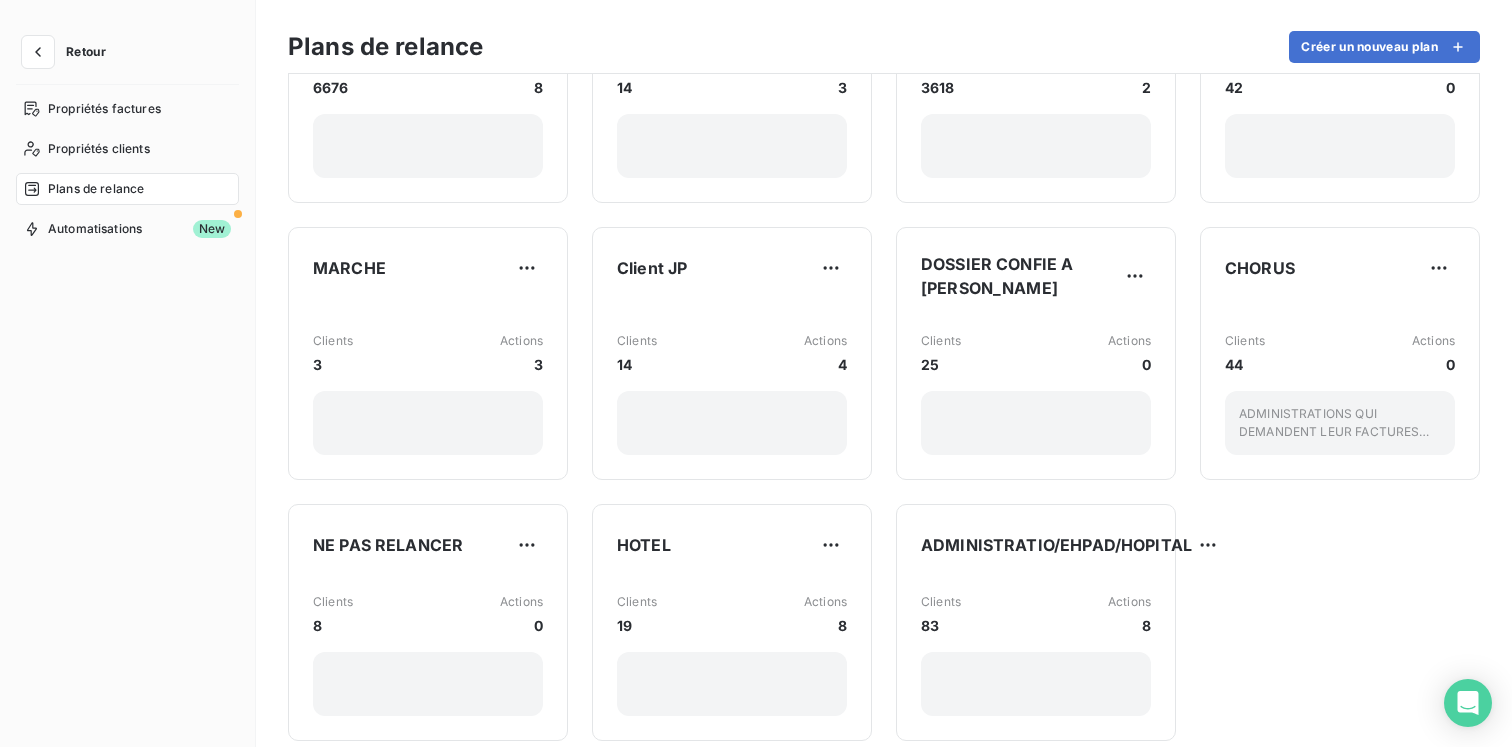 scroll, scrollTop: 176, scrollLeft: 0, axis: vertical 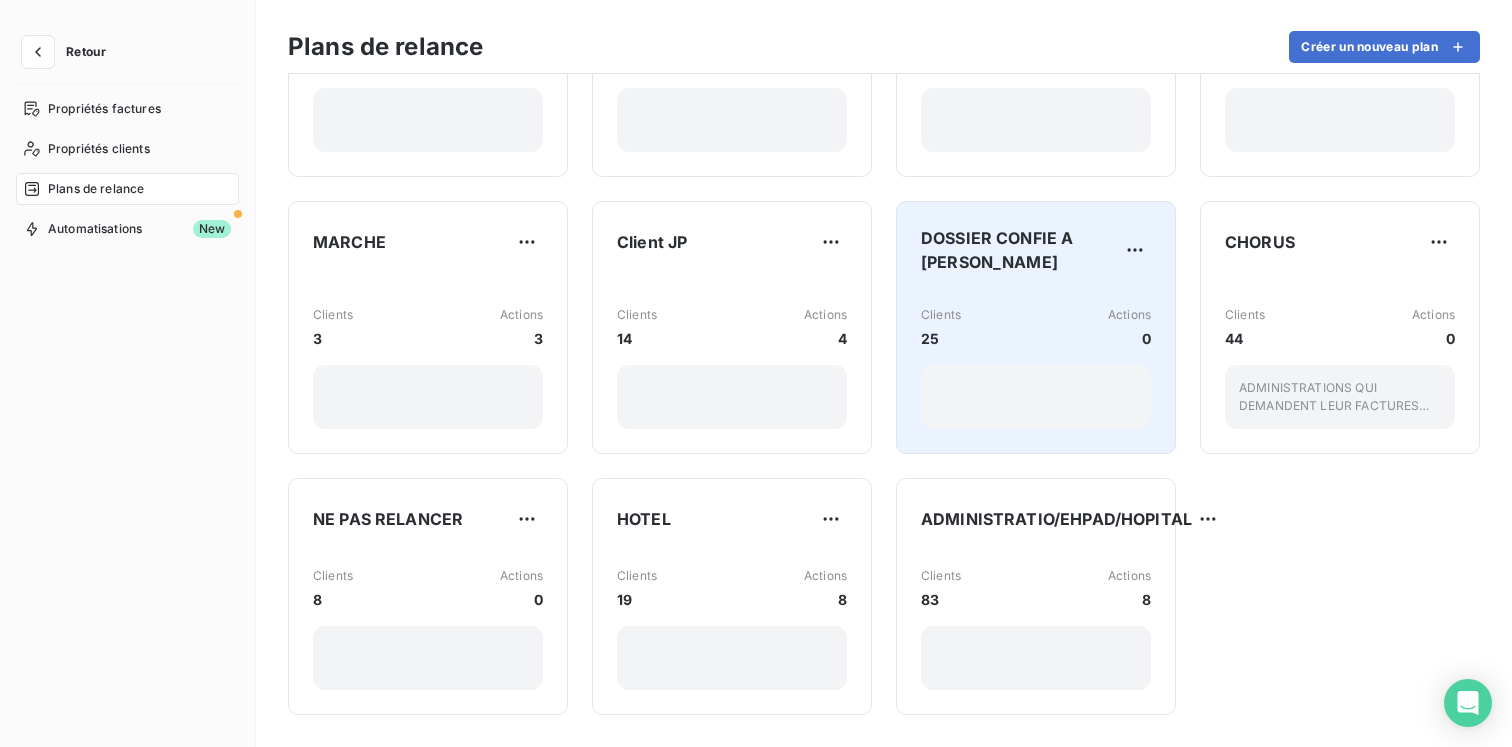 click on "Clients 25 Actions 0" at bounding box center (1036, 327) 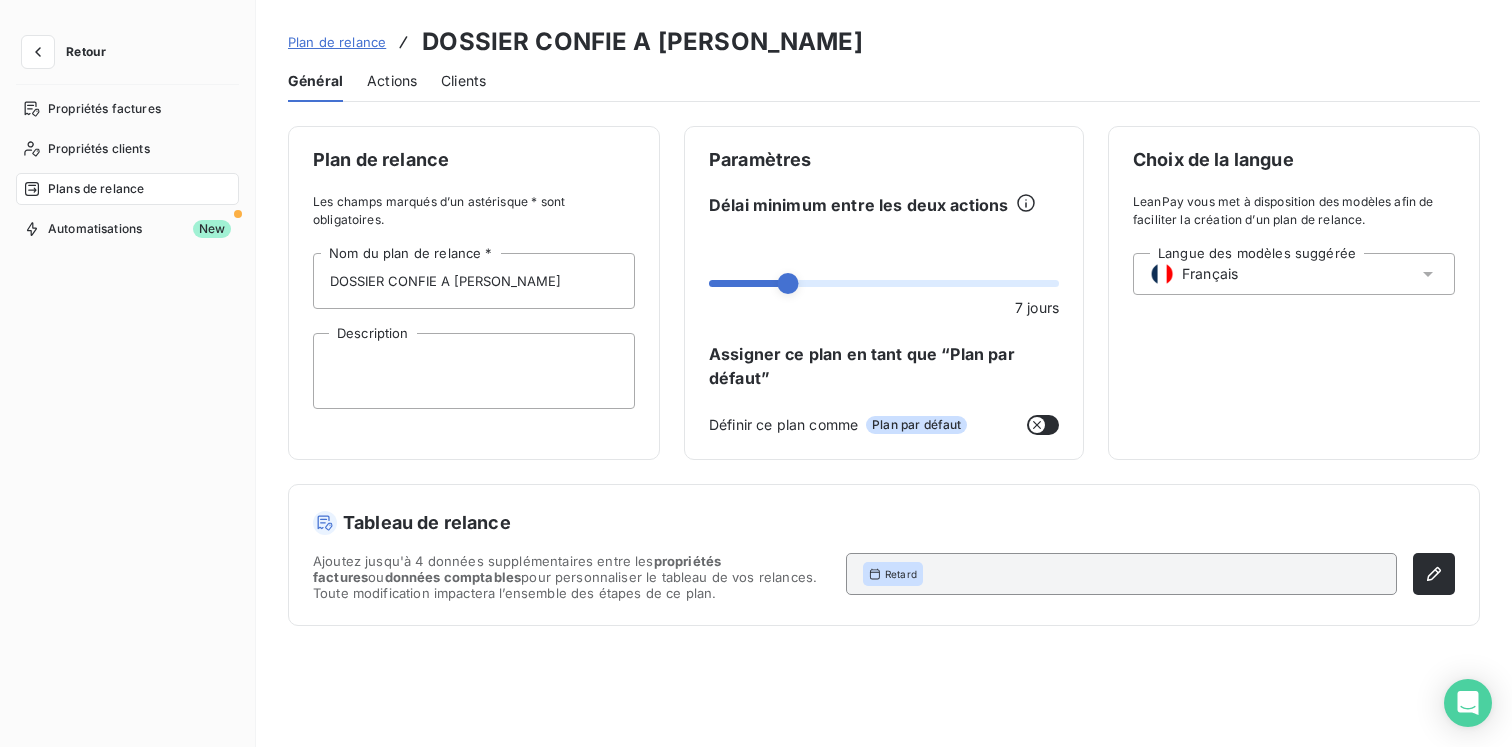click on "Retour" at bounding box center (86, 52) 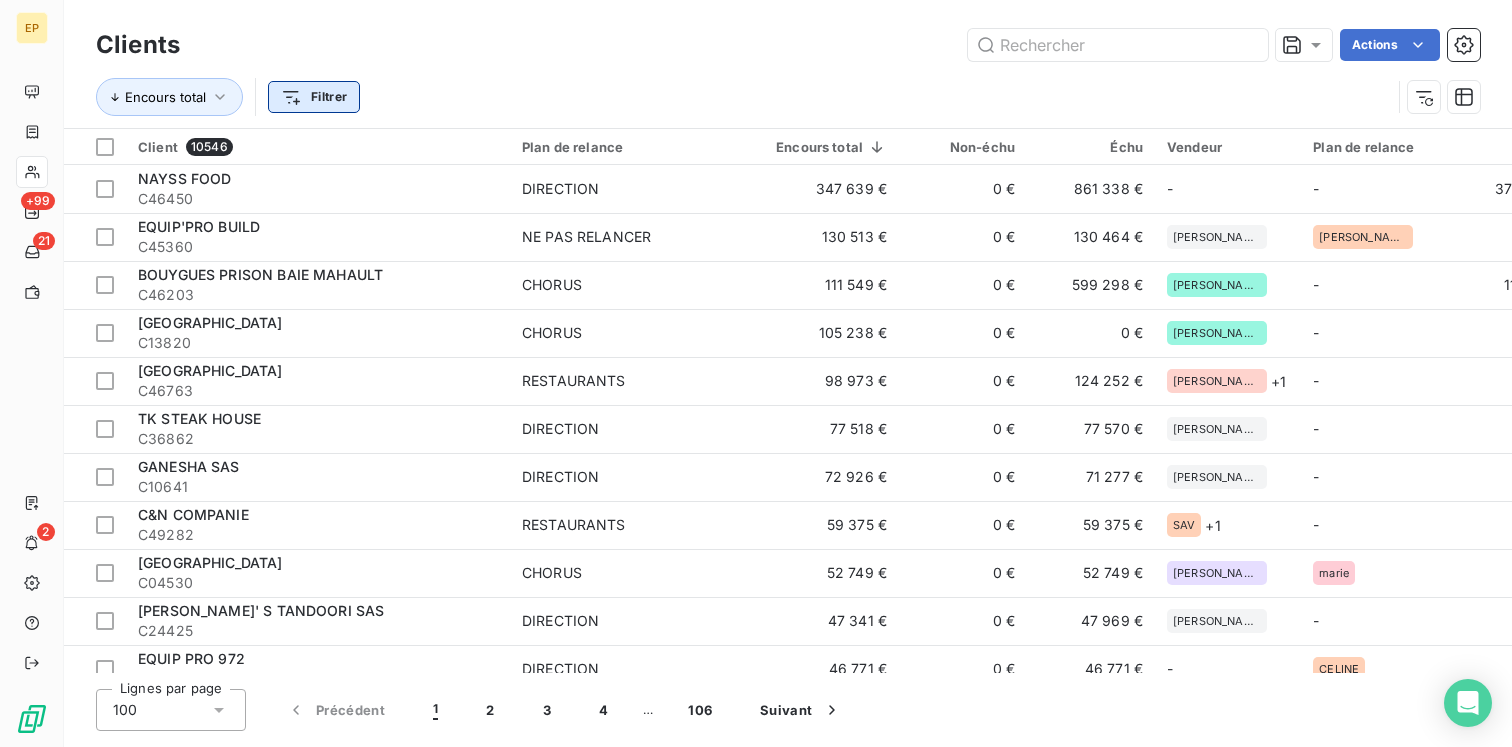 click on "EP +99 21 2 Clients Actions Encours total Filtrer Client 10546 Plan de relance Encours total Non-échu Échu Vendeur Plan de relance Avoir Litige Recouvrement Promesse de paiement Crédit divers Débit divers Limite d’encours Délai moyen de paiement Retard moyen NAYSS FOOD  C46450 DIRECTION 347 639 € 0 € 861 338 € - - 373 698 € 0 € 0 € 0 € 140 000 € 0 € - EQUIP'PRO BUILD C45360 NE PAS RELANCER 130 513 € 0 € 130 464 € [PERSON_NAME] 0 € 0 € 0 € 0 € 0 € 49 € - BOUYGUES PRISON BAIE MAHAULT C46203 CHORUS 111 549 € 0 € 599 298 € [PERSON_NAME] - 111 549 € 0 € 0 € 0 € 376 200 € 0 € - [GEOGRAPHIC_DATA]  C13820 CHORUS 105 238 € 0 € 0 € [PERSON_NAME] - 0 € 0 € 0 € 0 € 0 € 105 238 € - 5 jours 5 jours CARIBBEAN BEACH RESTAURANT C46763 RESTAURANTS 98 973 € 0 € 124 252 € [PERSON_NAME] + 1 - 0 € 0 € 0 € 0 € 30 000 € 4 721 € - TK STEAK HOUSE C36862 - -" at bounding box center (756, 373) 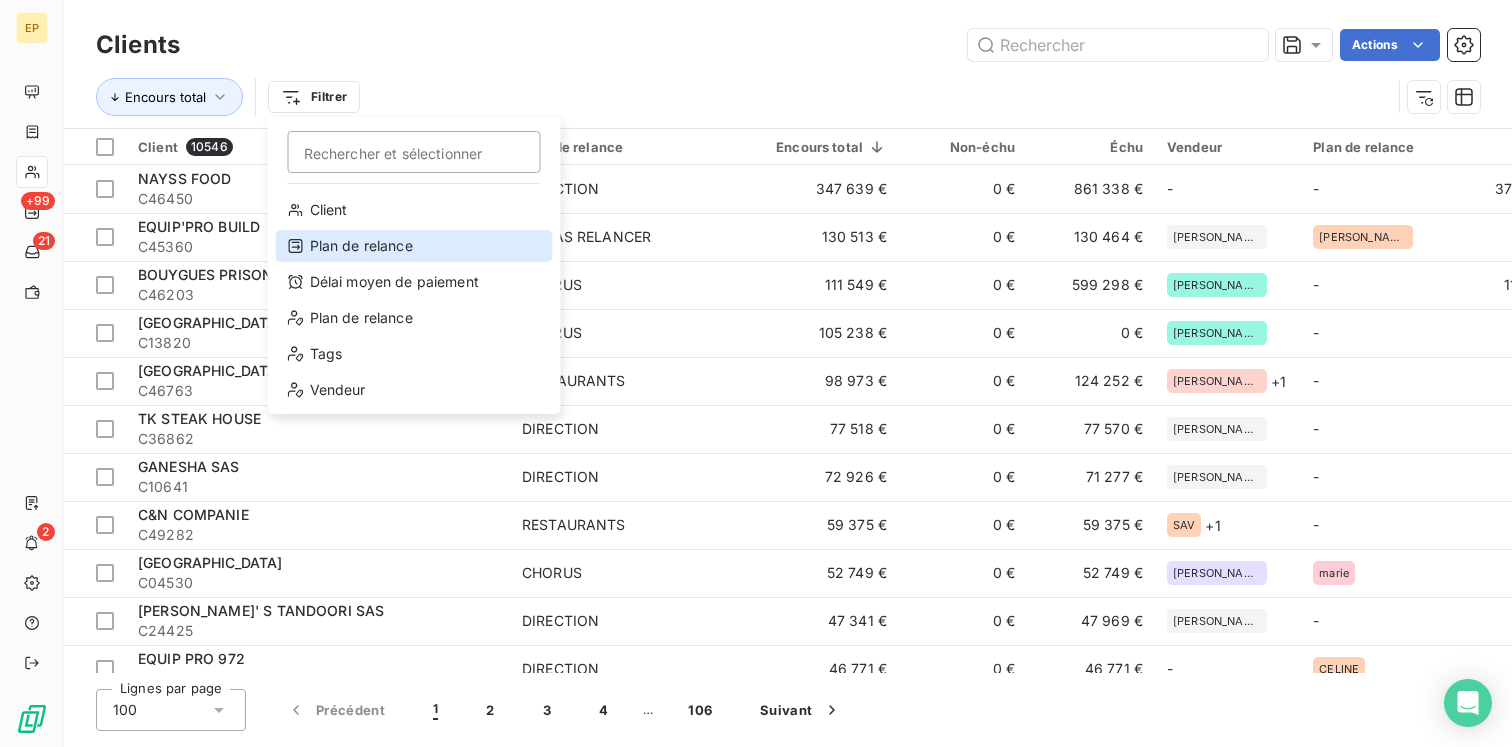 click on "Plan de relance" at bounding box center (414, 246) 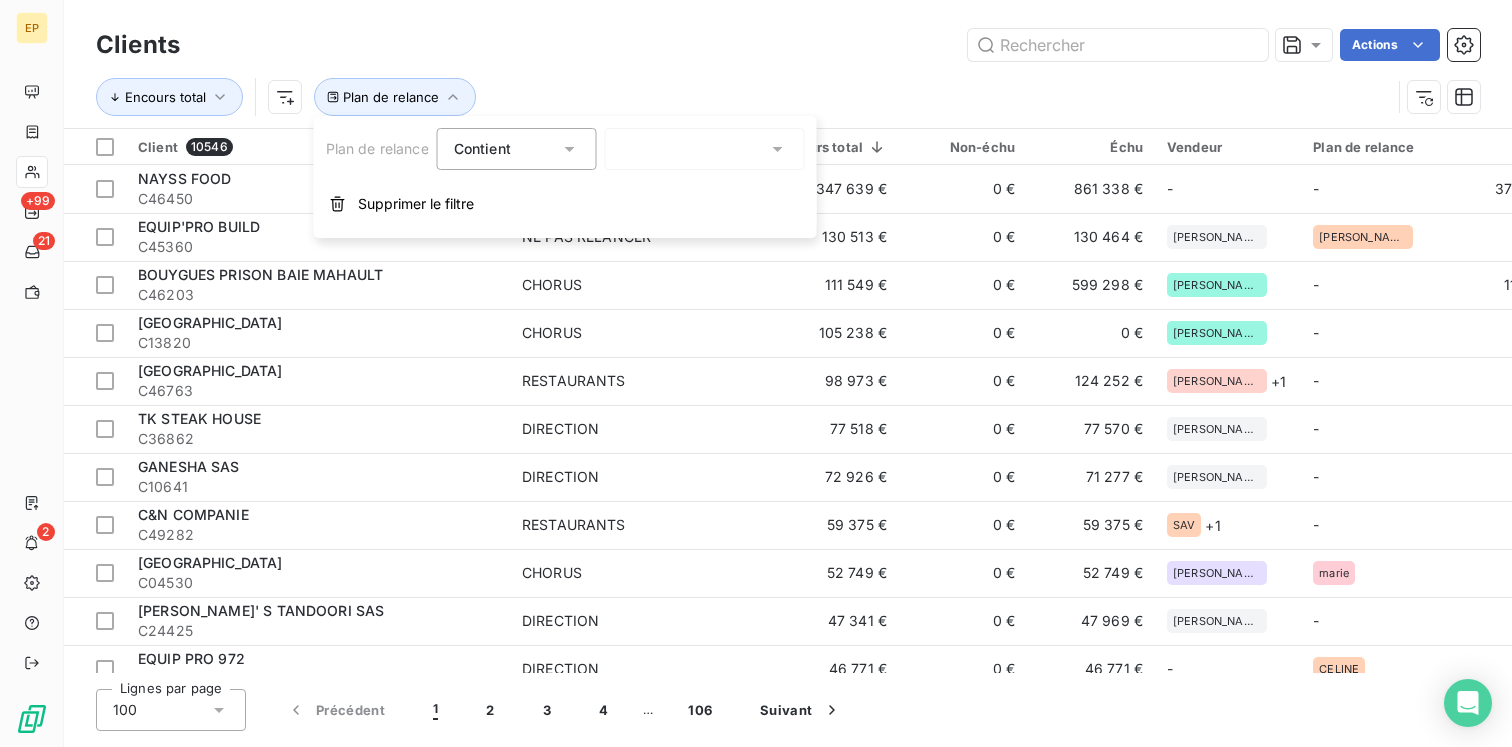 click at bounding box center [705, 149] 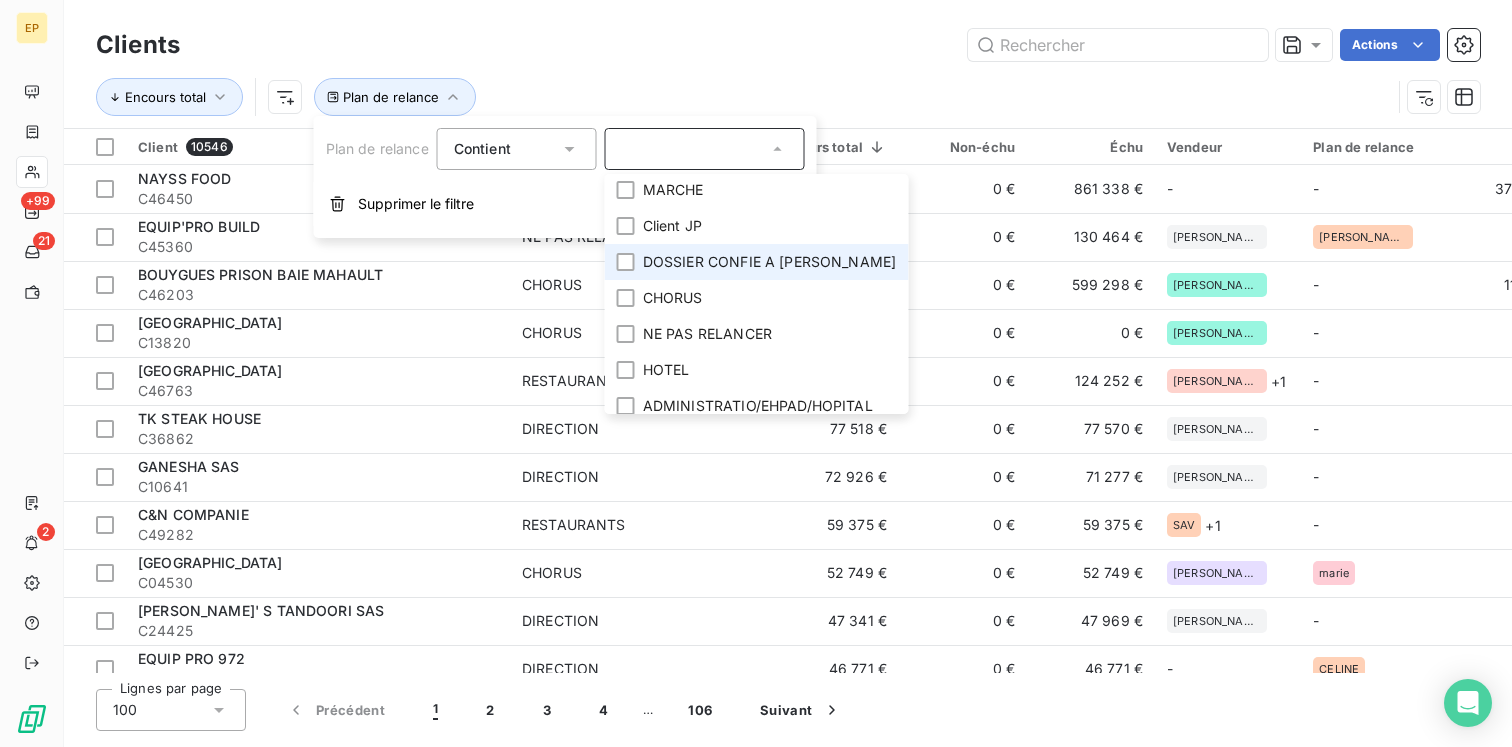 scroll, scrollTop: 156, scrollLeft: 0, axis: vertical 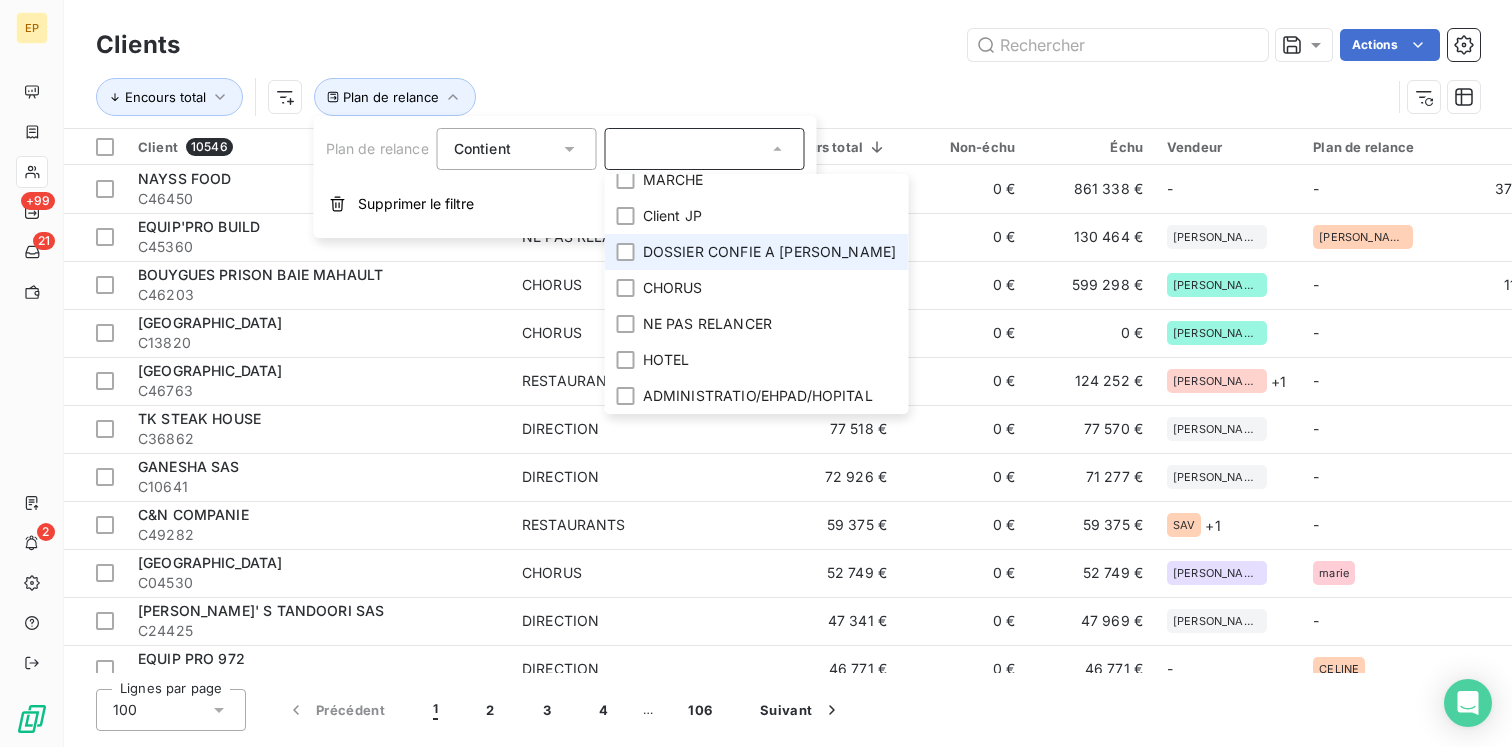 click on "DOSSIER CONFIE A [PERSON_NAME]" at bounding box center (770, 252) 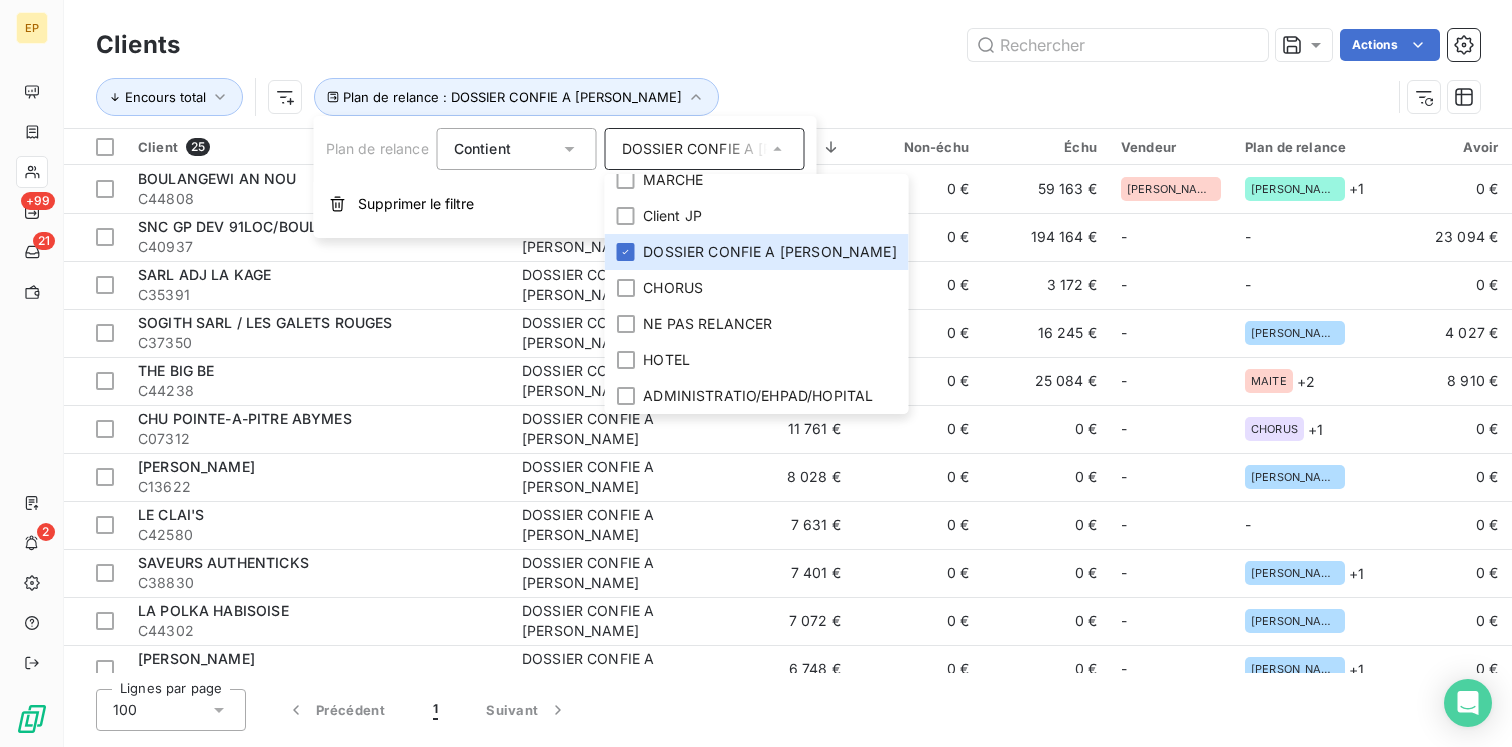 click on "Clients Actions" at bounding box center [788, 45] 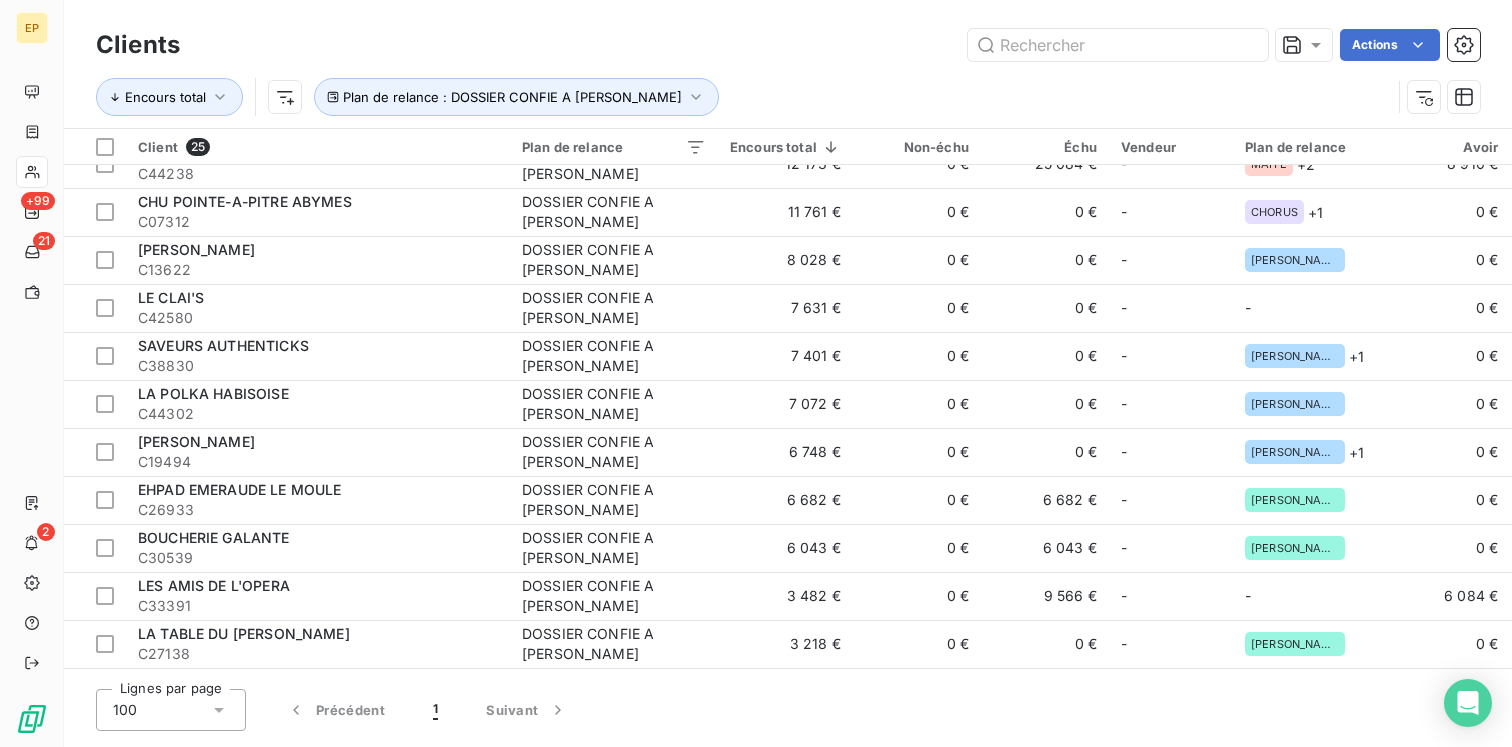 scroll, scrollTop: 0, scrollLeft: 0, axis: both 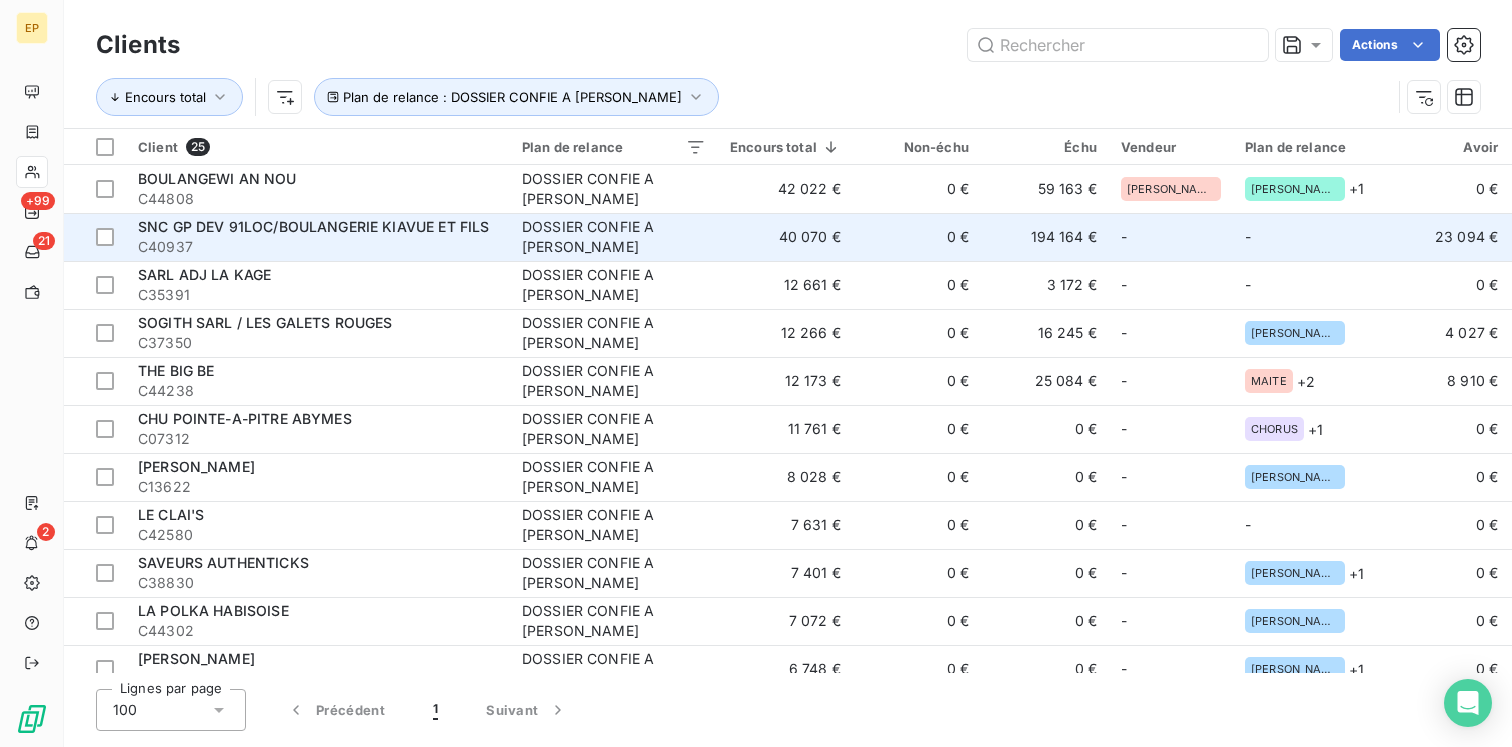 click on "SNC GP DEV 91LOC/BOULANGERIE KIAVUE ET FILS" at bounding box center [313, 226] 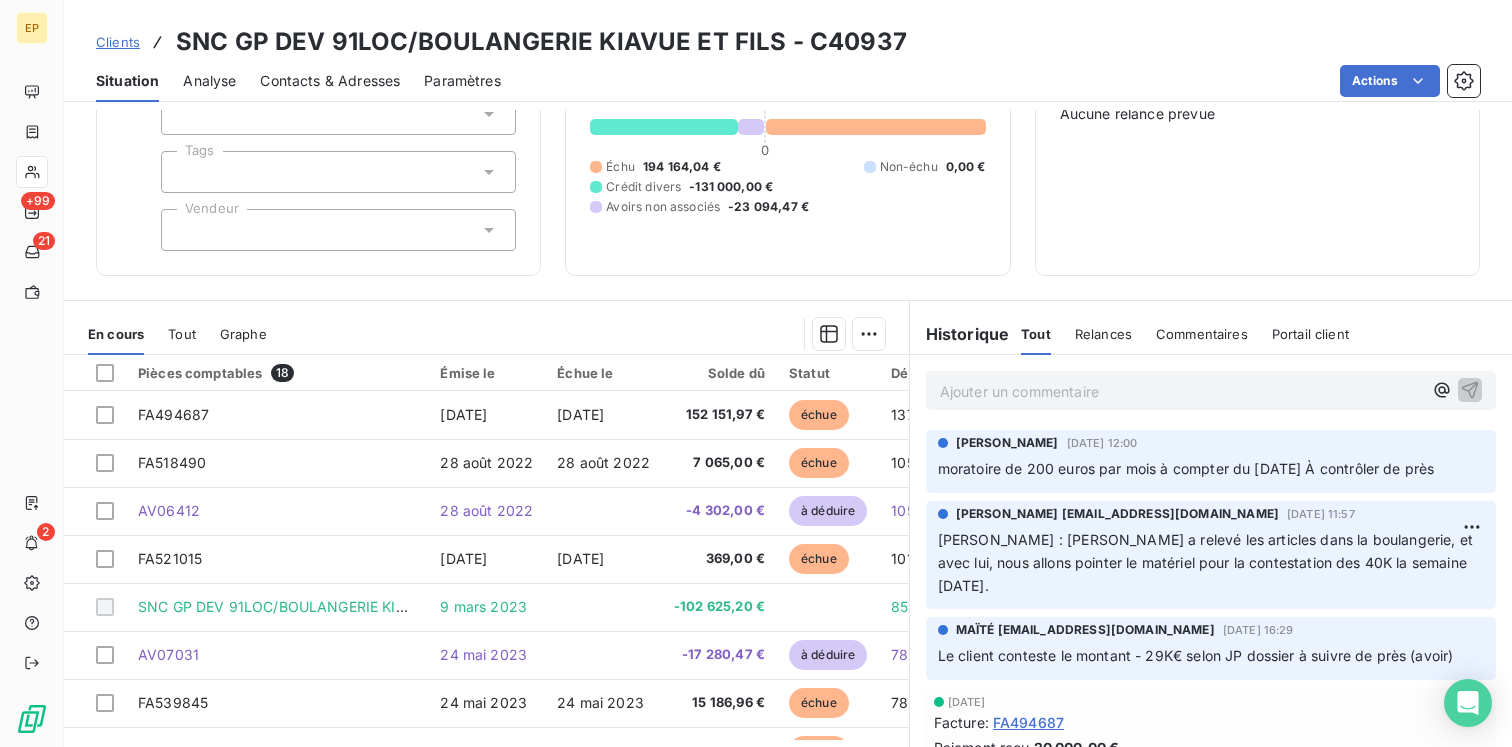 scroll, scrollTop: 208, scrollLeft: 0, axis: vertical 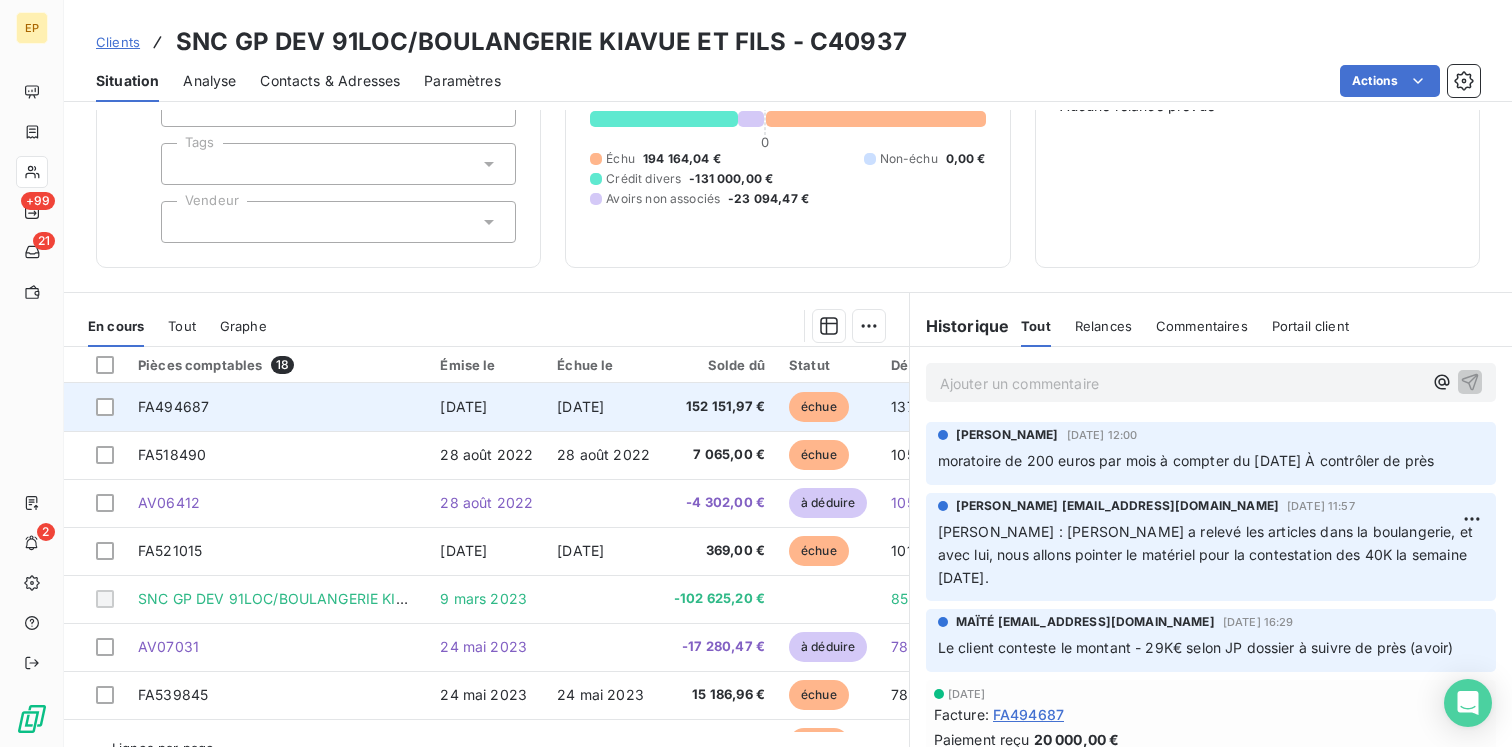 click on "152 151,97 €" at bounding box center [719, 407] 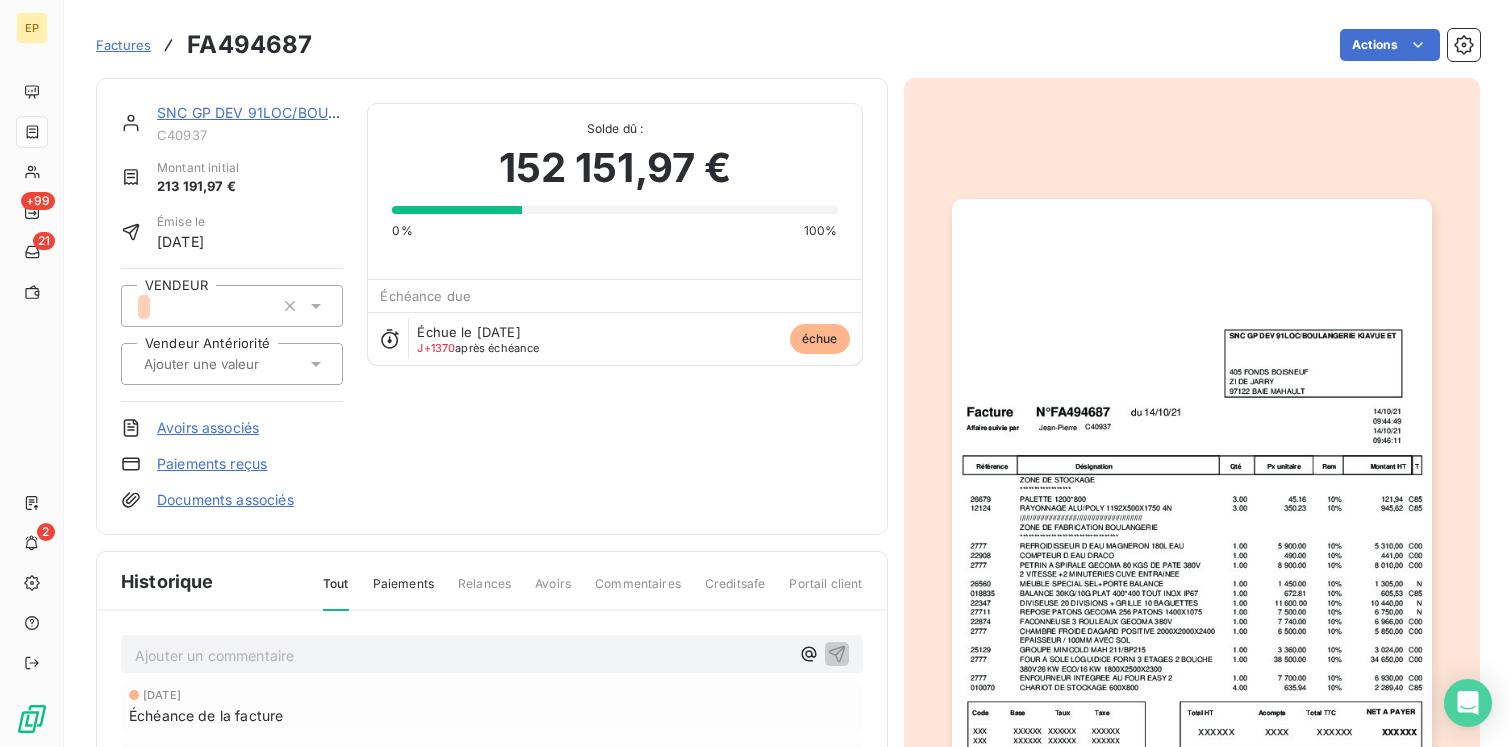 click 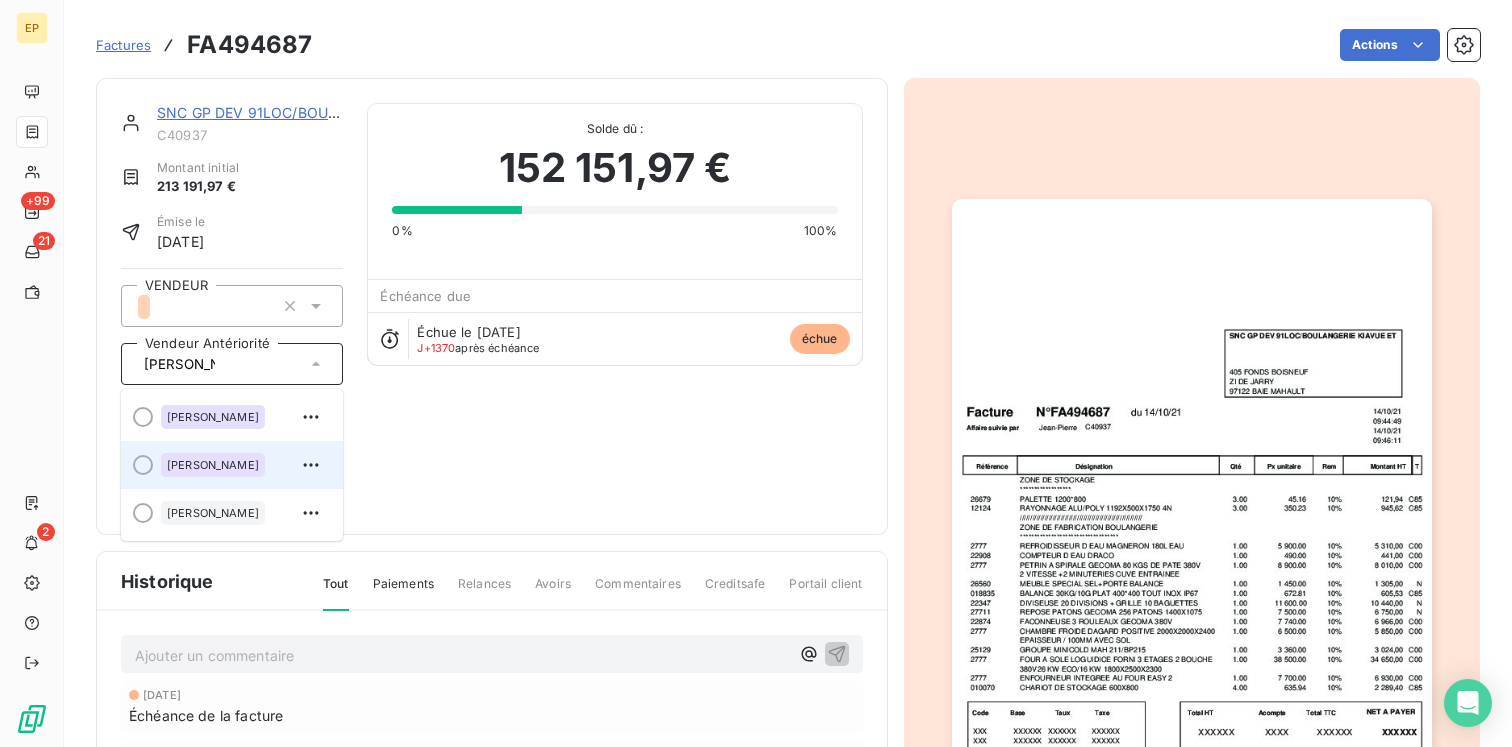 type on "[PERSON_NAME]" 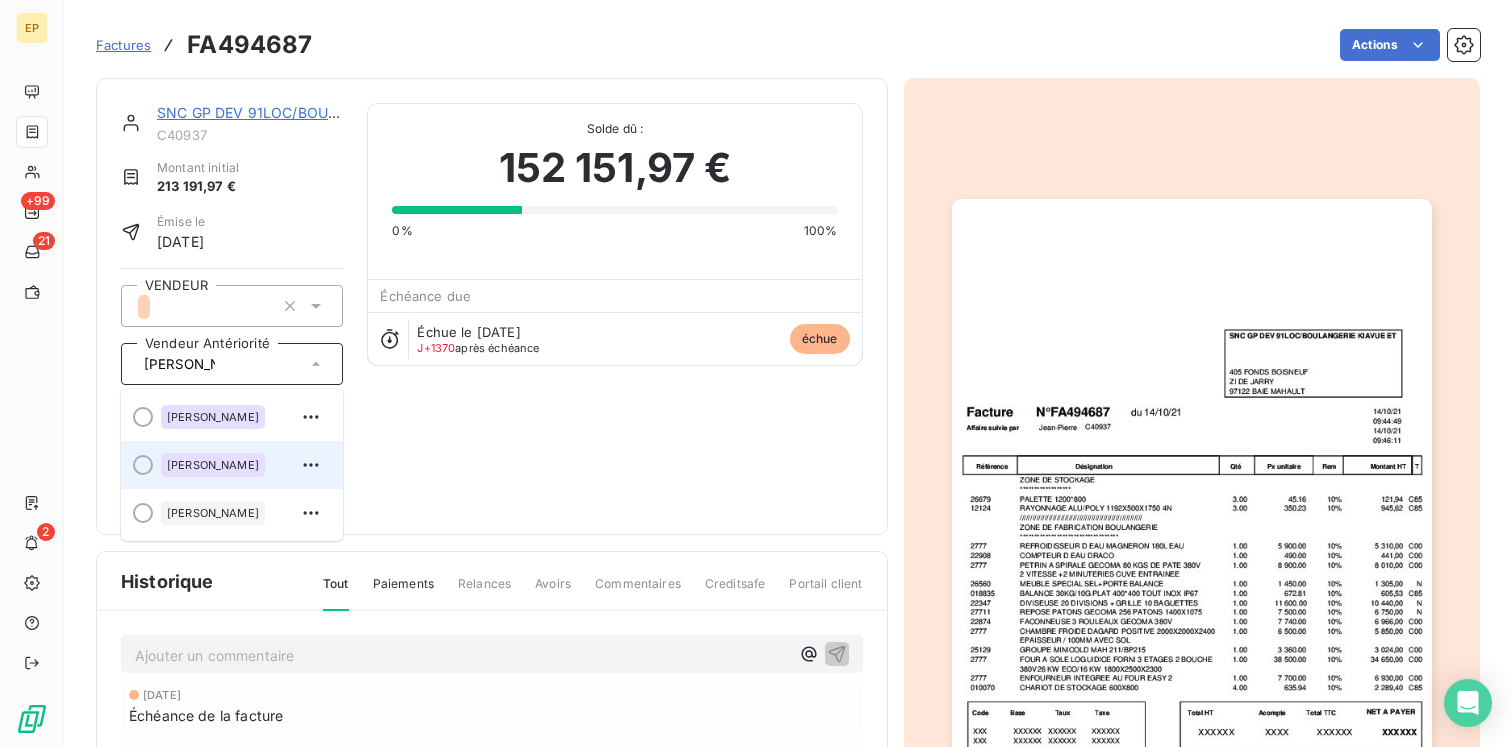 click on "[PERSON_NAME]" at bounding box center [213, 465] 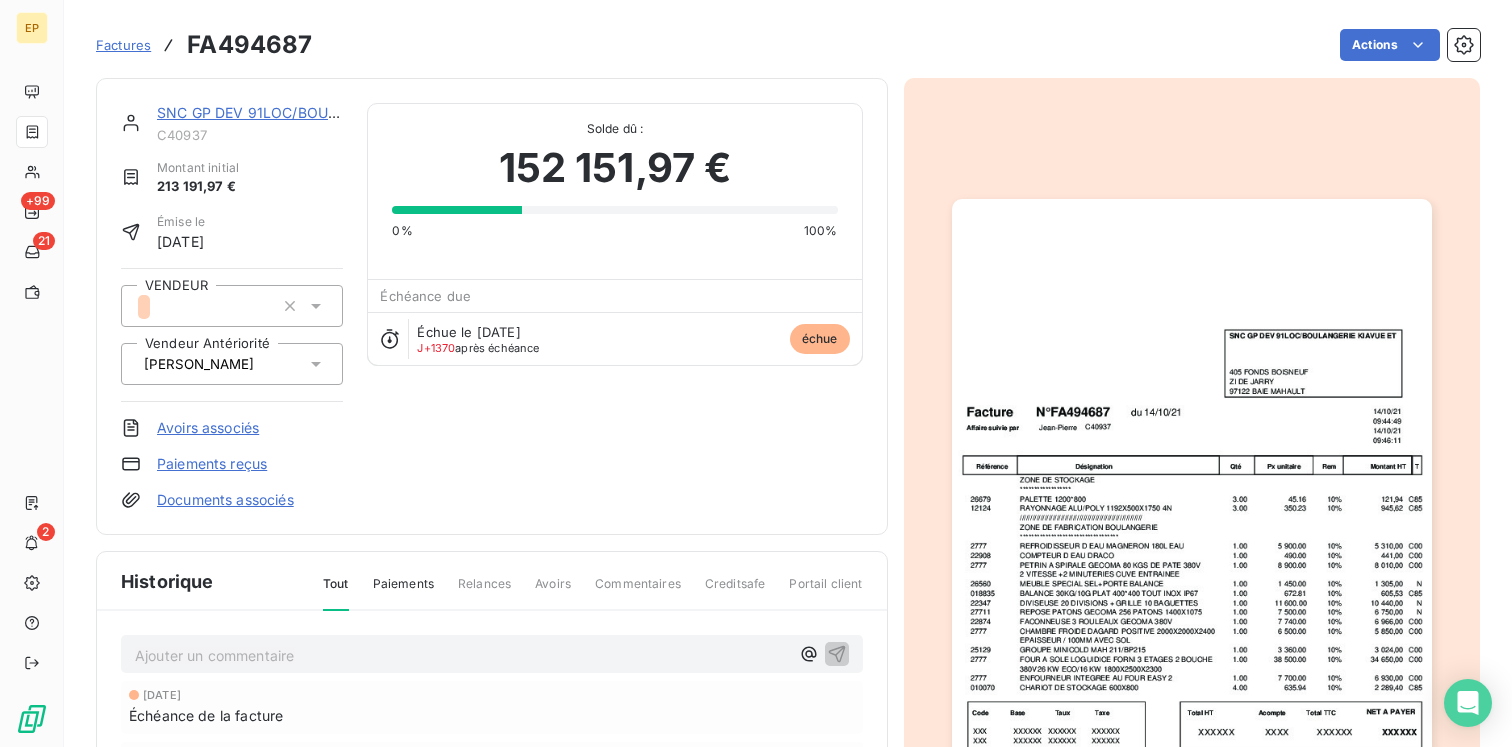 type 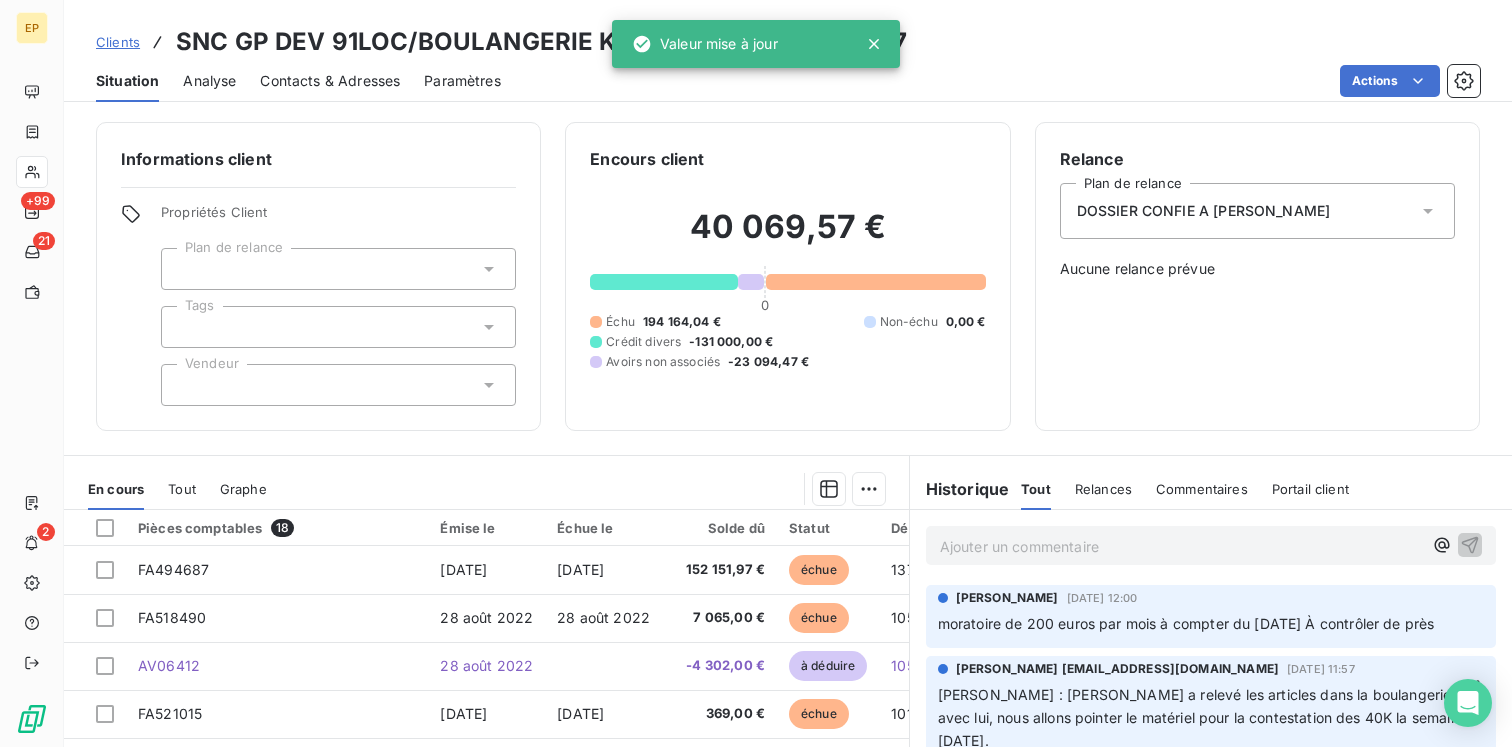 click at bounding box center (338, 385) 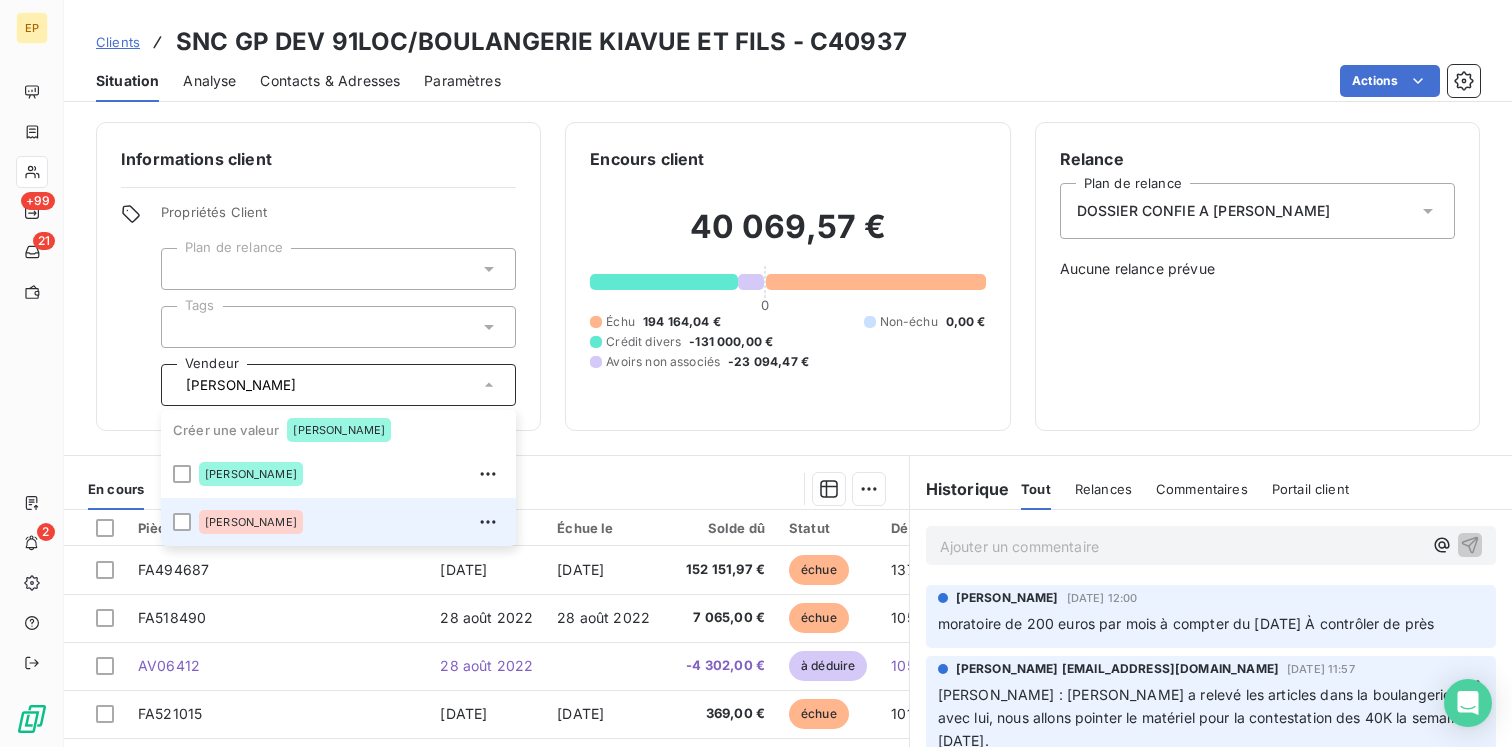click on "[PERSON_NAME]" at bounding box center [251, 522] 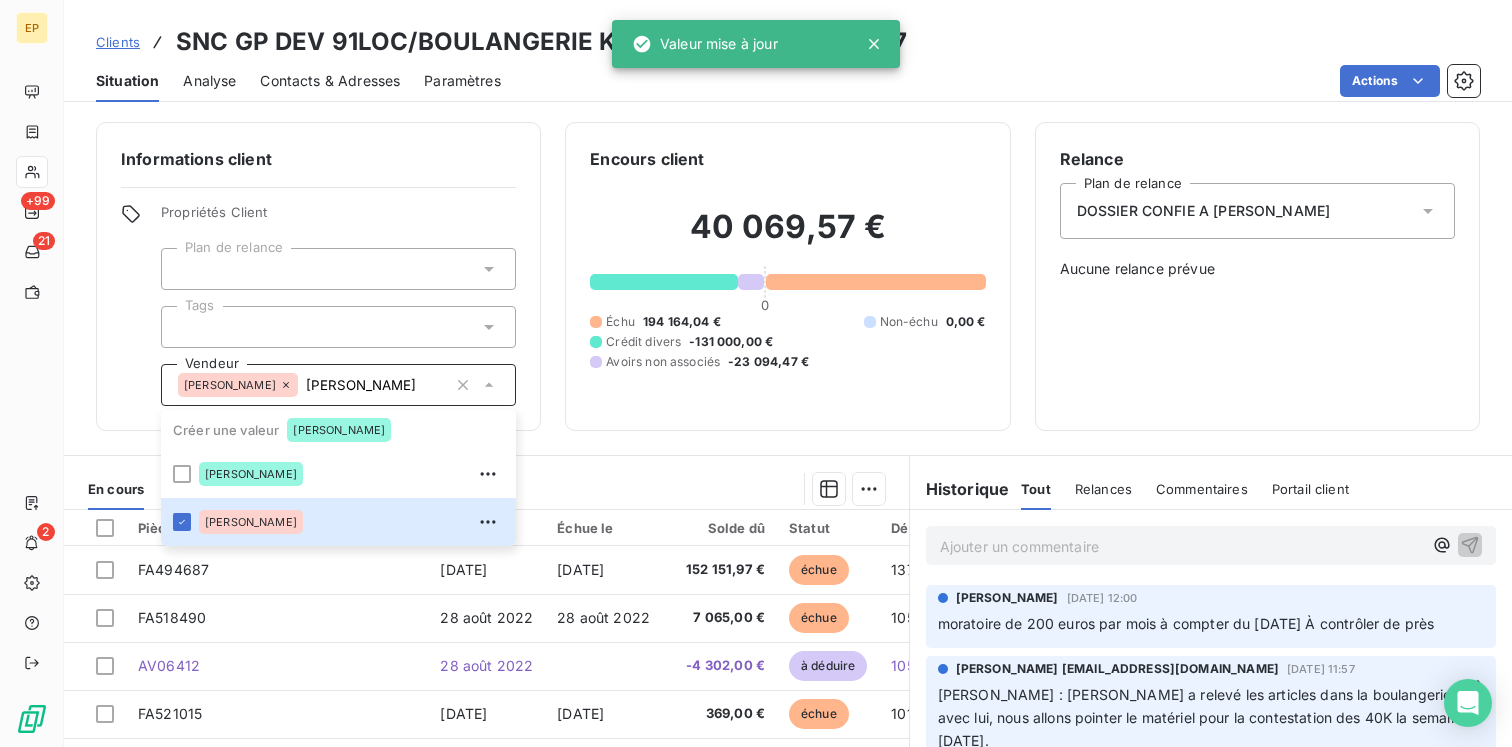 click at bounding box center [588, 489] 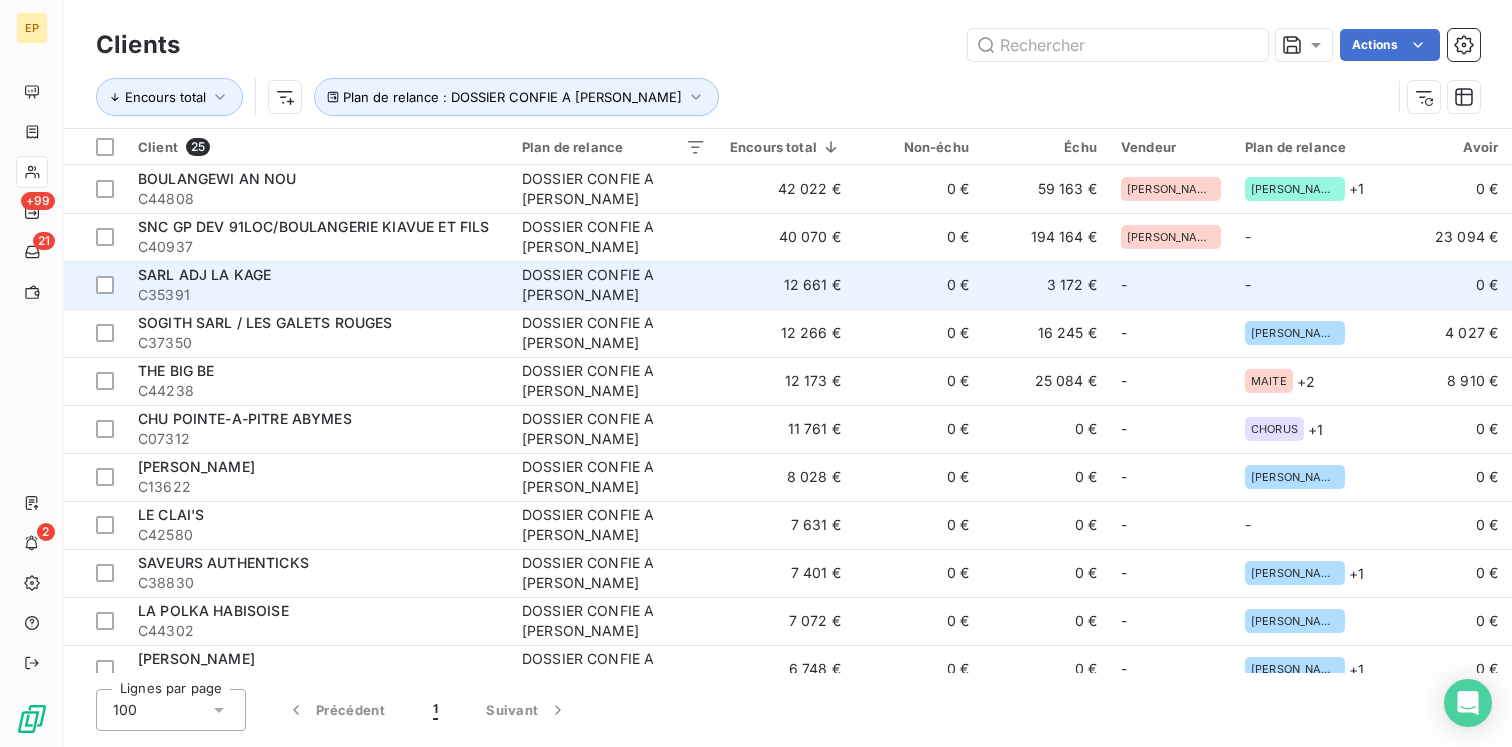 click on "DOSSIER CONFIE A [PERSON_NAME]" at bounding box center (614, 285) 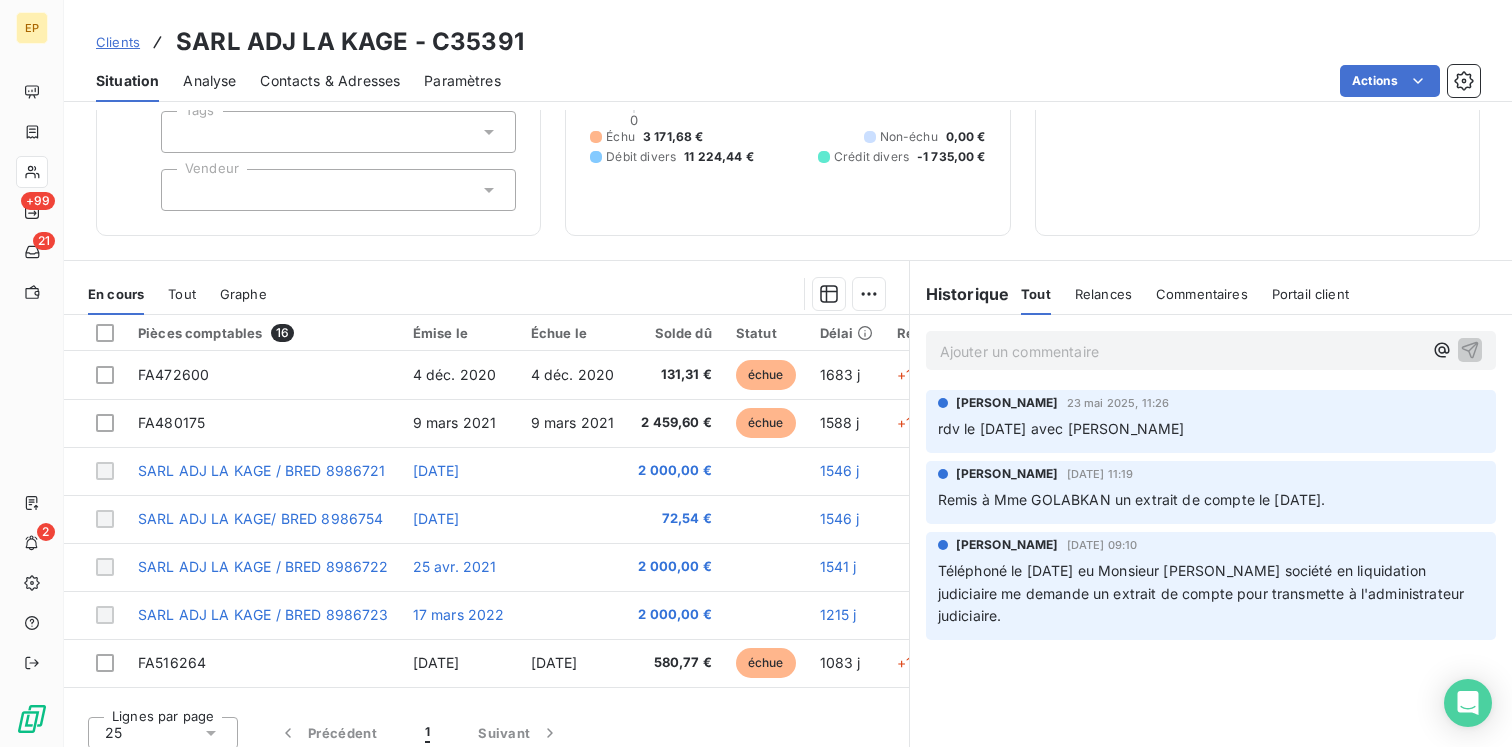 scroll, scrollTop: 208, scrollLeft: 0, axis: vertical 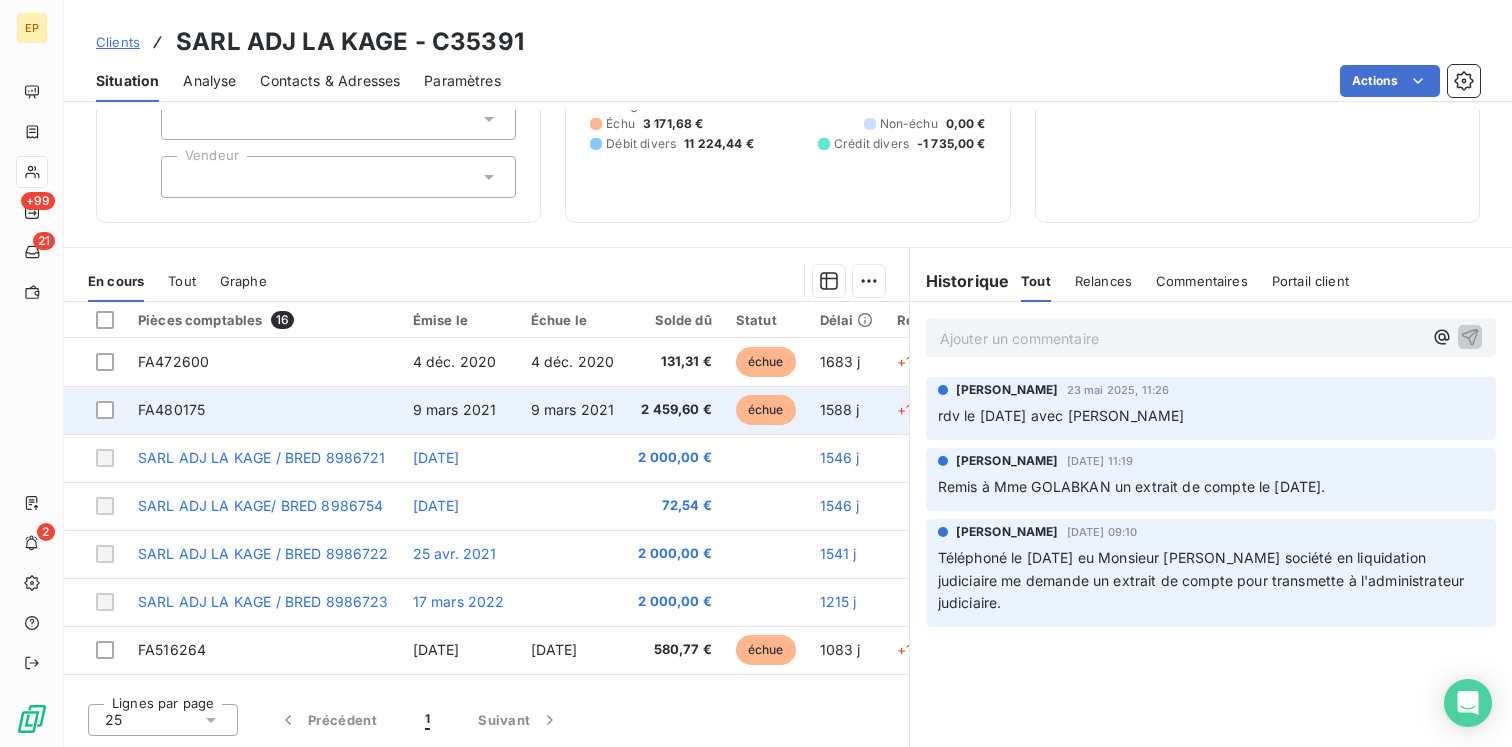 click on "9 mars 2021" at bounding box center [455, 409] 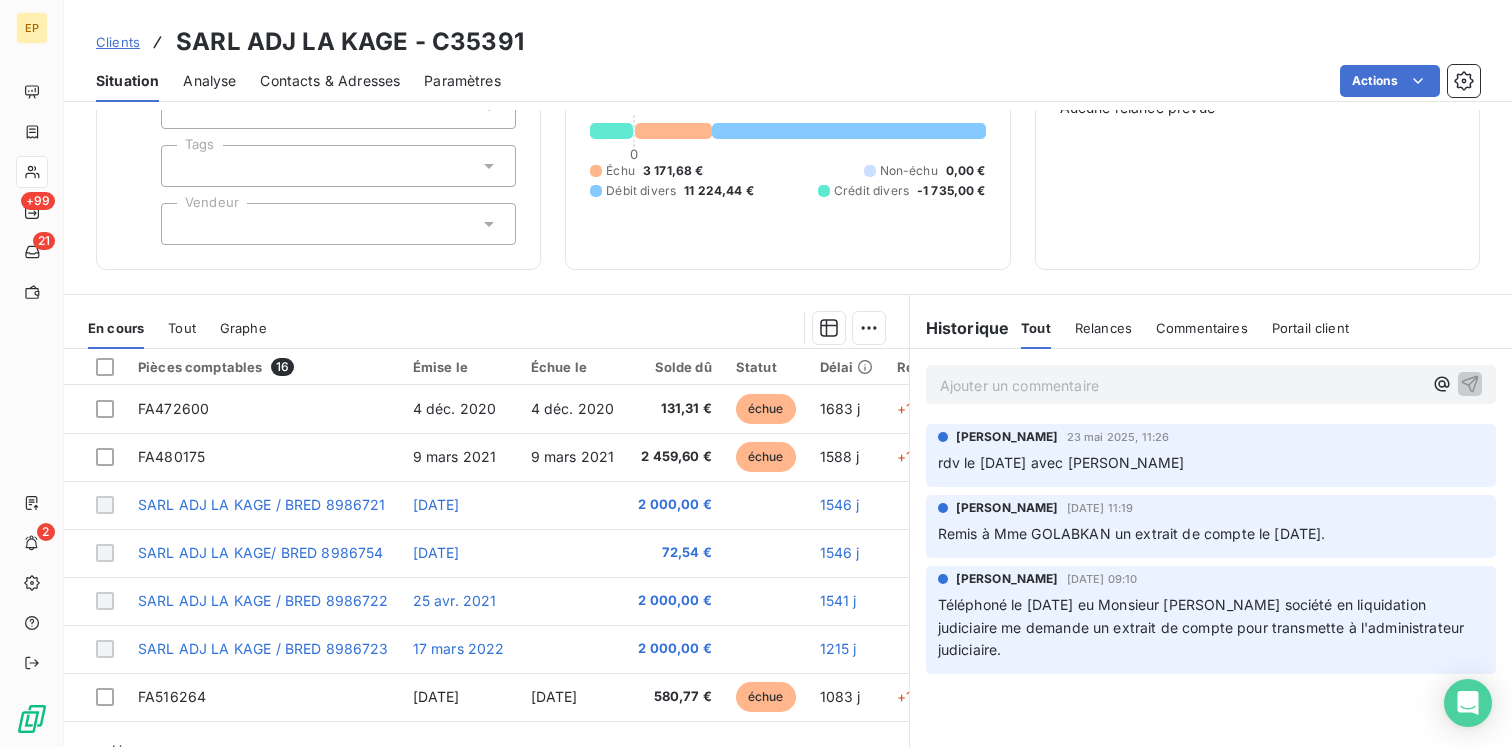 scroll, scrollTop: 208, scrollLeft: 0, axis: vertical 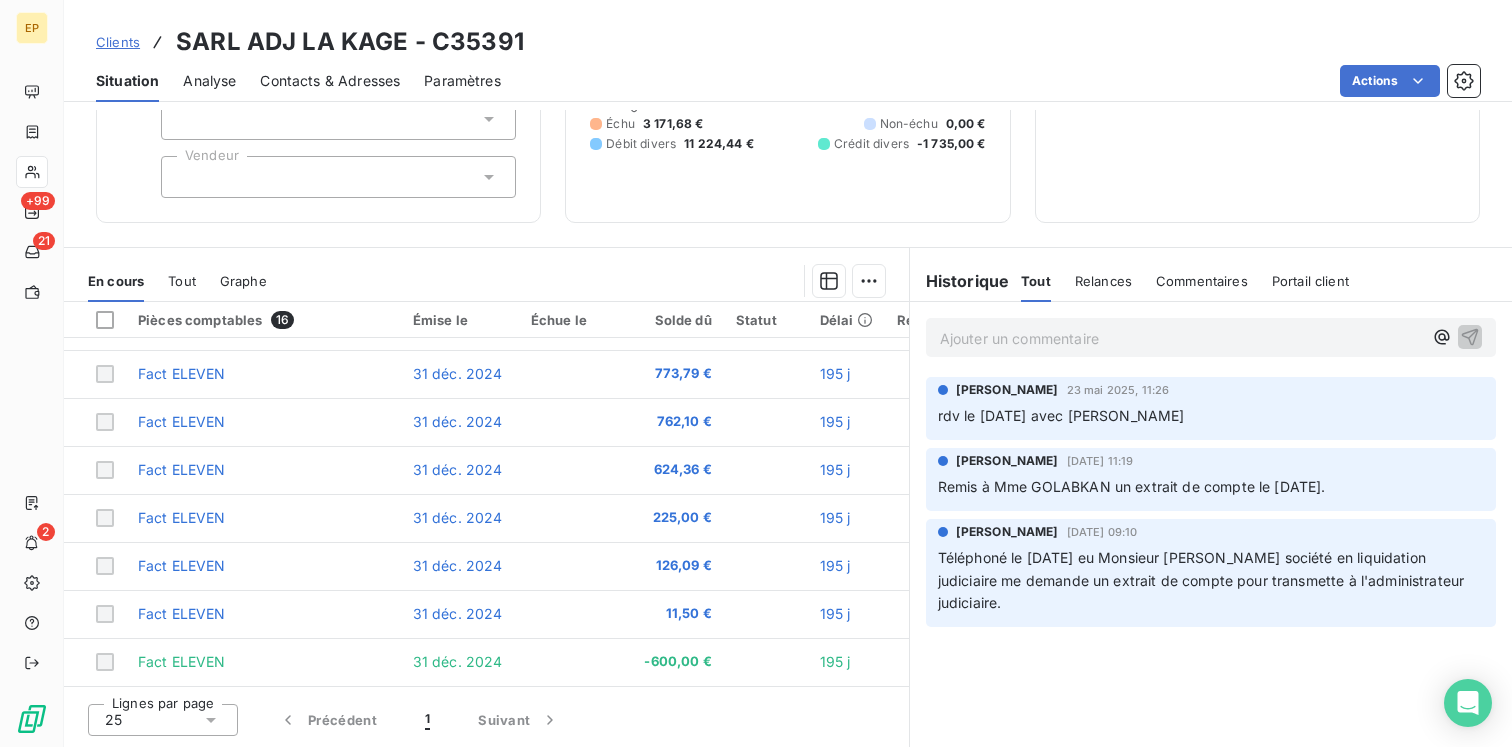click on "Contacts & Adresses" at bounding box center (330, 81) 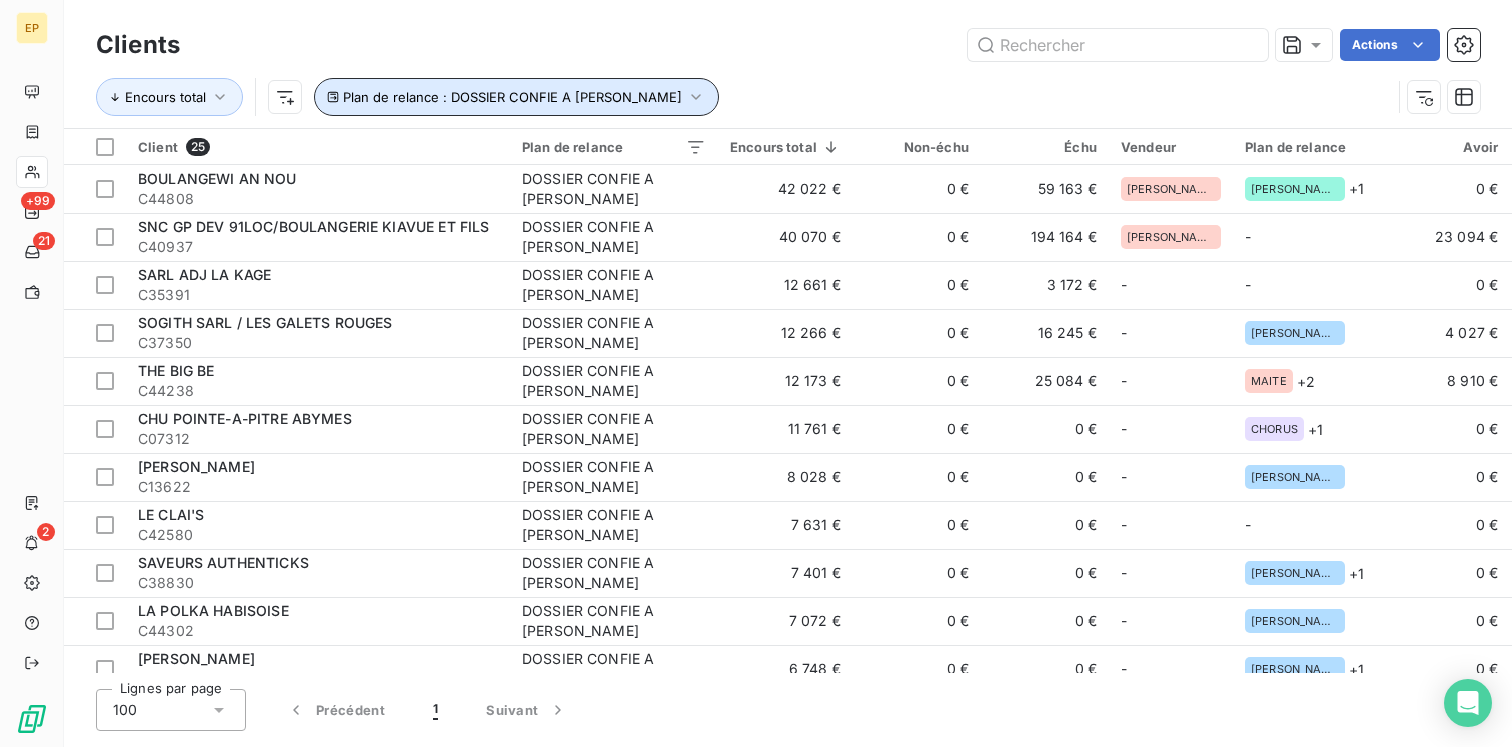 click on "Plan de relance  : DOSSIER CONFIE A [PERSON_NAME]" at bounding box center (512, 97) 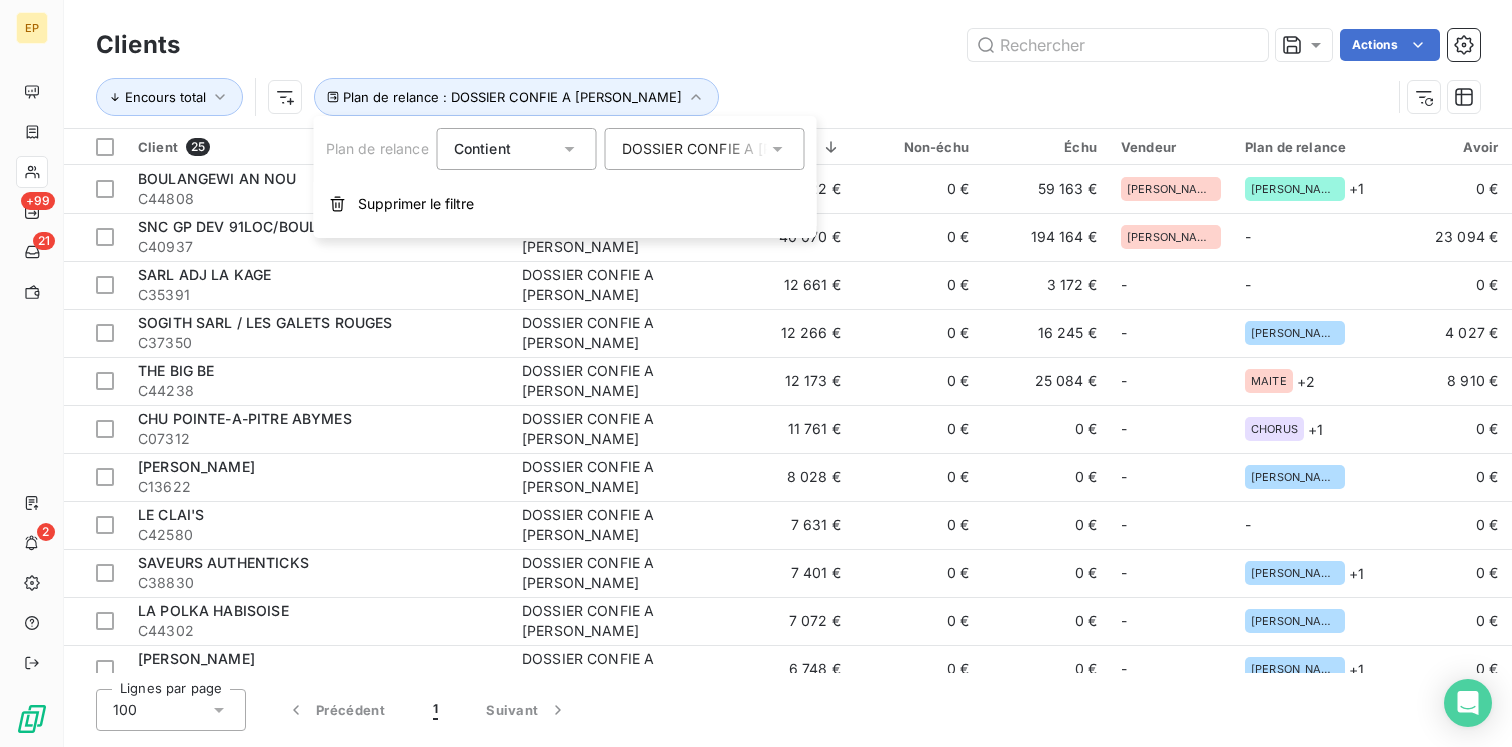 click on "DOSSIER CONFIE A [PERSON_NAME]" at bounding box center (695, 149) 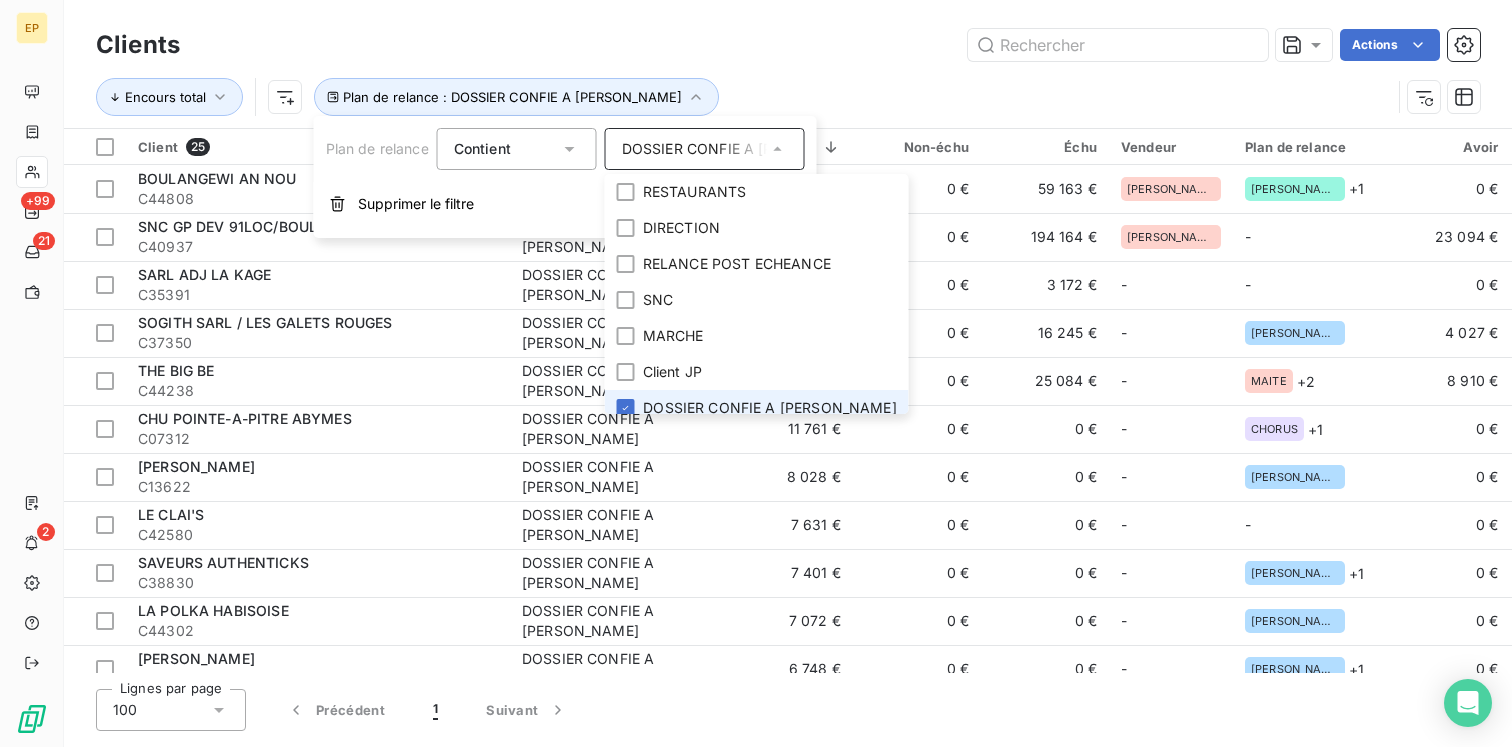 scroll, scrollTop: 12, scrollLeft: 0, axis: vertical 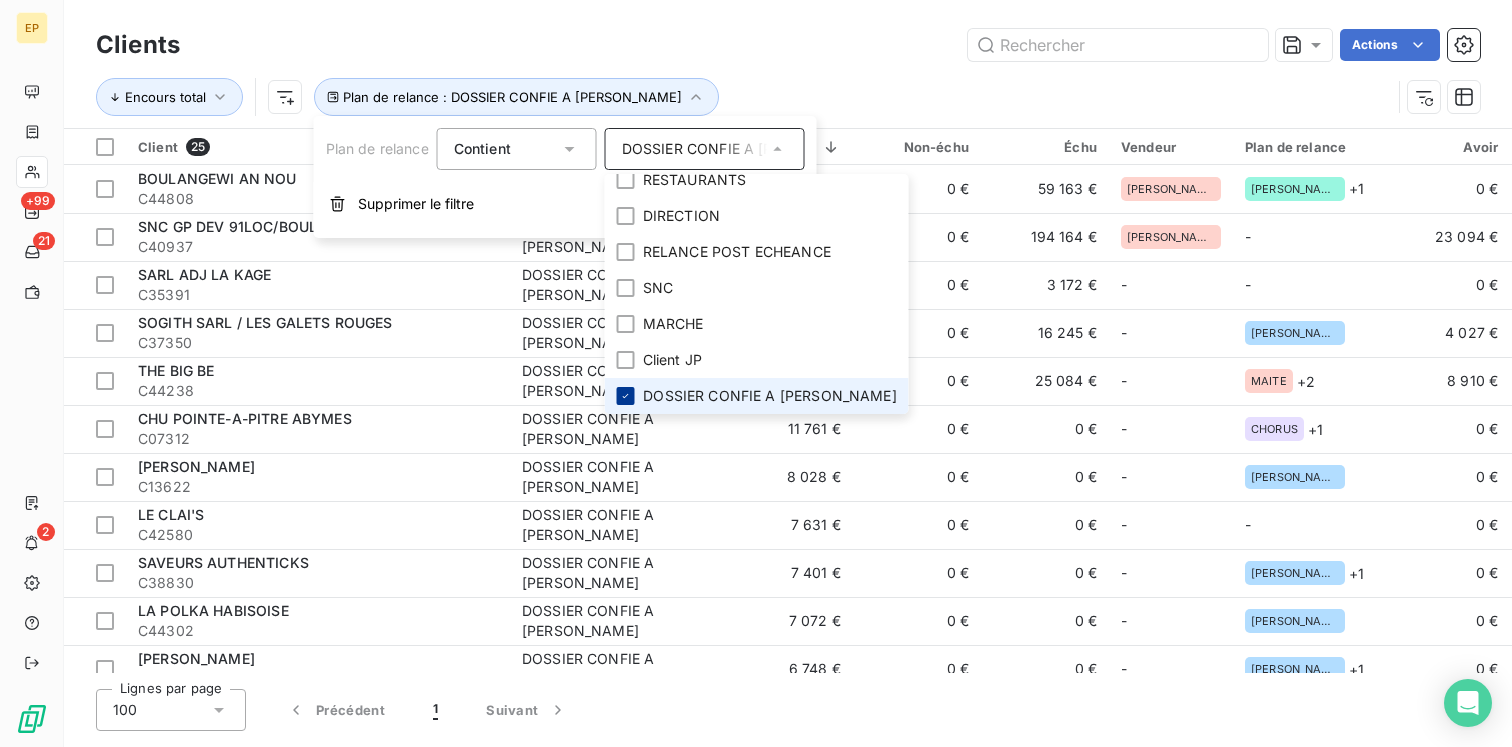 click at bounding box center (626, 396) 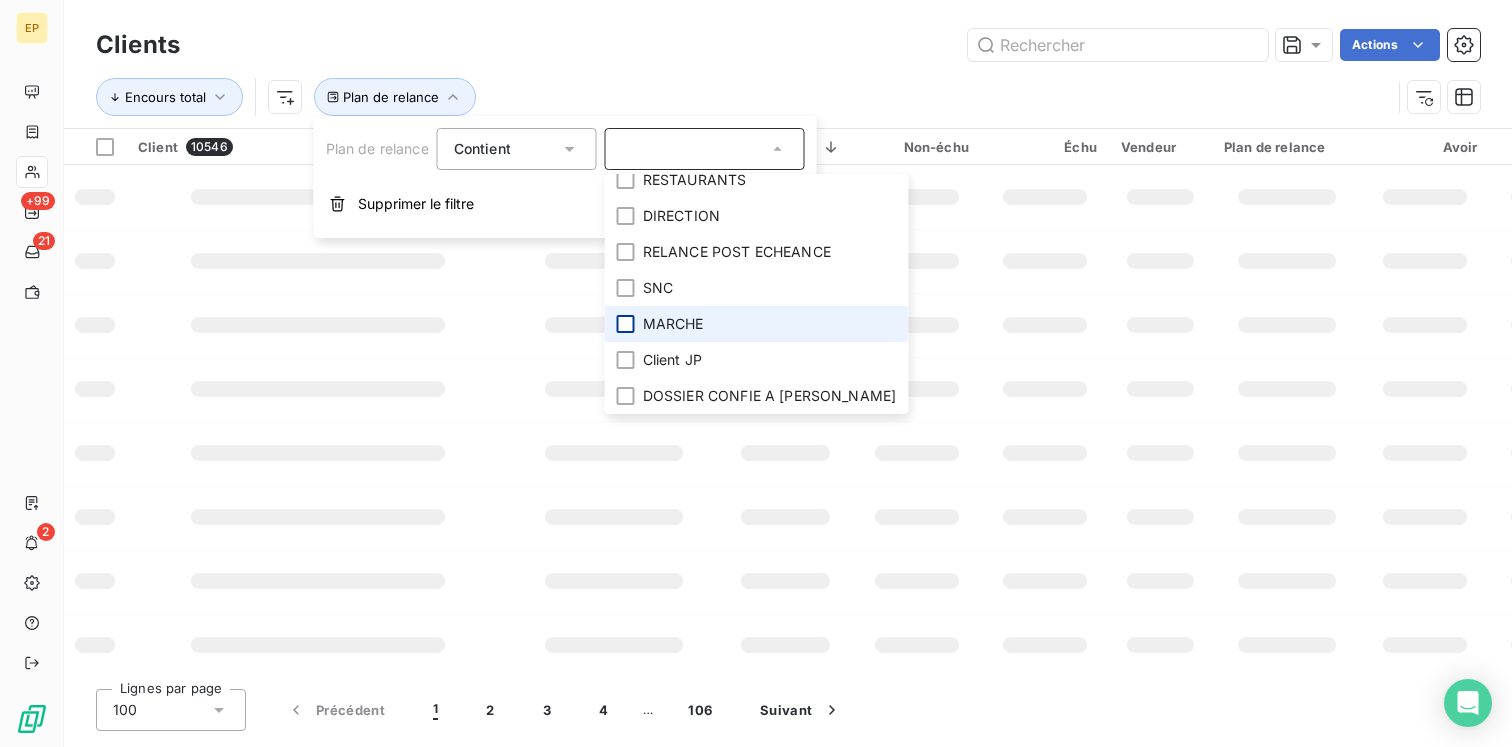 click at bounding box center [626, 324] 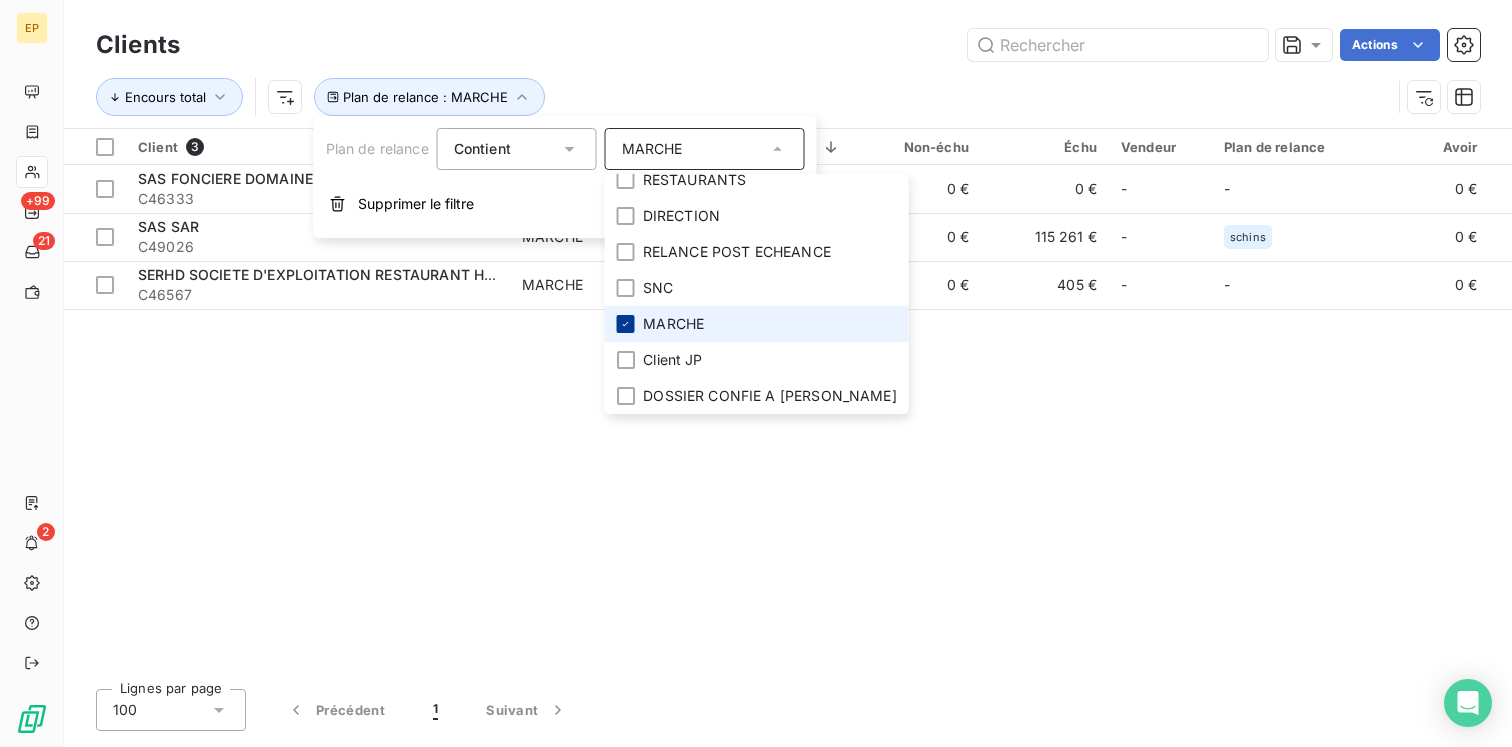 click 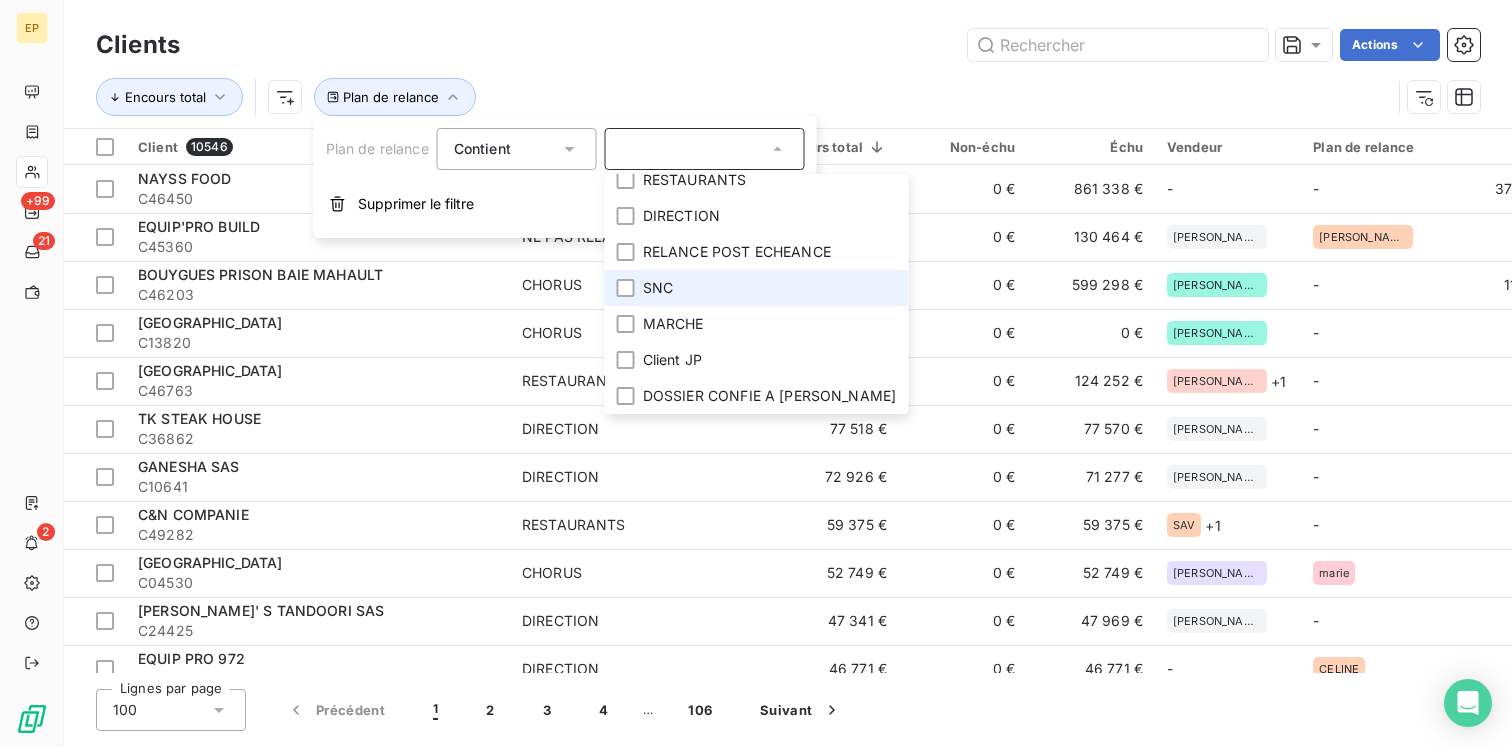 scroll, scrollTop: 0, scrollLeft: 0, axis: both 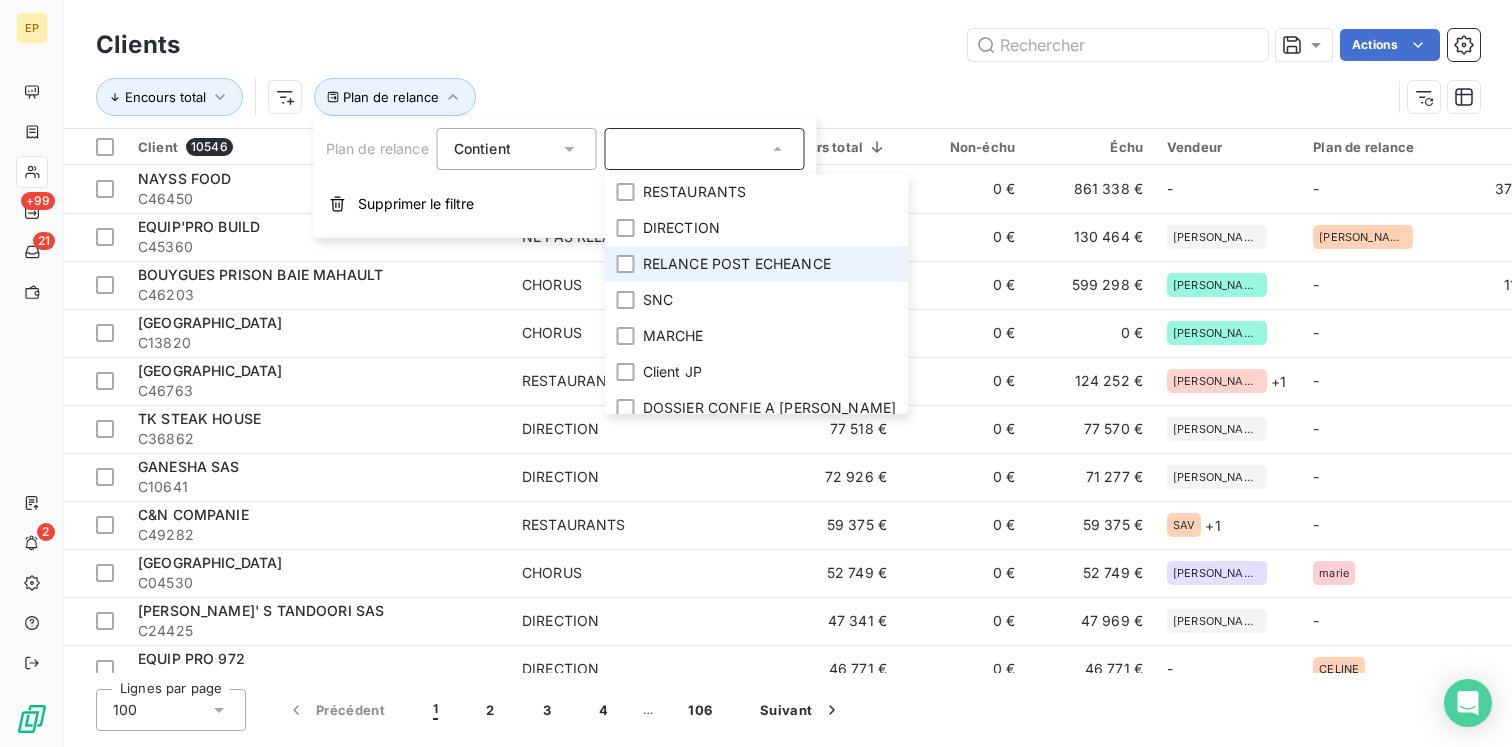 click on "RELANCE POST ECHEANCE" at bounding box center [757, 264] 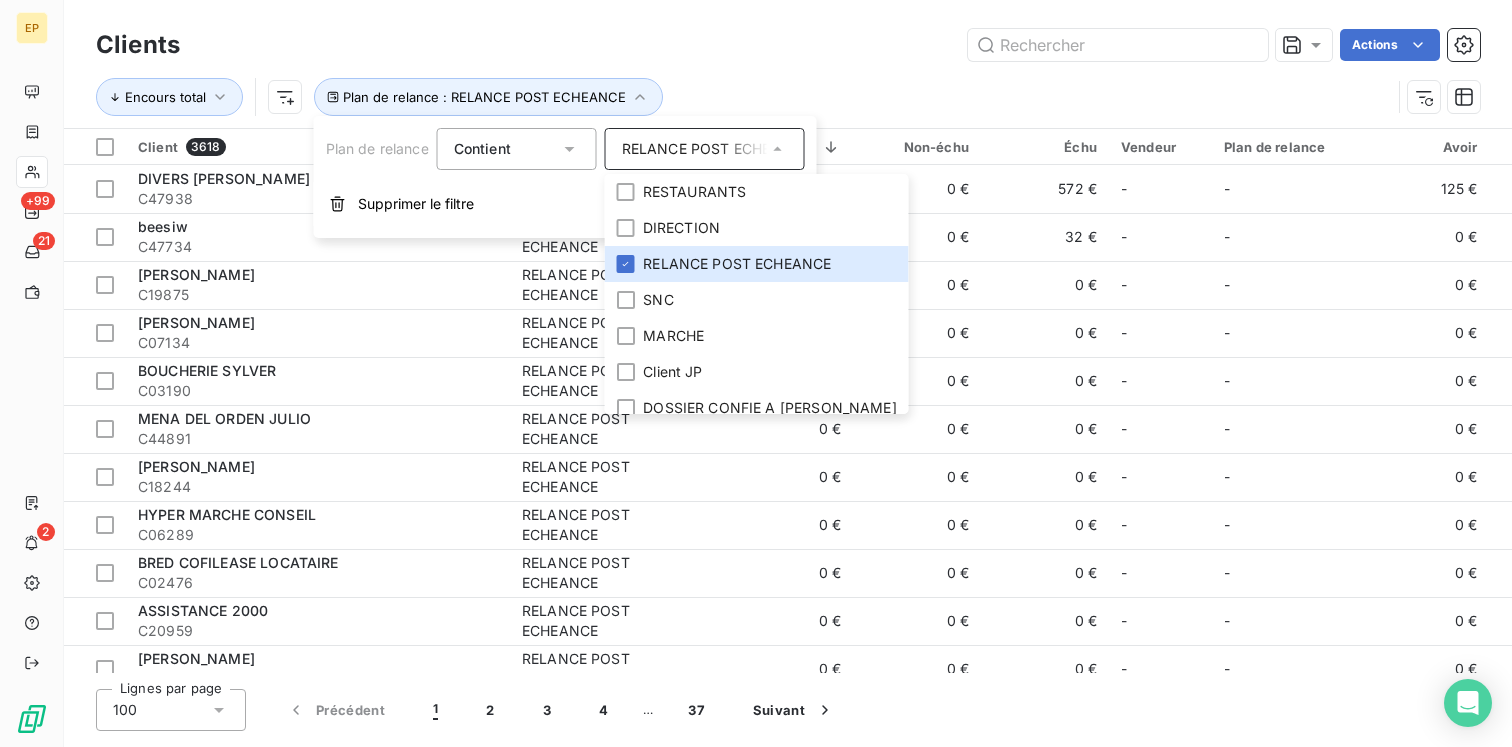 click on "Clients Actions" at bounding box center [788, 45] 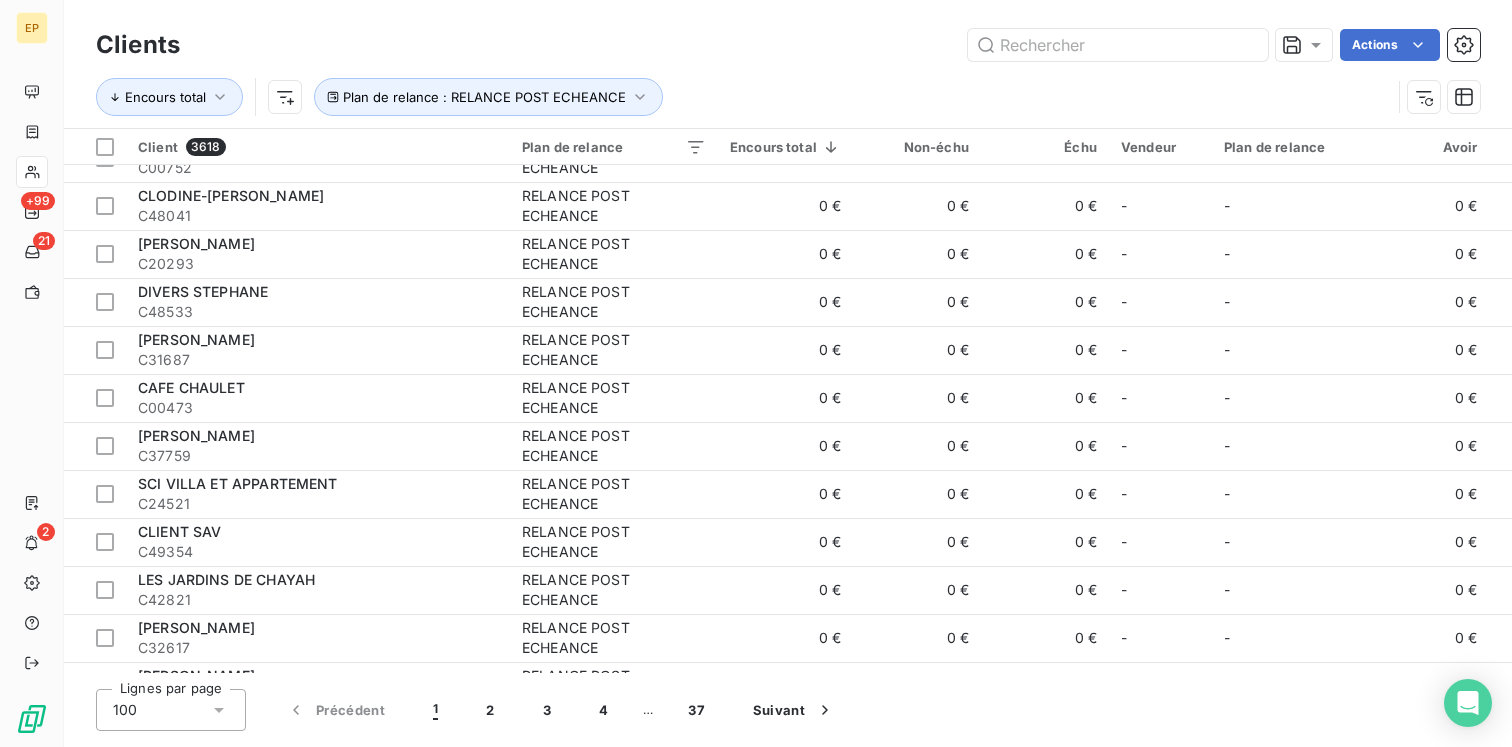 scroll, scrollTop: 2992, scrollLeft: 0, axis: vertical 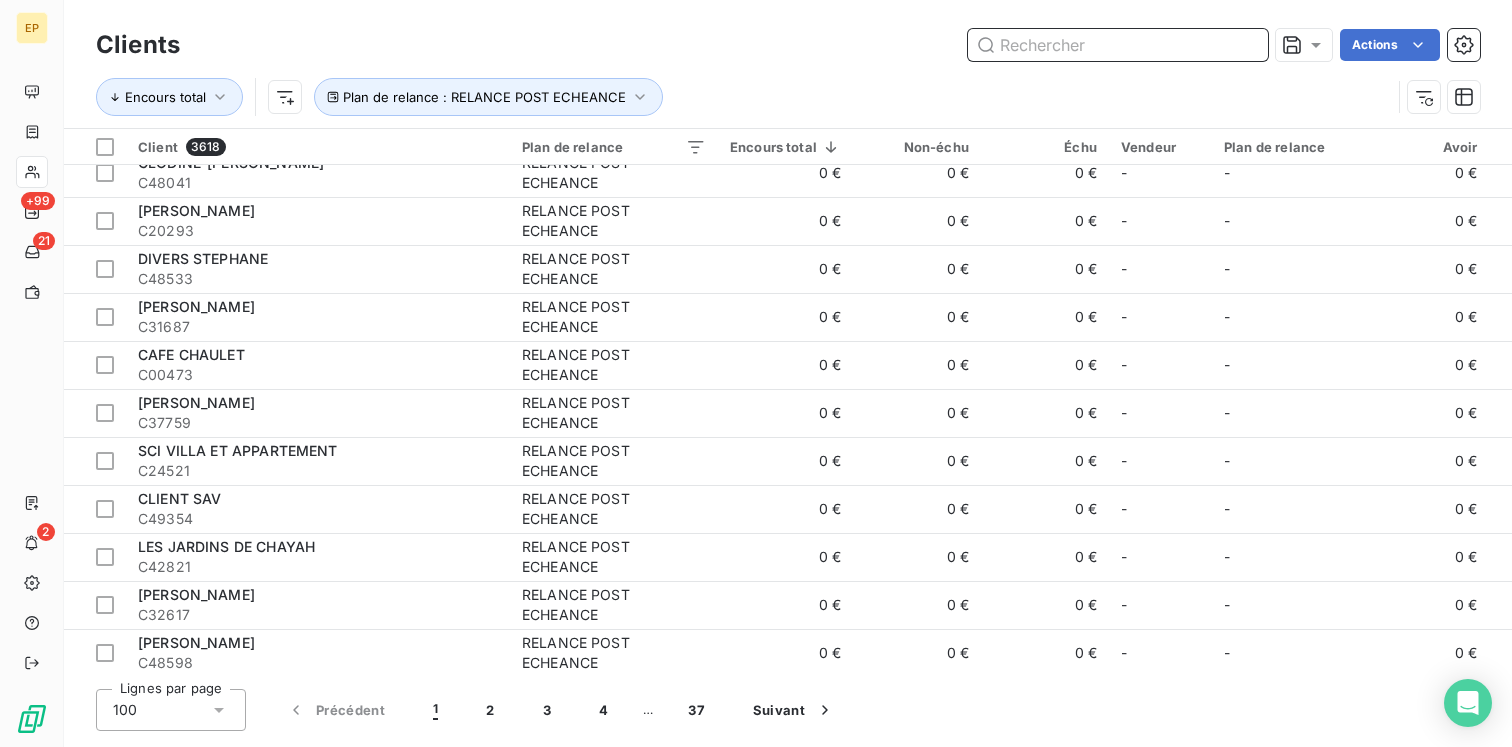 click at bounding box center [1118, 45] 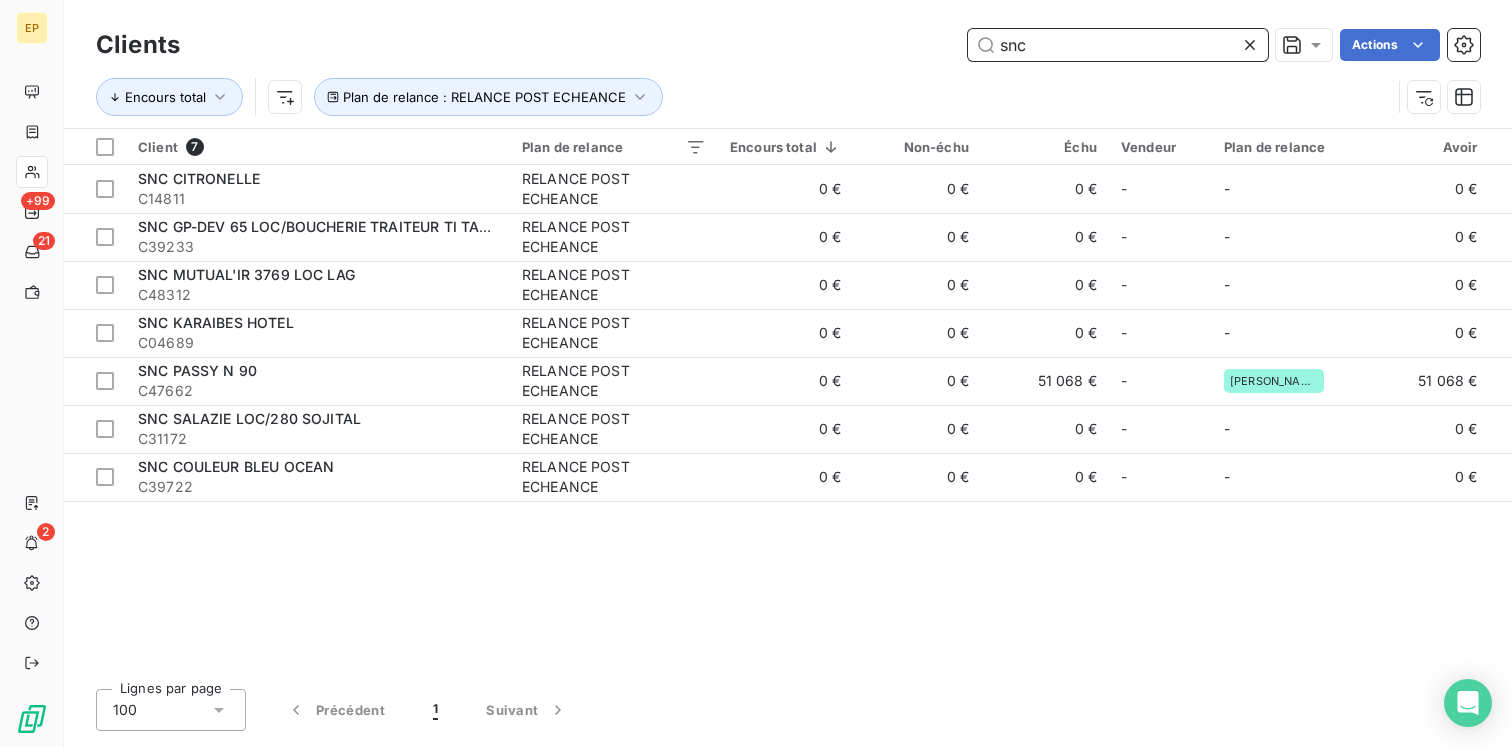 scroll, scrollTop: 0, scrollLeft: 0, axis: both 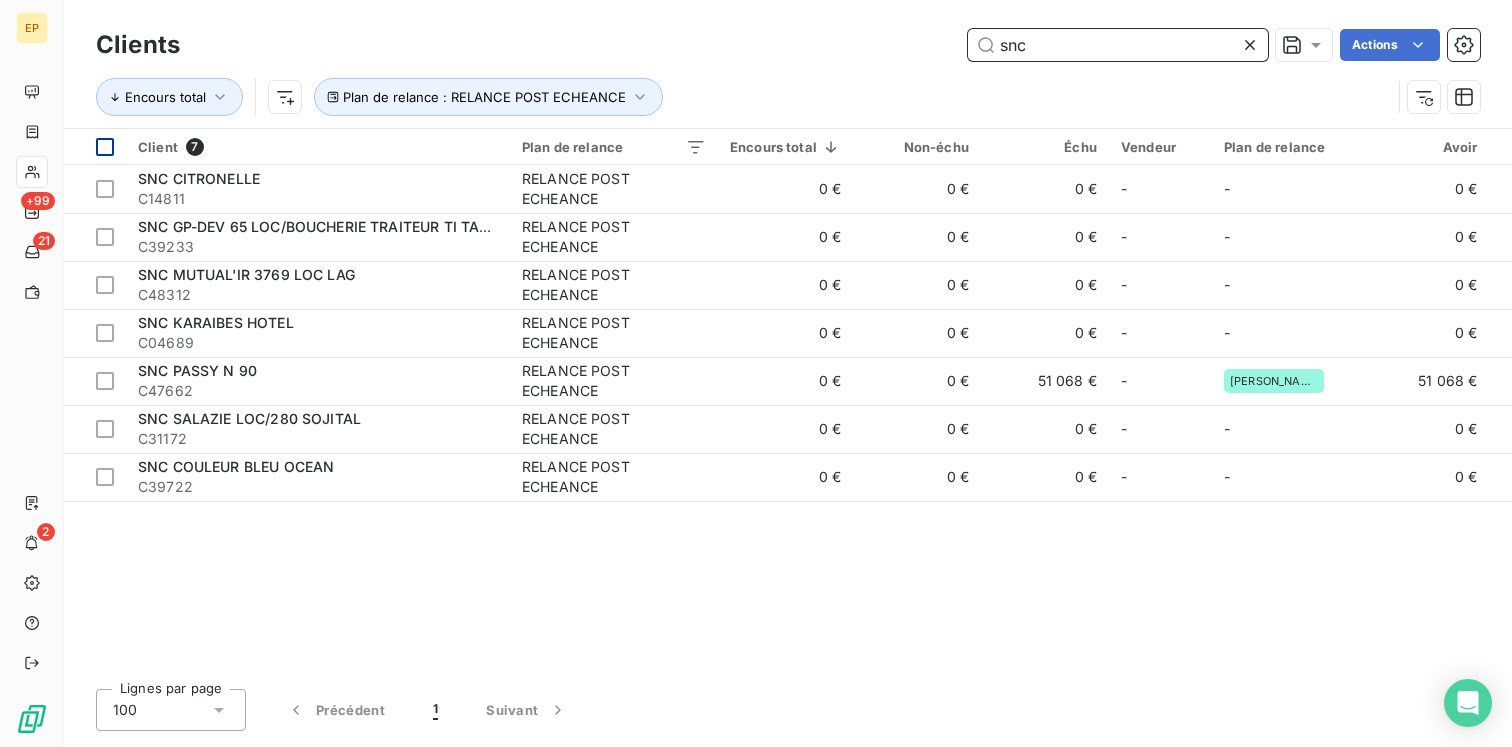type on "snc" 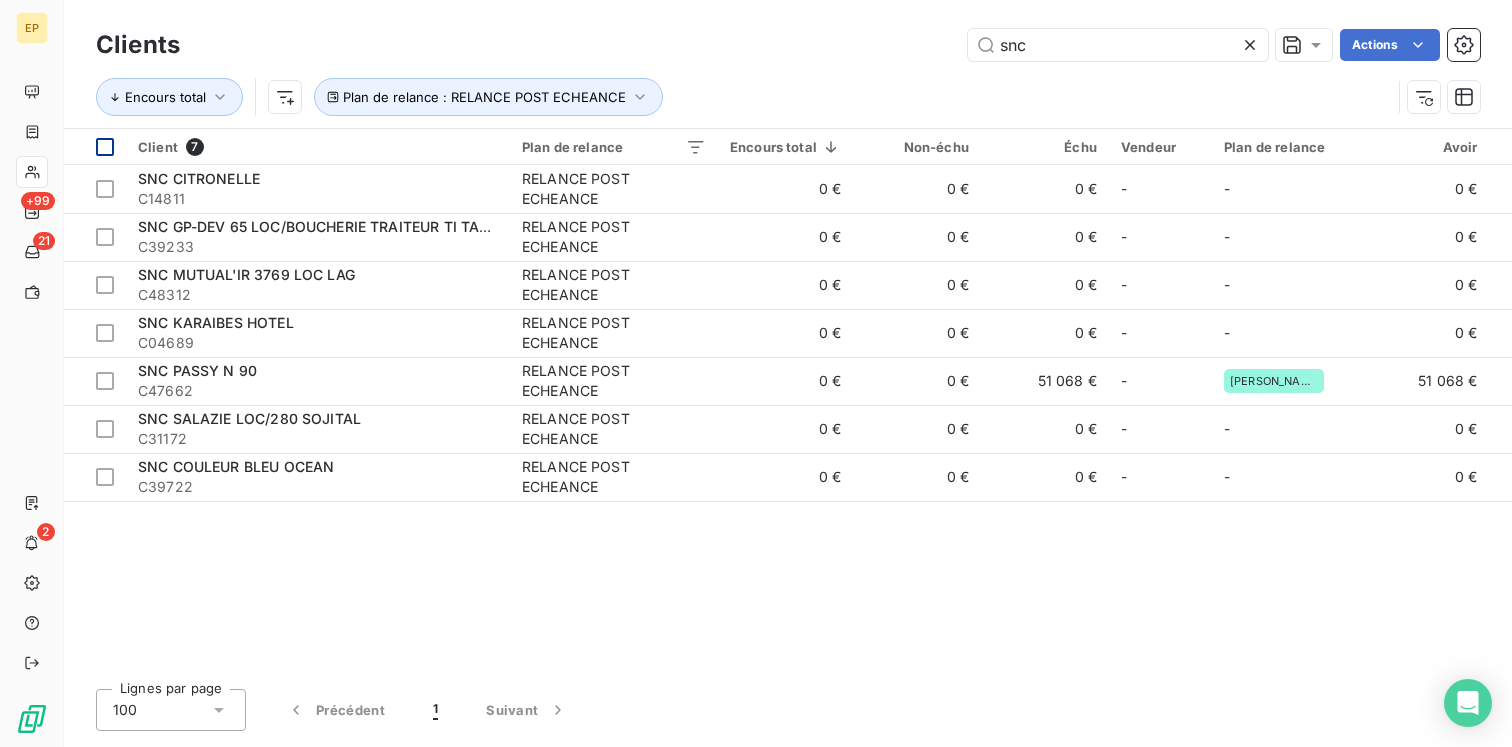 click at bounding box center (105, 147) 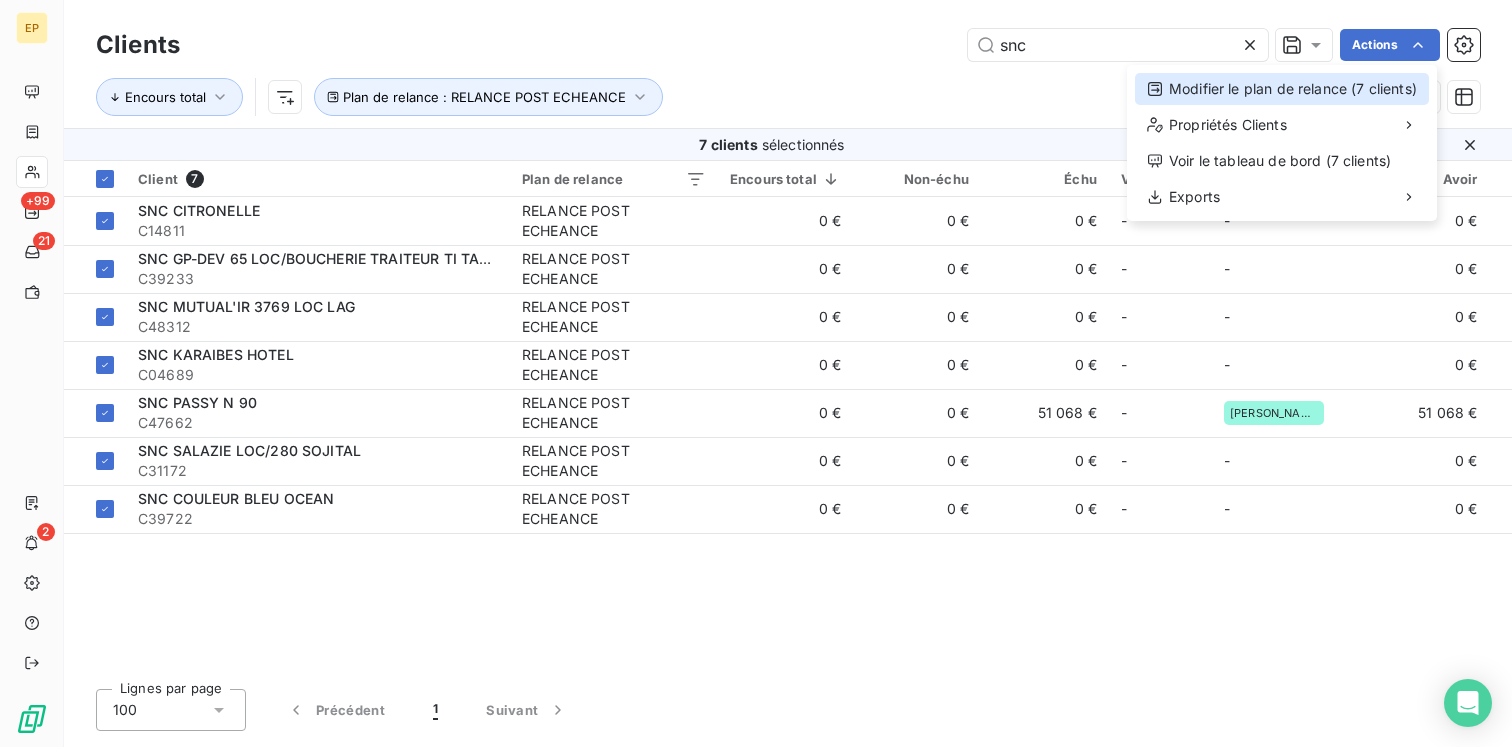 click on "Modifier le plan de relance (7 clients)" at bounding box center [1282, 89] 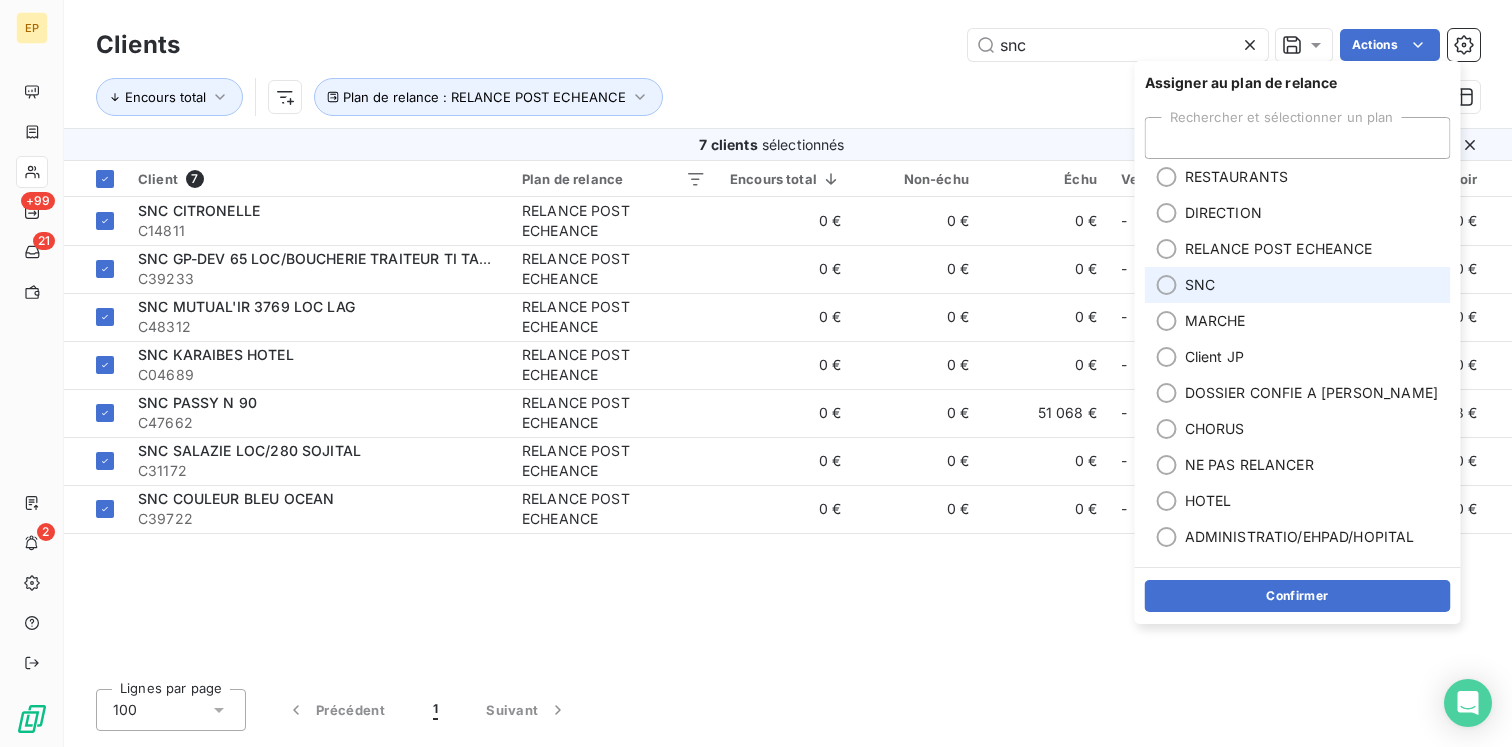 click on "SNC" at bounding box center (1200, 285) 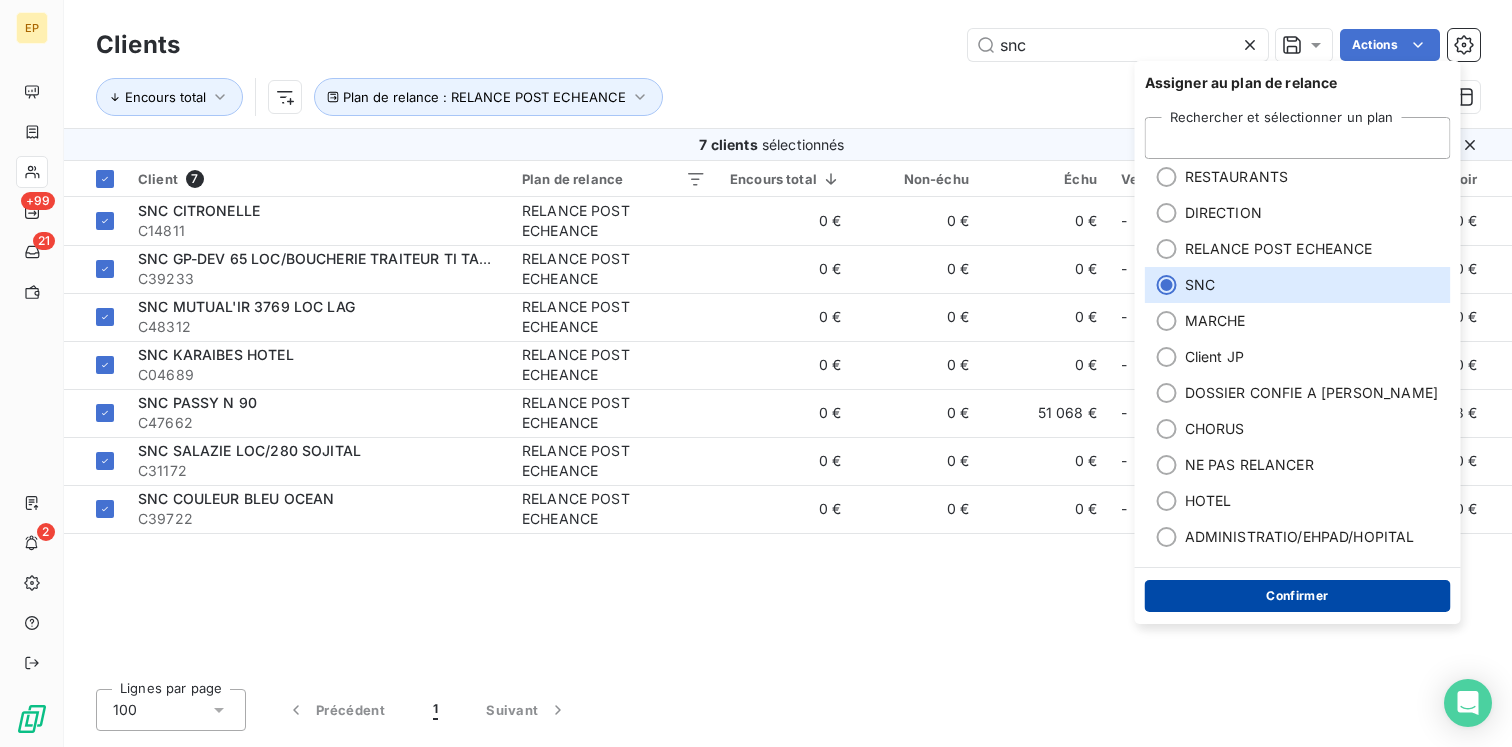 click on "Confirmer" at bounding box center [1298, 596] 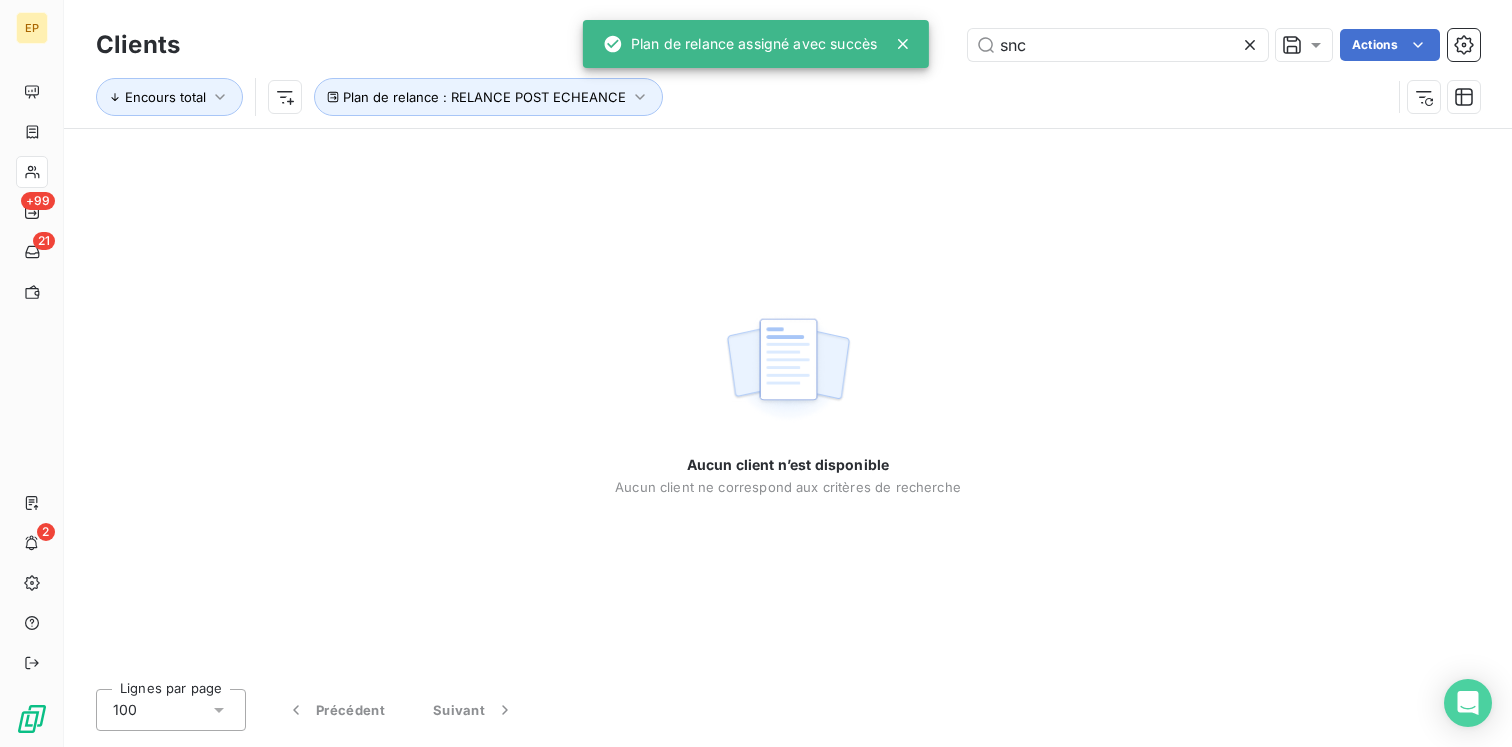 click 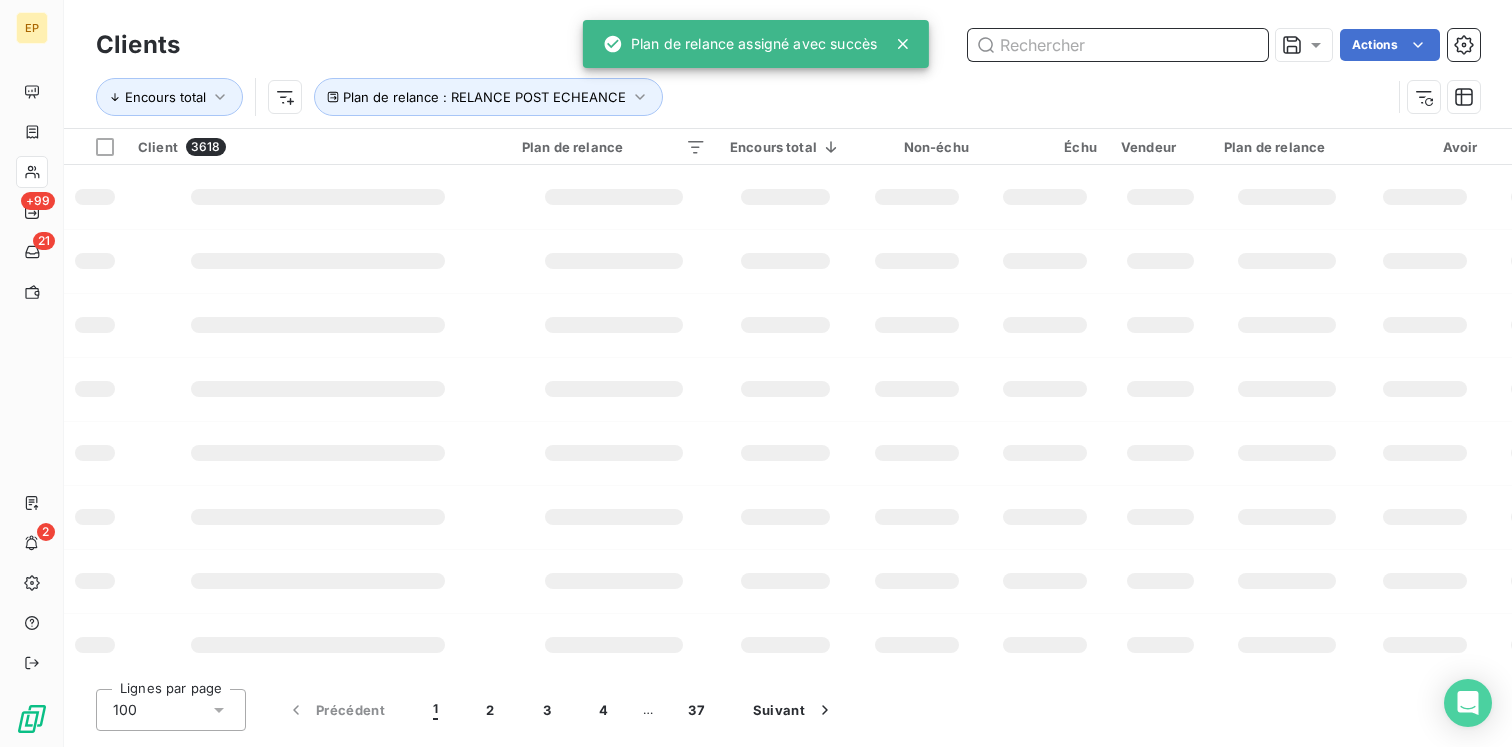 click at bounding box center [1118, 45] 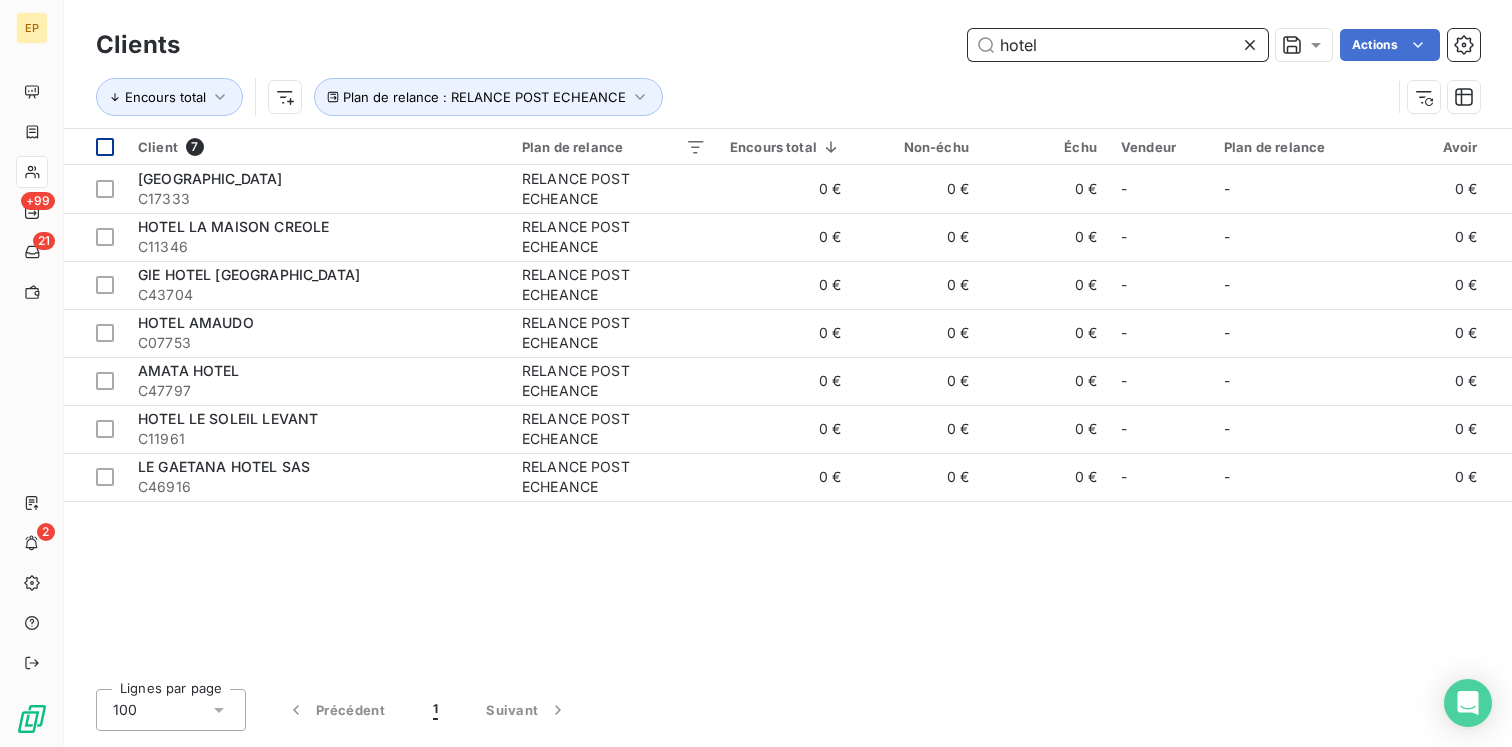 type on "hotel" 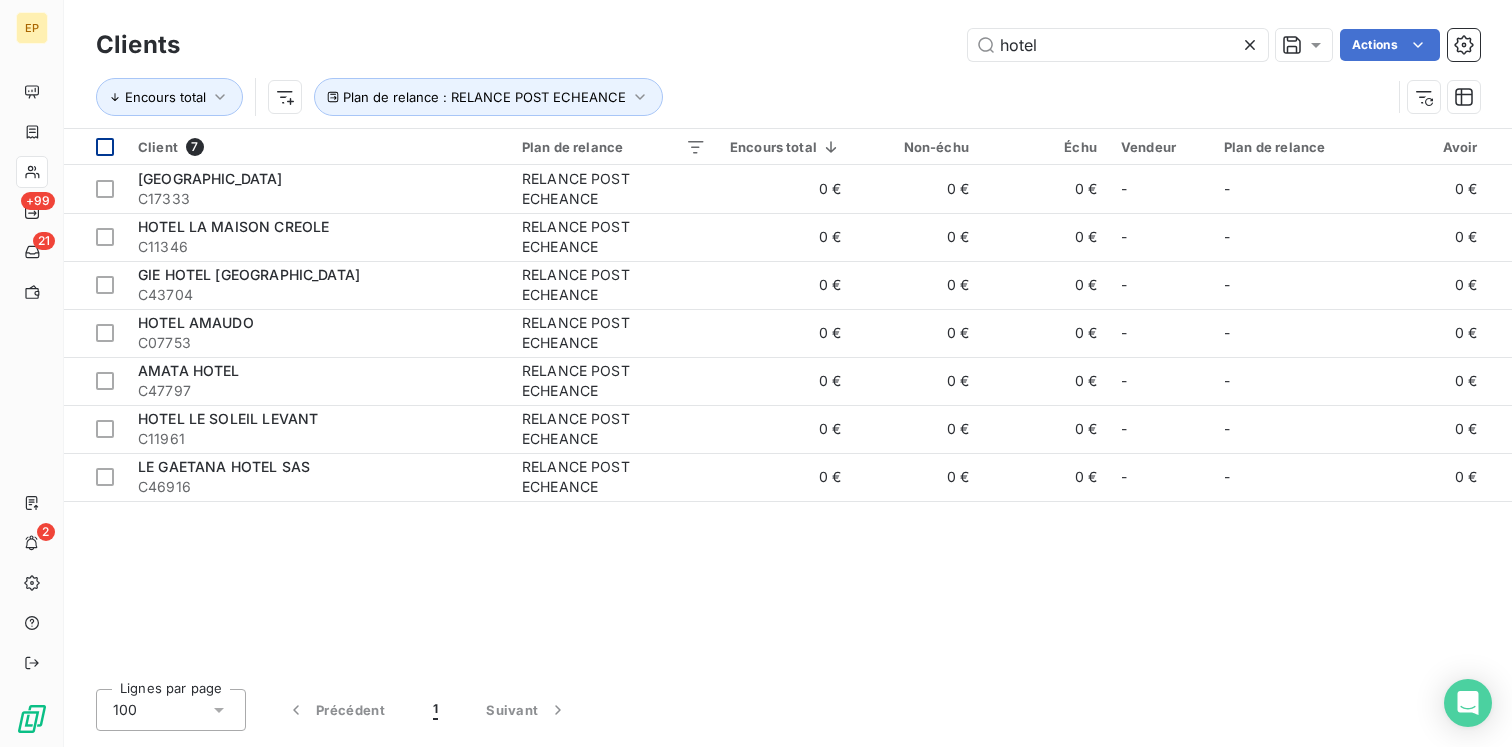 click at bounding box center (105, 147) 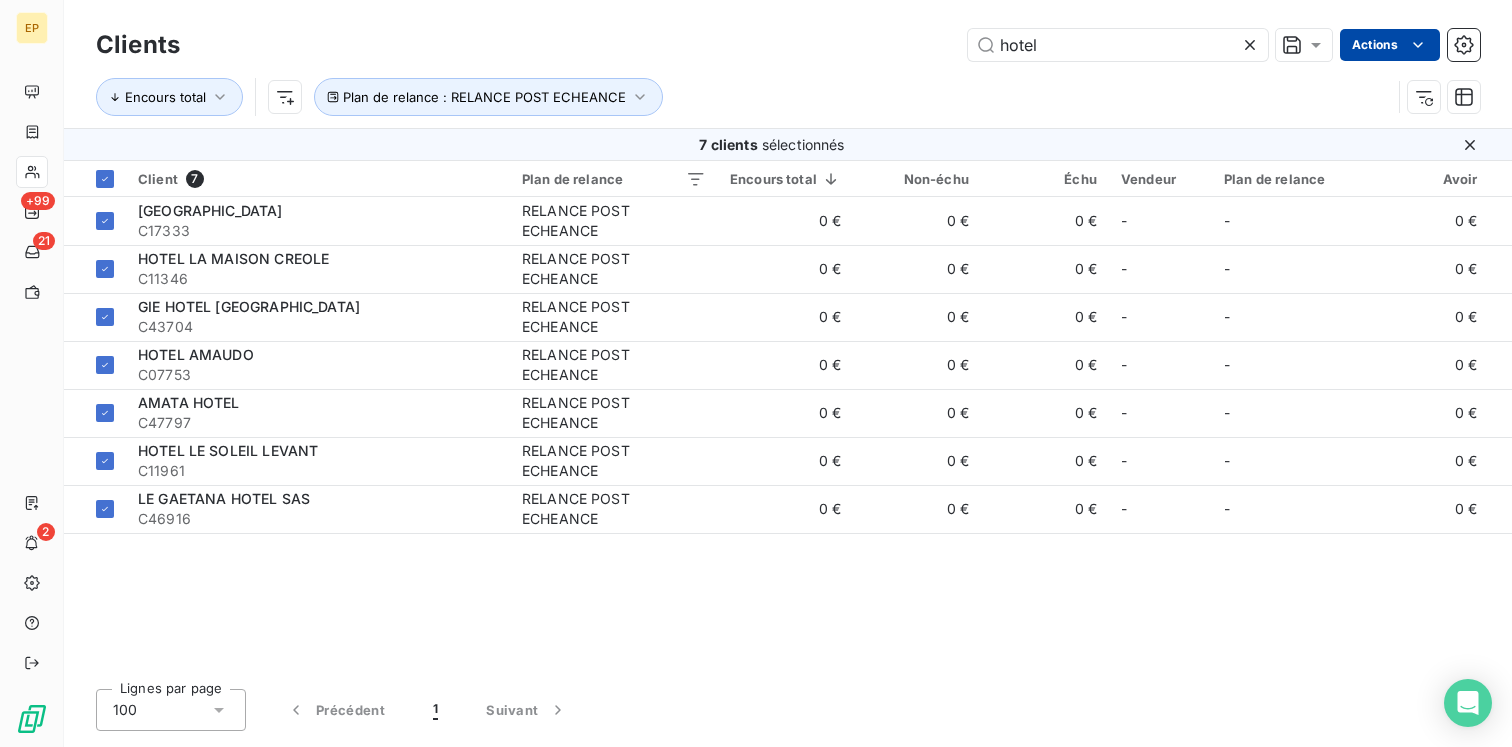 click on "EP +99 21 2 Clients hotel Actions Encours total Plan de relance  : RELANCE POST ECHEANCE  7 clients   sélectionnés Client 7 Plan de relance Encours total Non-échu Échu Vendeur Plan de relance Avoir Litige Recouvrement Promesse de paiement Crédit divers Débit divers Limite d’encours Délai moyen de paiement Retard moyen CAP SUD HOTEL C17333 RELANCE POST ECHEANCE 0 € 0 € 0 € - - 0 € 0 € 0 € 0 € 0 € 0 € - HOTEL LA MAISON CREOLE C11346 RELANCE POST ECHEANCE 0 € 0 € 0 € - - 0 € 0 € 0 € 0 € 0 € 0 € - [GEOGRAPHIC_DATA]  C43704 RELANCE POST ECHEANCE 0 € 0 € 0 € - - 0 € 0 € 0 € 0 € 0 € 0 € - HOTEL AMAUDO C07753 RELANCE POST ECHEANCE 0 € 0 € 0 € - - 0 € 0 € 0 € 0 € 0 € 0 € - AMATA HOTEL C47797 RELANCE POST ECHEANCE 0 € 0 € 0 € - - 0 € 0 € 0 € 0 € 0 € 0 € - HOTEL LE SOLEIL  LEVANT C11961 RELANCE POST ECHEANCE 0 € 0 € 0 € - - 0 € 0 € 0 € 0 €" at bounding box center [756, 373] 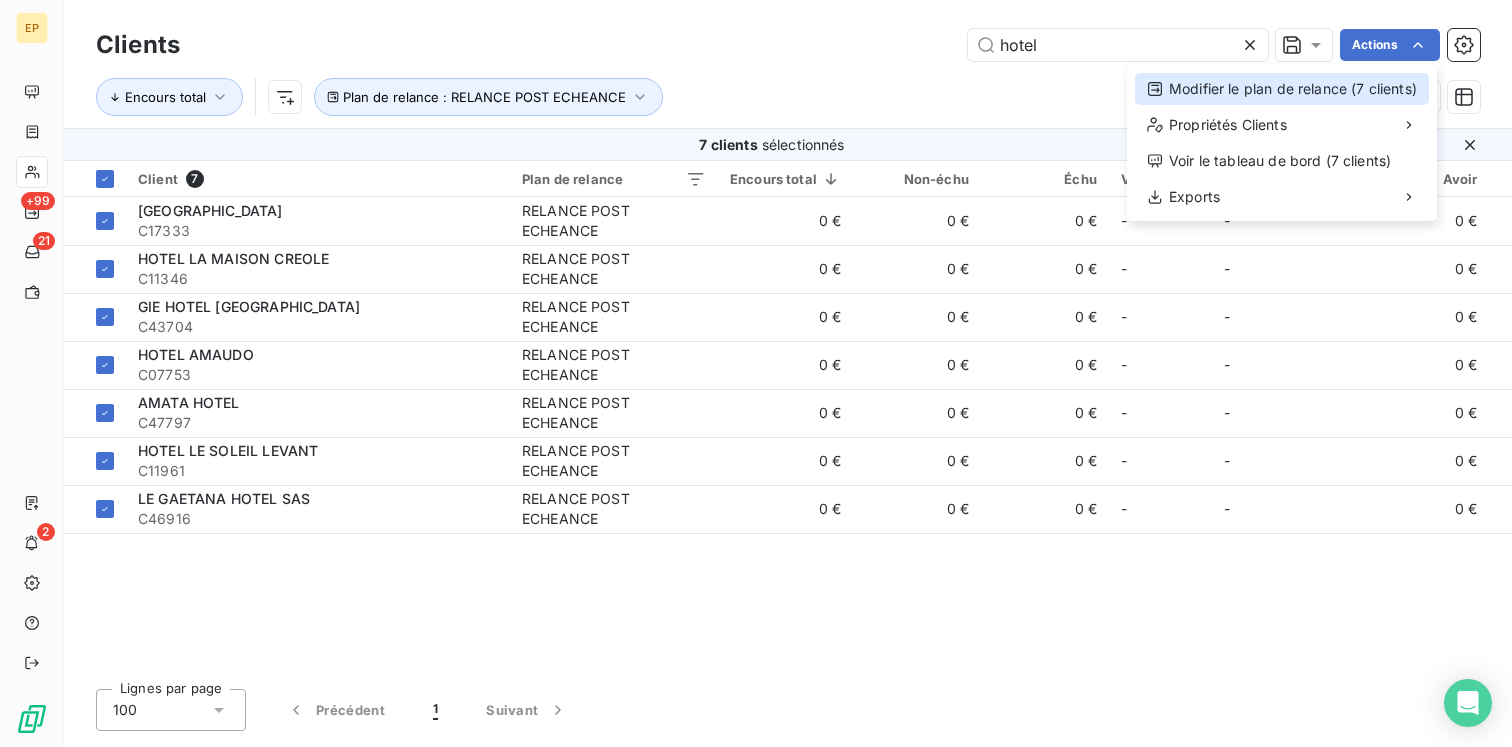 click on "Modifier le plan de relance (7 clients)" at bounding box center [1282, 89] 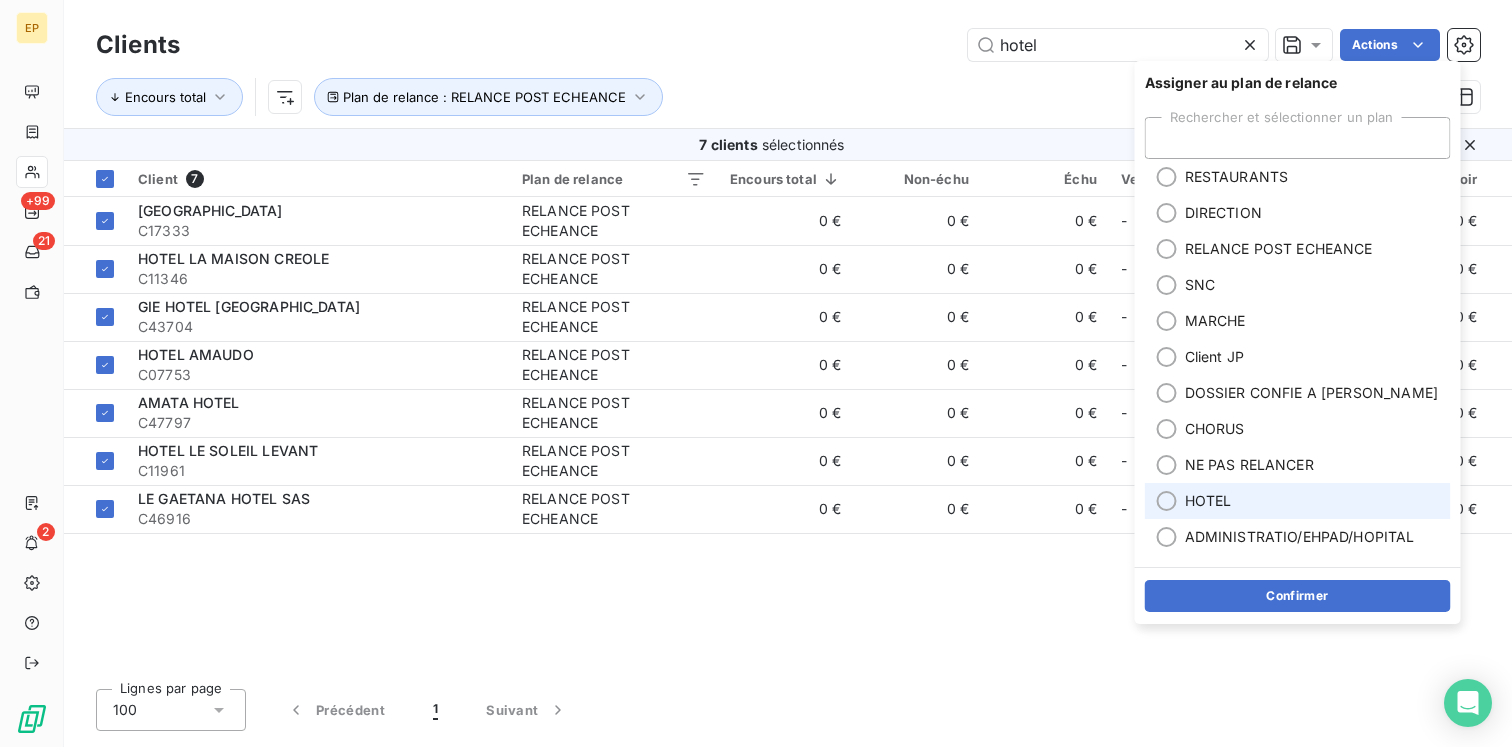 click on "HOTEL" at bounding box center [1208, 501] 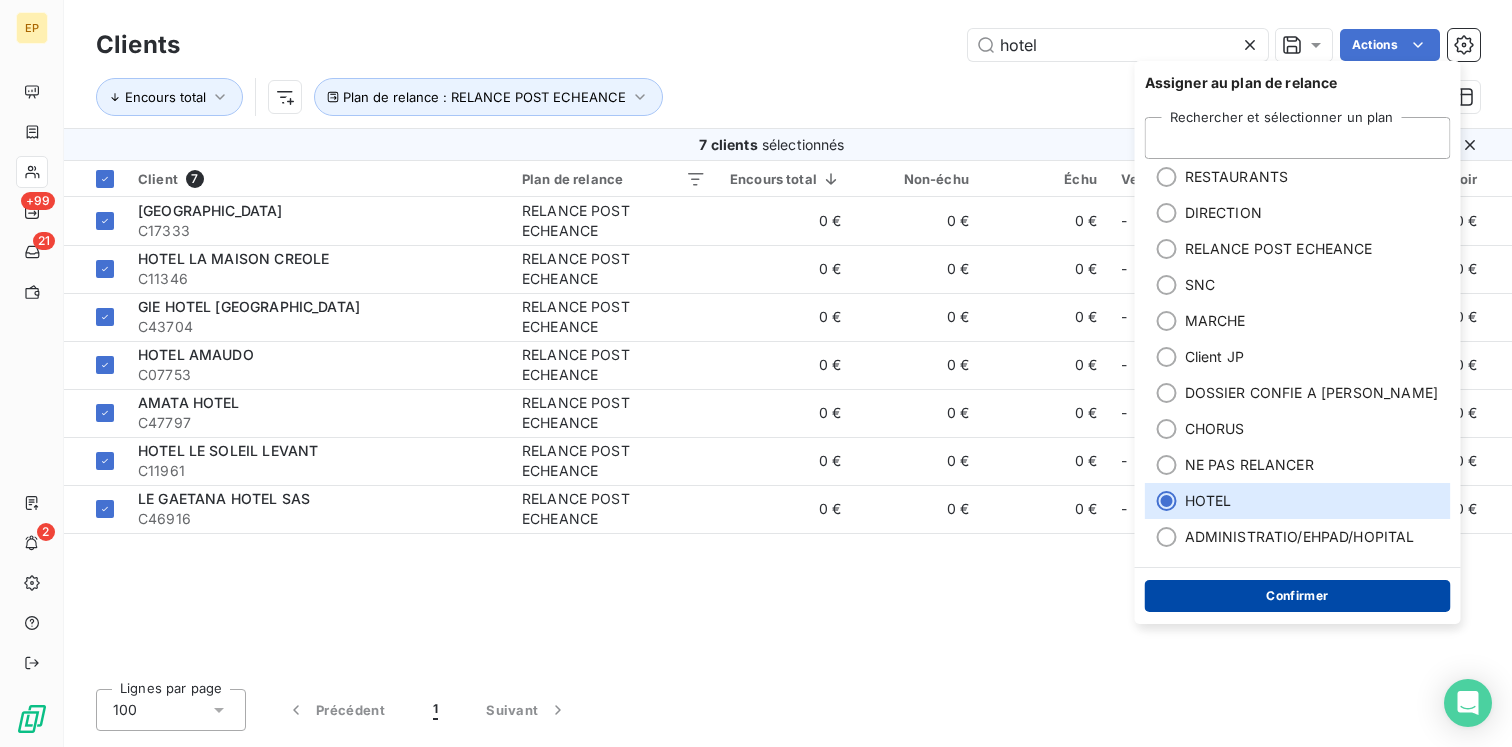 click on "Confirmer" at bounding box center (1298, 596) 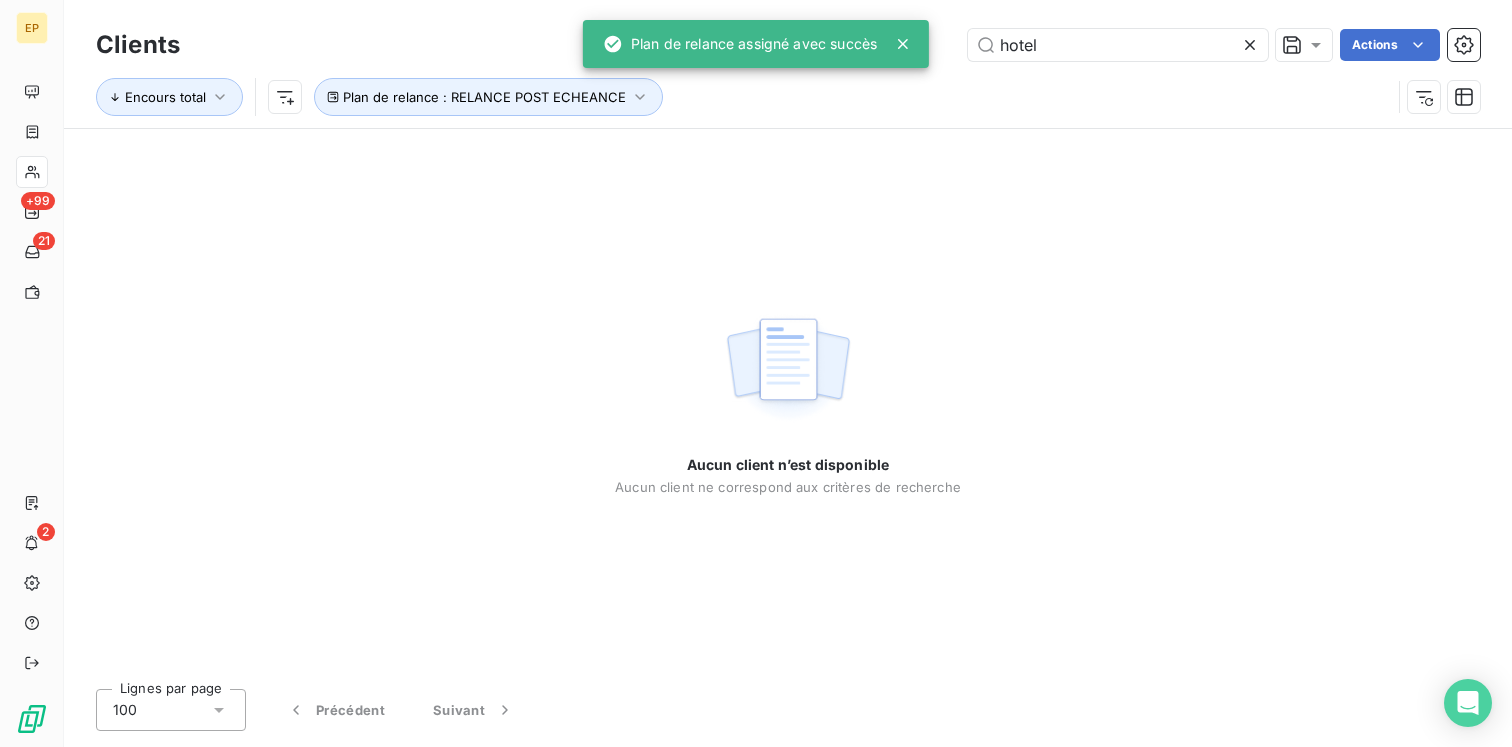 click at bounding box center (1254, 45) 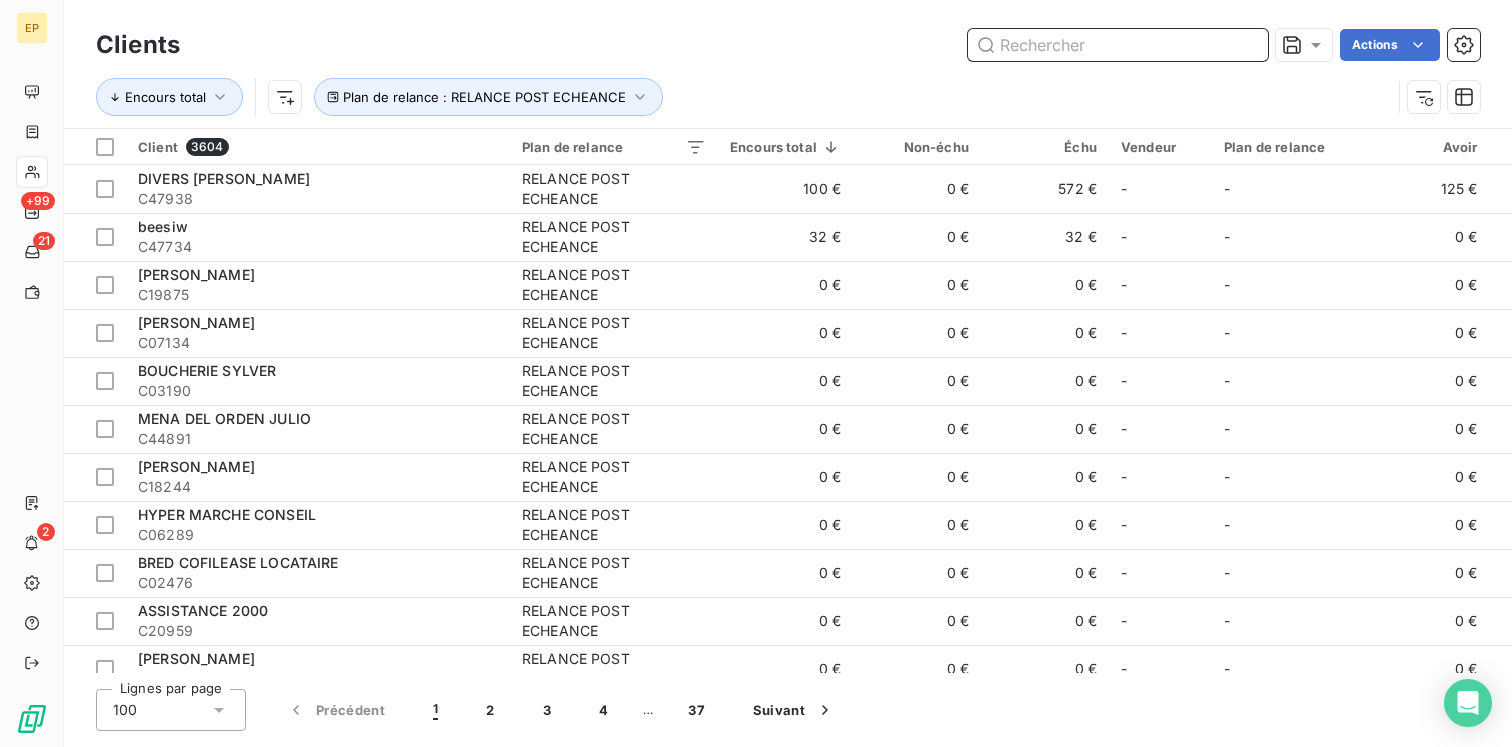 click at bounding box center [1118, 45] 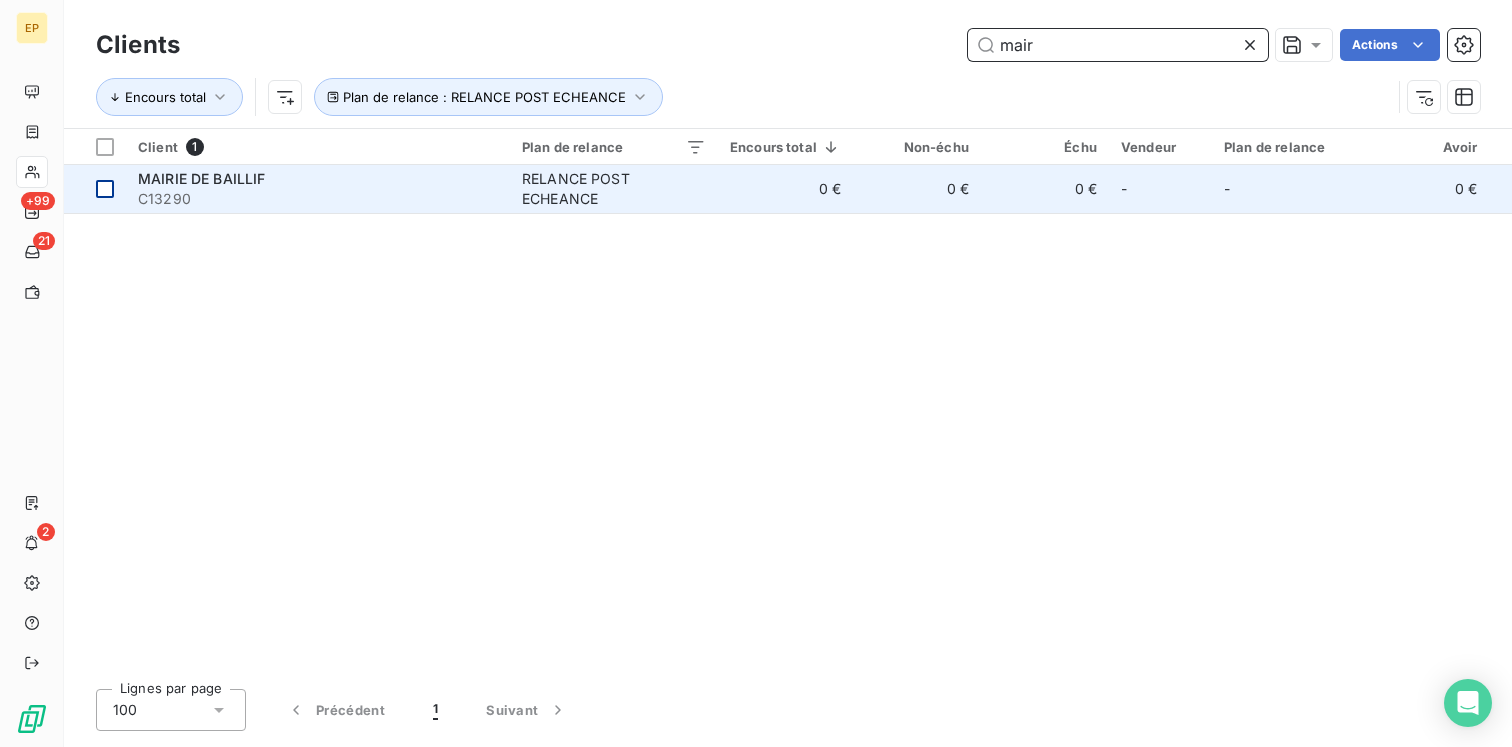type on "mair" 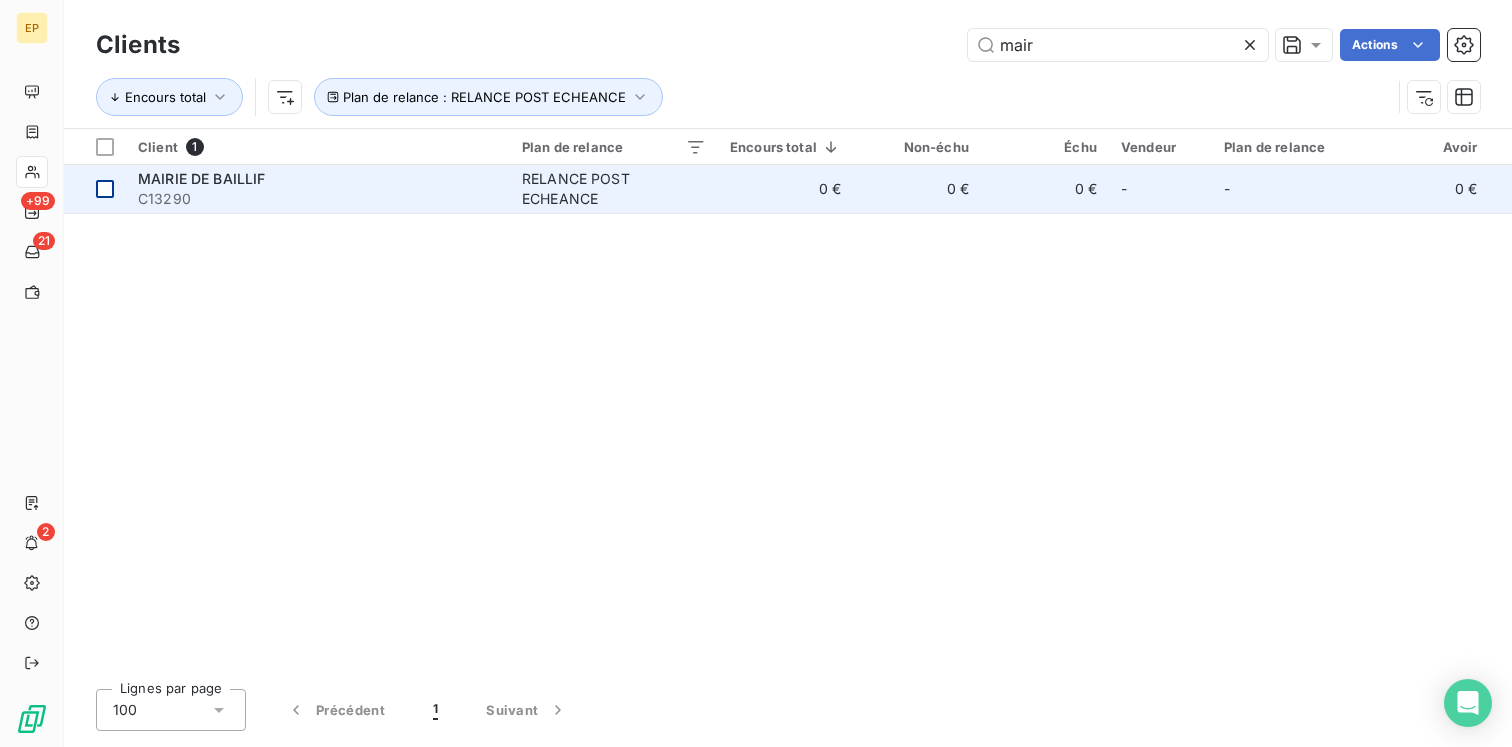 click at bounding box center [105, 189] 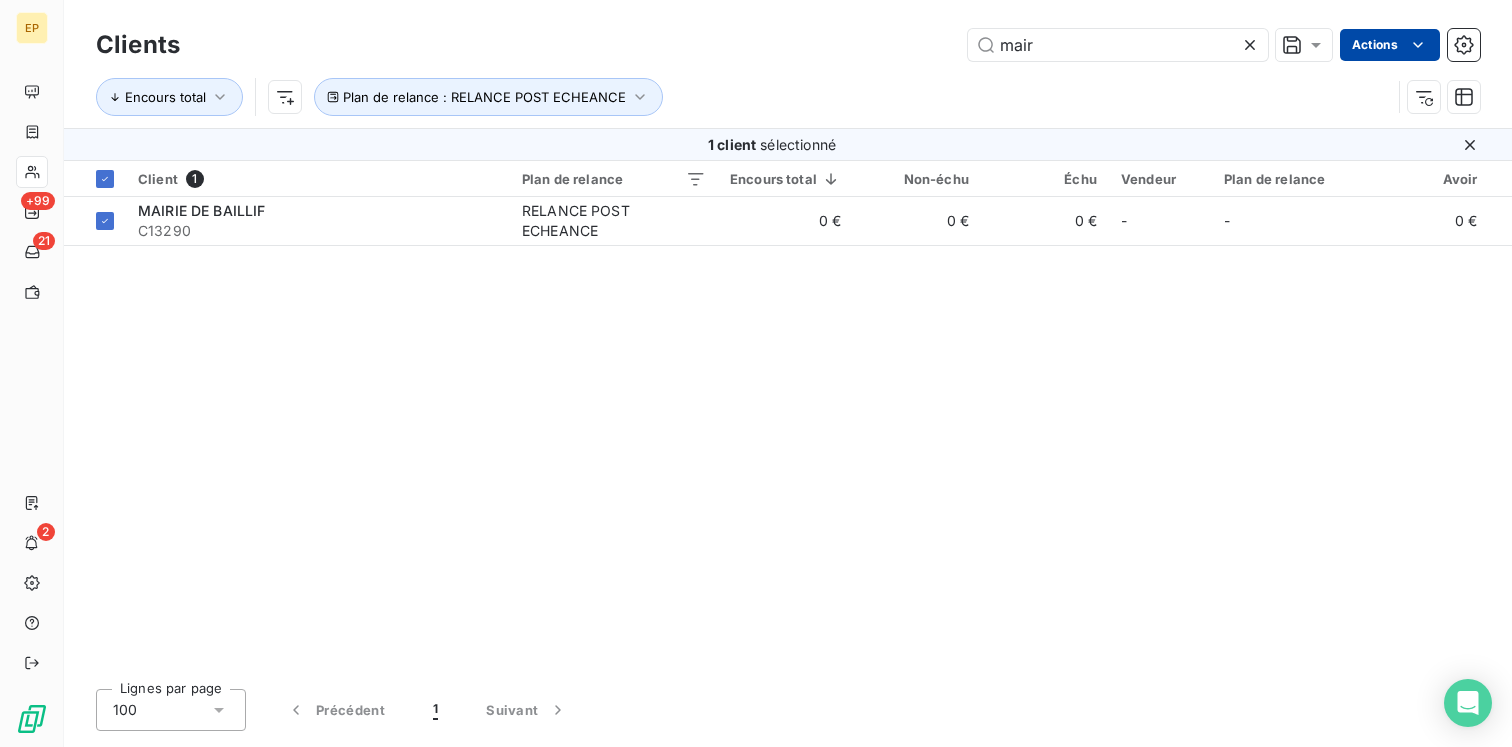 click on "EP +99 21 2 Clients mair Actions Encours total Plan de relance  : RELANCE POST ECHEANCE  1 client   sélectionné Client 1 Plan de relance Encours total Non-échu Échu Vendeur Plan de relance Avoir Litige Recouvrement Promesse de paiement Crédit divers Débit divers Limite d’encours Délai moyen de paiement Retard moyen MAIRIE DE BAILLIF C13290 RELANCE POST ECHEANCE 0 € 0 € 0 € - - 0 € 0 € 0 € 0 € 0 € 0 € - Lignes par page 100 Précédent 1 Suivant" at bounding box center (756, 373) 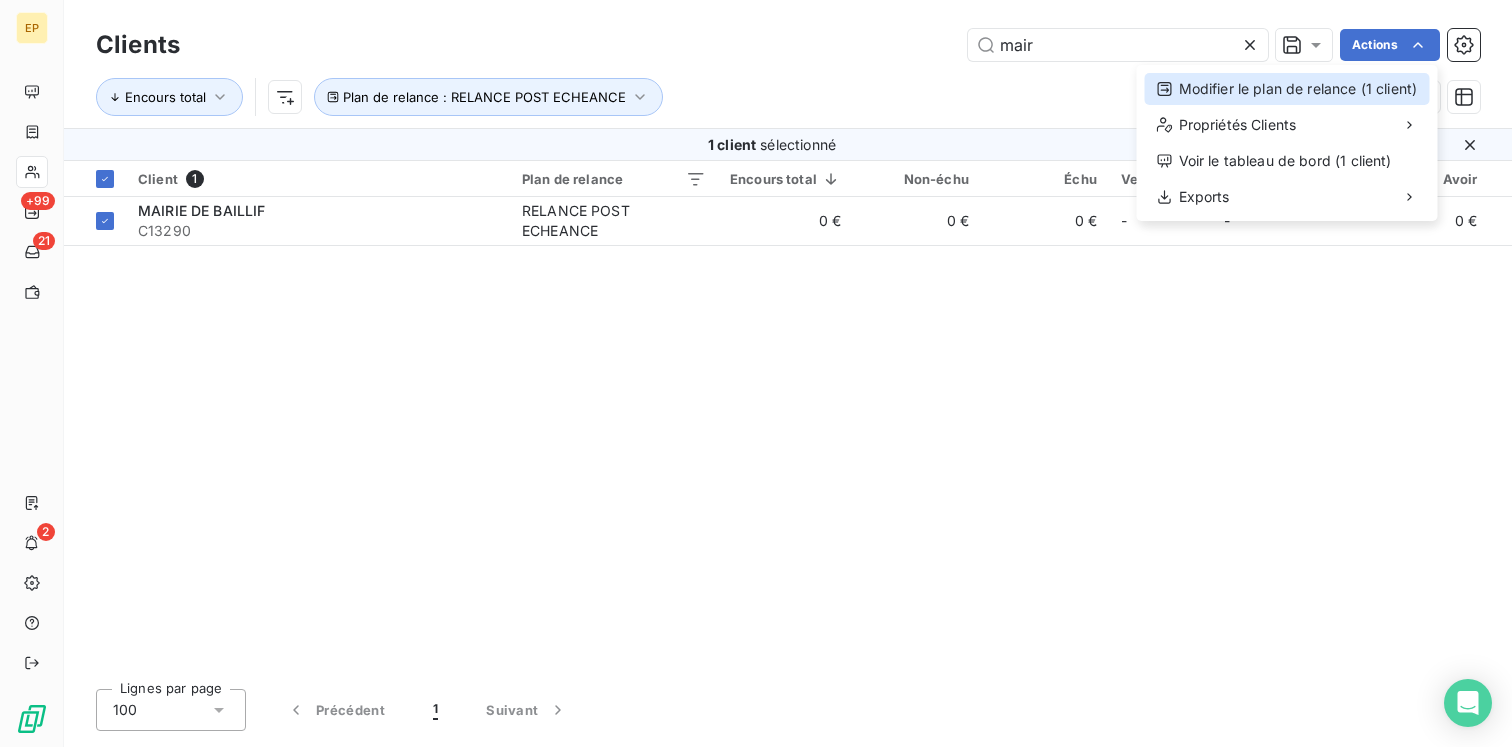 click on "Modifier le plan de relance (1 client)" at bounding box center (1287, 89) 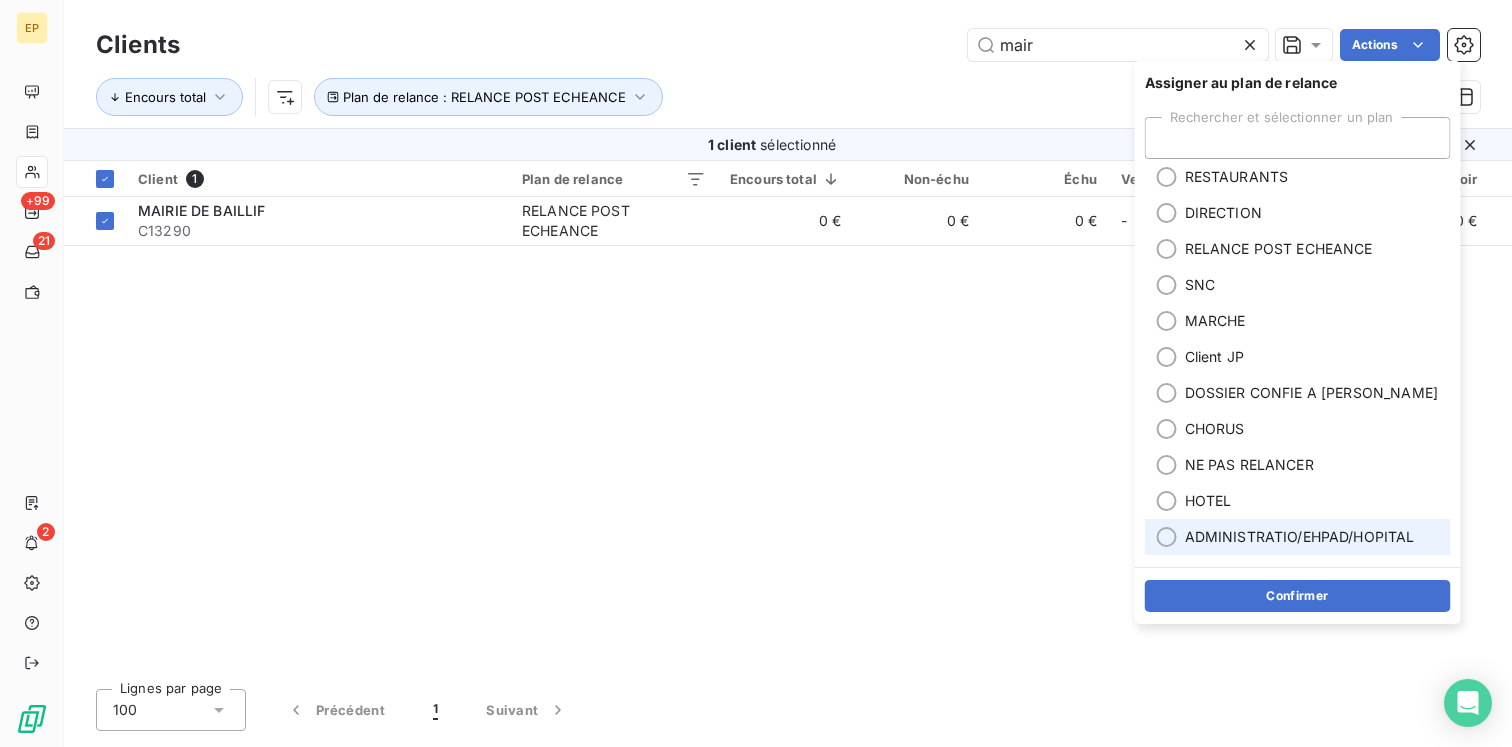 click on "ADMINISTRATIO/EHPAD/HOPITAL" at bounding box center (1300, 537) 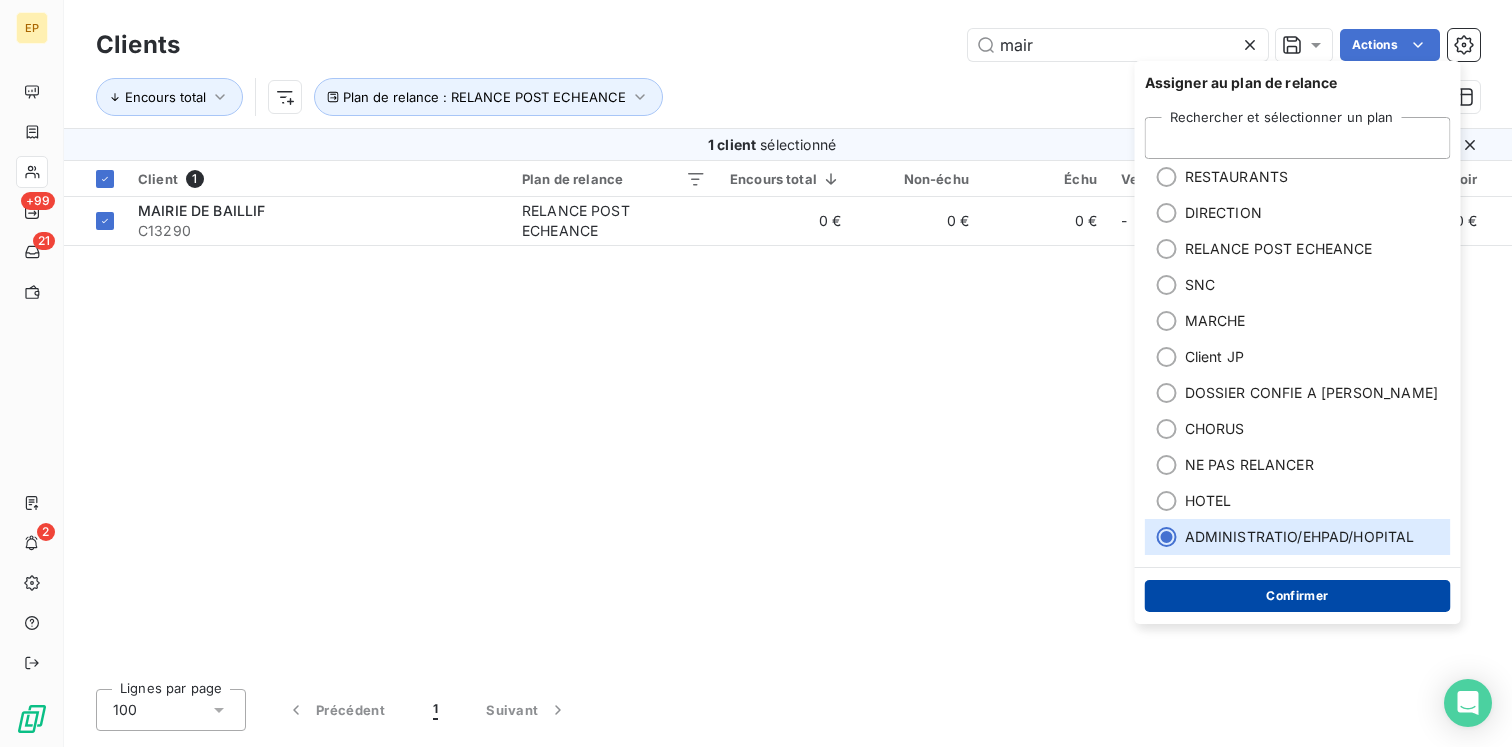 click on "Confirmer" at bounding box center (1298, 596) 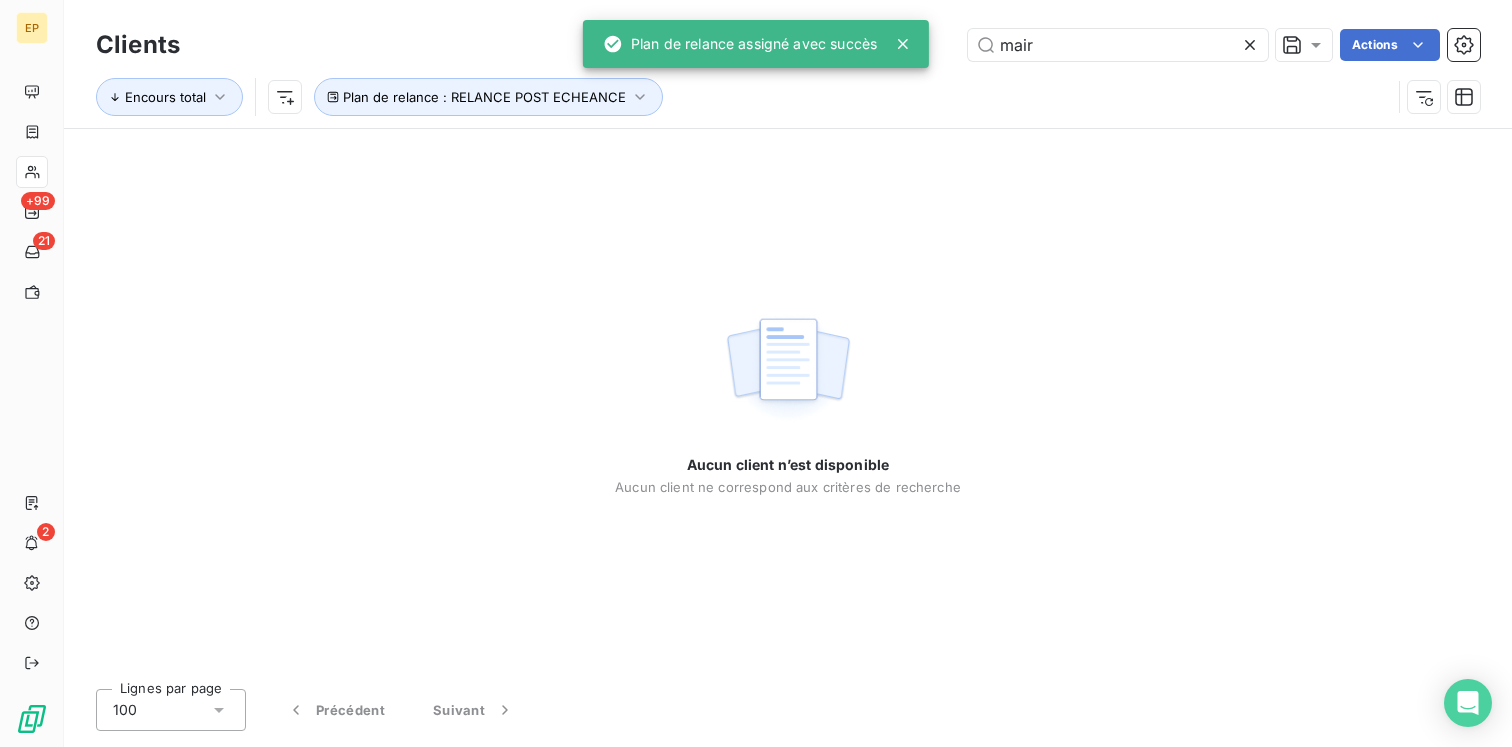 click 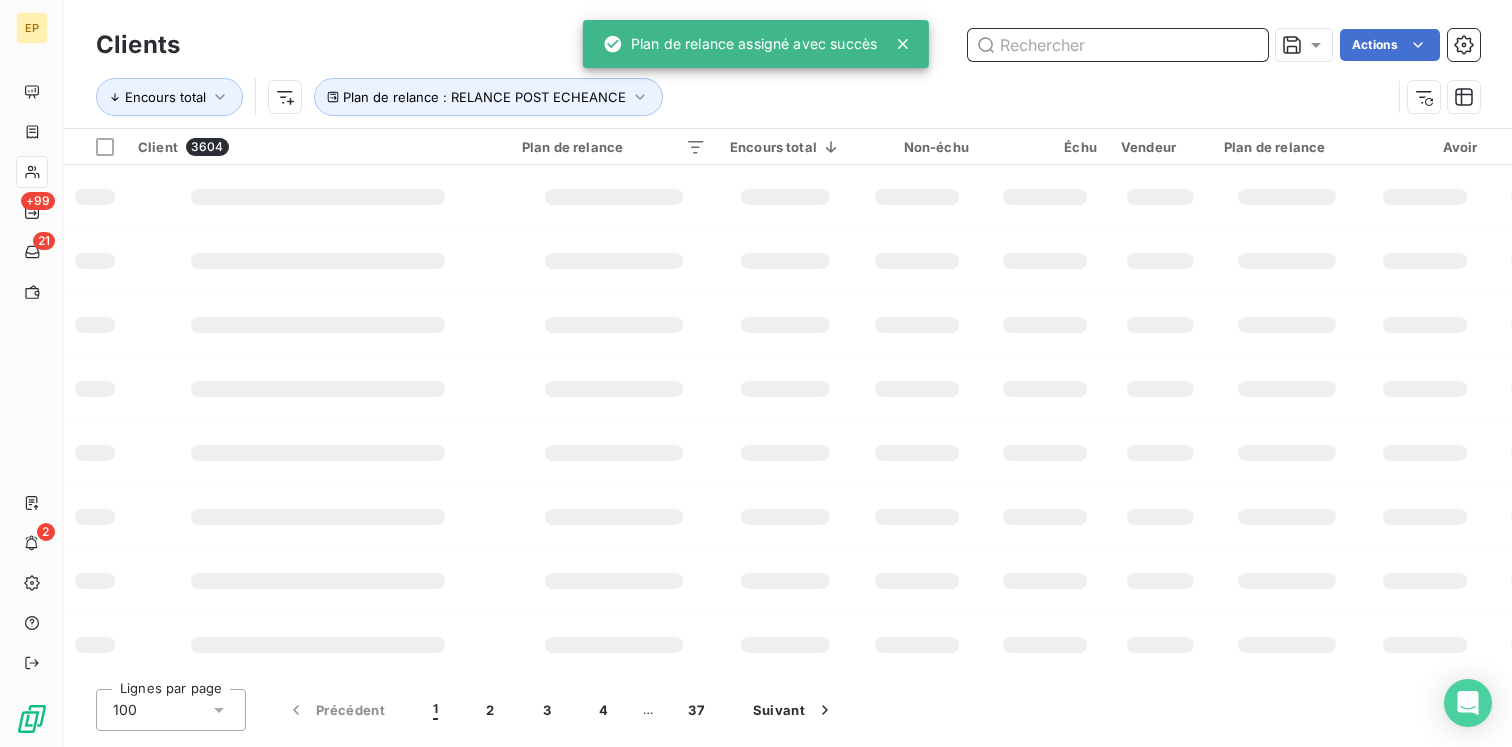 click at bounding box center (1118, 45) 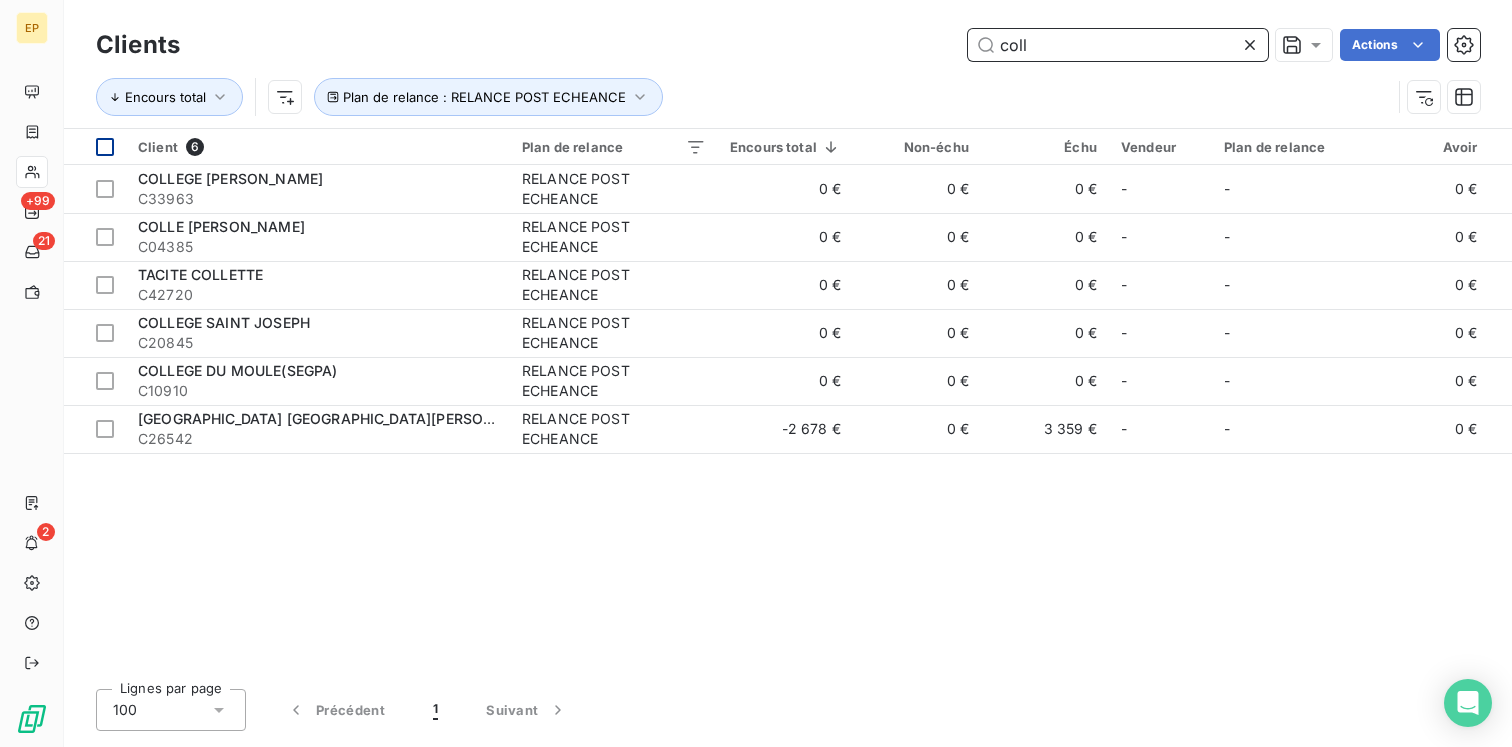 type on "coll" 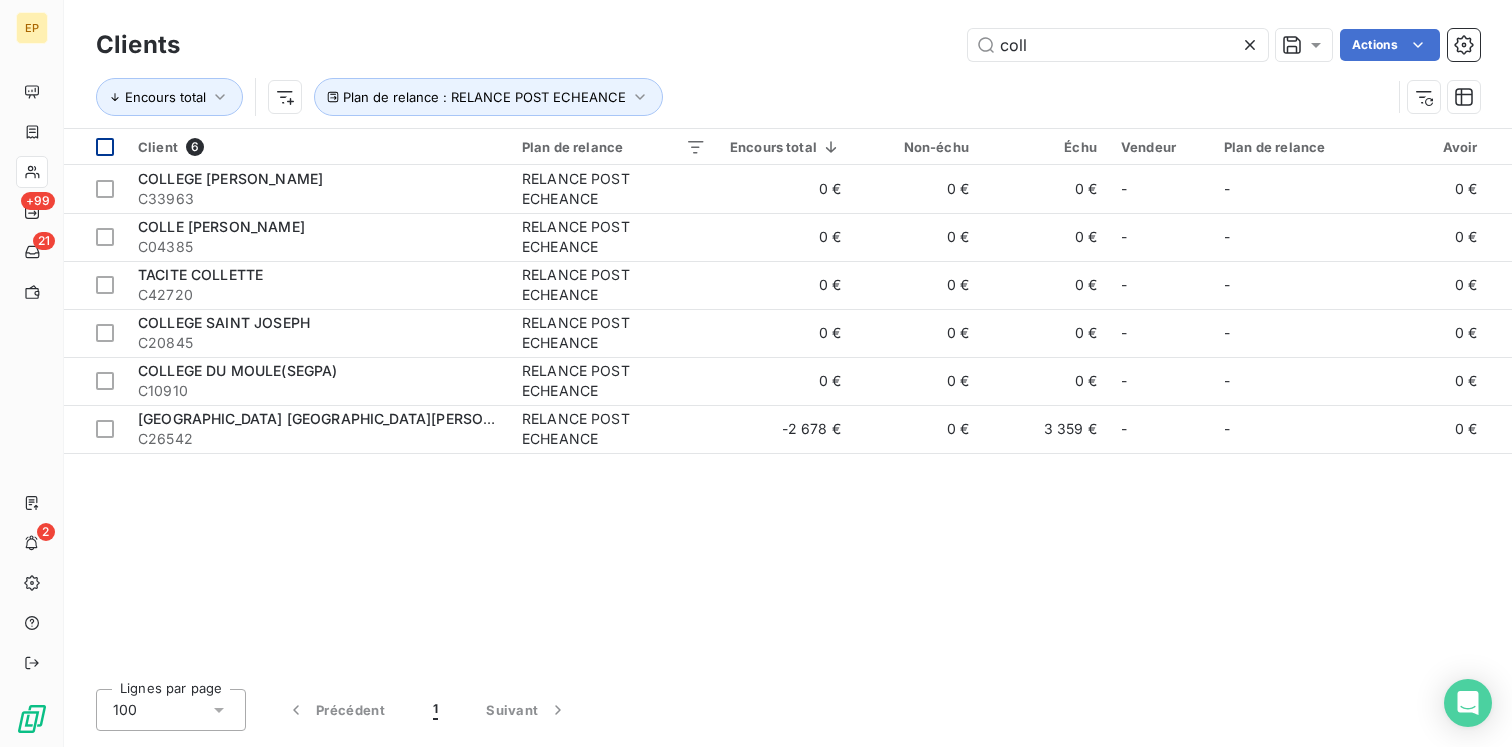 click at bounding box center [105, 147] 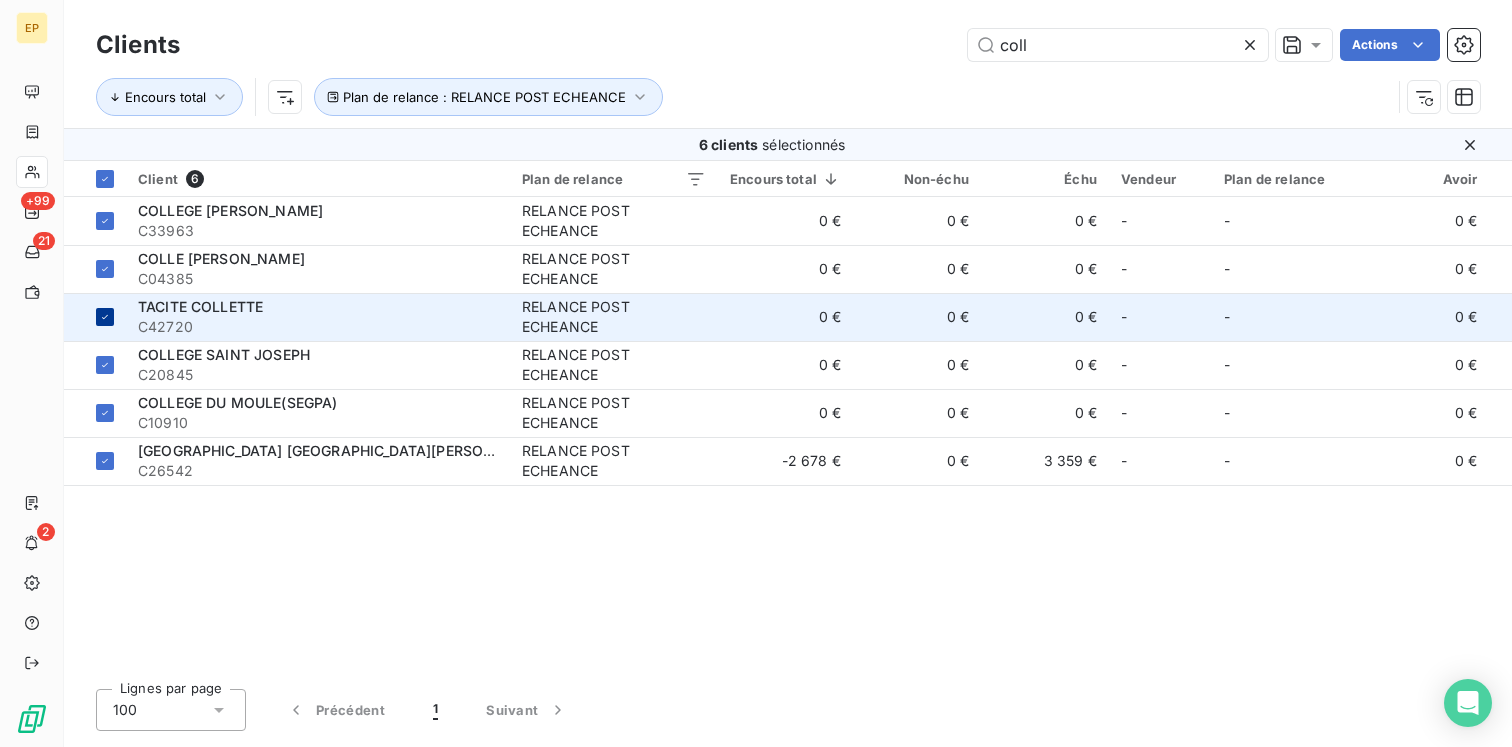 click 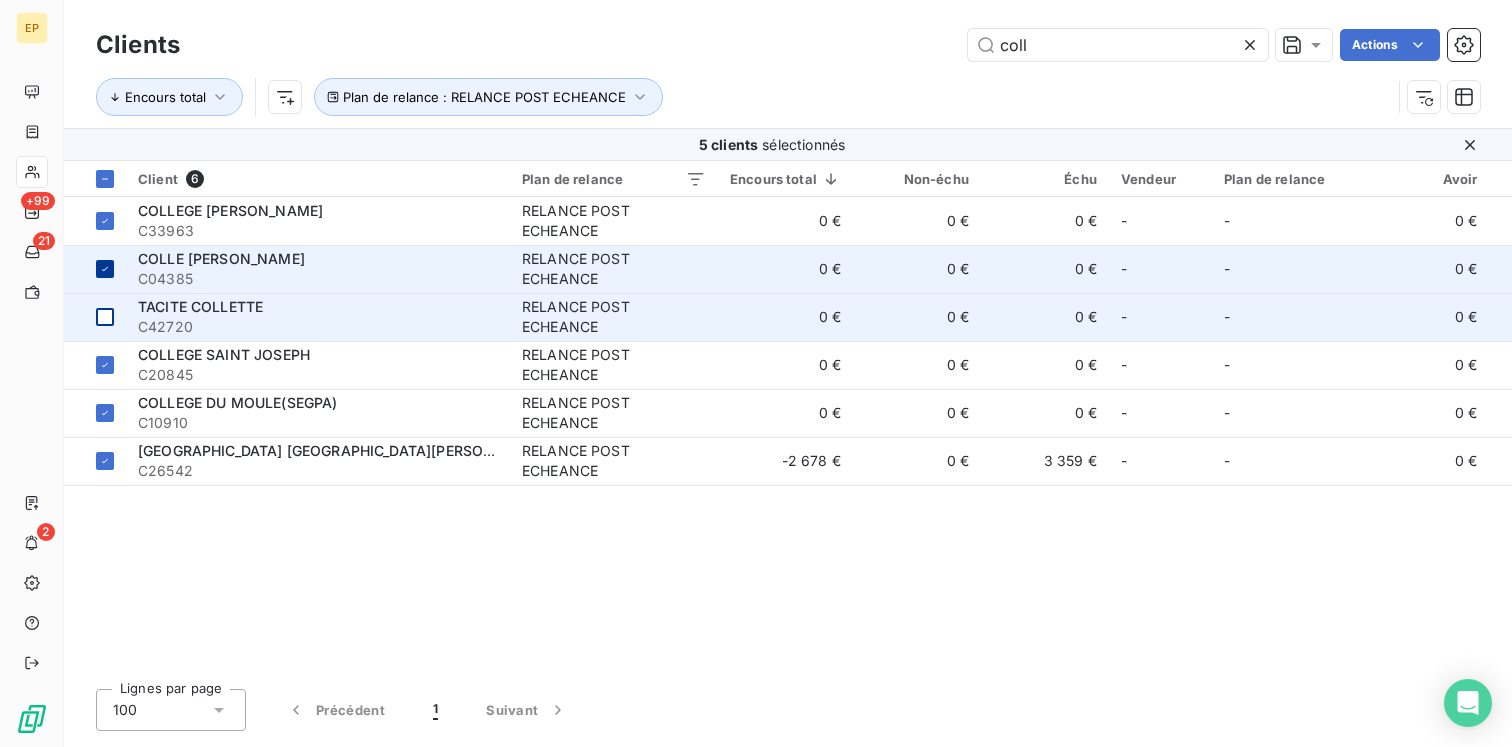 click 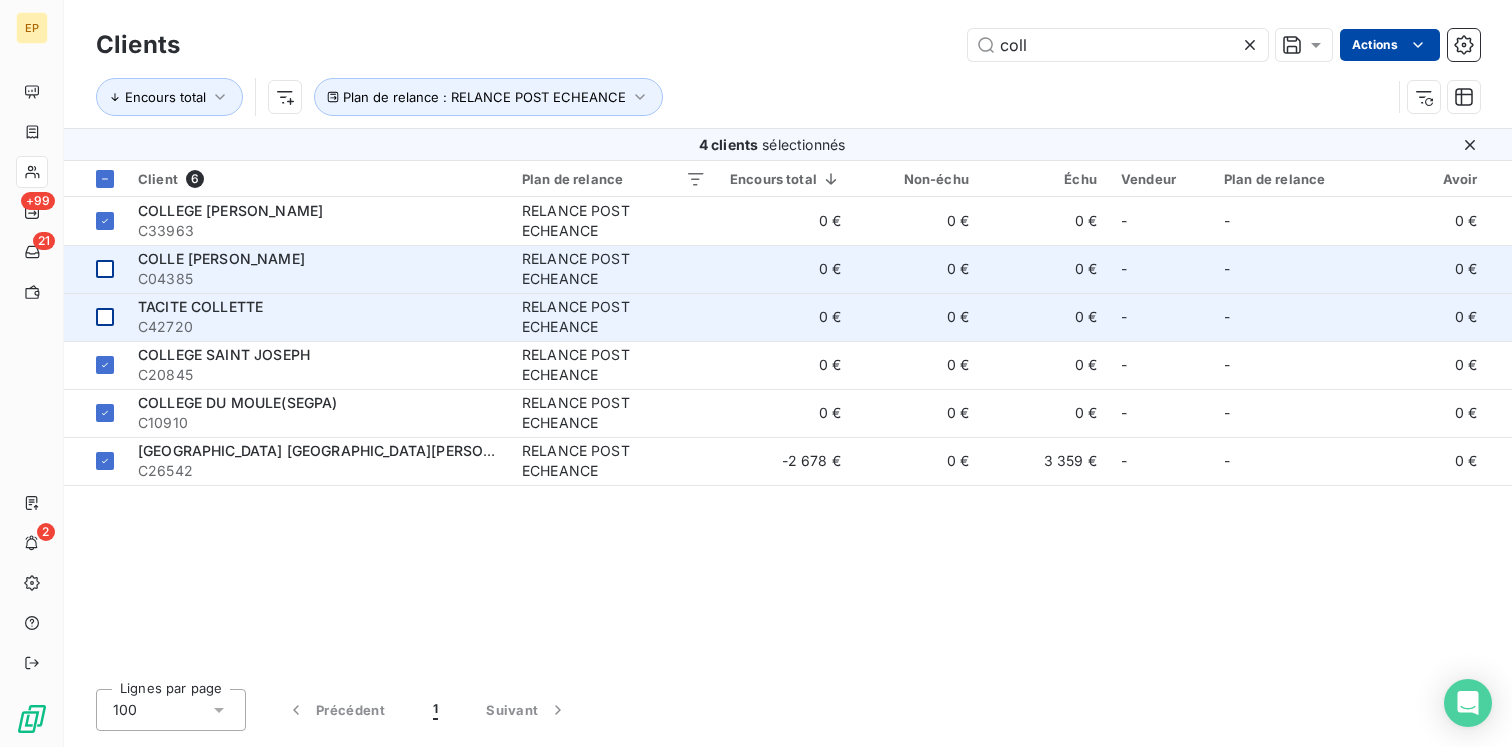 click on "EP +99 21 2 Clients coll Actions Encours total Plan de relance  : RELANCE POST ECHEANCE  4 clients   sélectionnés Client 6 Plan de relance Encours total Non-échu Échu Vendeur Plan de relance Avoir Litige Recouvrement Promesse de paiement Crédit divers Débit divers Limite d’encours Délai moyen de paiement Retard moyen COLLEGE [PERSON_NAME] C33963 RELANCE POST ECHEANCE 0 € 0 € 0 € - - 0 € 0 € 0 € 0 € 0 € 0 € - COLLE [PERSON_NAME] C04385 RELANCE POST ECHEANCE 0 € 0 € 0 € - - 0 € 0 € 0 € 0 € 0 € 0 € - TACITE COLLETTE  C42720 RELANCE POST ECHEANCE 0 € 0 € 0 € - - 0 € 0 € 0 € 0 € 0 € 0 € - COLLEGE SAINT JOSEPH C20845 RELANCE POST ECHEANCE 0 € 0 € 0 € - - 0 € 0 € 0 € 0 € 0 € 0 € - COLLEGE DU MOULE(SEGPA) C10910 RELANCE POST ECHEANCE 0 € 0 € 0 € - - 0 € 0 € 0 € 0 € 0 € 0 € - LYCEE COLLEGE [GEOGRAPHIC_DATA][PERSON_NAME] C26542 RELANCE POST ECHEANCE -2 678 € 0 € - - -" at bounding box center [756, 373] 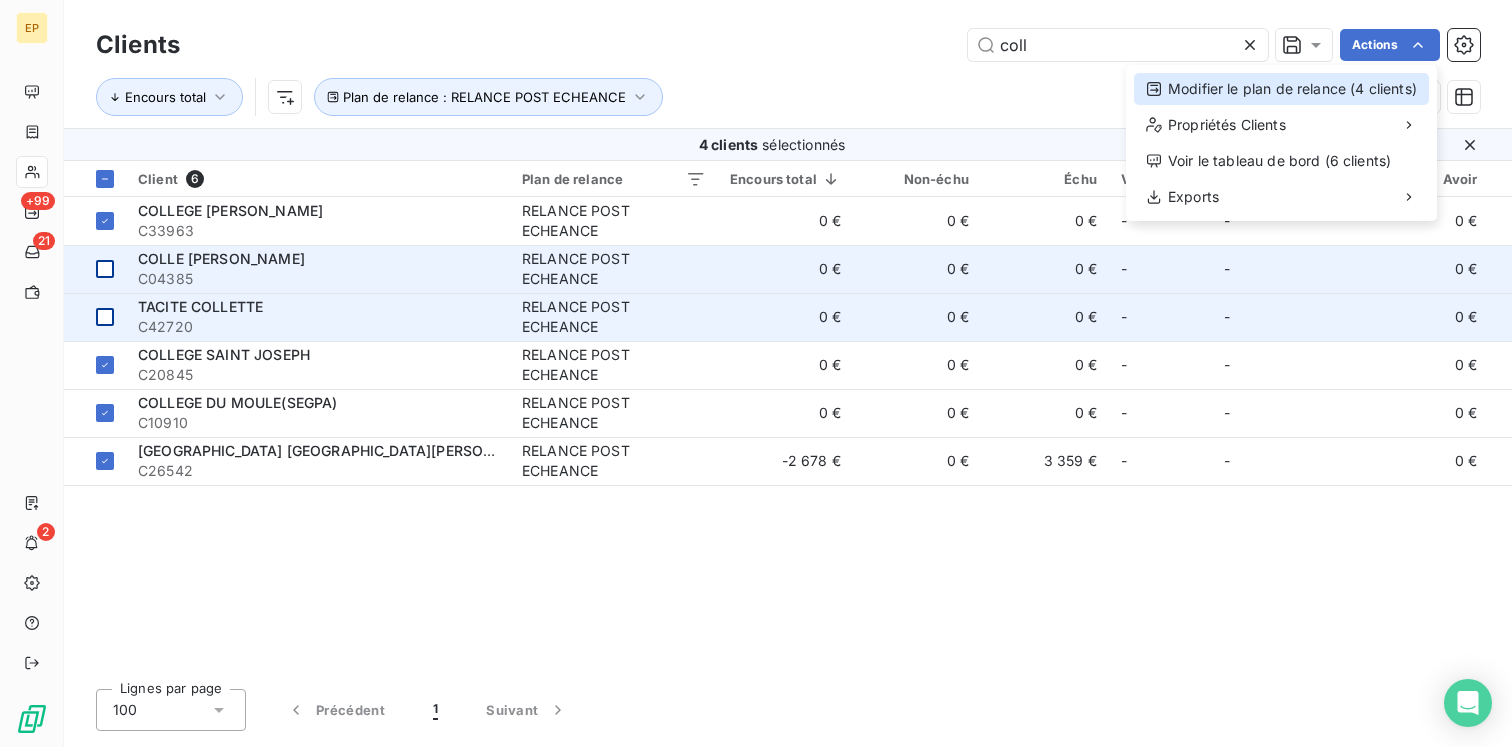 click on "Modifier le plan de relance (4 clients)" at bounding box center [1281, 89] 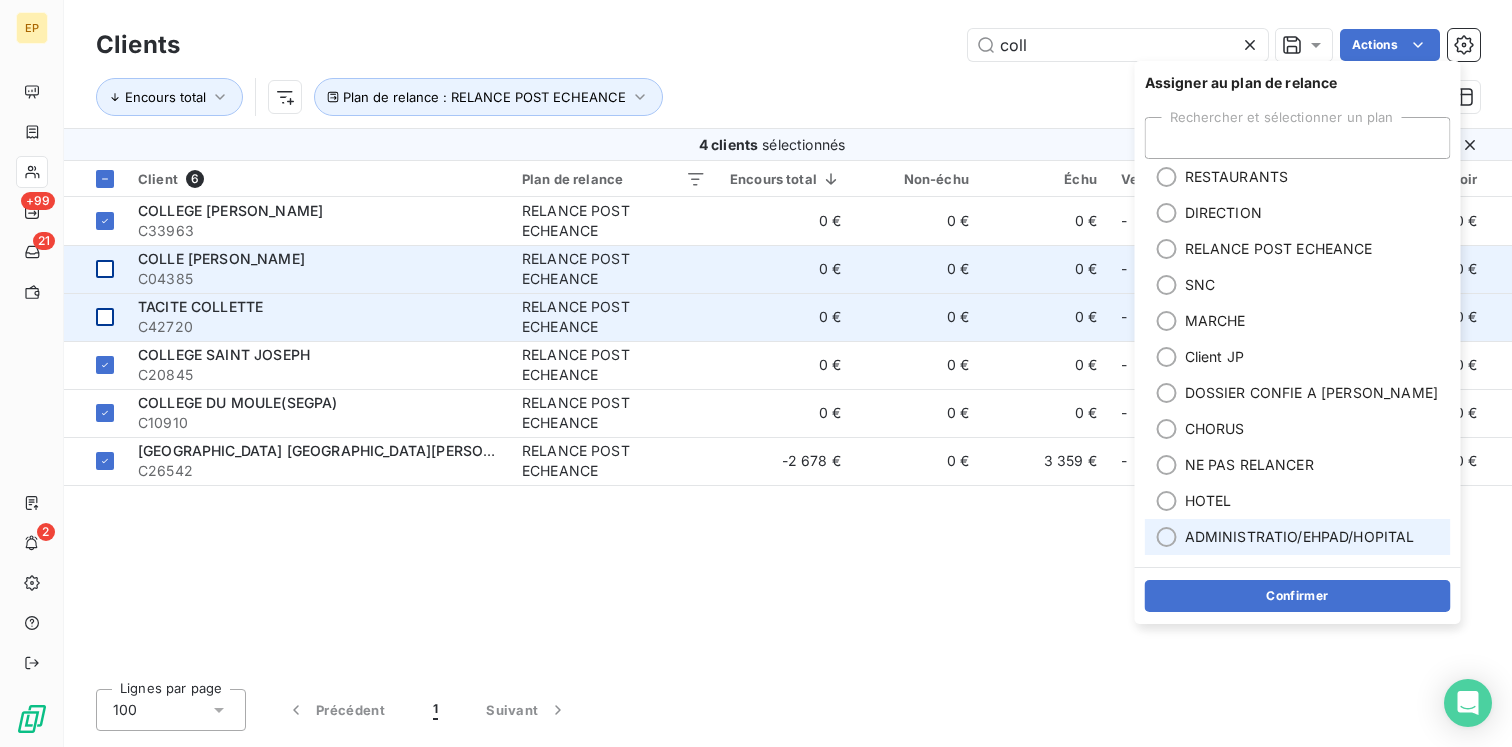 click on "ADMINISTRATIO/EHPAD/HOPITAL" at bounding box center (1300, 537) 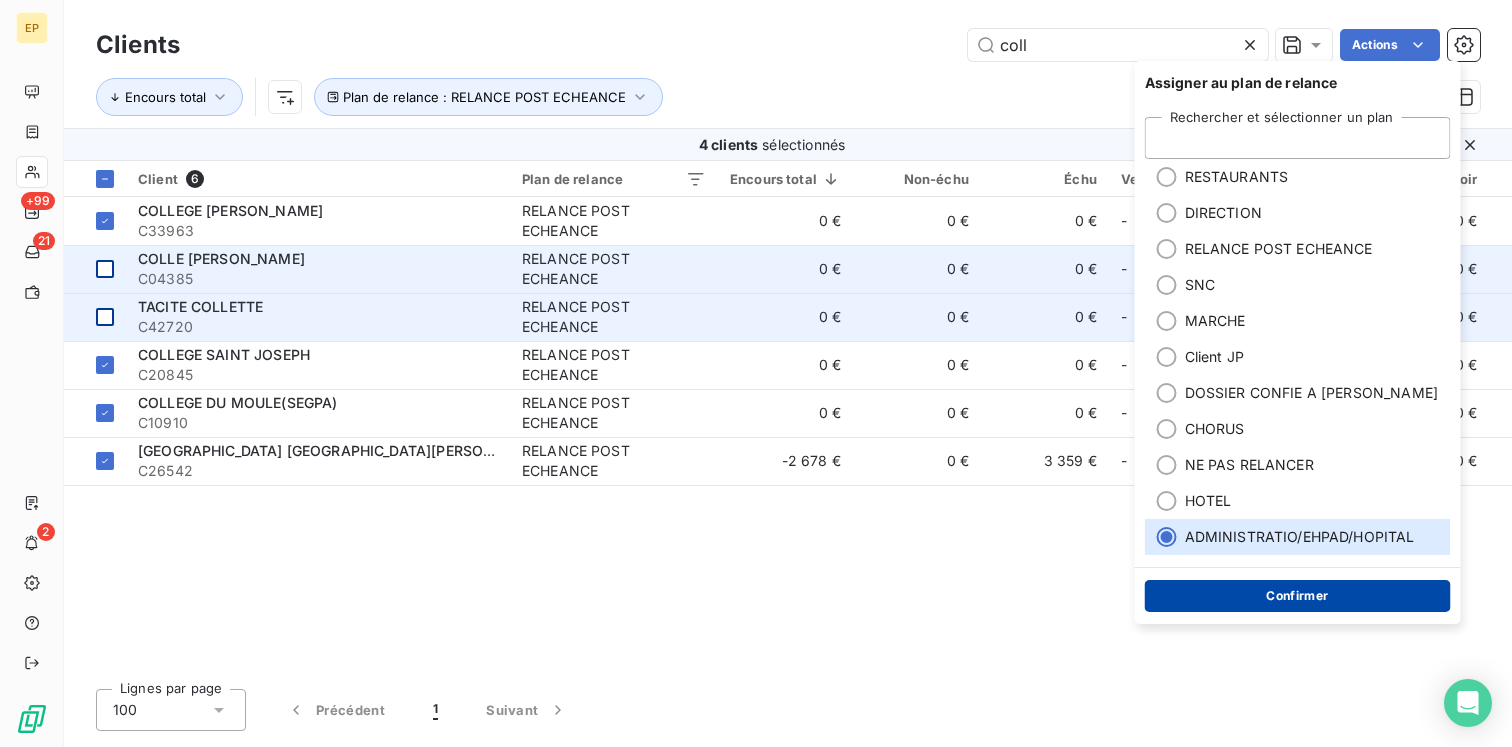 click on "Confirmer" at bounding box center [1298, 596] 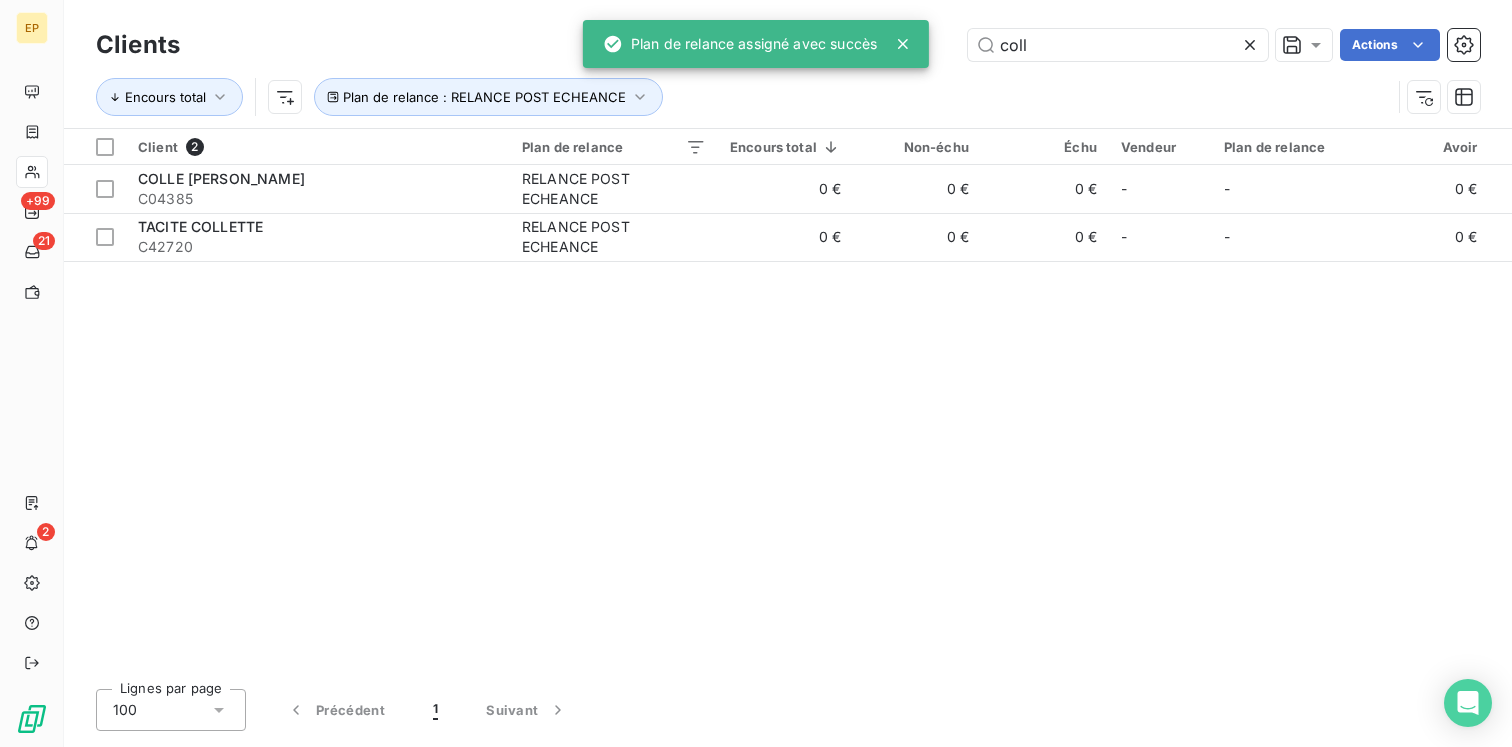 click 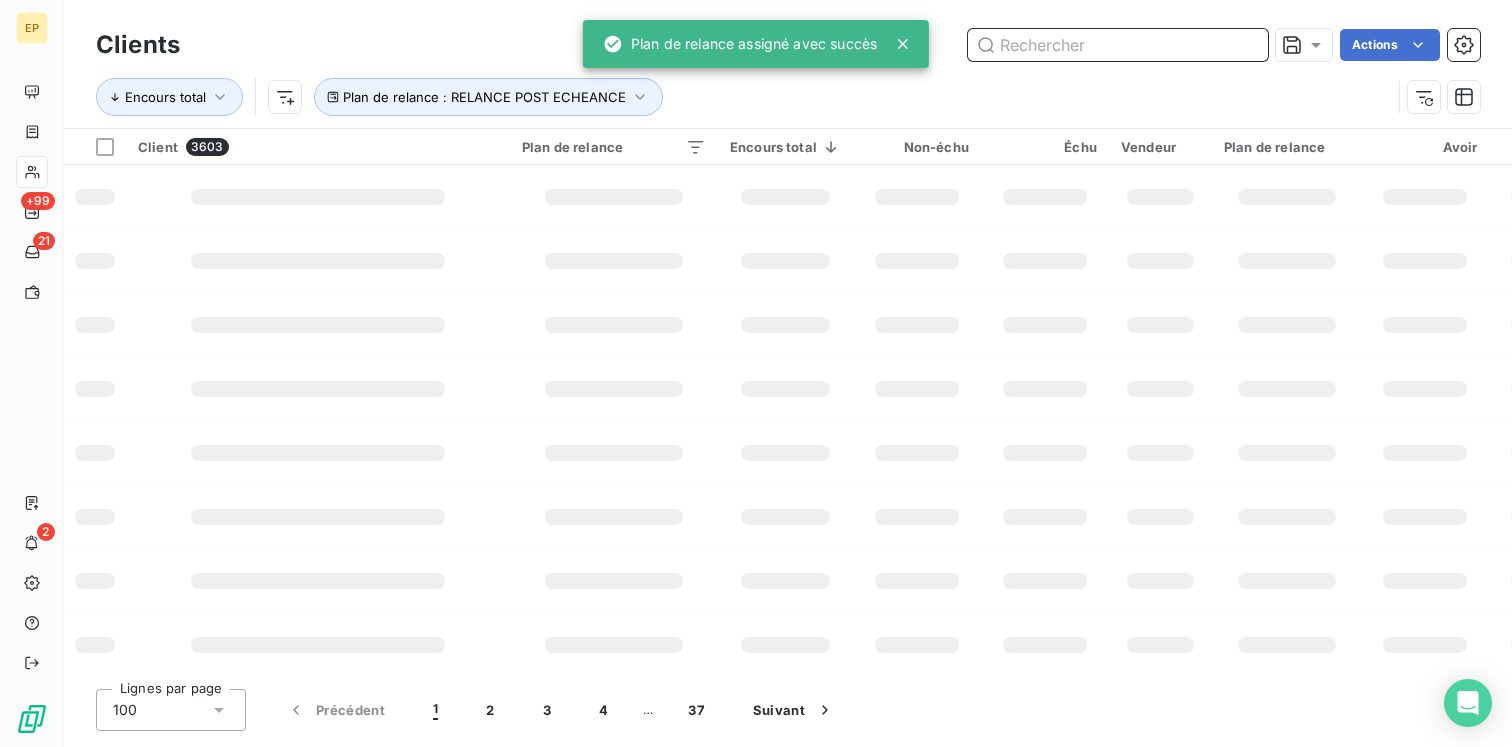 click at bounding box center (1118, 45) 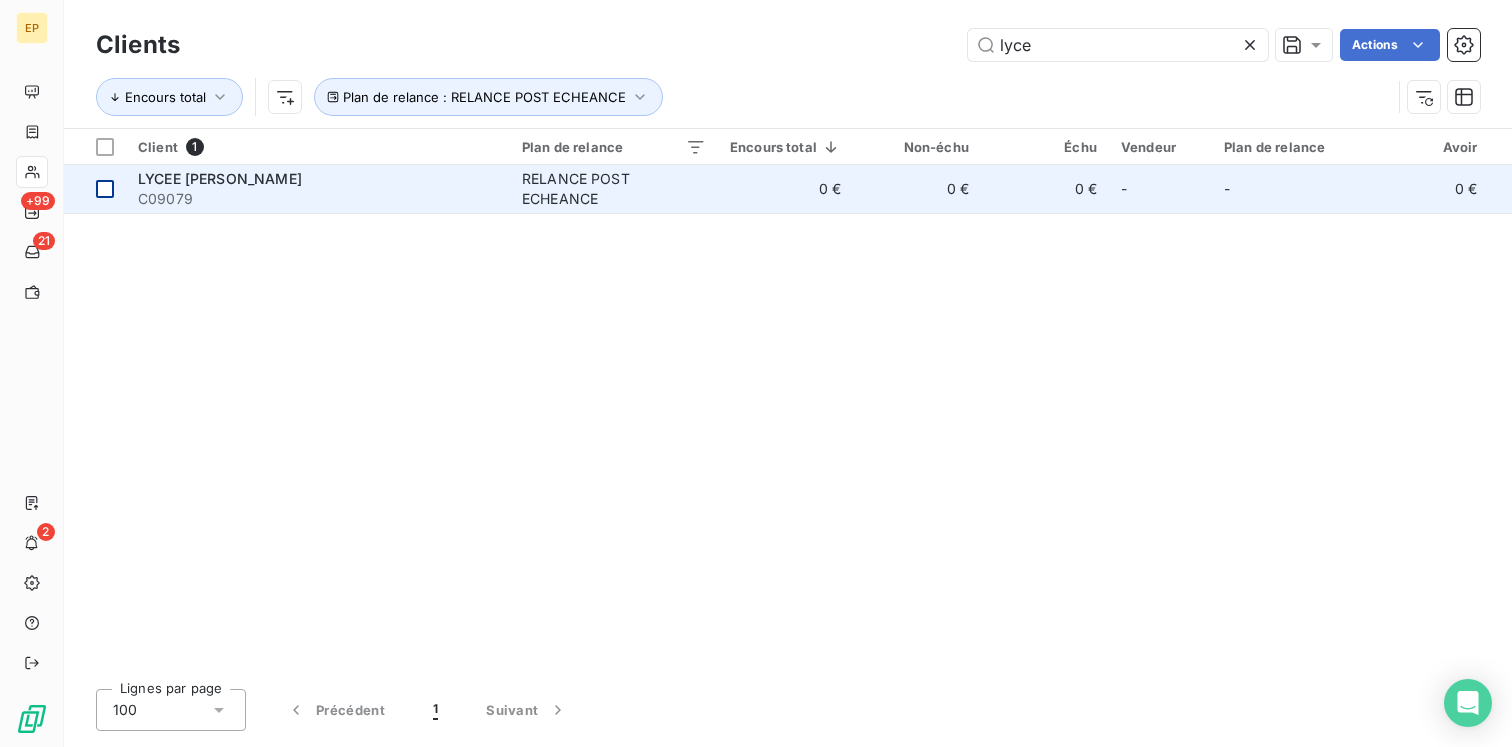 click at bounding box center (105, 189) 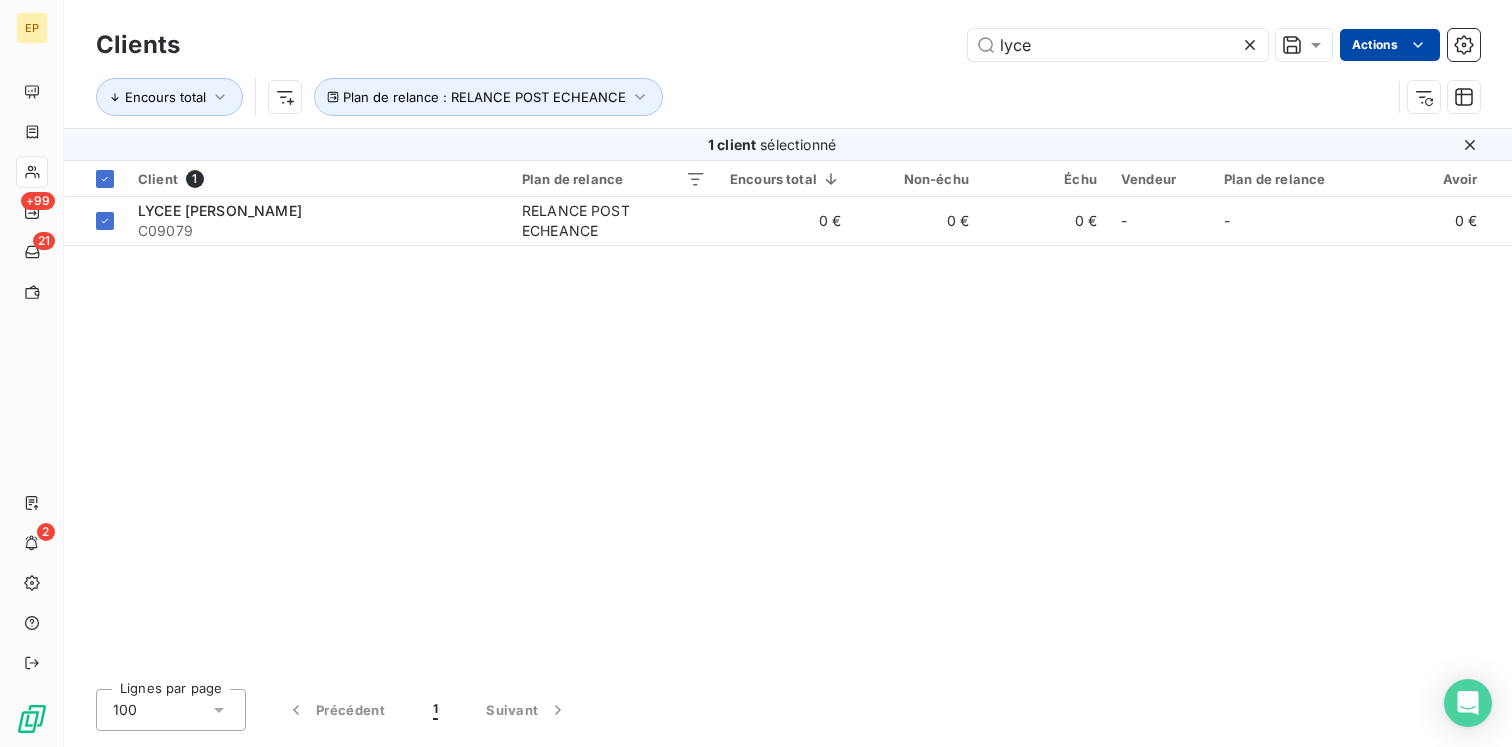 click on "EP +99 21 2 Clients lyce Actions Encours total Plan de relance  : RELANCE POST ECHEANCE  1 client   sélectionné Client 1 Plan de relance Encours total Non-échu Échu Vendeur Plan de relance Avoir Litige Recouvrement Promesse de paiement Crédit divers Débit divers Limite d’encours Délai moyen de paiement Retard moyen LYCEE [PERSON_NAME] C09079 RELANCE POST ECHEANCE 0 € 0 € 0 € - - 0 € 0 € 0 € 0 € 0 € 0 € - Lignes par page 100 Précédent 1 Suivant" at bounding box center (756, 373) 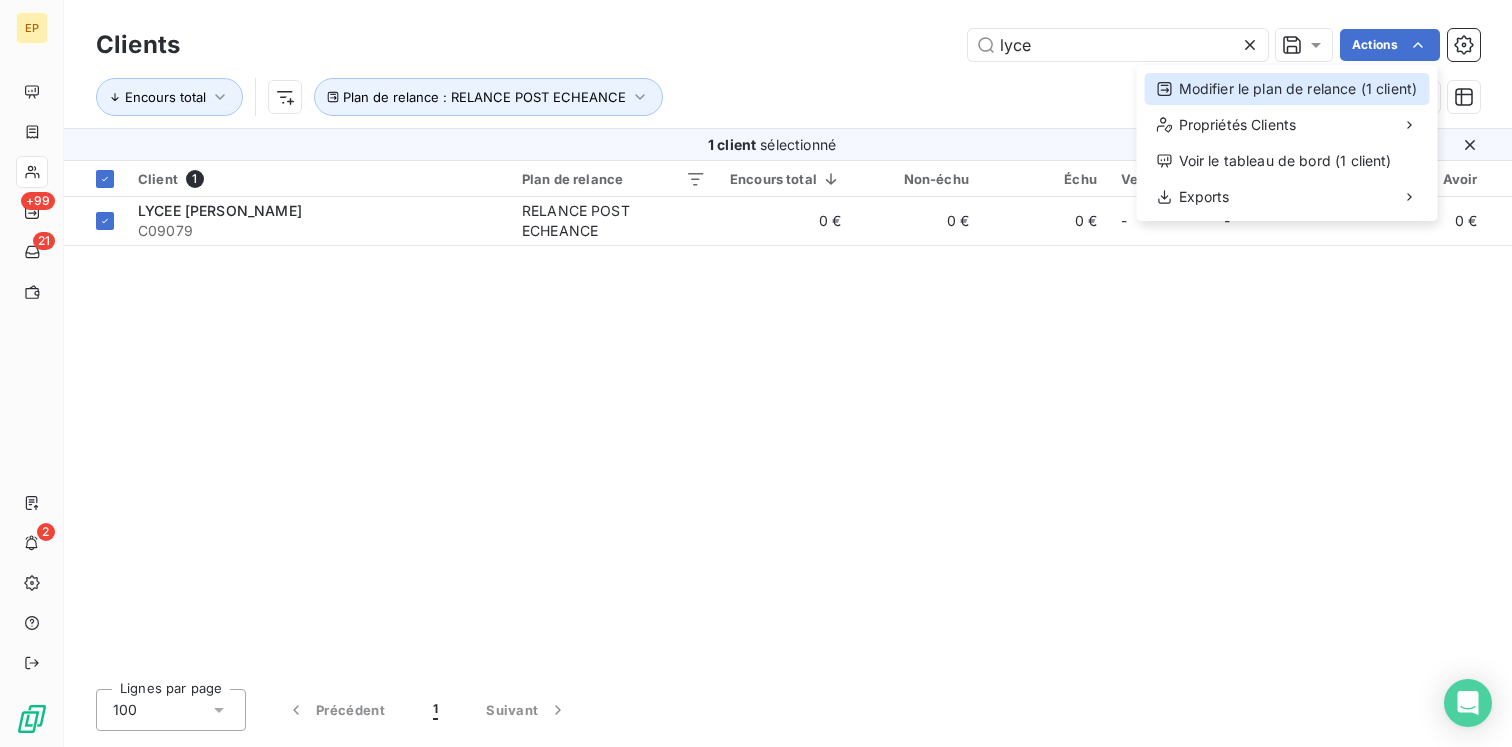 click on "Modifier le plan de relance (1 client)" at bounding box center (1287, 89) 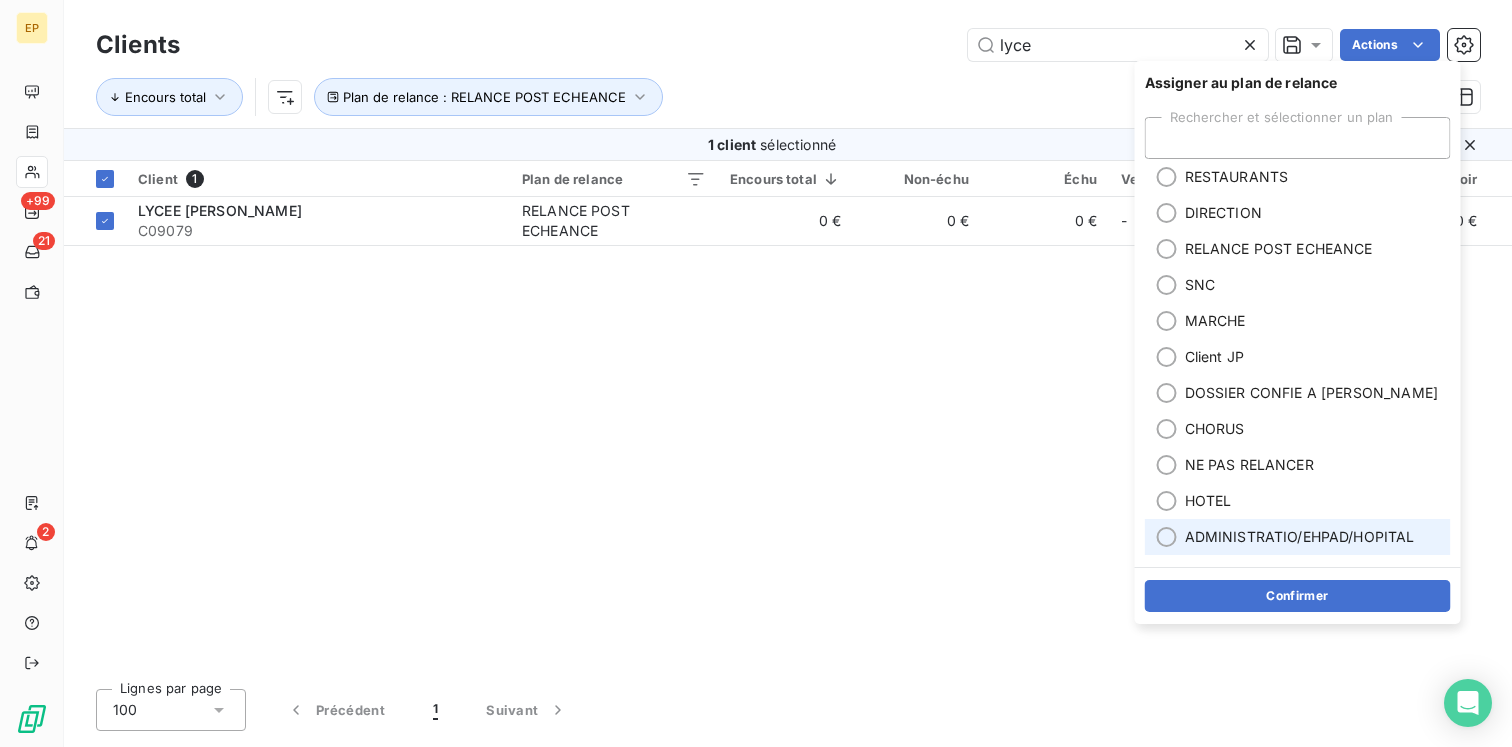 click on "ADMINISTRATIO/EHPAD/HOPITAL" at bounding box center (1300, 537) 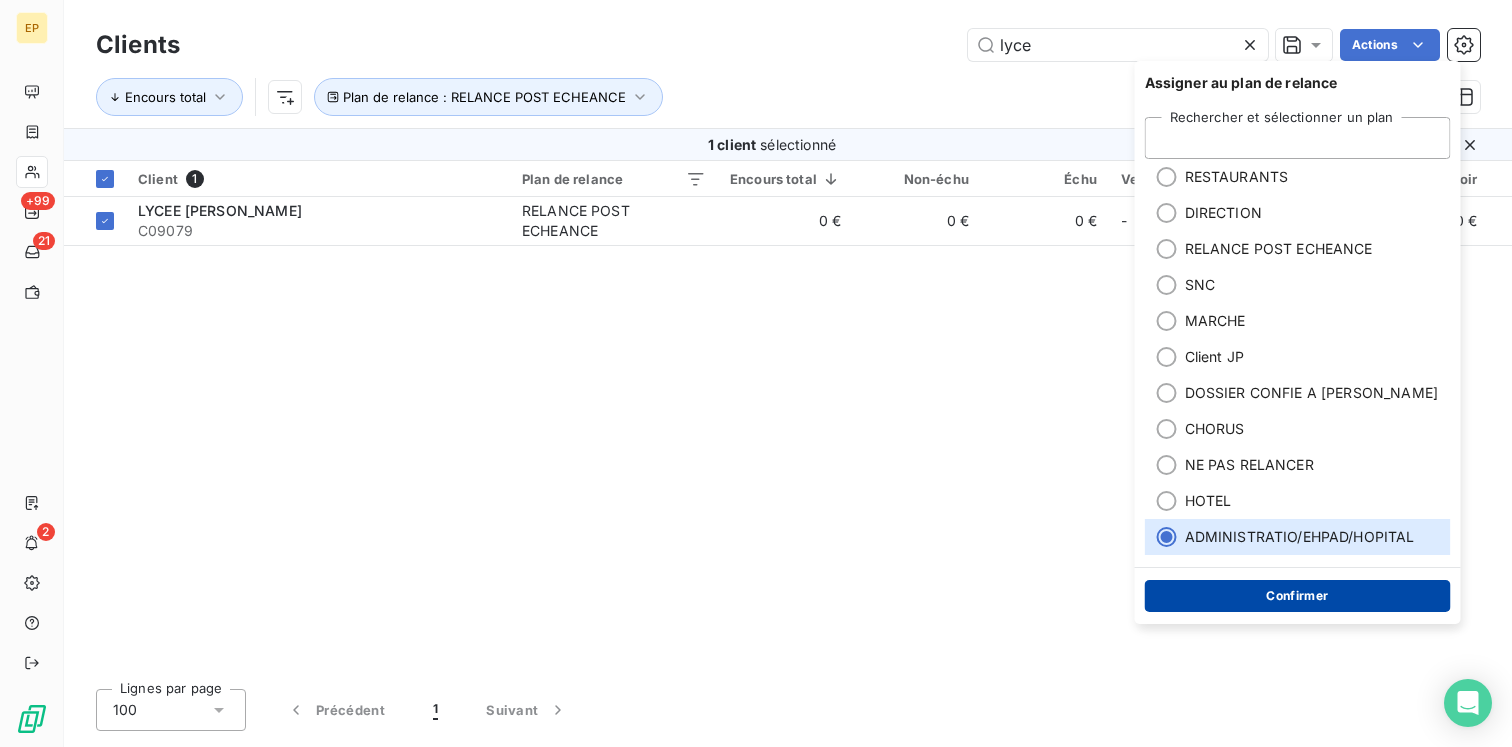 click on "Confirmer" at bounding box center (1298, 596) 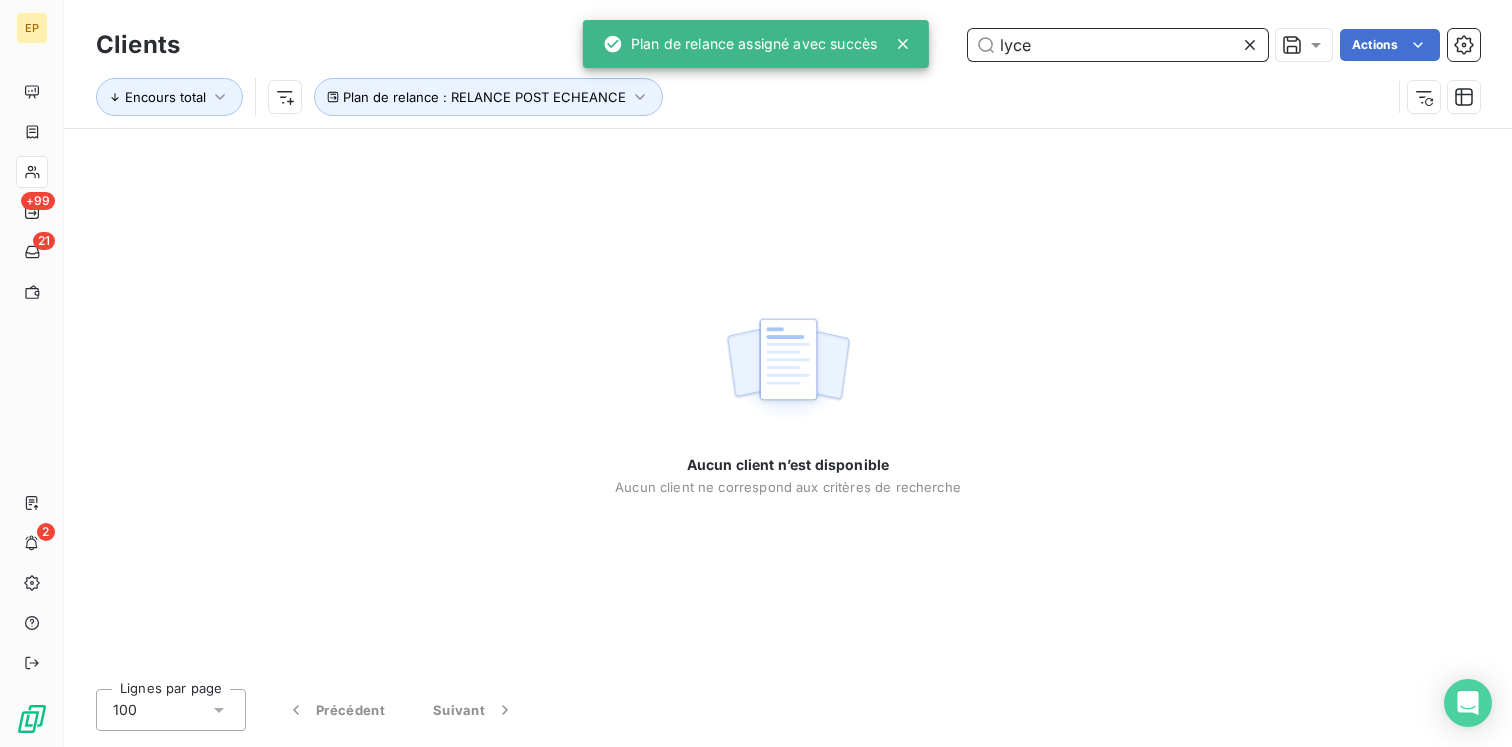 drag, startPoint x: 1076, startPoint y: 41, endPoint x: 929, endPoint y: 41, distance: 147 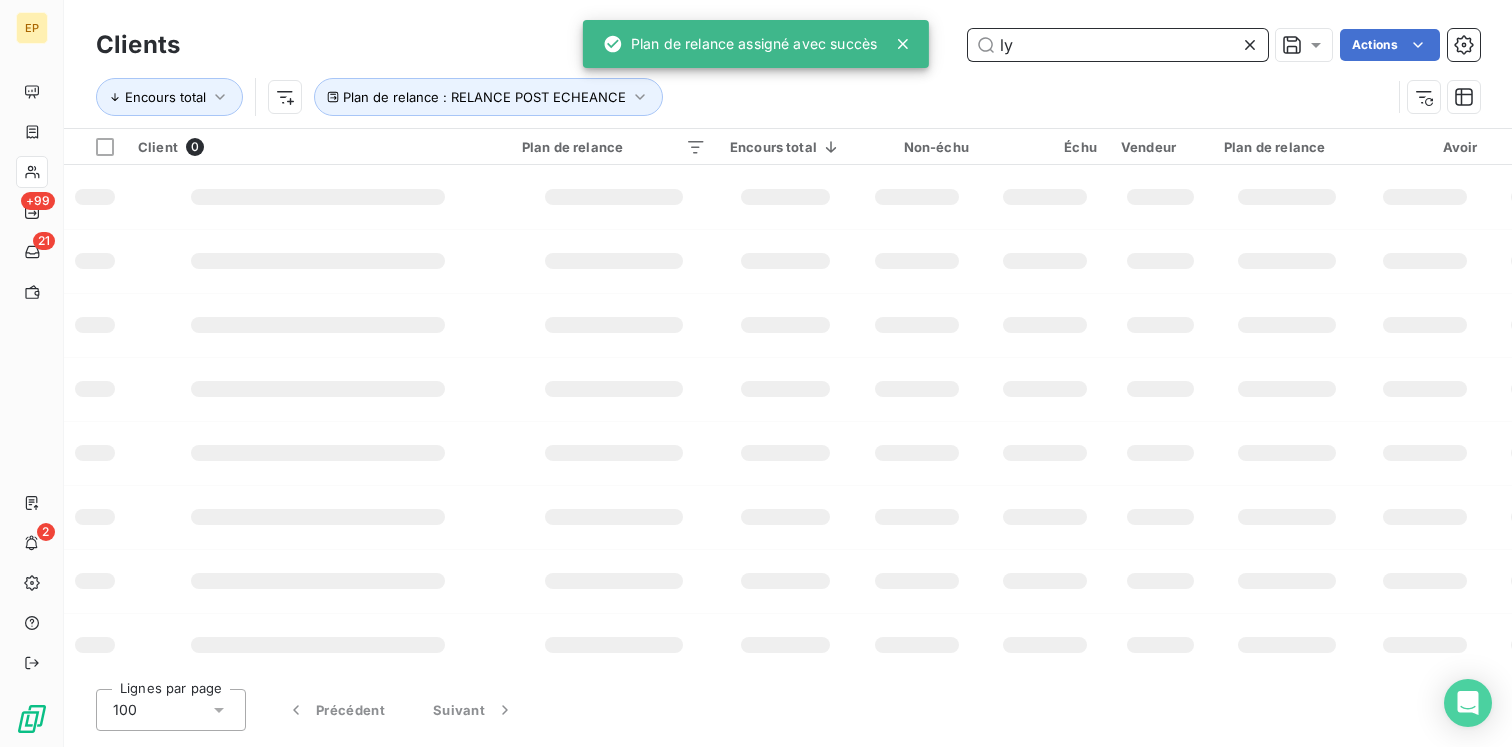 type on "l" 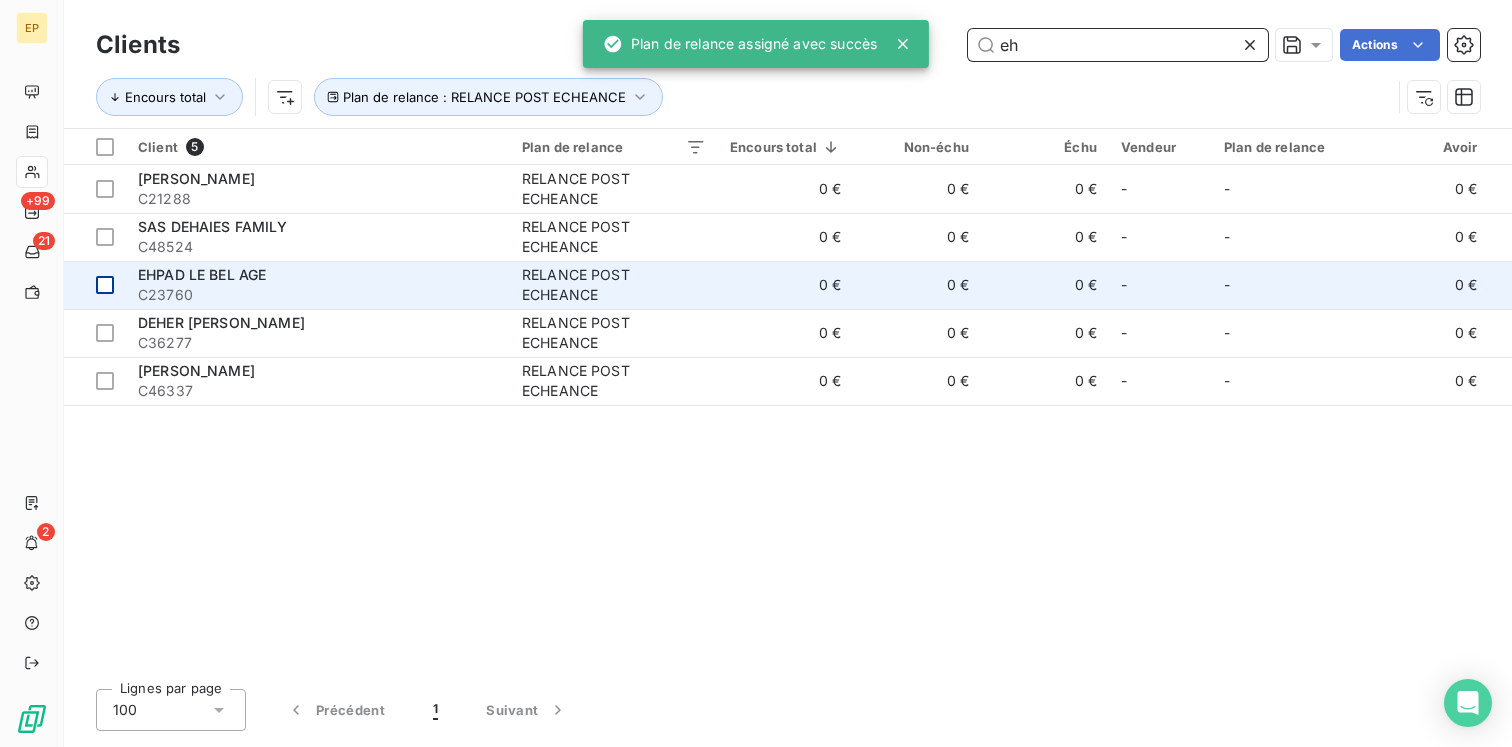 type on "eh" 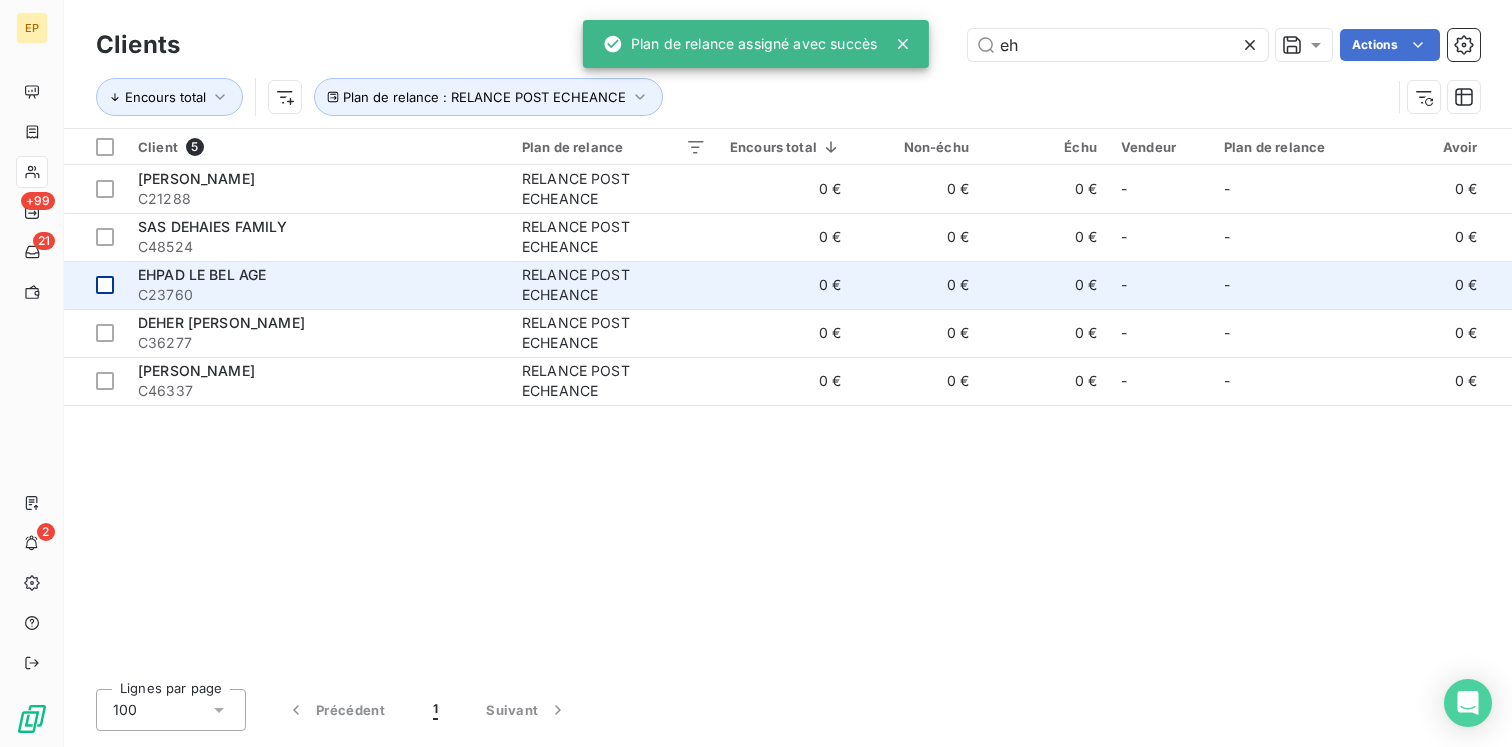 click at bounding box center [105, 285] 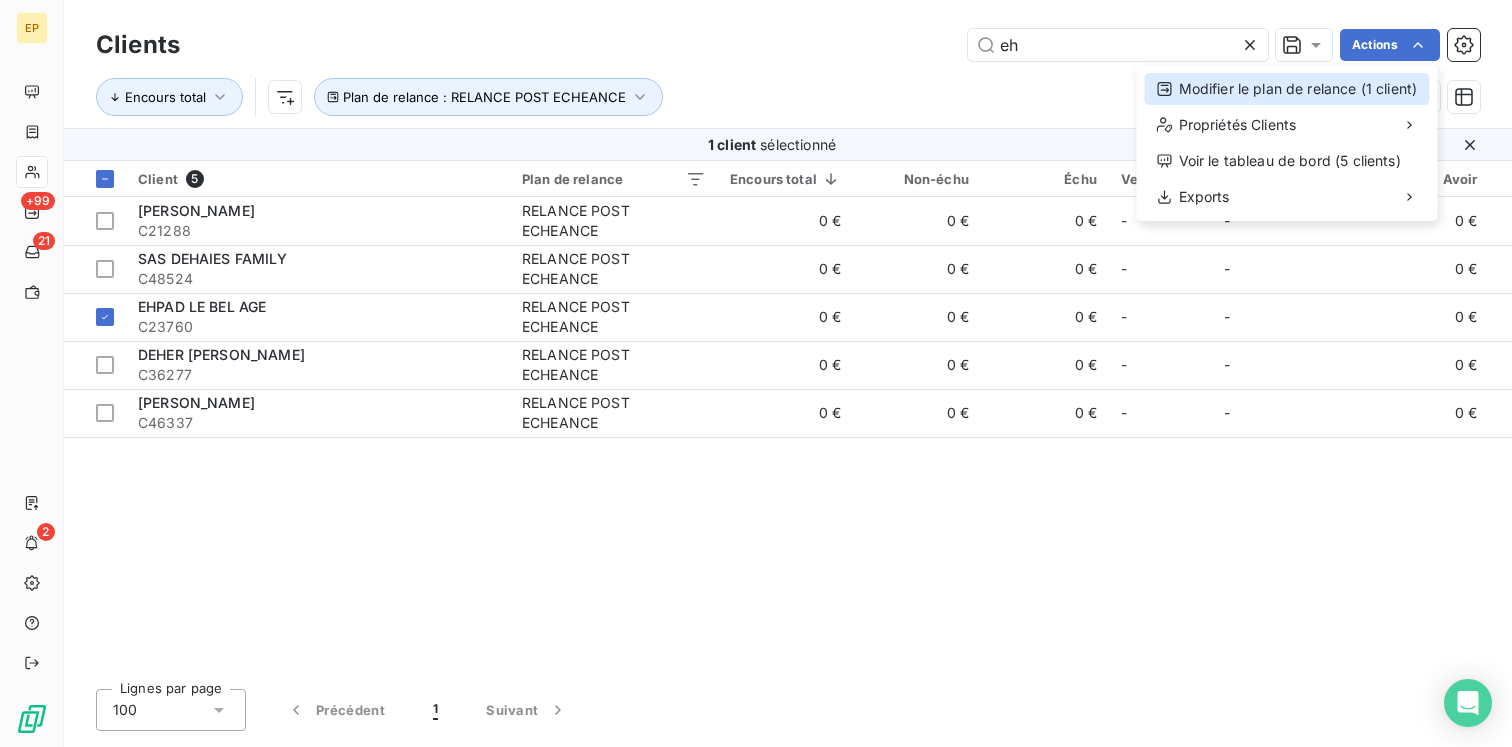 click on "Modifier le plan de relance (1 client)" at bounding box center [1287, 89] 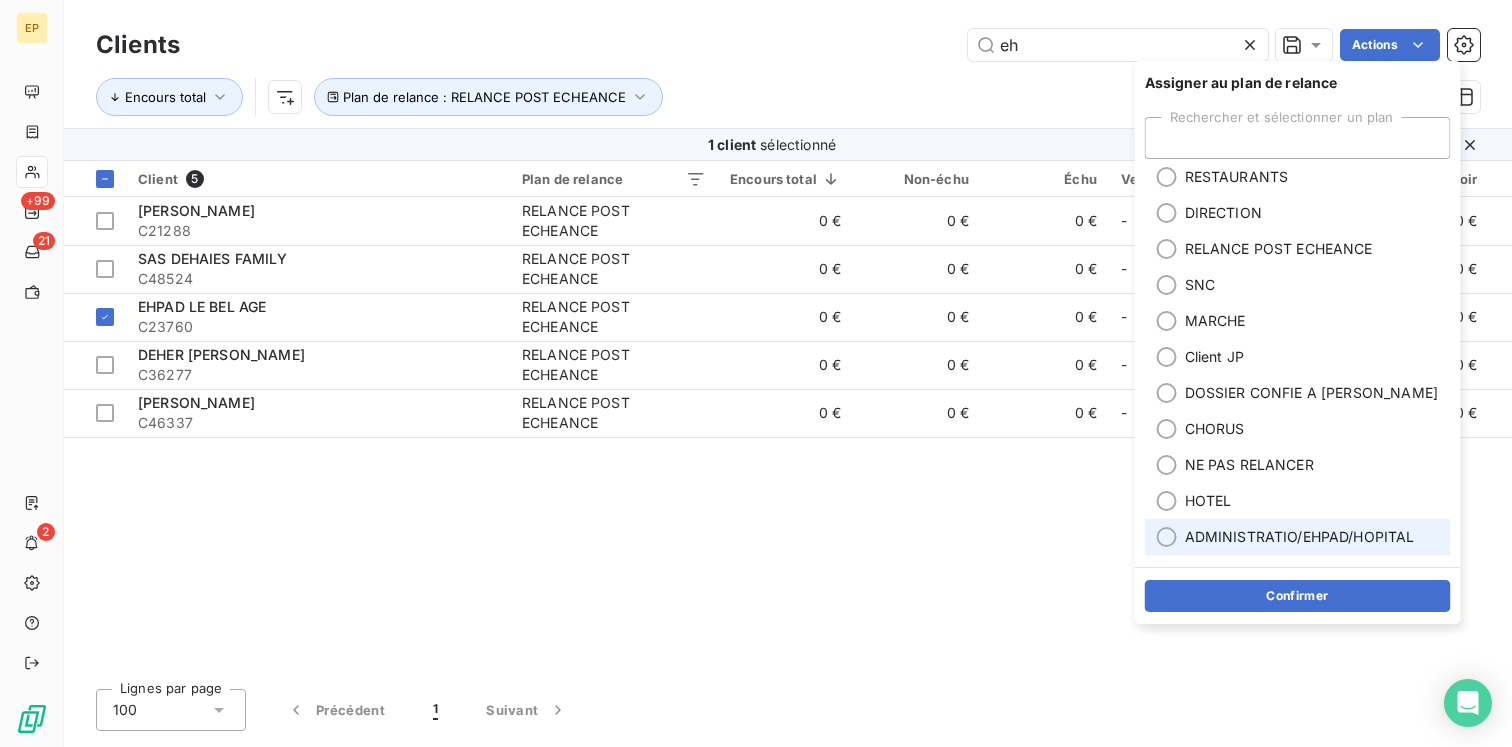 click on "ADMINISTRATIO/EHPAD/HOPITAL" at bounding box center (1300, 537) 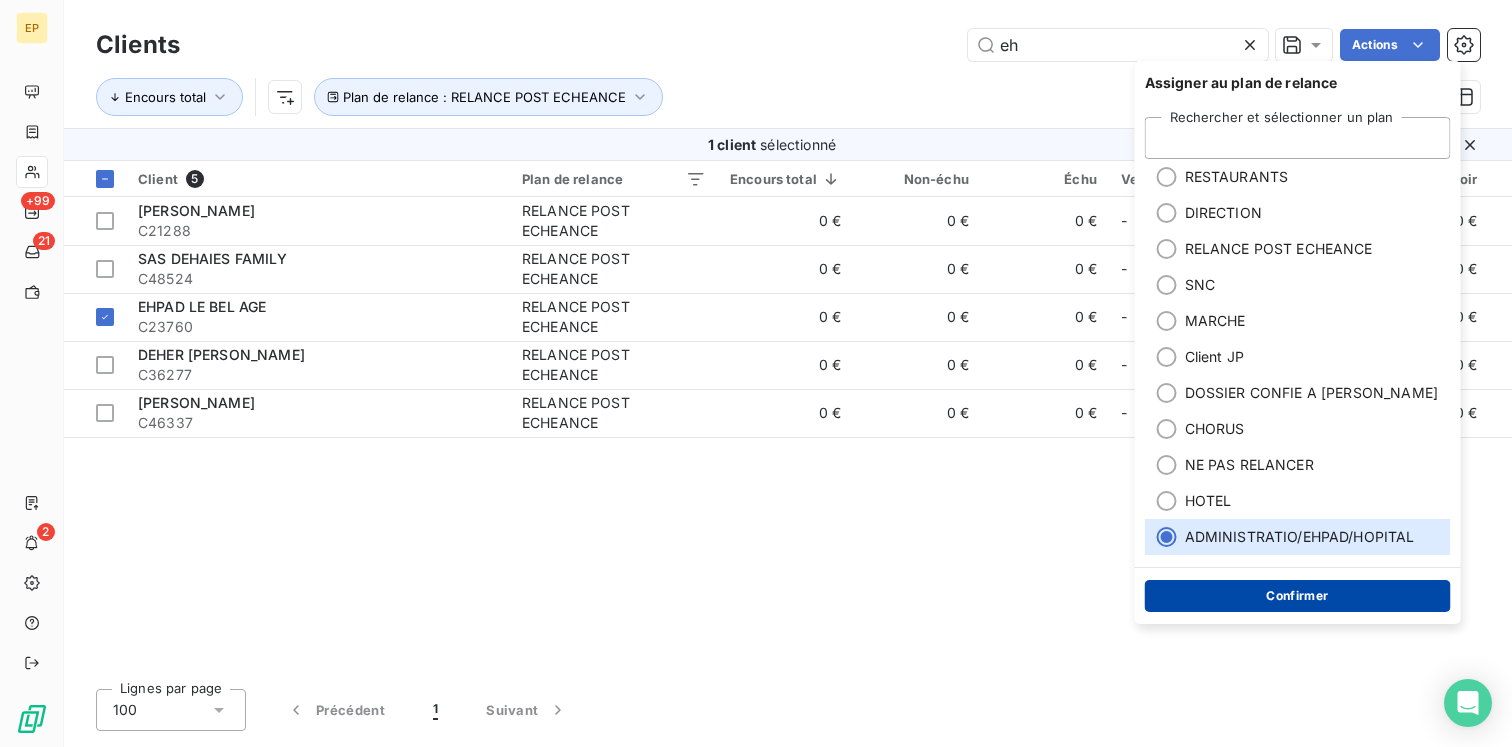 click on "Confirmer" at bounding box center [1298, 596] 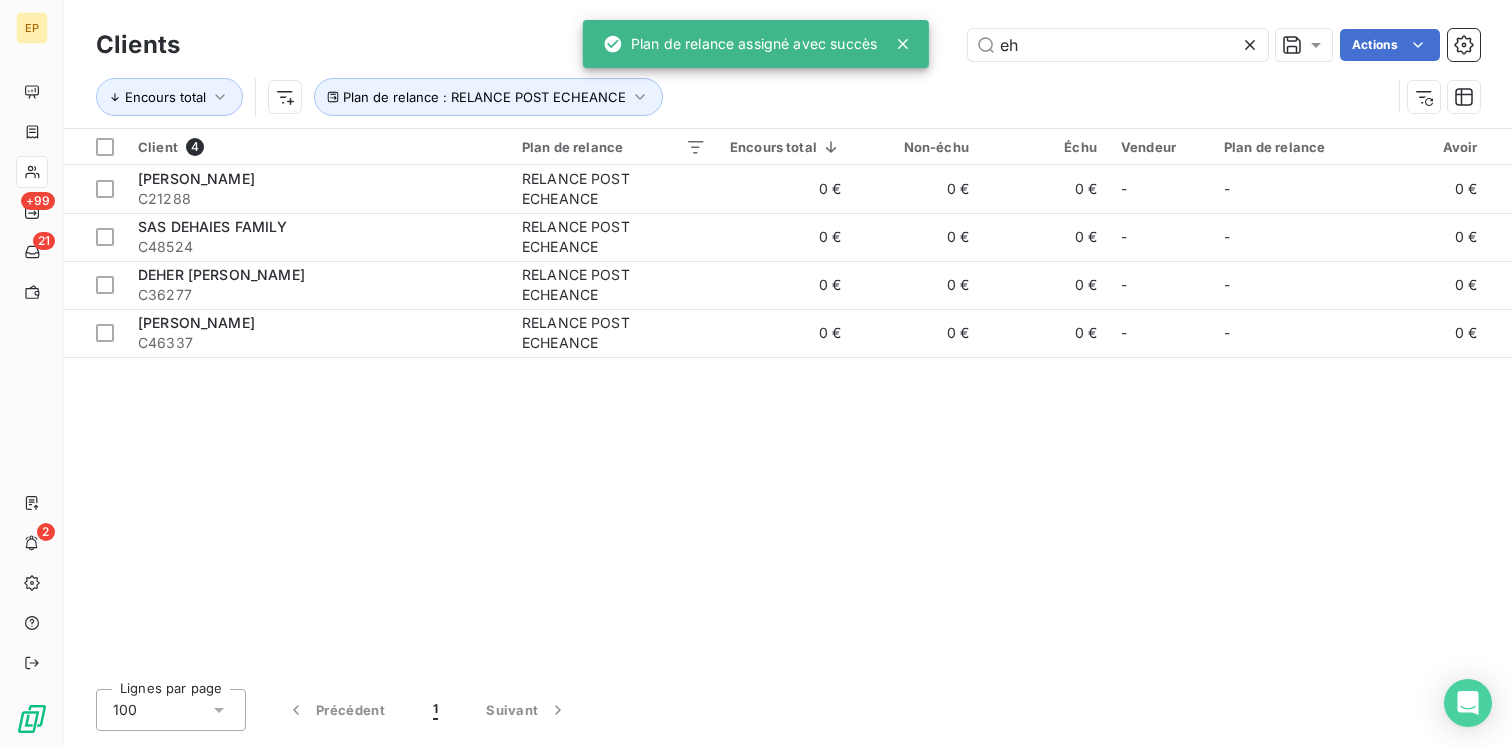 click 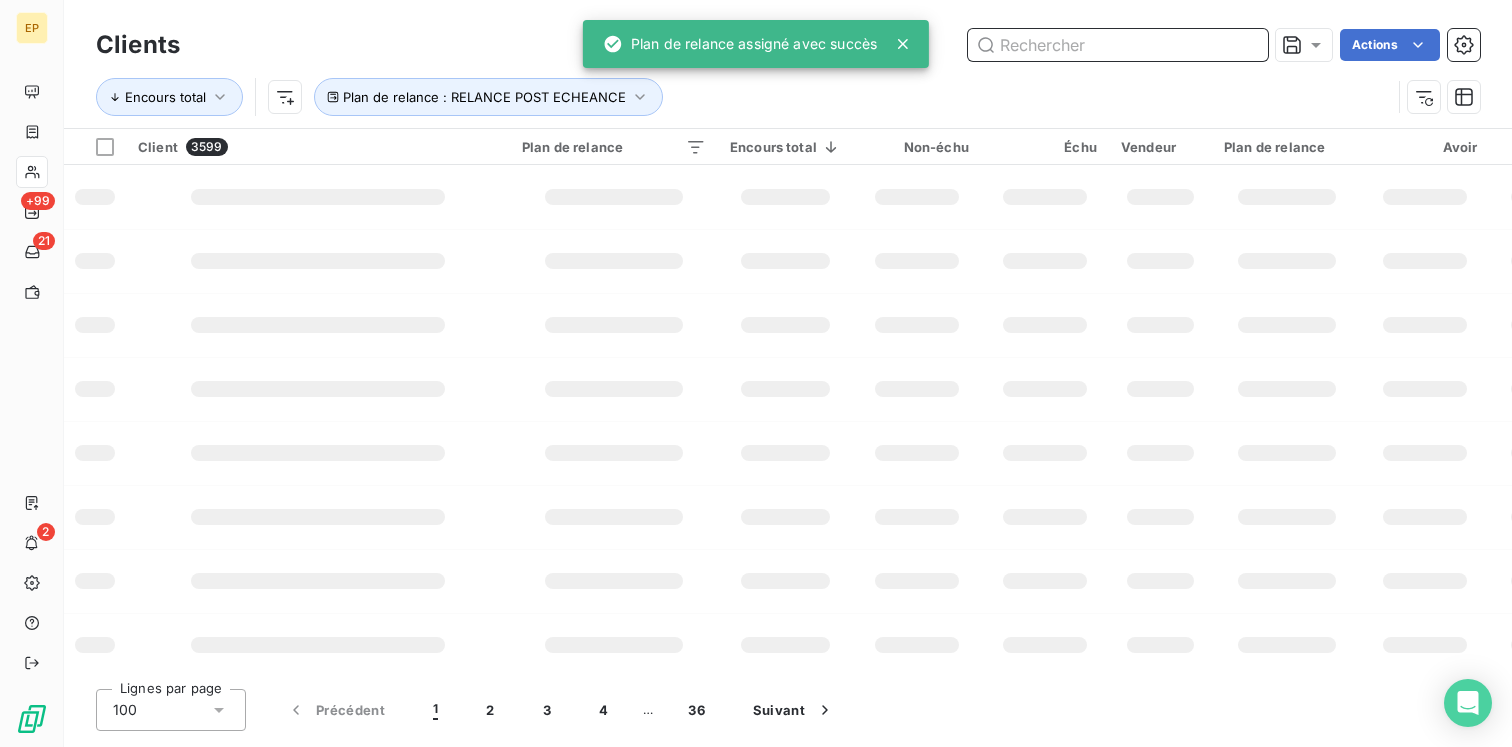 click at bounding box center (1118, 45) 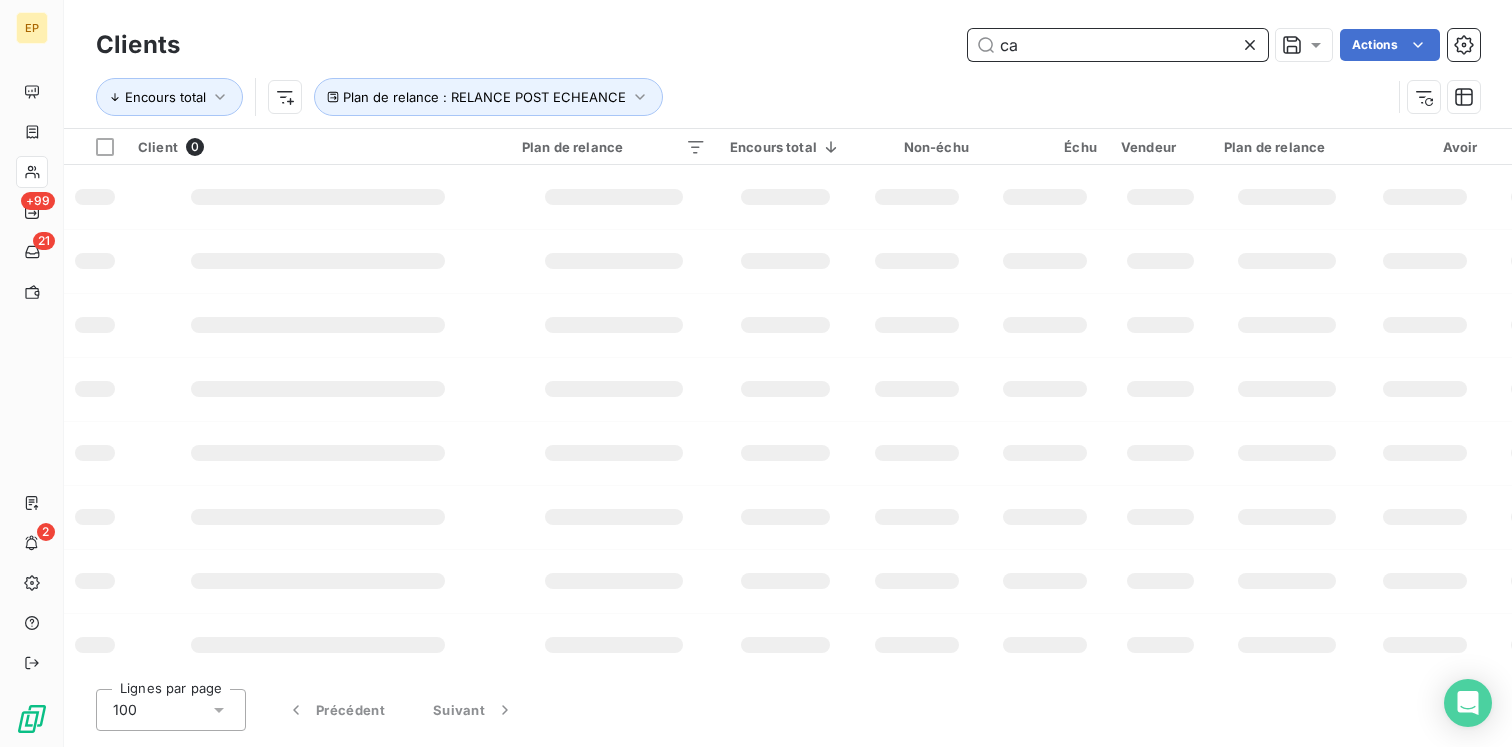 type on "c" 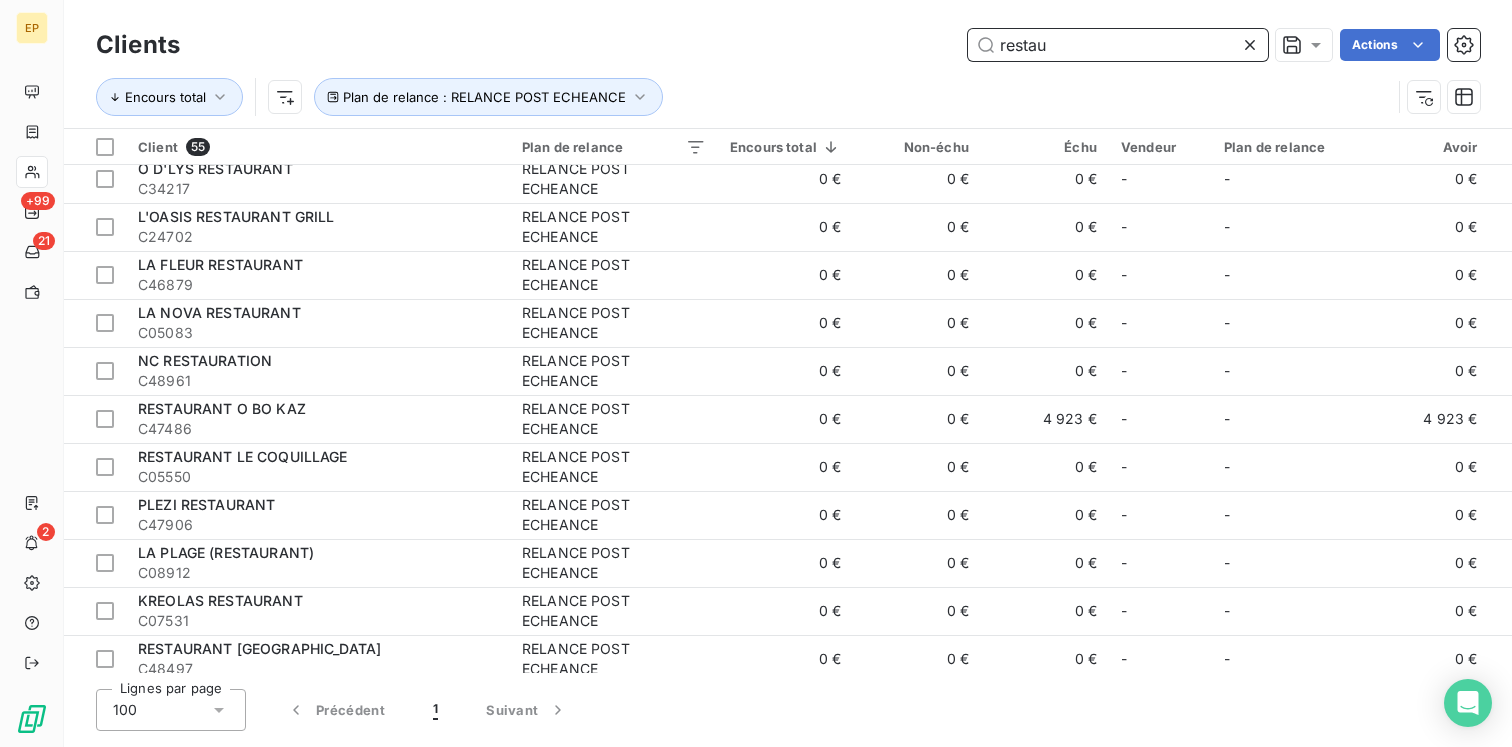 scroll, scrollTop: 0, scrollLeft: 0, axis: both 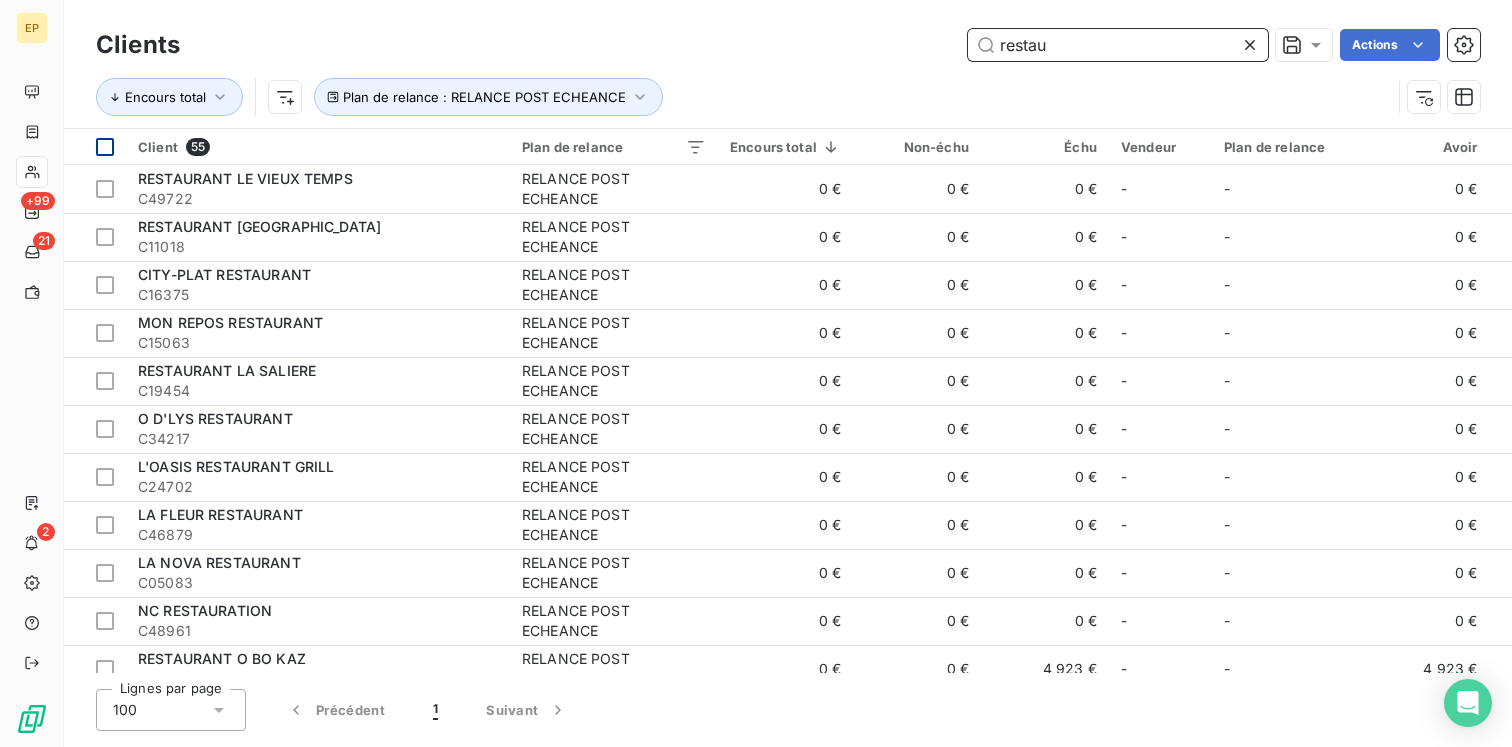 type on "restau" 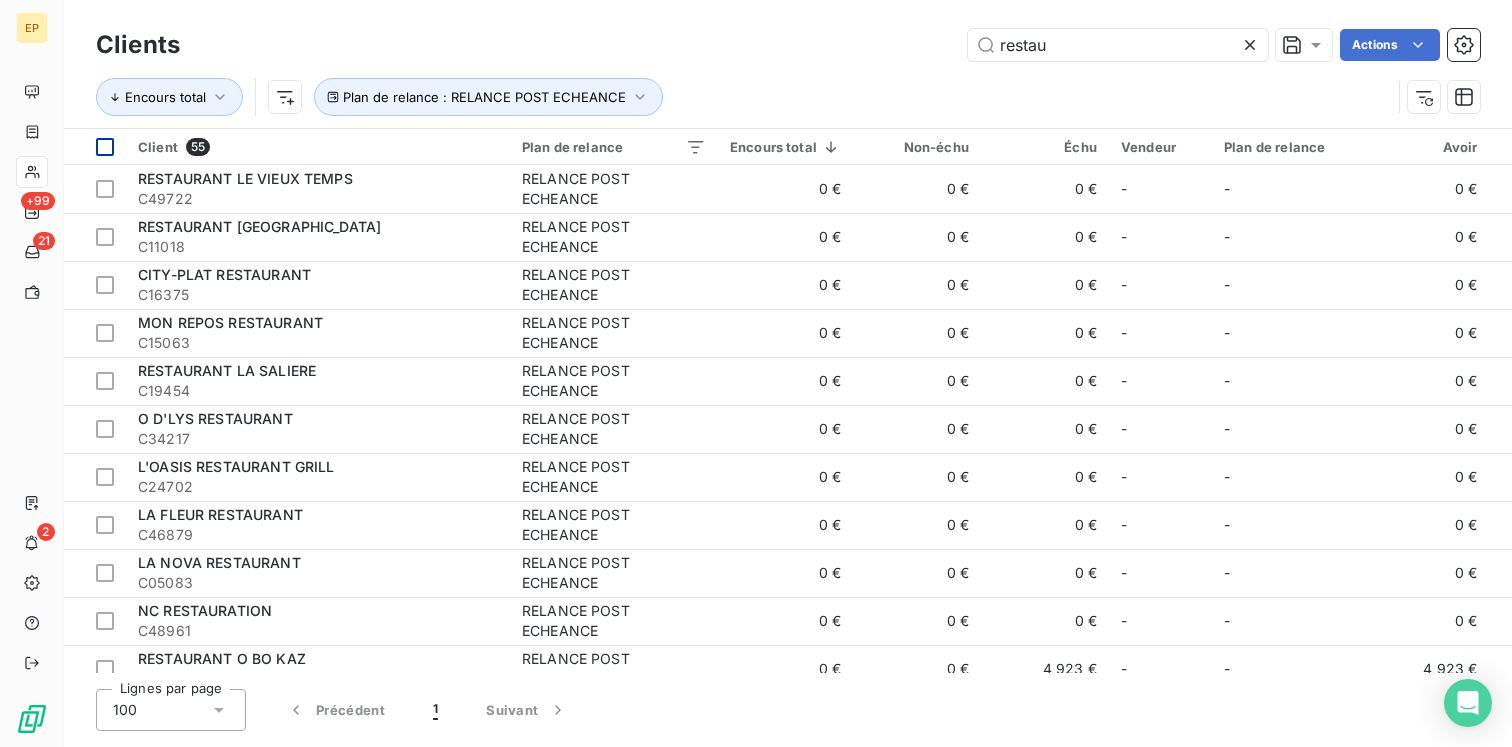 click at bounding box center (105, 147) 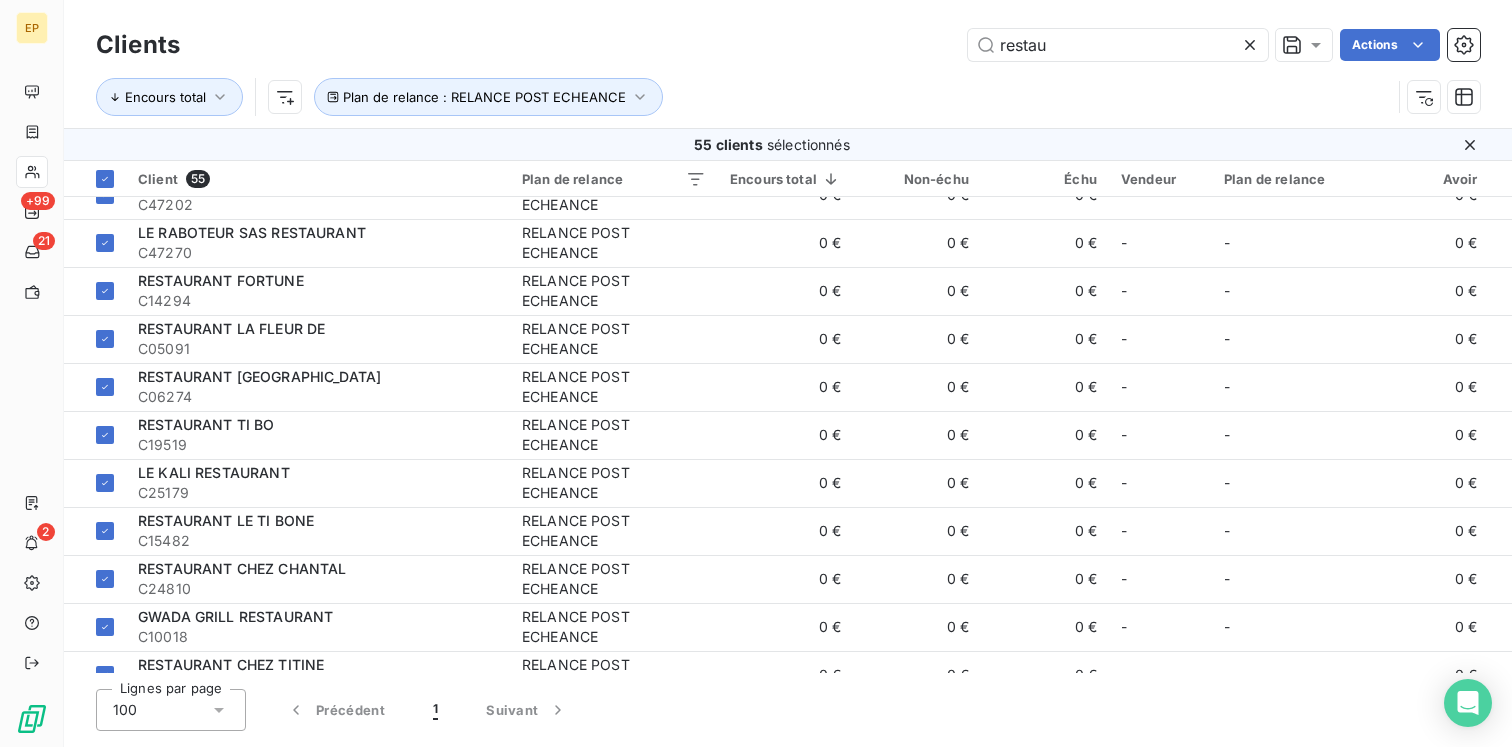 scroll, scrollTop: 0, scrollLeft: 0, axis: both 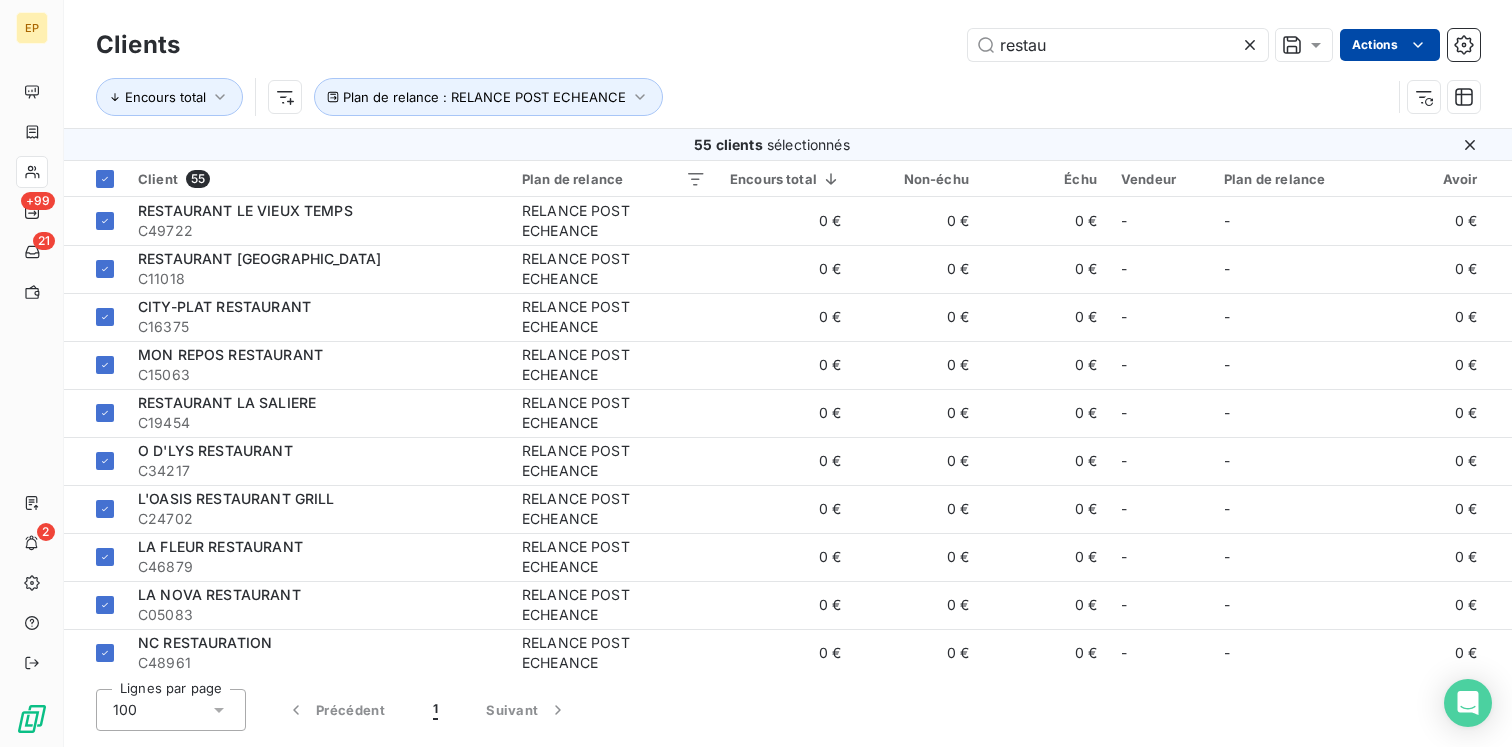 click on "EP +99 21 2 Clients restau Actions Encours total Plan de relance  : RELANCE POST ECHEANCE  55 clients   sélectionnés Client 55 Plan de relance Encours total Non-échu Échu Vendeur Plan de relance Avoir Litige Recouvrement Promesse de paiement Crédit divers Débit divers Limite d’encours Délai moyen de paiement Retard moyen RESTAURANT LE  VIEUX TEMPS C49722 RELANCE POST ECHEANCE 0 € 0 € 0 € - - 0 € 0 € 0 € 0 € 0 € 0 € - RESTAURANT LA FRINGALE C11018 RELANCE POST ECHEANCE 0 € 0 € 0 € - - 0 € 0 € 0 € 0 € 0 € 0 € - CITY-PLAT RESTAURANT C16375 RELANCE POST ECHEANCE 0 € 0 € 0 € - - 0 € 0 € 0 € 0 € 0 € 0 € - MON REPOS RESTAURANT C15063 RELANCE POST ECHEANCE 0 € 0 € 0 € - - 0 € 0 € 0 € 0 € 0 € 0 € - RESTAURANT LA SALIERE C19454 RELANCE POST ECHEANCE 0 € 0 € 0 € - - 0 € 0 € 0 € 0 € 0 € 0 € - O D'LYS RESTAURANT C34217 RELANCE POST ECHEANCE 0 € 0 € 0 € -" at bounding box center [756, 373] 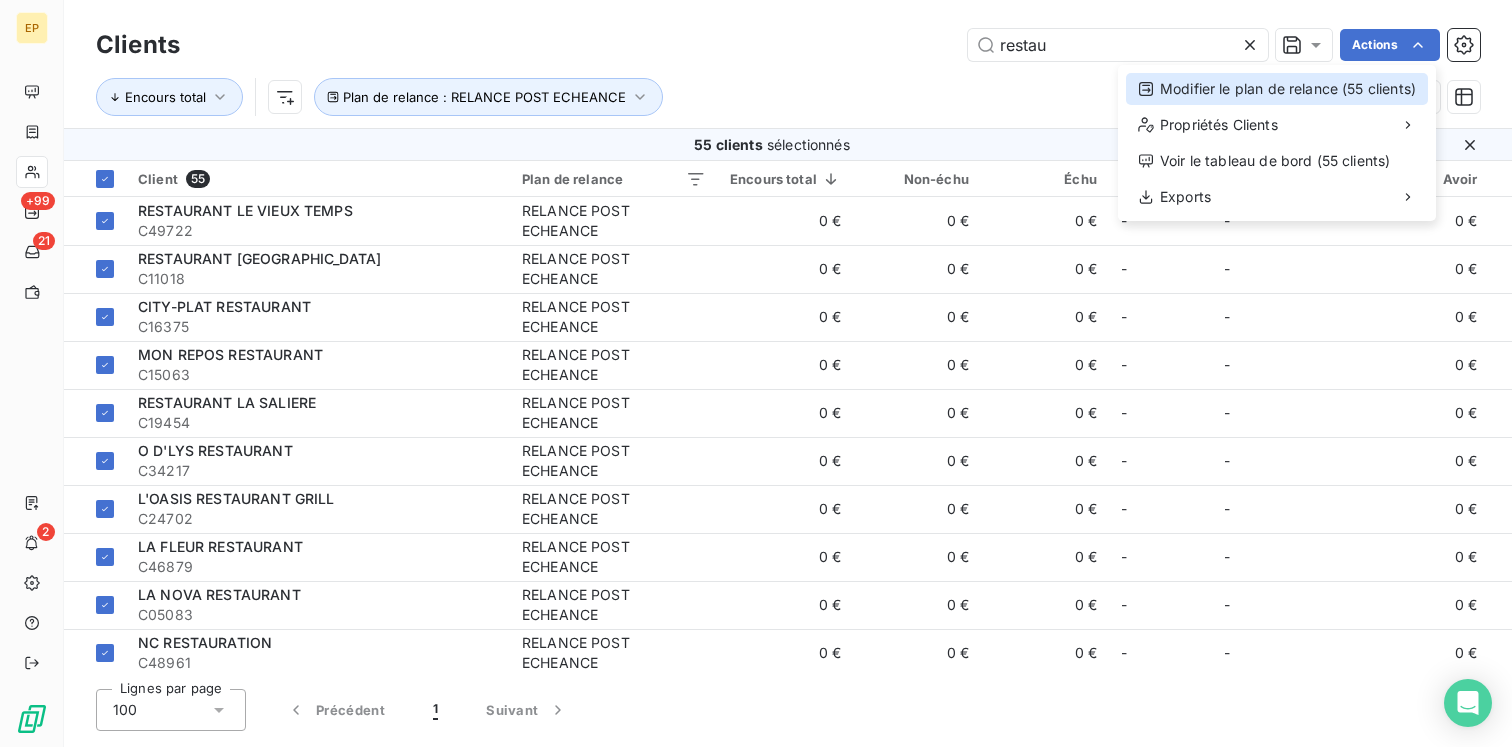 click on "Modifier le plan de relance (55 clients)" at bounding box center [1277, 89] 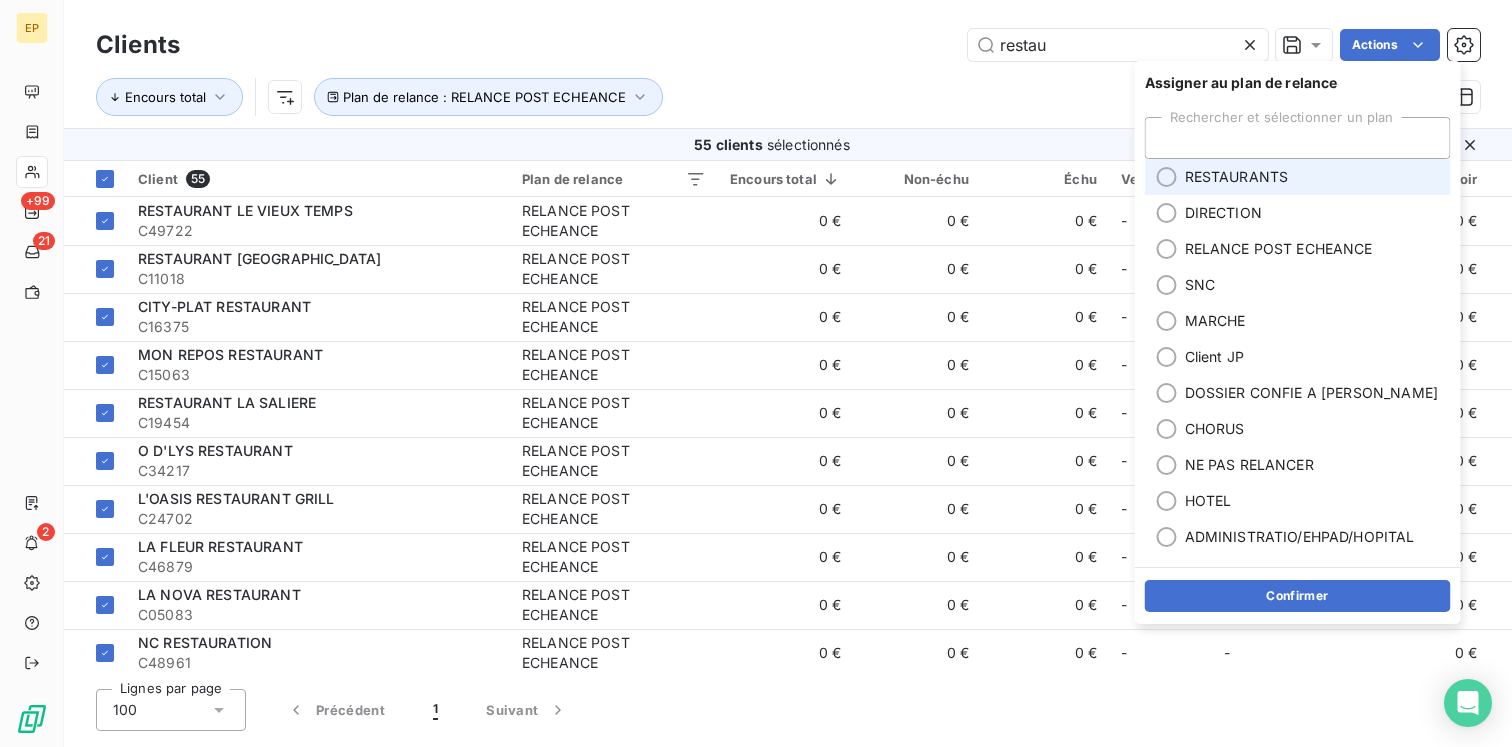 click on "RESTAURANTS" at bounding box center (1237, 177) 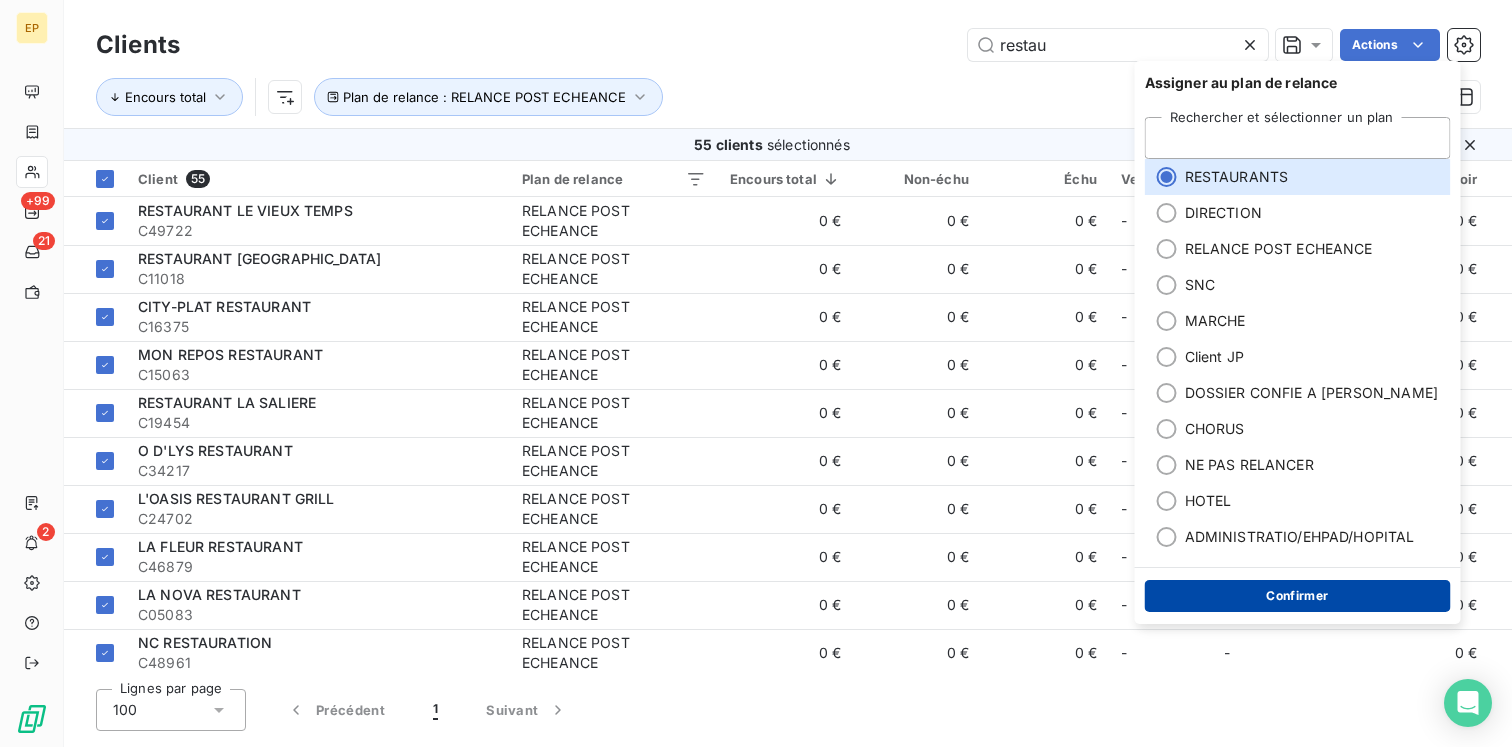 click on "Confirmer" at bounding box center [1298, 596] 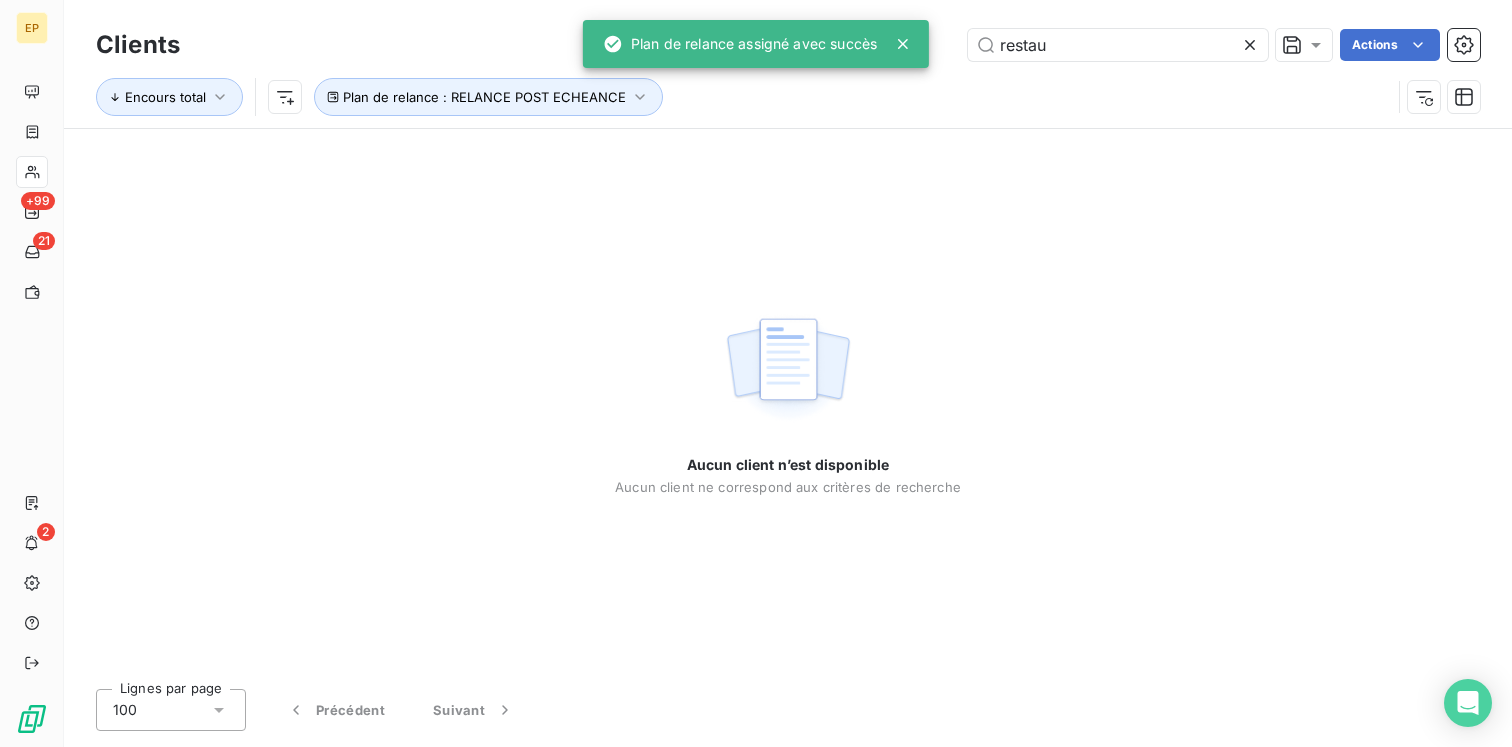 click 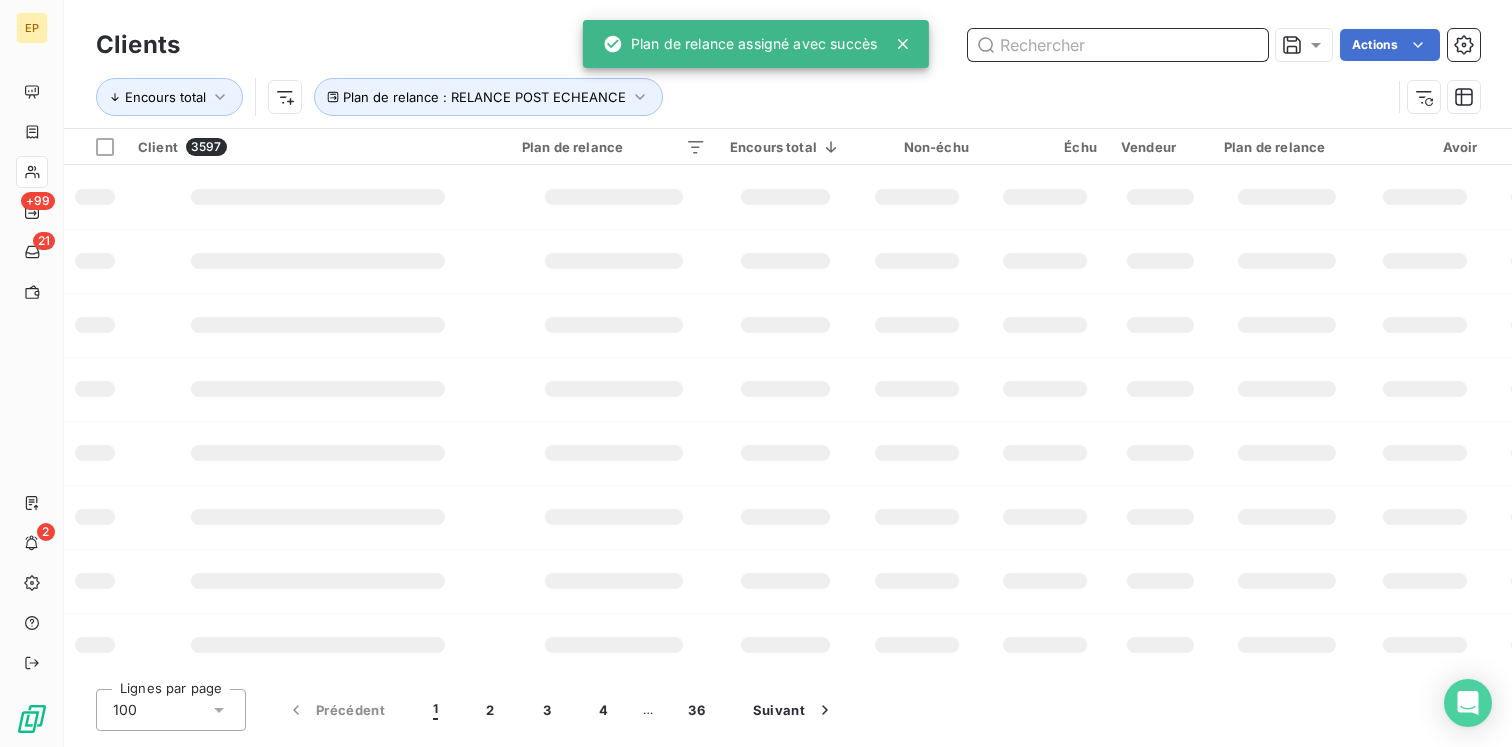 click at bounding box center (1118, 45) 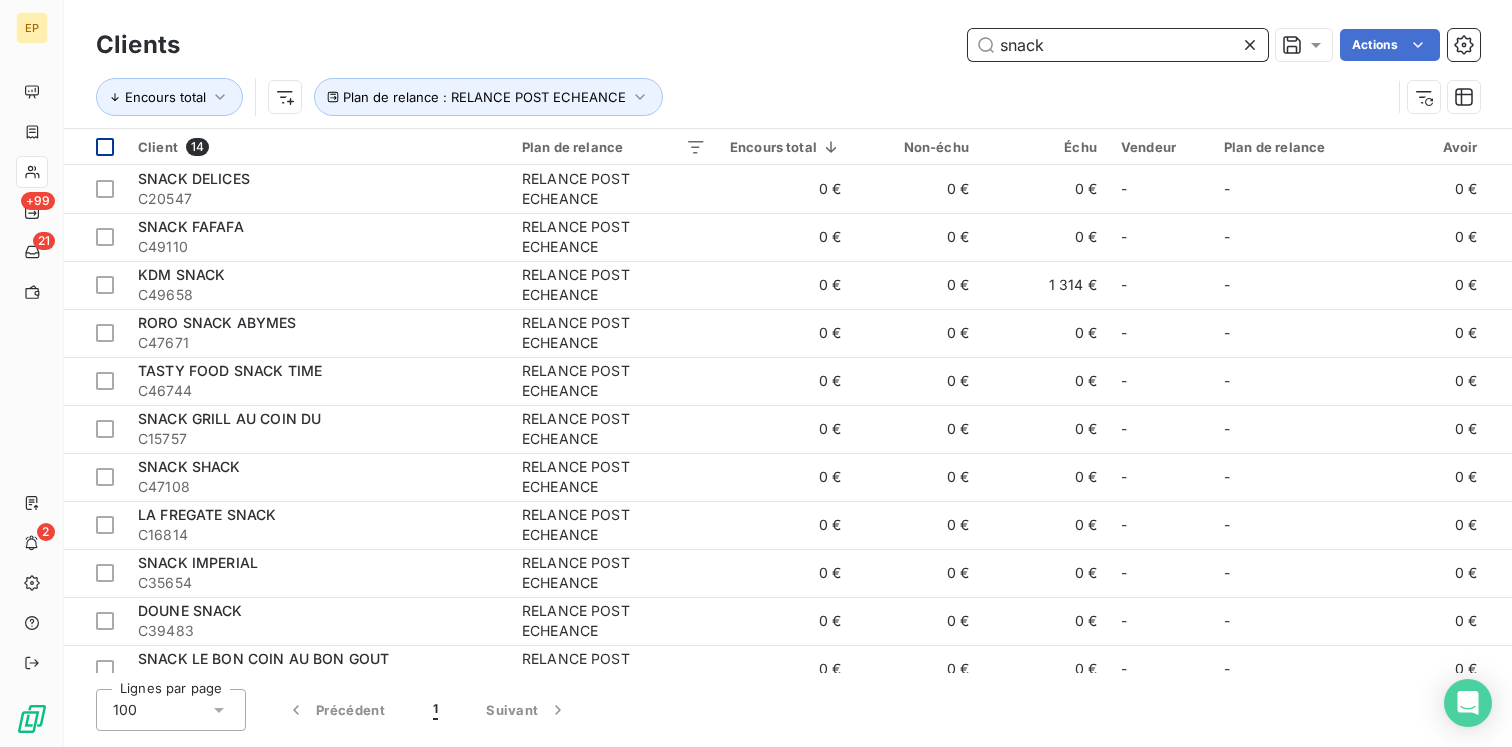 type on "snack" 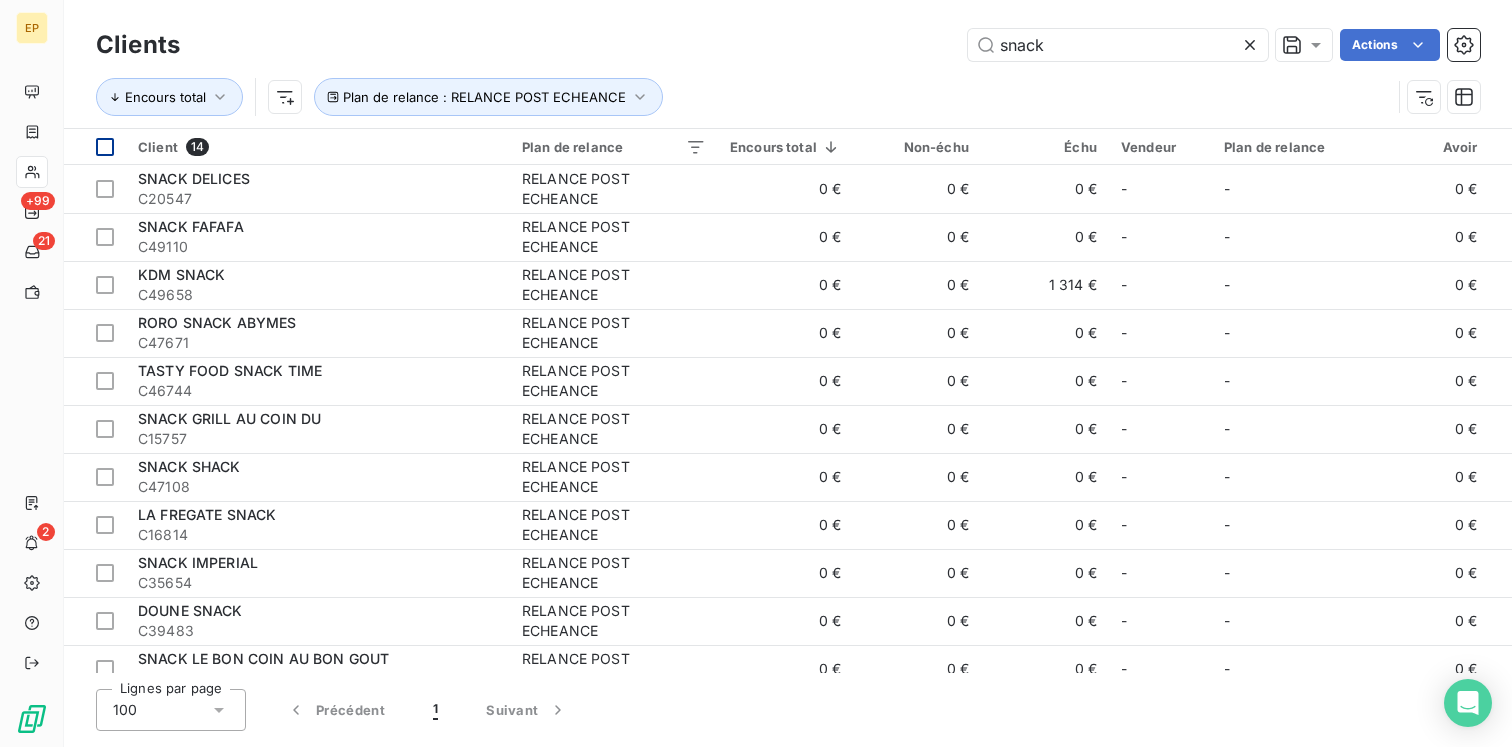 click at bounding box center [105, 147] 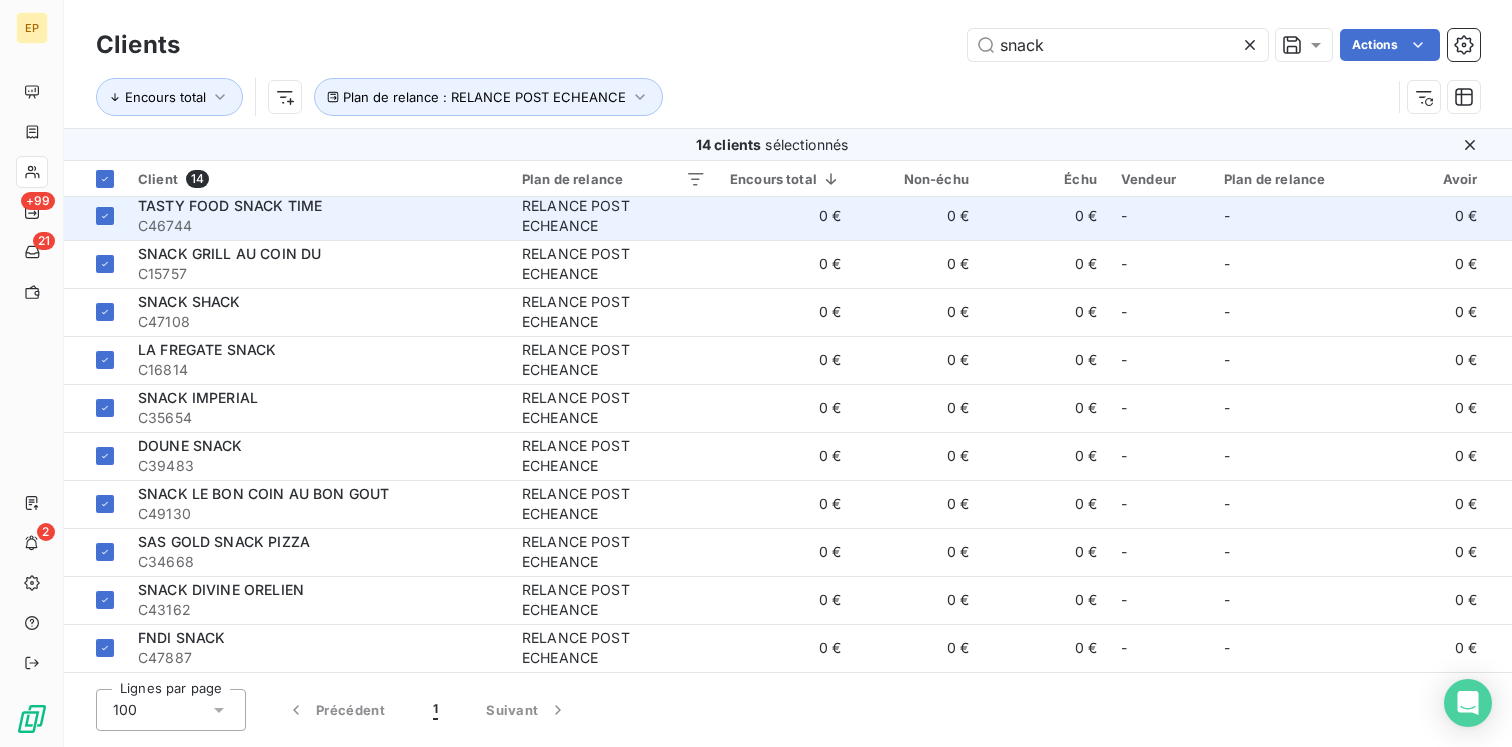 scroll, scrollTop: 0, scrollLeft: 0, axis: both 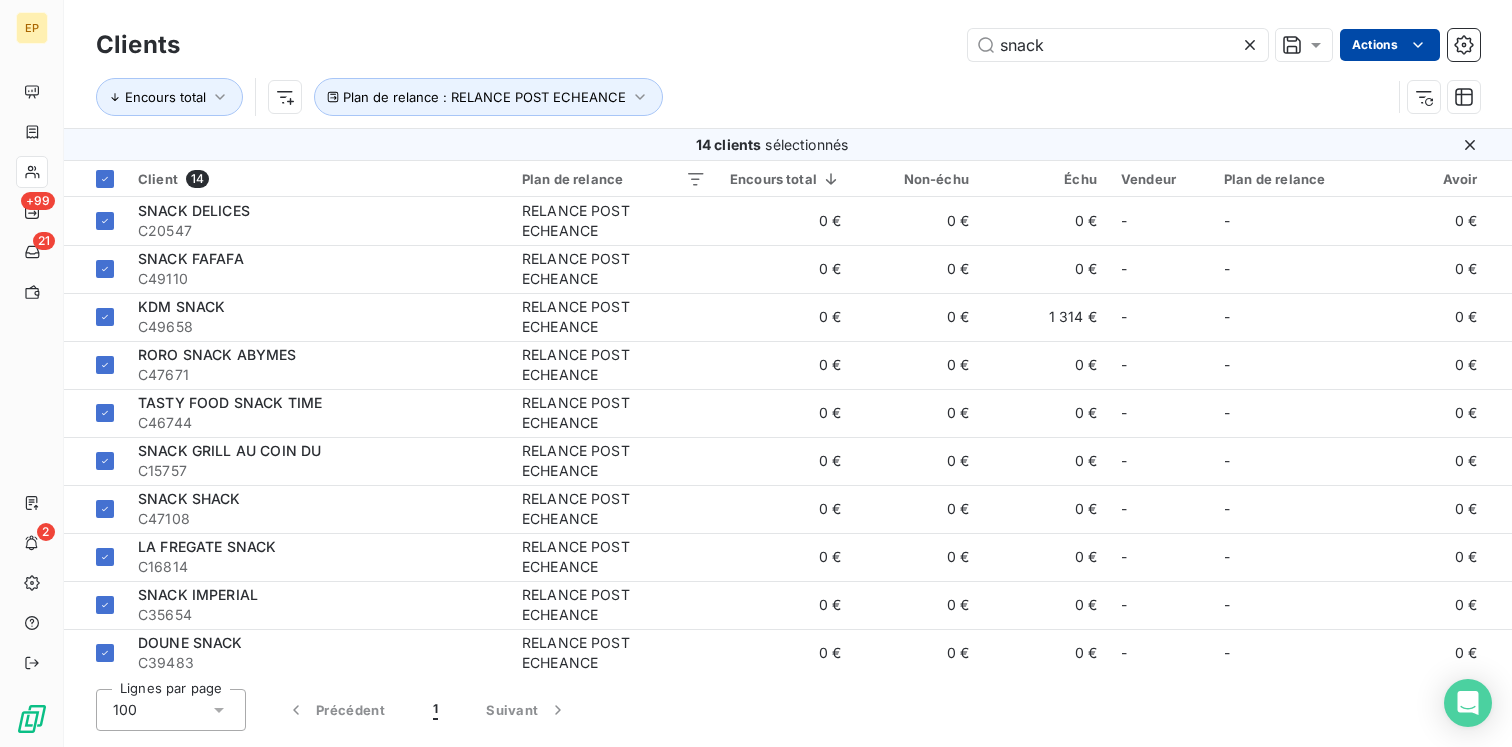 click on "EP +99 21 2 Clients snack Actions Encours total Plan de relance  : RELANCE POST ECHEANCE  14 clients   sélectionnés Client 14 Plan de relance Encours total Non-échu Échu Vendeur Plan de relance Avoir Litige Recouvrement Promesse de paiement Crédit divers Débit divers Limite d’encours Délai moyen de paiement Retard moyen SNACK DELICES C20547 RELANCE POST ECHEANCE 0 € 0 € 0 € - - 0 € 0 € 0 € 0 € 0 € 0 € - SNACK FAFAFA C49110 RELANCE POST ECHEANCE 0 € 0 € 0 € - - 0 € 0 € 0 € 0 € 0 € 0 € - KDM SNACK C49658 RELANCE POST ECHEANCE 0 € 0 € 1 314 € - - 0 € 0 € 0 € 0 € 1 314 € 0 € - RORO SNACK ABYMES C47671 RELANCE POST ECHEANCE 0 € 0 € 0 € - - 0 € 0 € 0 € 0 € 0 € 0 € - TASTY FOOD SNACK TIME C46744 RELANCE POST ECHEANCE 0 € 0 € 0 € - - 0 € 0 € 0 € 0 € 0 € 0 € - SNACK GRILL AU COIN DU C15757 RELANCE POST ECHEANCE 0 € 0 € 0 € - - 0 € 0 € 0 € -" at bounding box center (756, 373) 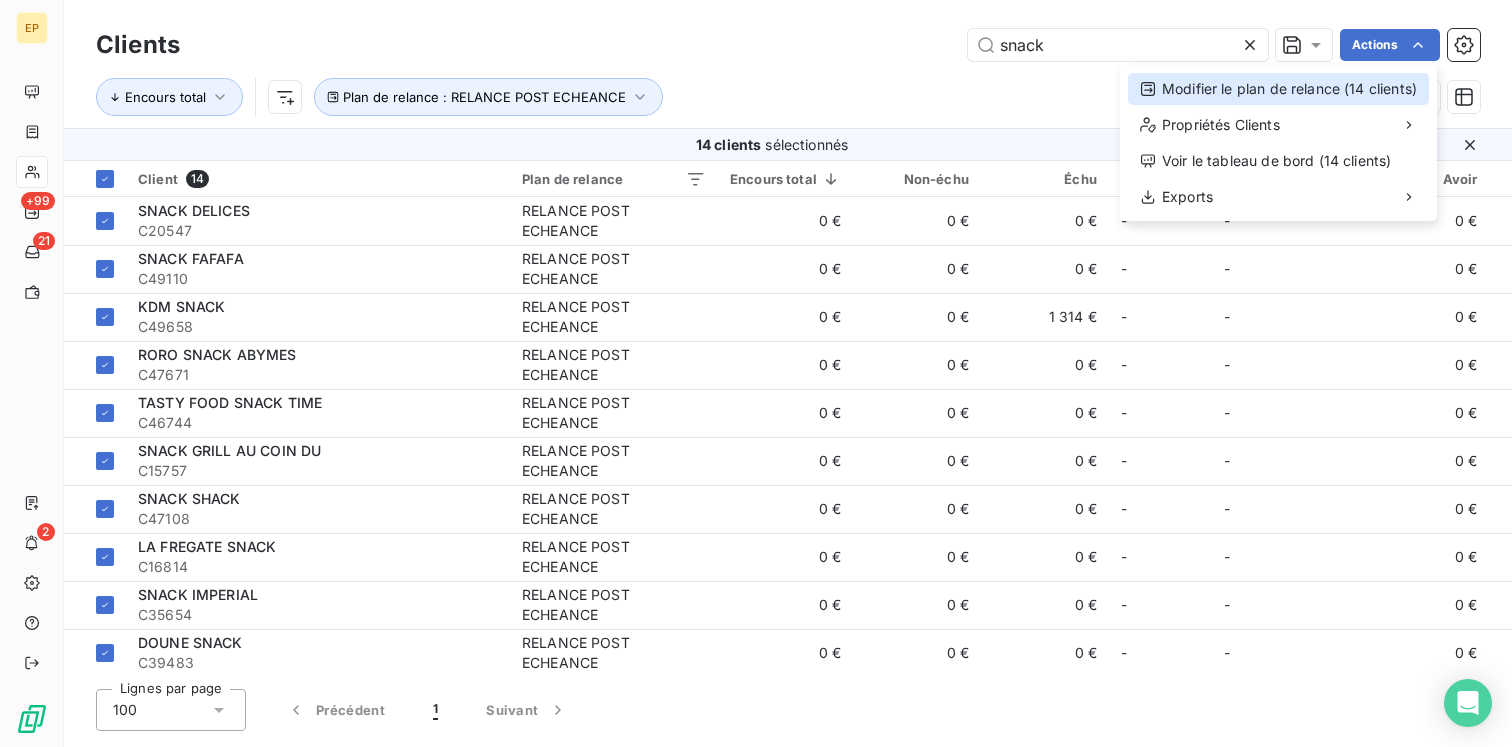 click on "Modifier le plan de relance (14 clients)" at bounding box center [1278, 89] 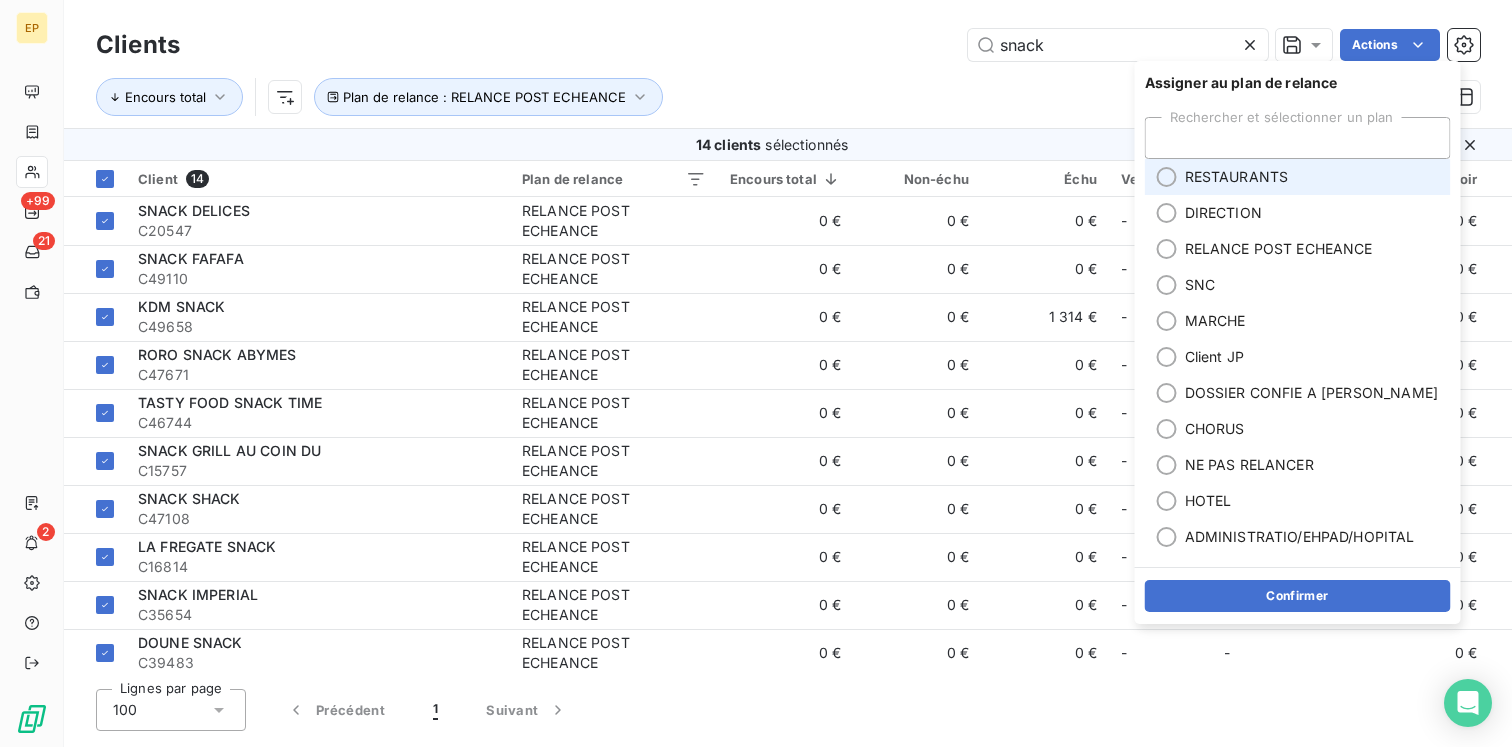 click on "RESTAURANTS" at bounding box center [1237, 177] 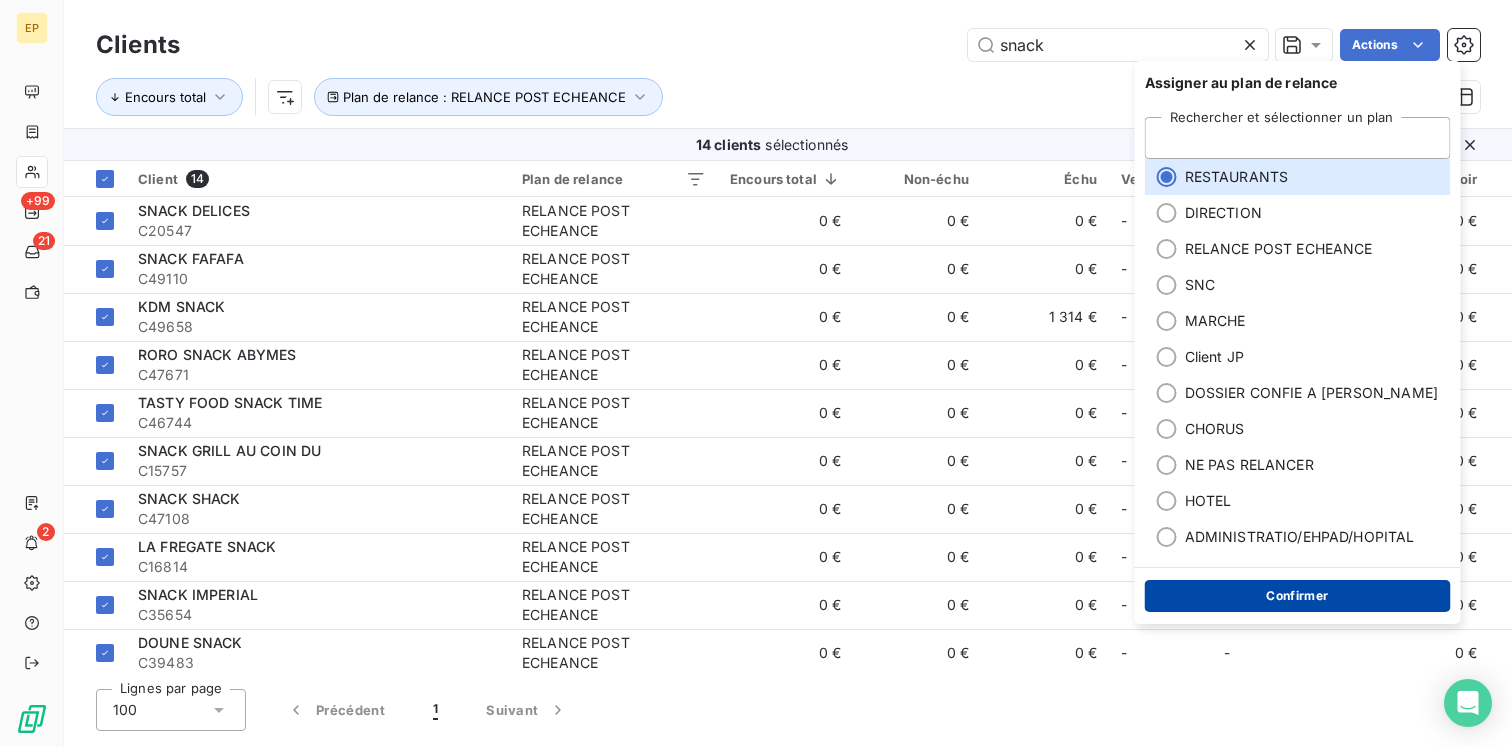 click on "Confirmer" at bounding box center (1298, 596) 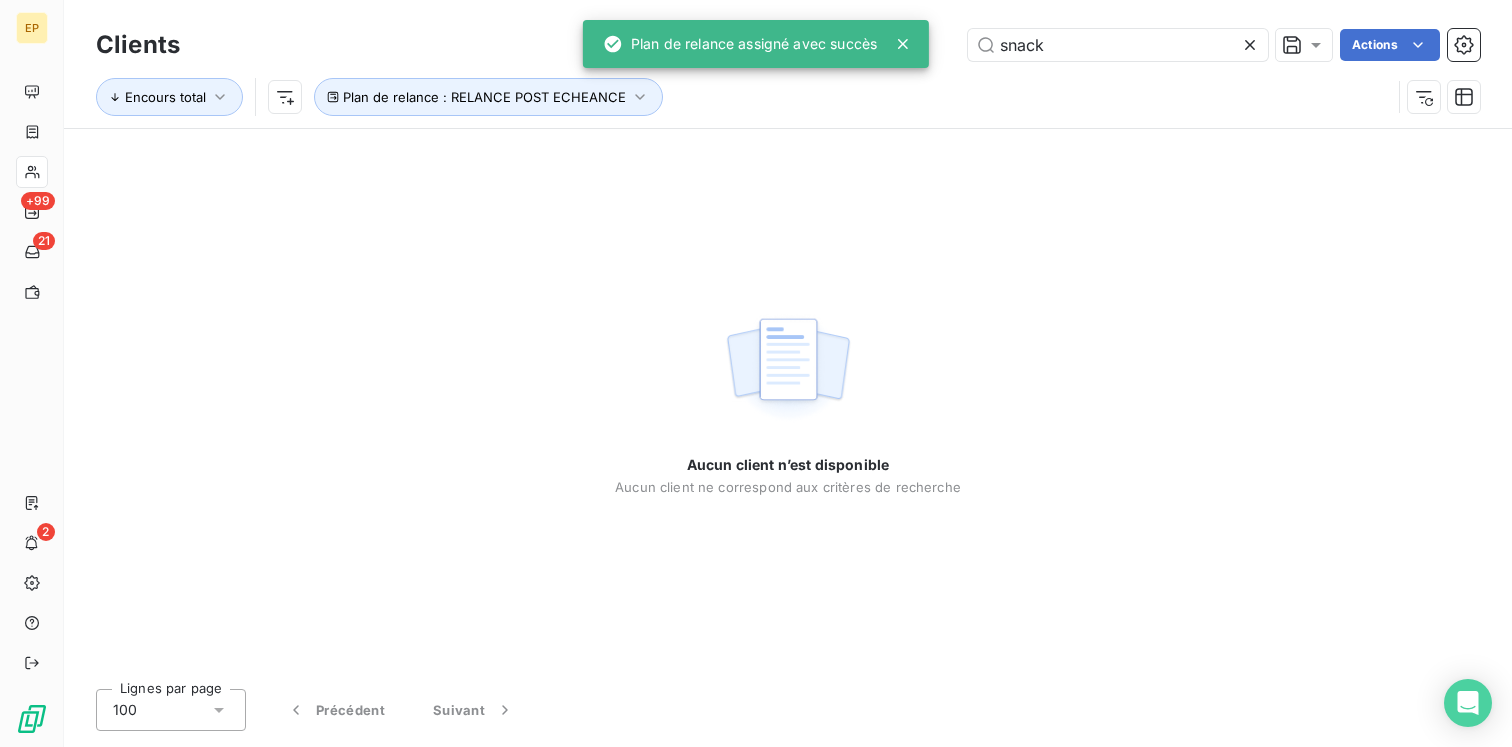 click 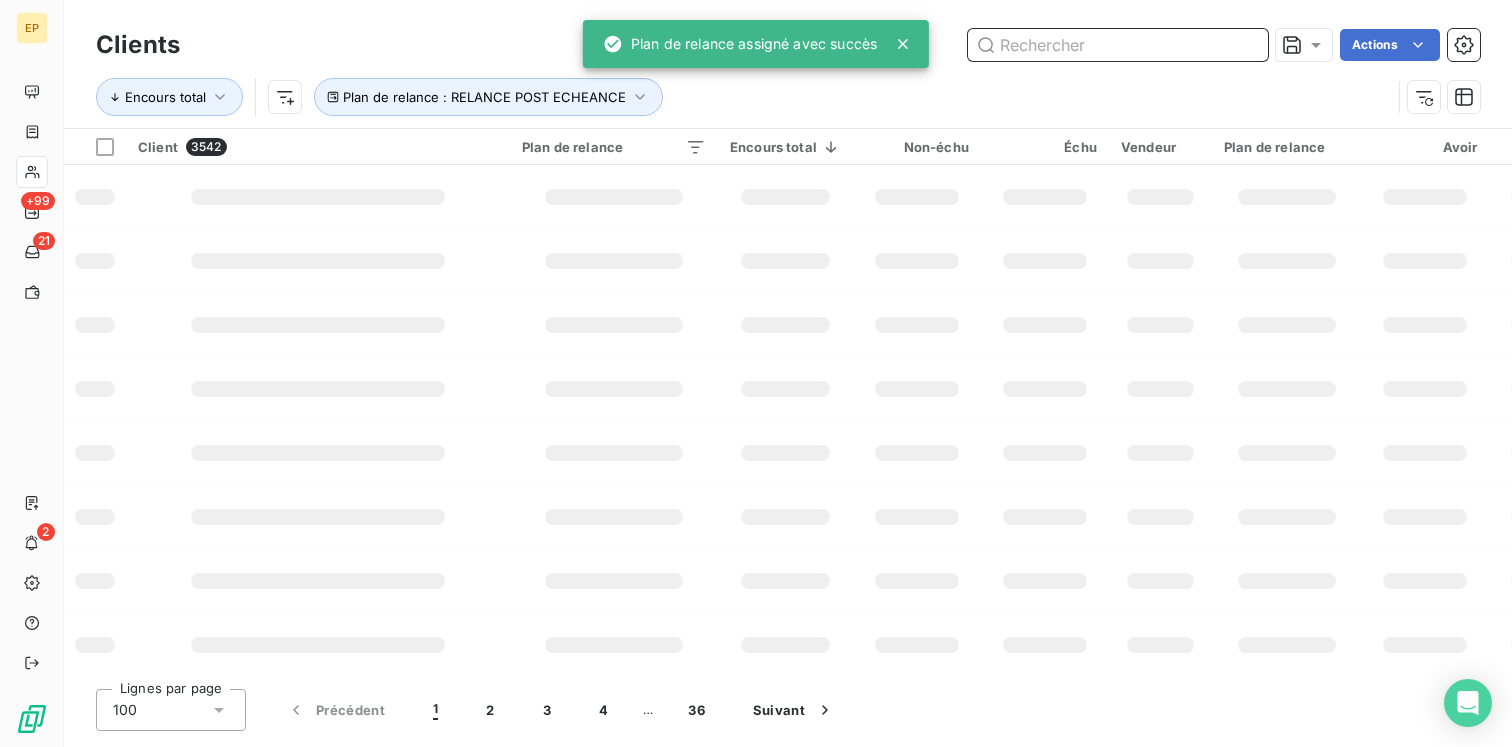 click at bounding box center (1118, 45) 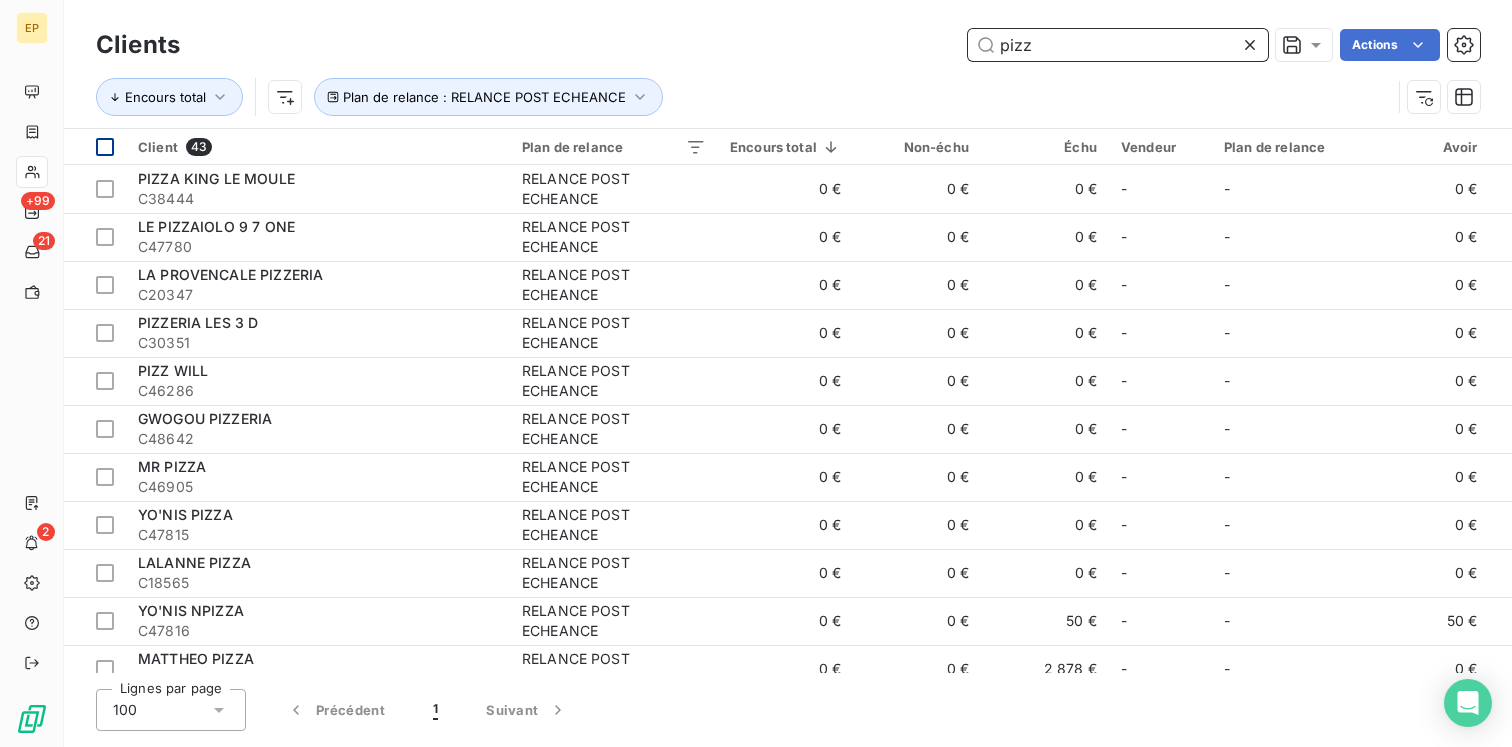 type on "pizz" 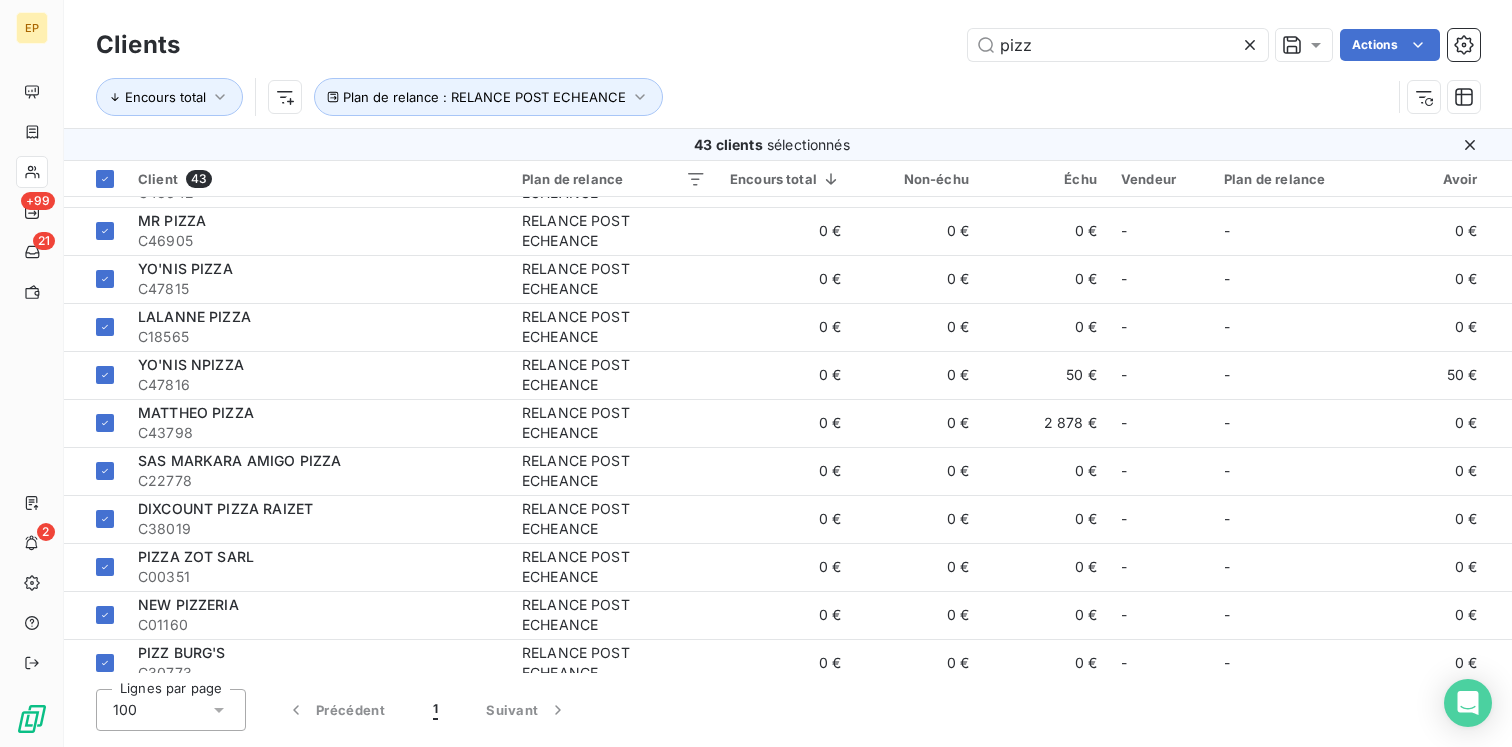 scroll, scrollTop: 111, scrollLeft: 0, axis: vertical 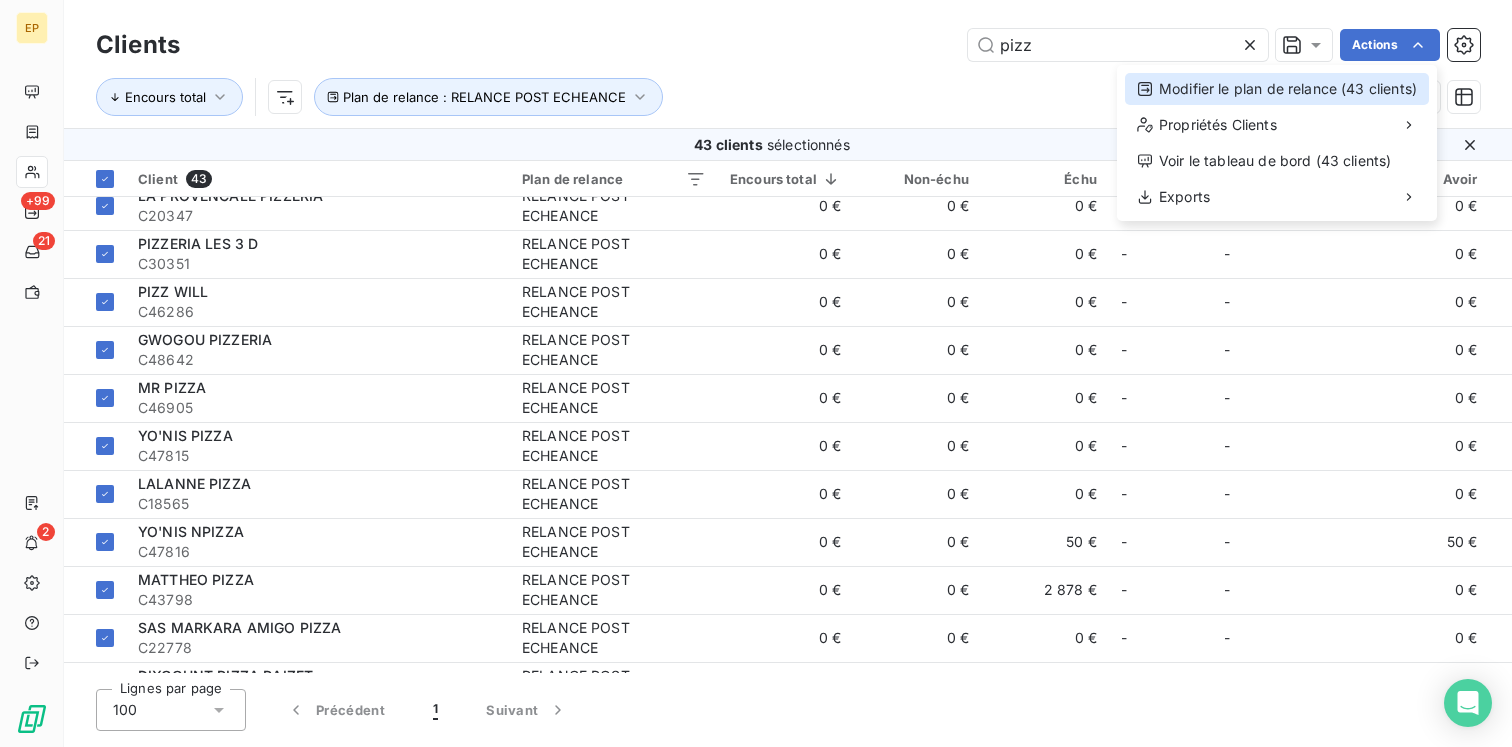 click on "Modifier le plan de relance (43 clients)" at bounding box center [1277, 89] 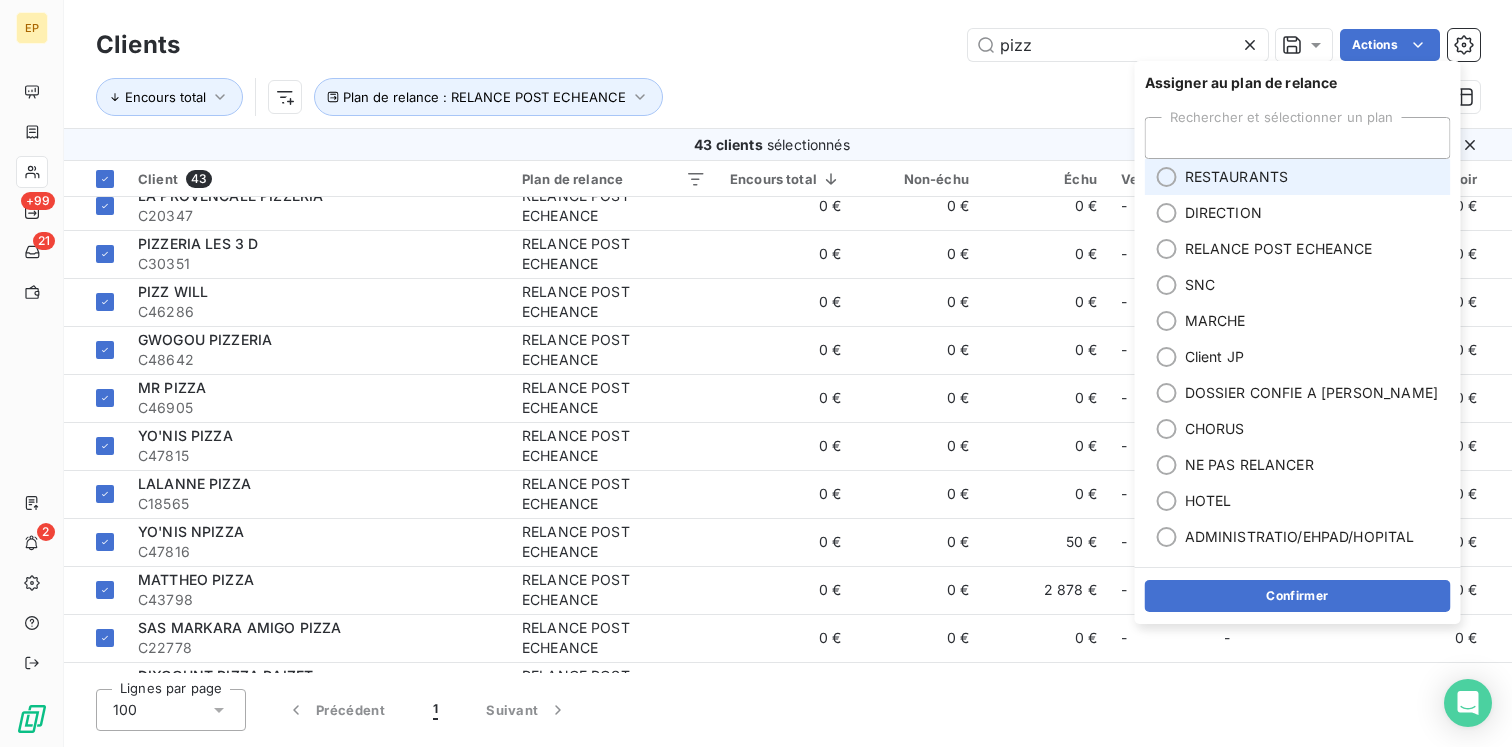 click on "RESTAURANTS" at bounding box center (1298, 177) 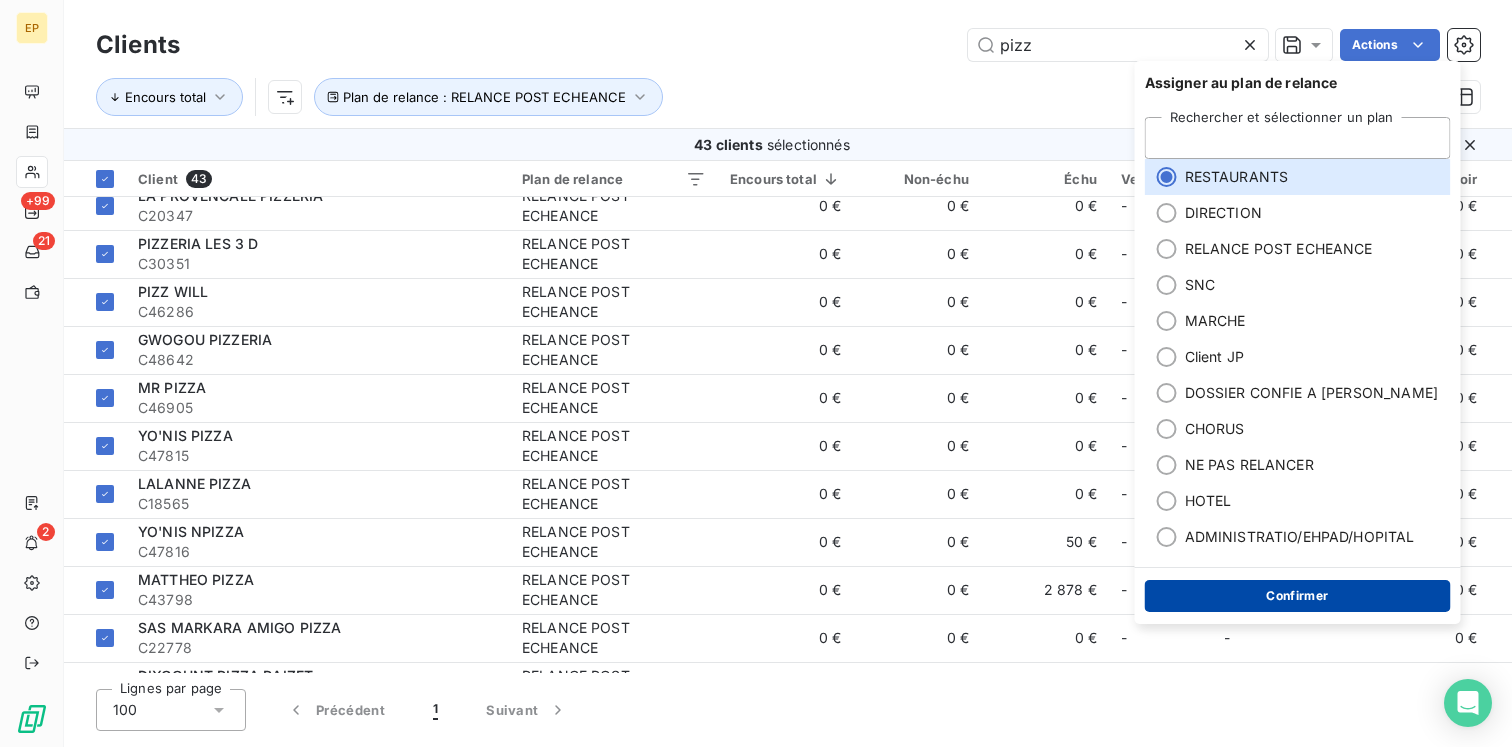 click on "Confirmer" at bounding box center (1298, 596) 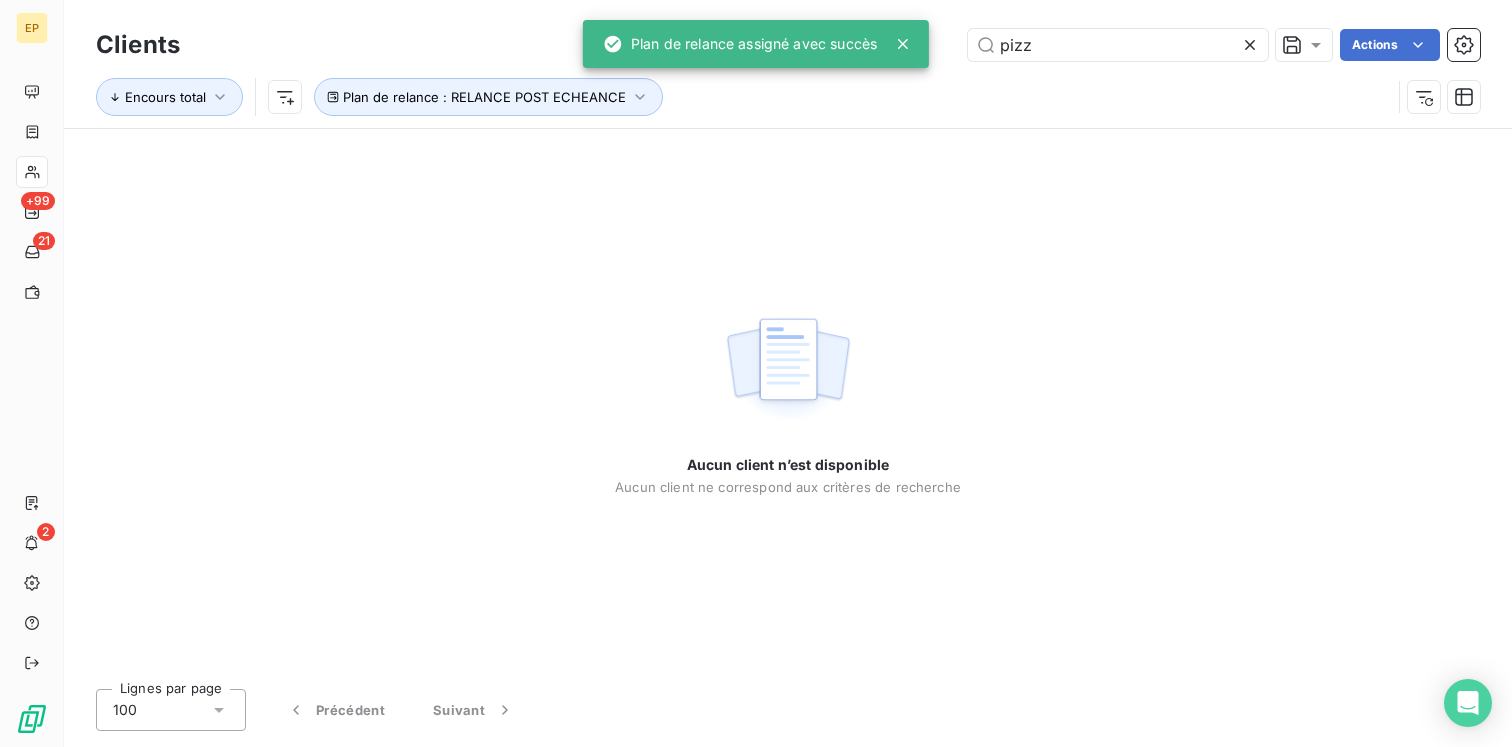 click 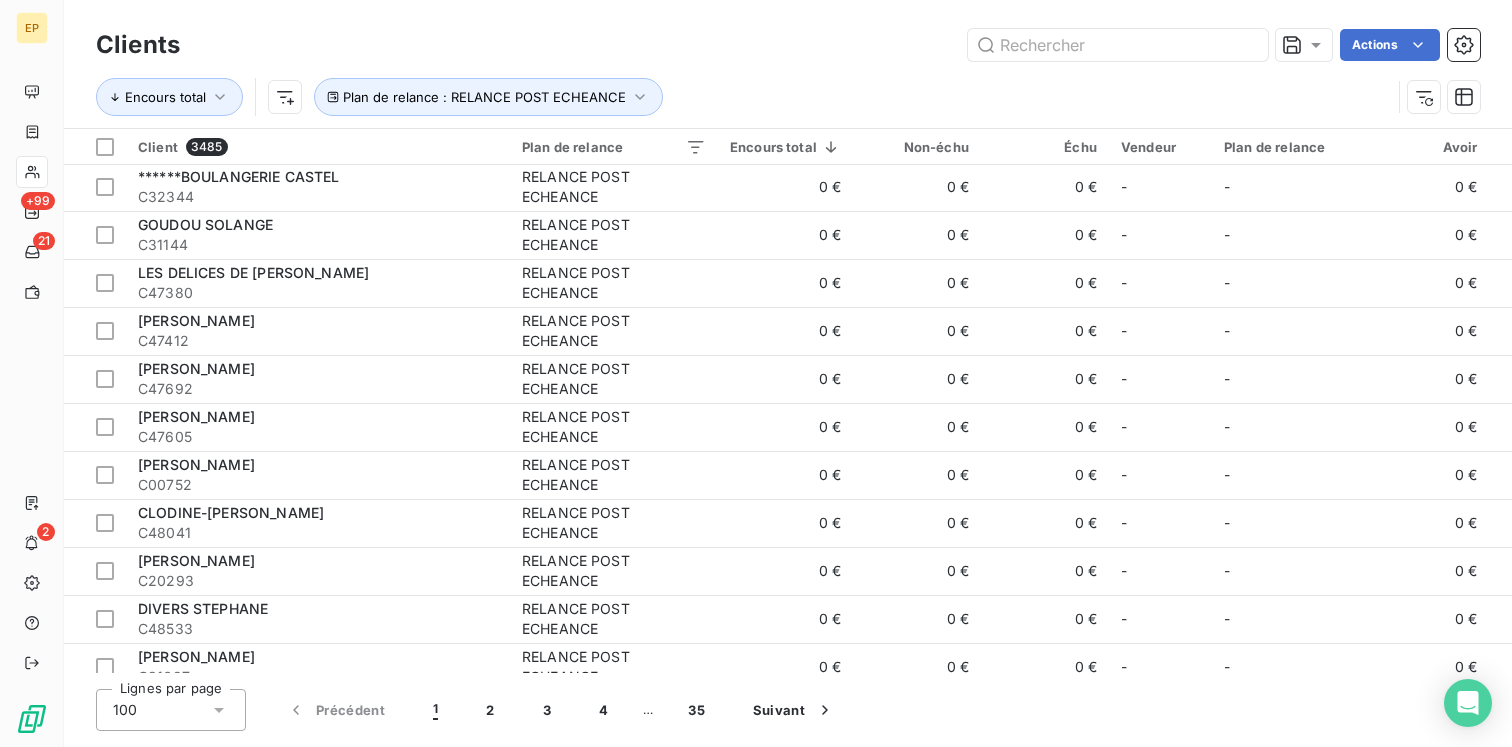 scroll, scrollTop: 2645, scrollLeft: 0, axis: vertical 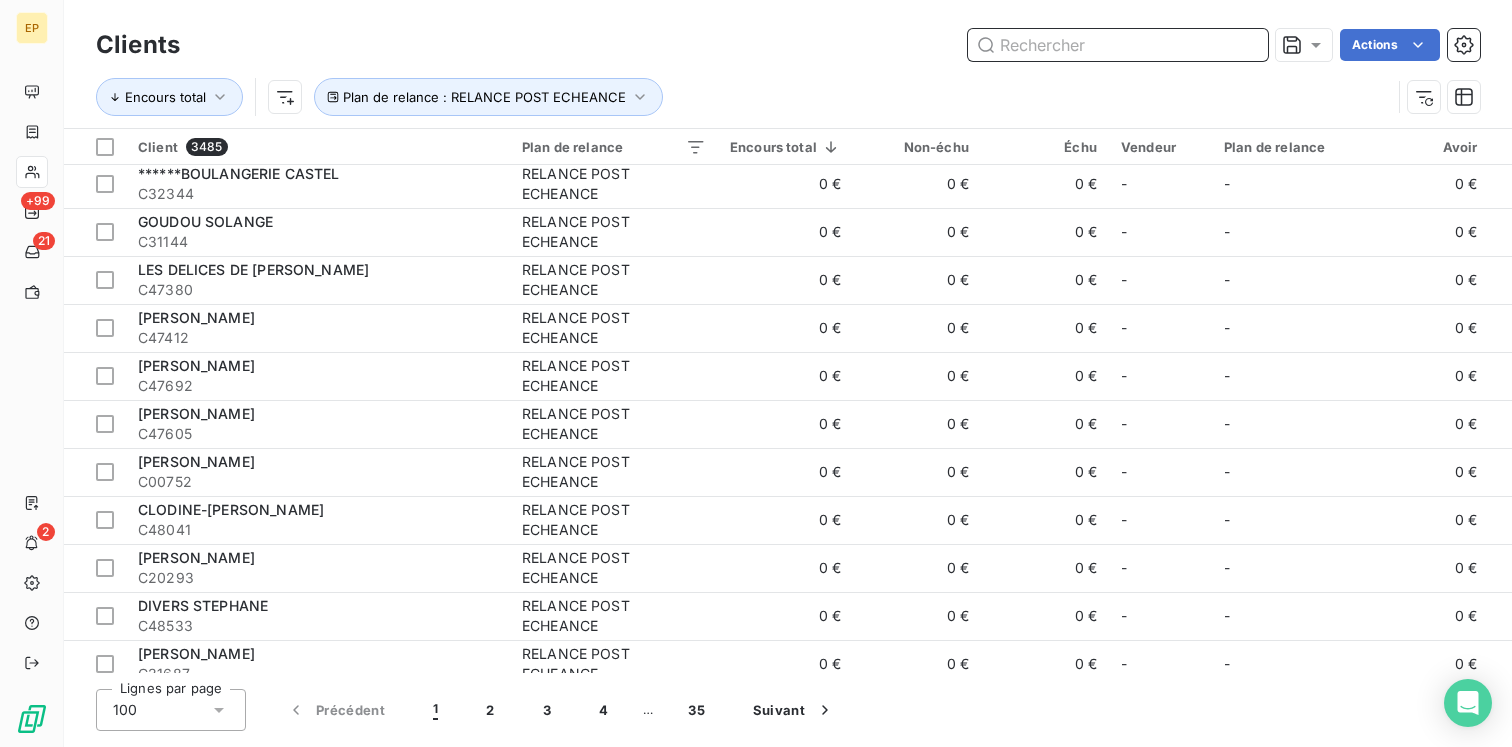 click at bounding box center (1118, 45) 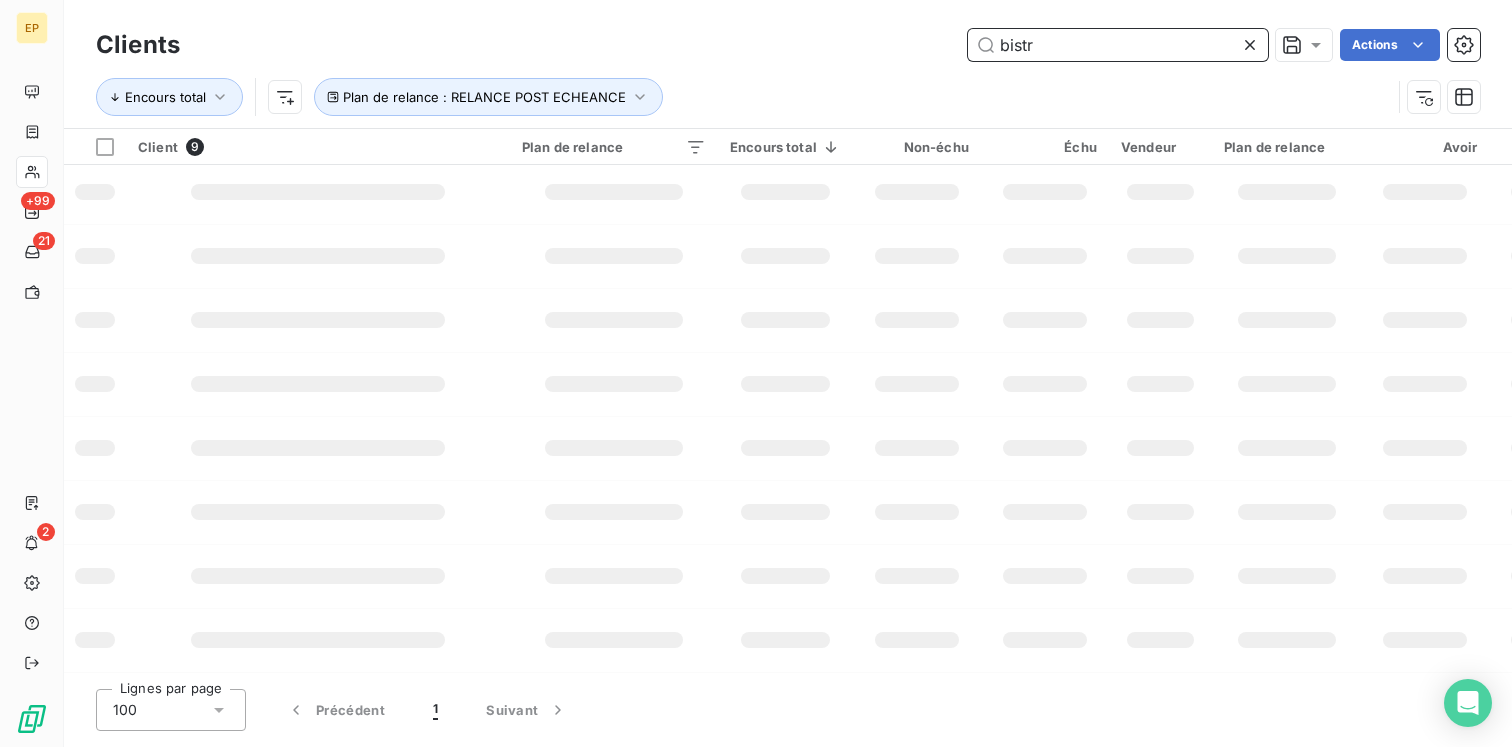 scroll, scrollTop: 0, scrollLeft: 0, axis: both 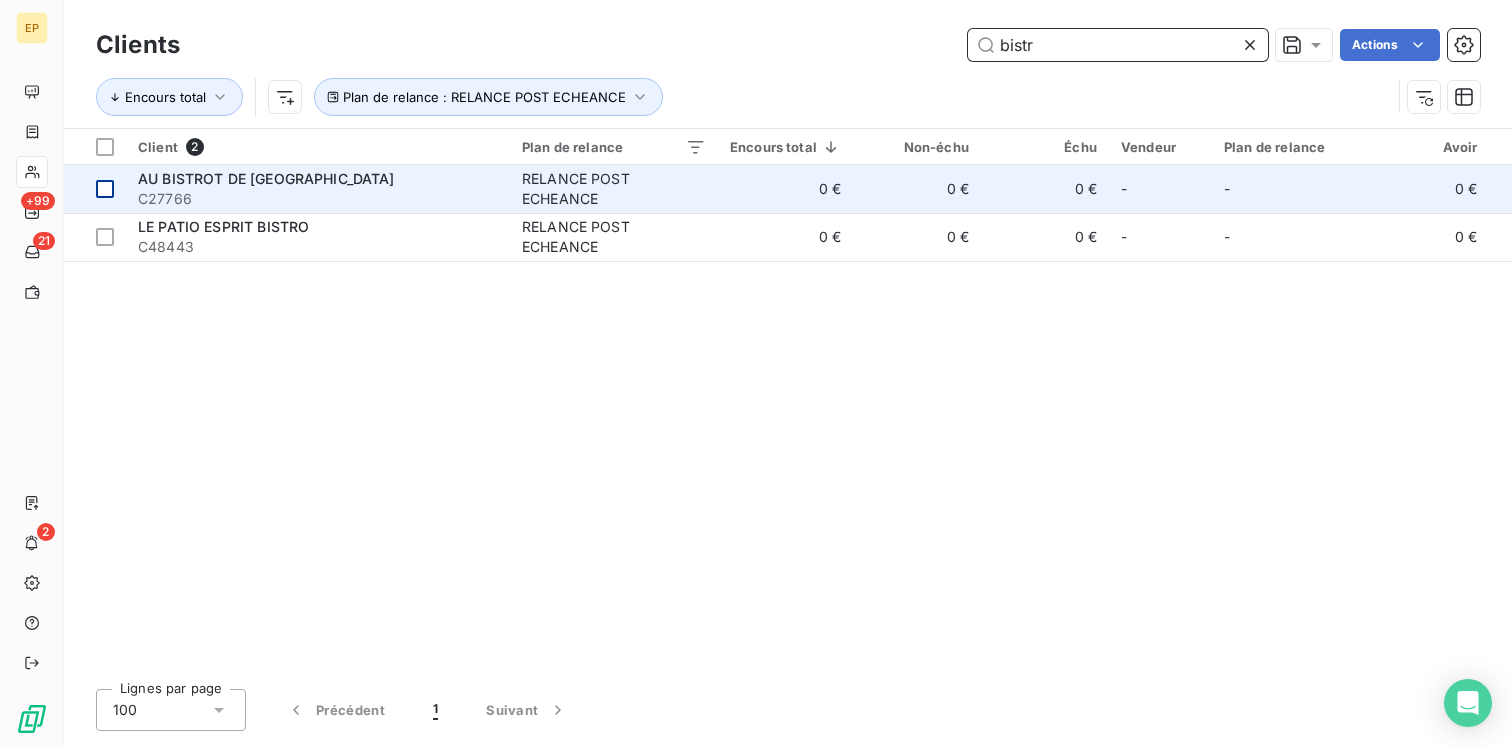 type on "bistr" 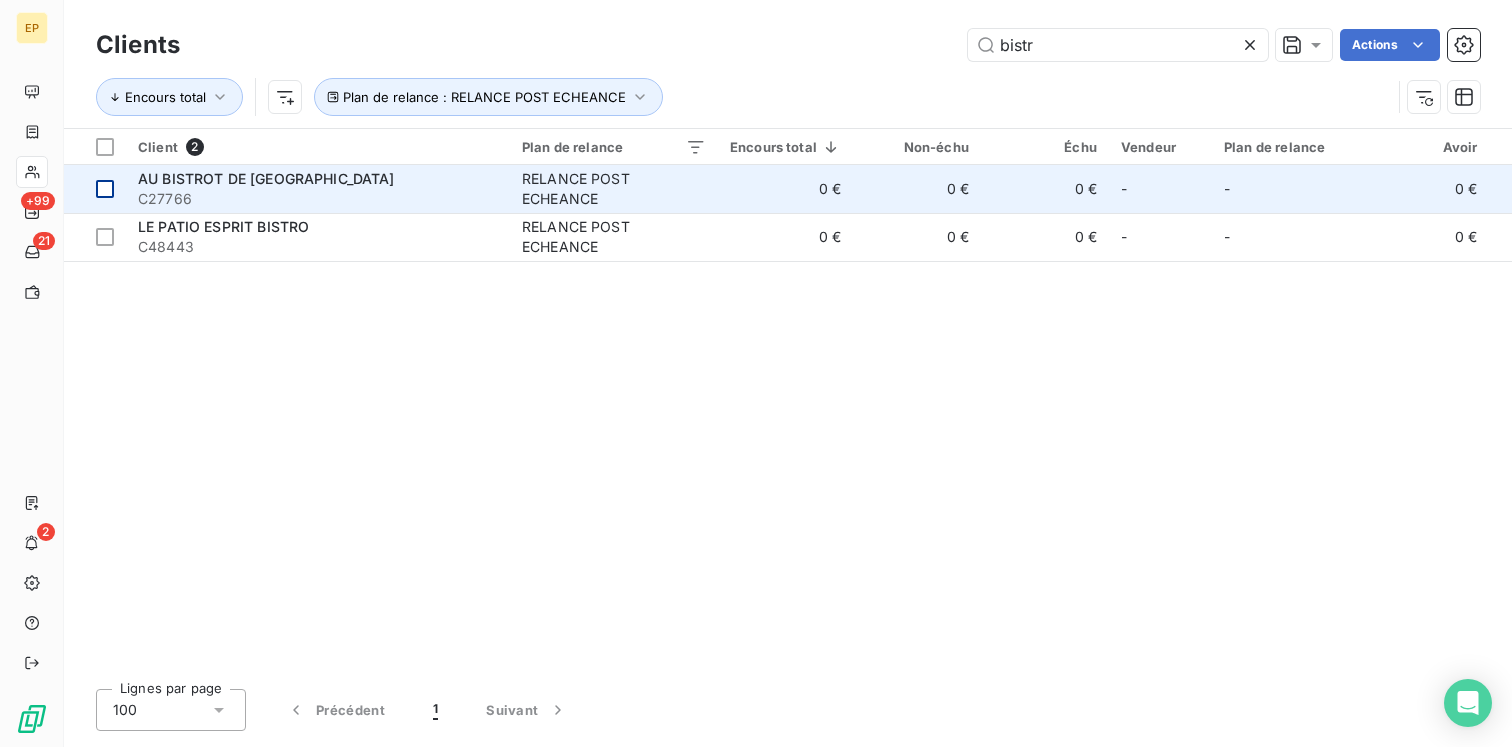 click at bounding box center [105, 189] 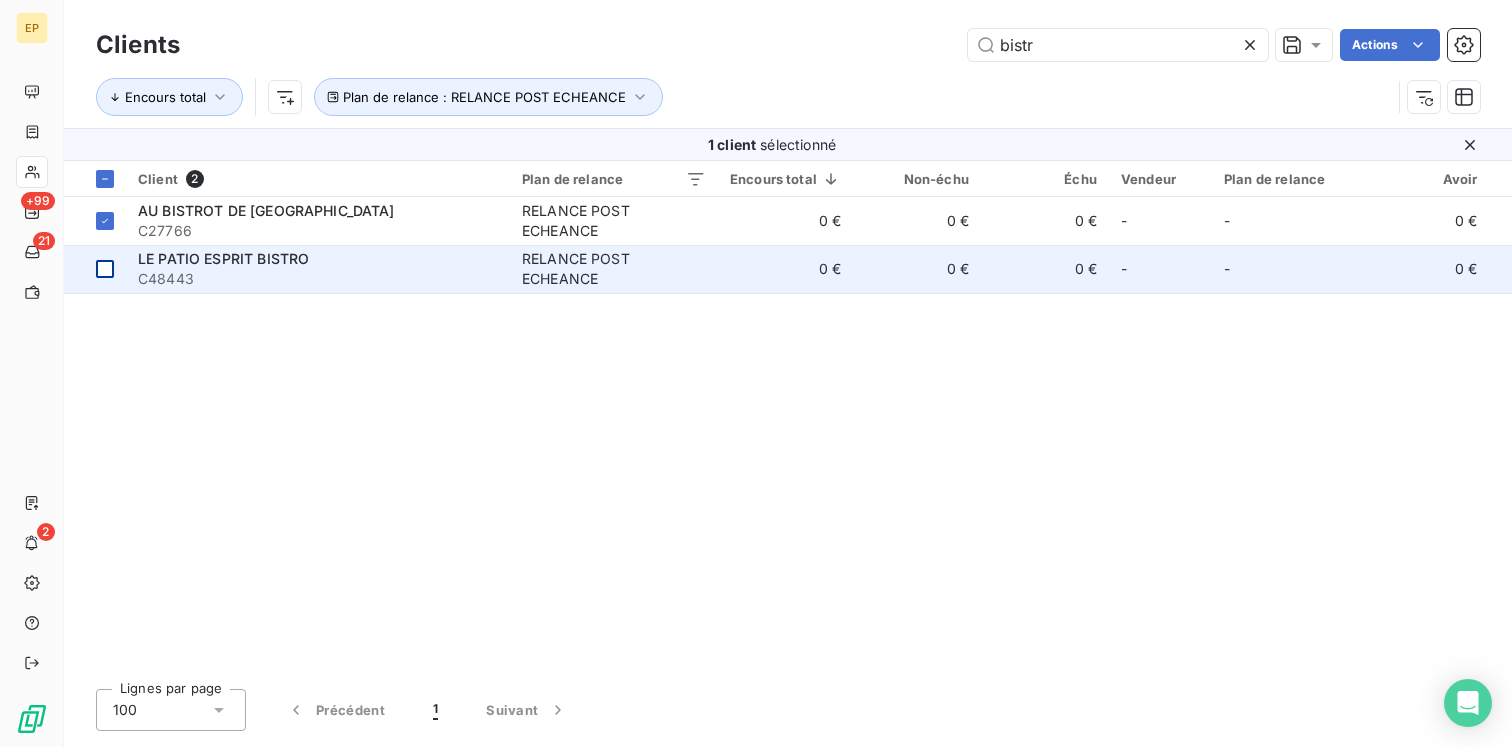 click at bounding box center [105, 269] 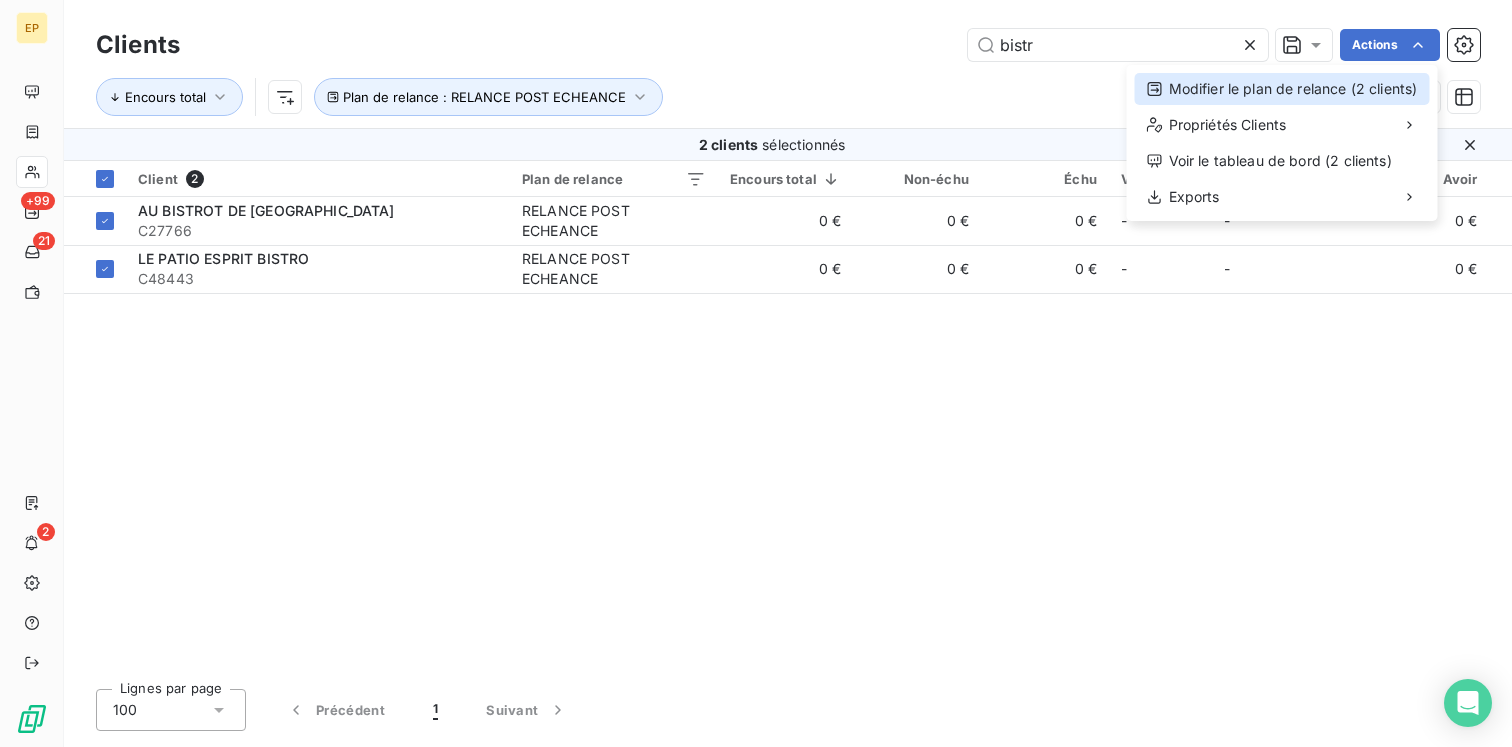 click on "Modifier le plan de relance (2 clients)" at bounding box center [1282, 89] 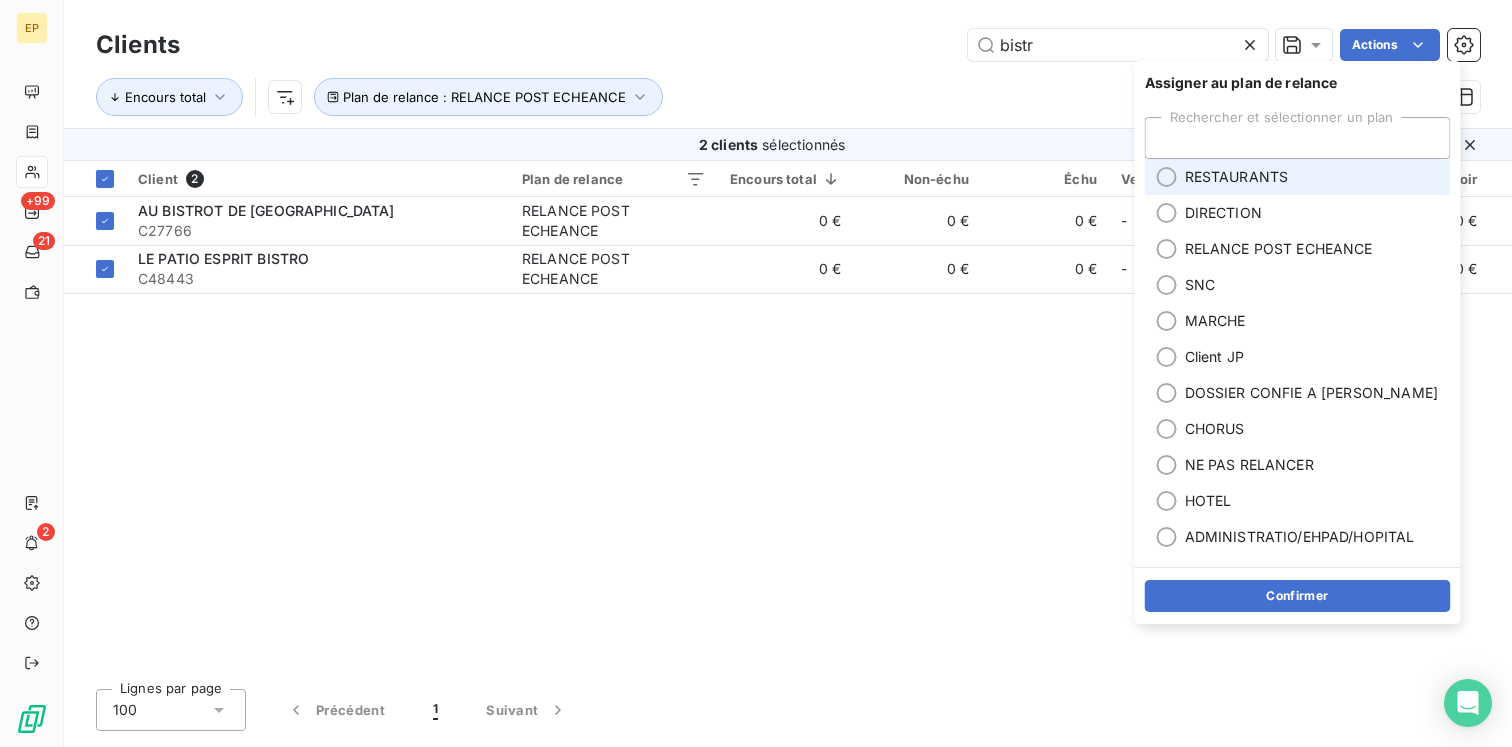 click on "RESTAURANTS" at bounding box center (1237, 177) 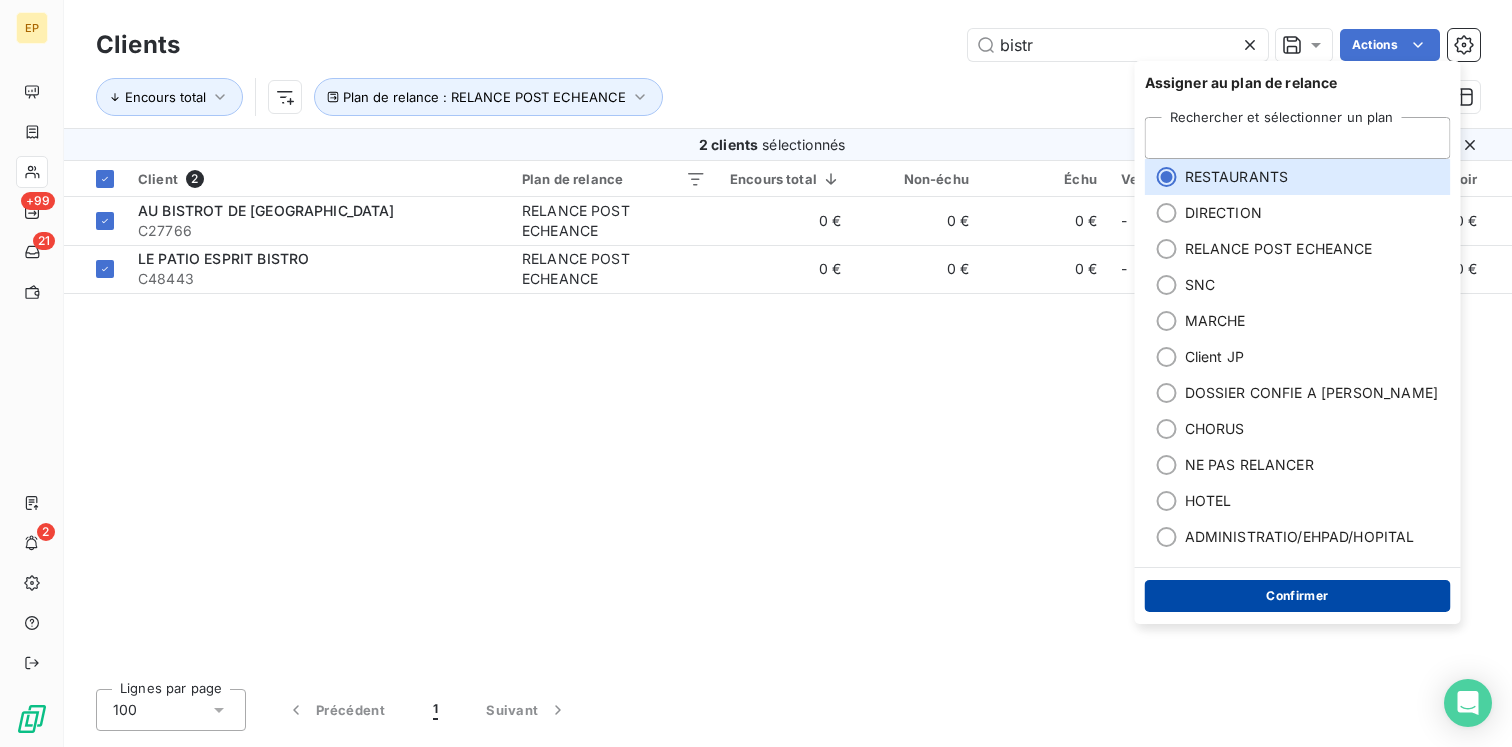 click on "Confirmer" at bounding box center (1298, 596) 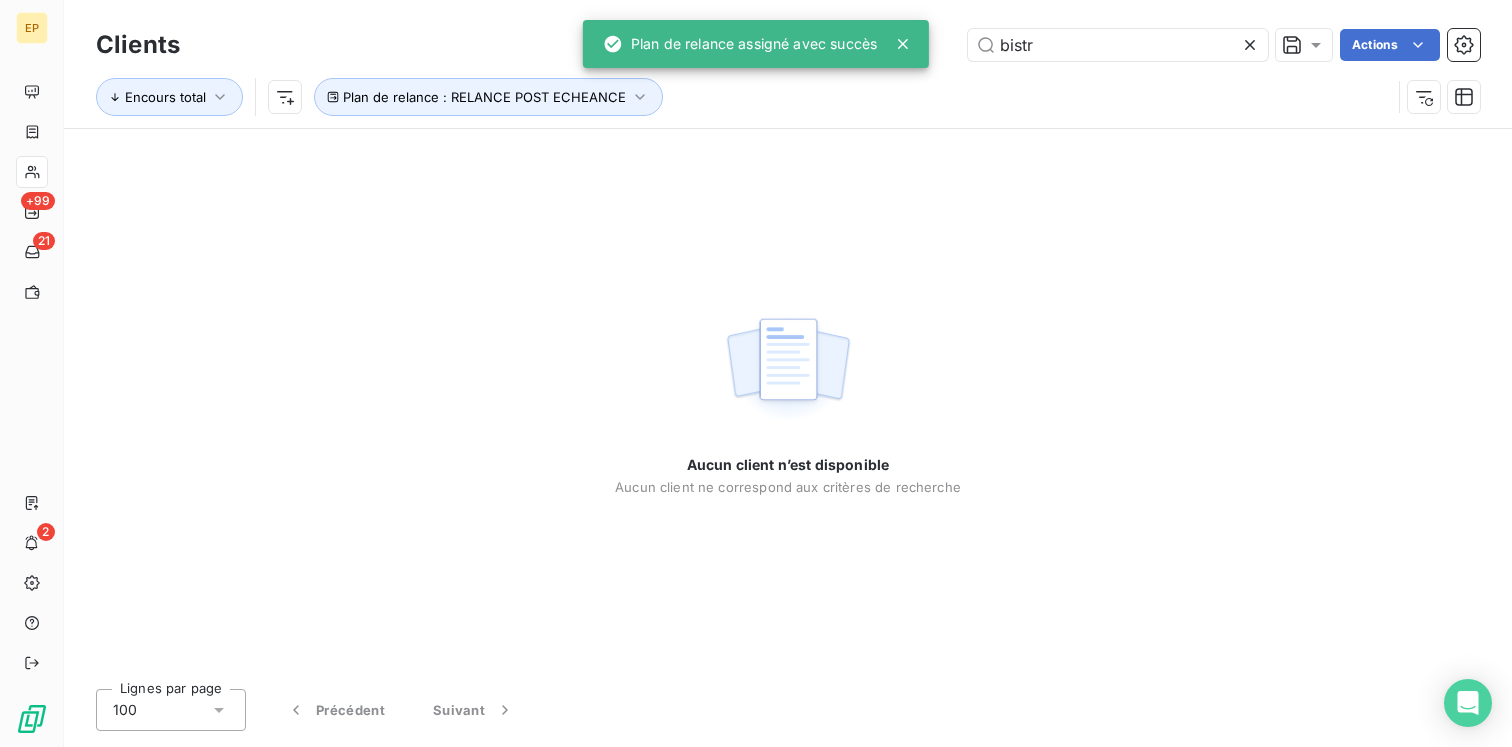 click 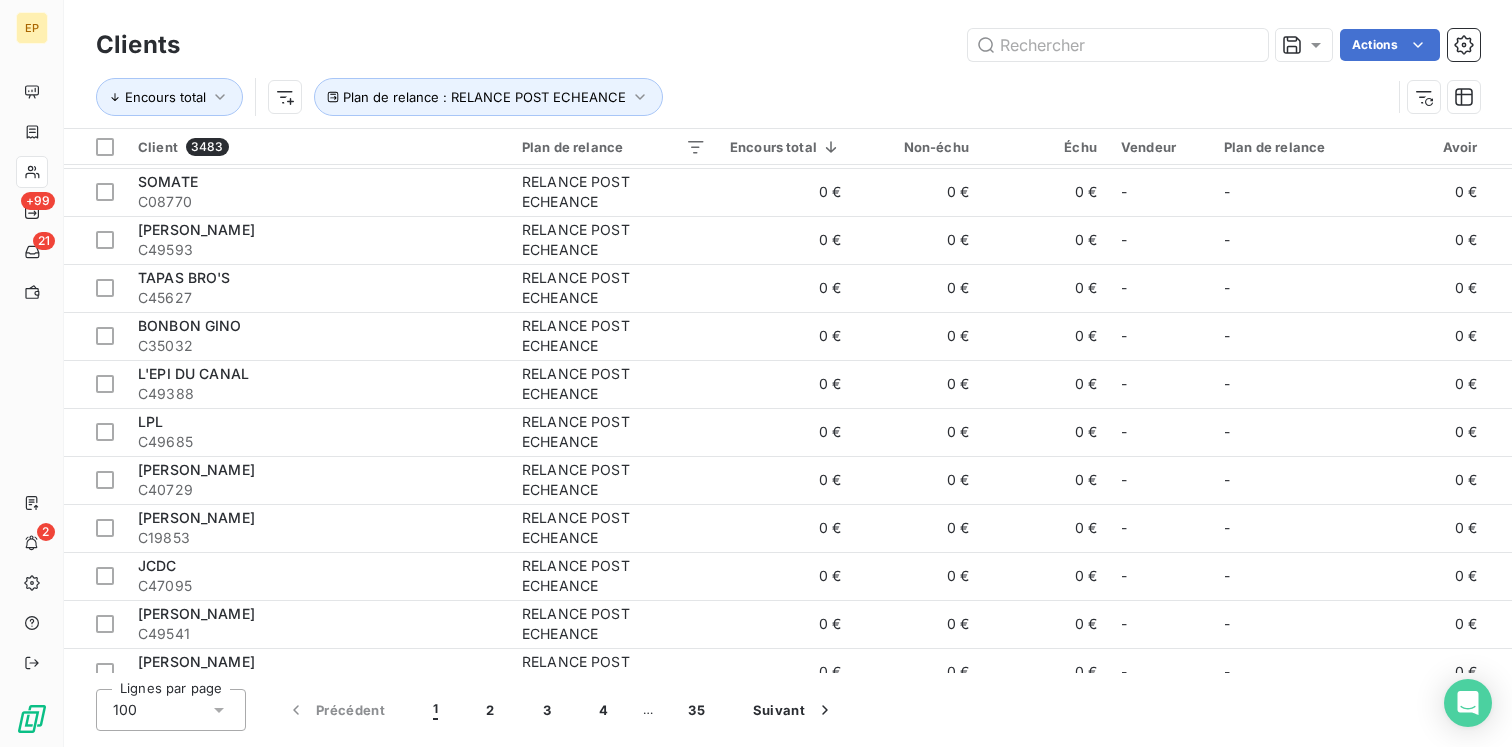 scroll, scrollTop: 4300, scrollLeft: 0, axis: vertical 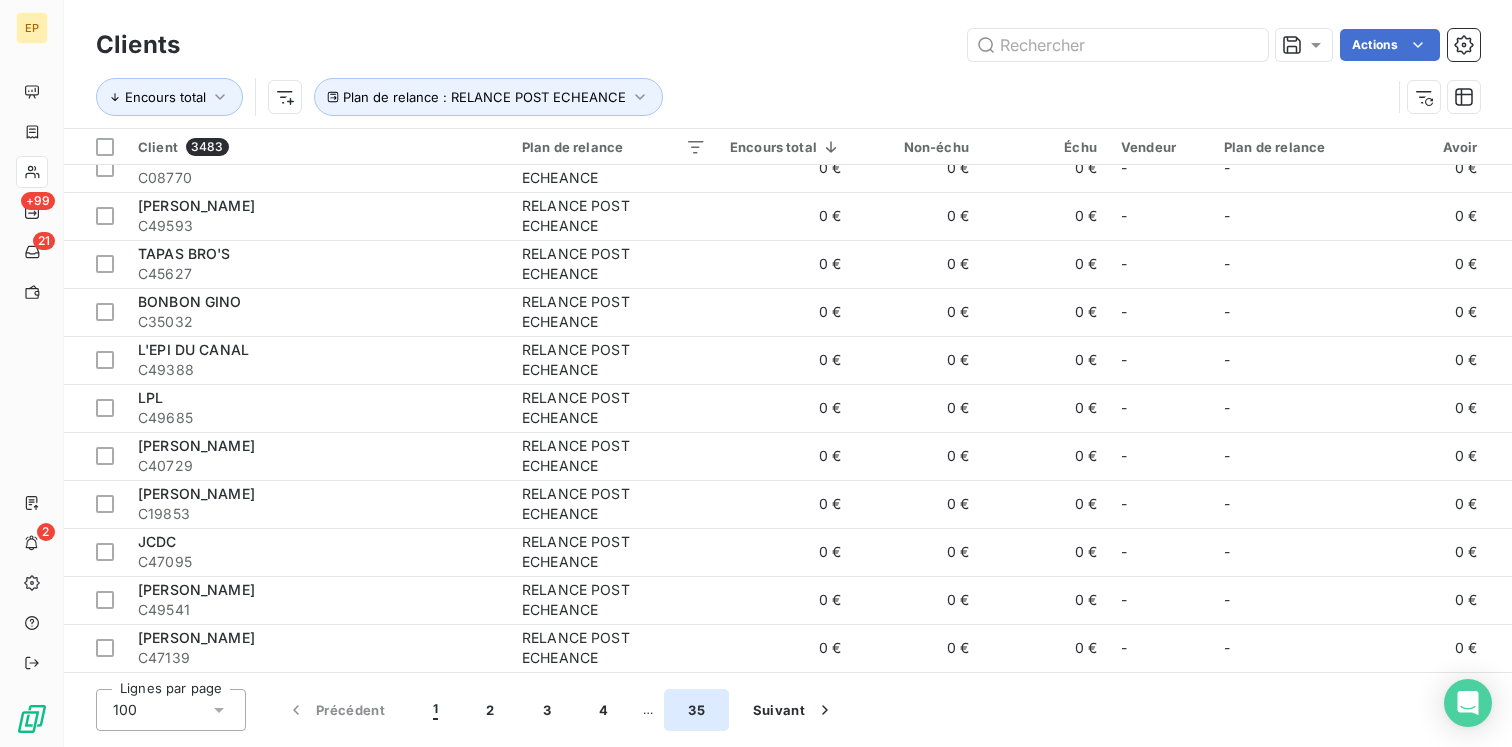 click on "35" at bounding box center (696, 710) 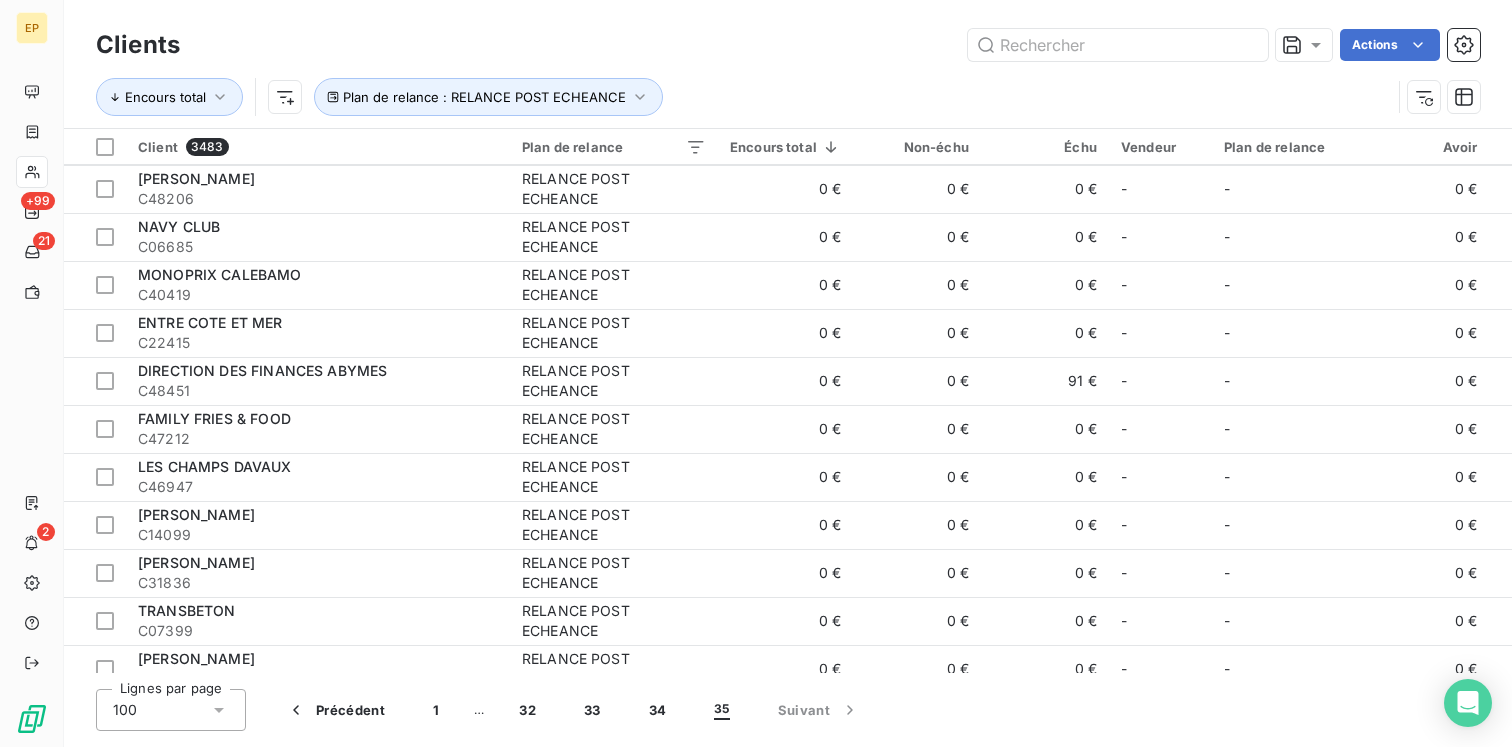 scroll, scrollTop: 182, scrollLeft: 0, axis: vertical 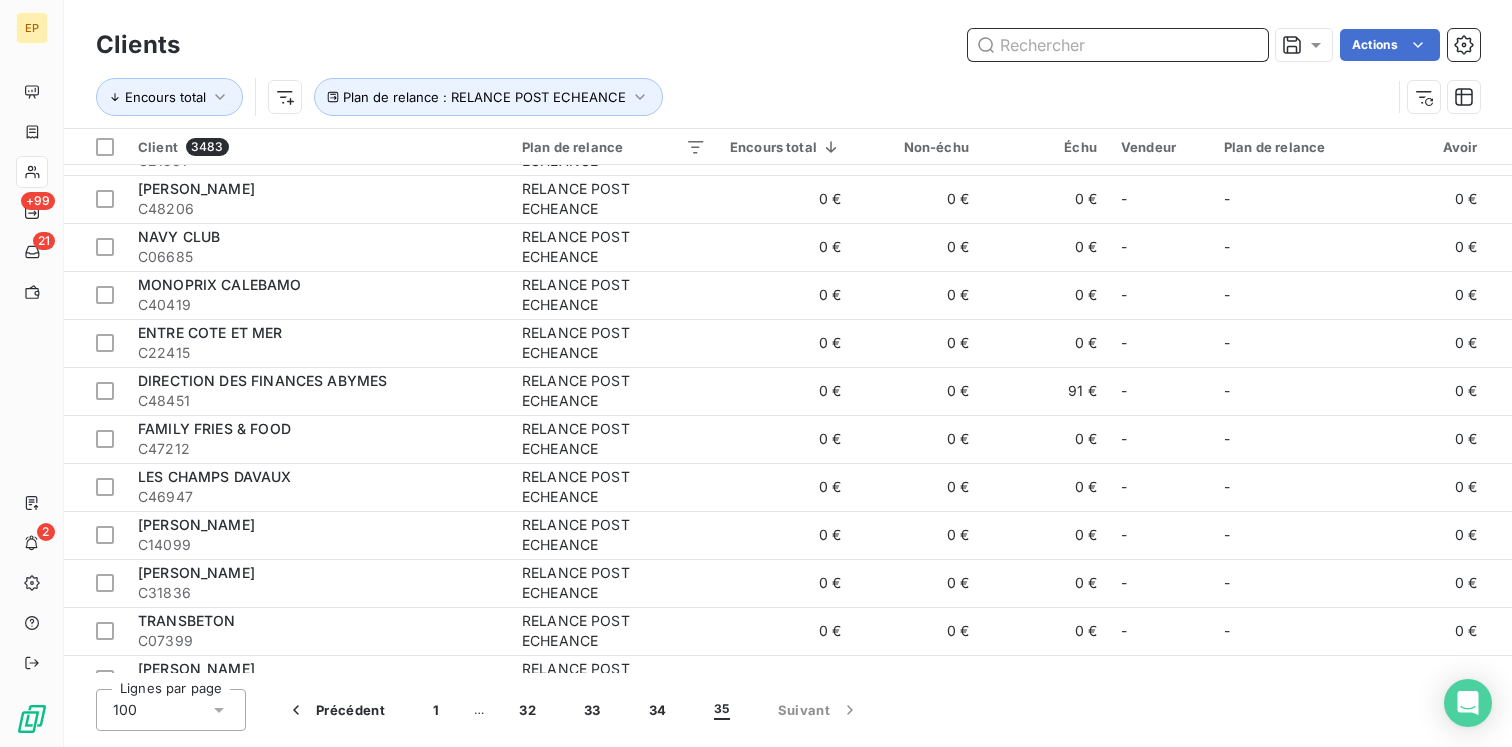 click at bounding box center [1118, 45] 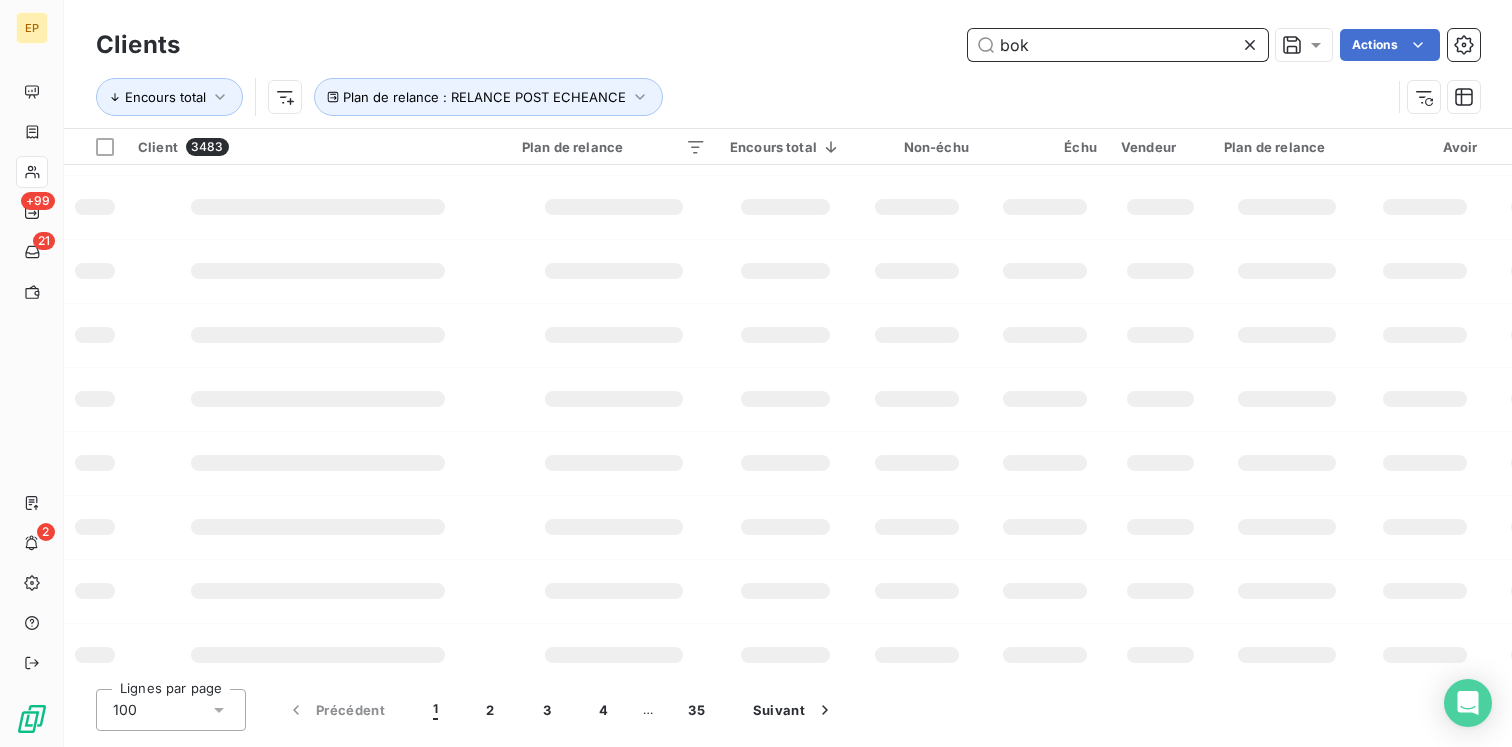 scroll, scrollTop: 0, scrollLeft: 0, axis: both 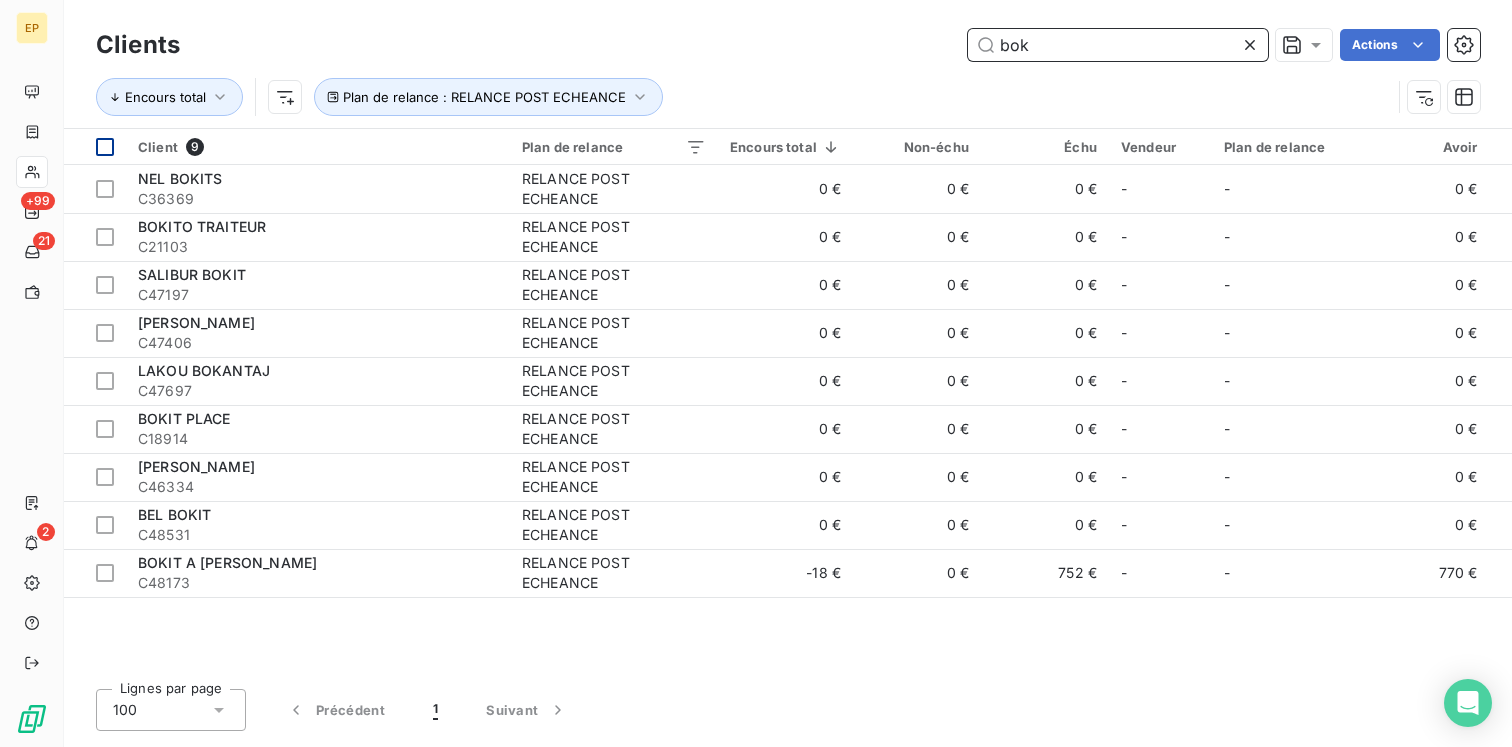 type on "bok" 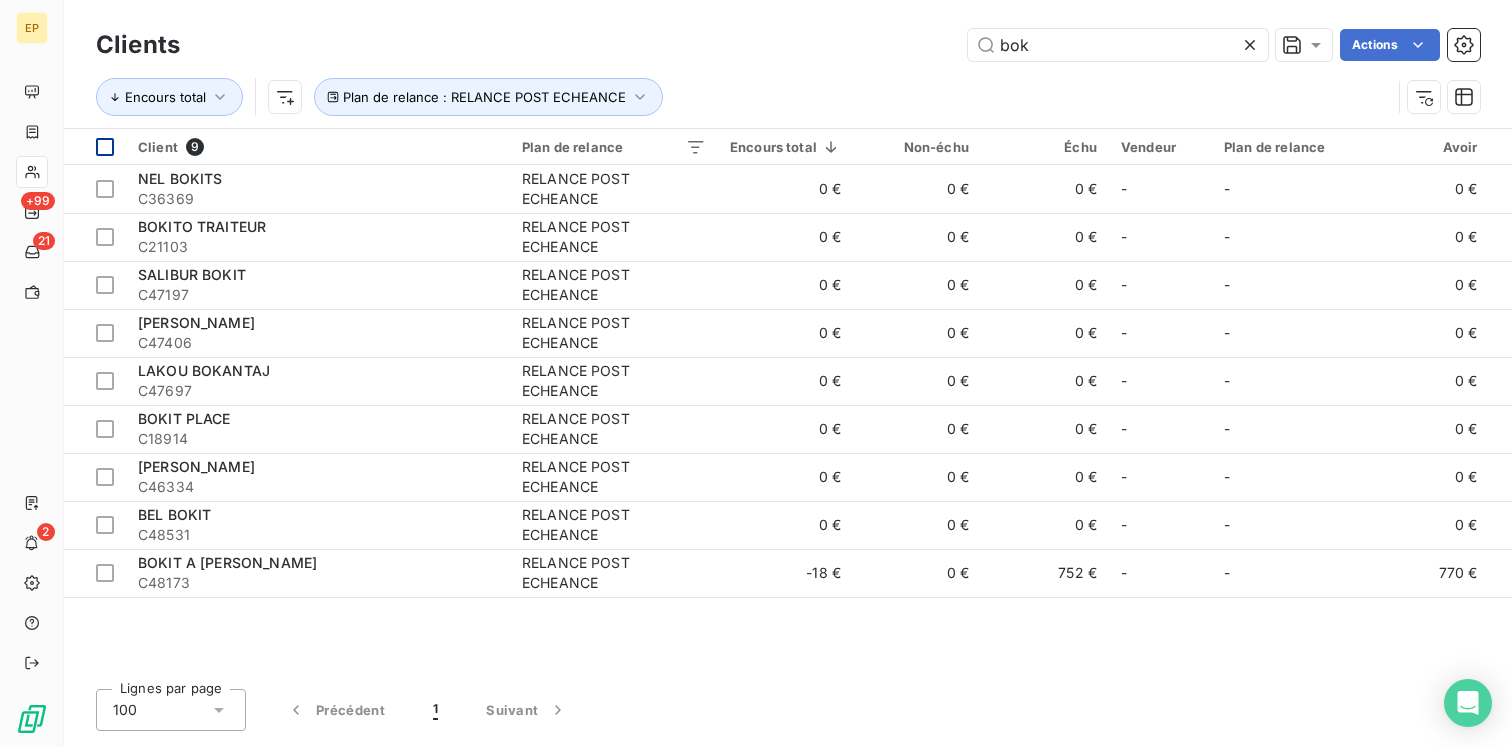 click at bounding box center [105, 147] 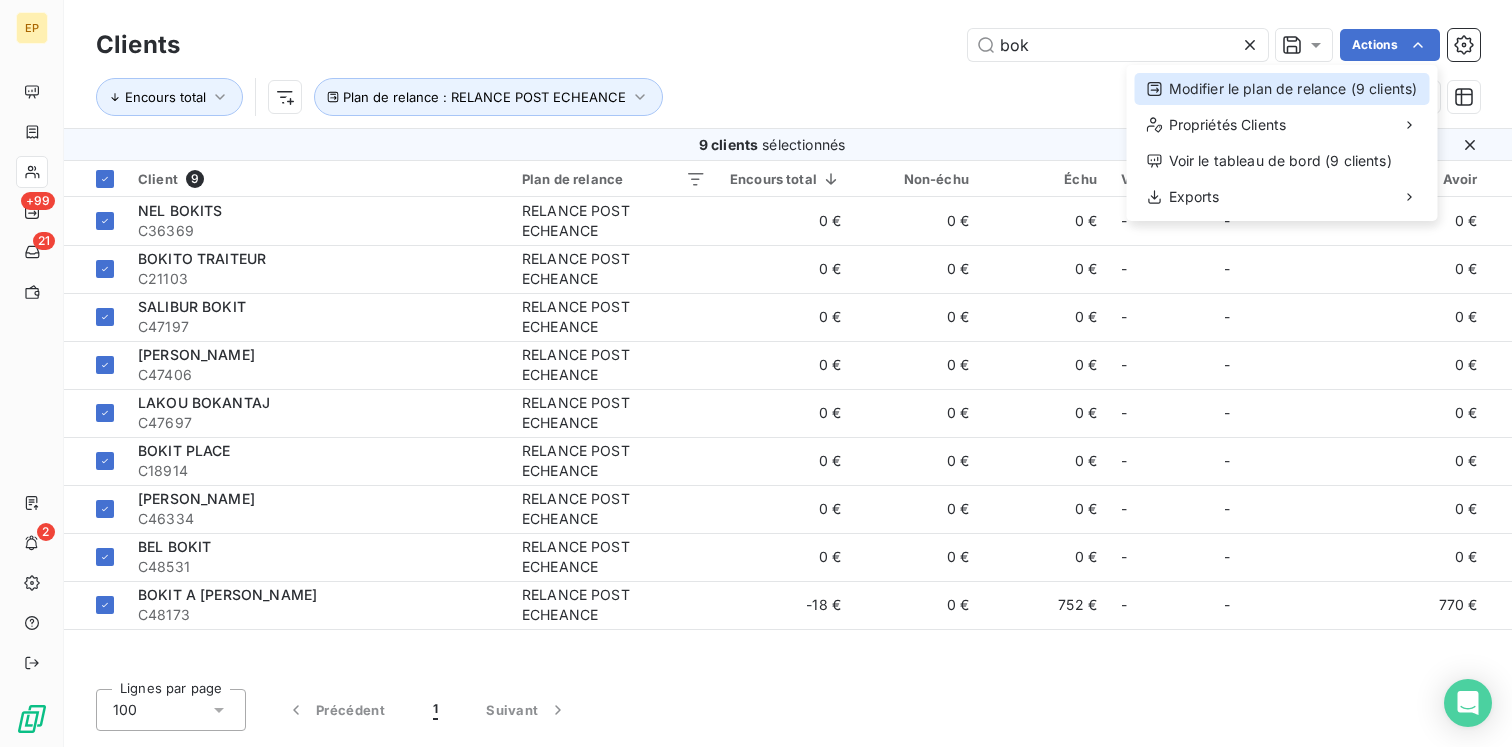 click on "Modifier le plan de relance (9 clients)" at bounding box center (1282, 89) 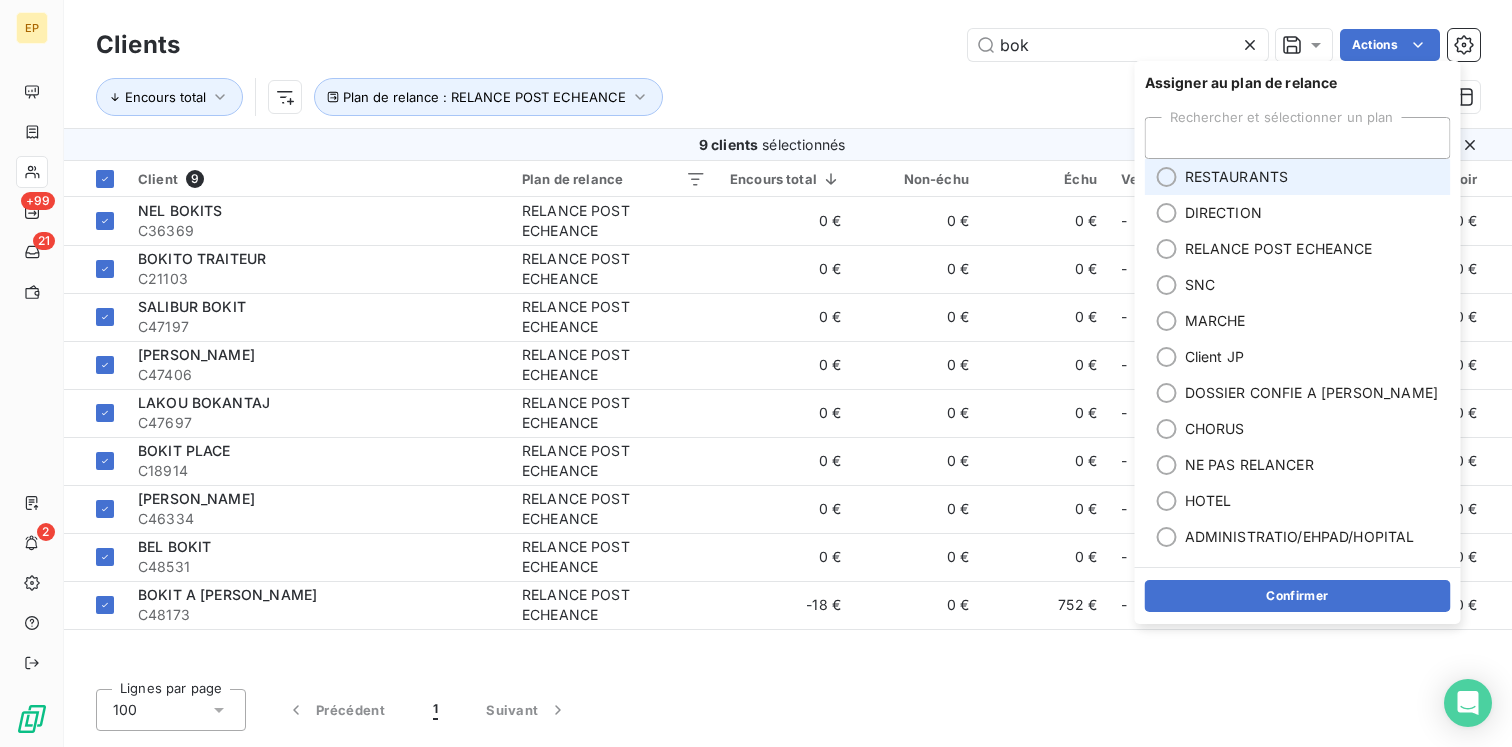 click on "RESTAURANTS" at bounding box center [1237, 177] 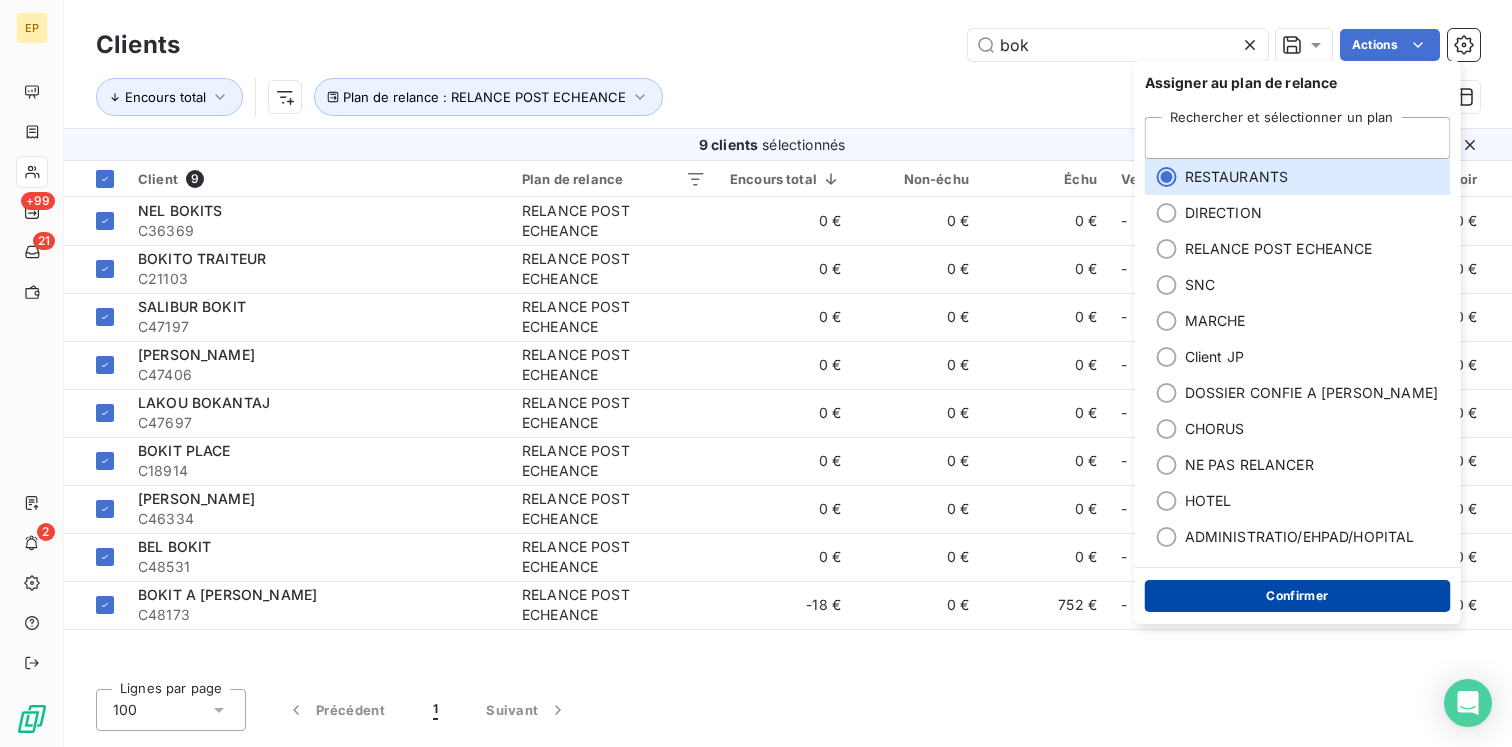 click on "Confirmer" at bounding box center [1298, 596] 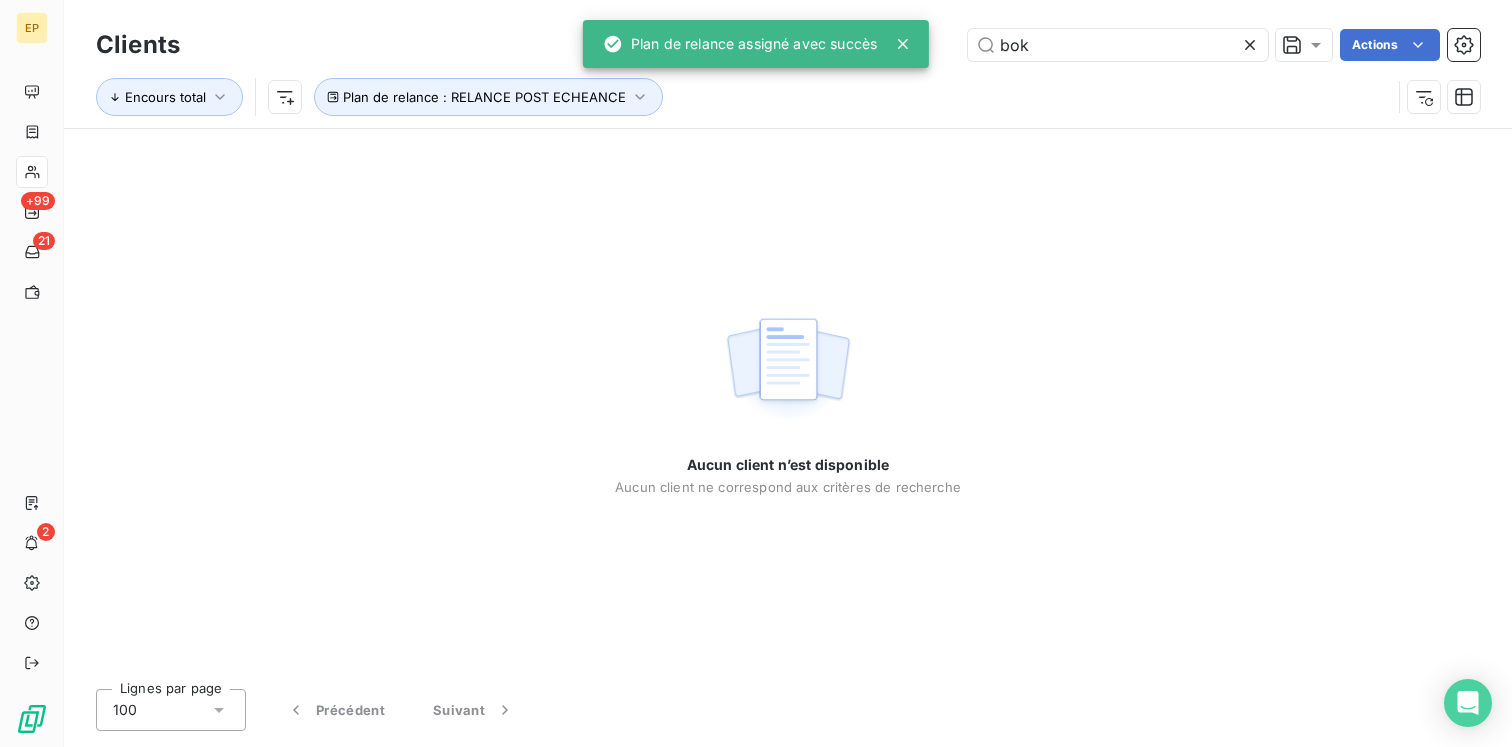 click 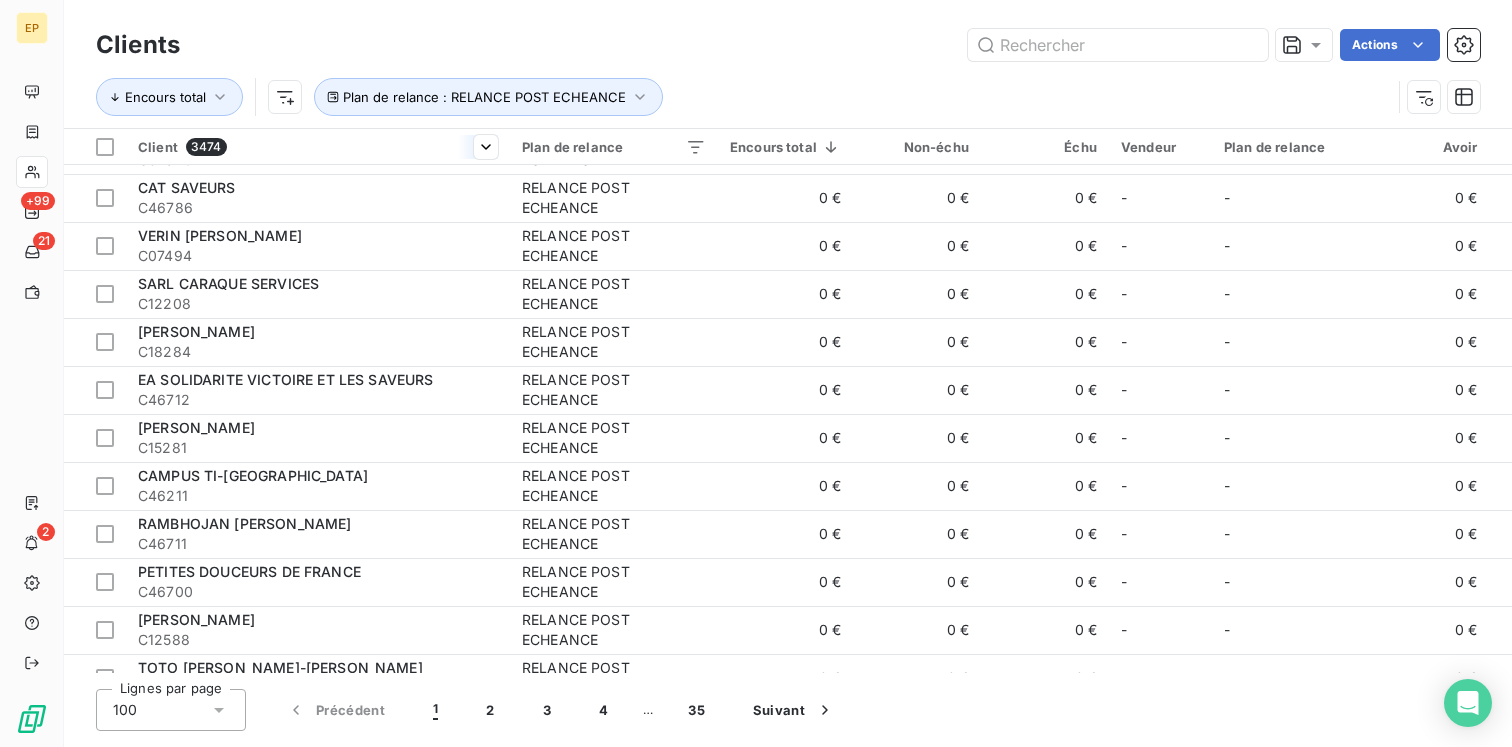 scroll, scrollTop: 1240, scrollLeft: 0, axis: vertical 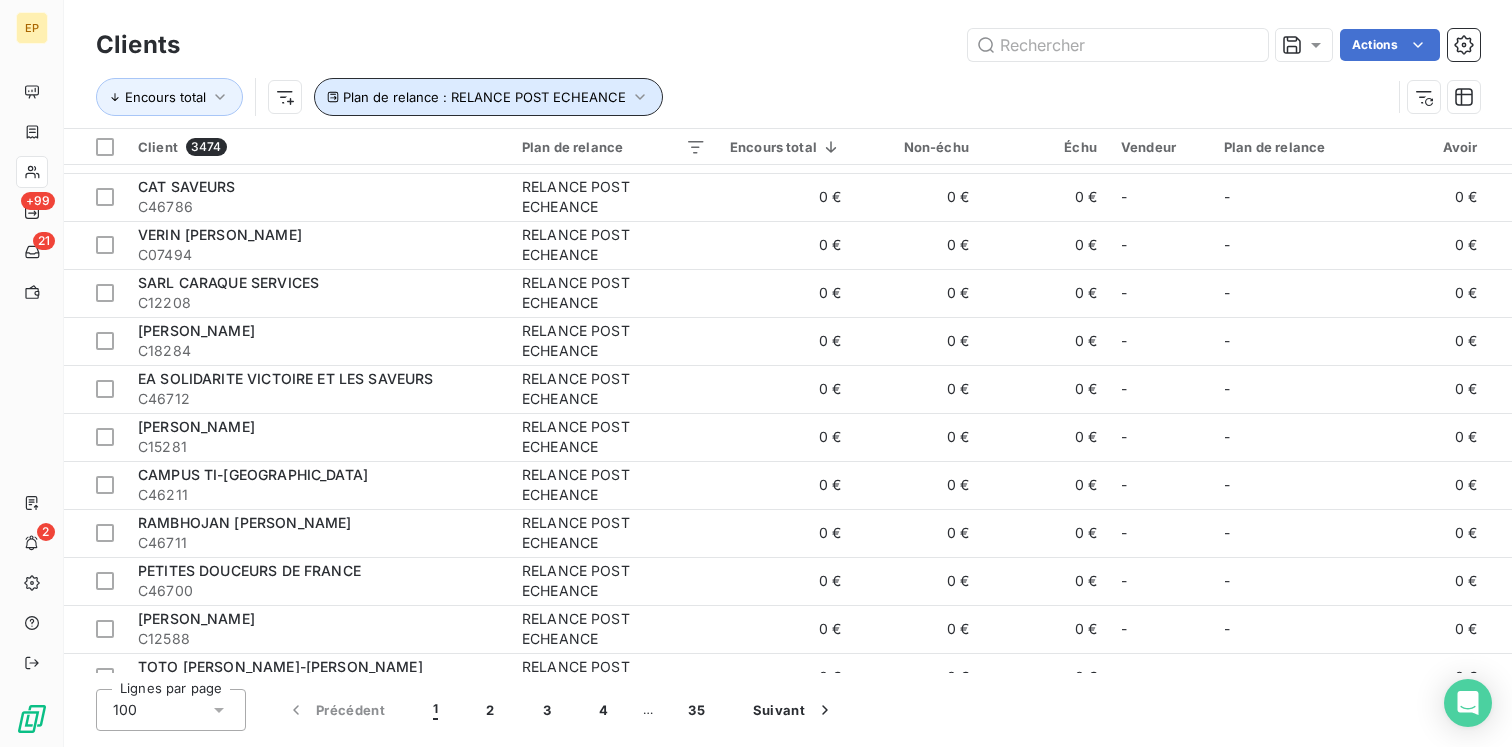 click 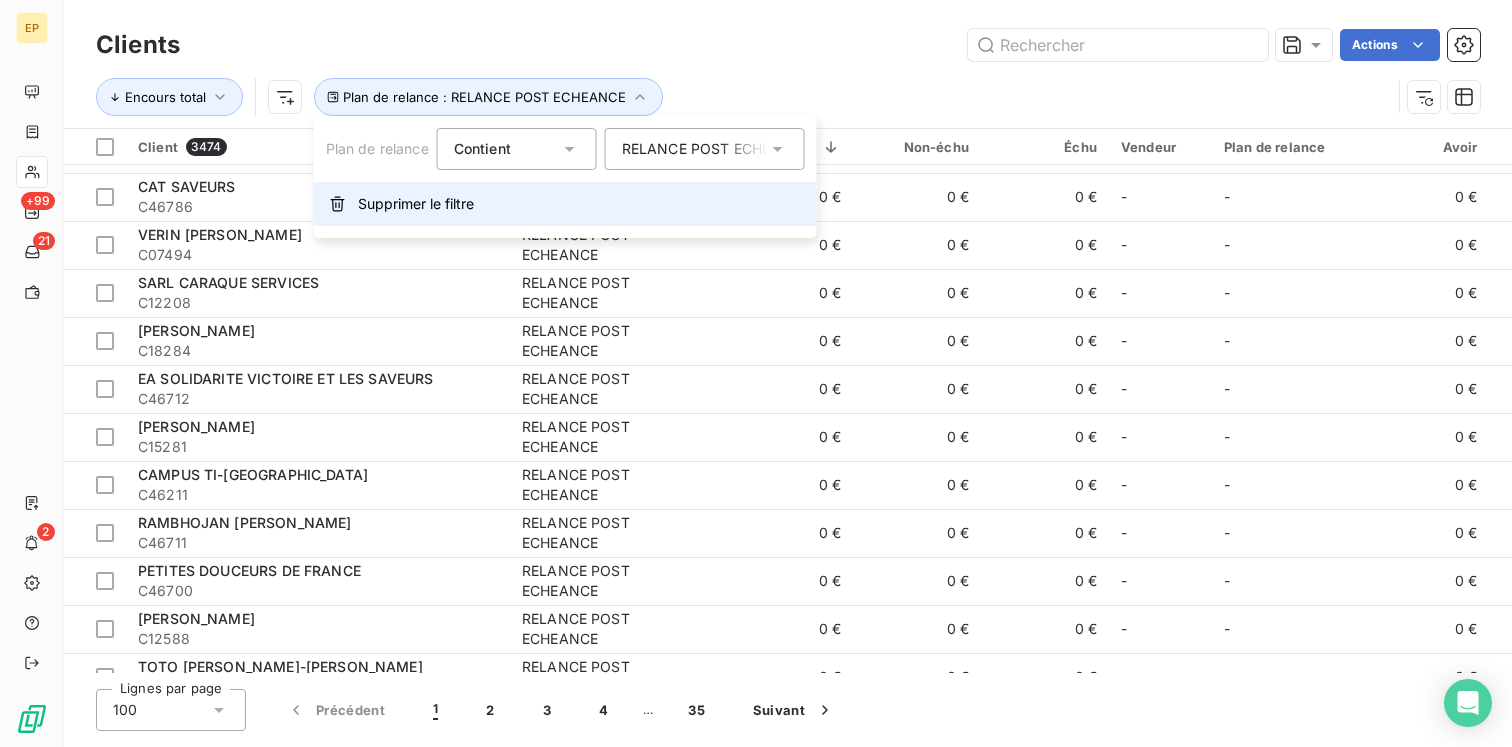 click on "Supprimer le filtre" at bounding box center (416, 204) 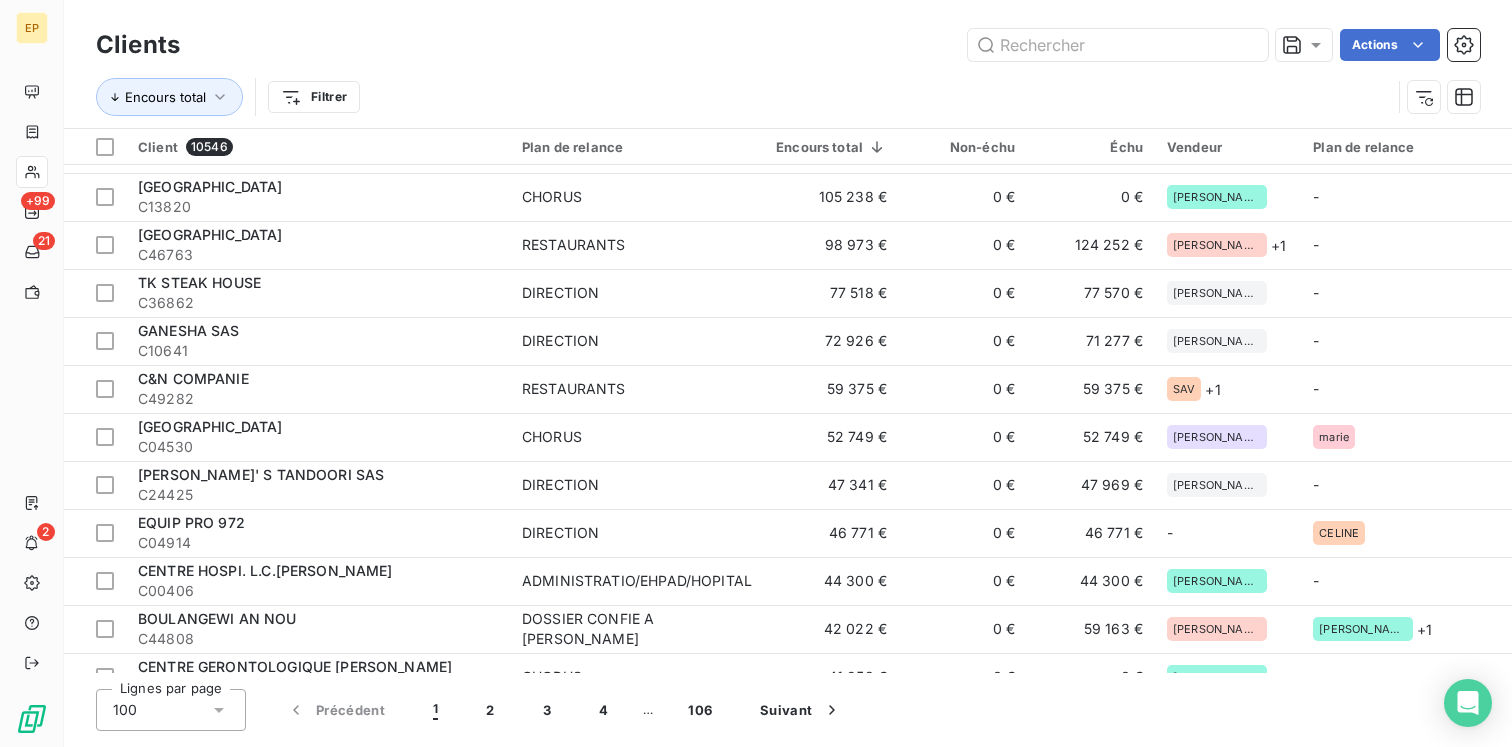 scroll, scrollTop: 0, scrollLeft: 0, axis: both 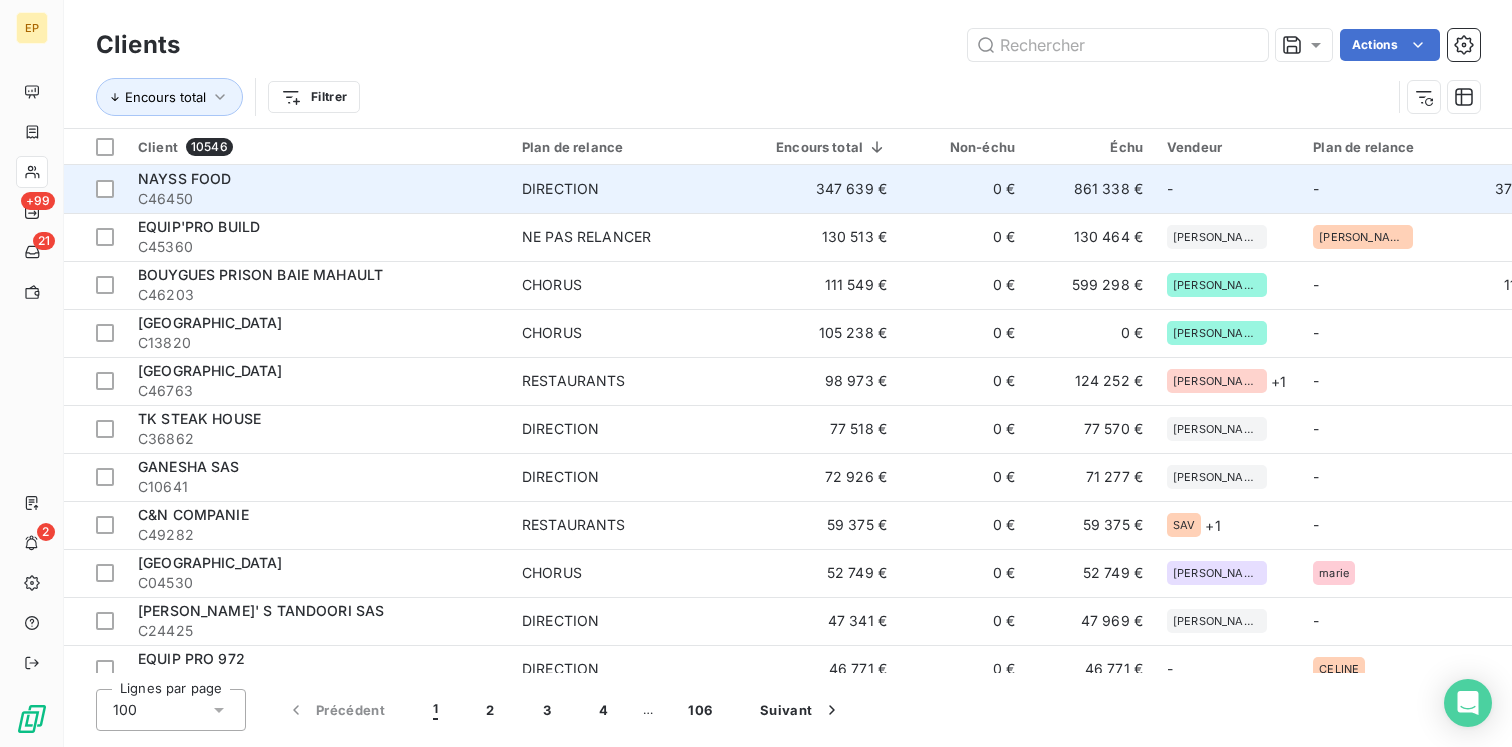 click on "DIRECTION" at bounding box center [637, 189] 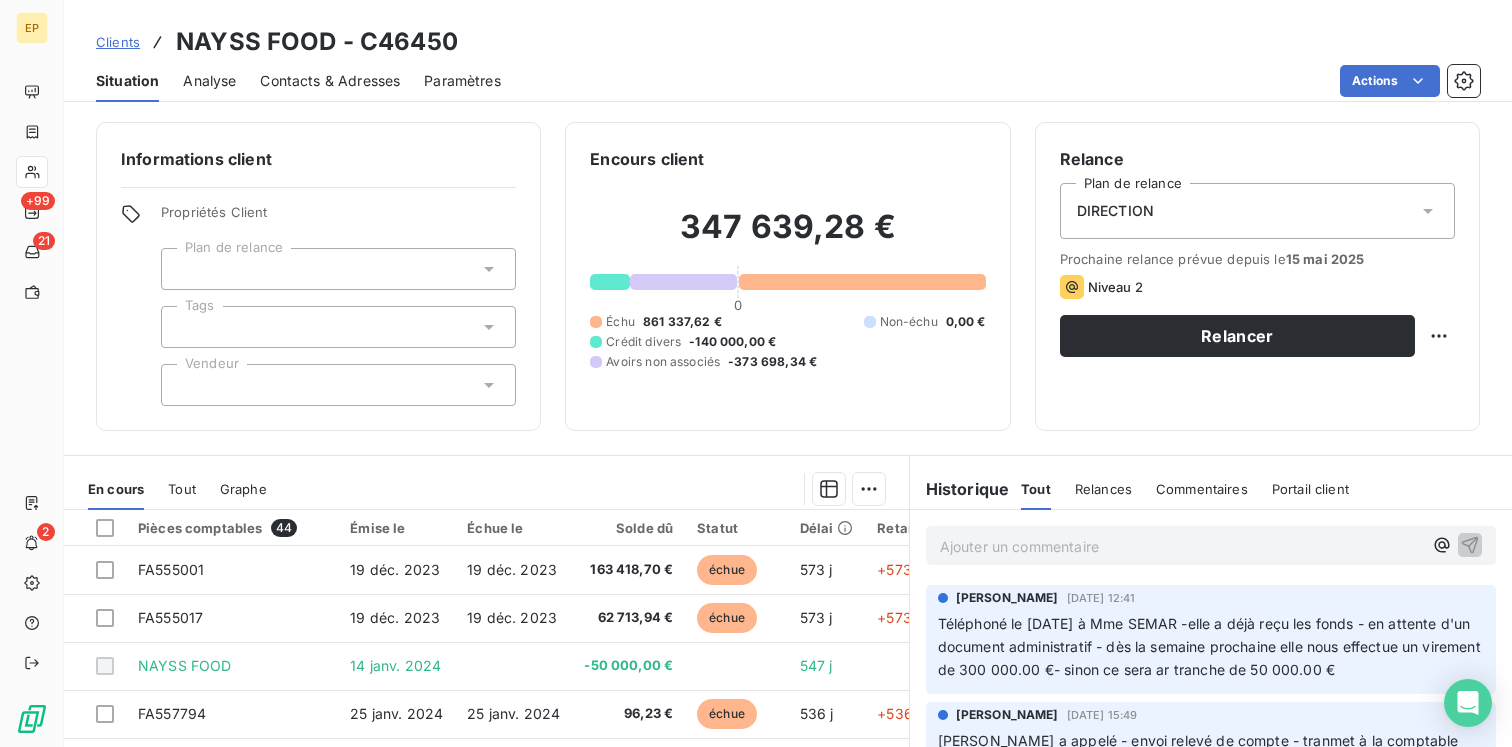scroll, scrollTop: 208, scrollLeft: 0, axis: vertical 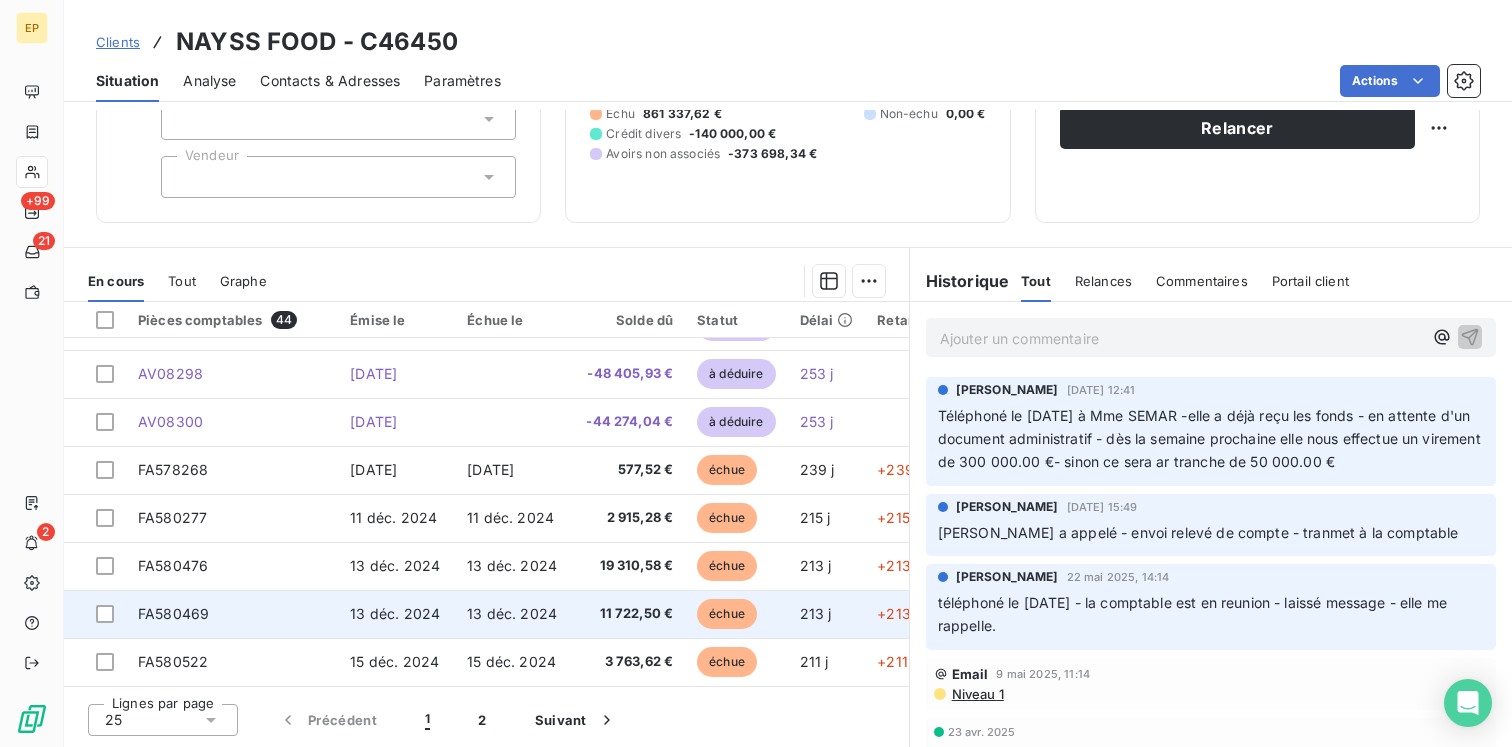 click on "13 déc. 2024" at bounding box center (512, 613) 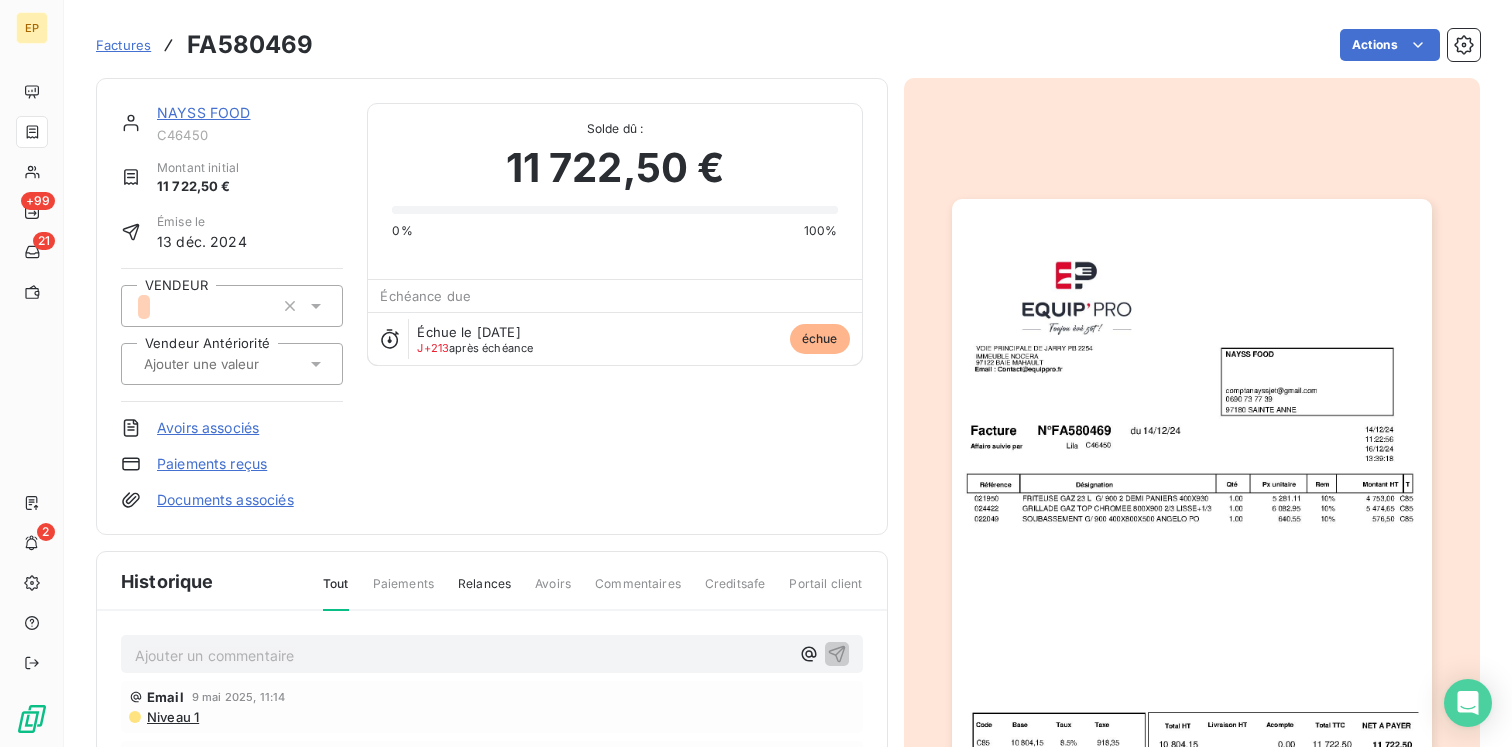 click 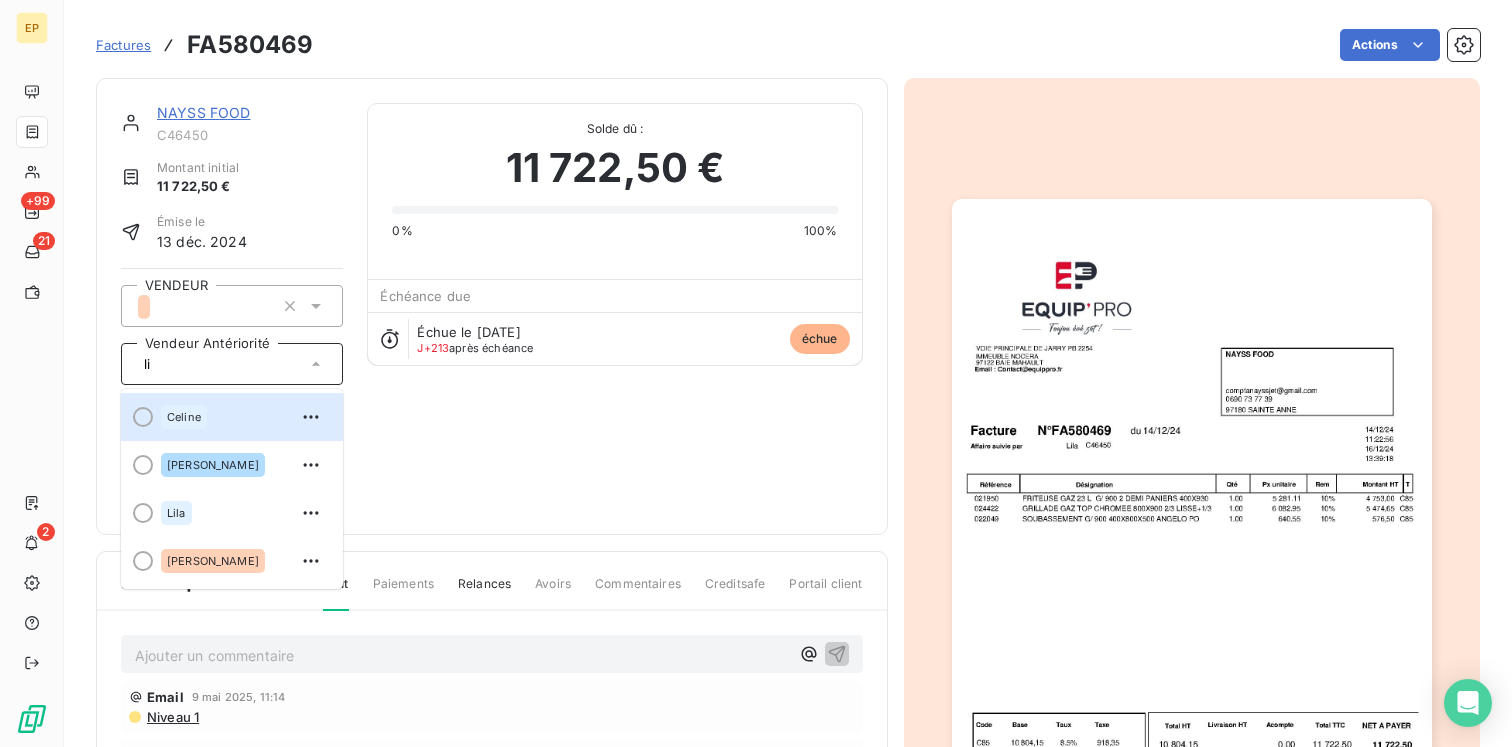 scroll, scrollTop: 0, scrollLeft: 0, axis: both 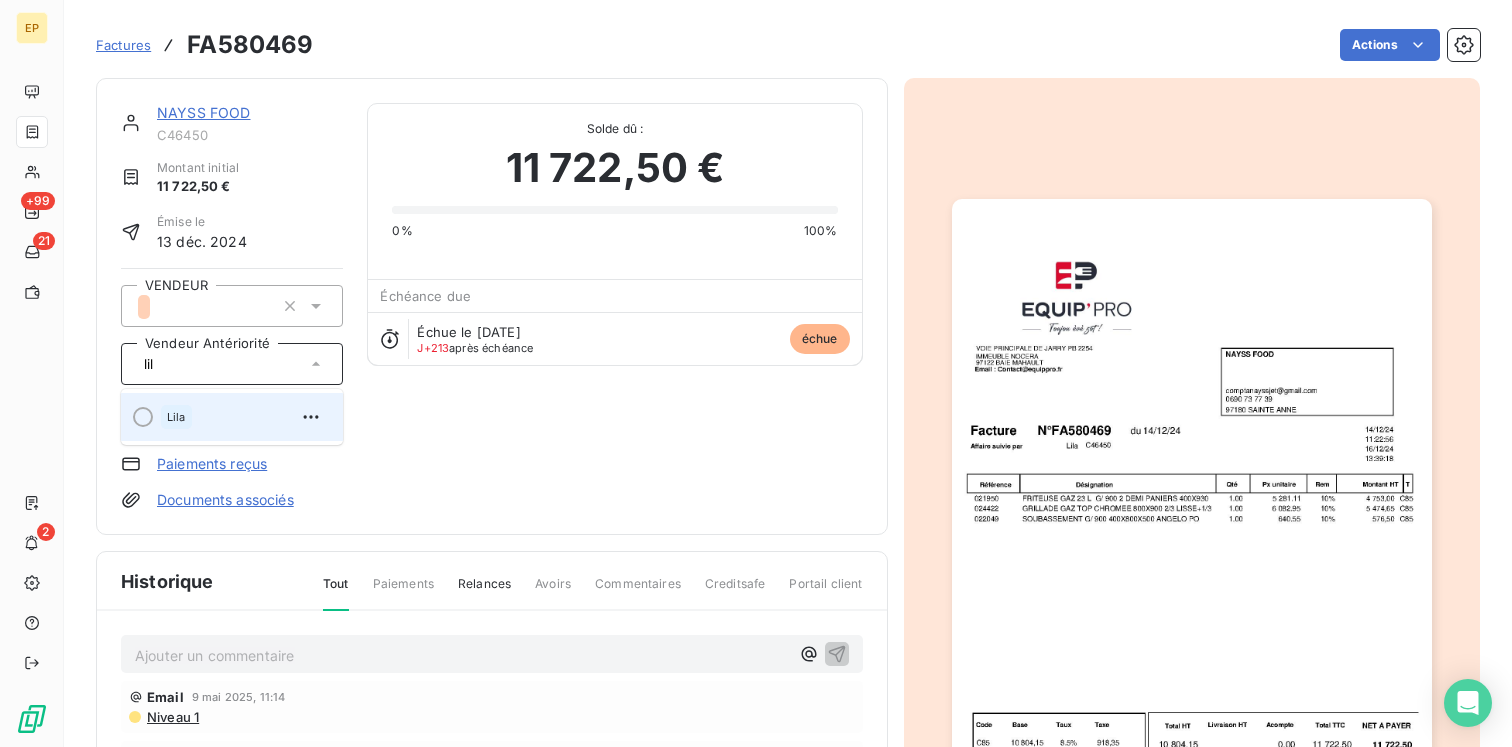 type on "lil" 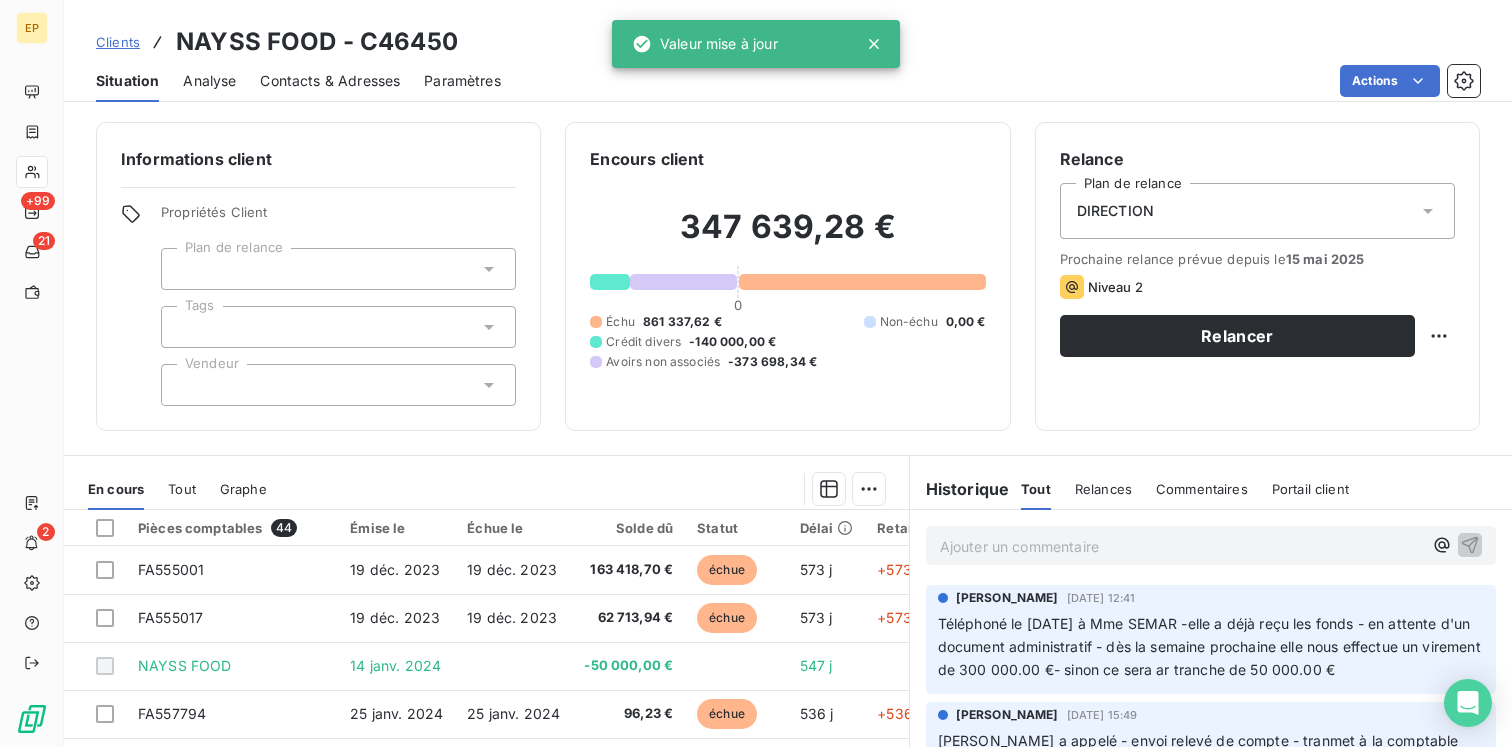 scroll, scrollTop: 208, scrollLeft: 0, axis: vertical 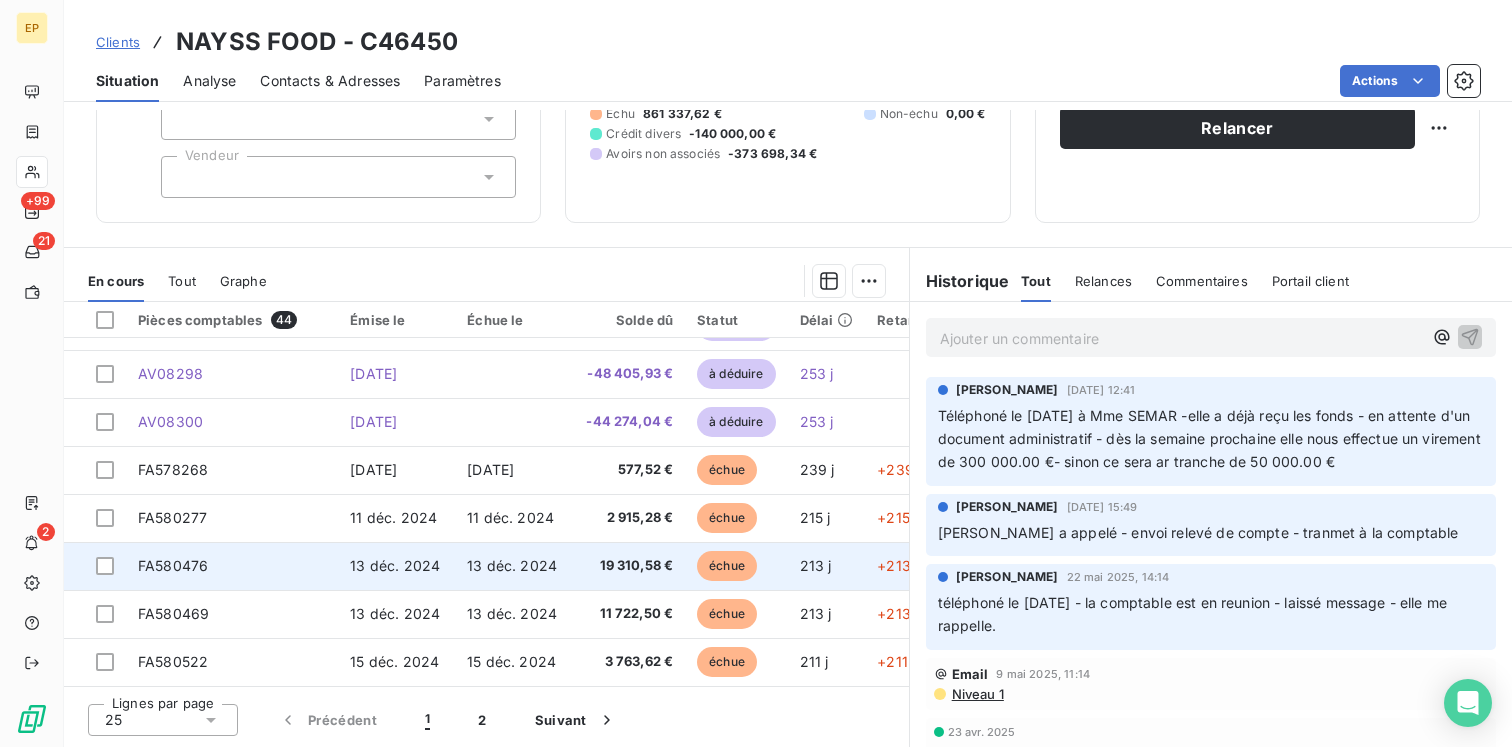 click on "13 déc. 2024" at bounding box center [513, 566] 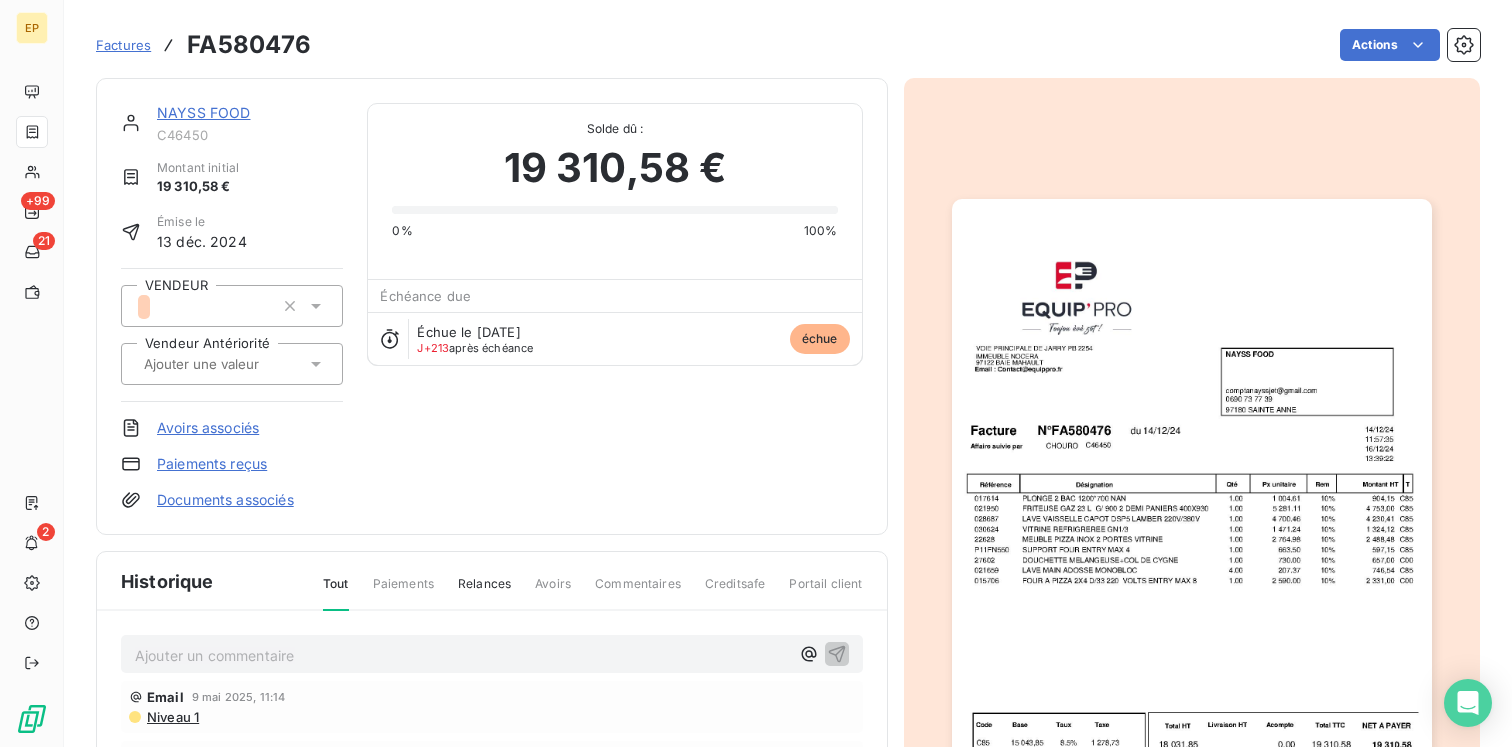 click at bounding box center [222, 364] 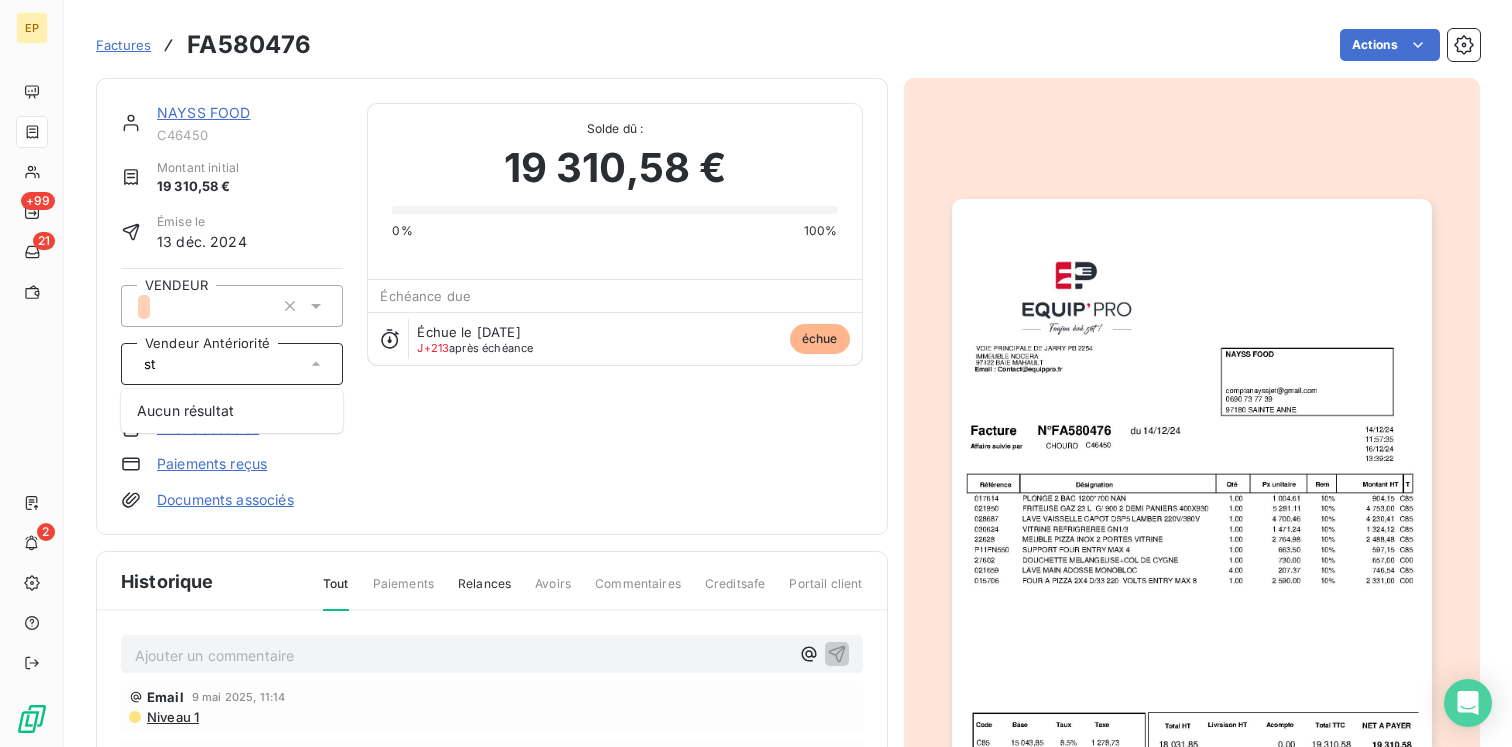 type on "s" 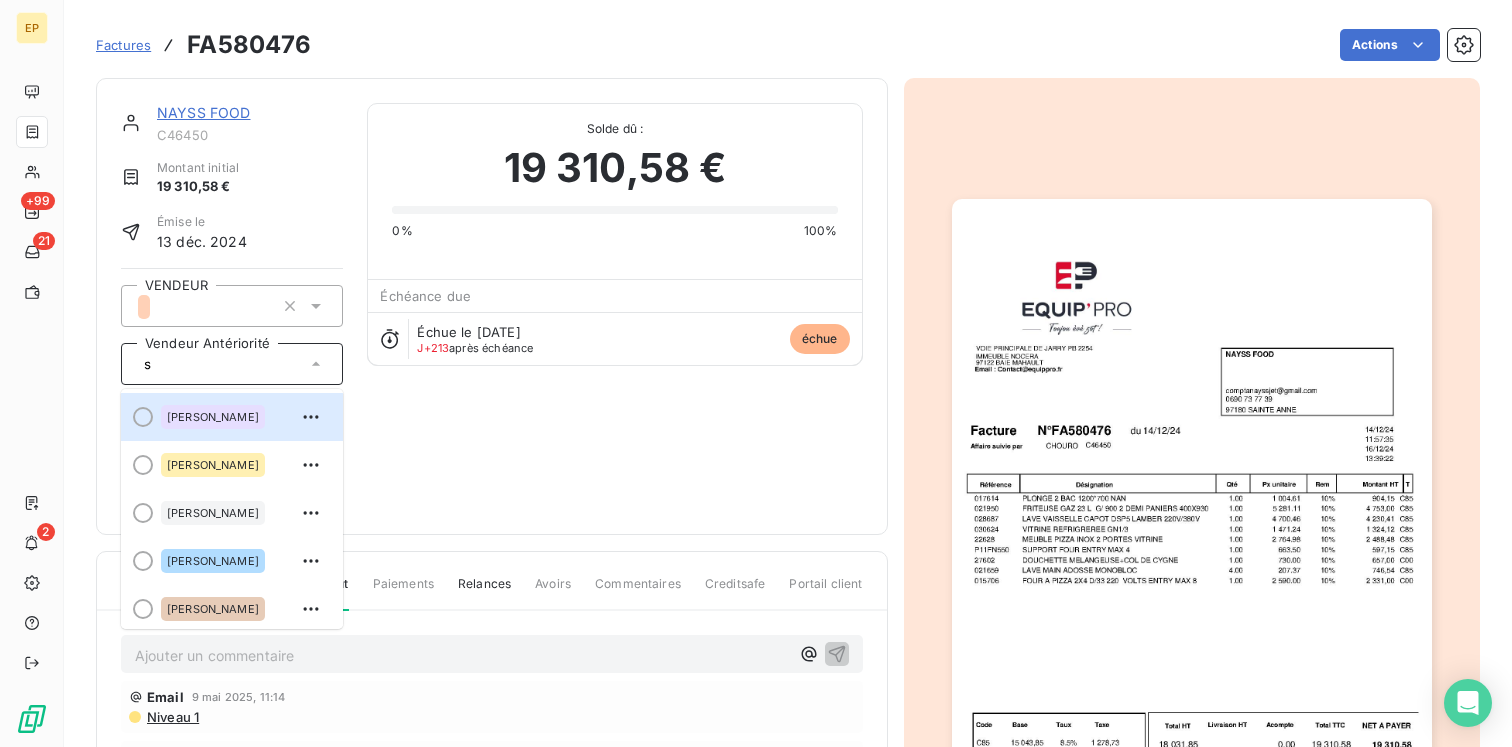 type 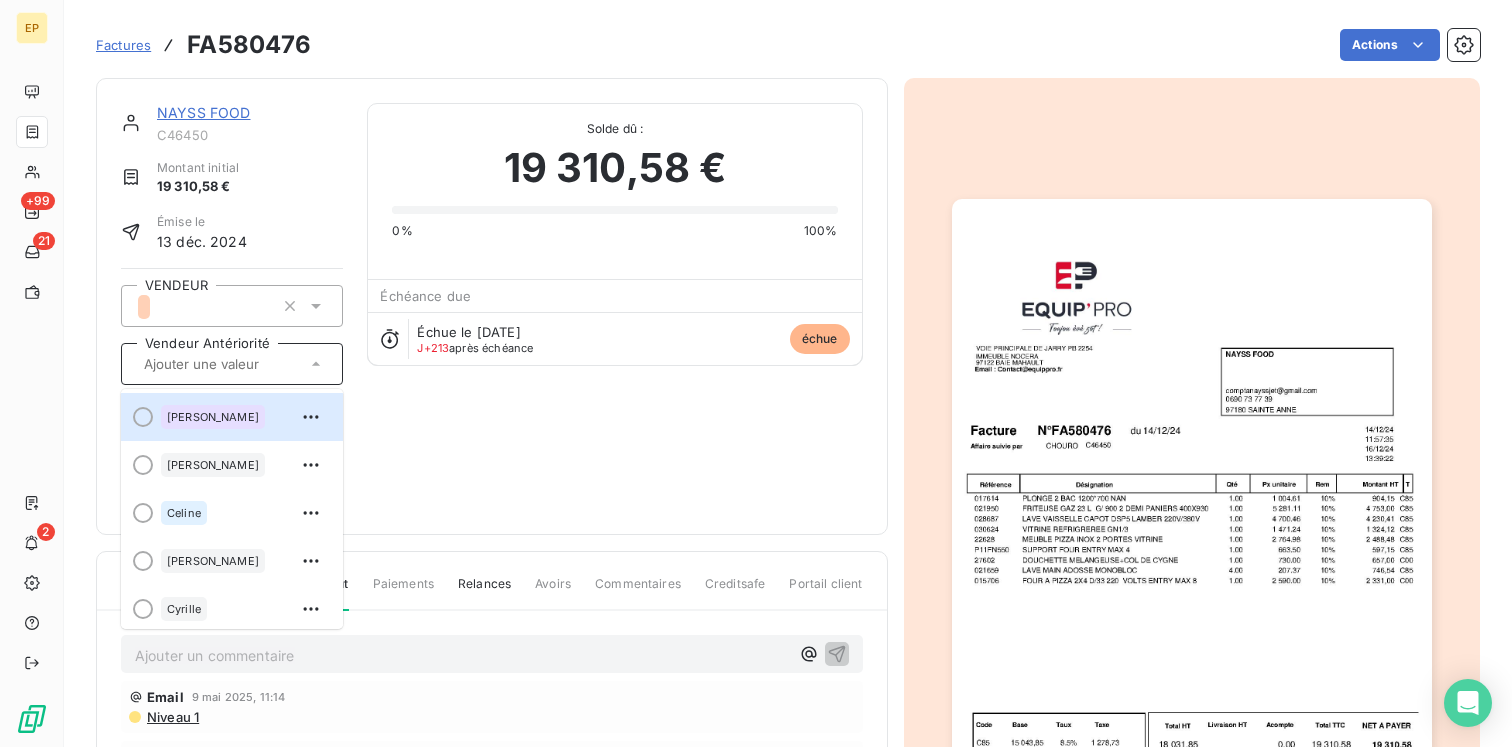 click 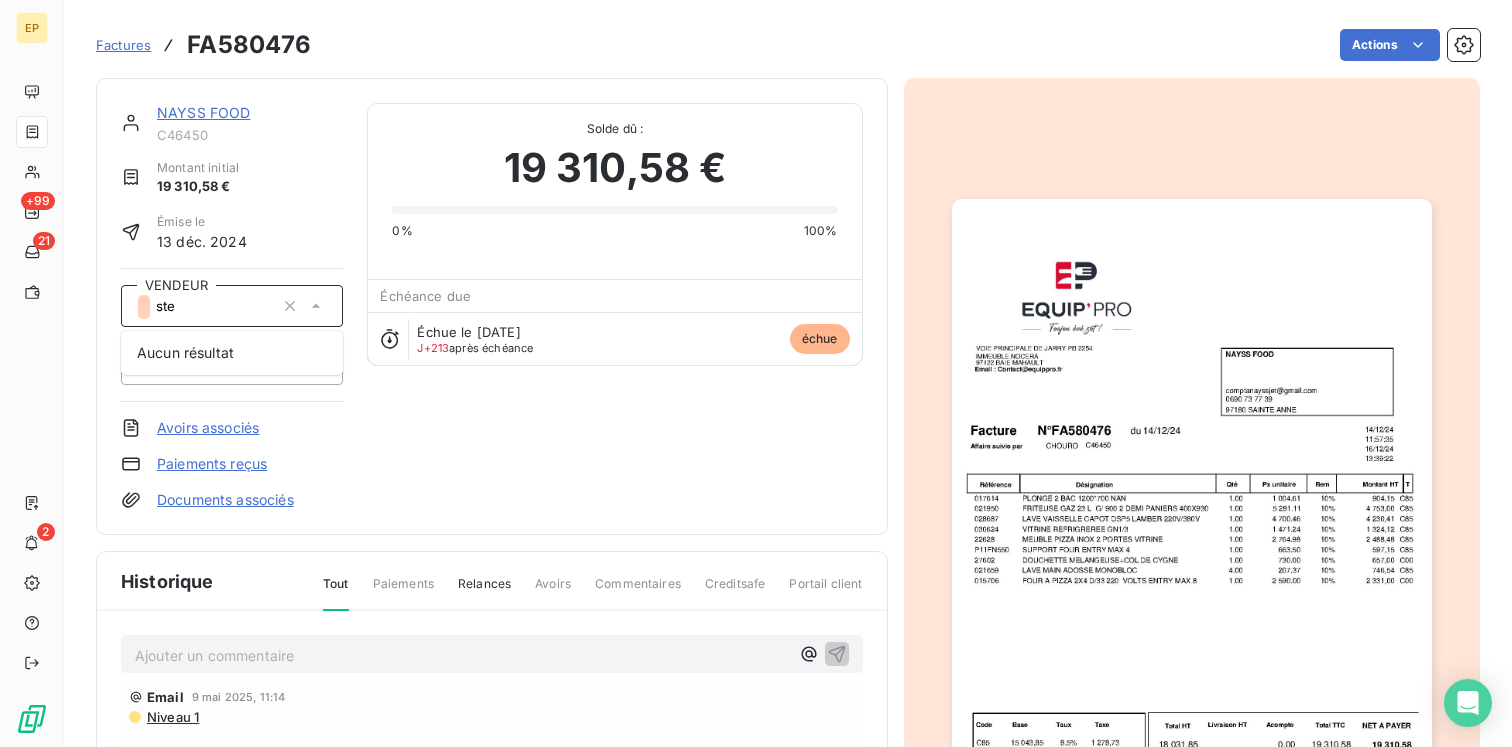 type on "step" 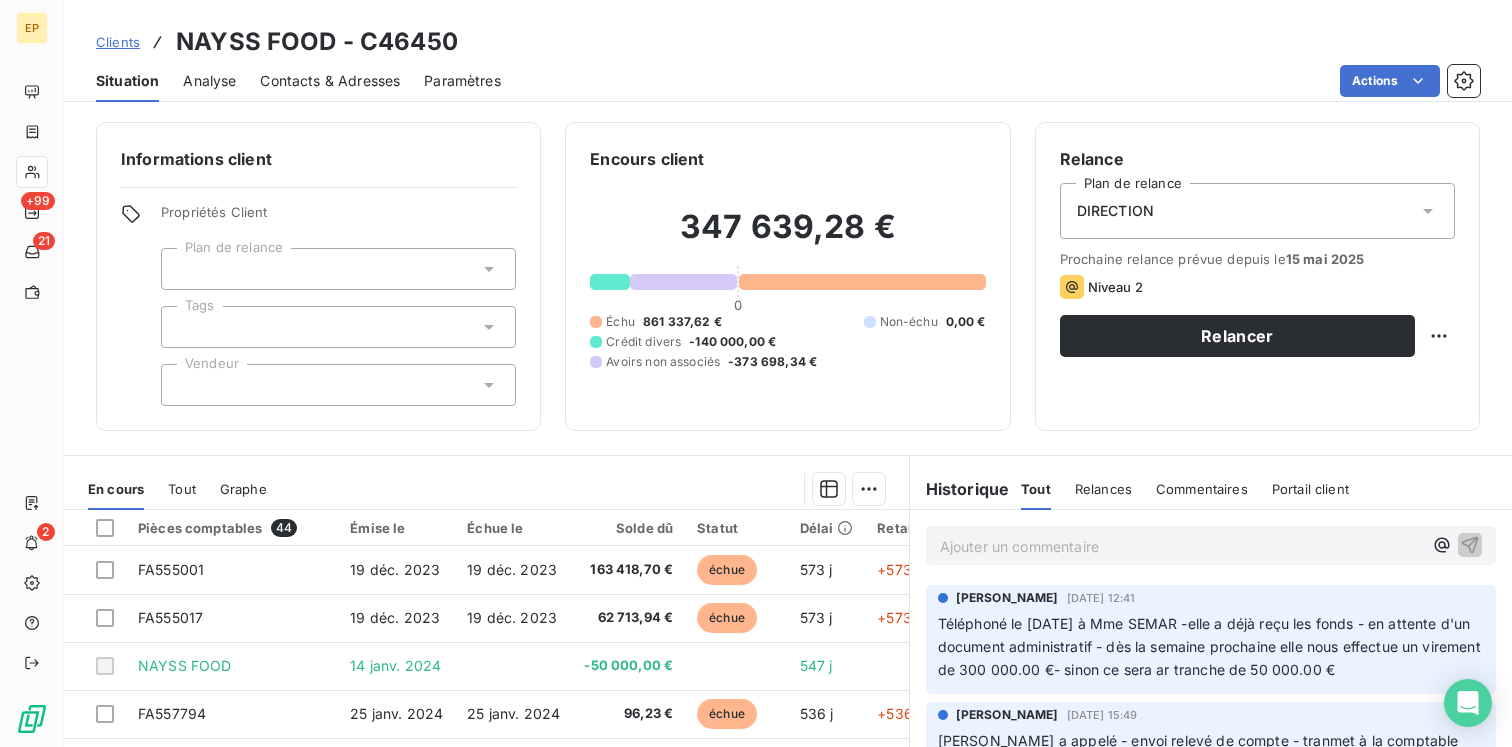 click at bounding box center (338, 385) 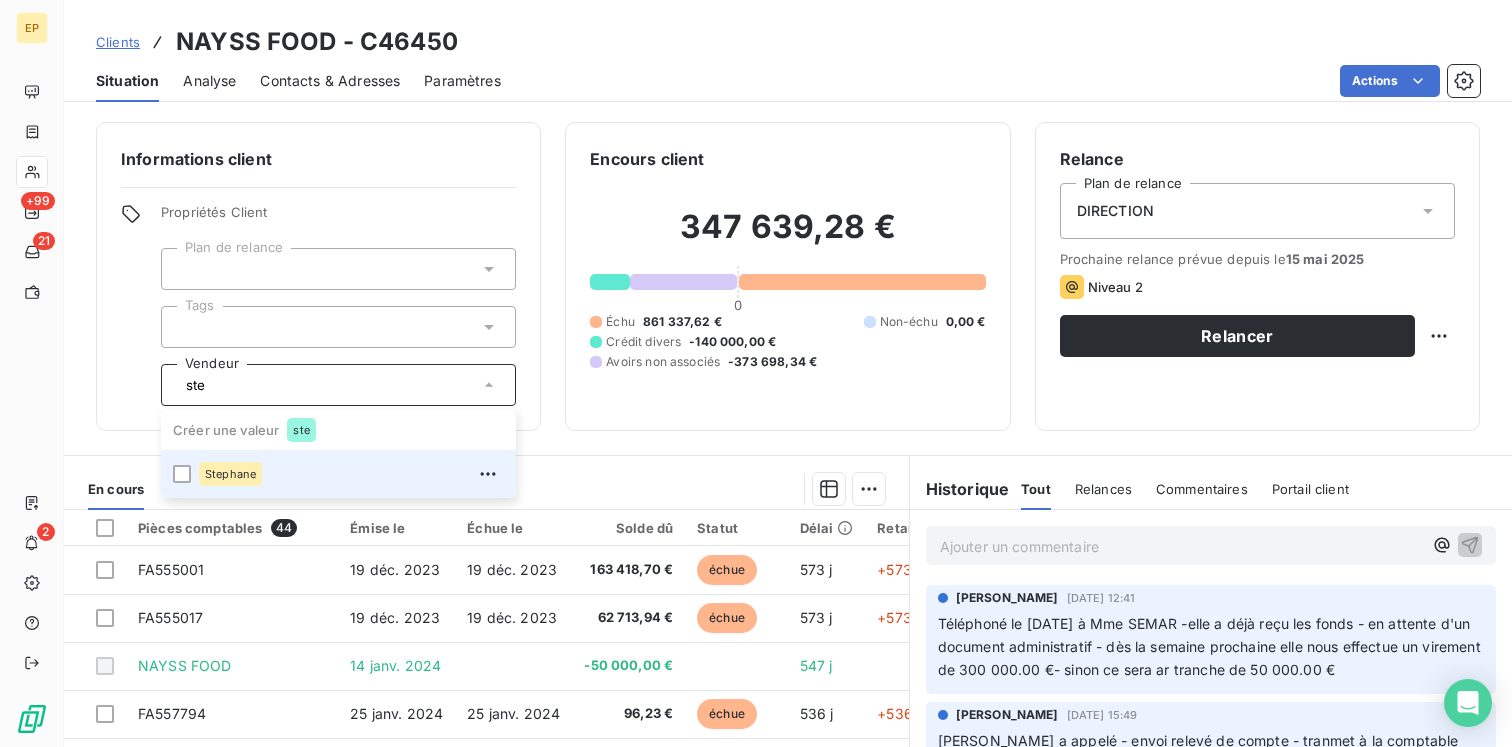 click on "Stephane" at bounding box center [351, 474] 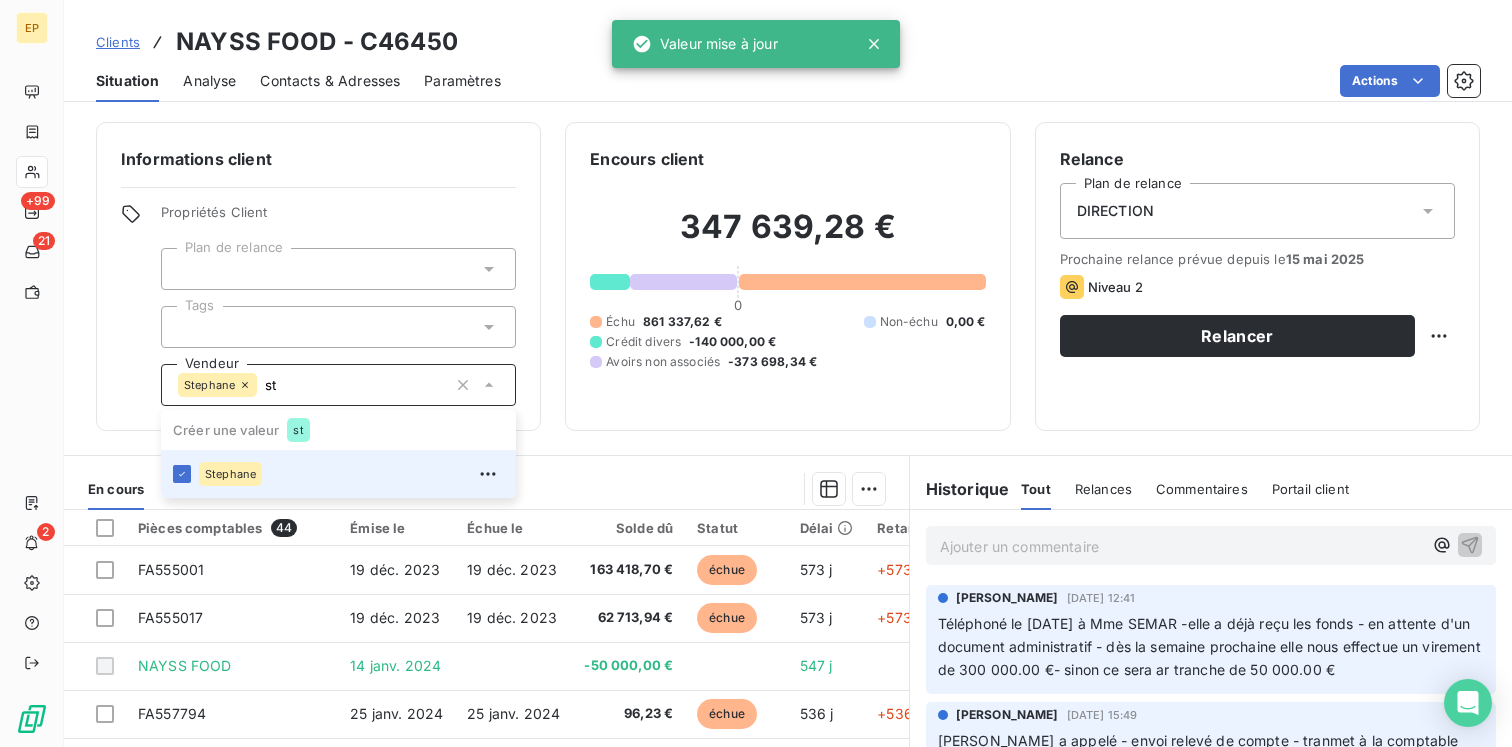 type on "s" 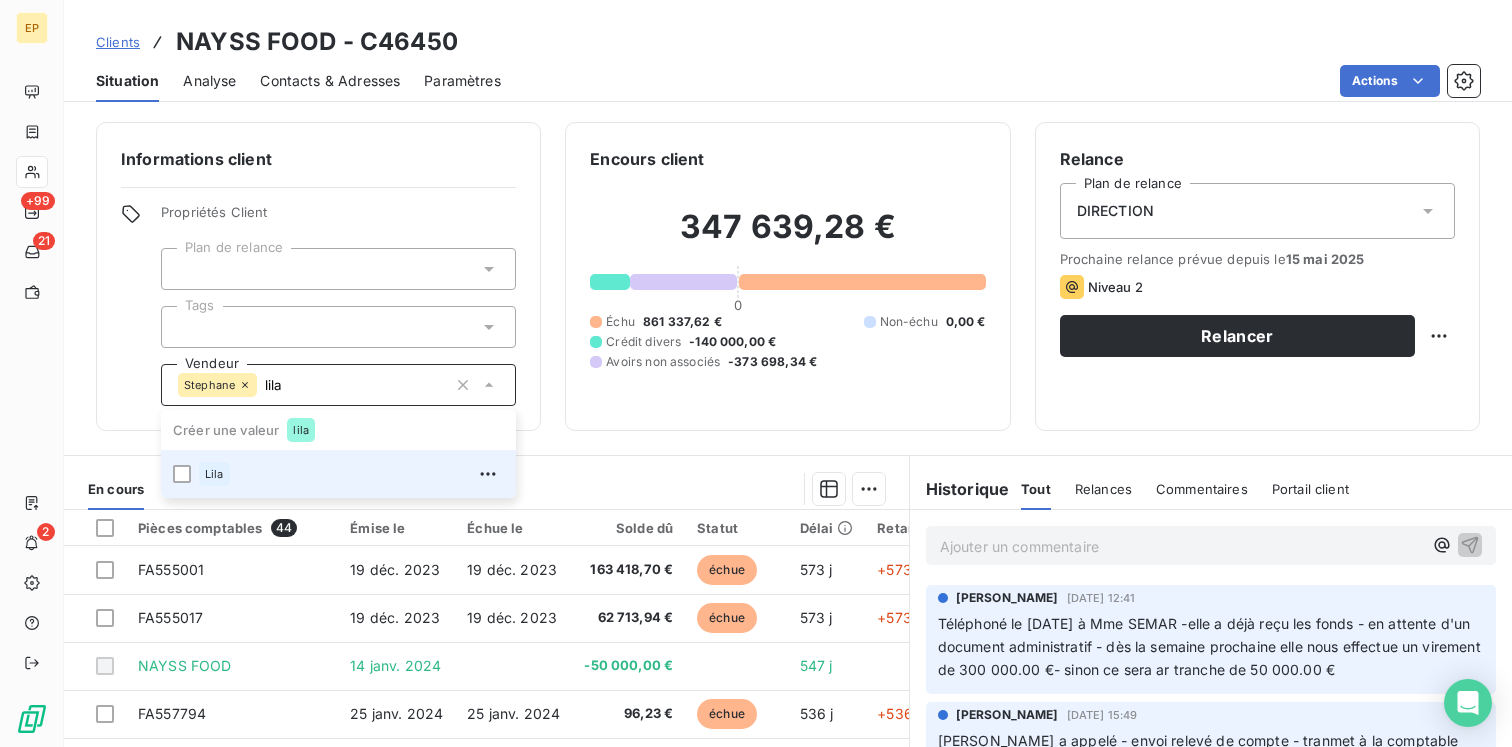 click on "Lila" at bounding box center (351, 474) 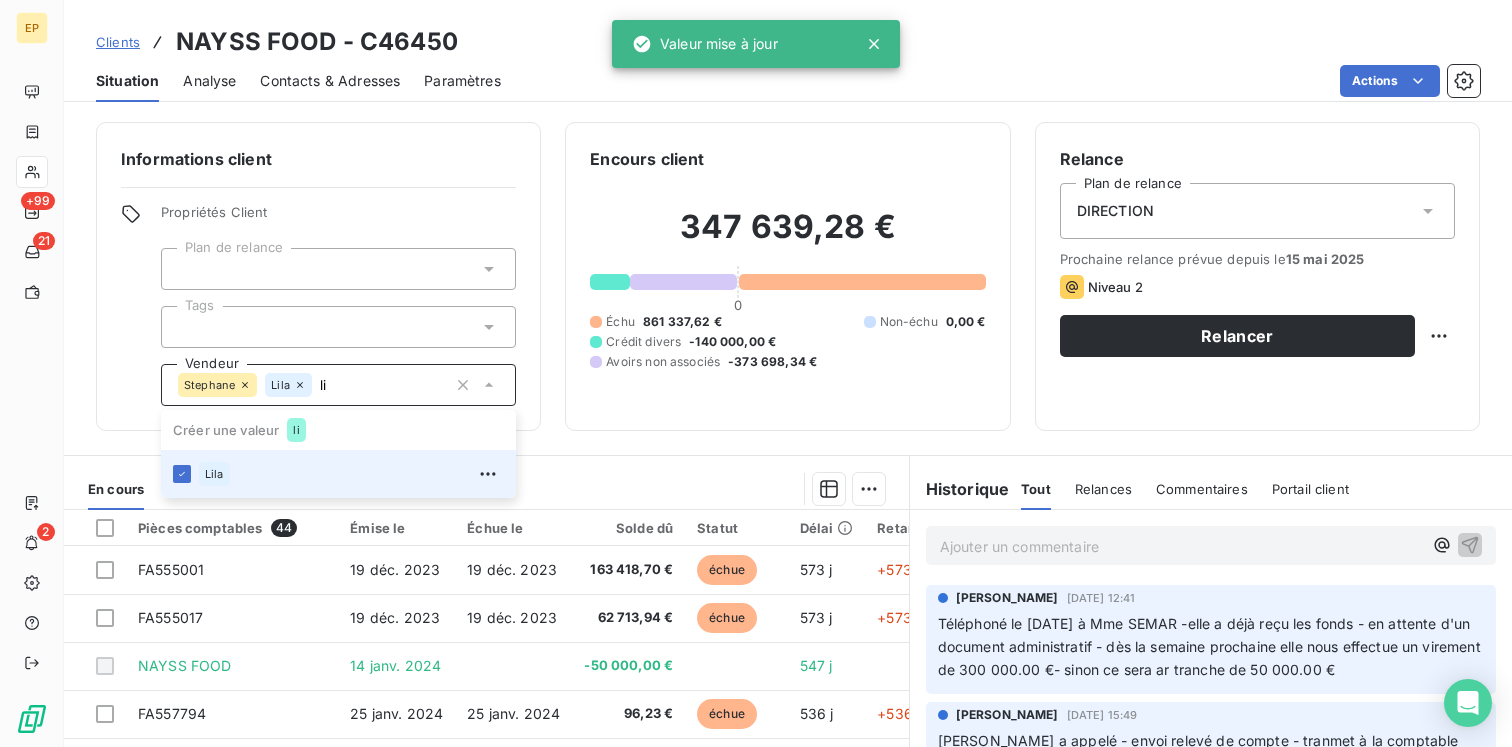 type on "l" 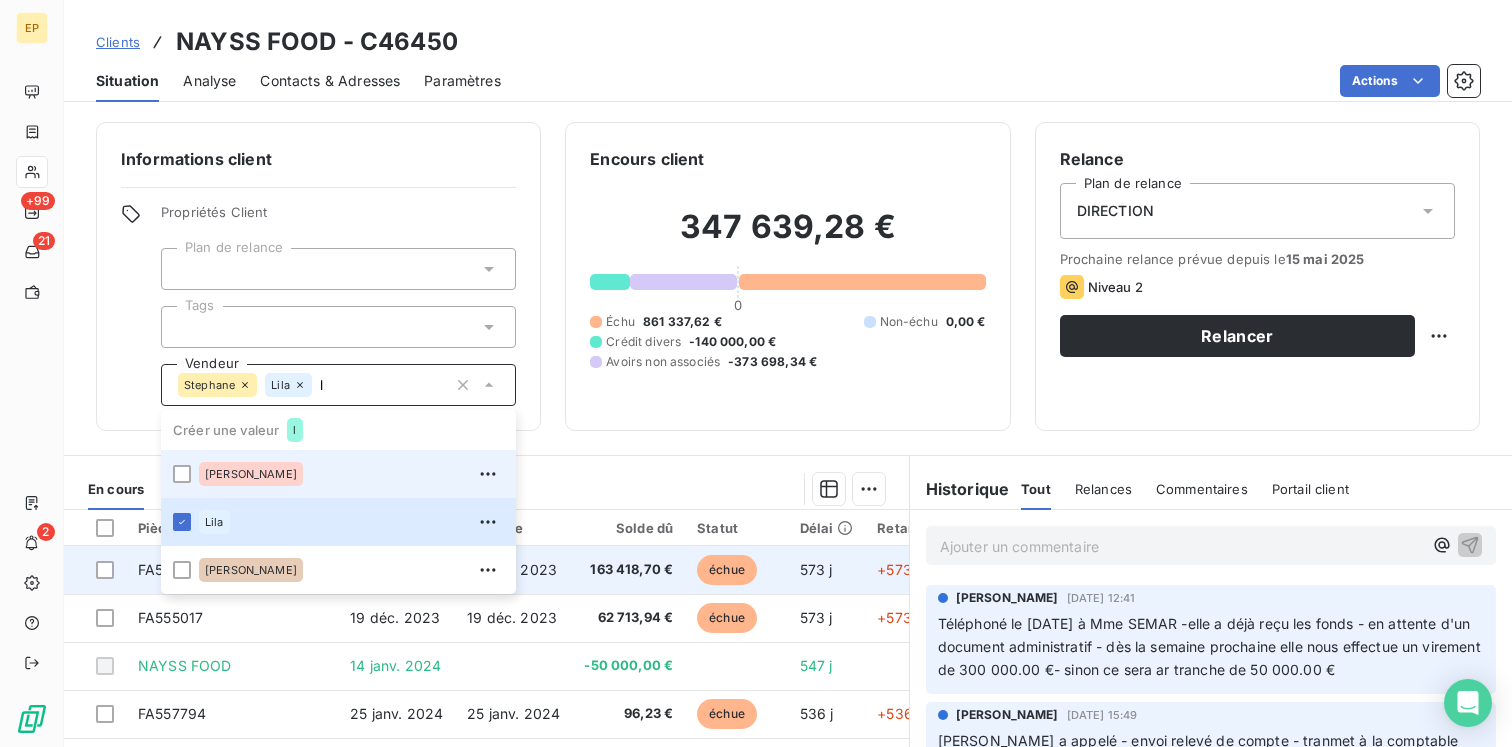 click on "19 déc. 2023" at bounding box center [513, 570] 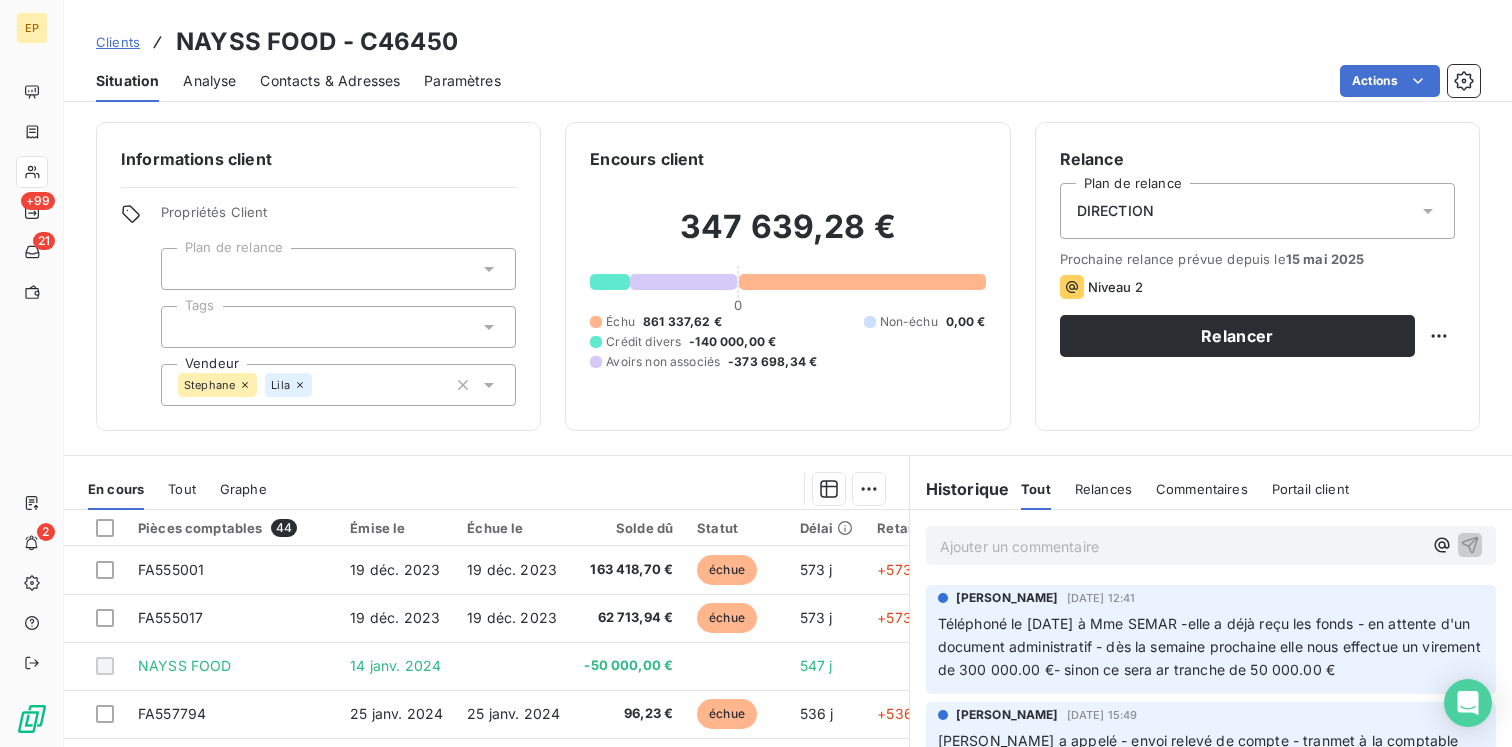 click on "[PERSON_NAME]" at bounding box center [338, 385] 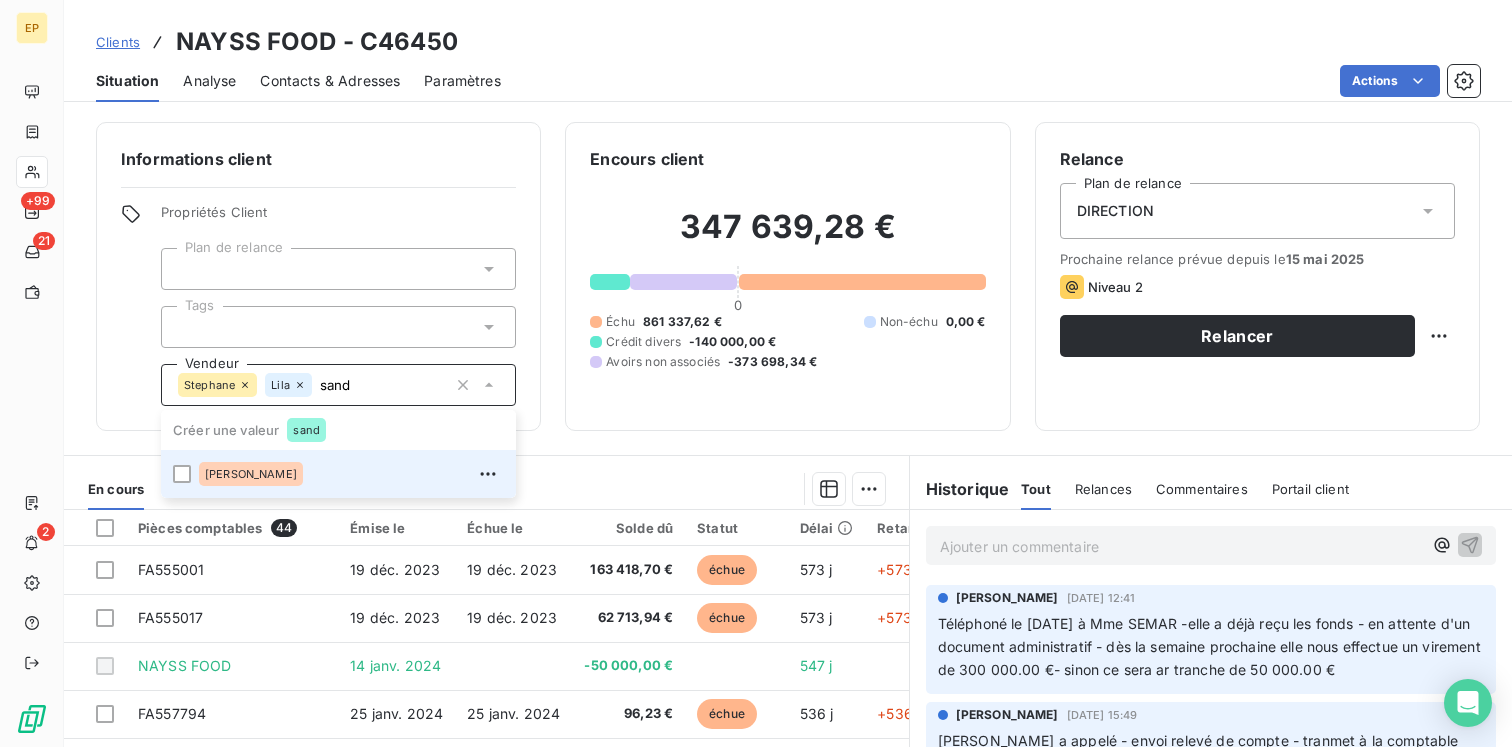 type on "sand" 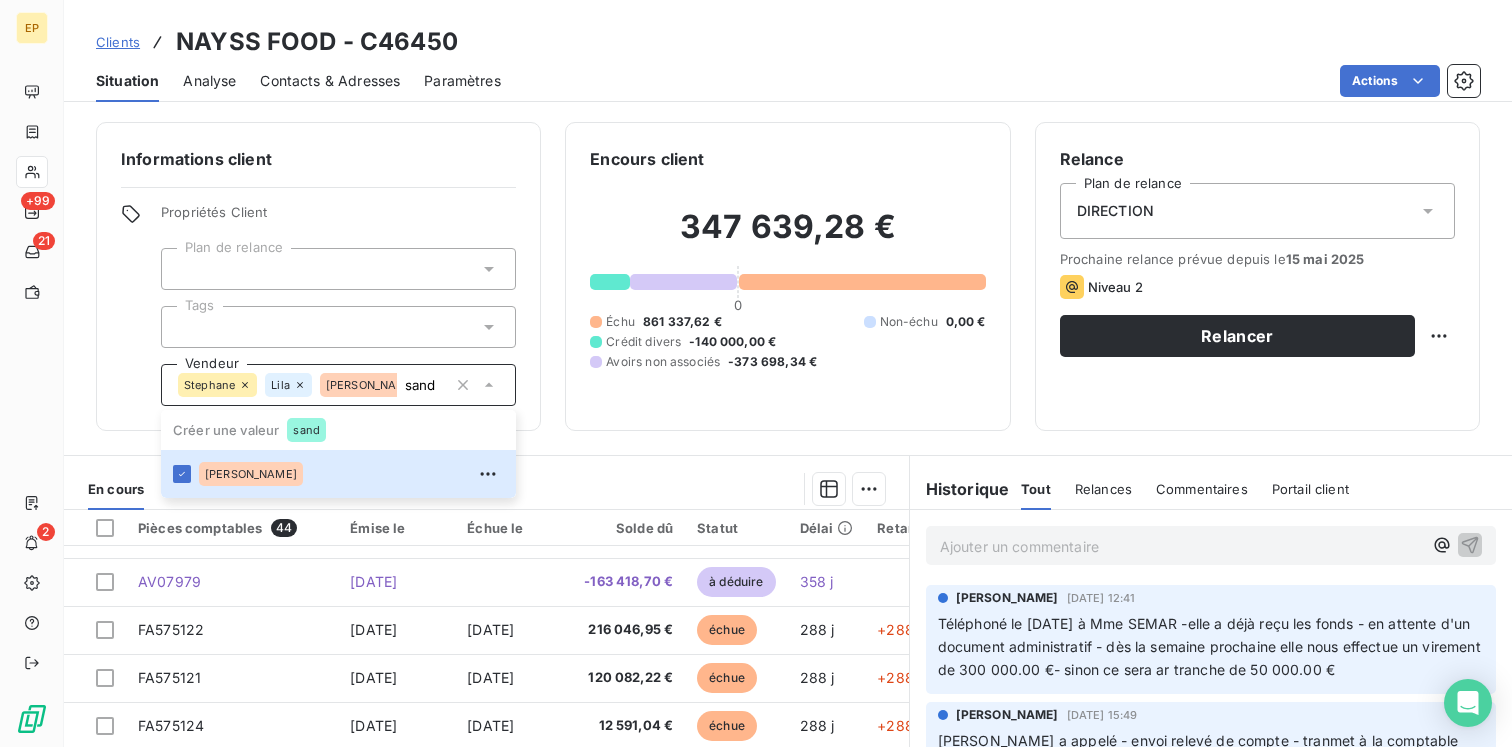 scroll, scrollTop: 513, scrollLeft: 0, axis: vertical 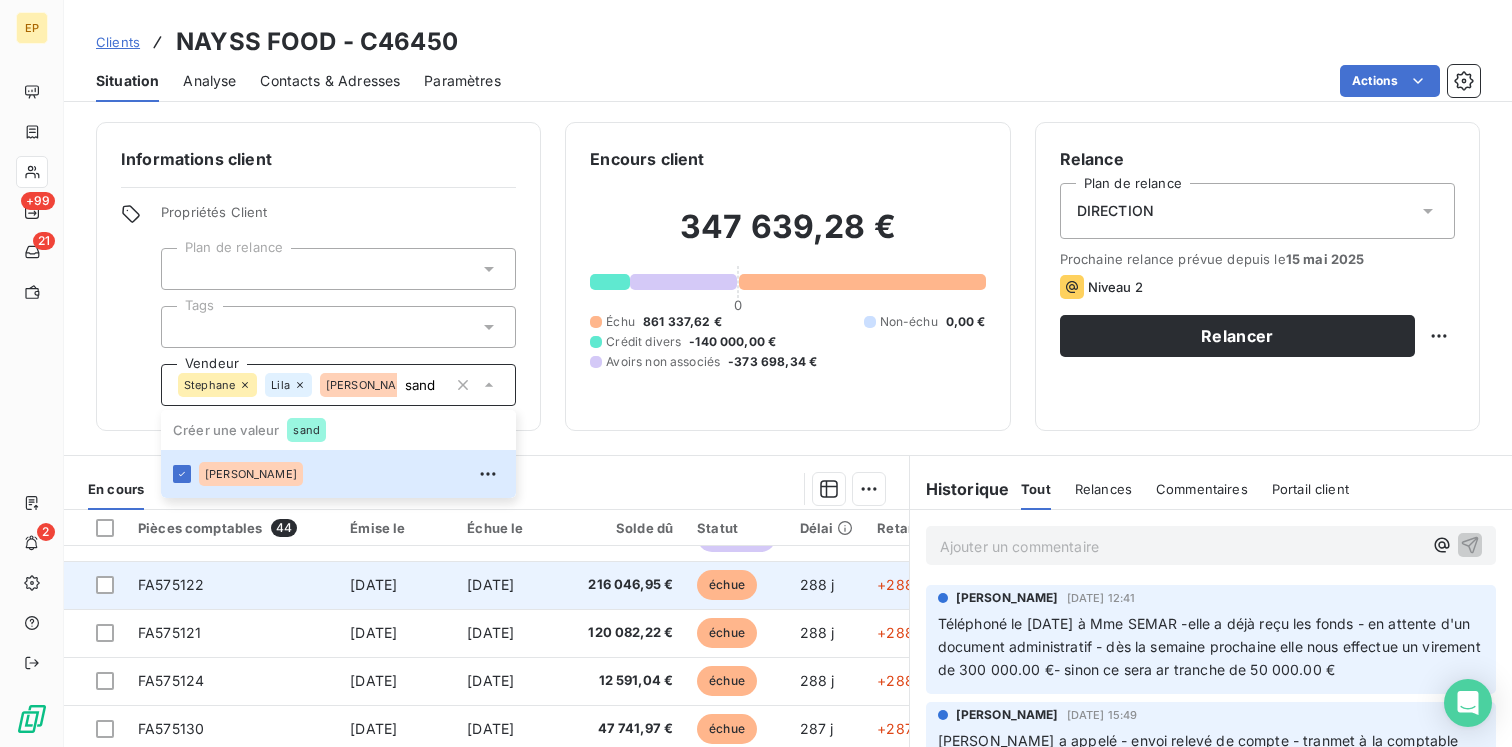click on "[DATE]" at bounding box center (490, 584) 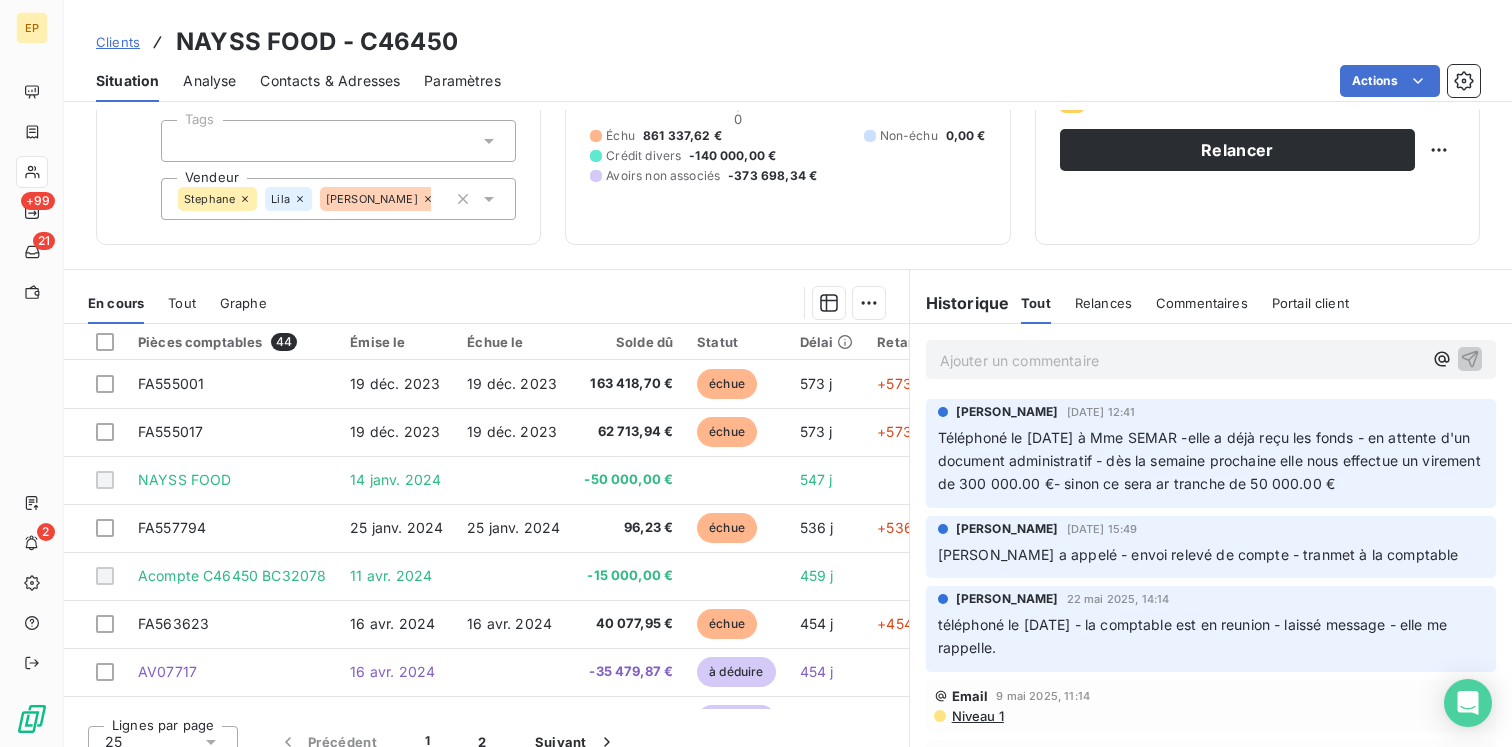 scroll, scrollTop: 208, scrollLeft: 0, axis: vertical 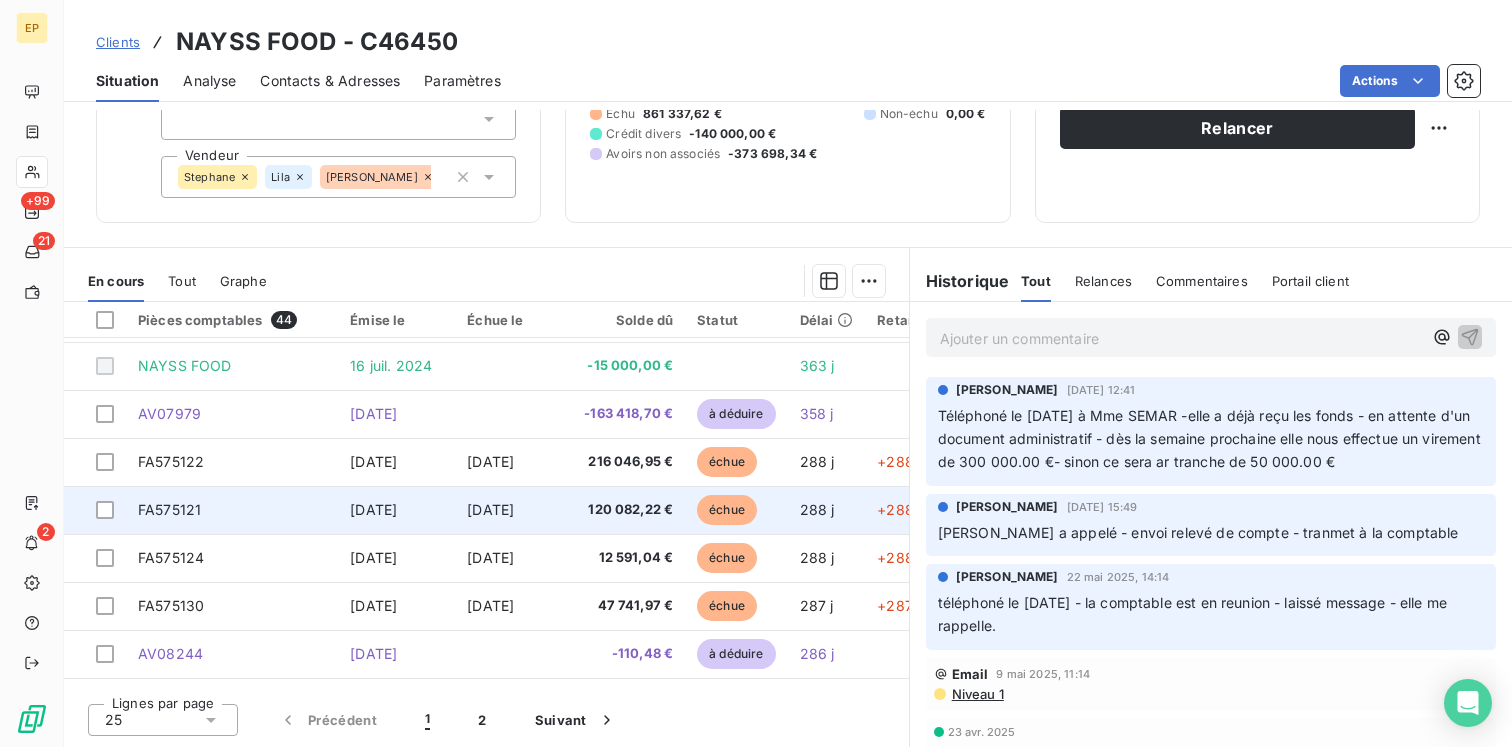 click on "[DATE]" at bounding box center (396, 510) 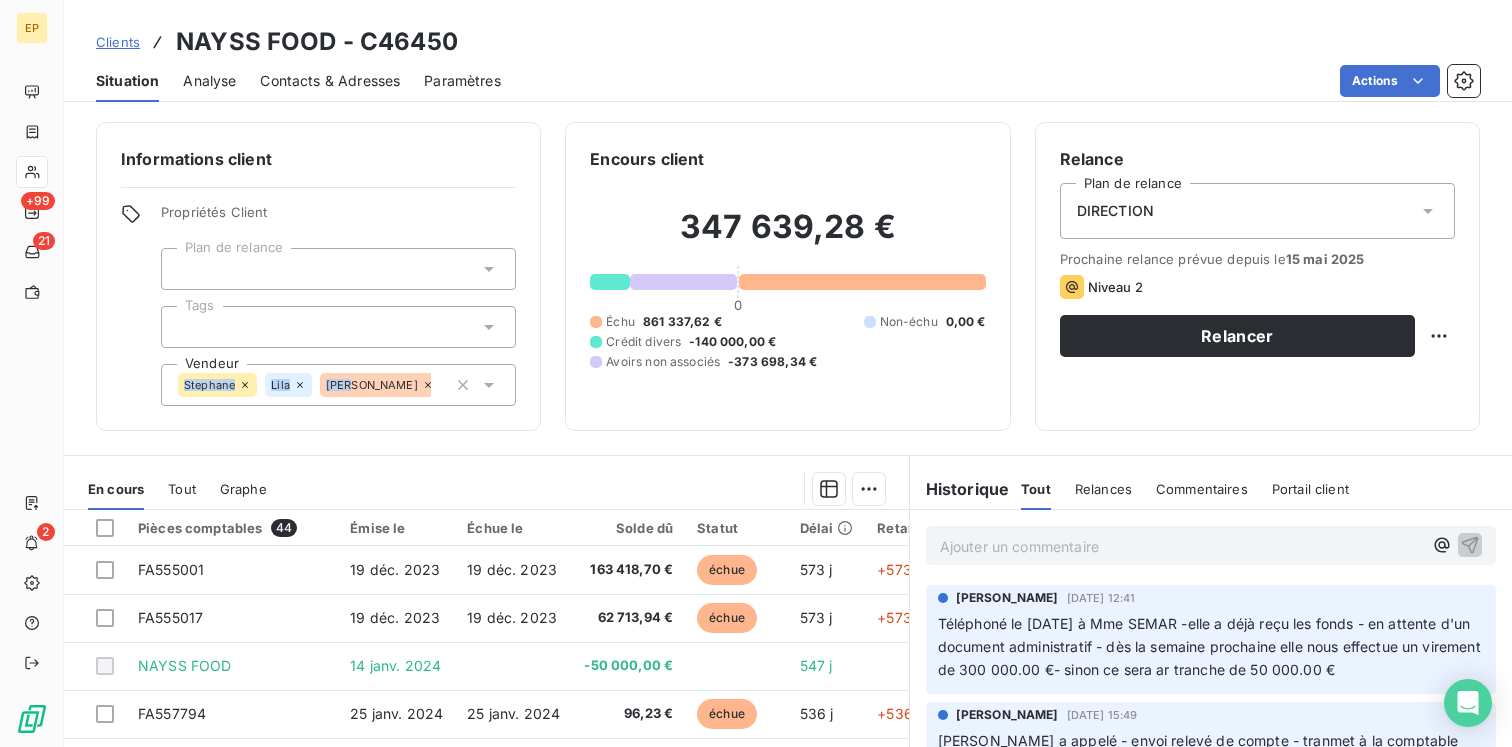 drag, startPoint x: 351, startPoint y: 382, endPoint x: 174, endPoint y: 379, distance: 177.02542 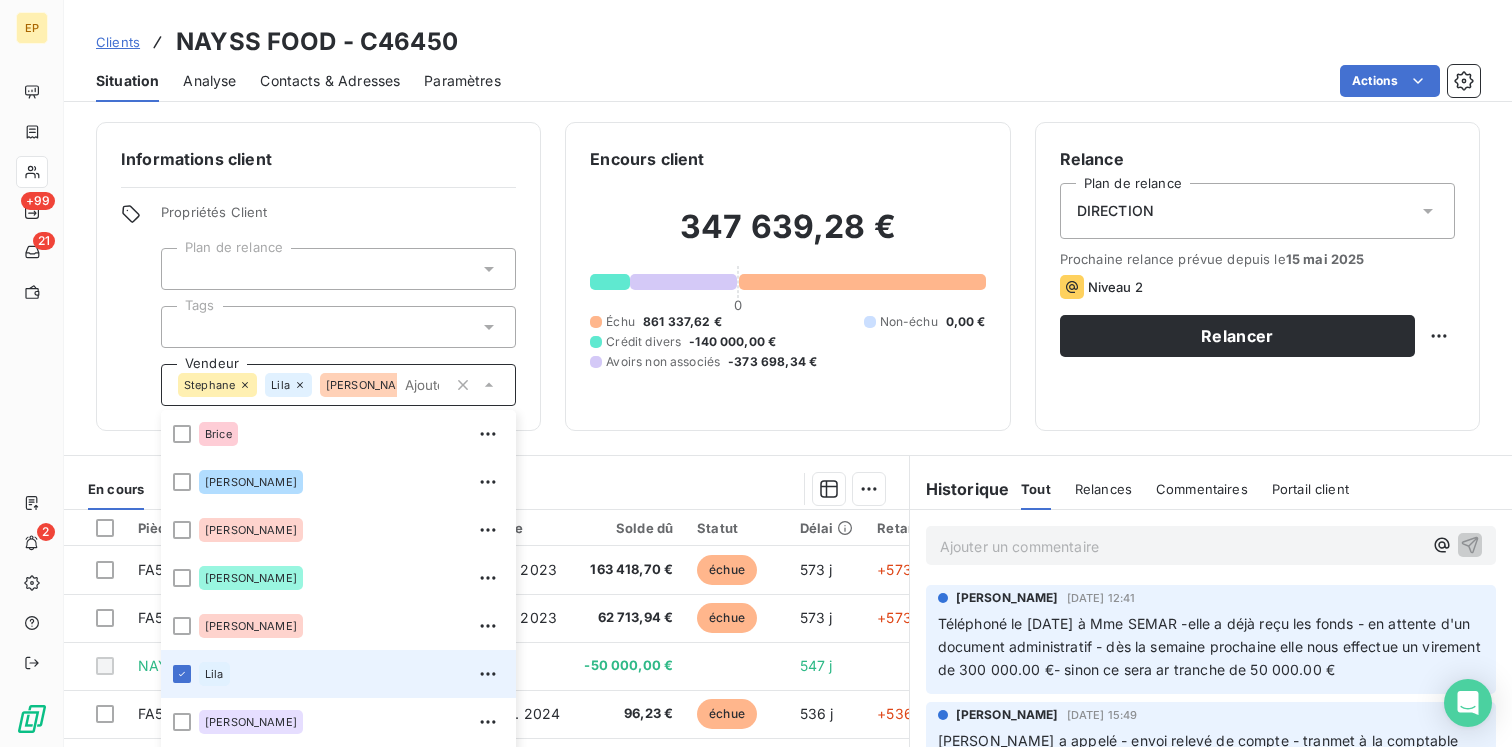 click on "[PERSON_NAME]" at bounding box center [338, 385] 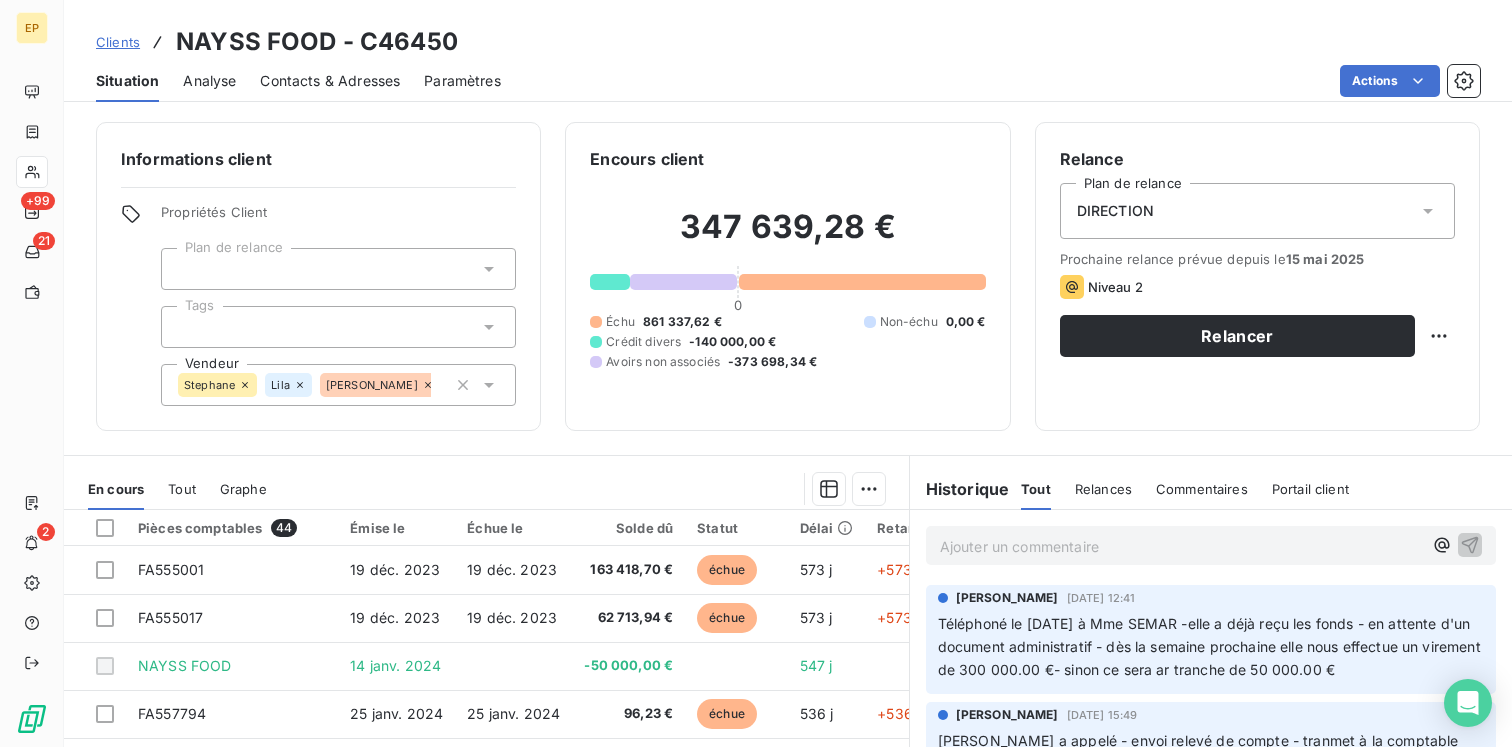 click 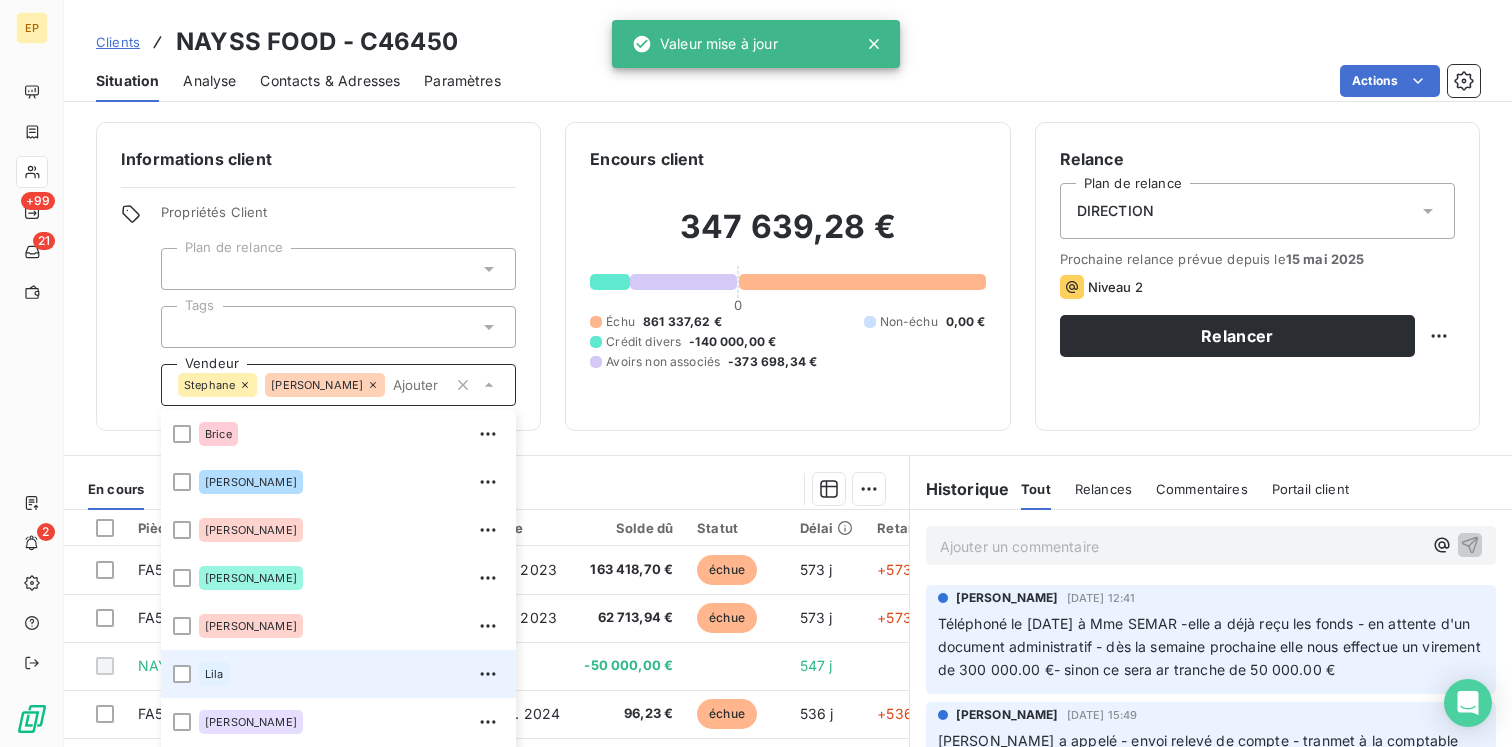 click 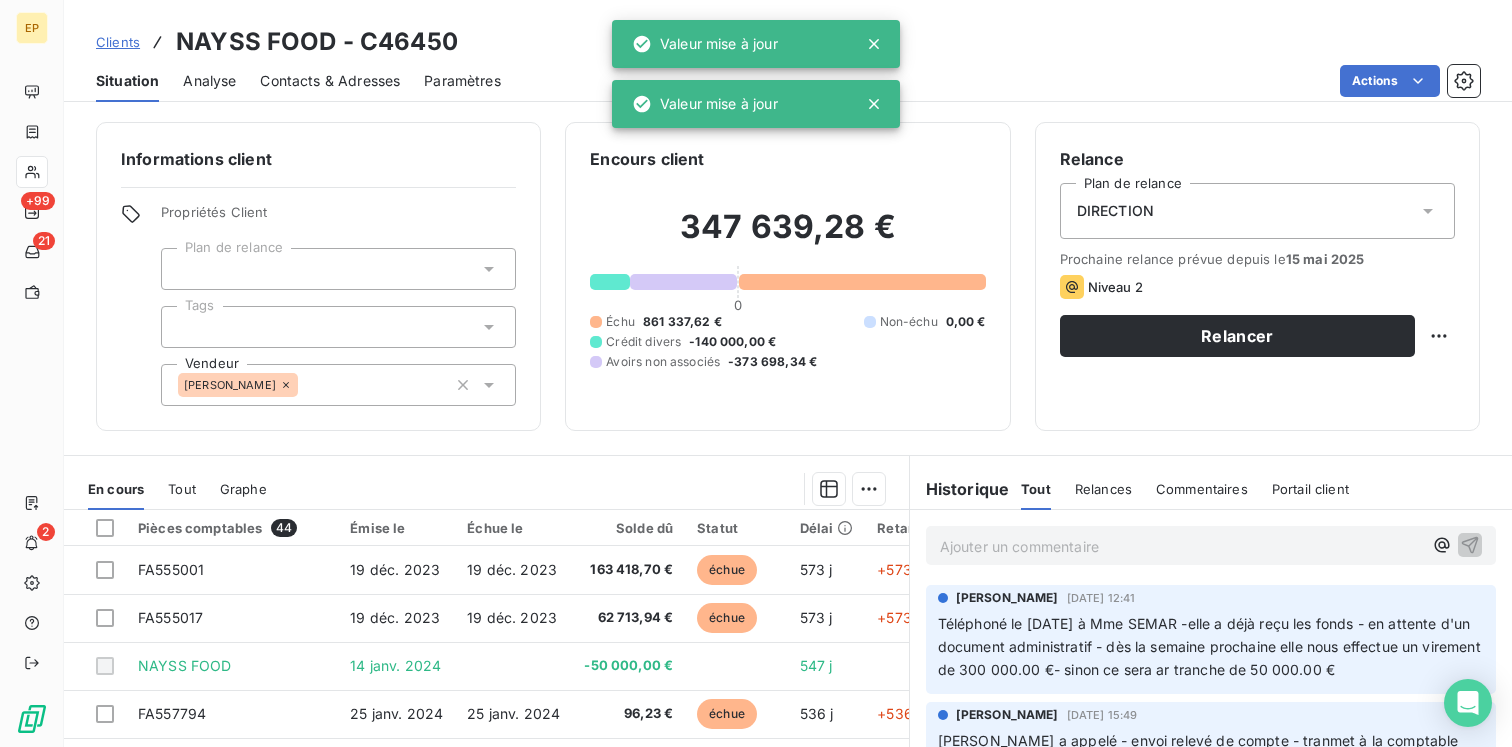 click on "[PERSON_NAME]" at bounding box center [338, 385] 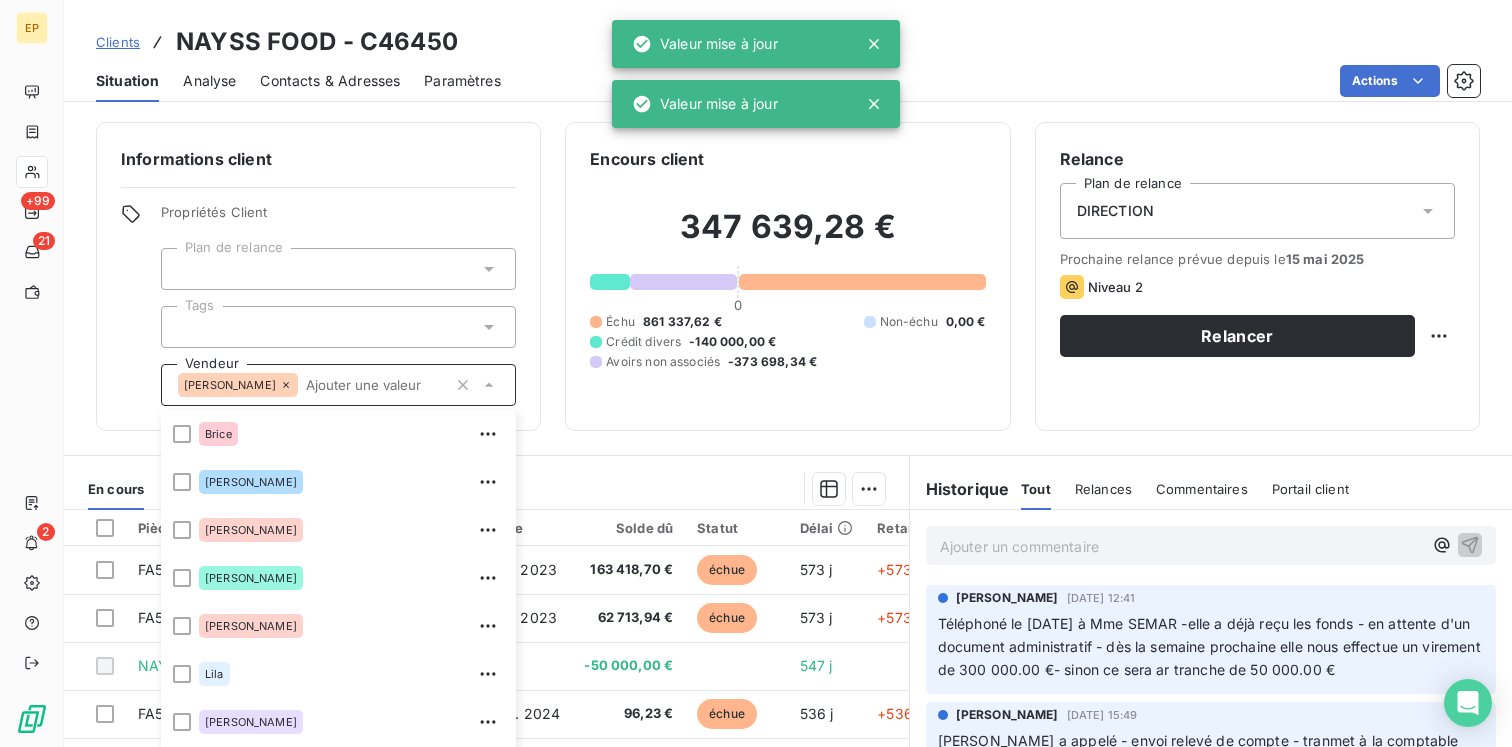 scroll, scrollTop: 95, scrollLeft: 0, axis: vertical 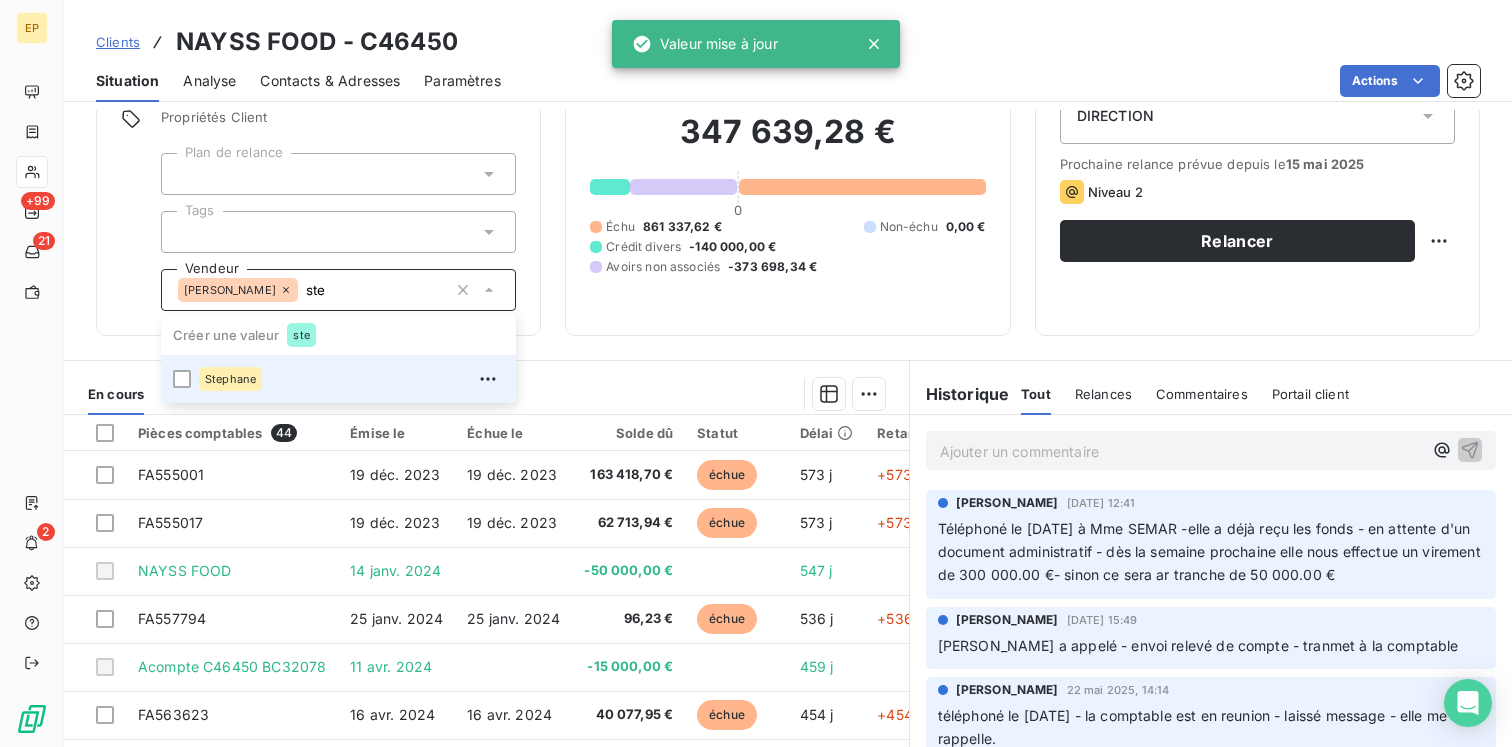 click on "Stephane" at bounding box center [230, 379] 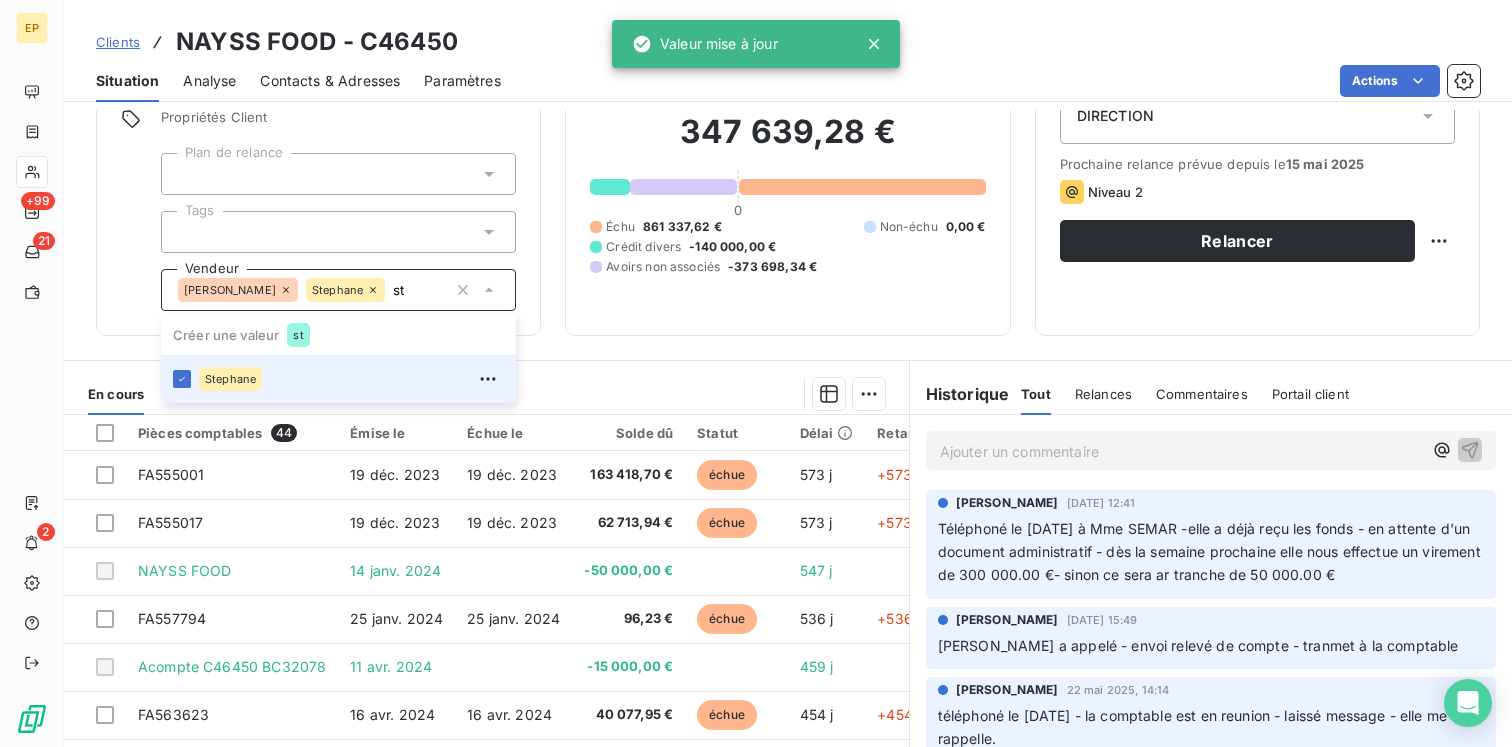 type on "s" 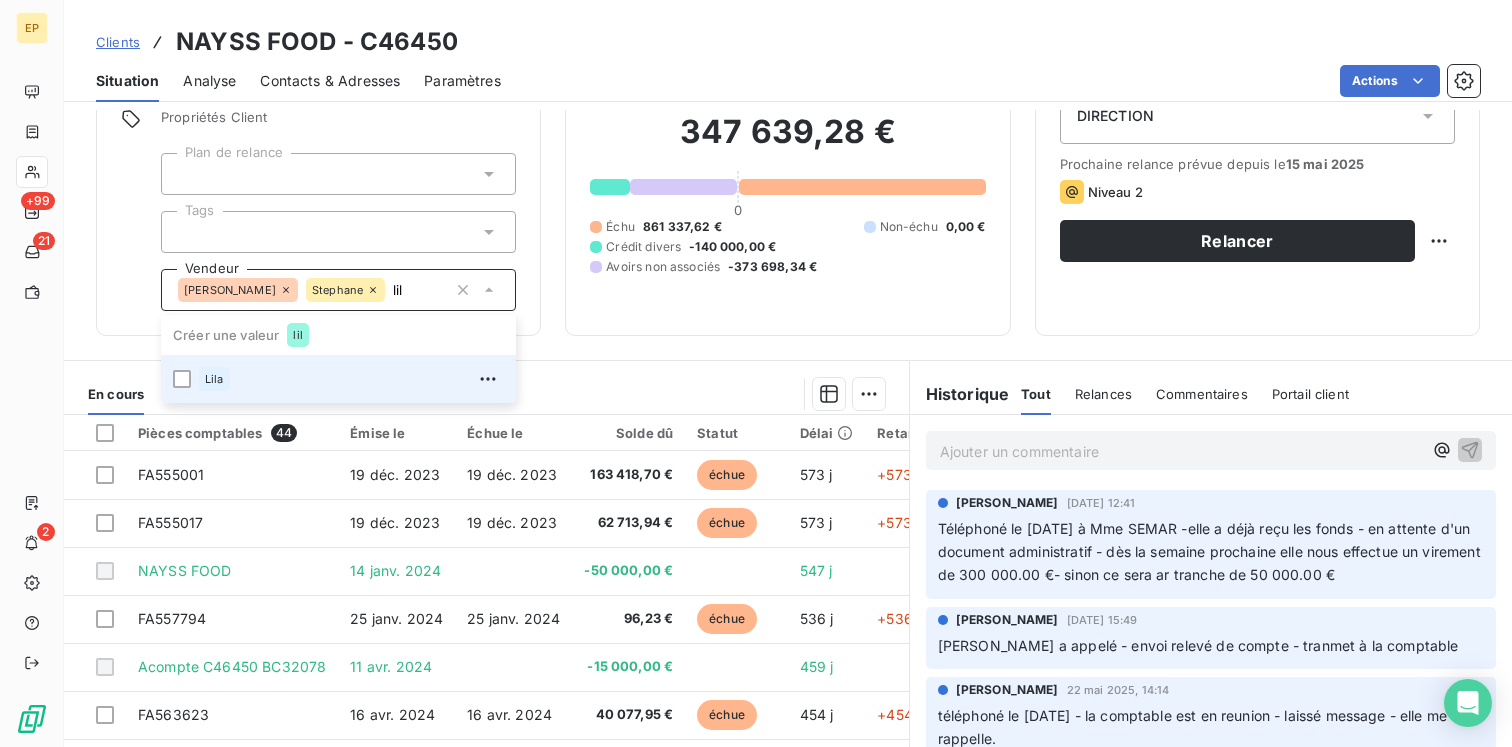 click on "Lila" at bounding box center (351, 379) 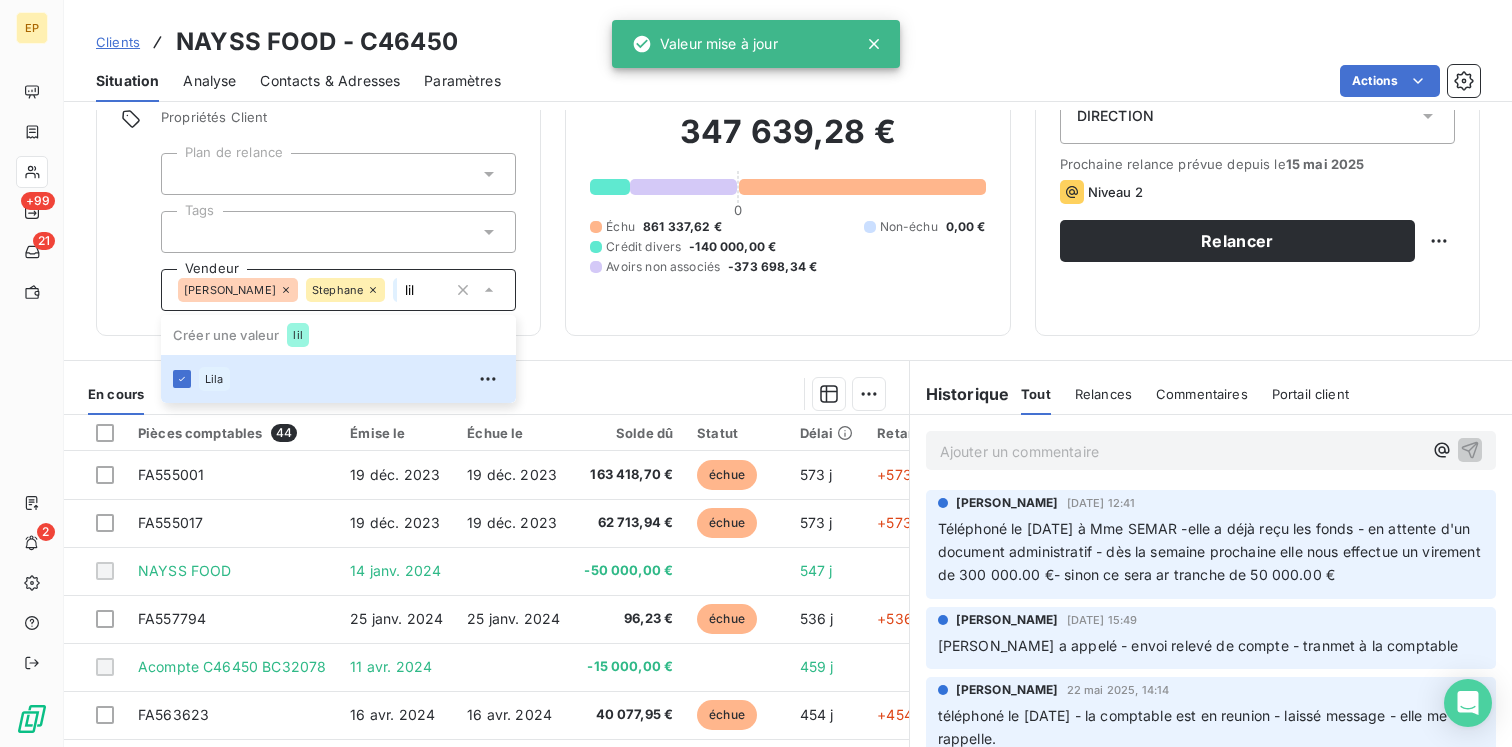 click on "Informations client Propriétés Client Plan de relance Tags Vendeur [PERSON_NAME] lil Créer une valeur   lil Lila Encours client   347 639,28 € 0 Échu 861 337,62 € Non-échu 0,00 €   Crédit divers -140 000,00 € Avoirs non associés -373 698,34 € Relance Plan de relance DIRECTION Prochaine relance prévue depuis le  [DATE] Niveau 2 Relancer En cours Tout Graphe Pièces comptables 44 Émise le Échue le Solde dû Statut Délai   Retard   FA555001 [DATE] [DATE] 163 418,70 € échue 573 j +573 j FA555017 [DATE] [DATE] 62 713,94 € échue 573 j +573 j NAYSS FOOD  [DATE] -50 000,00 € 547 j FA557794 [DATE] [DATE] 96,23 € échue 536 j +536 j Acompte C46450 BC32078 [DATE] -15 000,00 € 459 j FA563623 [DATE] [DATE] 40 077,95 € échue 454 j +454 j AV07717 [DATE] -35 479,87 € à déduire 454 j AVF312 [DATE] -21 244,43 € à déduire 454 j AVF311 [DATE] -8 152,81 € 454 j" at bounding box center (788, 428) 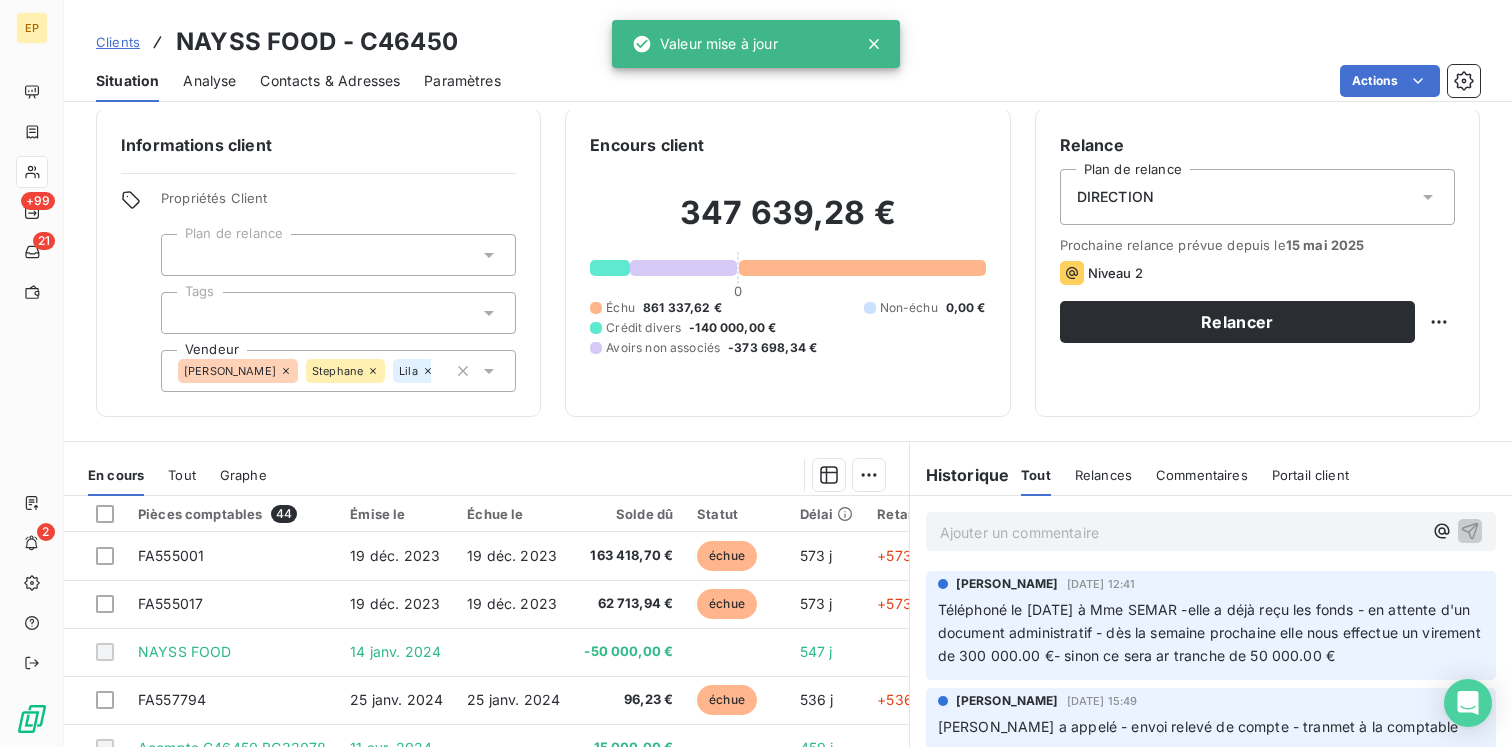 scroll, scrollTop: 0, scrollLeft: 0, axis: both 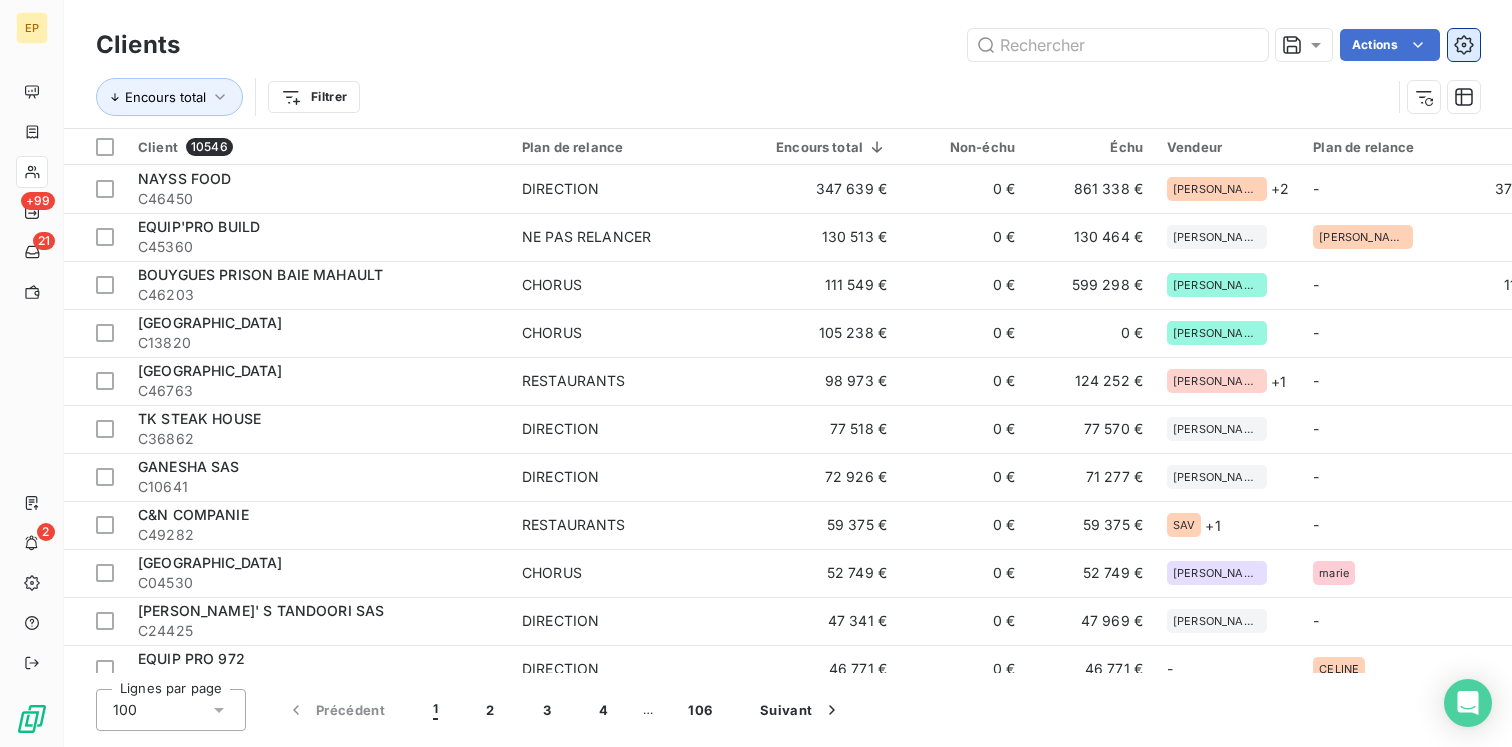 click 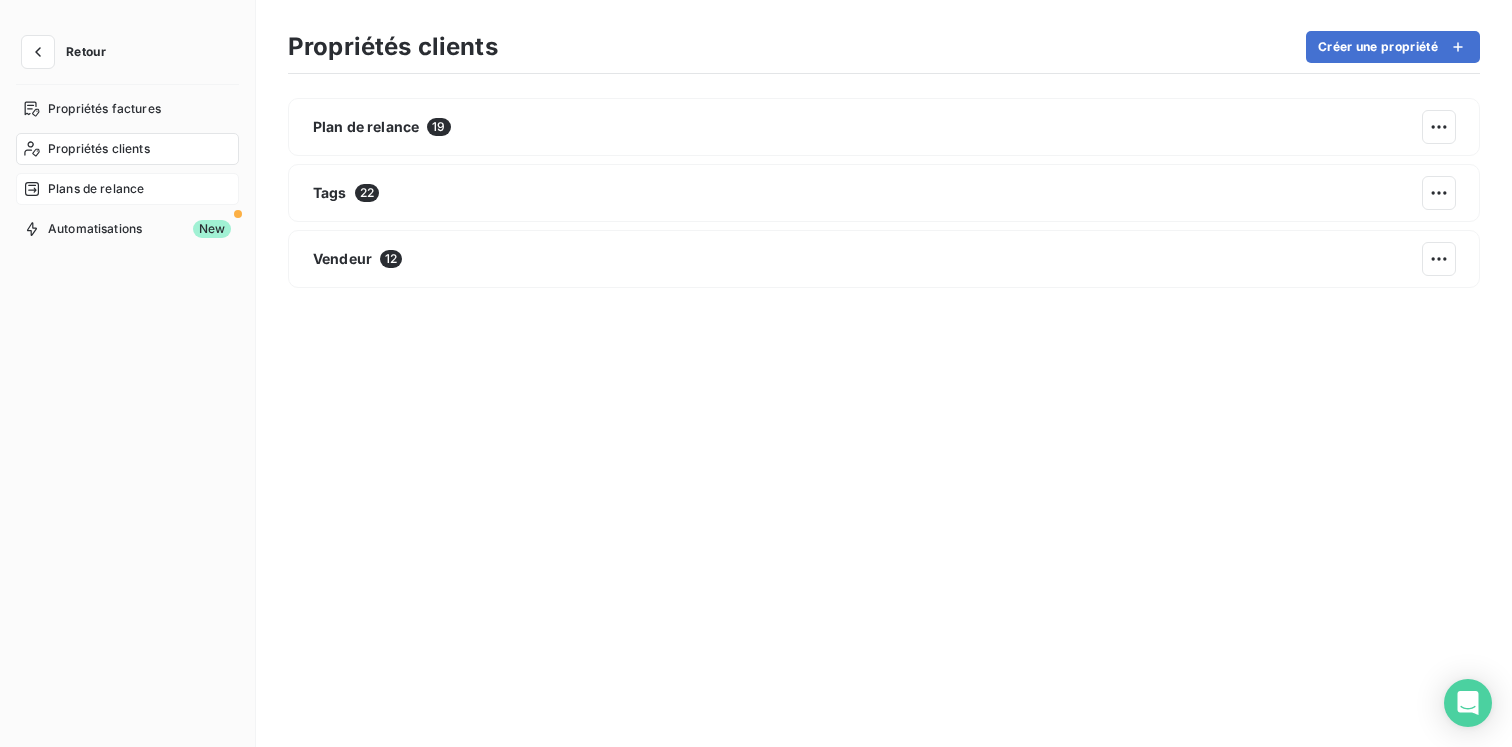 click on "Plans de relance" at bounding box center (96, 189) 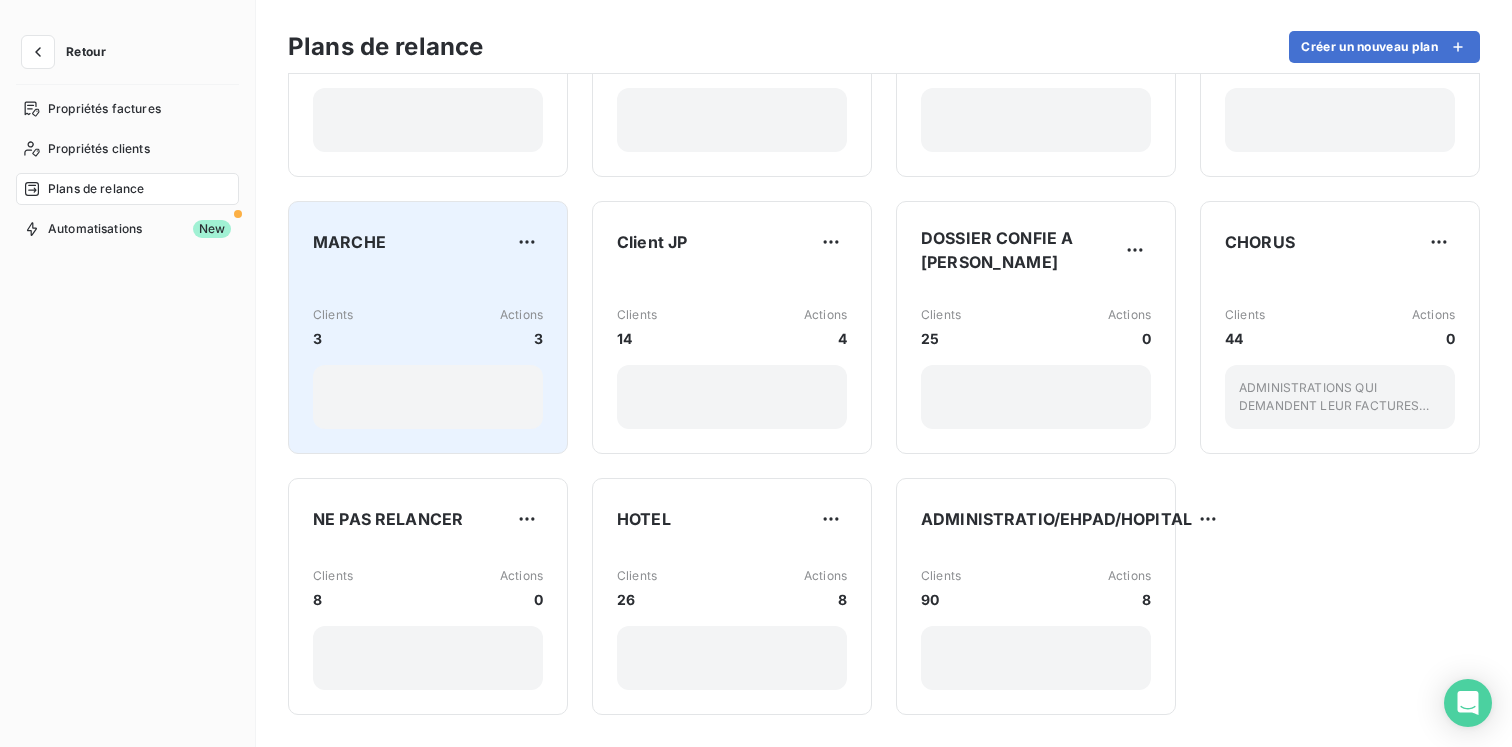 scroll, scrollTop: 0, scrollLeft: 0, axis: both 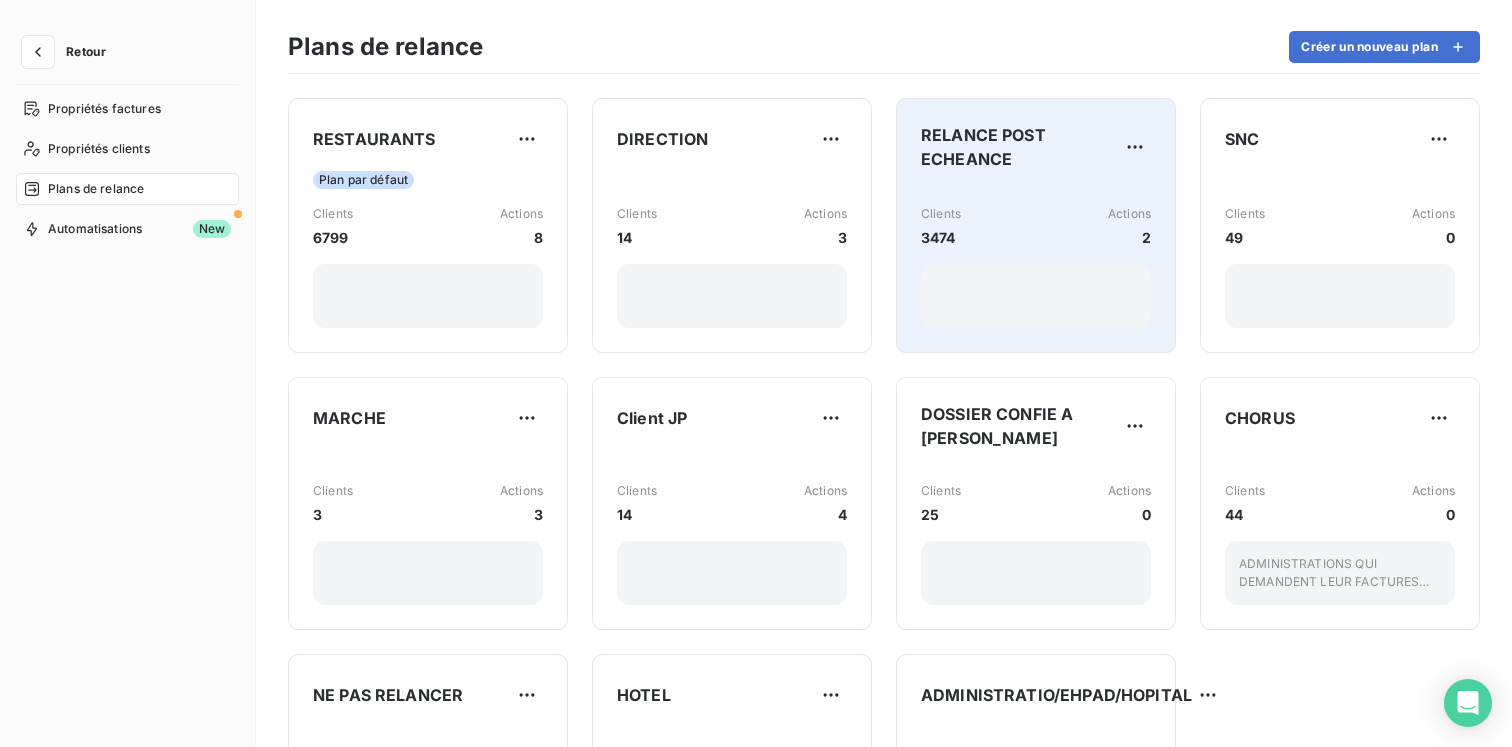click on "Clients 3474 Actions 2" at bounding box center [1036, 226] 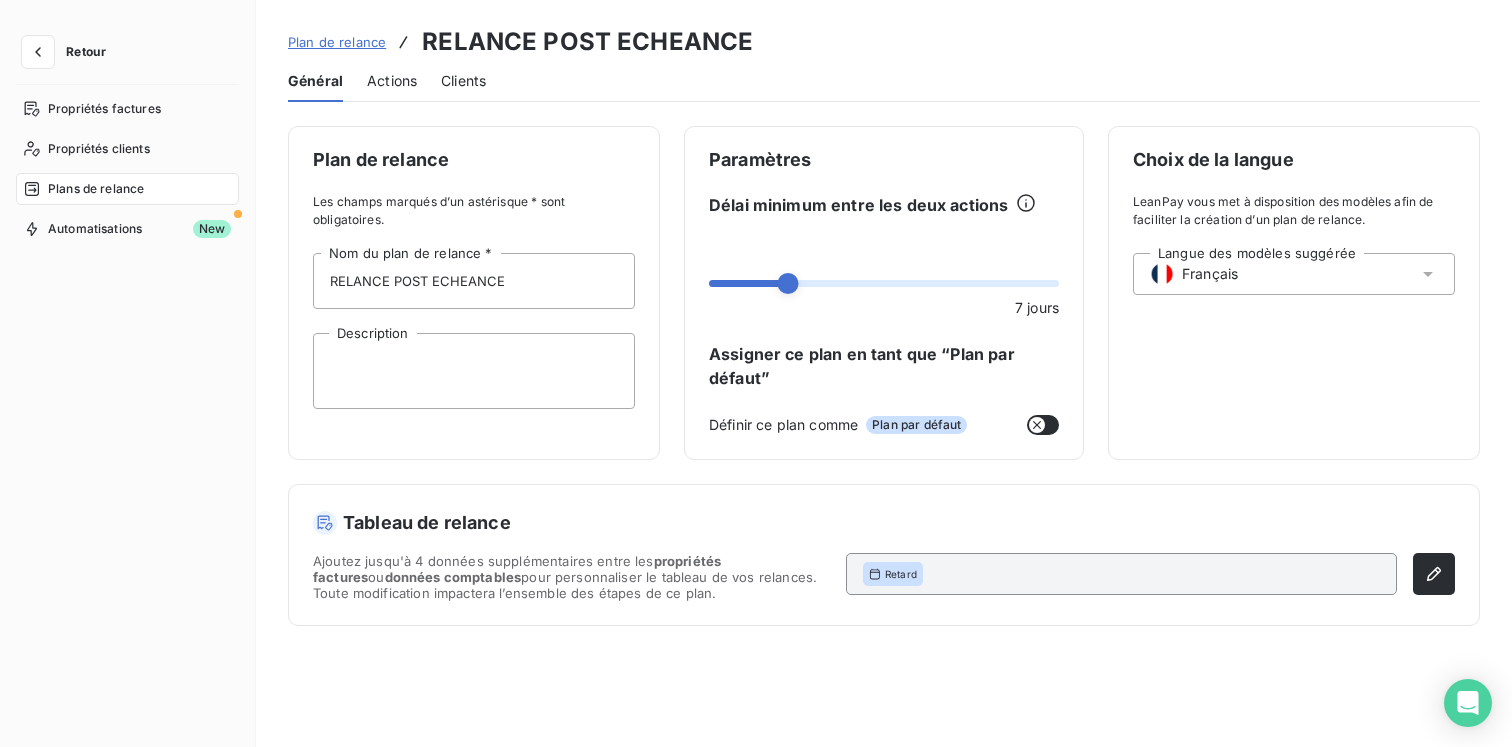 click on "Actions" at bounding box center [392, 81] 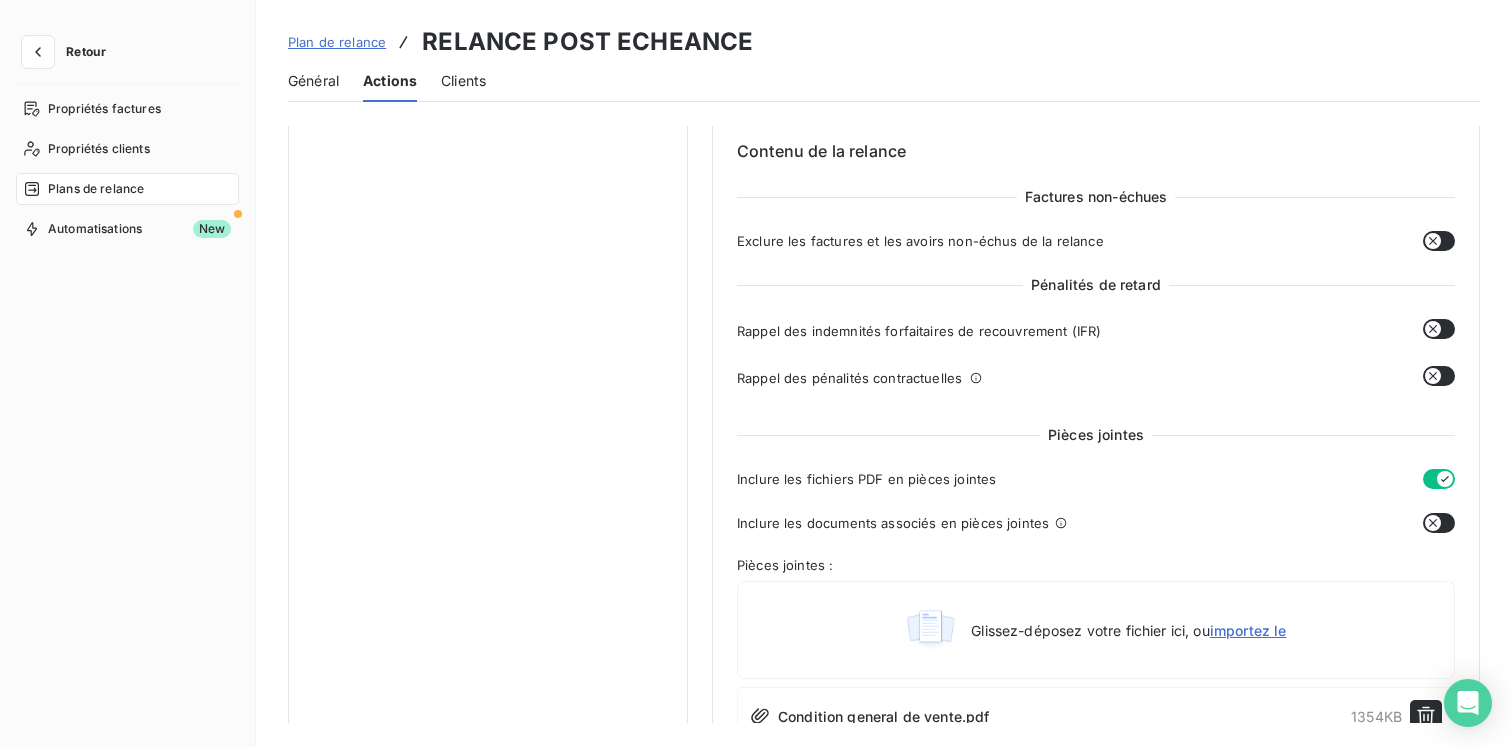scroll, scrollTop: 0, scrollLeft: 0, axis: both 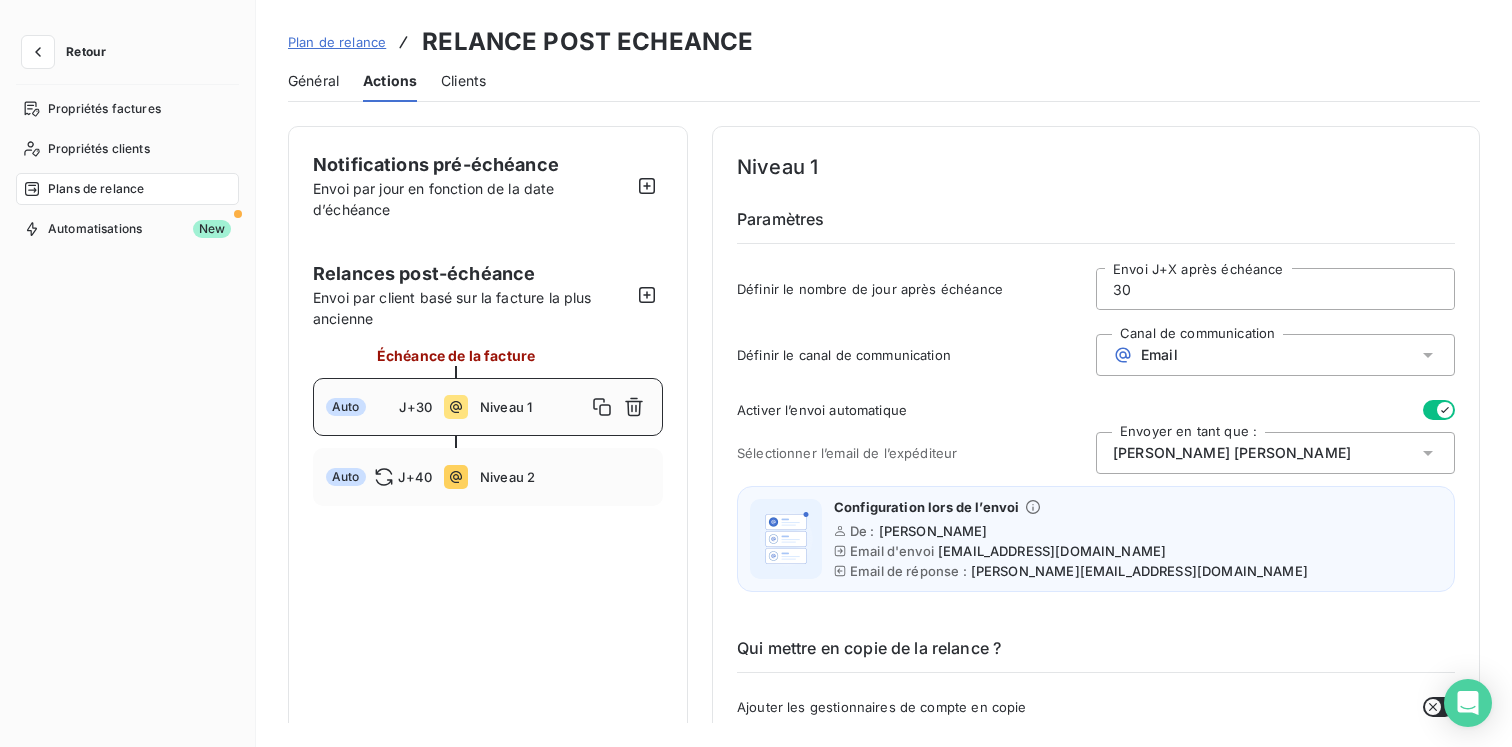 click on "Plans de relance" at bounding box center (96, 189) 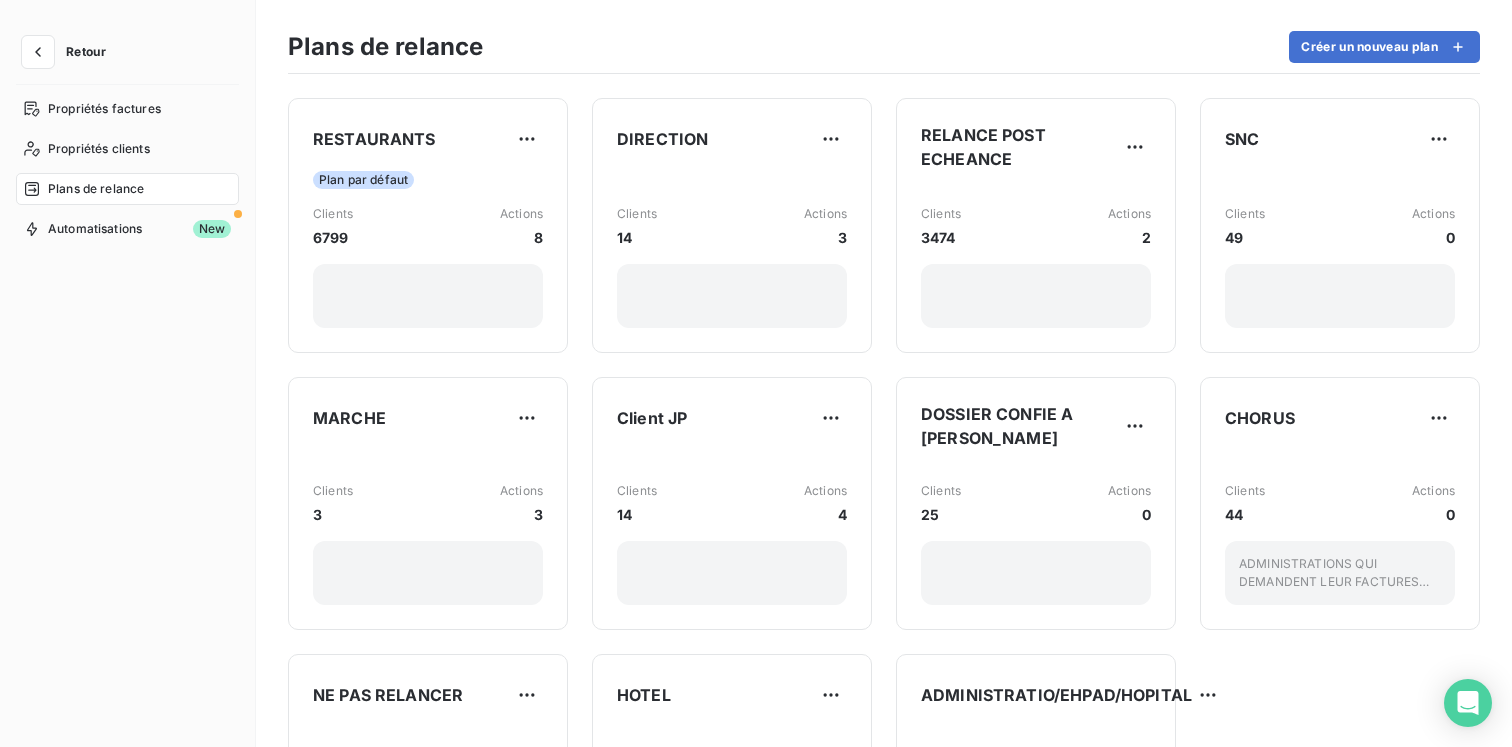 click on "Retour" at bounding box center (86, 52) 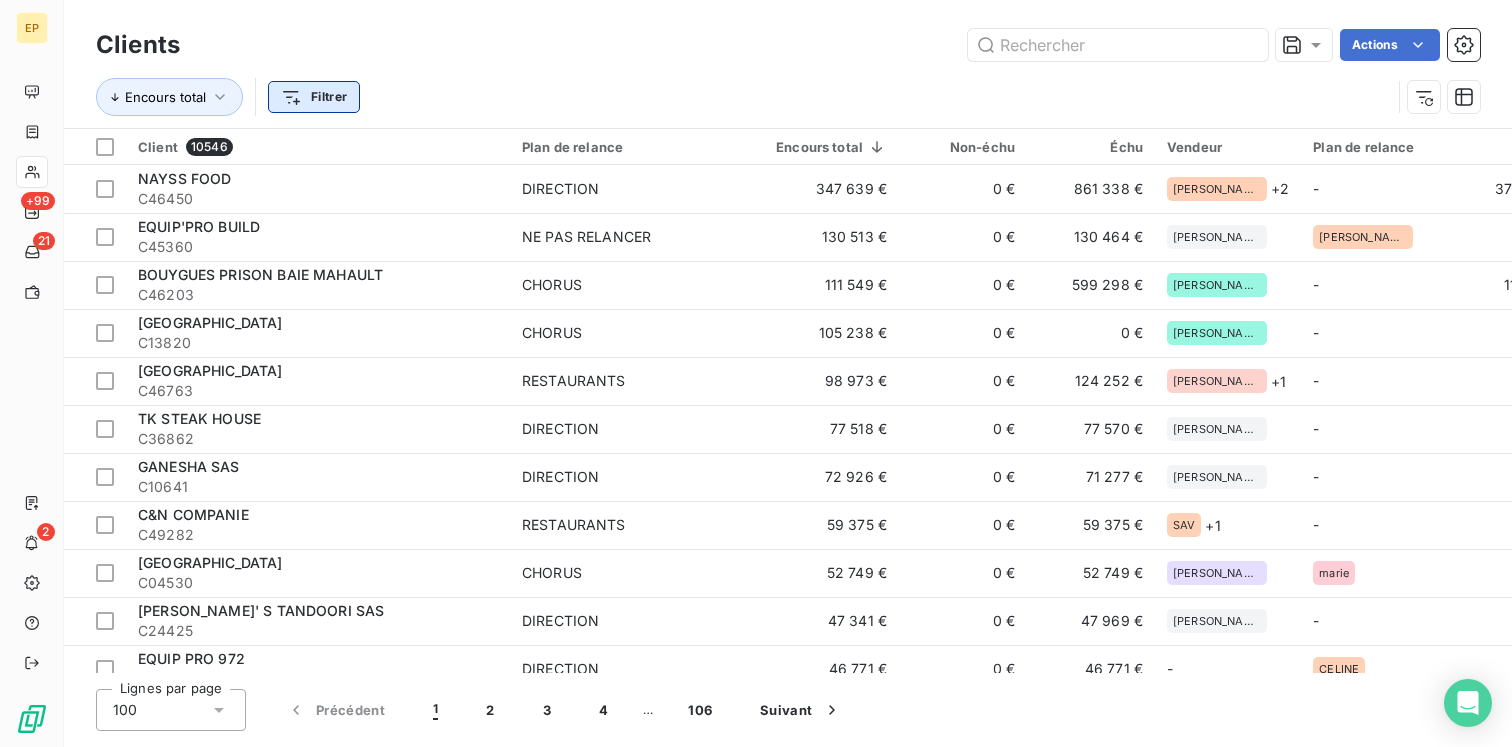 click on "EP +99 21 2 Clients Actions Encours total Filtrer Client 10546 Plan de relance Encours total Non-échu Échu Vendeur Plan de relance Avoir Litige Recouvrement Promesse de paiement Crédit divers Débit divers Limite d’encours Délai moyen de paiement Retard moyen NAYSS FOOD  C46450 DIRECTION 347 639 € 0 € 861 338 € [PERSON_NAME] + [PHONE_NUMBER] € 0 € 0 € 0 € 140 000 € 0 € - EQUIP'PRO BUILD C45360 NE PAS RELANCER 130 513 € 0 € 130 464 € [PERSON_NAME] 0 € 0 € 0 € 0 € 0 € 49 € - BOUYGUES PRISON BAIE MAHAULT C46203 CHORUS 111 549 € 0 € 599 298 € [PERSON_NAME] - 111 549 € 0 € 0 € 0 € 376 200 € 0 € - [GEOGRAPHIC_DATA]  C13820 CHORUS 105 238 € 0 € 0 € [PERSON_NAME] [PERSON_NAME] - 0 € 0 € 0 € 0 € 0 € 105 238 € - 5 jours 5 jours CARIBBEAN BEACH RESTAURANT C46763 RESTAURANTS 98 973 € 0 € 124 252 € [PERSON_NAME] + 1 - 0 € 0 € 0 € 0 € 30 000 € 4 721 € - [GEOGRAPHIC_DATA]" at bounding box center (756, 373) 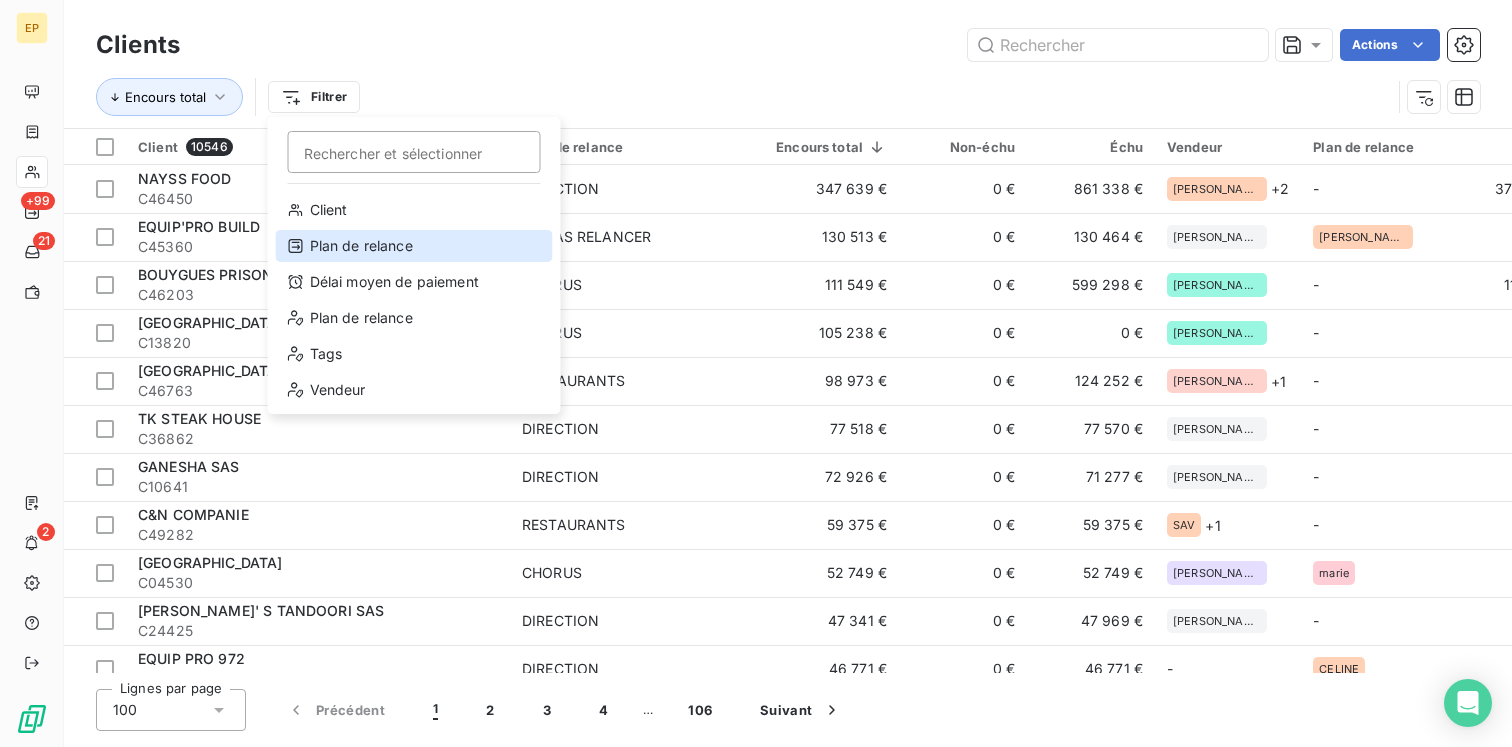 click on "Plan de relance" at bounding box center [414, 246] 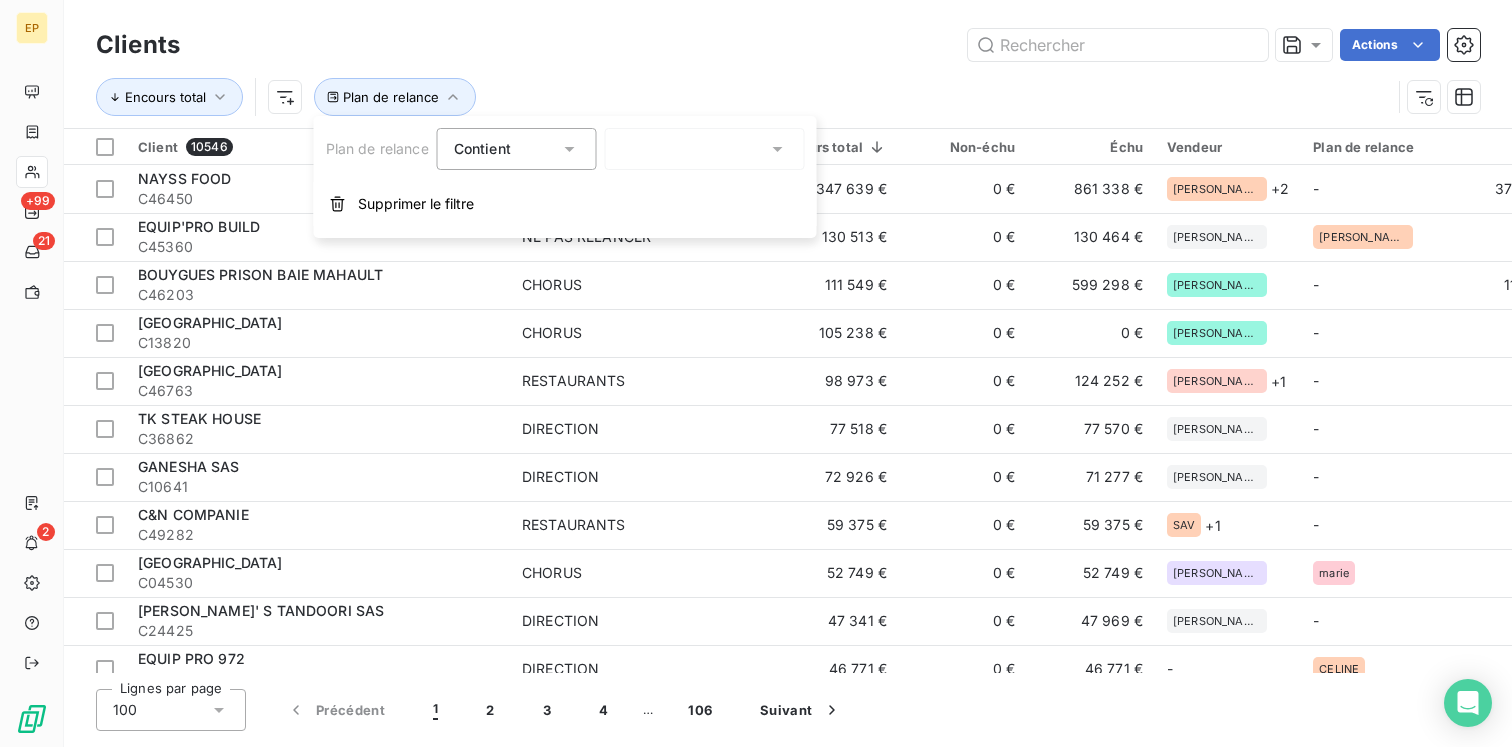 click at bounding box center [705, 149] 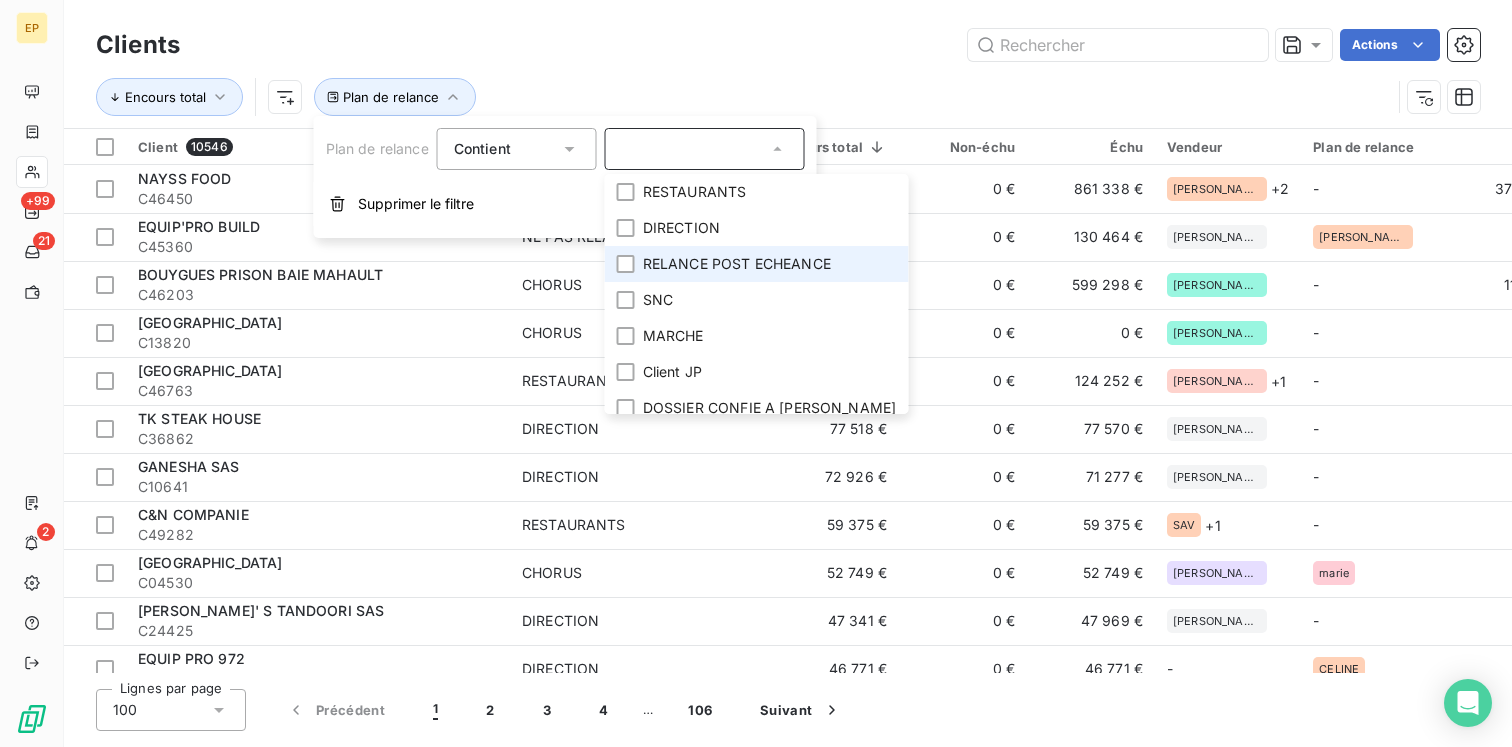 click on "RELANCE POST ECHEANCE" at bounding box center (737, 264) 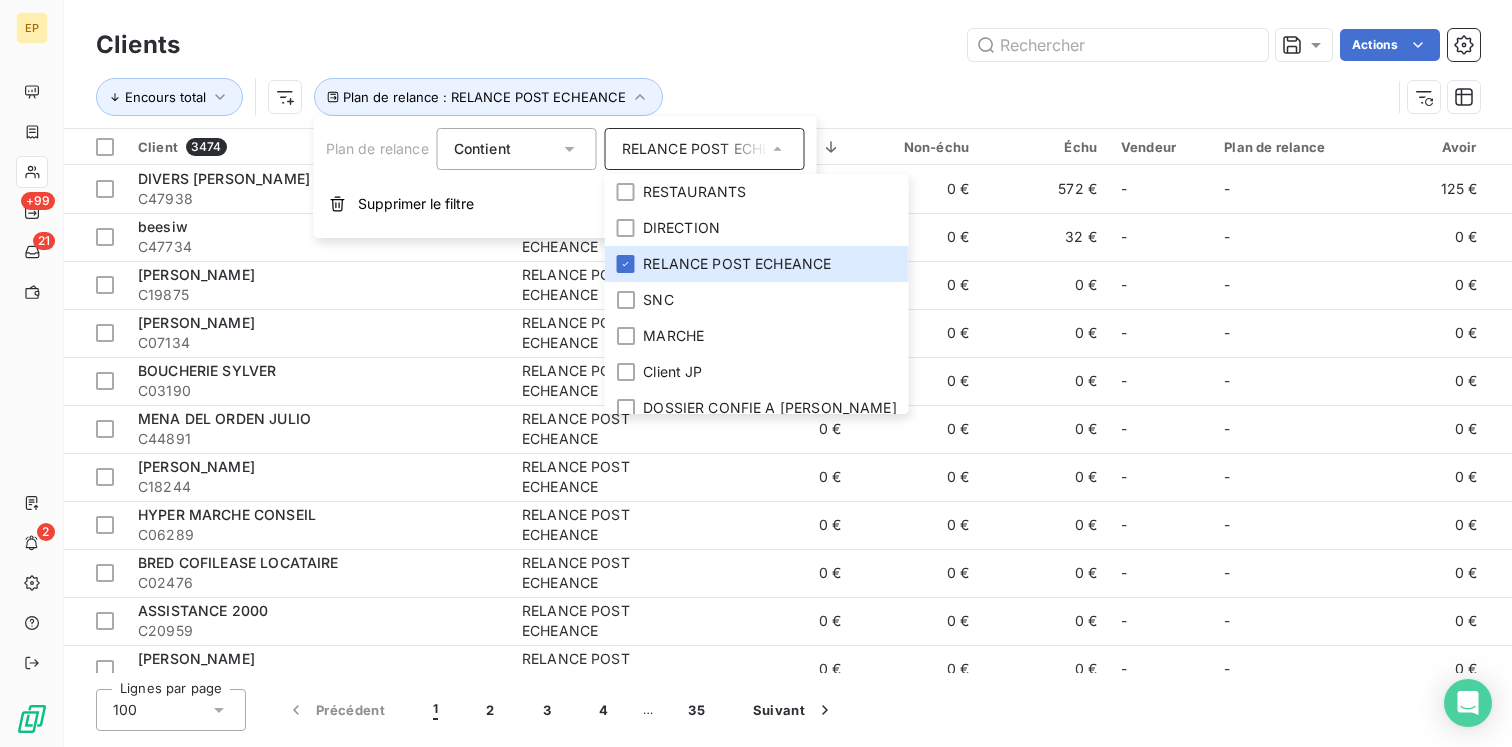click on "Actions" at bounding box center [842, 45] 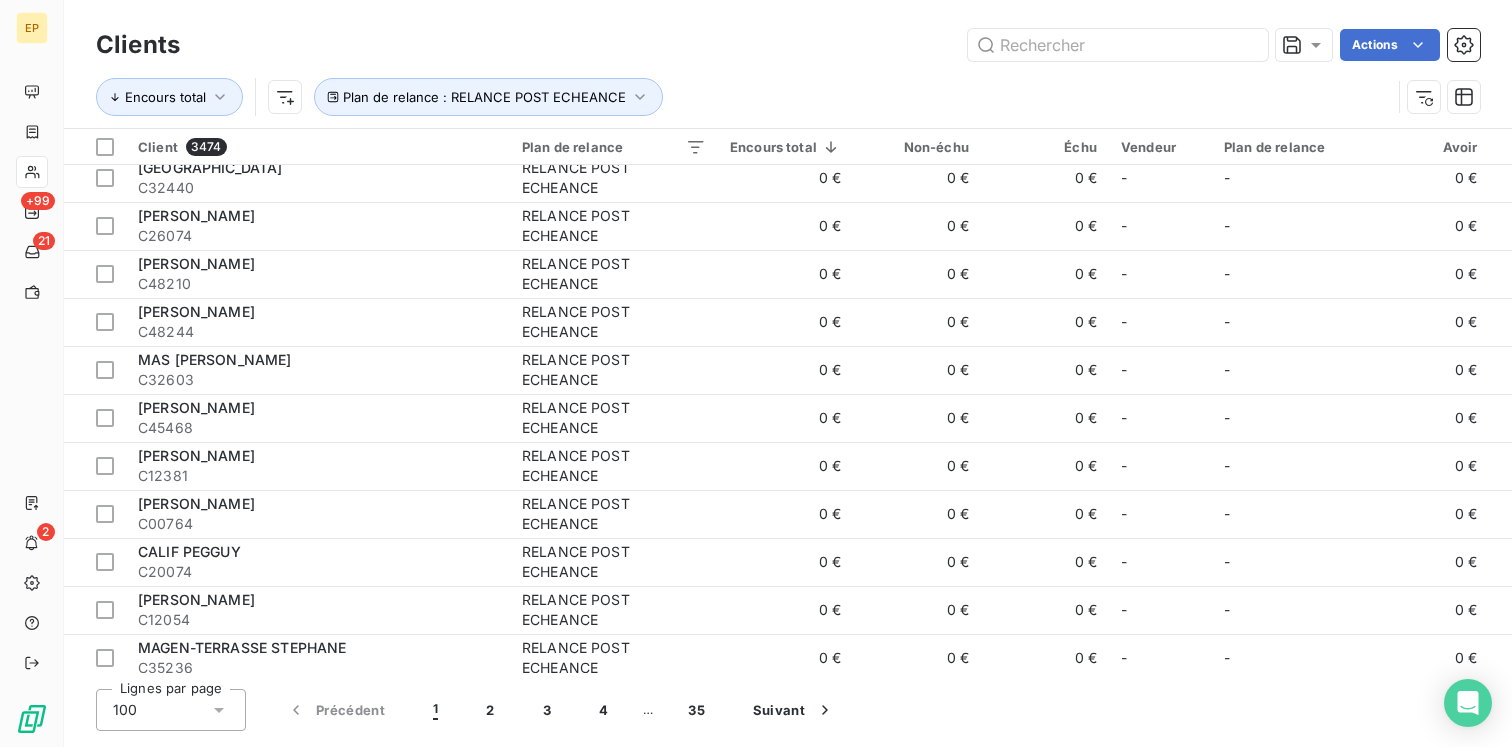 scroll, scrollTop: 4300, scrollLeft: 0, axis: vertical 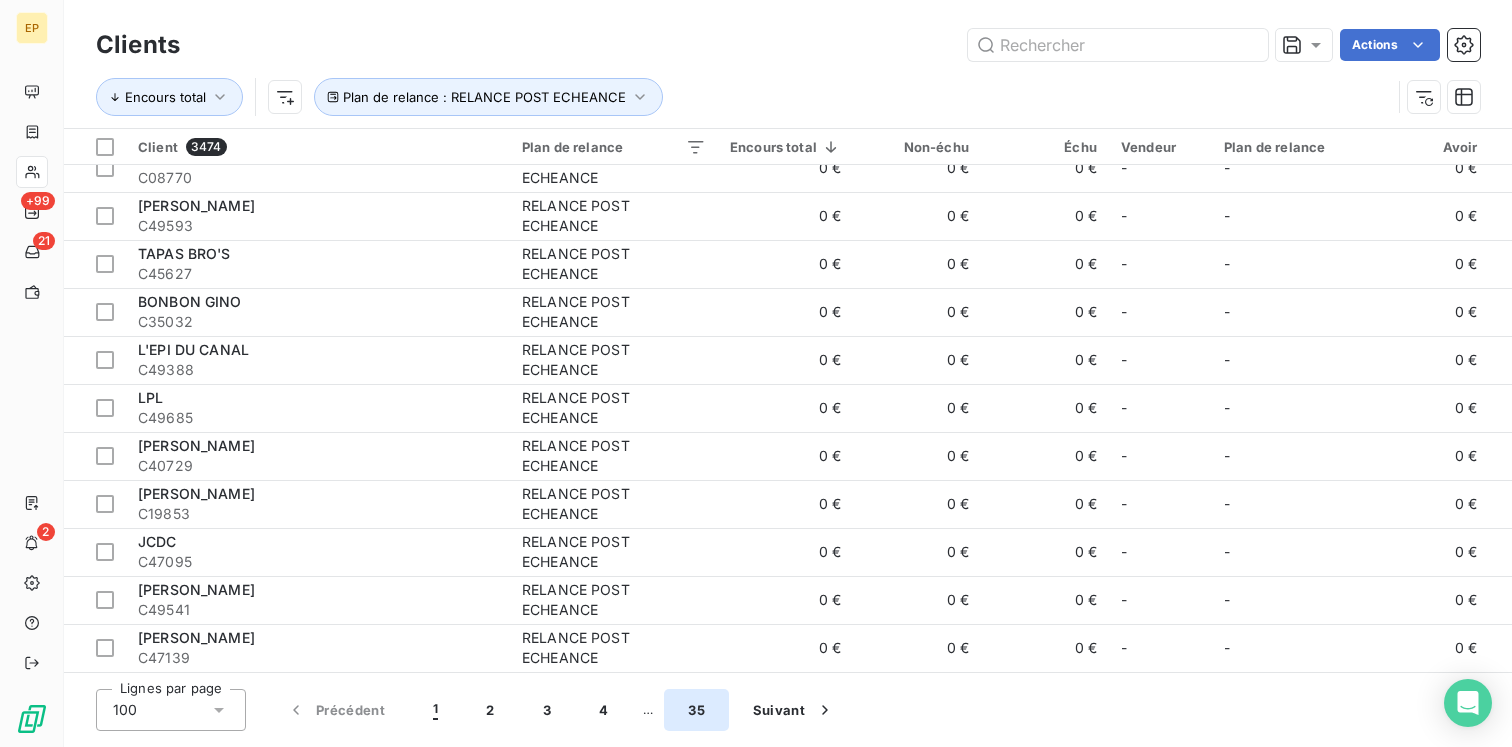 click on "35" at bounding box center (696, 710) 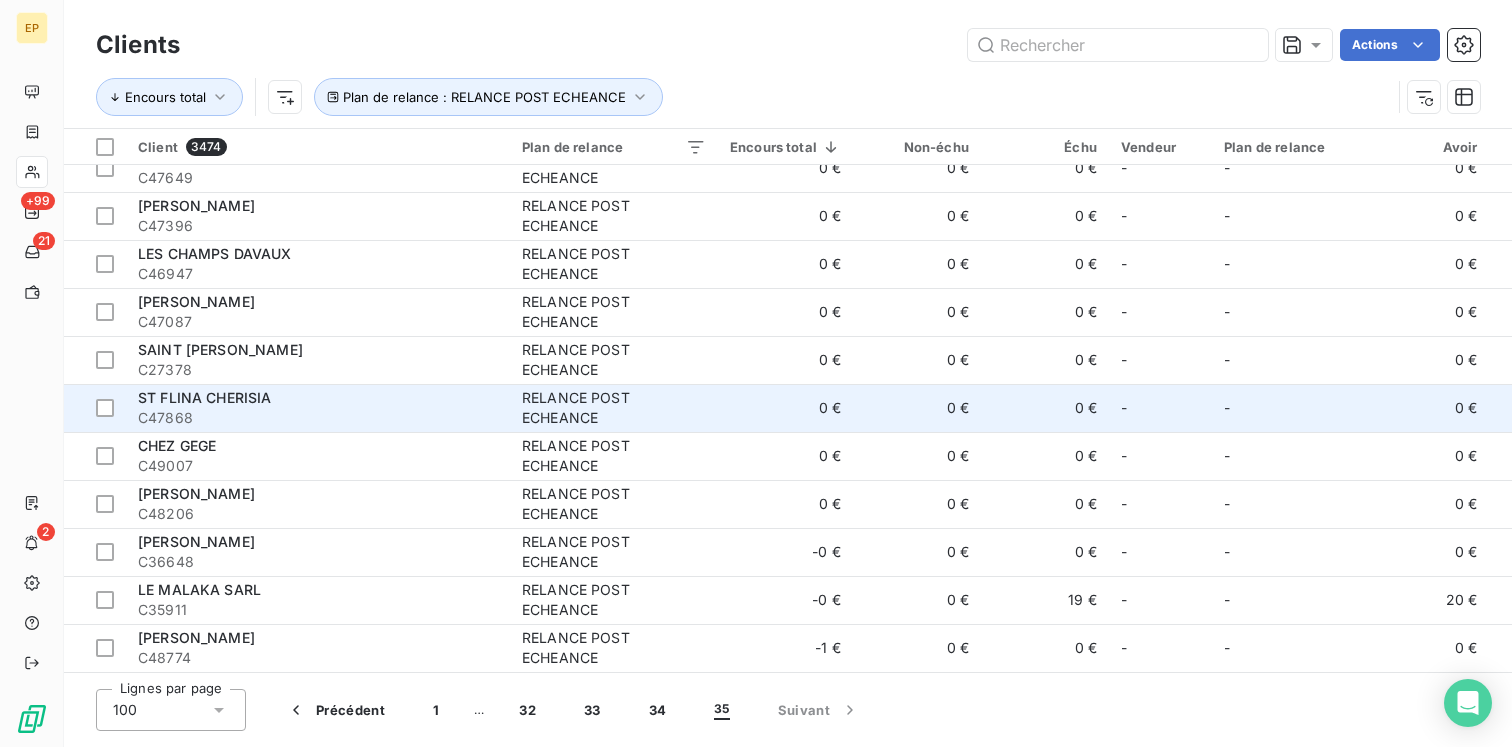 scroll, scrollTop: 430, scrollLeft: 0, axis: vertical 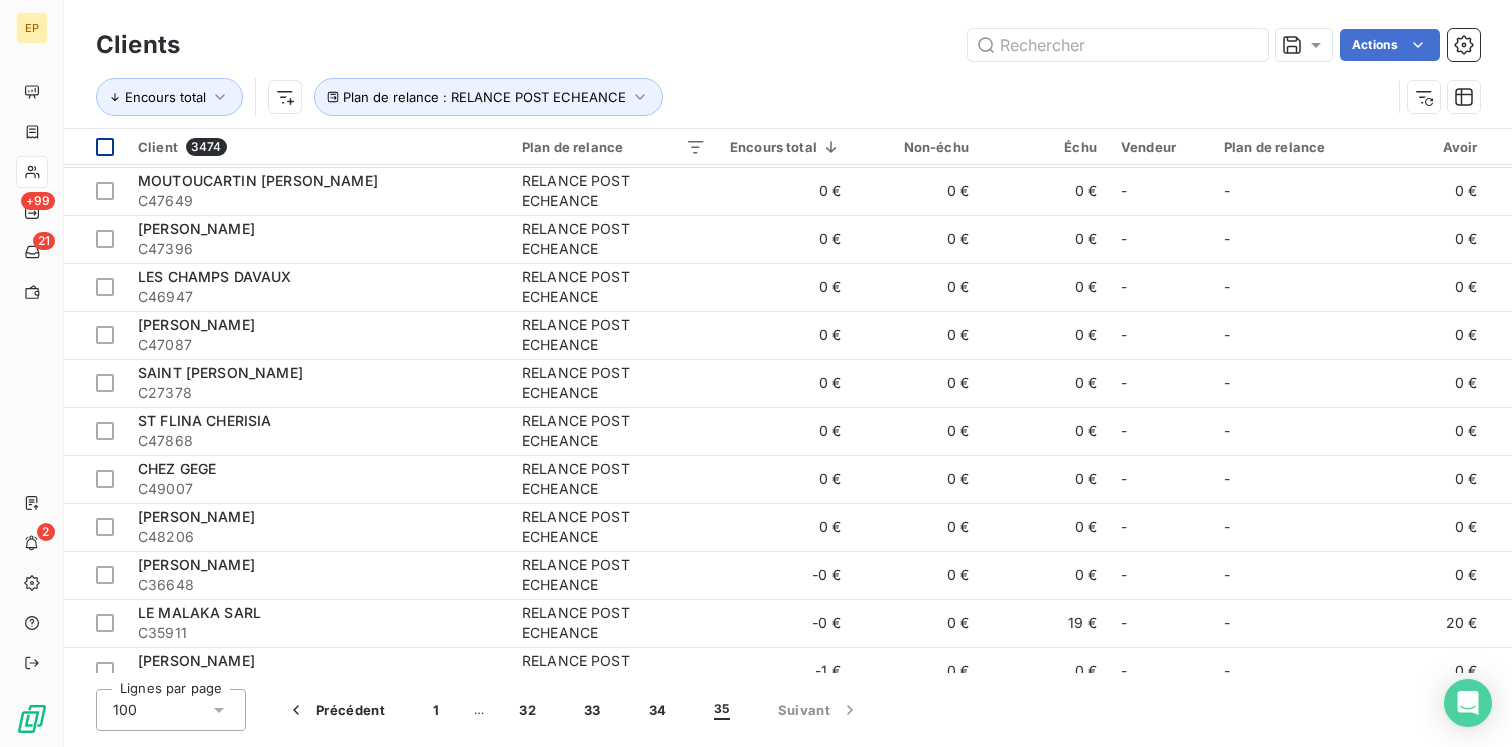 click at bounding box center (105, 147) 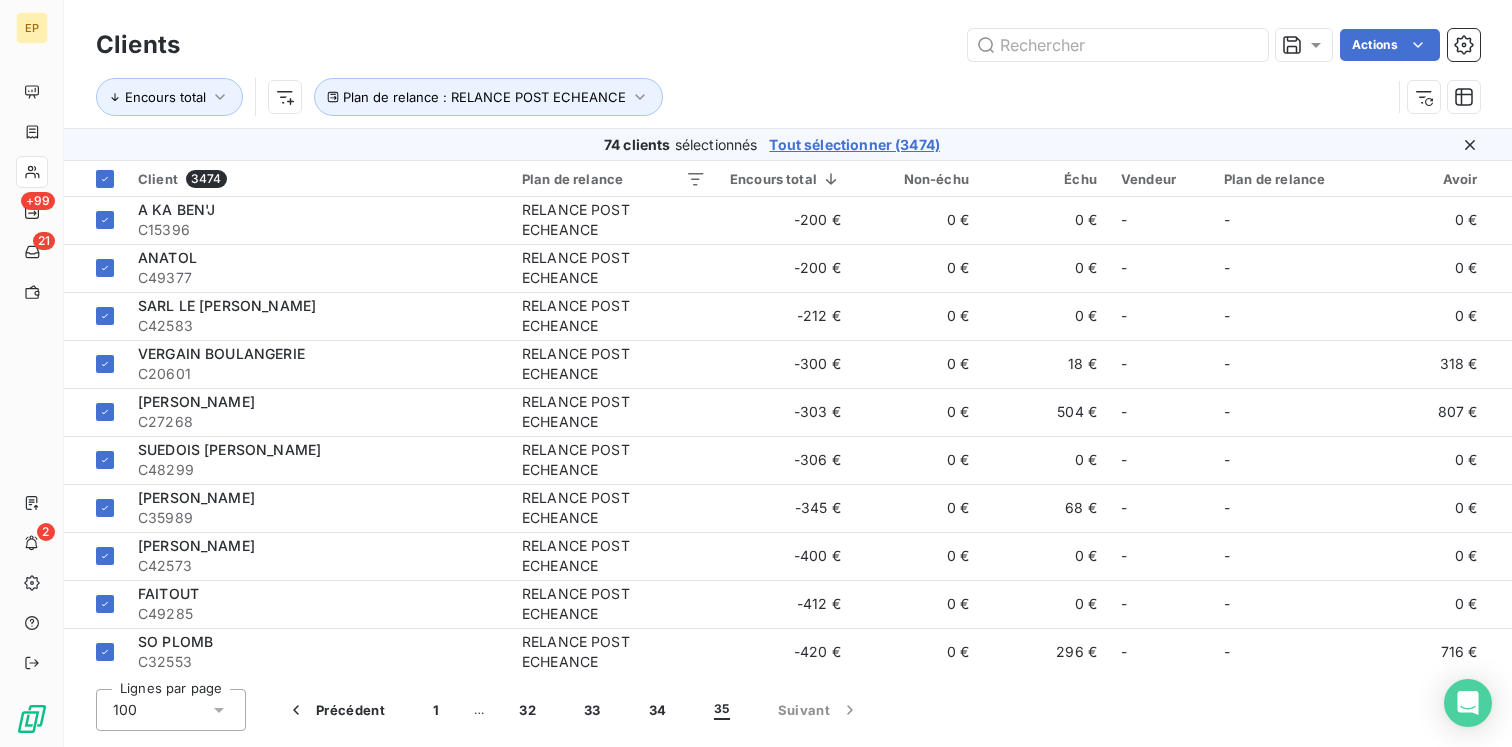 scroll, scrollTop: 2389, scrollLeft: 0, axis: vertical 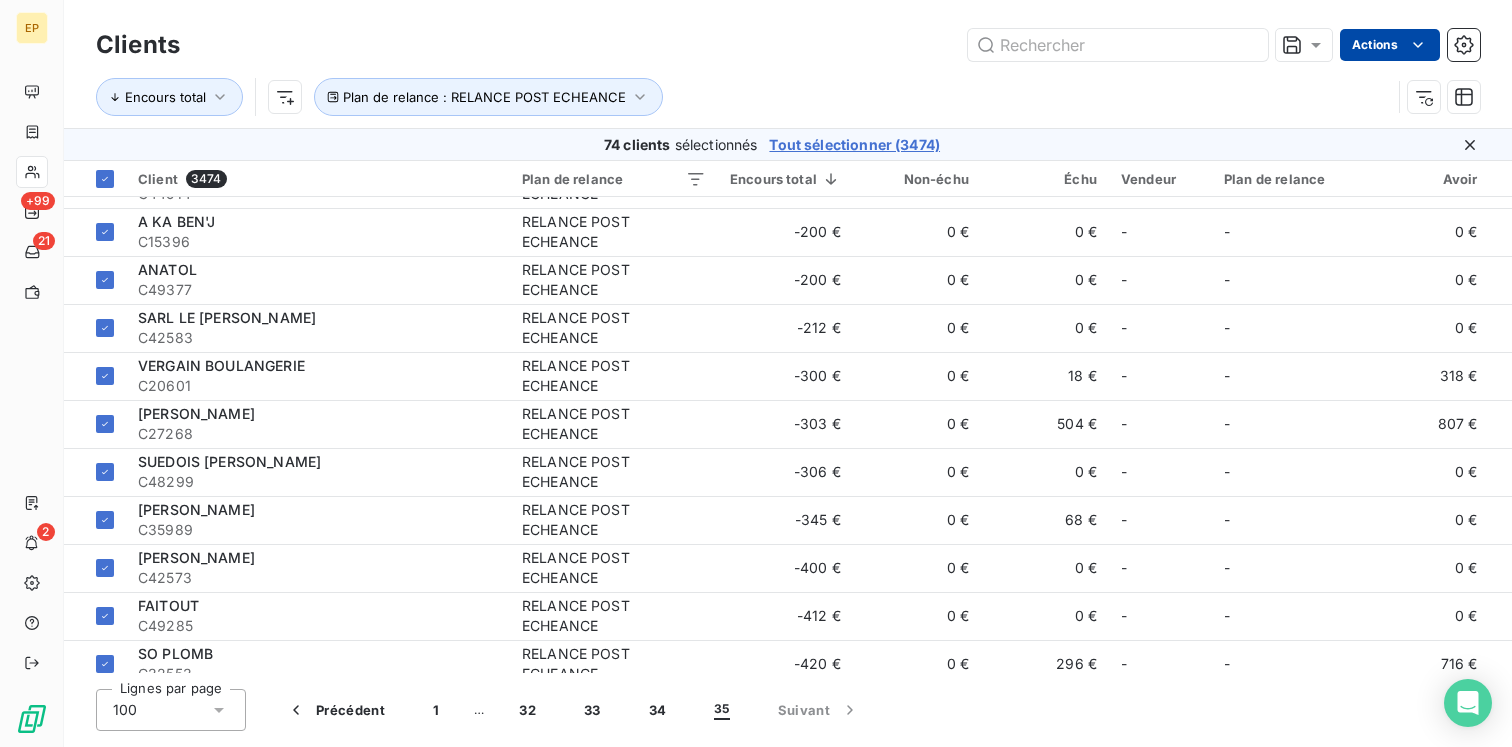 click on "EP +99 21 2 Clients Actions Encours total Plan de relance  : RELANCE POST ECHEANCE  74 clients   sélectionnés Tout sélectionner (3474) Client 3474 Plan de relance Encours total Non-échu Échu Vendeur Plan de relance Avoir Litige Recouvrement Promesse de paiement Crédit divers Débit divers Limite d’encours Délai moyen de paiement Retard moyen [PERSON_NAME] C31836 RELANCE POST ECHEANCE 0 € 0 € 0 € - - 0 € 0 € 0 € 0 € 0 € 0 € - TI PATE AN NOU C34730 RELANCE POST ECHEANCE 0 € 0 € 0 € - - 0 € 0 € 0 € 0 € 0 € 0 € - ANASCALERTE C49566 RELANCE POST ECHEANCE 0 € 0 € 0 € - - 0 € 0 € 0 € 0 € 0 € 0 € - MONOPRIX CALEBAMO C40419 RELANCE POST ECHEANCE 0 € 0 € 0 € - - 0 € 0 € 0 € 0 € 0 € 0 € - 12 jours 12 jours SCI FSMJ C43773 RELANCE POST ECHEANCE 0 € 0 € 0 € - - 0 € 0 € 0 € 0 € 0 € 0 € - LE TI PARIS C48438 RELANCE POST ECHEANCE 0 € 0 € 0 € - - - - -" at bounding box center [756, 373] 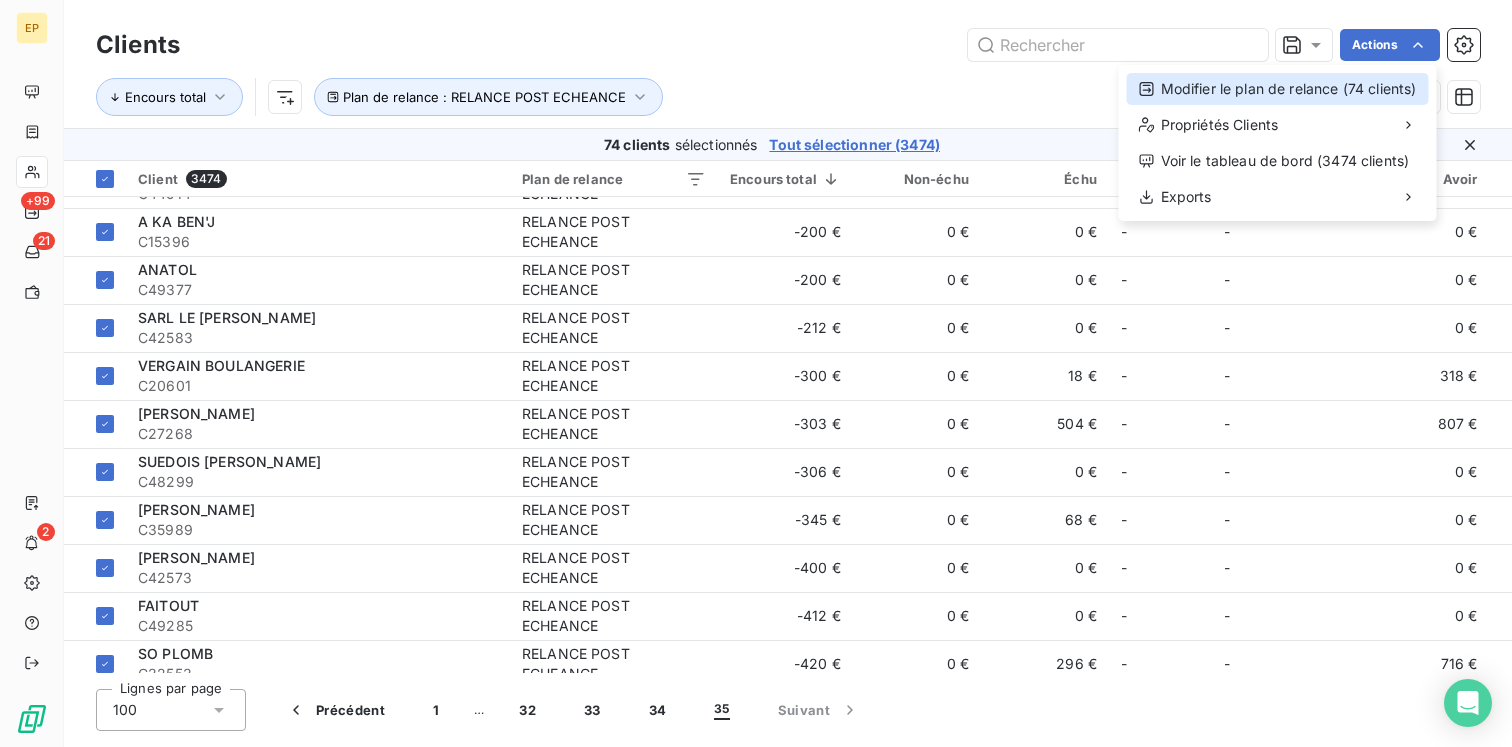 click on "Modifier le plan de relance (74 clients)" at bounding box center (1278, 89) 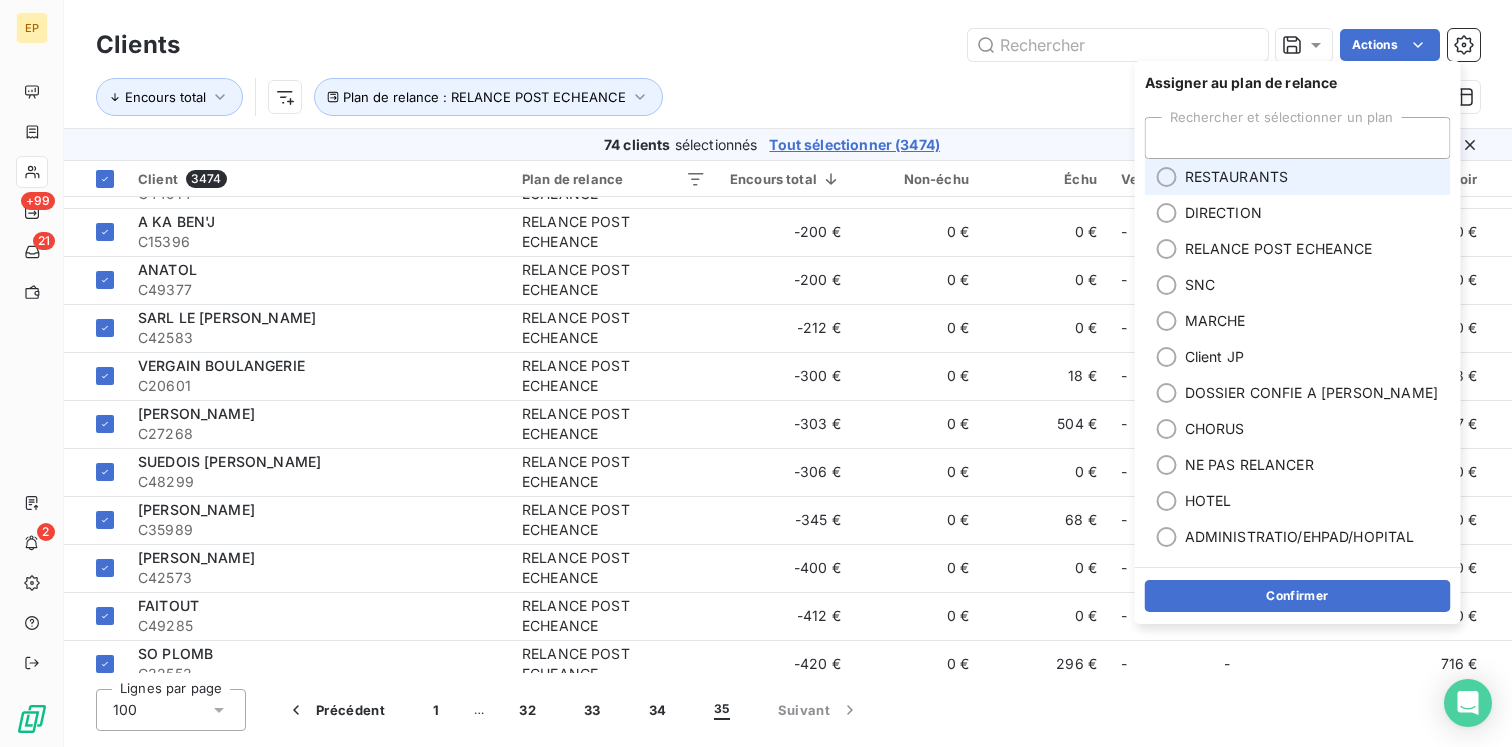 click on "RESTAURANTS" at bounding box center [1237, 177] 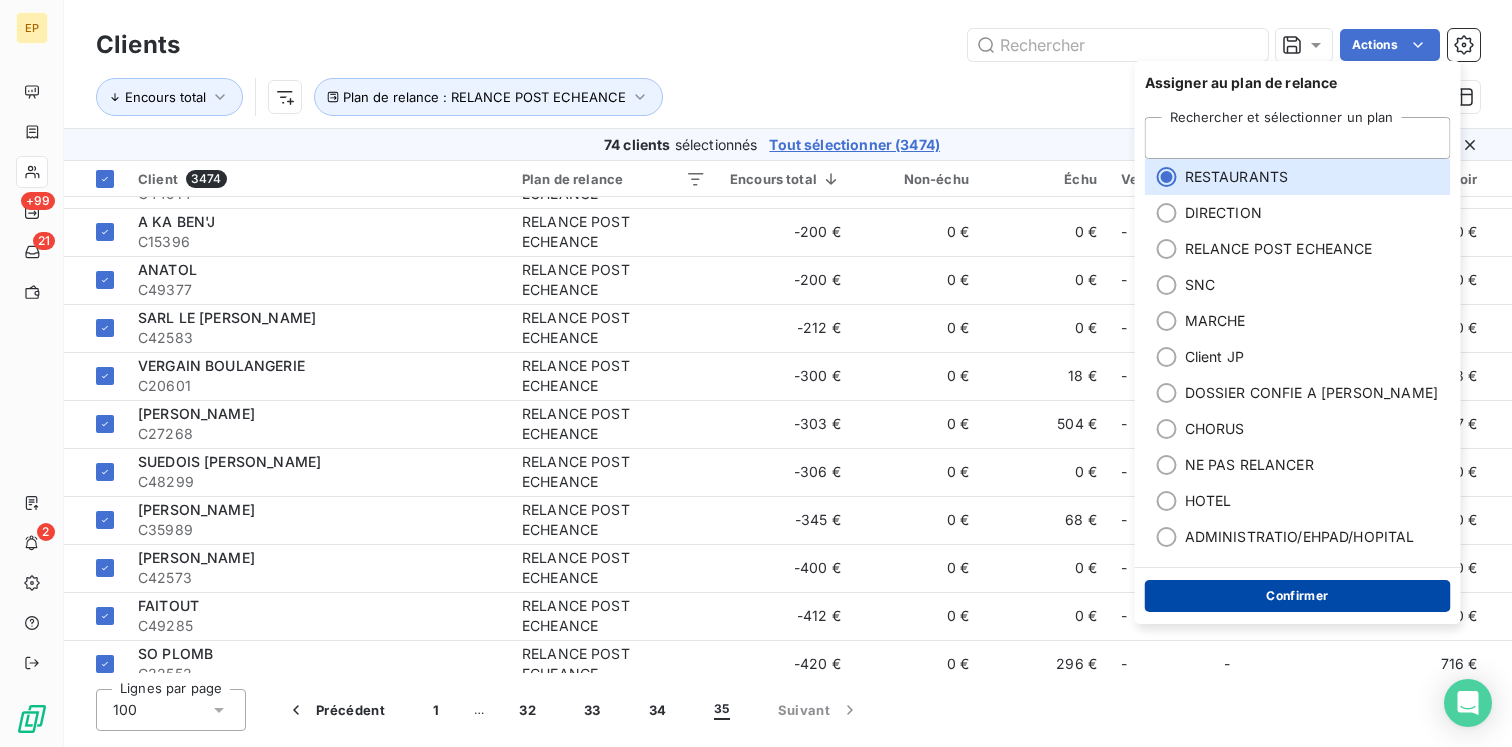 click on "Confirmer" at bounding box center (1298, 596) 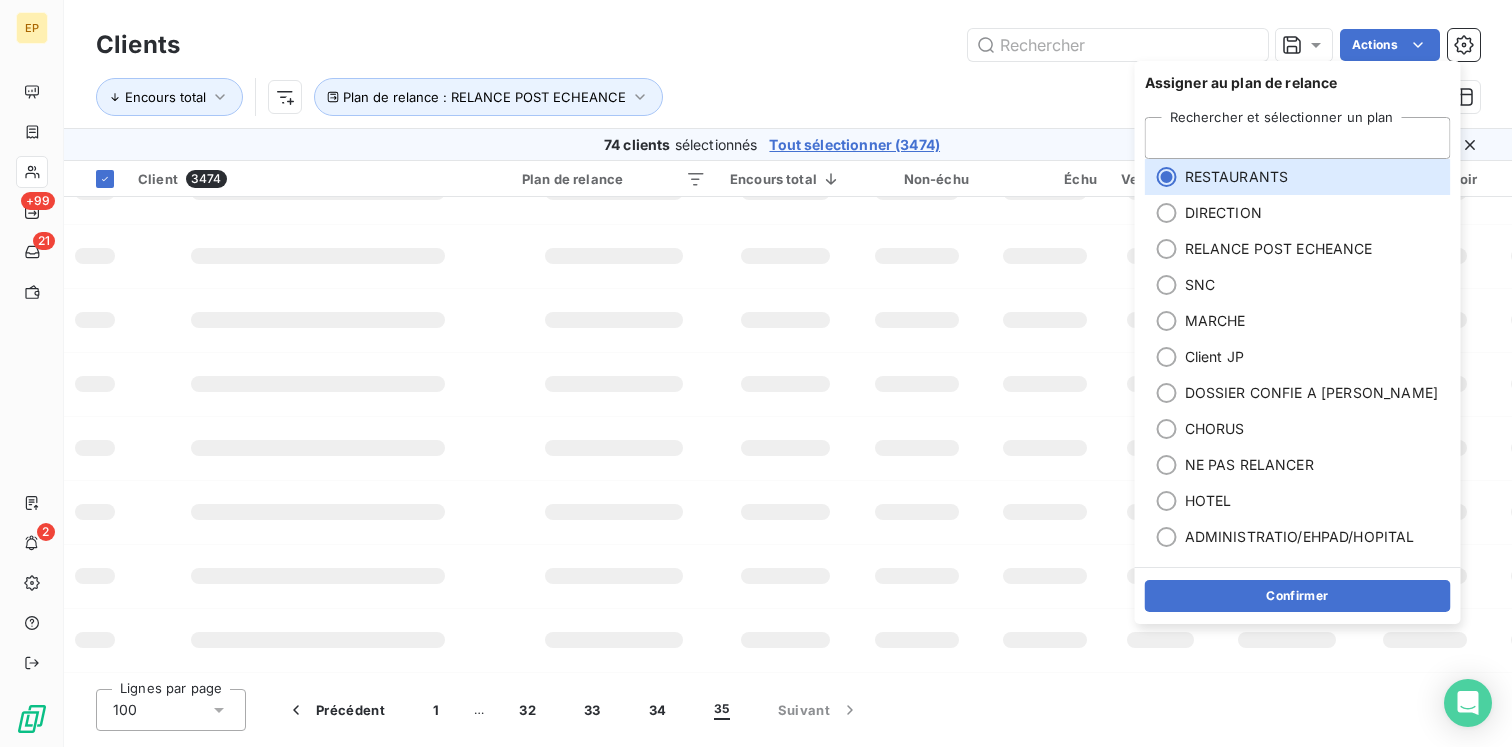 scroll, scrollTop: 0, scrollLeft: 0, axis: both 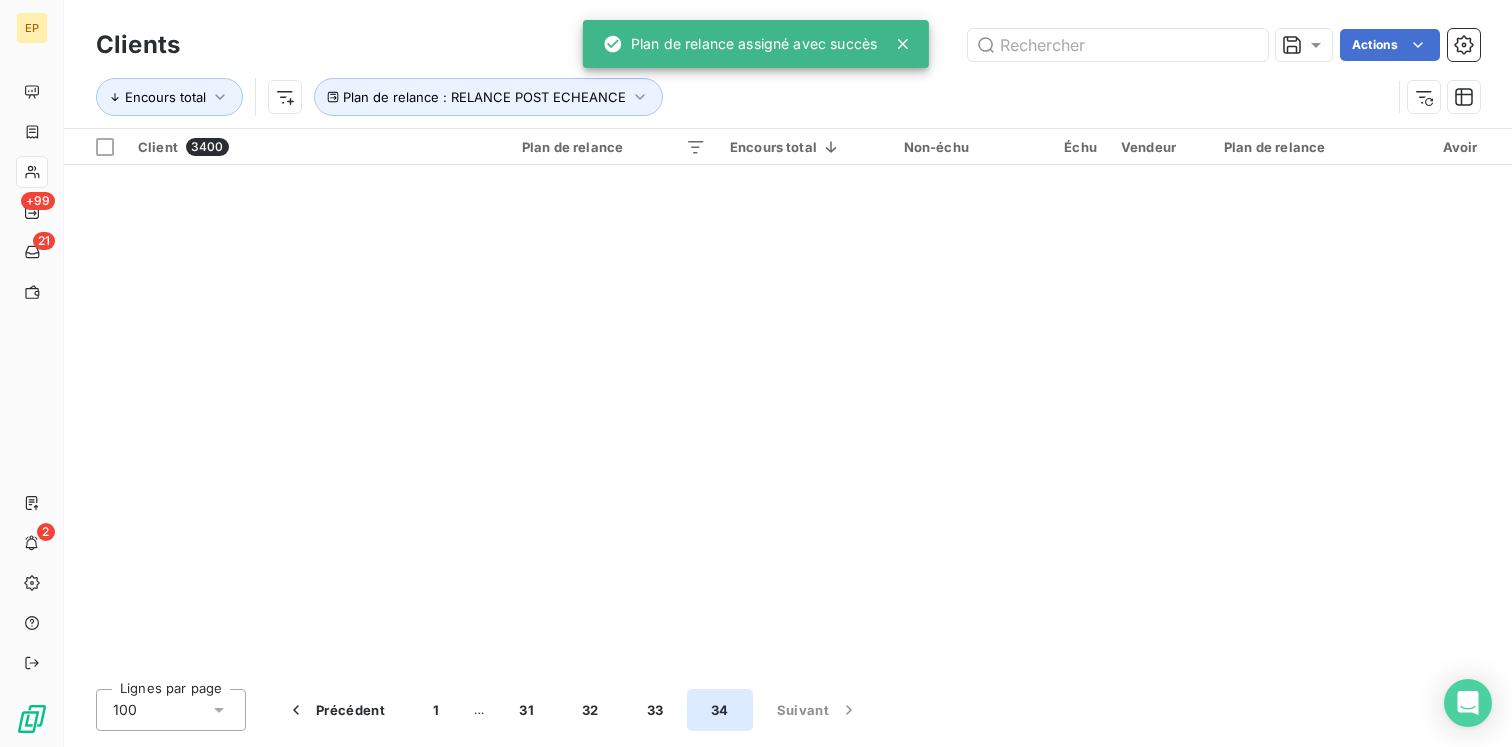 click on "34" at bounding box center (720, 710) 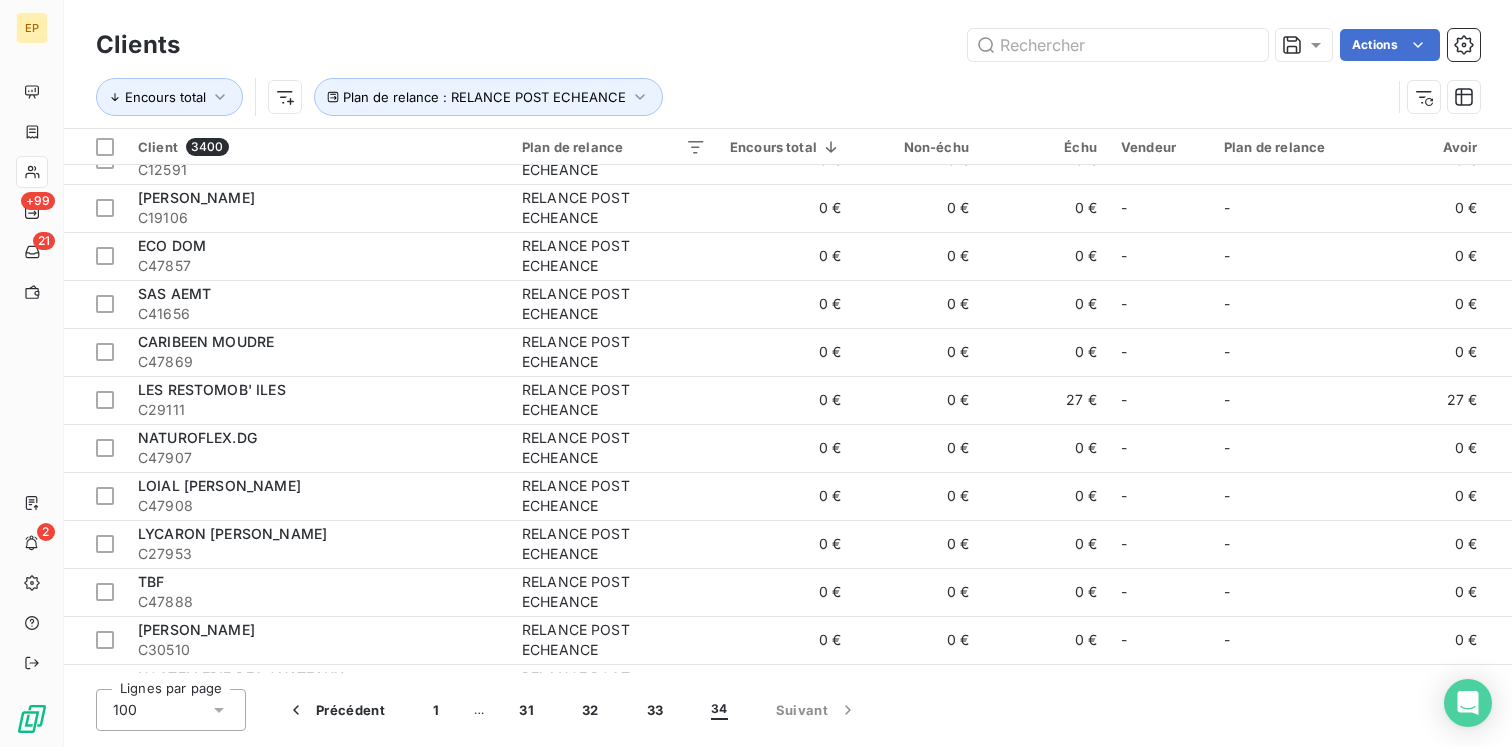 scroll, scrollTop: 0, scrollLeft: 0, axis: both 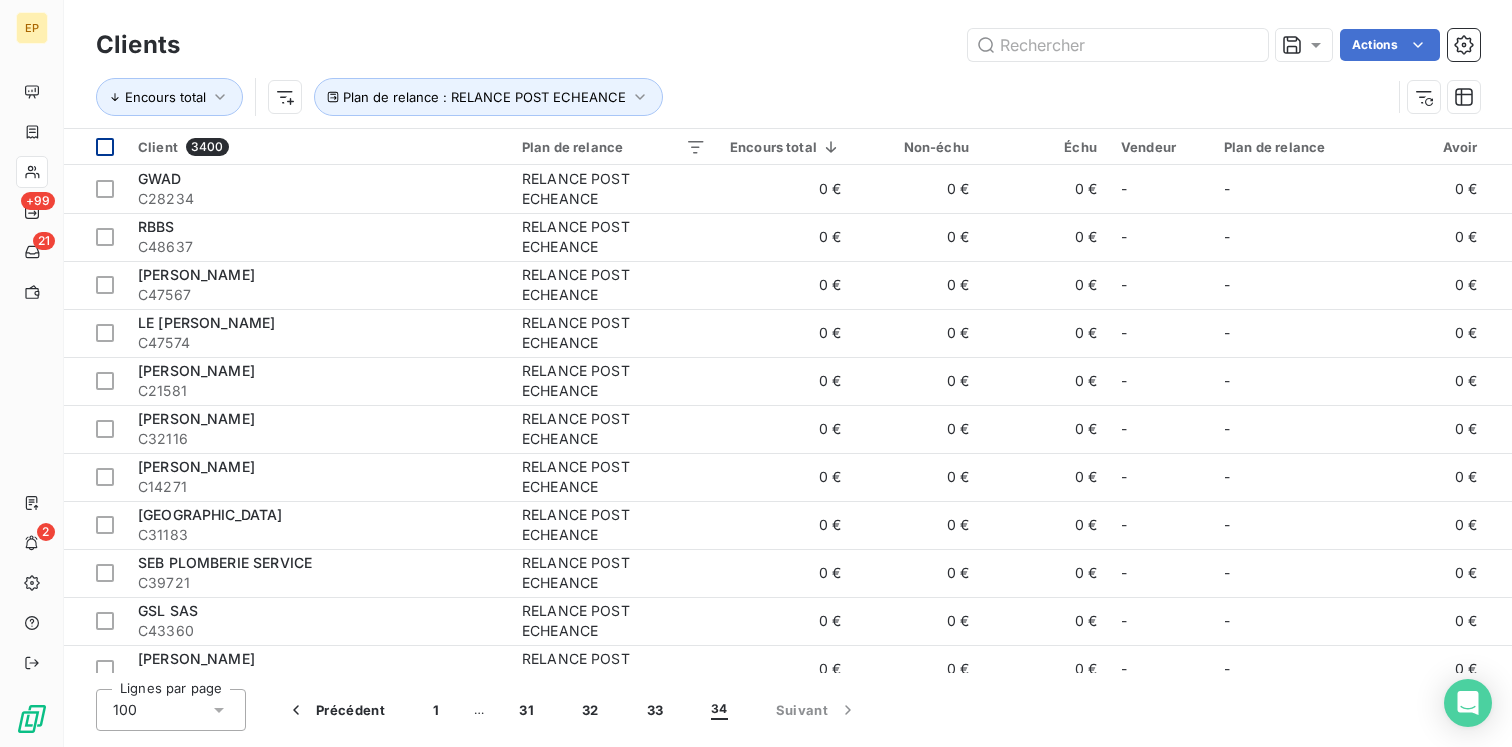 click at bounding box center [105, 147] 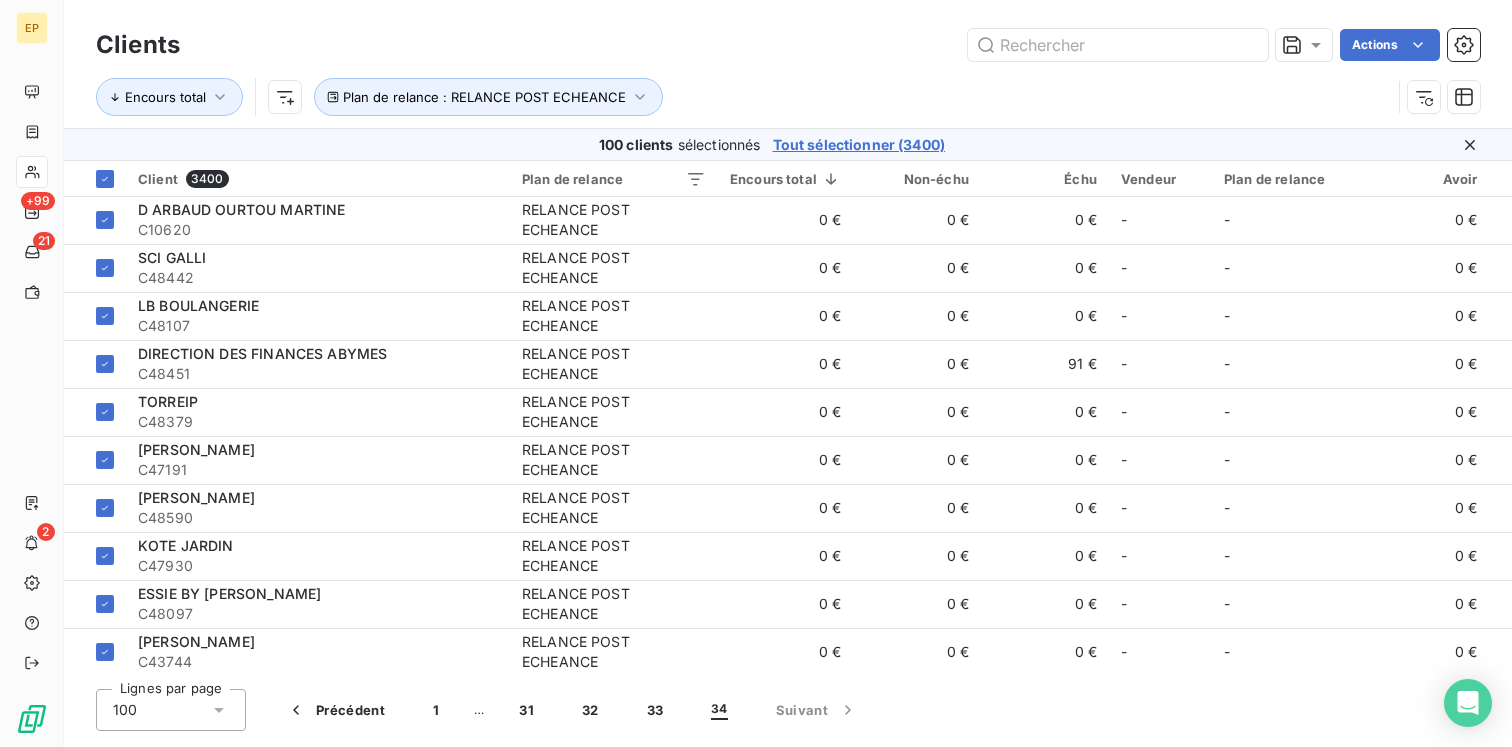 scroll, scrollTop: 3267, scrollLeft: 0, axis: vertical 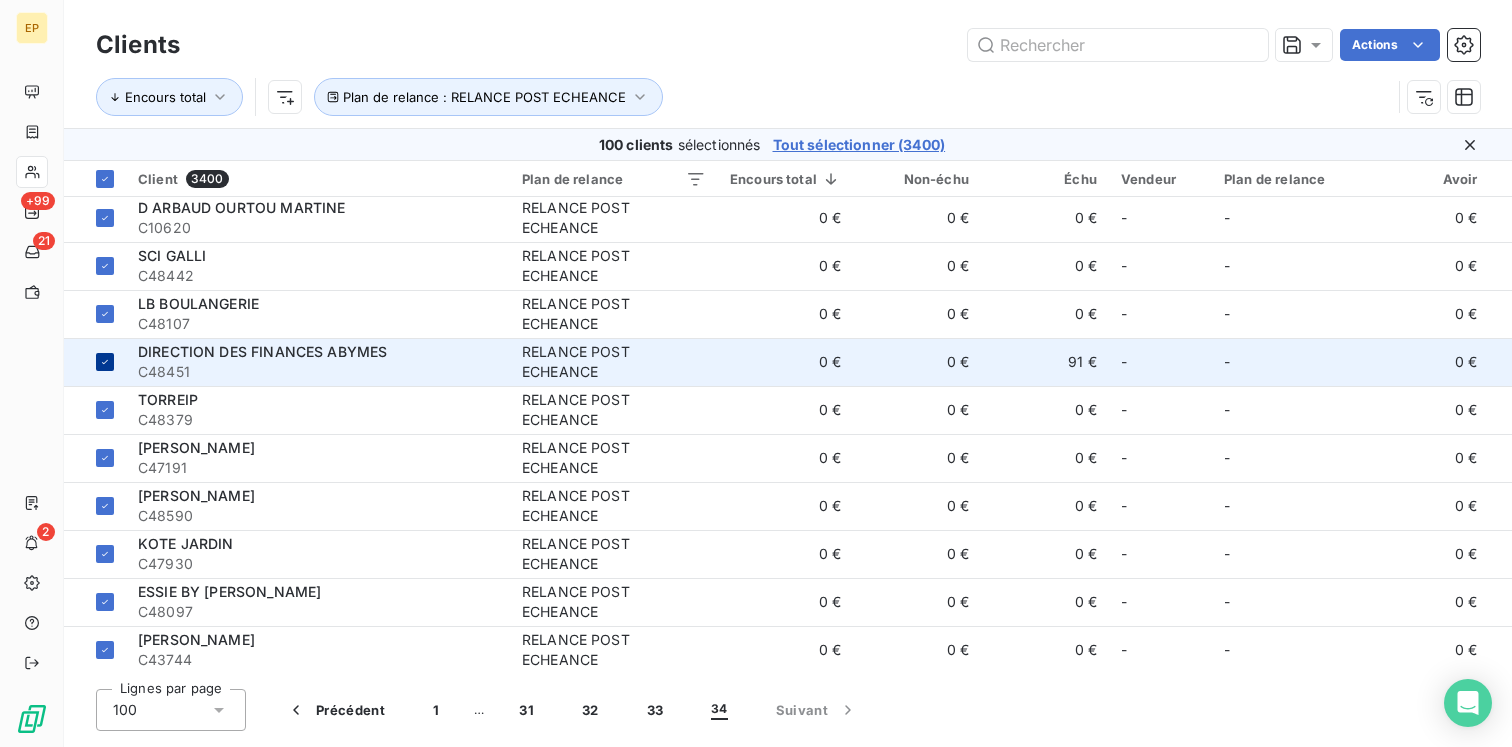 click at bounding box center (95, 362) 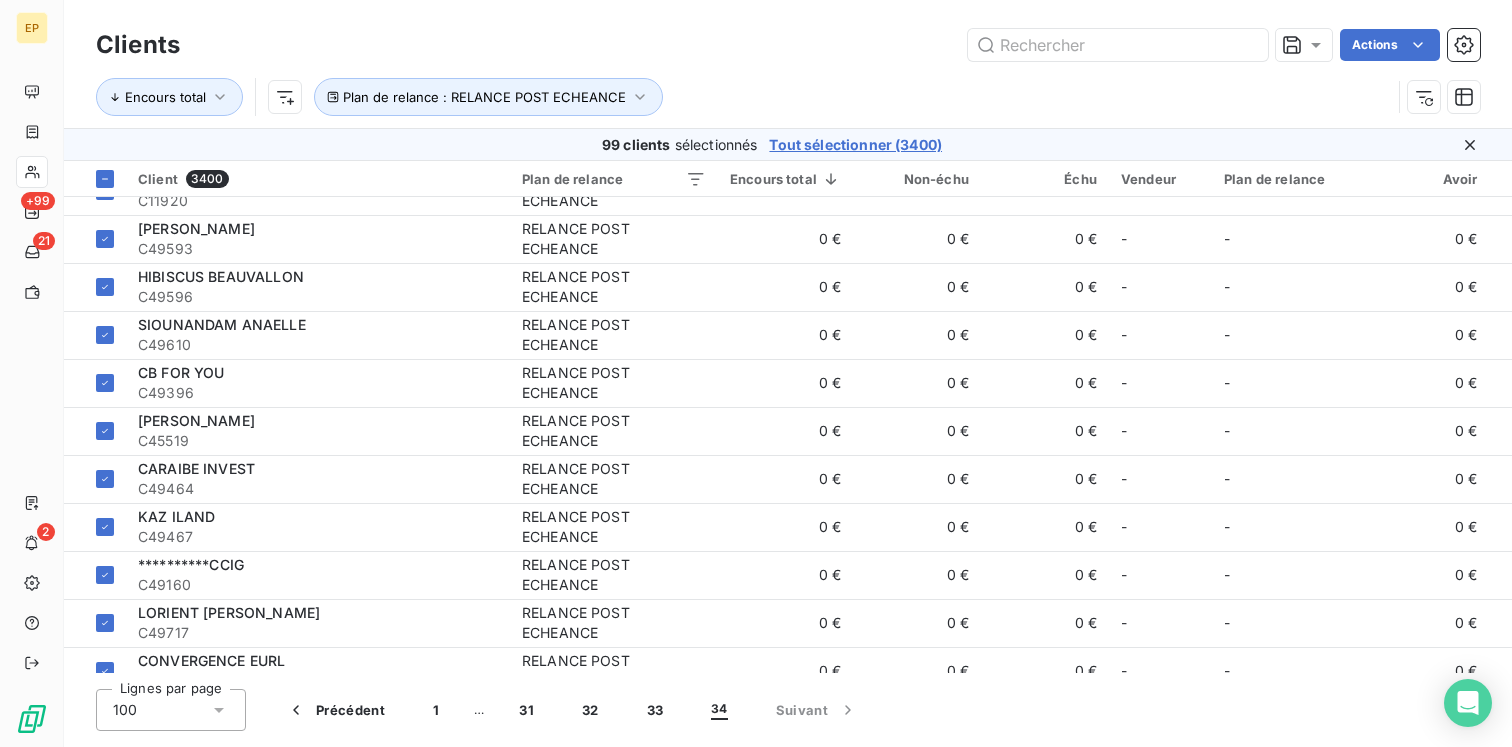 scroll, scrollTop: 4332, scrollLeft: 0, axis: vertical 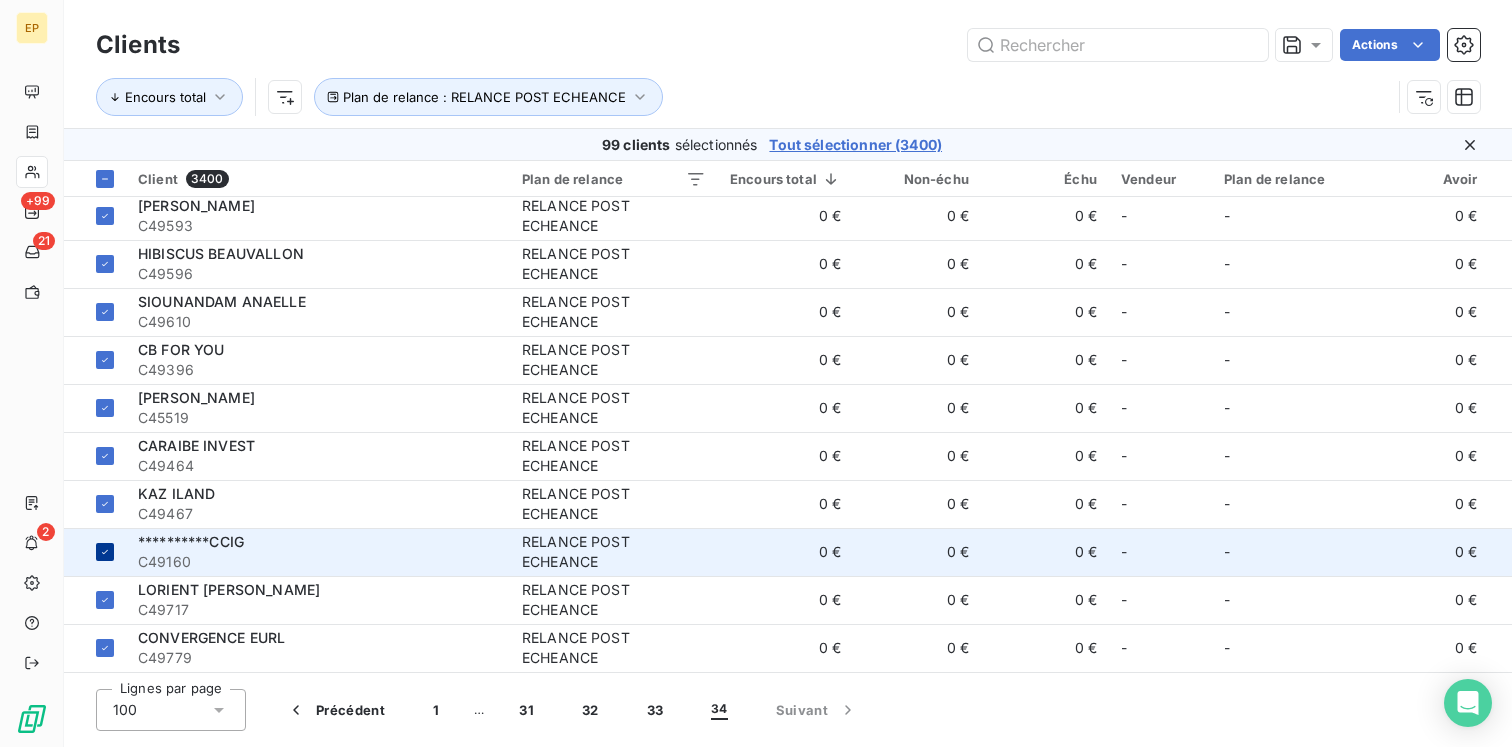 click 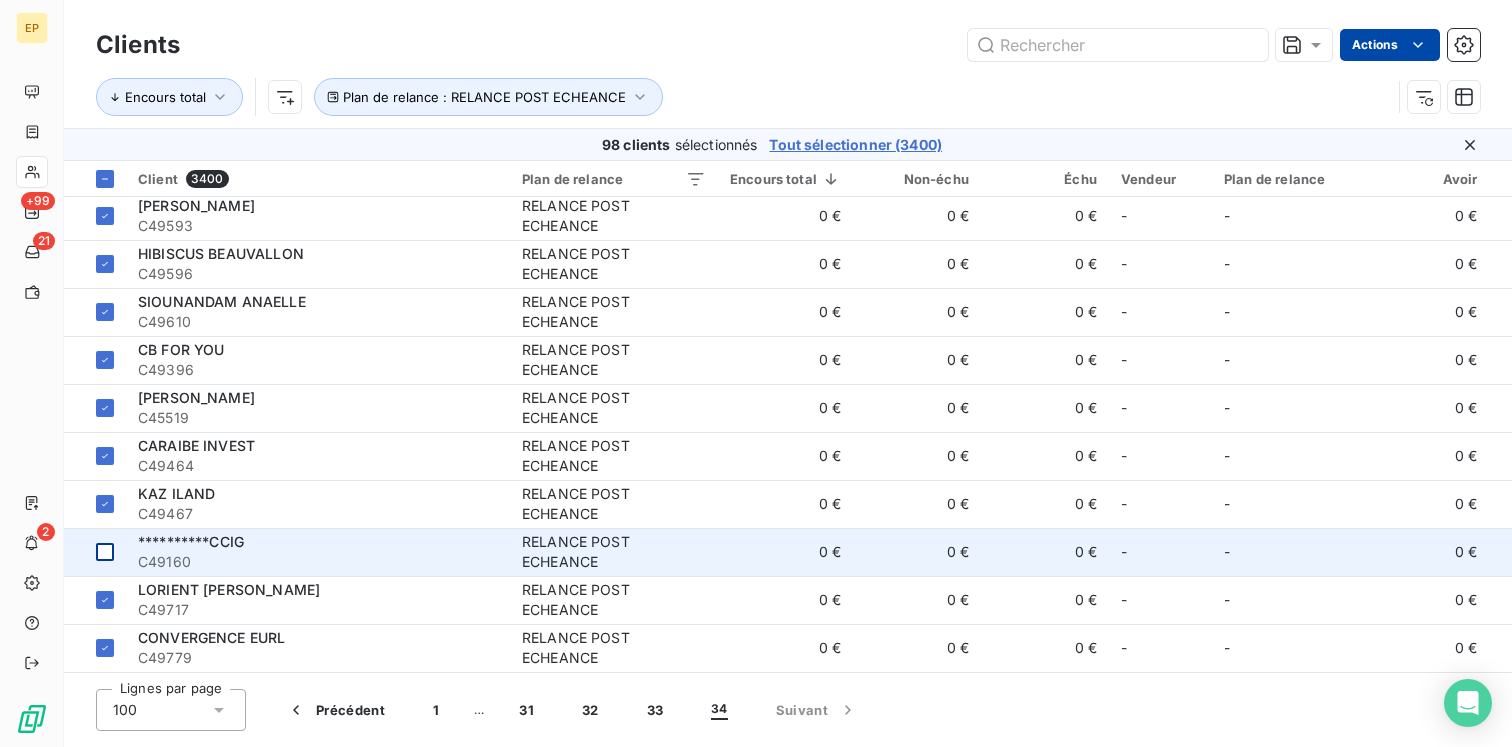 click on "EP +99 21 2 Clients Actions Encours total Plan de relance  : RELANCE POST ECHEANCE  98 clients   sélectionnés Tout sélectionner (3400) Client 3400 Plan de relance Encours total Non-échu Échu Vendeur Plan de relance Avoir Litige Recouvrement Promesse de paiement Crédit divers Débit divers Limite d’encours Délai moyen de paiement Retard moyen GWAD C28234 RELANCE POST ECHEANCE 0 € 0 € 0 € - - 0 € 0 € 0 € 0 € 0 € 0 € - RBBS C48637 RELANCE POST ECHEANCE 0 € 0 € 0 € - - 0 € 0 € 0 € 0 € 0 € 0 € - [PERSON_NAME] C47567 RELANCE POST ECHEANCE 0 € 0 € 0 € - - 0 € 0 € 0 € 0 € 0 € 0 € - LE [PERSON_NAME] C47574 RELANCE POST ECHEANCE 0 € 0 € 0 € - - 0 € 0 € 0 € 0 € 0 € 0 € - MAUSSE CORINNE C21581 RELANCE POST ECHEANCE 0 € 0 € 0 € - - 0 € 0 € 0 € 0 € 0 € 0 € - [PERSON_NAME] C32116 RELANCE POST ECHEANCE 0 € 0 € 0 € - - 0 € 0 € 0 € 0 € 0 € 0 €" at bounding box center [756, 373] 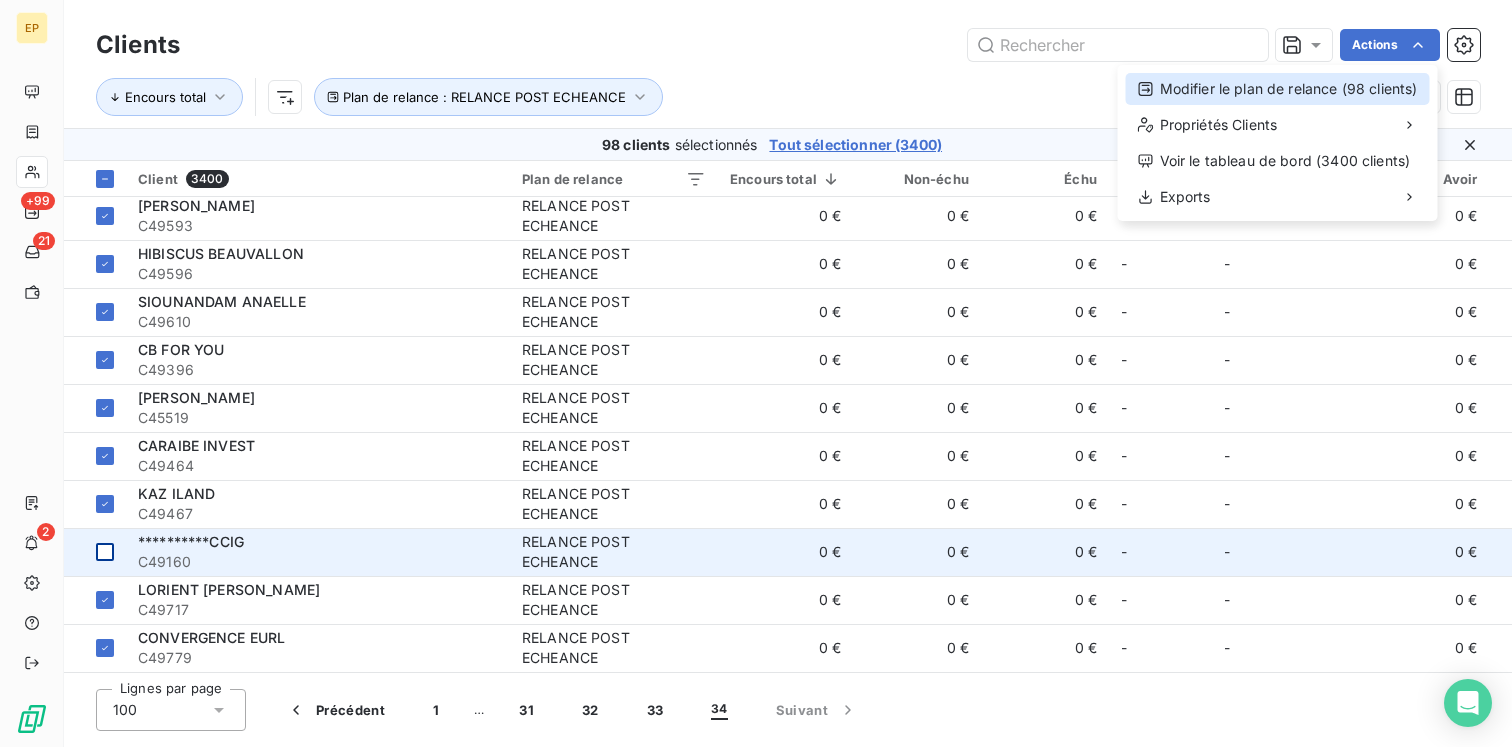 click on "Modifier le plan de relance (98 clients)" at bounding box center [1278, 89] 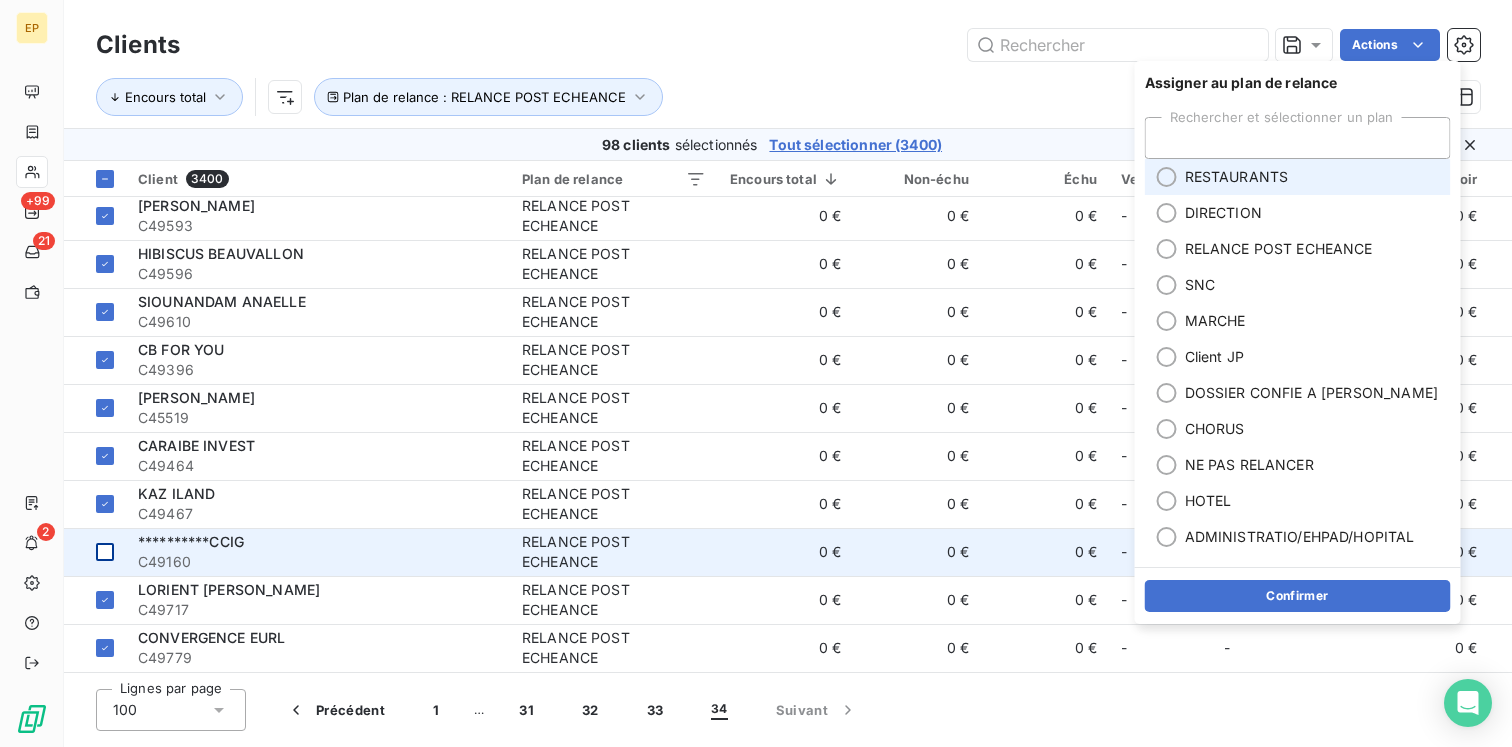 click on "RESTAURANTS" at bounding box center [1237, 177] 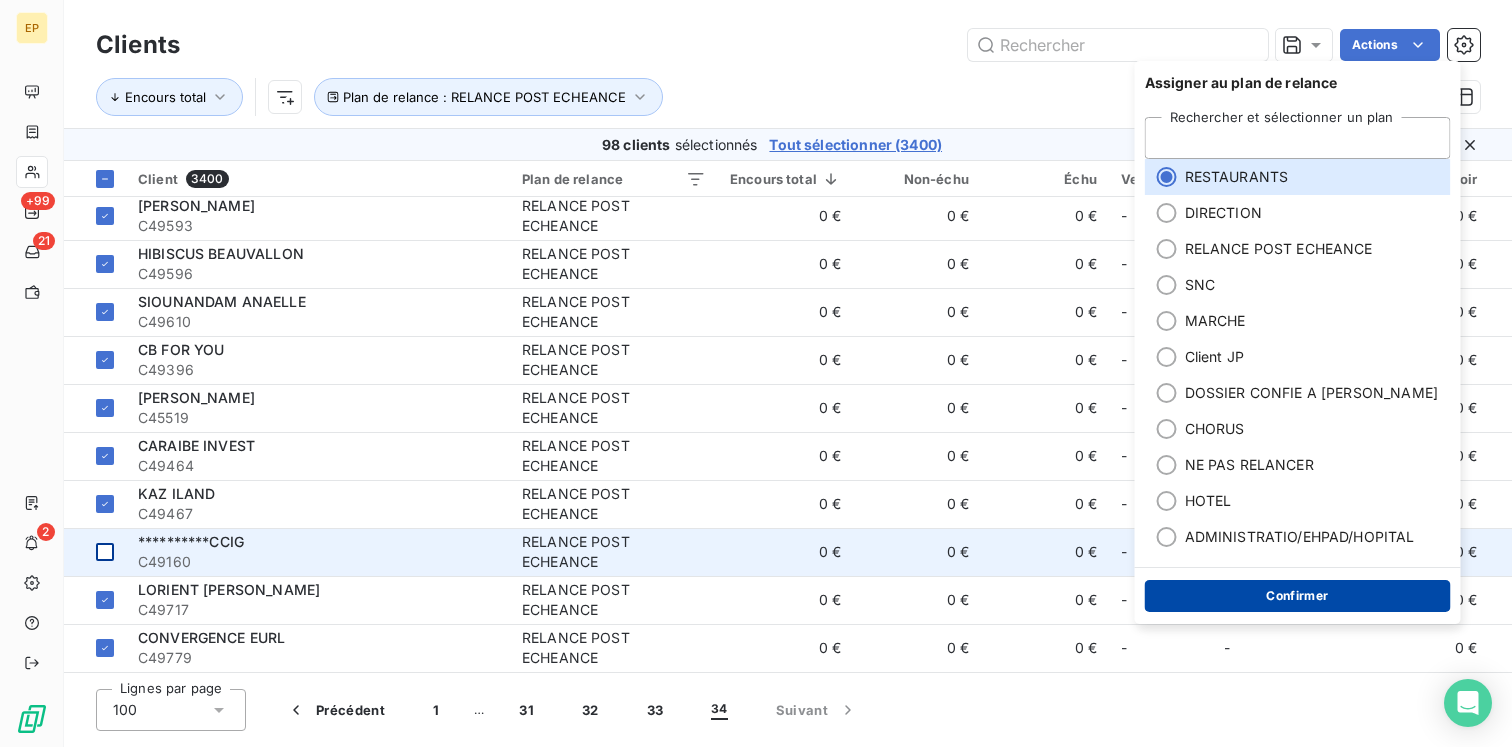 click on "Confirmer" at bounding box center [1298, 596] 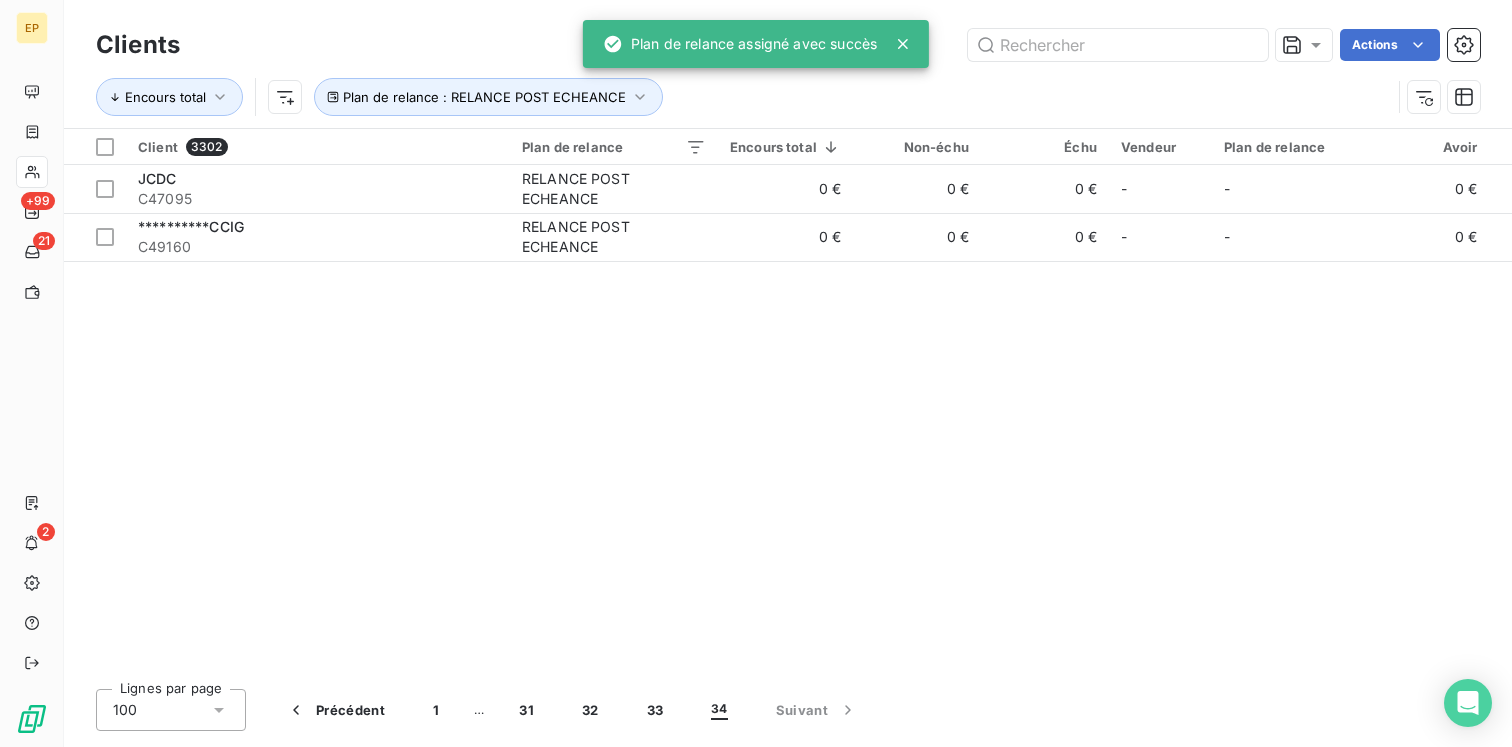 scroll, scrollTop: 0, scrollLeft: 0, axis: both 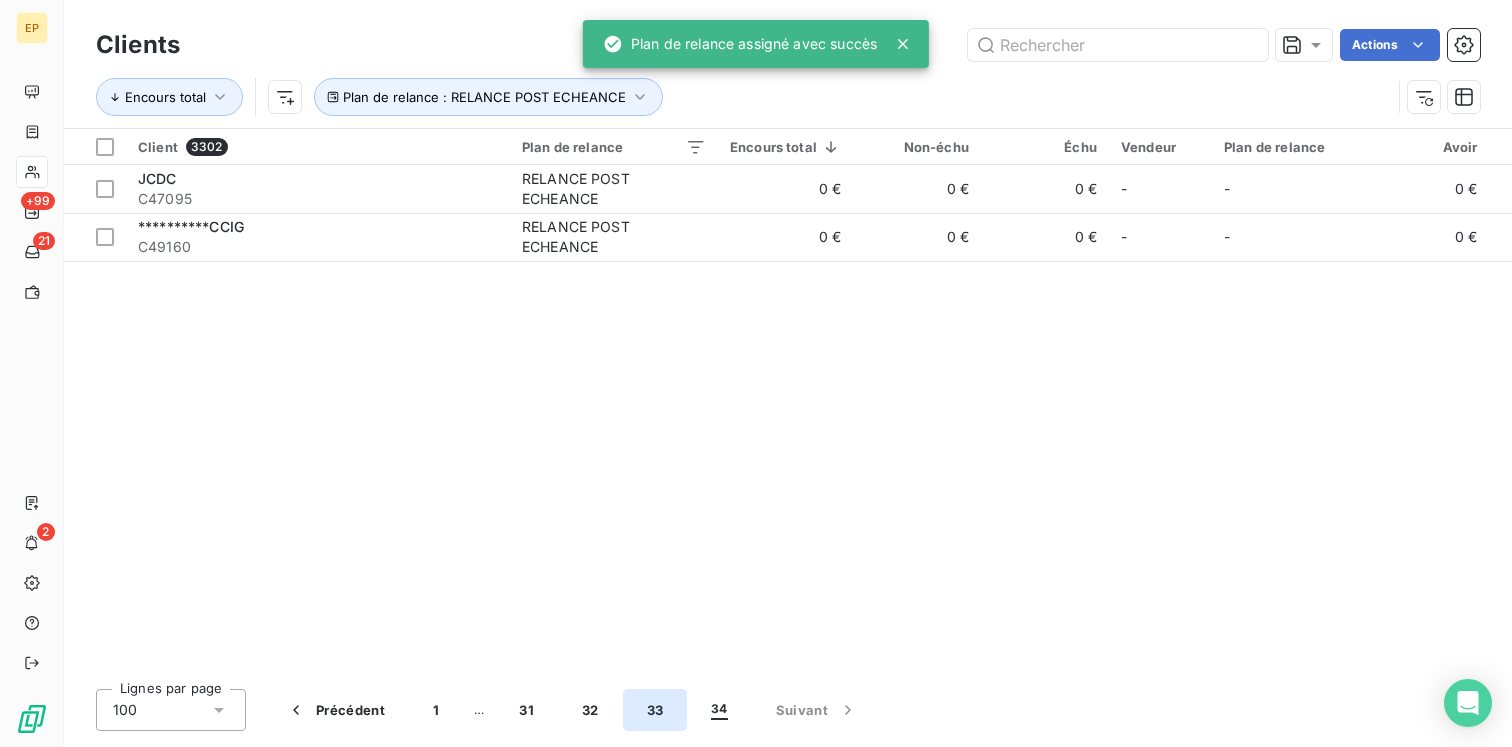 click on "33" at bounding box center (655, 710) 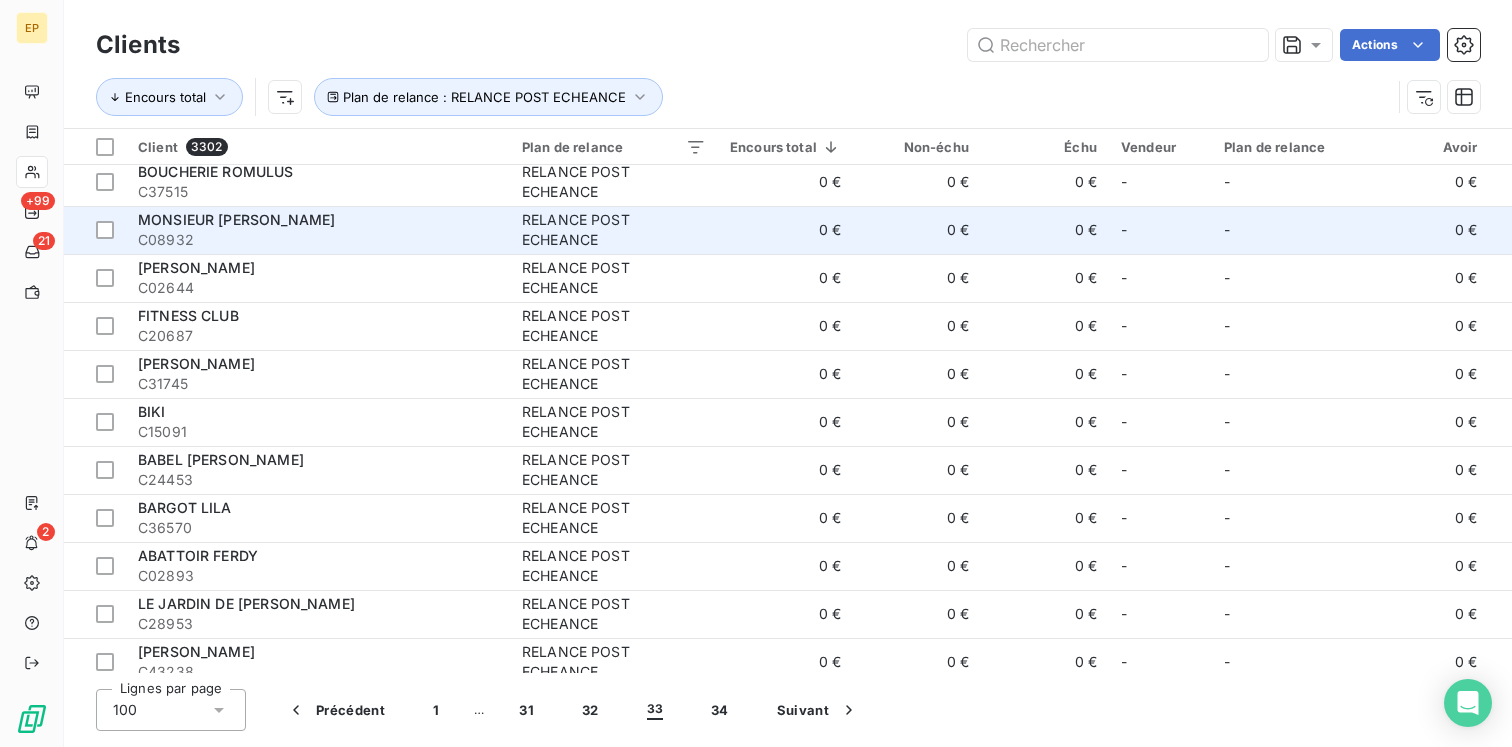 scroll, scrollTop: 0, scrollLeft: 0, axis: both 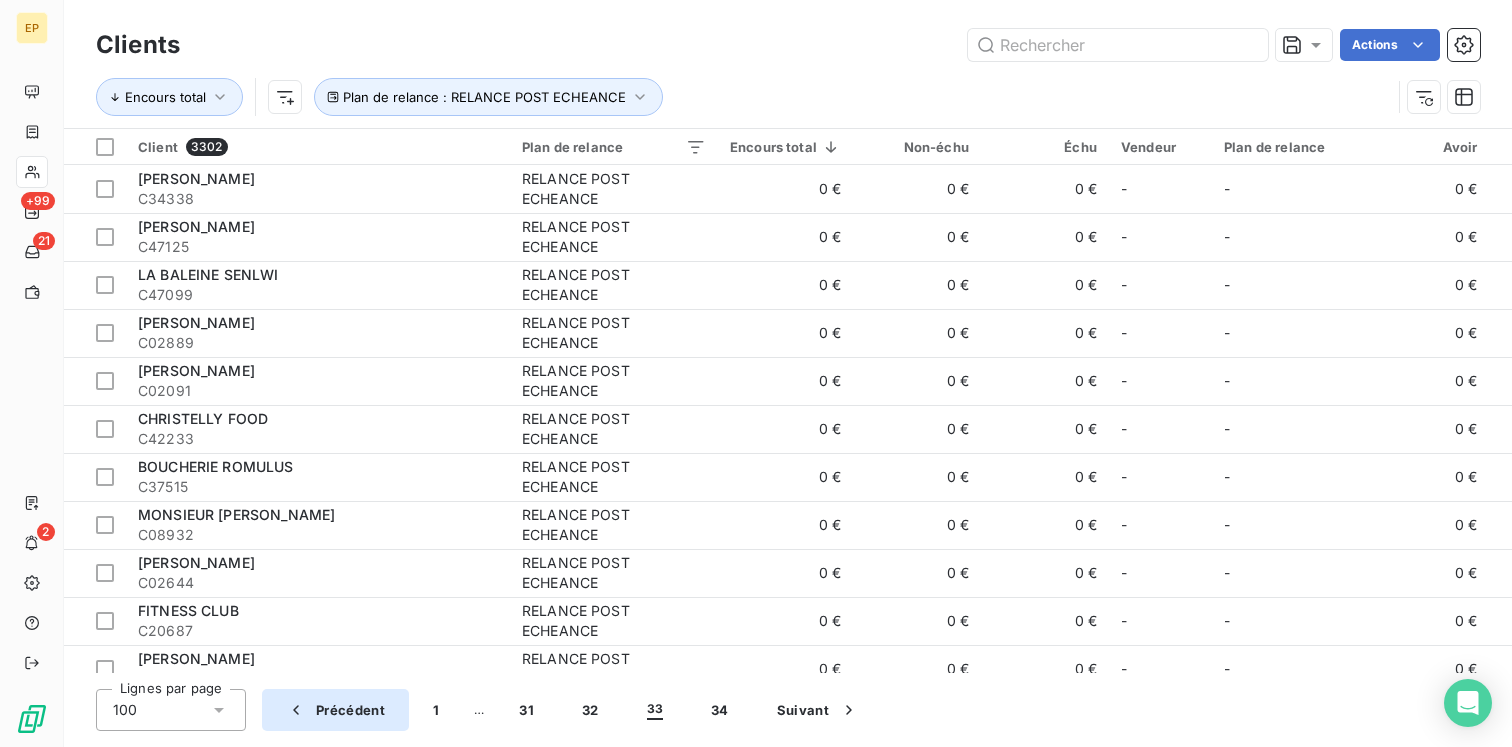 click on "Précédent" at bounding box center [335, 710] 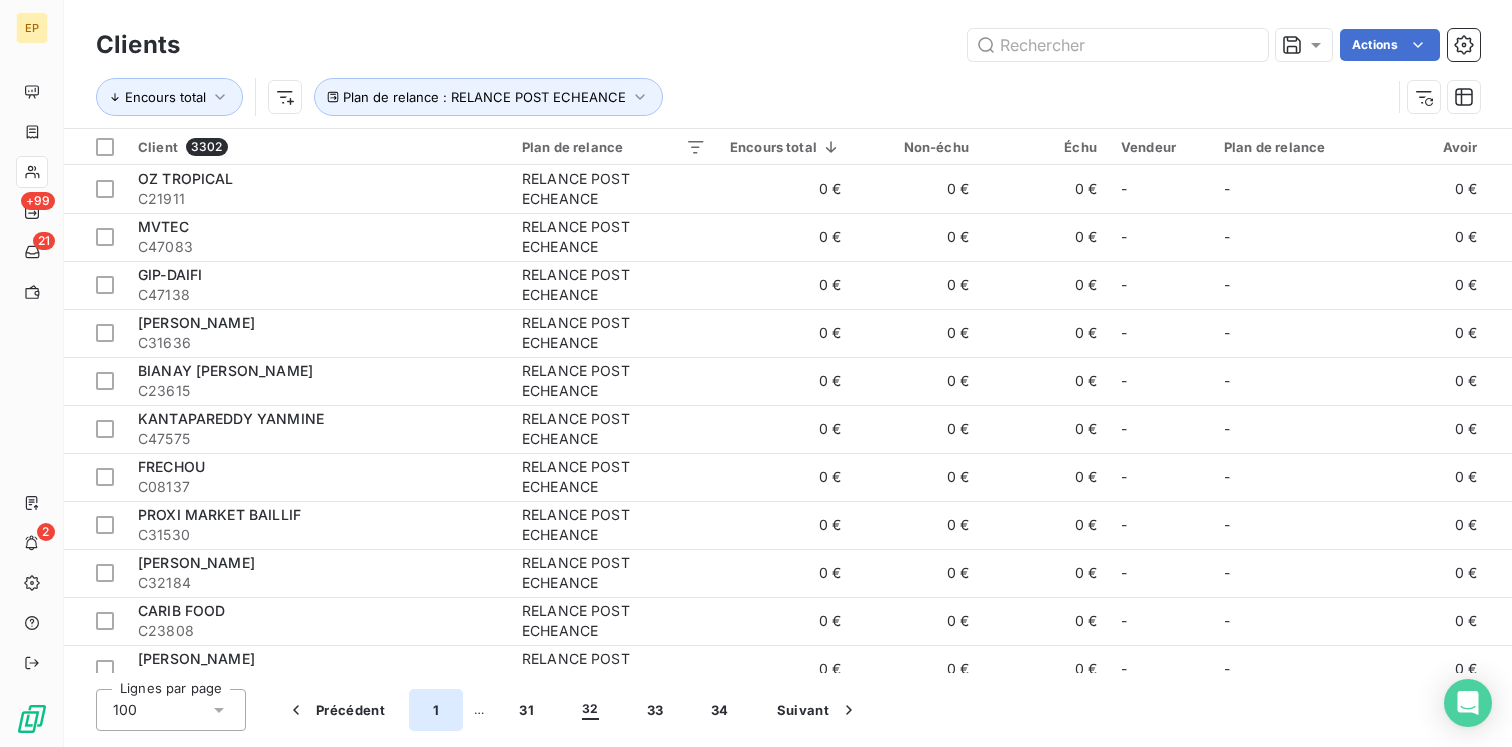 click on "1" at bounding box center [436, 710] 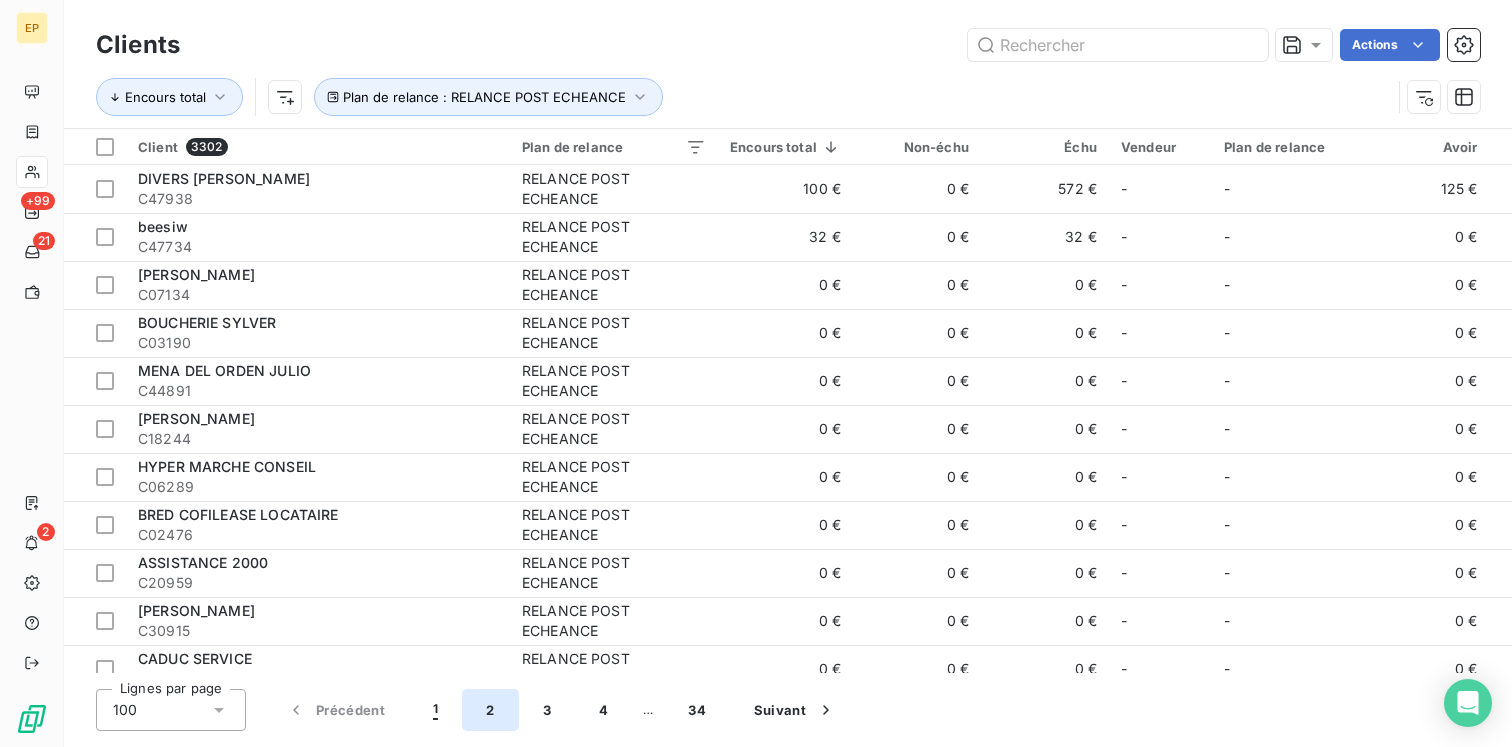 click on "2" at bounding box center [490, 710] 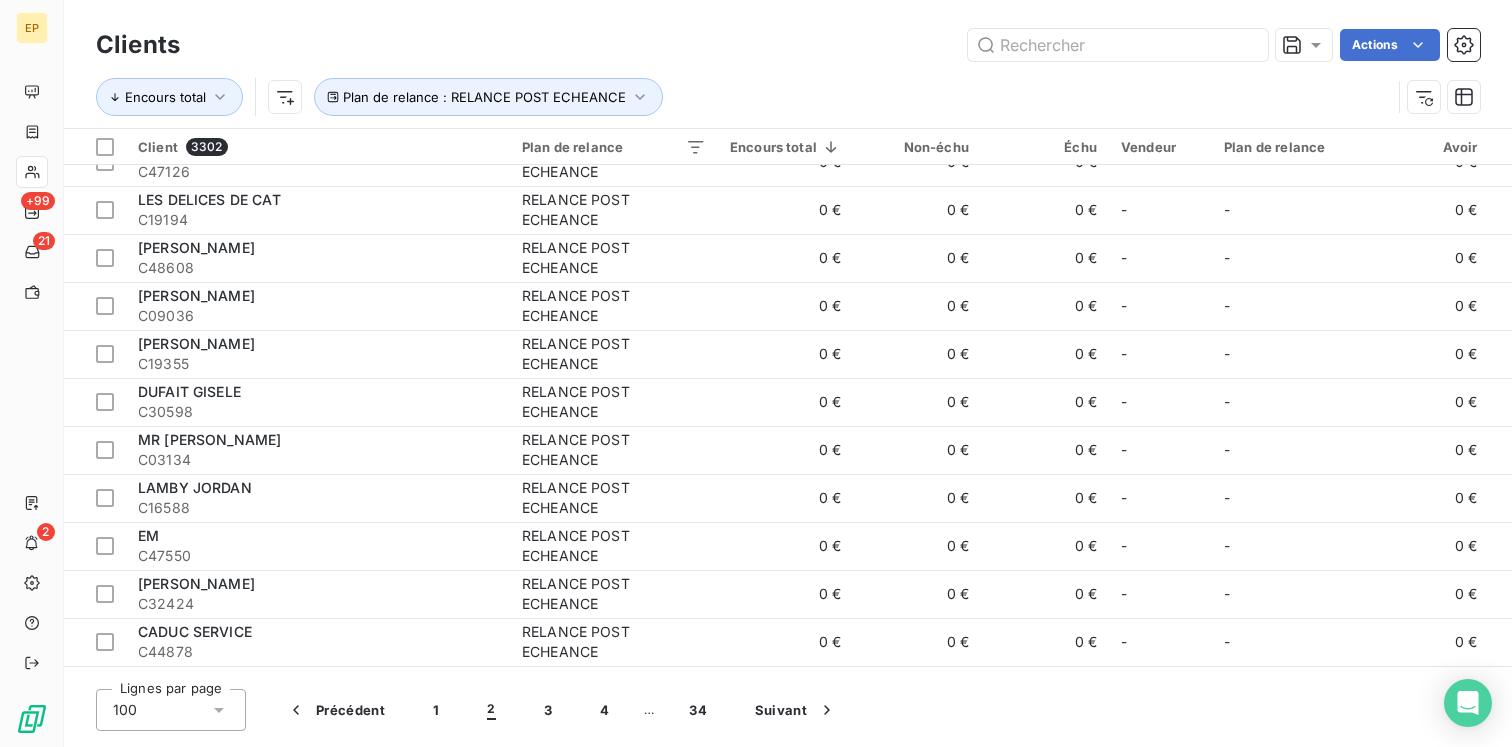 scroll, scrollTop: 0, scrollLeft: 0, axis: both 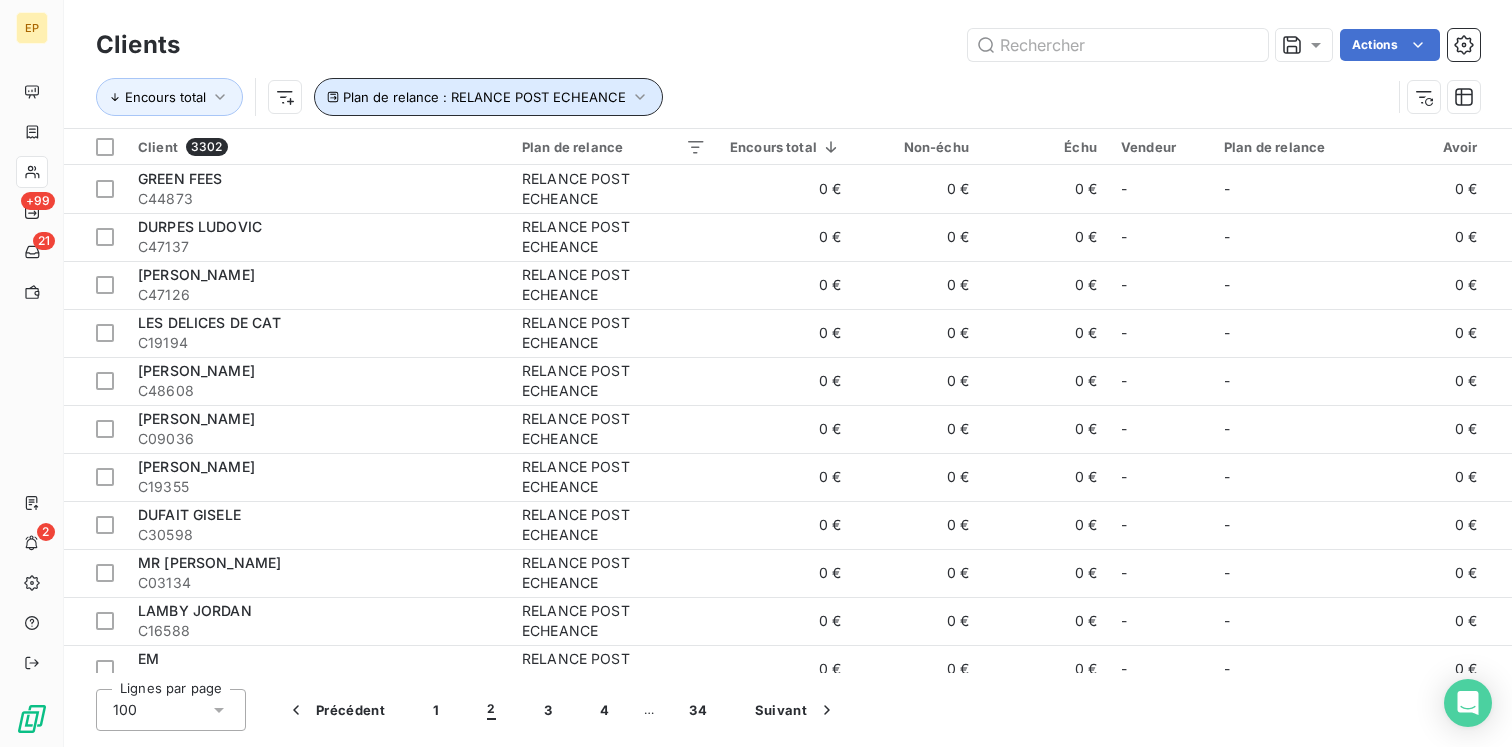 click on "Plan de relance  : RELANCE POST ECHEANCE" at bounding box center (488, 97) 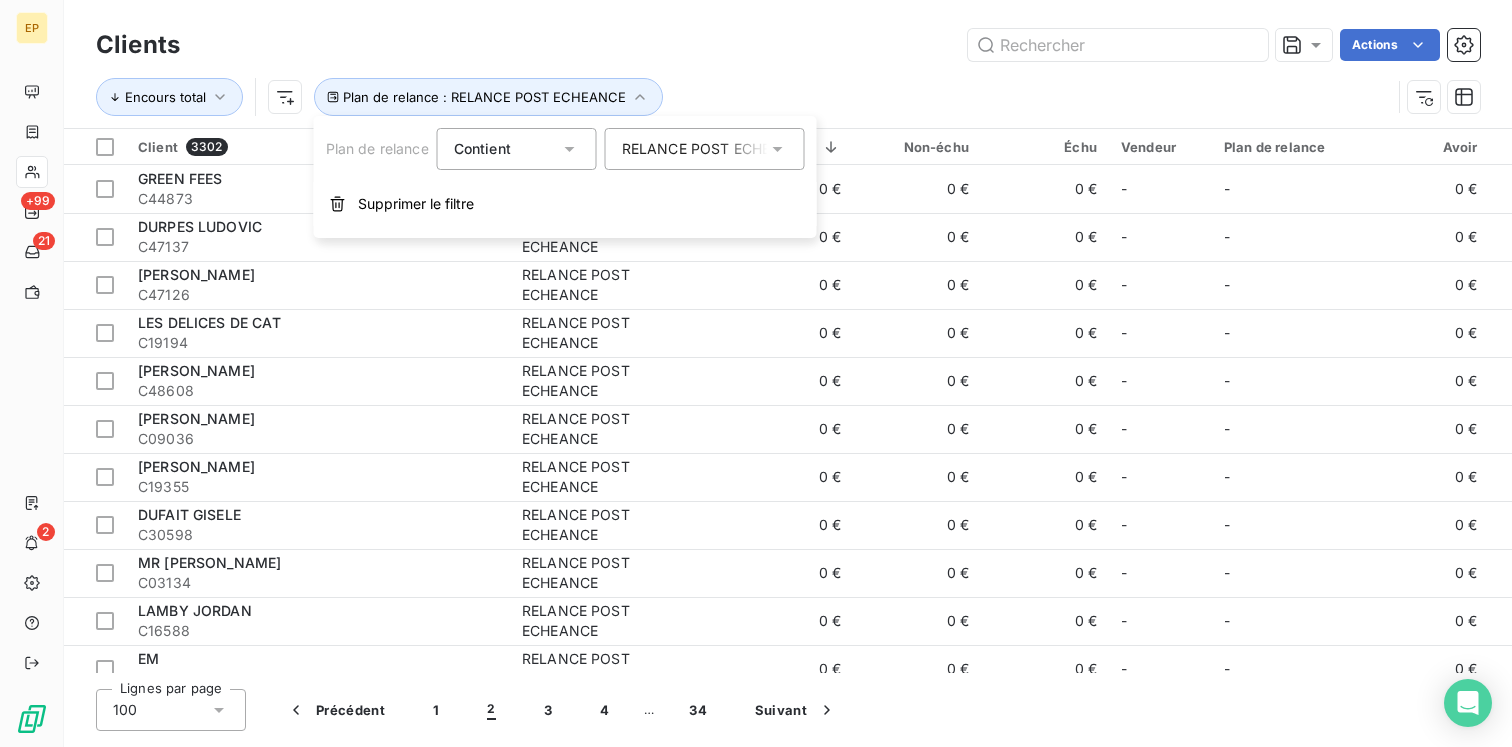 click on "RELANCE POST ECHEANCE" at bounding box center (695, 149) 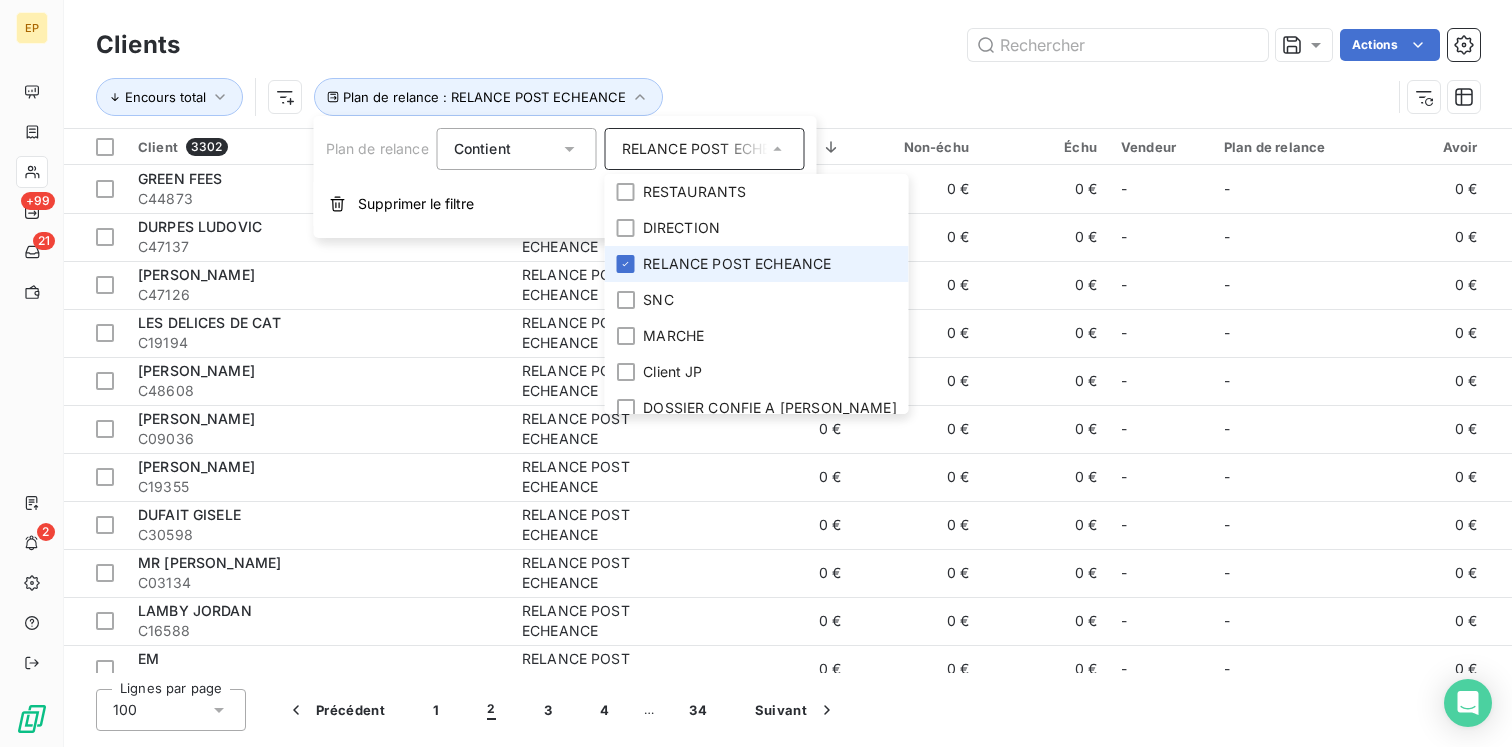 click on "RELANCE POST ECHEANCE" at bounding box center [737, 264] 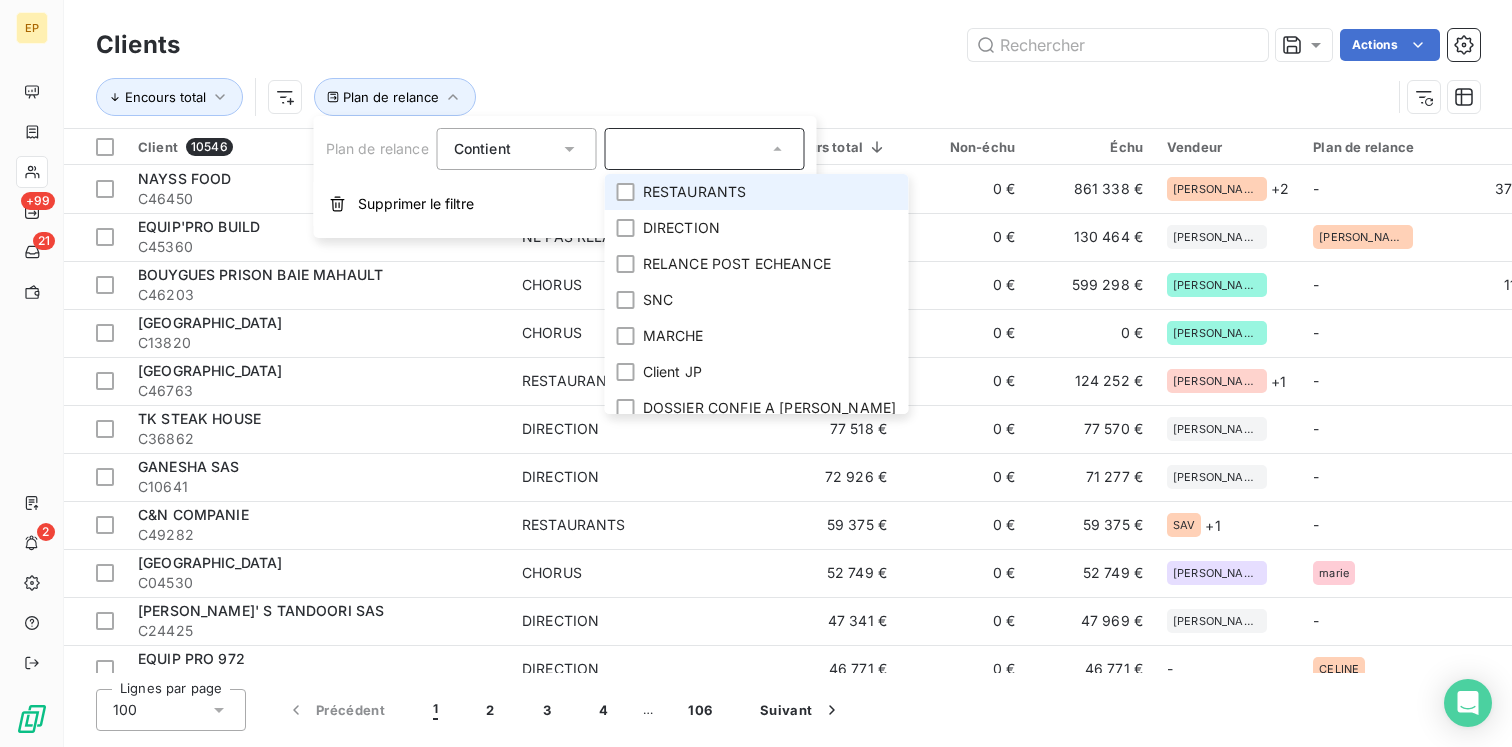 click on "RESTAURANTS" at bounding box center [695, 192] 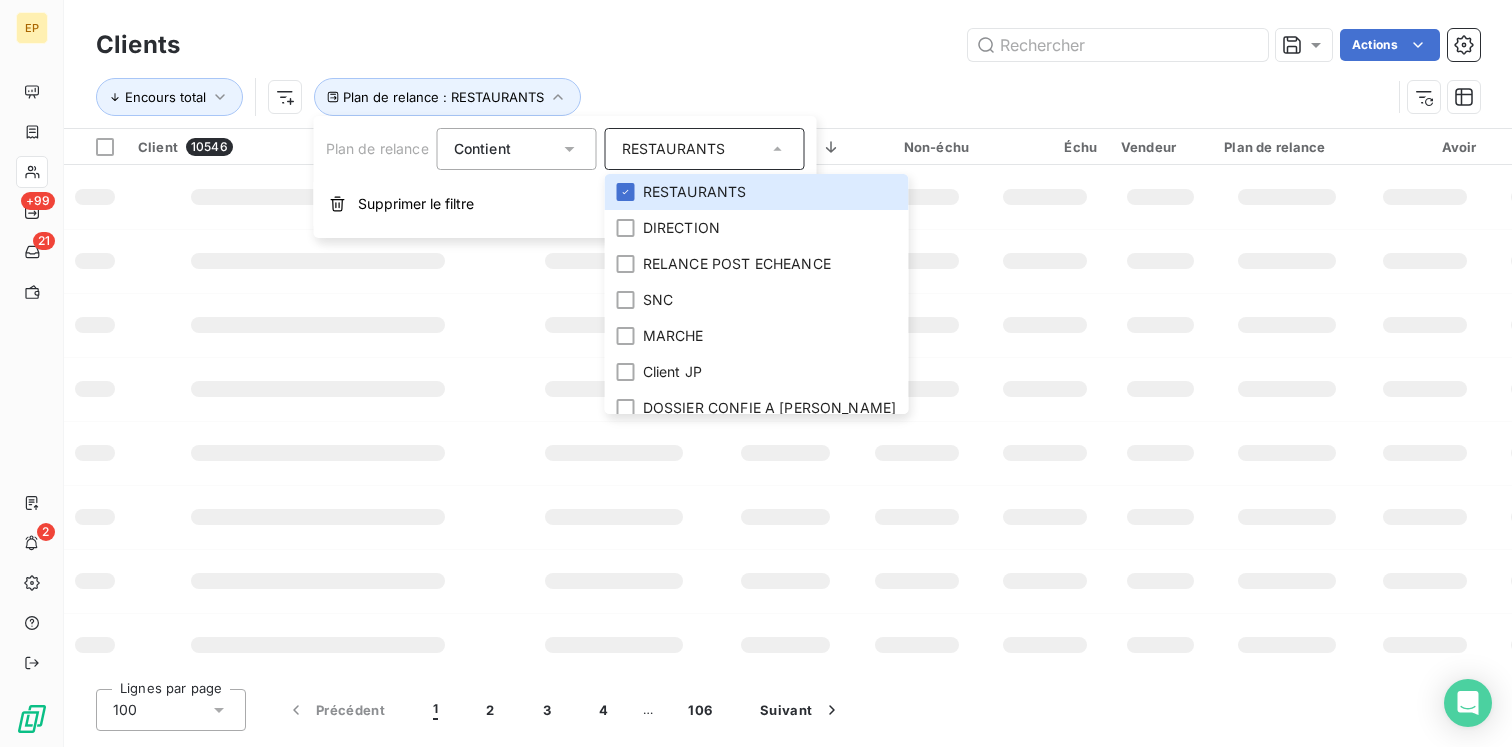 click on "Actions" at bounding box center [842, 45] 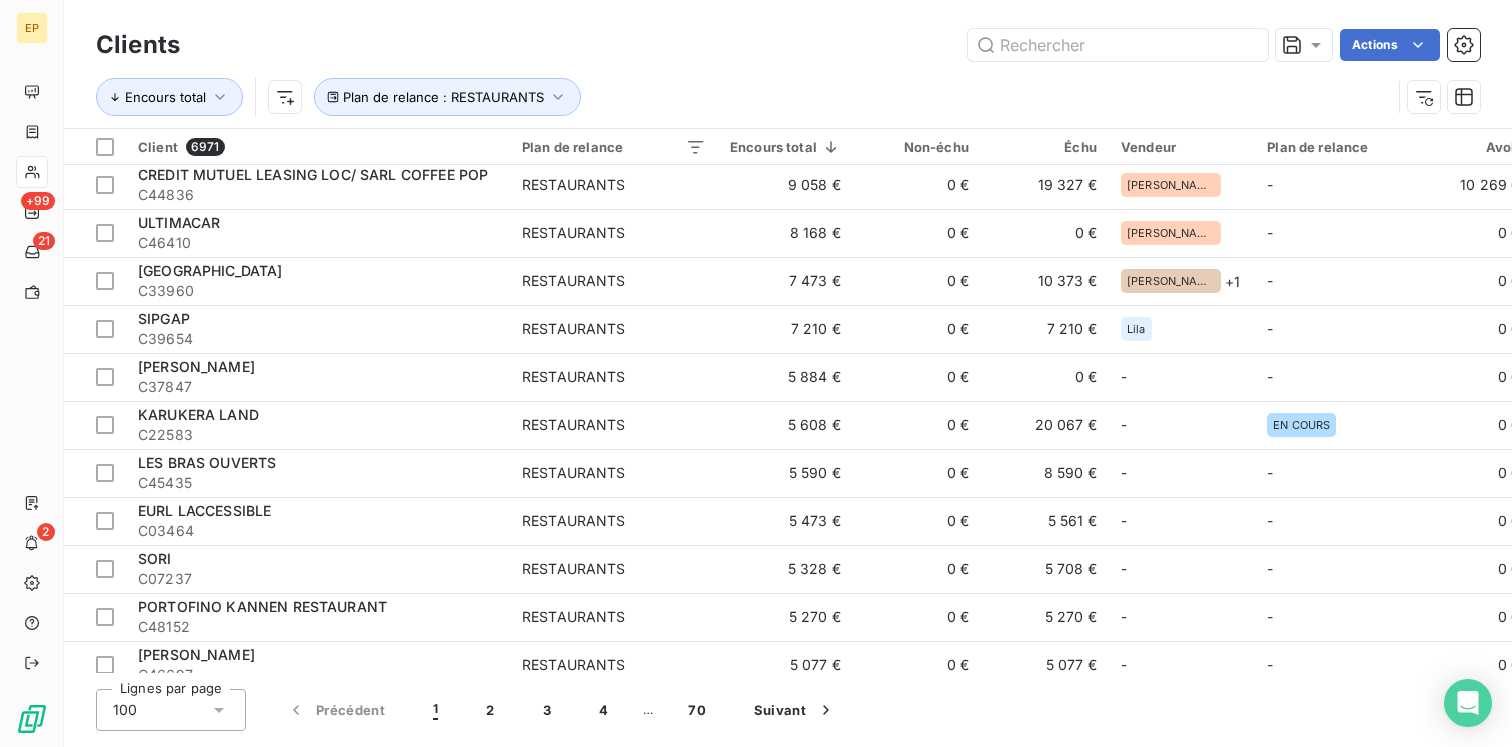 scroll, scrollTop: 824, scrollLeft: 0, axis: vertical 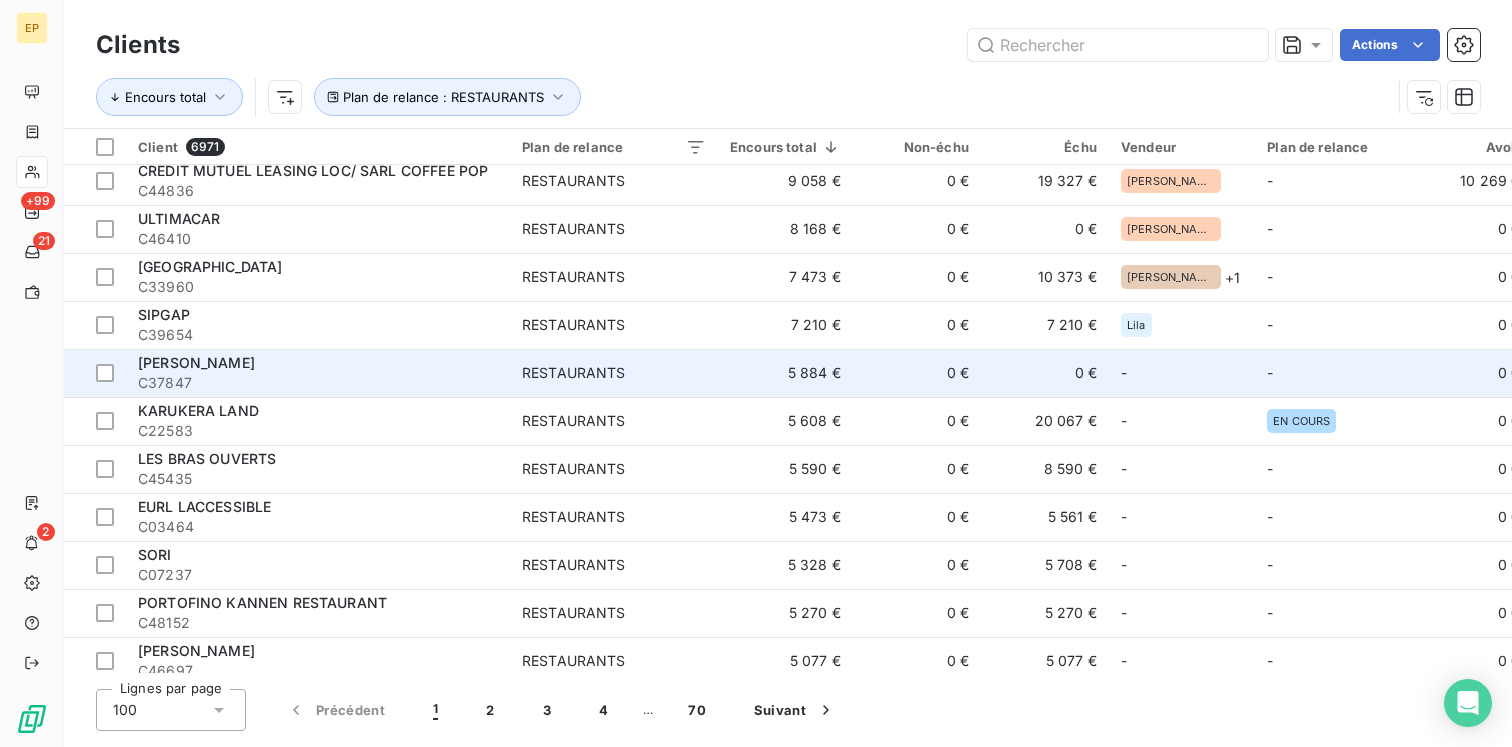 click on "RESTAURANTS" at bounding box center [574, 373] 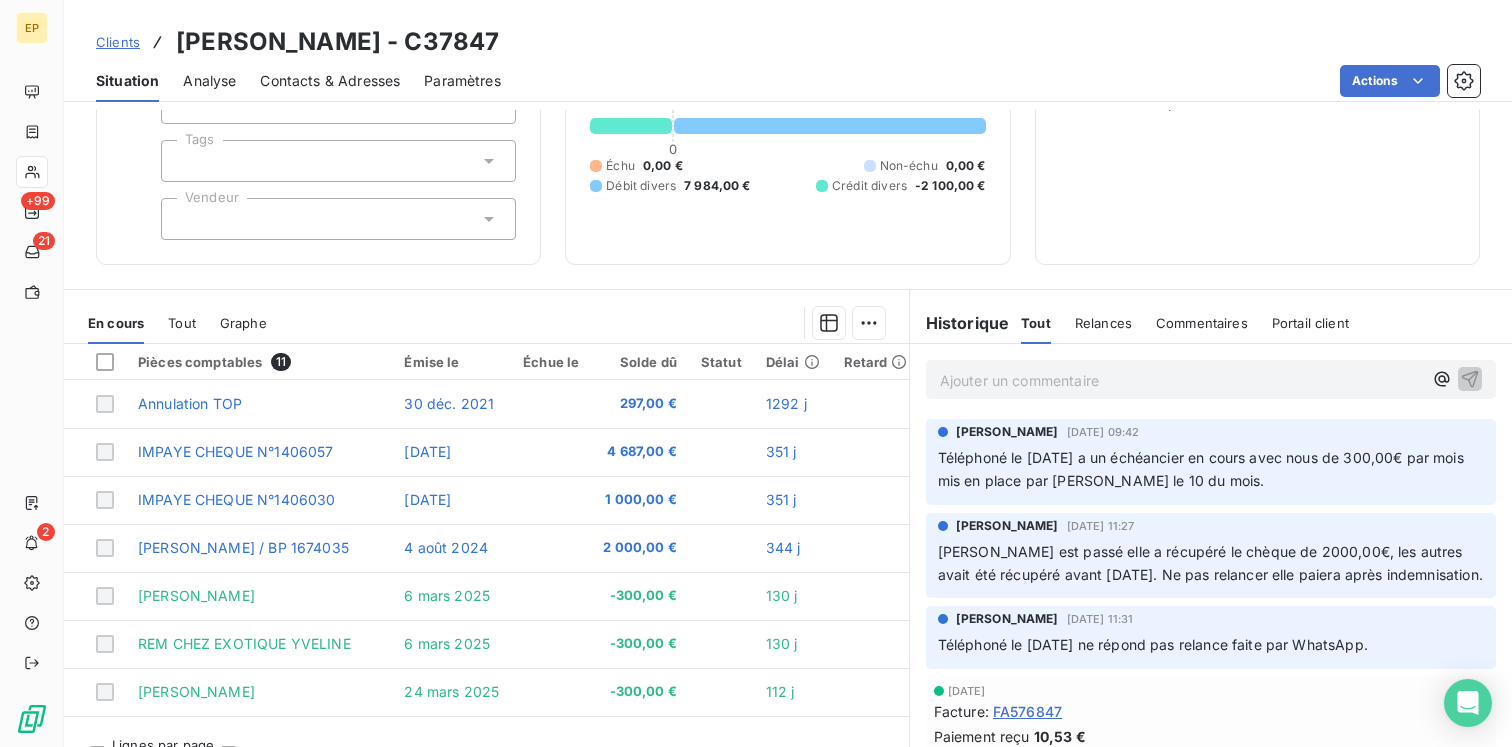 scroll, scrollTop: 208, scrollLeft: 0, axis: vertical 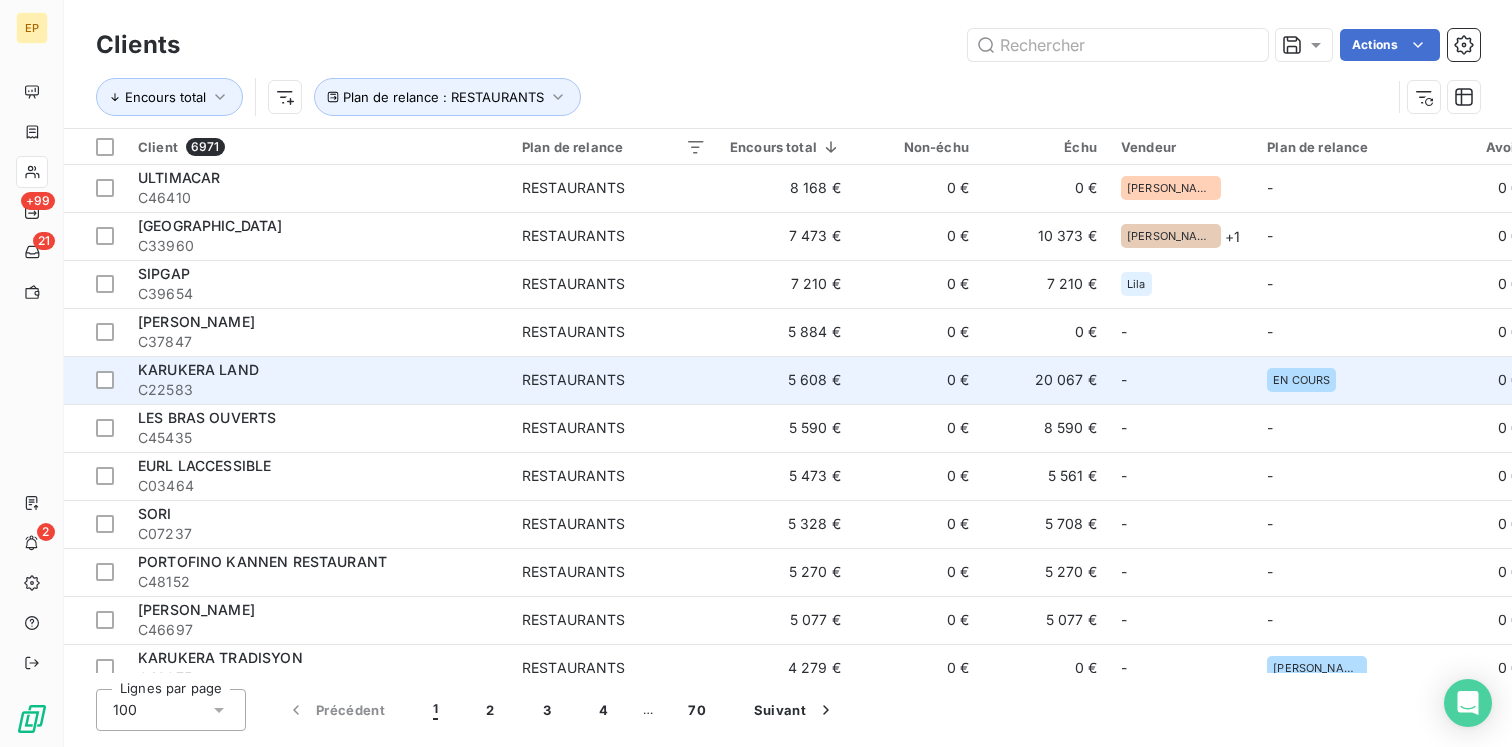click on "C22583" at bounding box center (318, 390) 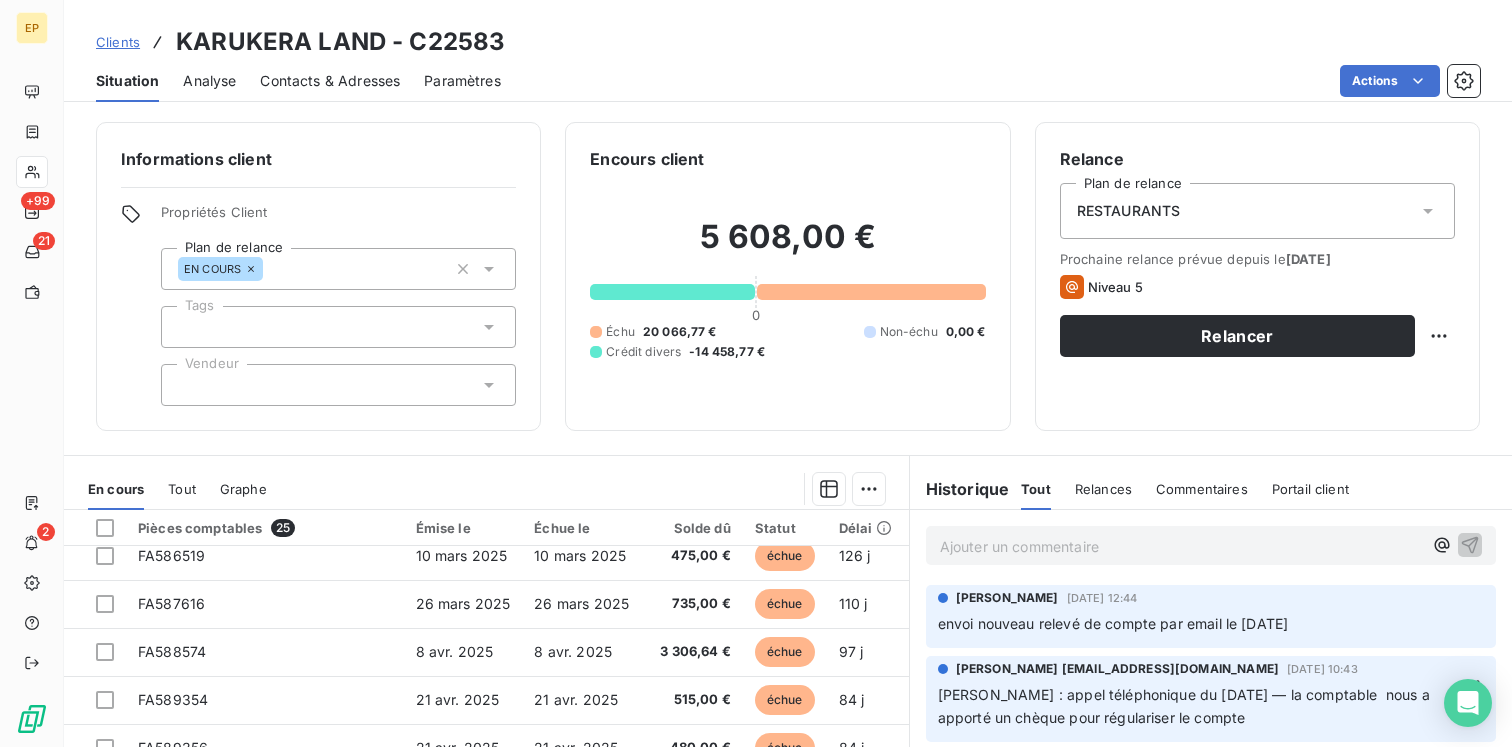 scroll, scrollTop: 859, scrollLeft: 0, axis: vertical 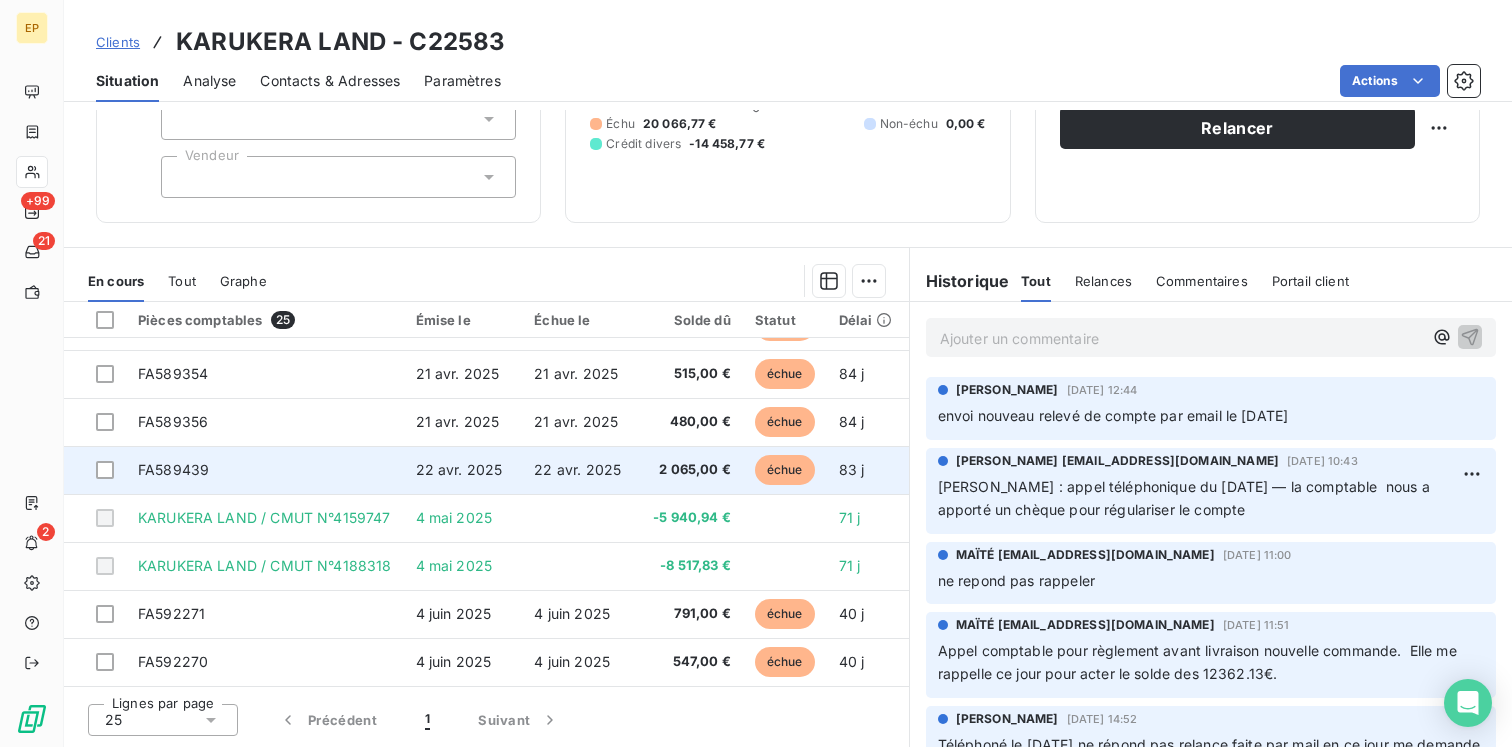 click on "22 avr. 2025" at bounding box center [463, 470] 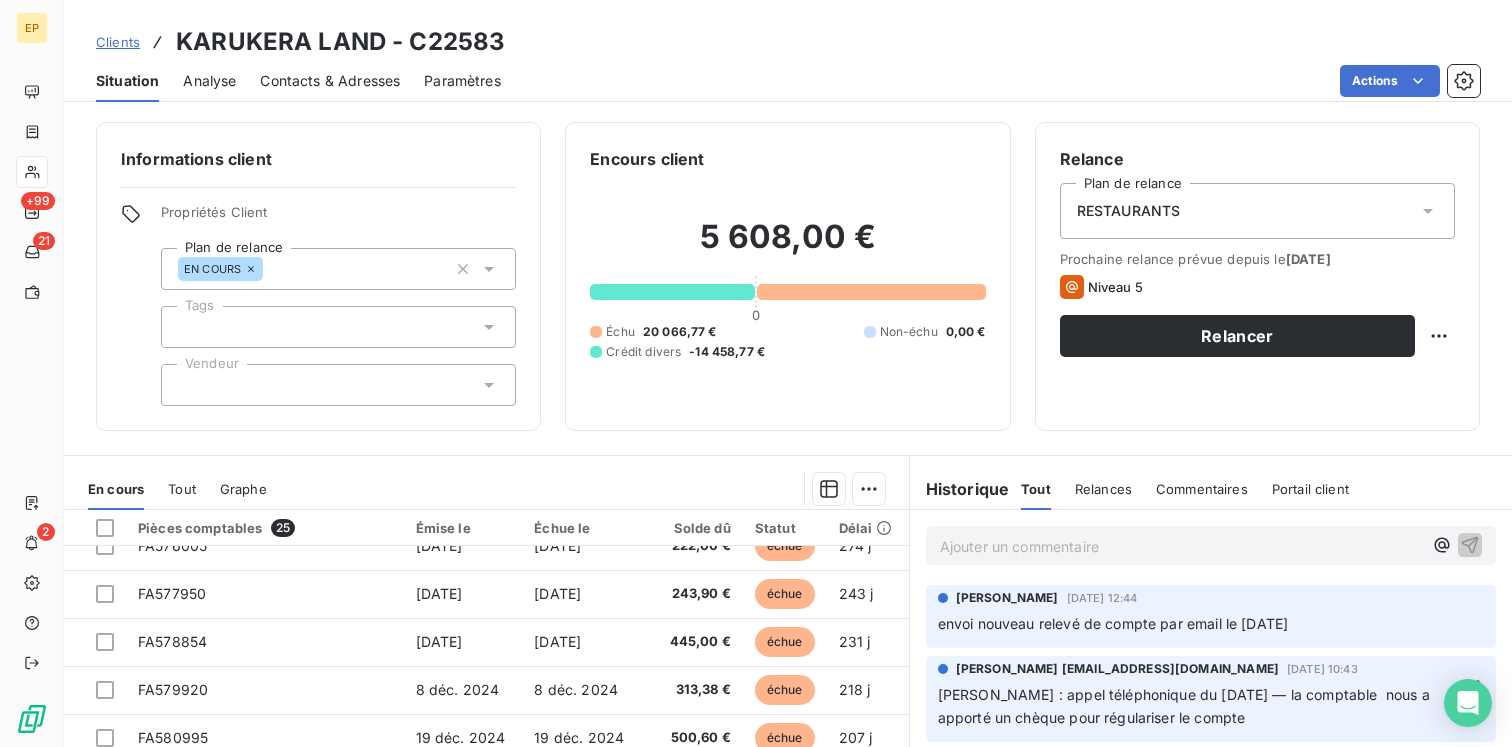 scroll, scrollTop: 859, scrollLeft: 0, axis: vertical 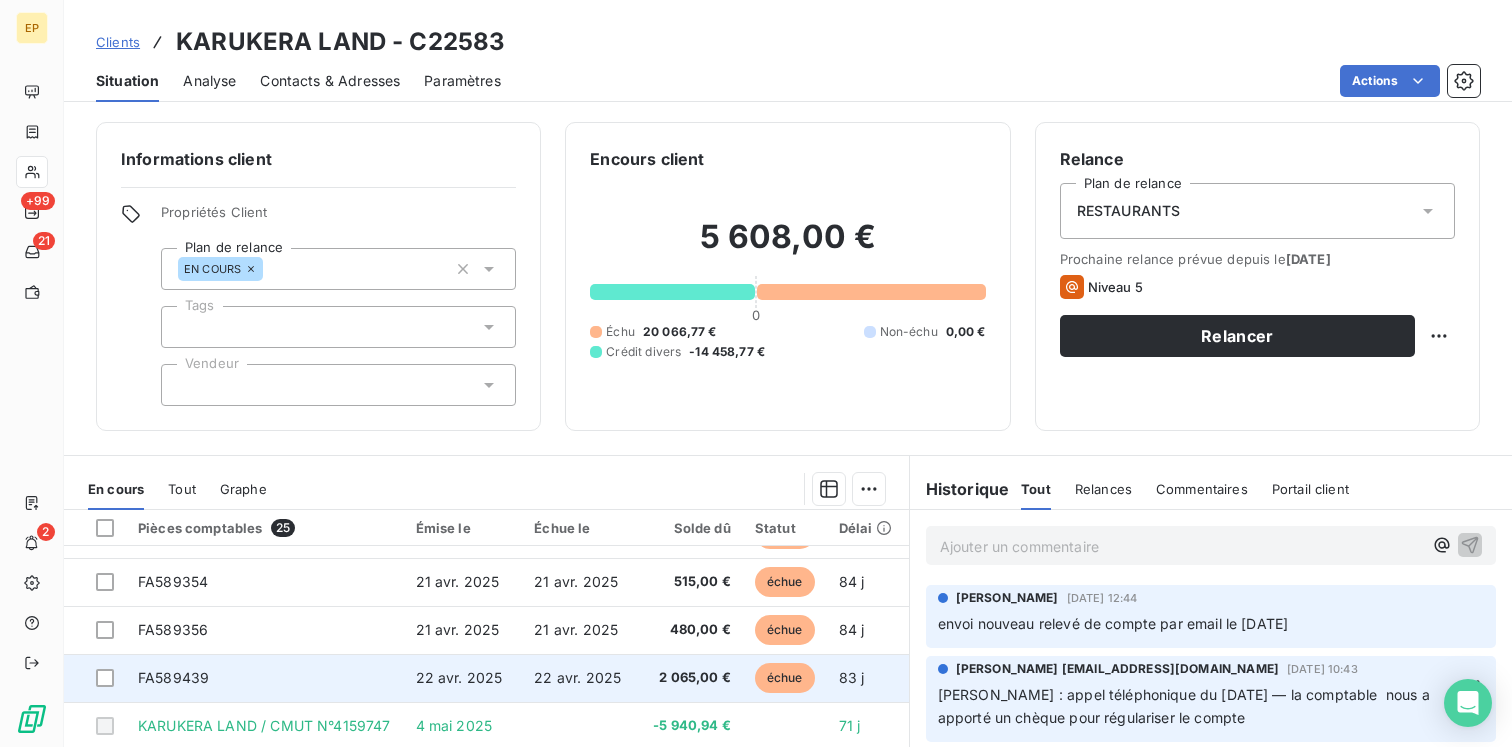 click on "22 avr. 2025" at bounding box center [463, 678] 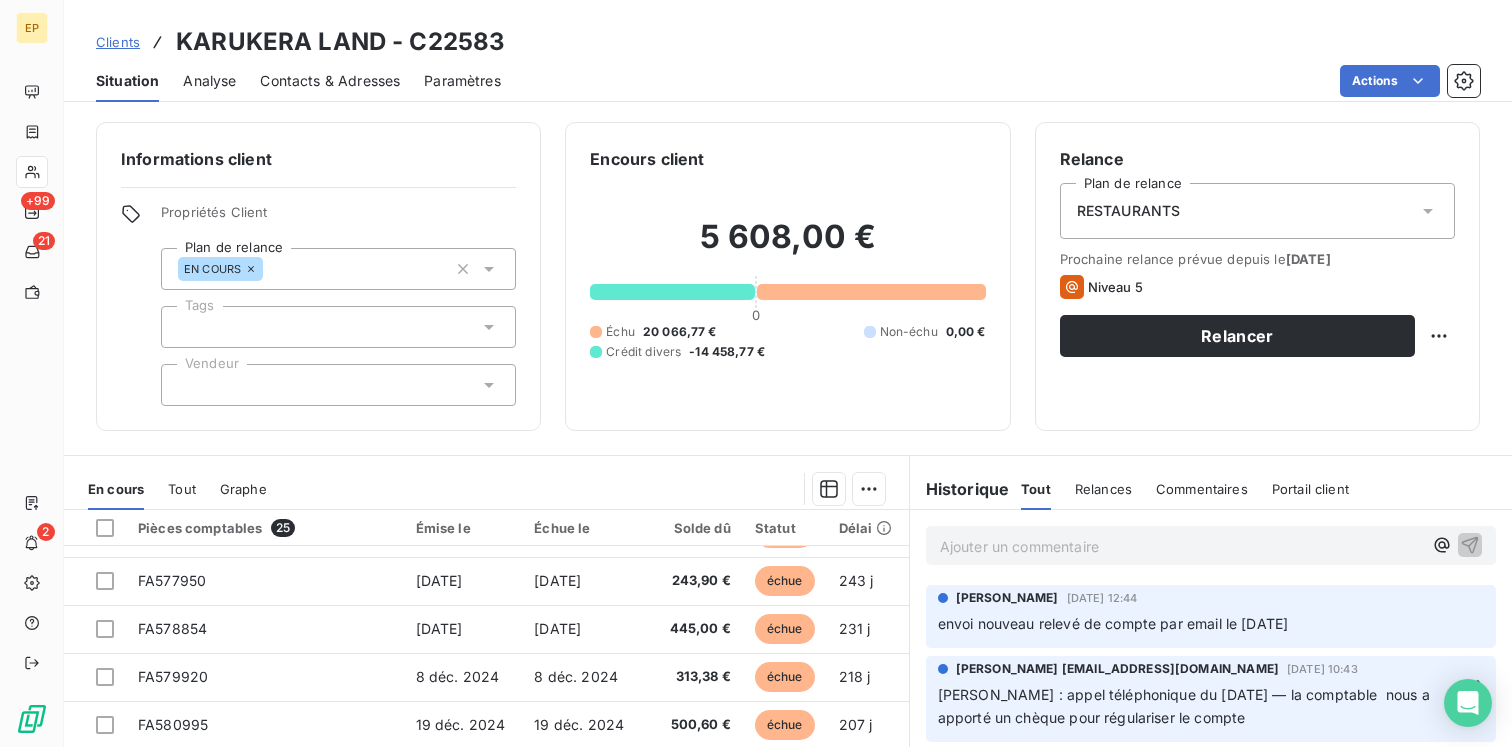 scroll, scrollTop: 463, scrollLeft: 0, axis: vertical 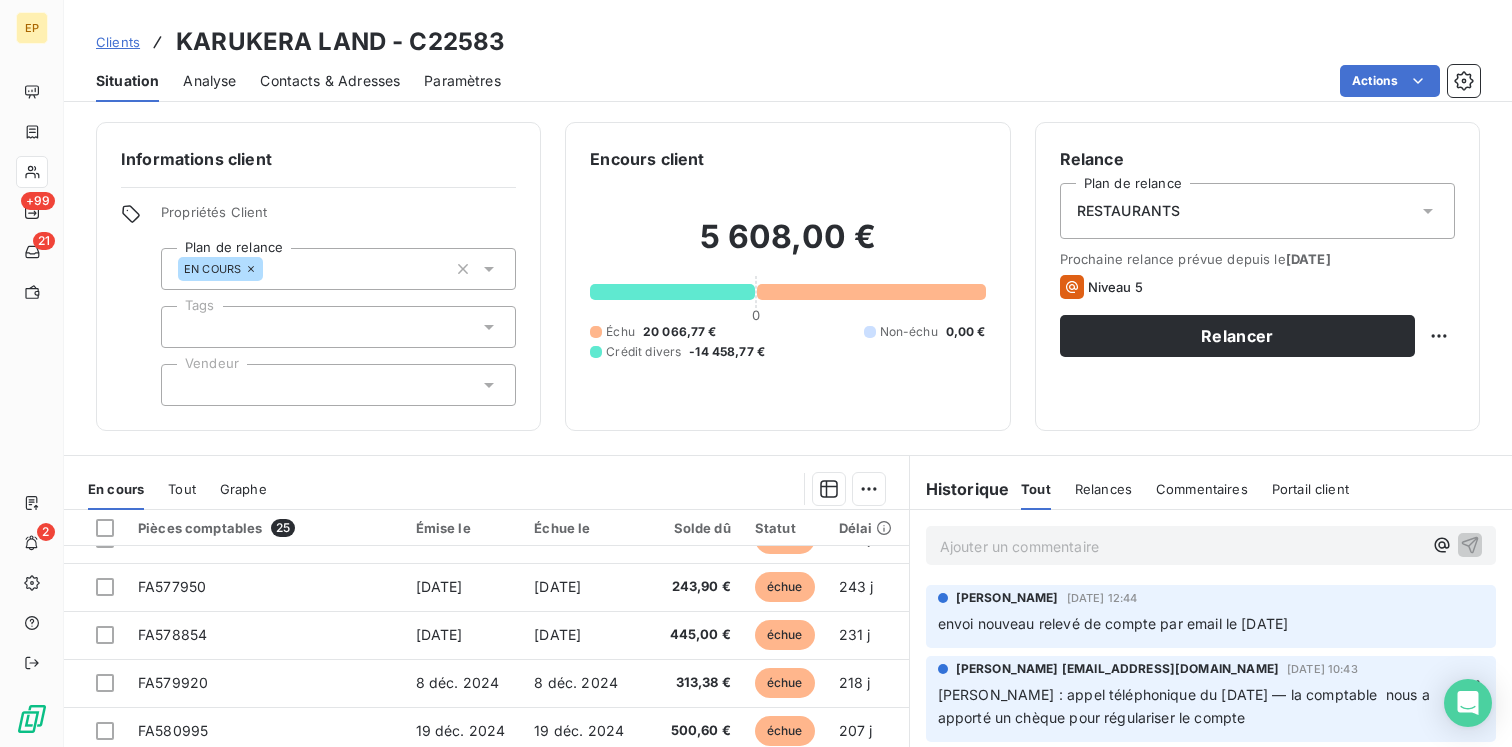 click at bounding box center [338, 385] 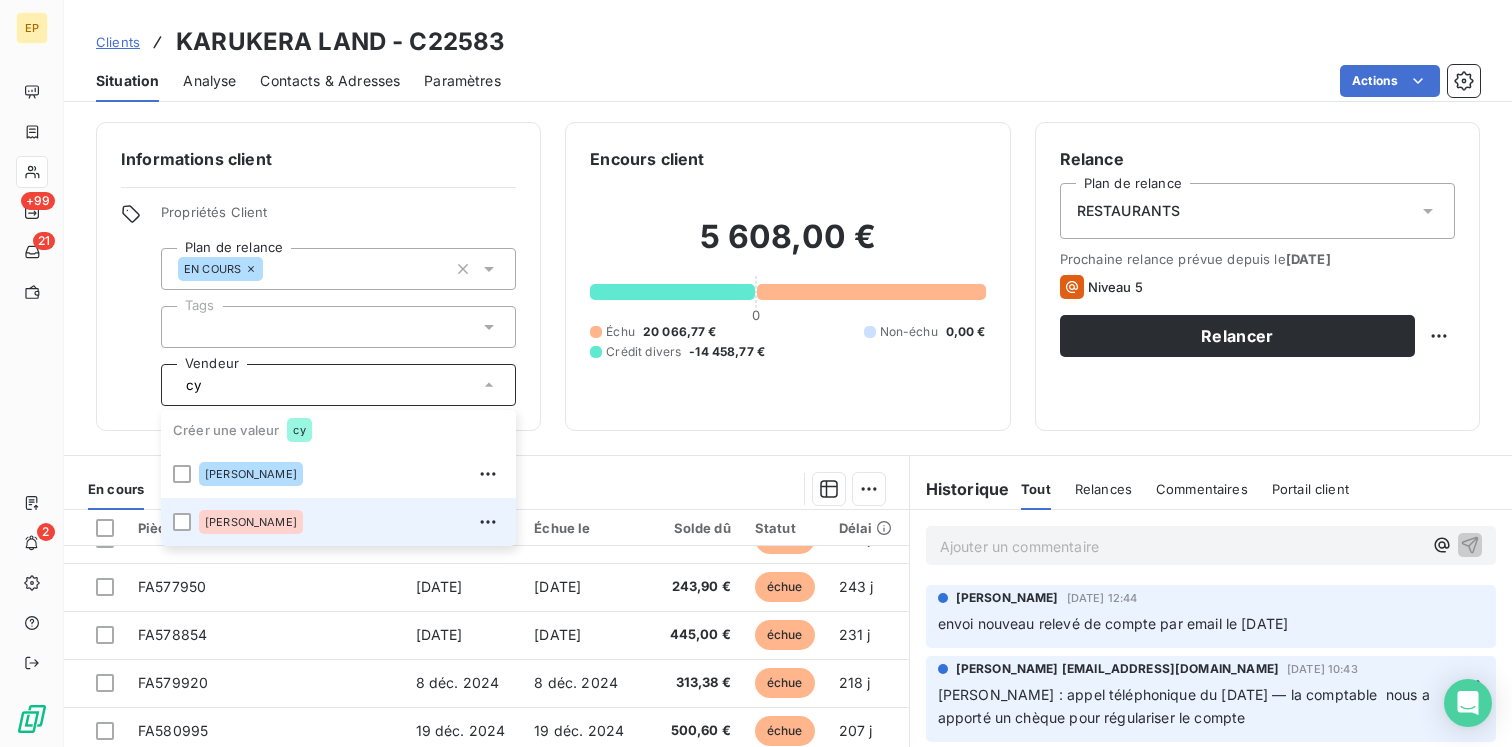 click on "[PERSON_NAME]" at bounding box center (351, 522) 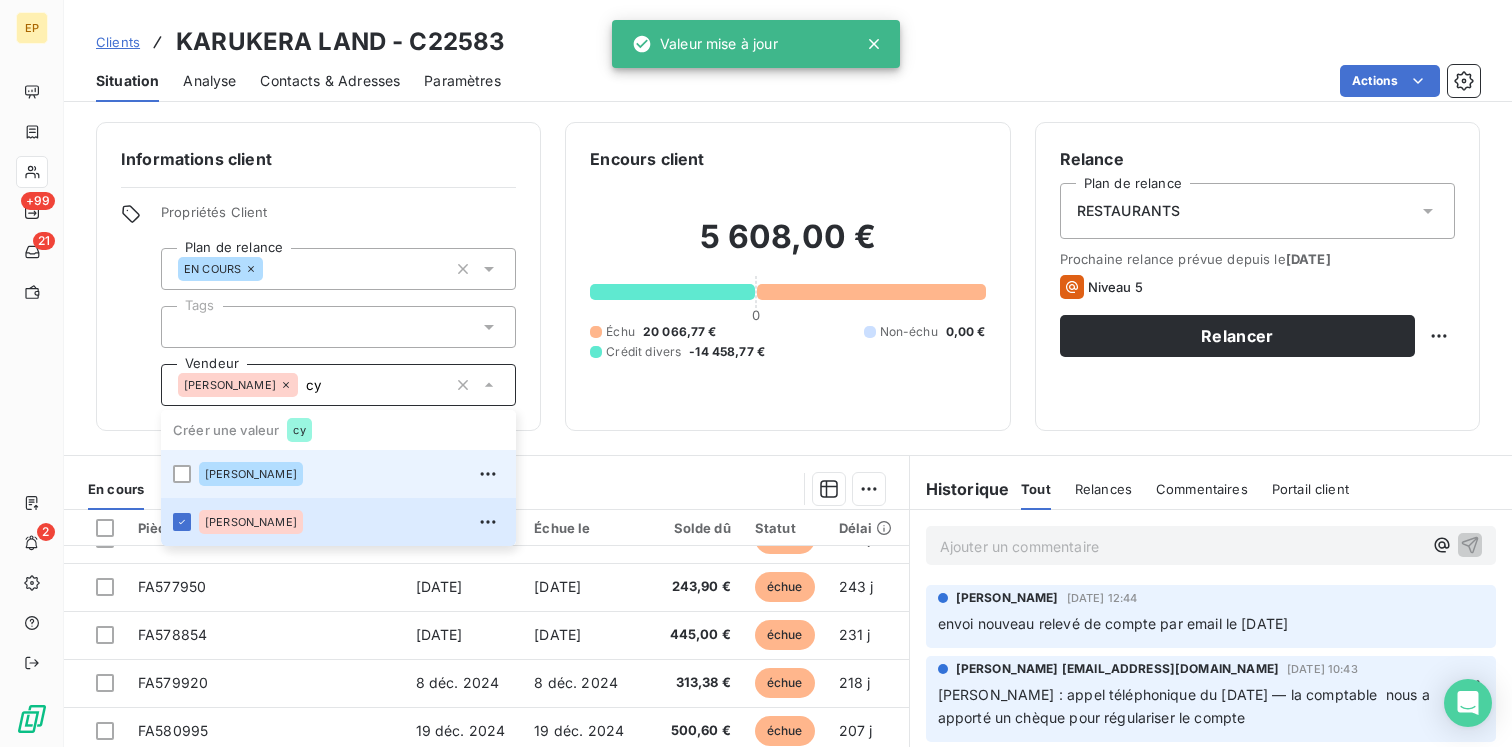 type on "c" 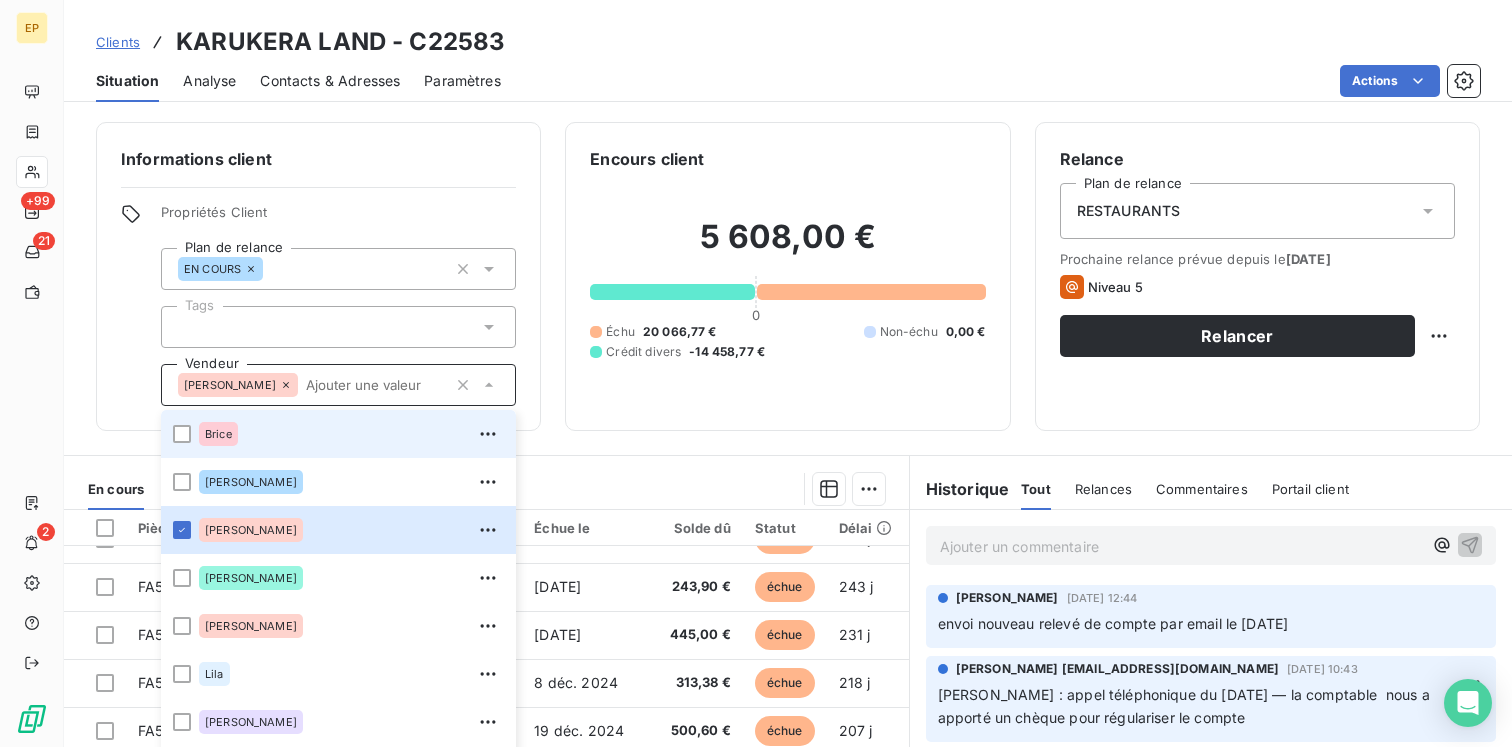 click 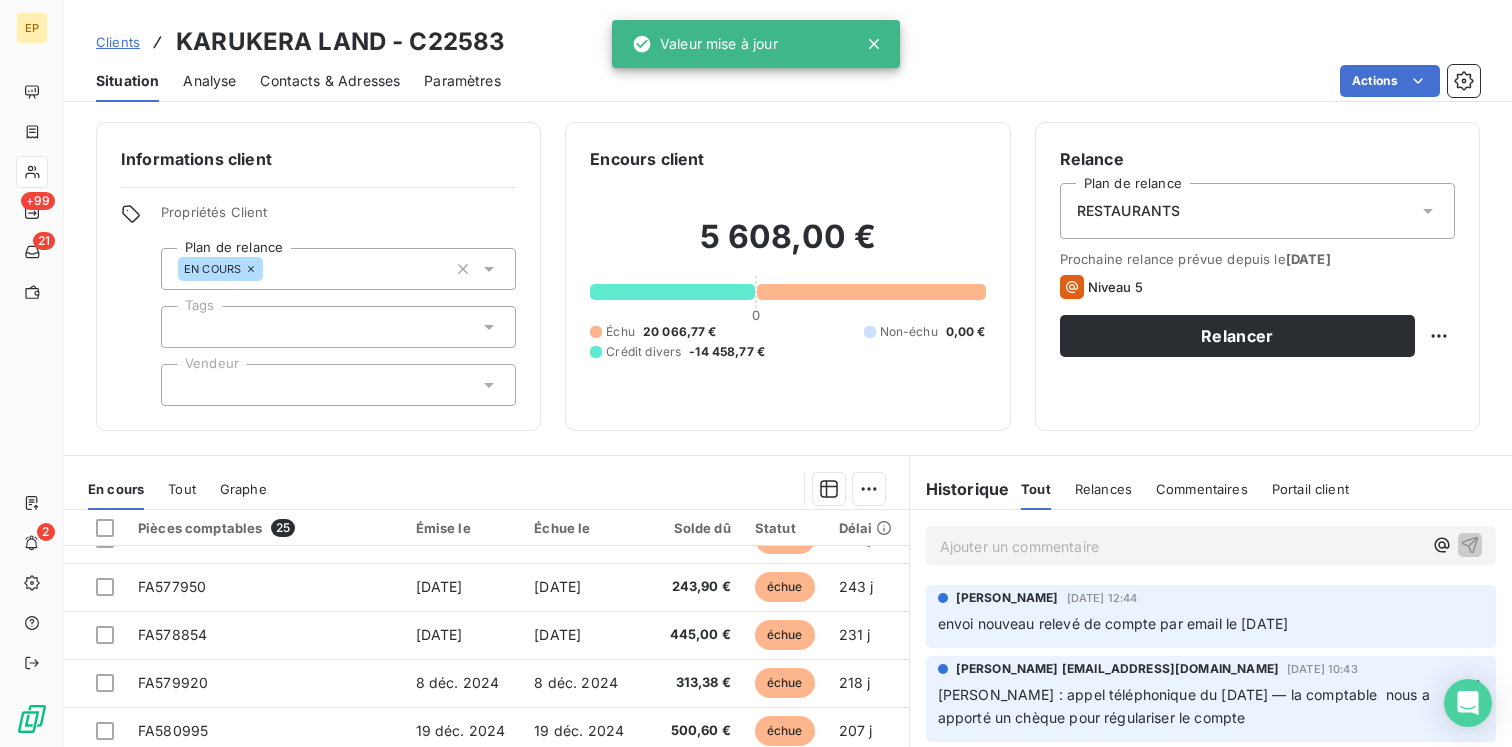 click at bounding box center (338, 385) 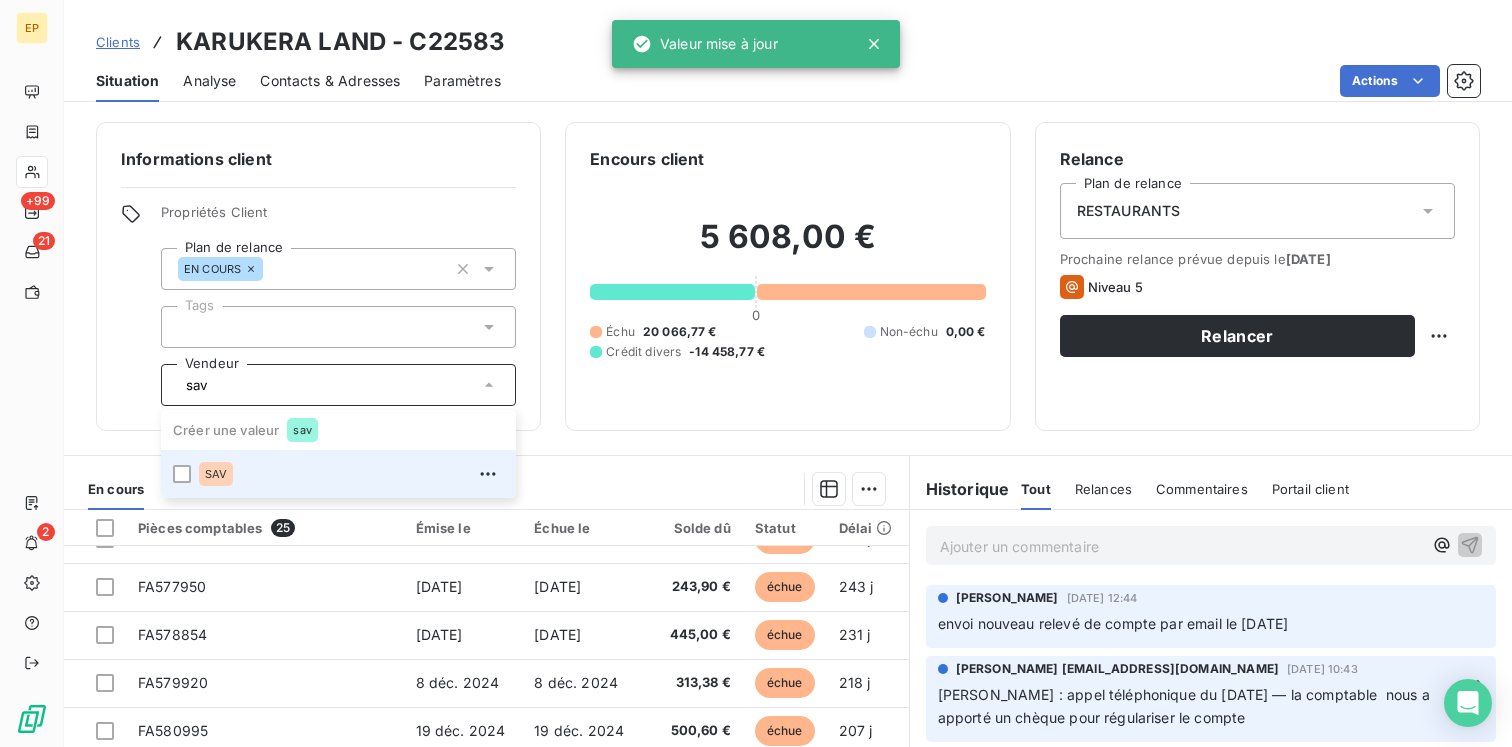click on "SAV" at bounding box center [216, 474] 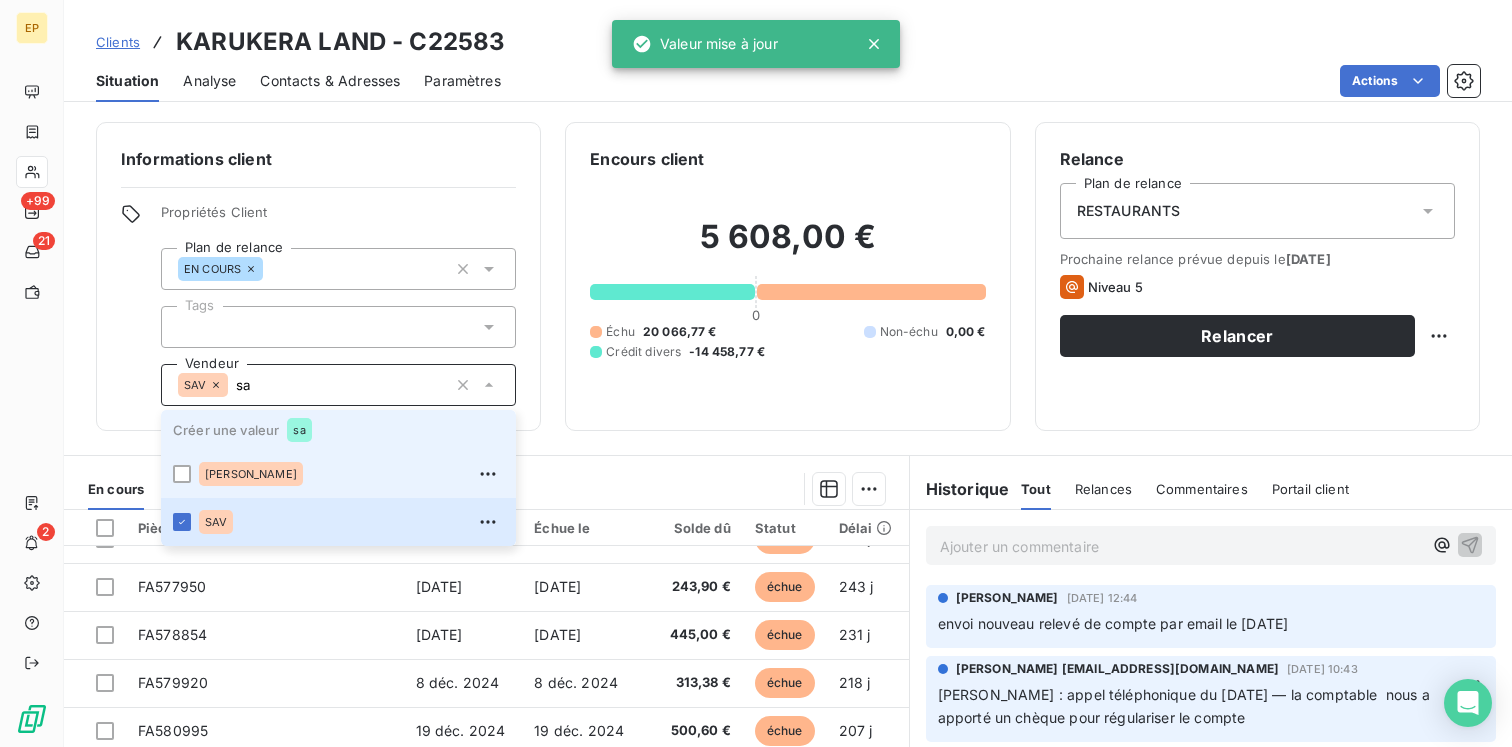 type on "s" 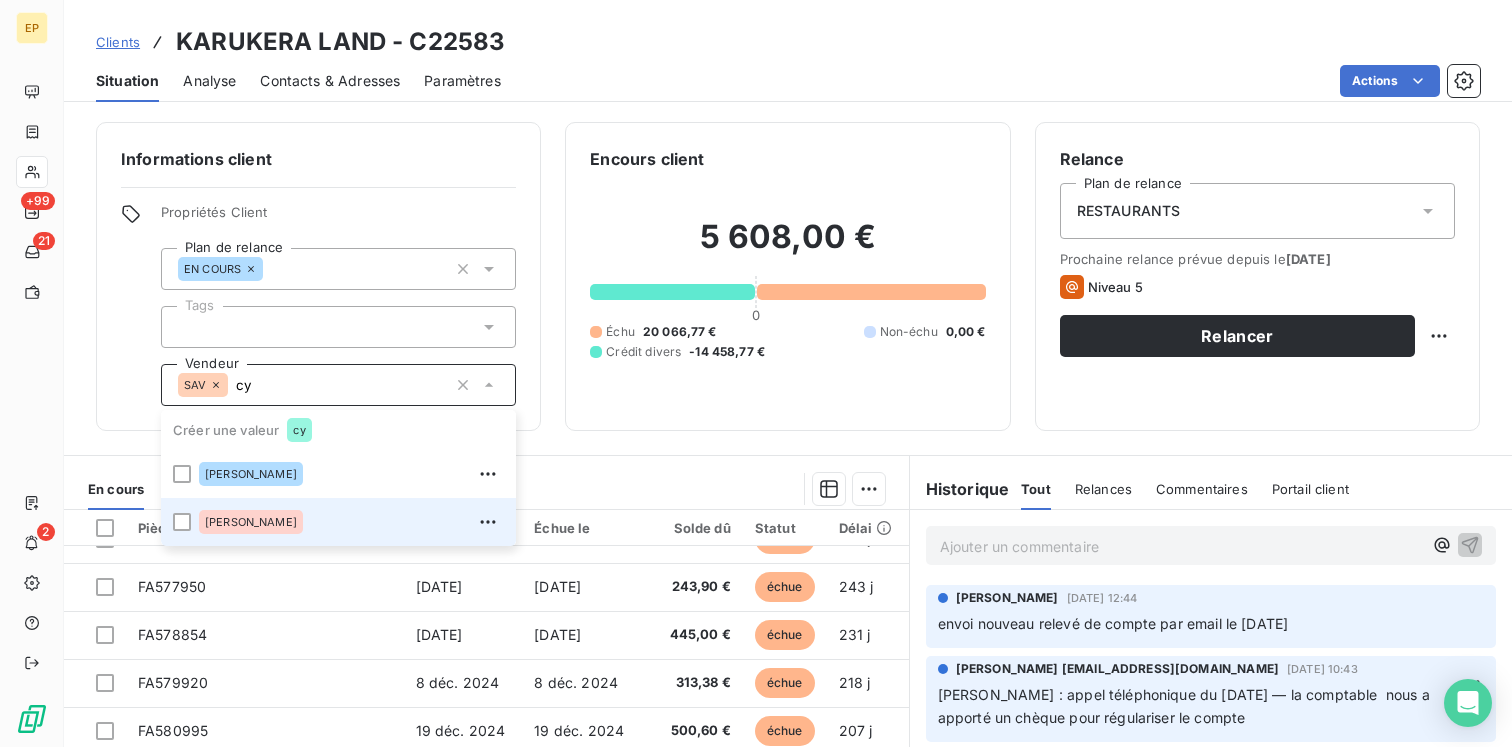 click on "[PERSON_NAME]" at bounding box center [251, 522] 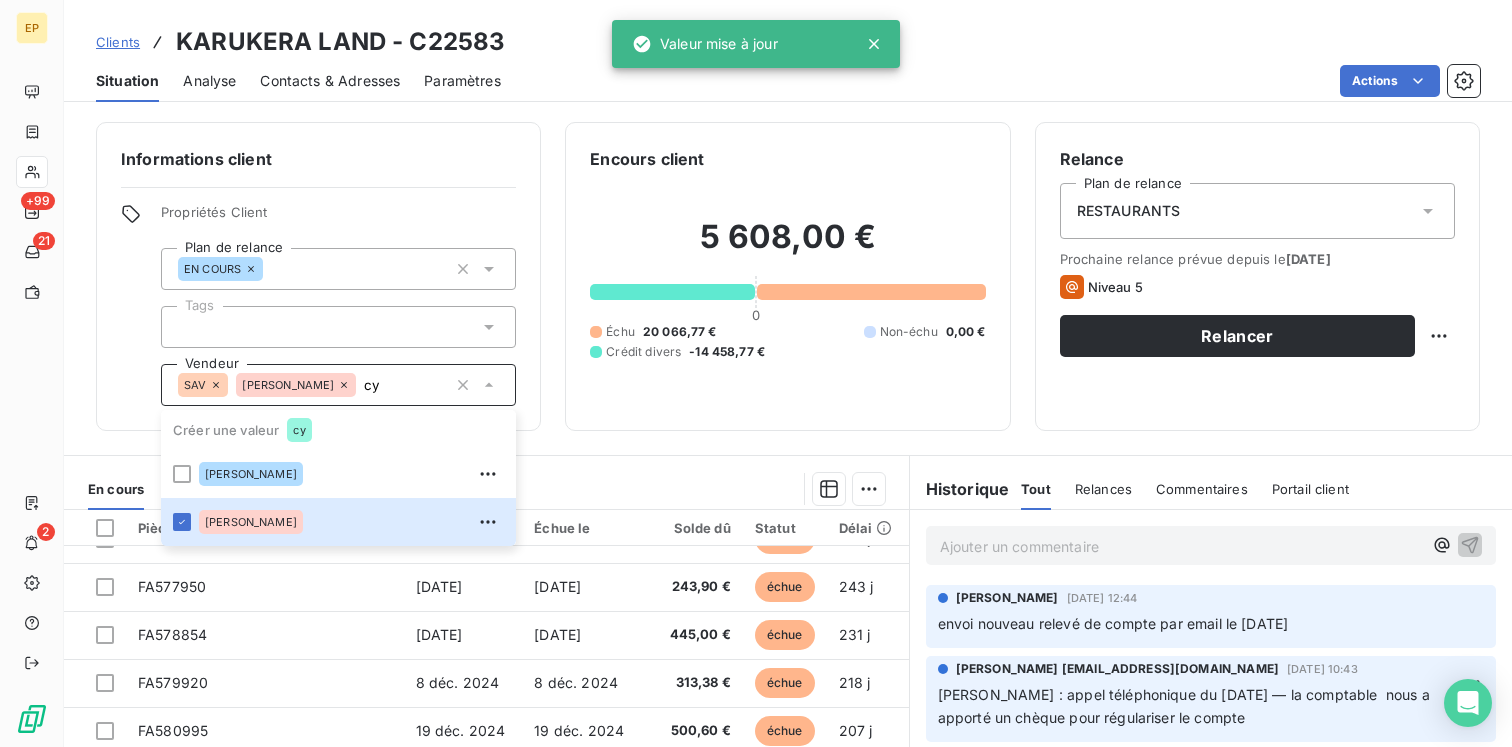 click on "cy" at bounding box center [401, 385] 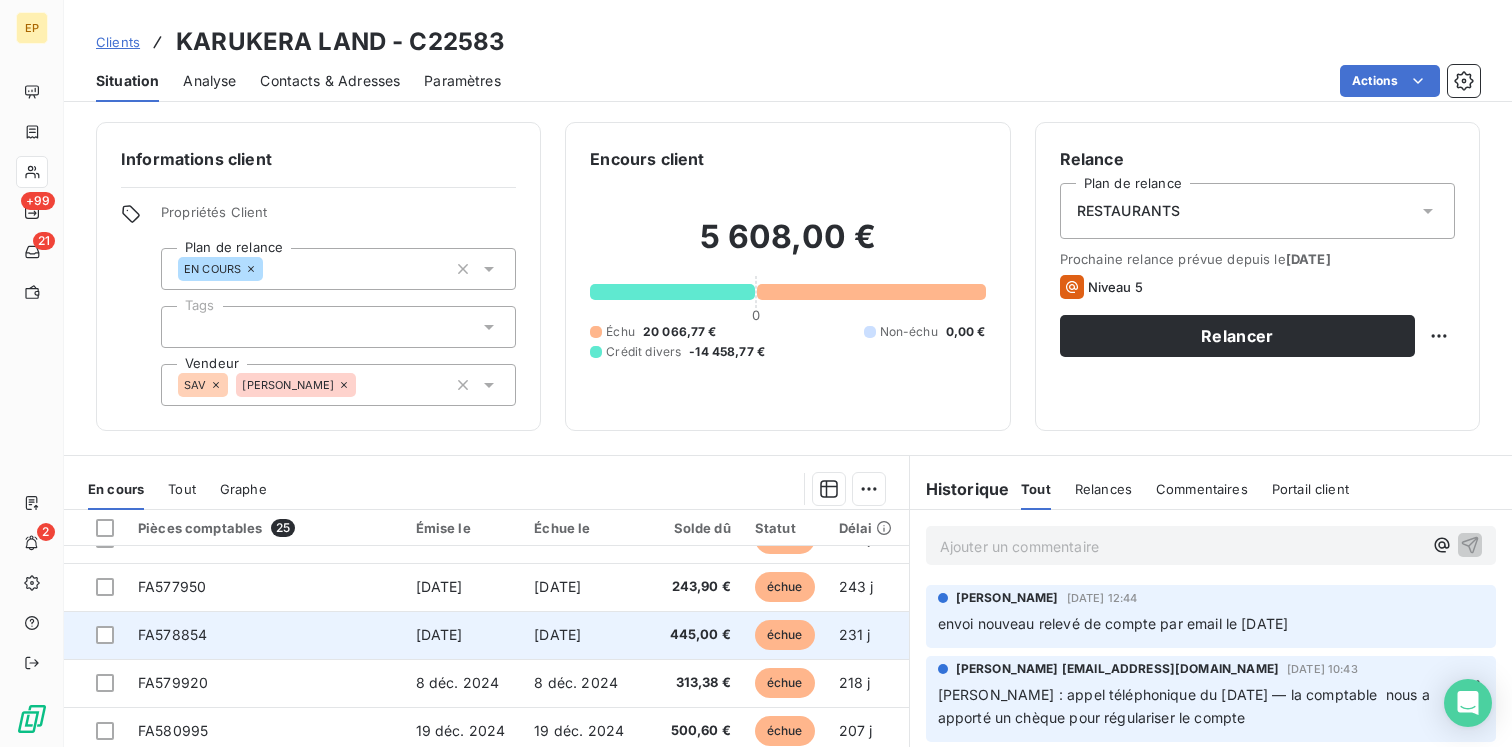 scroll, scrollTop: 859, scrollLeft: 0, axis: vertical 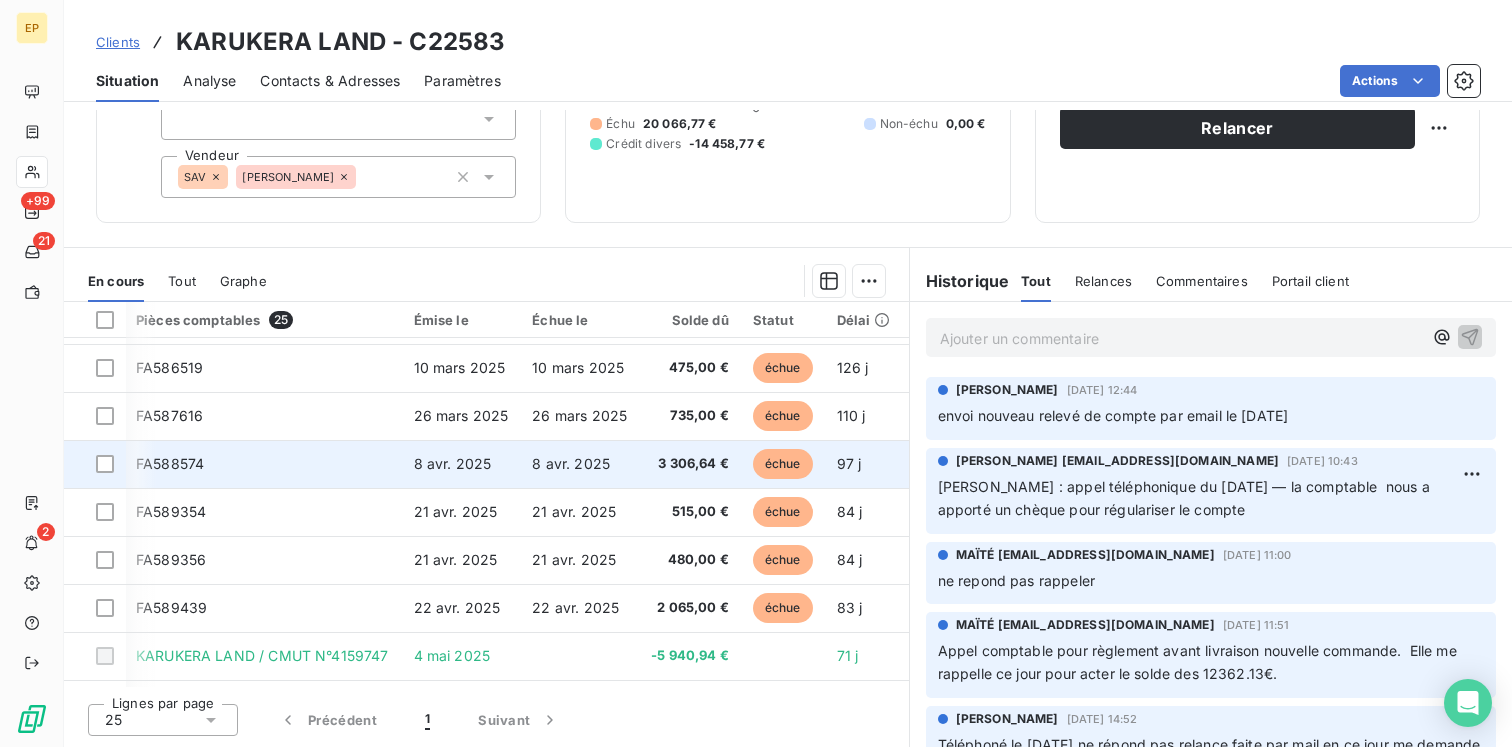 click on "8 avr. 2025" at bounding box center [461, 464] 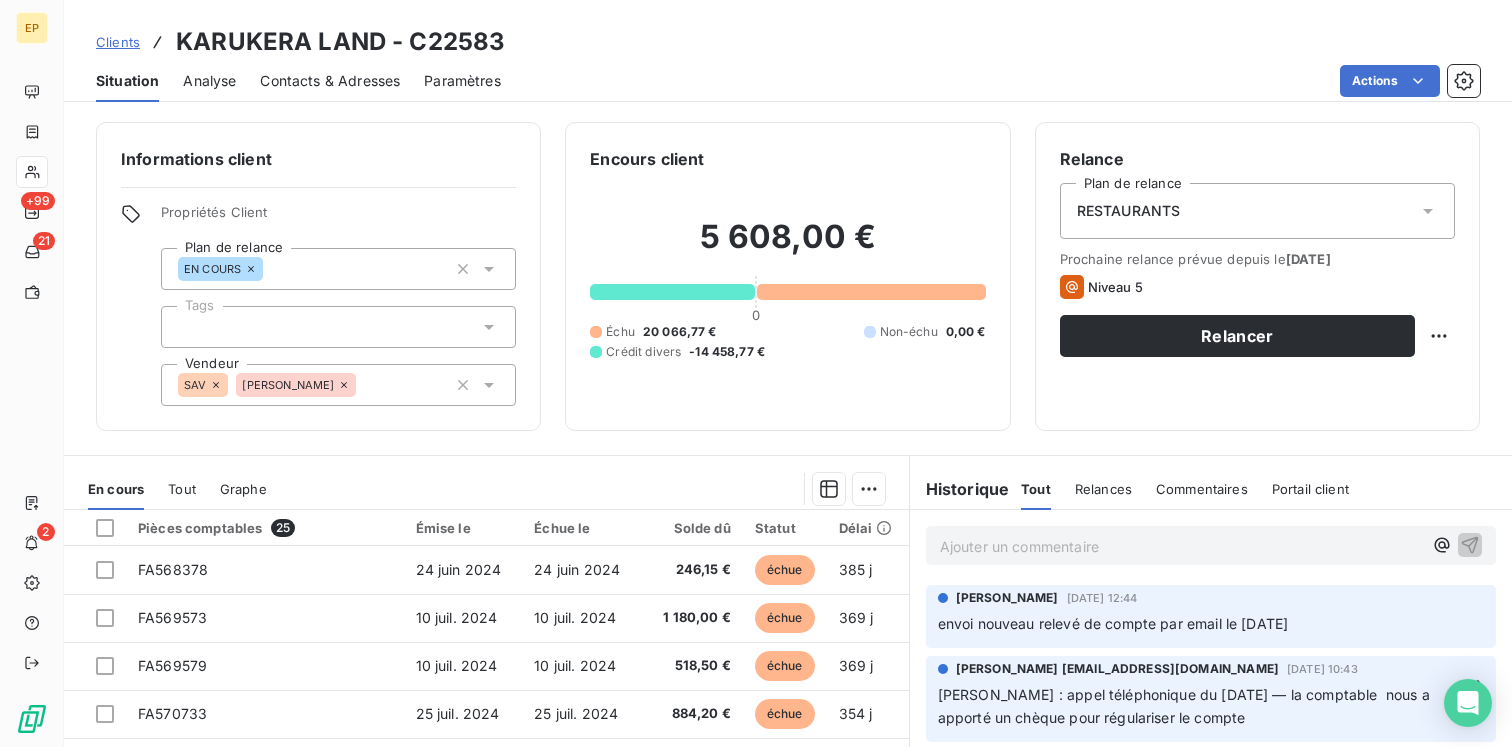 click on "[PERSON_NAME]" at bounding box center (338, 385) 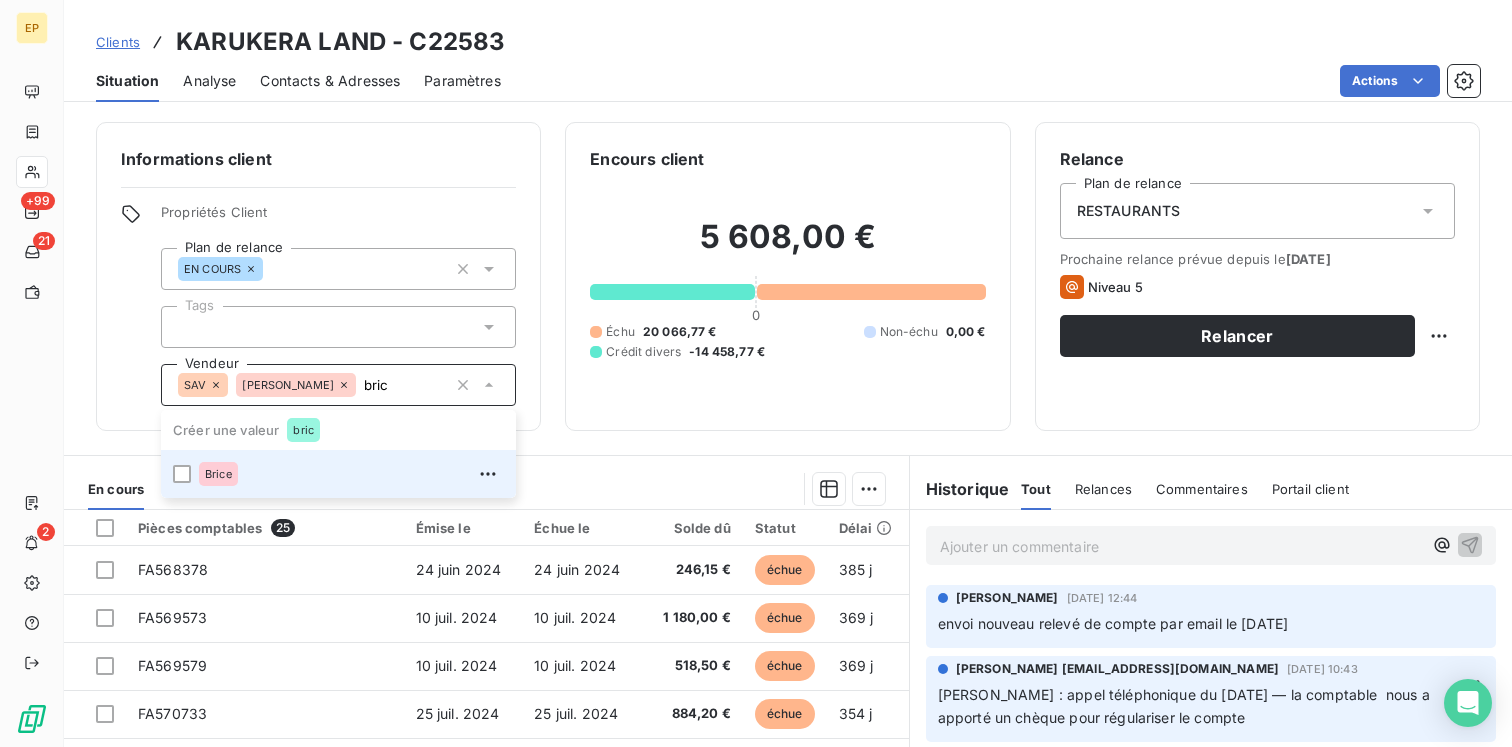 click on "Brice" at bounding box center (351, 474) 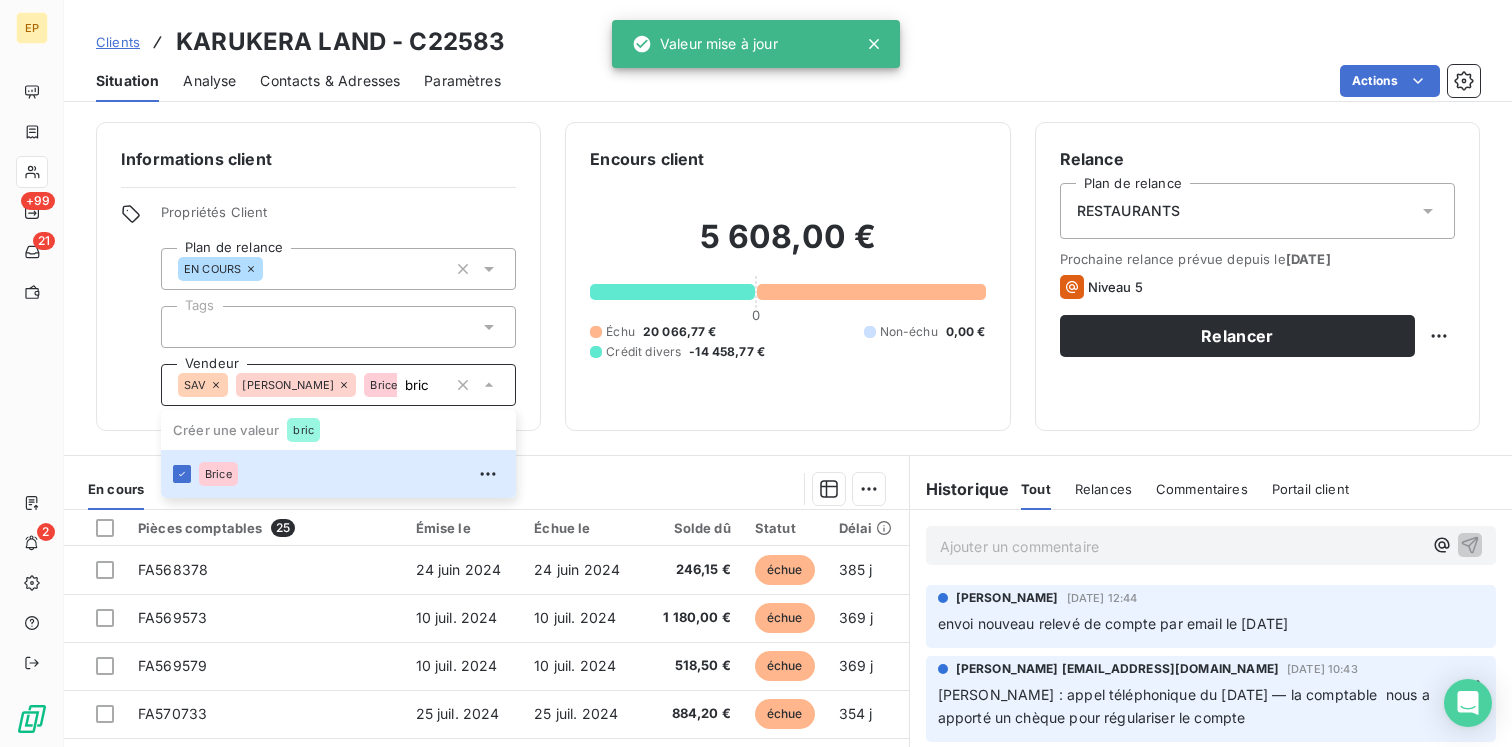 click on "Informations client Propriétés Client Plan de relance EN COURS Tags Vendeur SAV [PERSON_NAME] bric Créer une valeur   [PERSON_NAME] Encours client   5 608,00 € 0 Échu 20 066,77 € Non-échu 0,00 €   Crédit divers -14 458,77 € Relance Plan de relance RESTAURANTS Prochaine relance prévue depuis le  [DATE] Niveau 5 Relancer En cours Tout Graphe Pièces comptables 25 Émise le Échue le Solde dû Statut Délai   Retard   FA568378 [DATE] [DATE] 246,15 € échue 385 j +385 j FA569573 [DATE] [DATE] 1 180,00 € échue 369 j +369 j FA569579 [DATE] [DATE] 518,50 € échue 369 j +369 j FA570733 [DATE] [DATE] 884,20 € échue 354 j +354 j FA572464 [DATE] [DATE] 225,00 € échue 329 j +329 j FA573433 [DATE] [DATE] 531,00 € échue 315 j +315 j FA573532 [DATE] [DATE] 1 970,00 € échue 314 j +314 j FA576004 [DATE] [DATE] 783,10 € échue 274 j +274 j FA576003 [DATE] [DATE]" at bounding box center (788, 428) 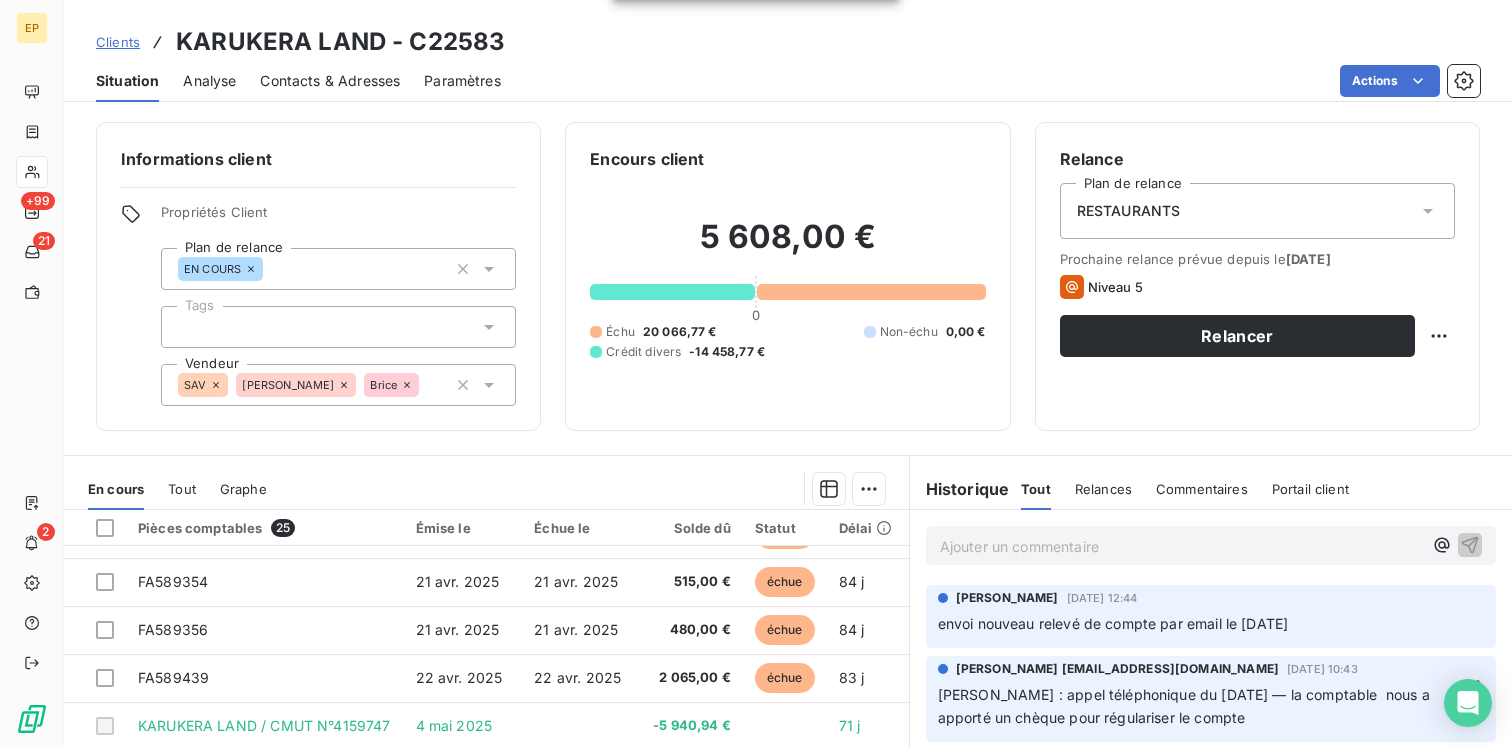 scroll, scrollTop: 859, scrollLeft: 0, axis: vertical 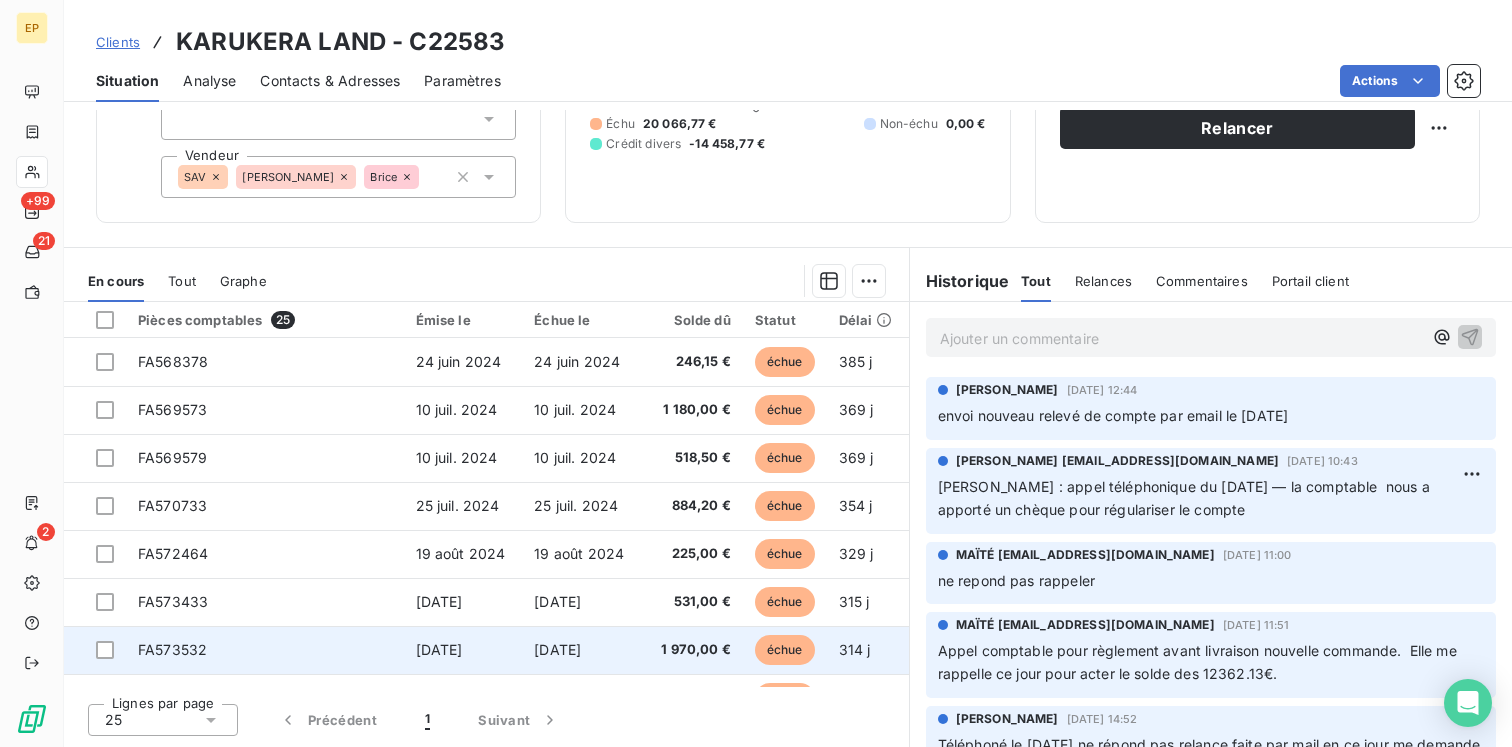 click on "[DATE]" at bounding box center [463, 650] 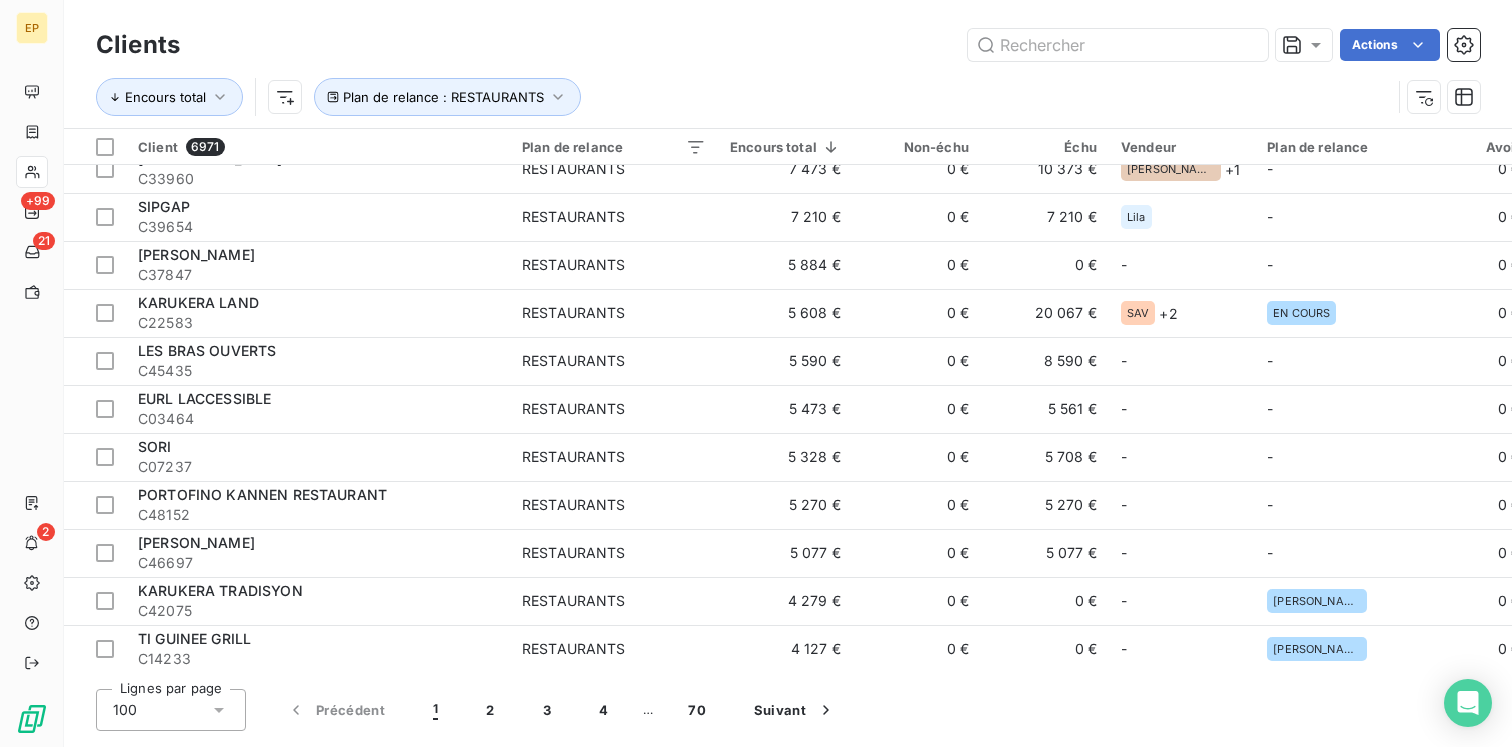 scroll, scrollTop: 934, scrollLeft: 0, axis: vertical 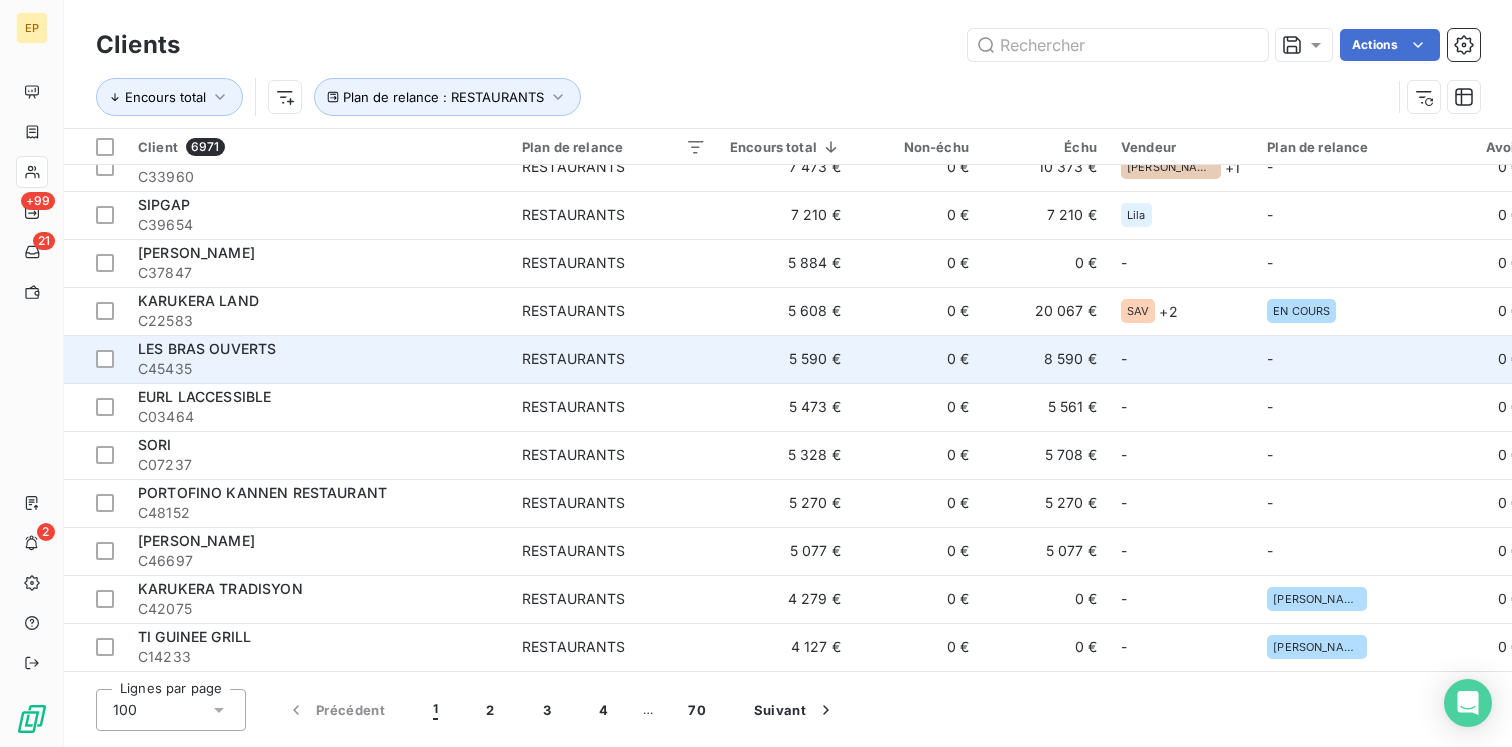 click on "C45435" at bounding box center [318, 369] 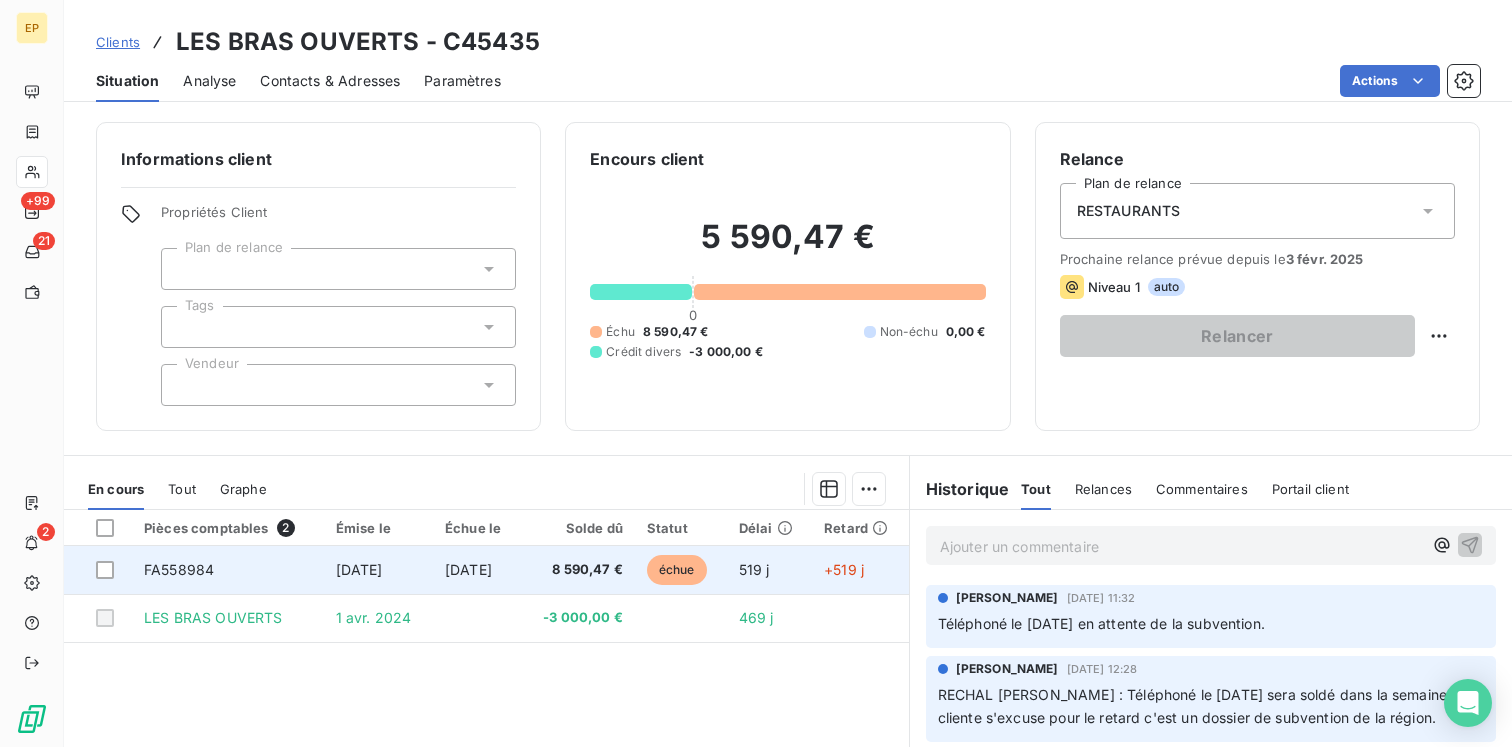 click on "[DATE]" at bounding box center (359, 569) 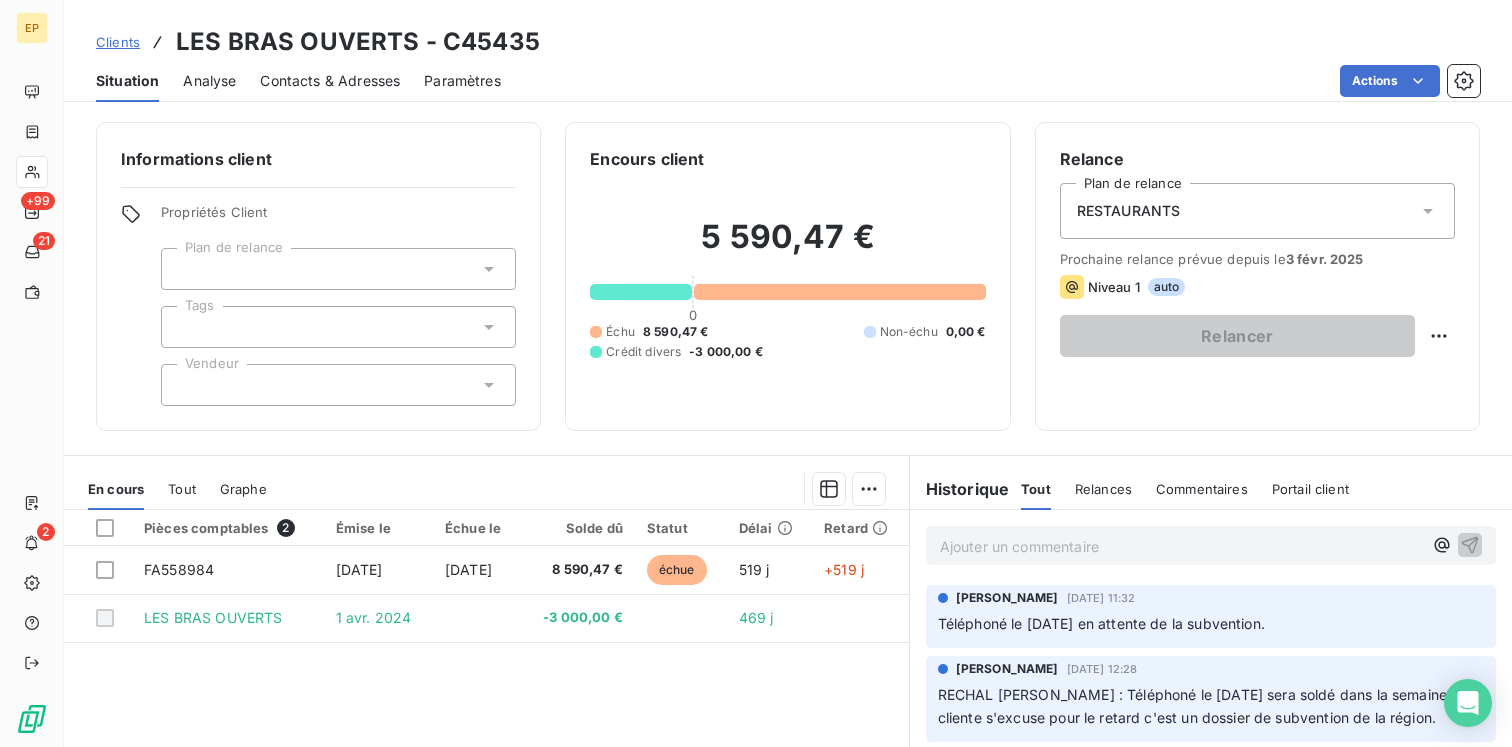 click at bounding box center (338, 385) 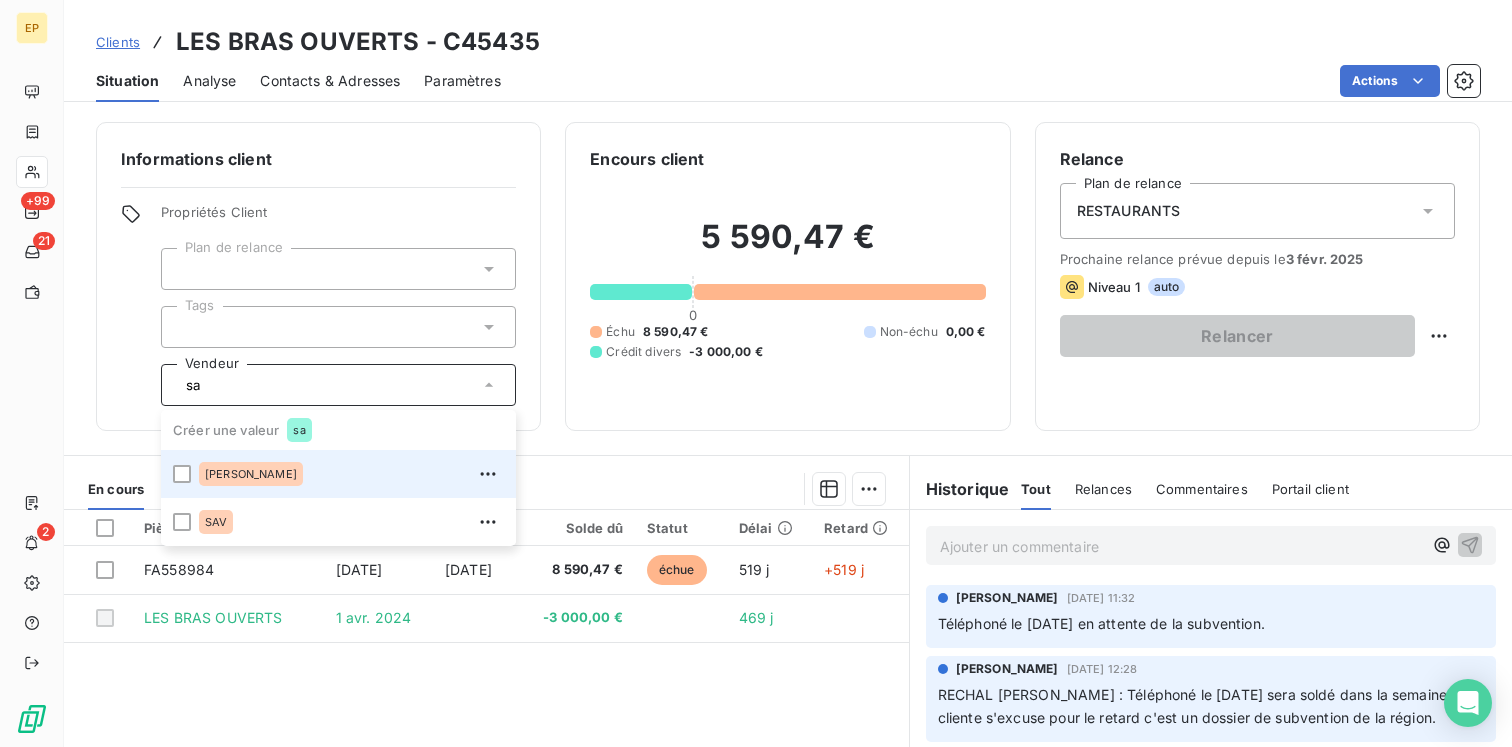 click on "[PERSON_NAME]" at bounding box center [351, 474] 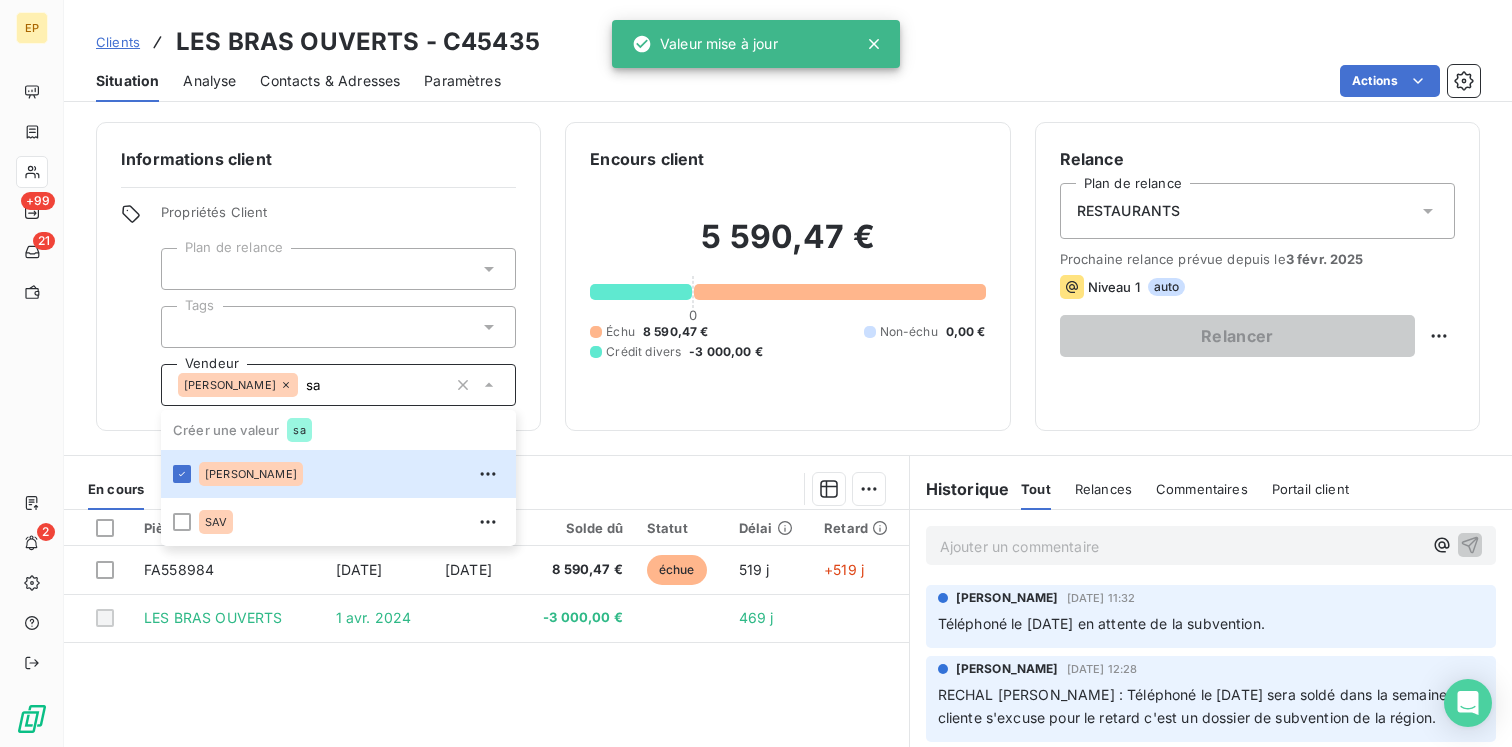 click on "Informations client Propriétés Client Plan de relance Tags Vendeur [PERSON_NAME] sa Créer une valeur   sa [PERSON_NAME] SAV Encours client   5 590,47 € 0 Échu 8 590,47 € Non-échu 0,00 €   Crédit divers -3 000,00 € Relance Plan de relance RESTAURANTS Prochaine relance prévue depuis le  [DATE] Niveau 1 auto Relancer En cours Tout Graphe Pièces comptables 2 Émise le Échue le Solde dû Statut Délai   Retard   FA558984 [DATE] [DATE] 8 590,47 € échue 519 j +519 j LES BRAS OUVERTS  [DATE] -3 000,00 € 469 j Lignes par page 25 Précédent 1 Suivant Historique Tout Relances Commentaires Portail client Tout Relances Commentaires Portail client Ajouter un commentaire ﻿ [PERSON_NAME] RECHAL [DATE] 11:32 Téléphoné le [DATE] en attente de la subvention. [PERSON_NAME] LEGENCE [DATE] 12:28 RECHAL [PERSON_NAME] : Téléphoné le [DATE] sera soldé dans la semaine. La cliente s'excuse pour le retard c'est un dossier de subvention de la région. Email Niveau 2 Email  :" at bounding box center [788, 428] 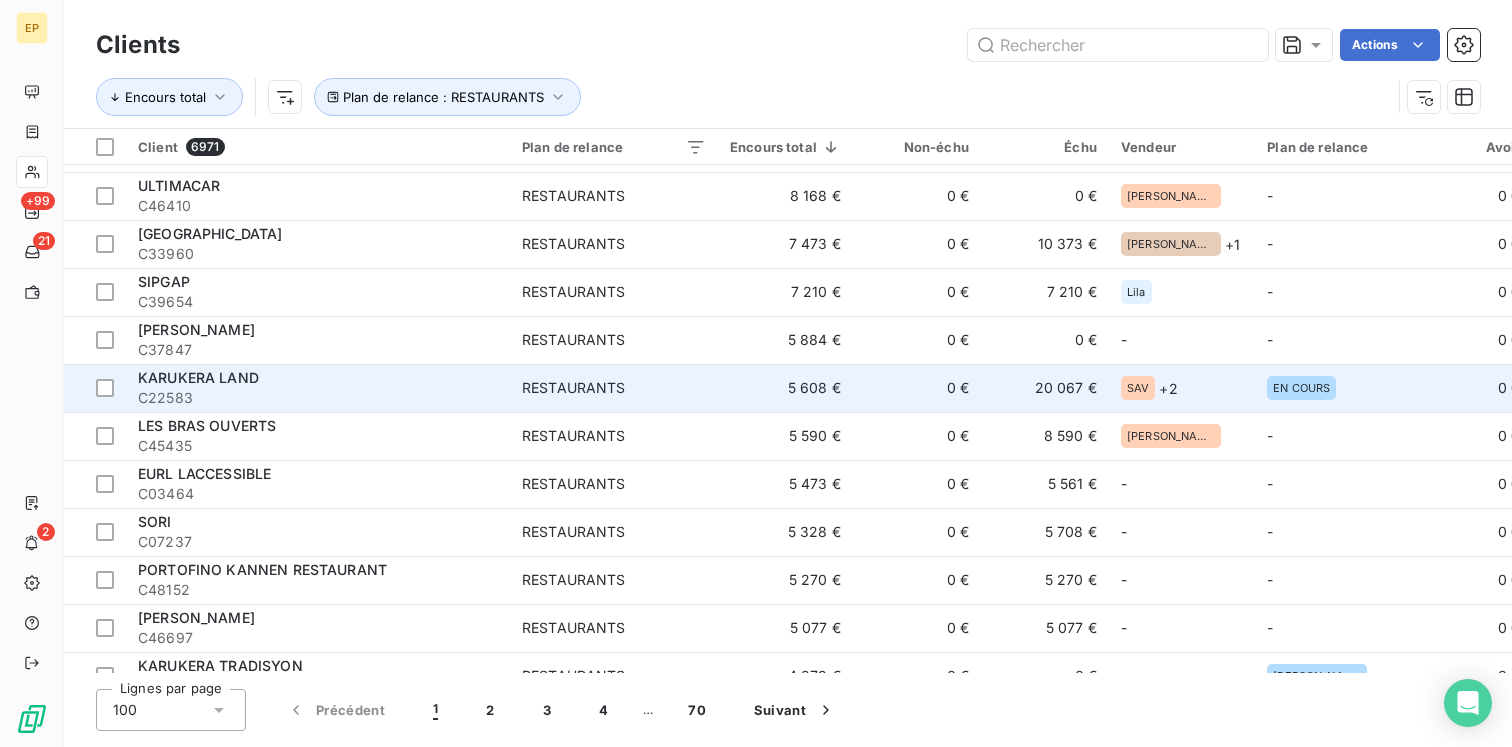 scroll, scrollTop: 860, scrollLeft: 0, axis: vertical 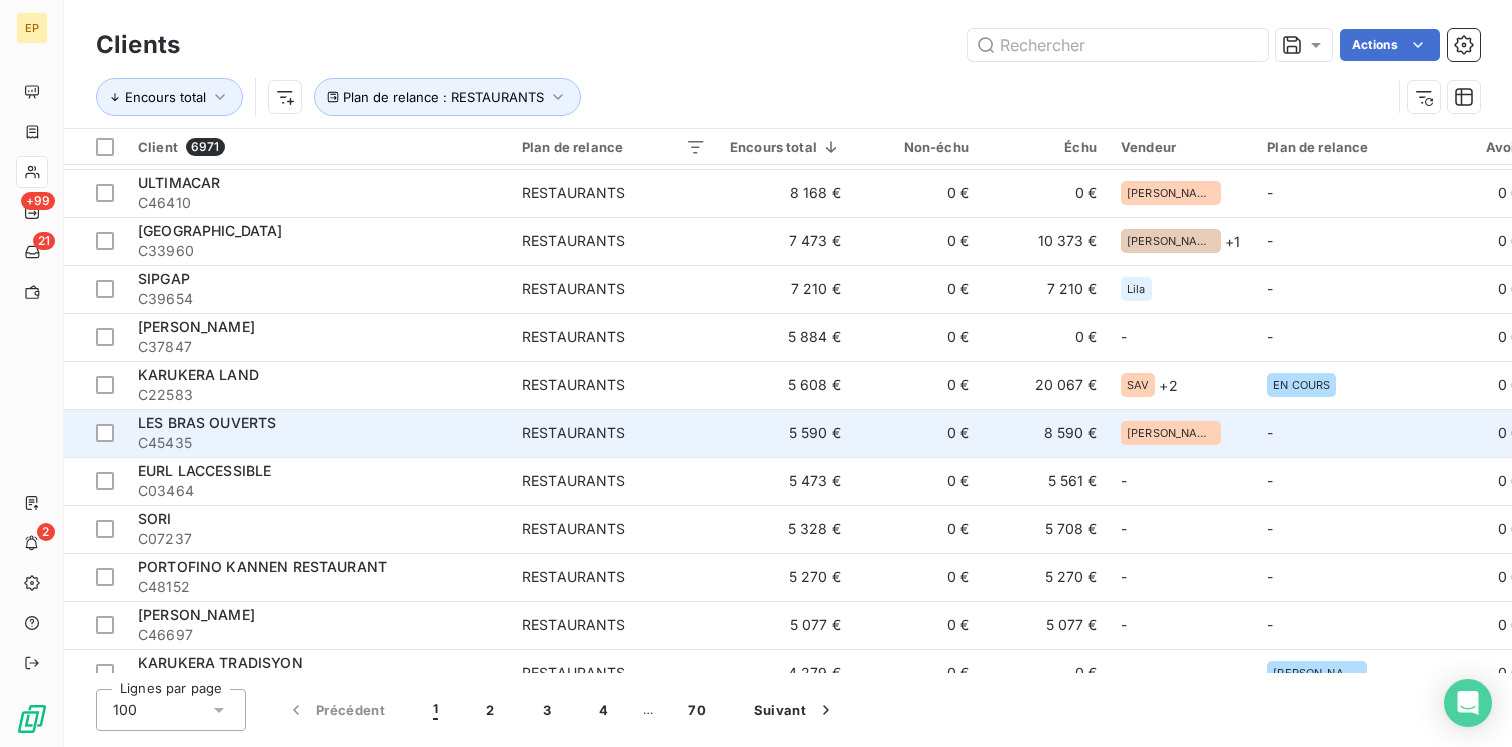 click on "C45435" at bounding box center (318, 443) 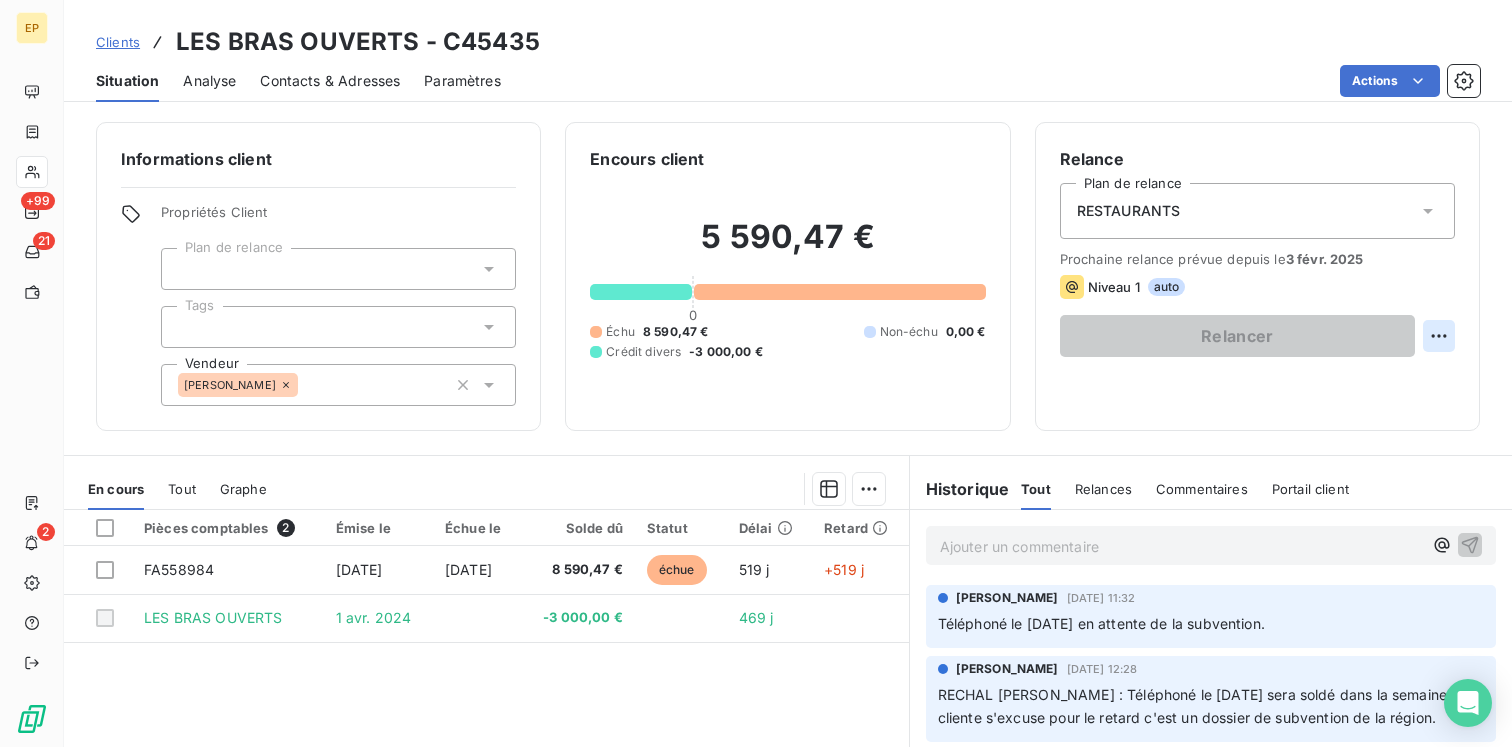 click on "EP +99 21 2 Clients LES BRAS OUVERTS  - C45435 Situation Analyse Contacts & Adresses Paramètres Actions Informations client Propriétés Client Plan de relance Tags Vendeur [PERSON_NAME] Encours client   5 590,47 € 0 Échu 8 590,47 € Non-échu 0,00 €   Crédit divers -3 000,00 € Relance Plan de relance RESTAURANTS Prochaine relance prévue depuis le  [DATE] Niveau 1 auto Relancer En cours Tout Graphe Pièces comptables 2 Émise le Échue le Solde dû Statut Délai   Retard   FA558984 [DATE] [DATE] 8 590,47 € échue 519 j +519 j LES BRAS OUVERTS  [DATE] -3 000,00 € 469 j Lignes par page 25 Précédent 1 Suivant Historique Tout Relances Commentaires Portail client Tout Relances Commentaires Portail client Ajouter un commentaire ﻿ [PERSON_NAME] RECHAL [DATE] 11:32 Téléphoné le [DATE] en attente de la subvention. [PERSON_NAME] LEGENCE [DATE] 12:28 Email [DATE] 11:05 Niveau 2 noah [EMAIL_ADDRESS][DOMAIN_NAME] [DATE] 11:54 Email  :" at bounding box center (756, 373) 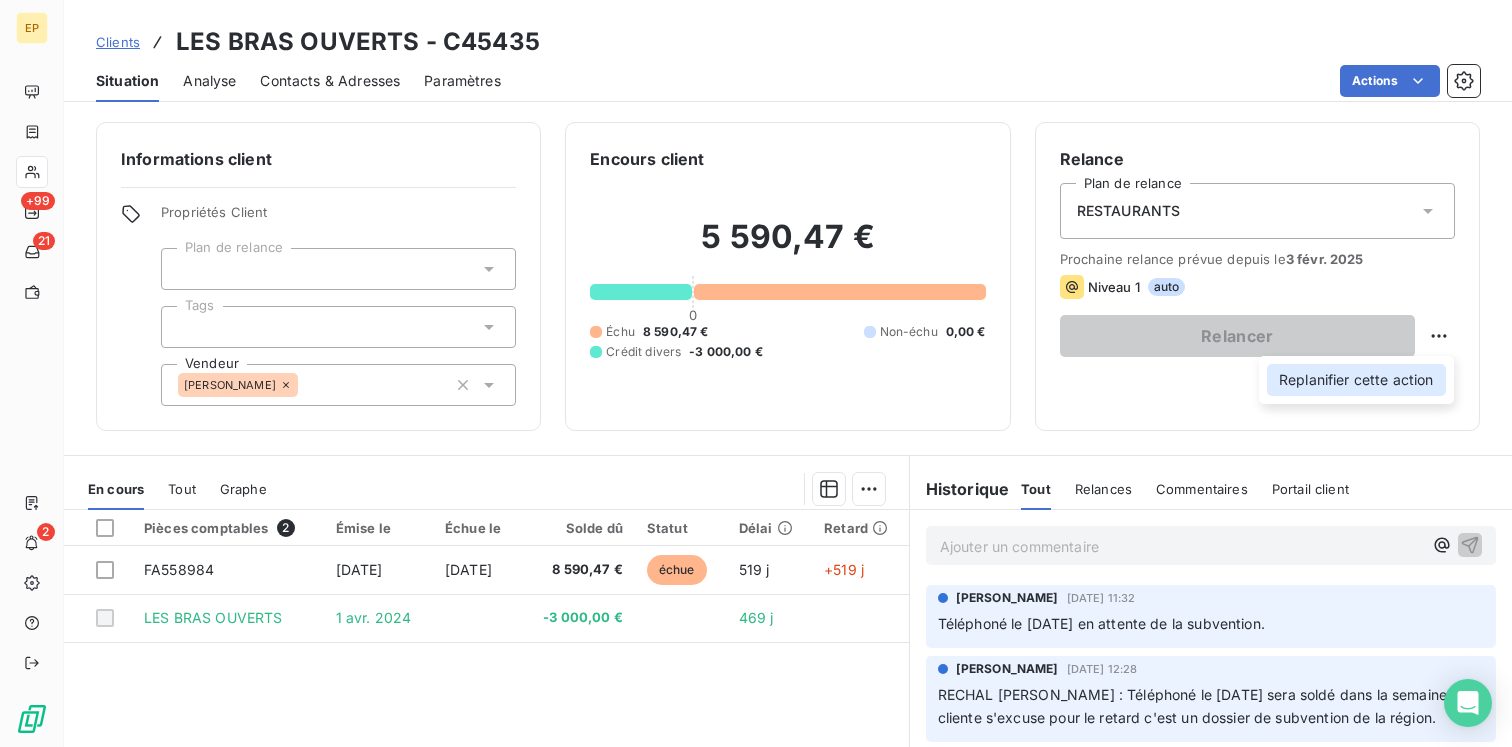 click on "Replanifier cette action" at bounding box center (1356, 380) 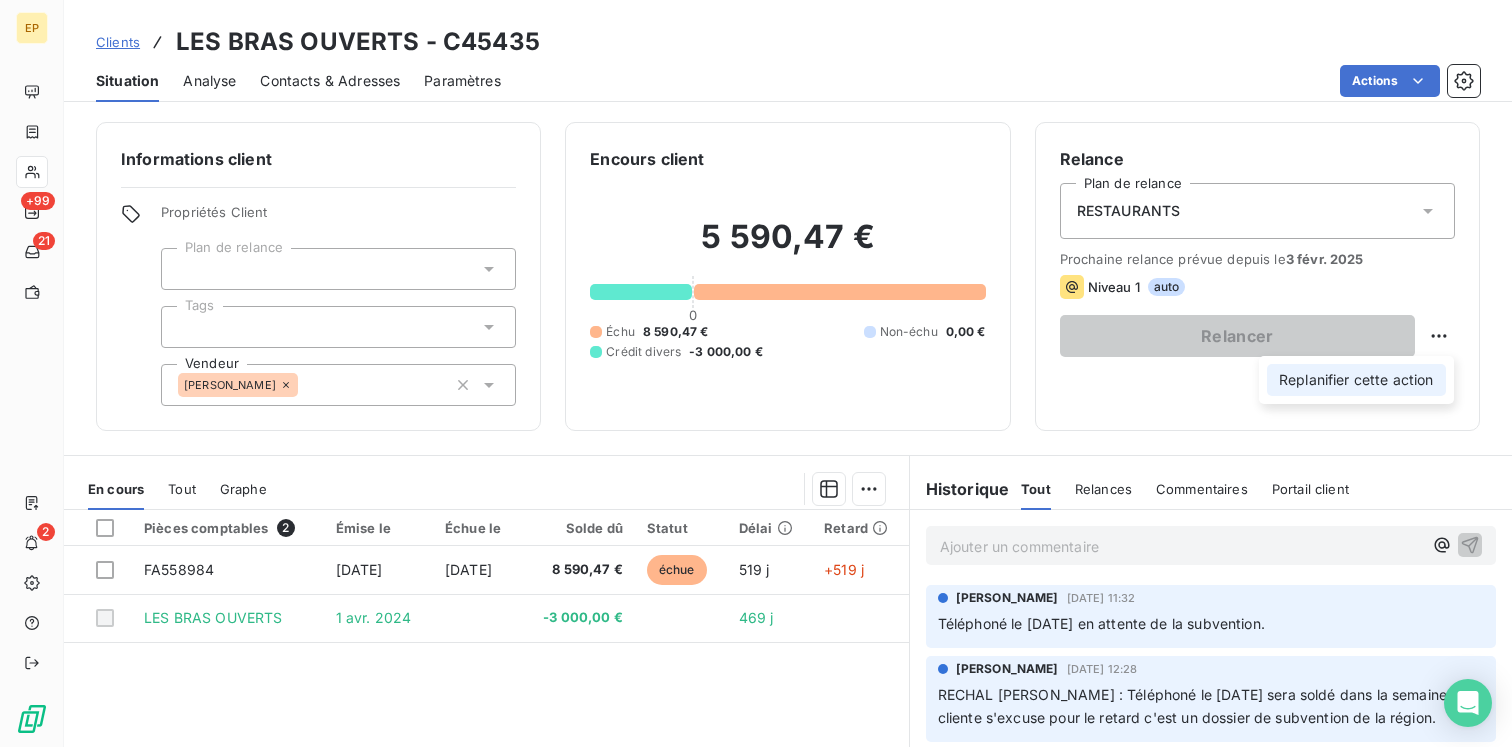 select on "6" 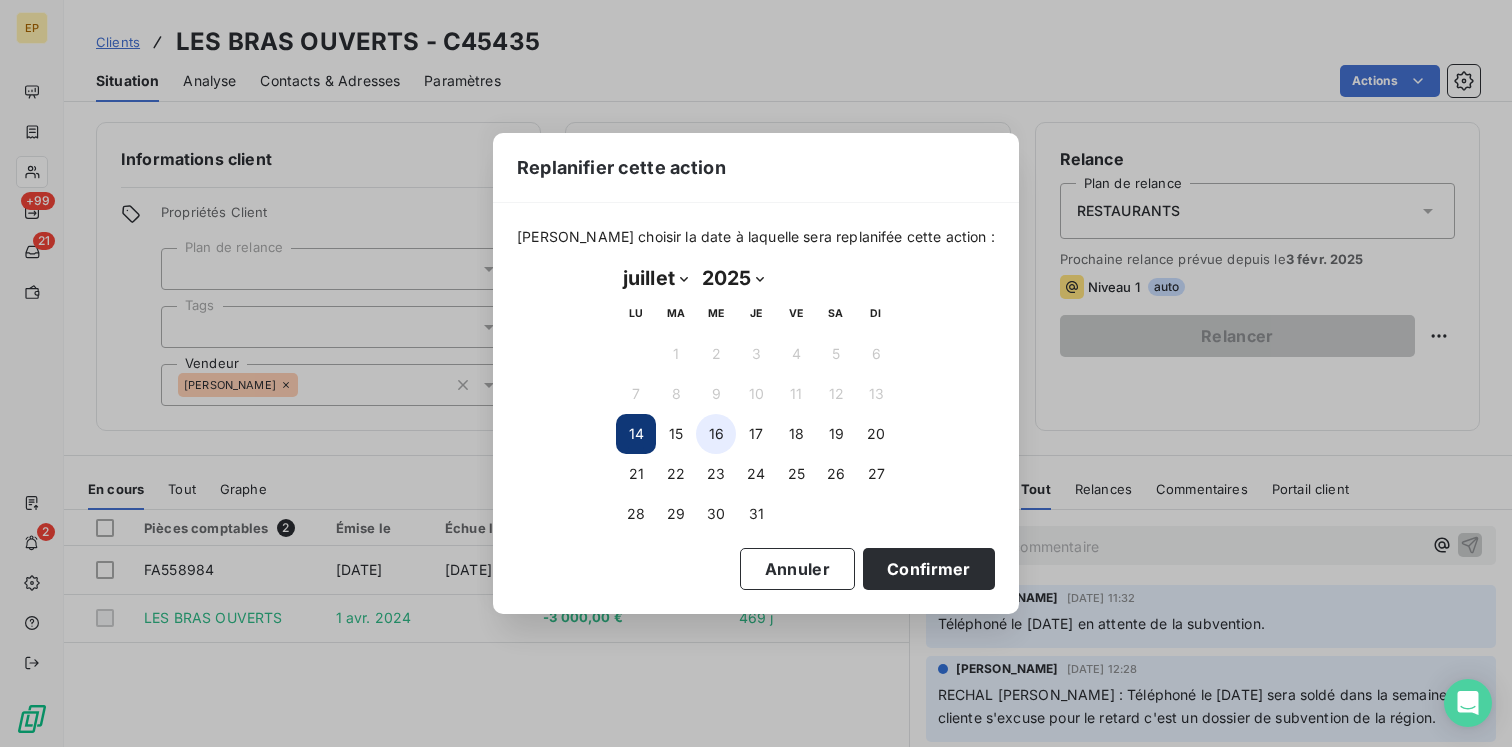 click on "16" at bounding box center [716, 434] 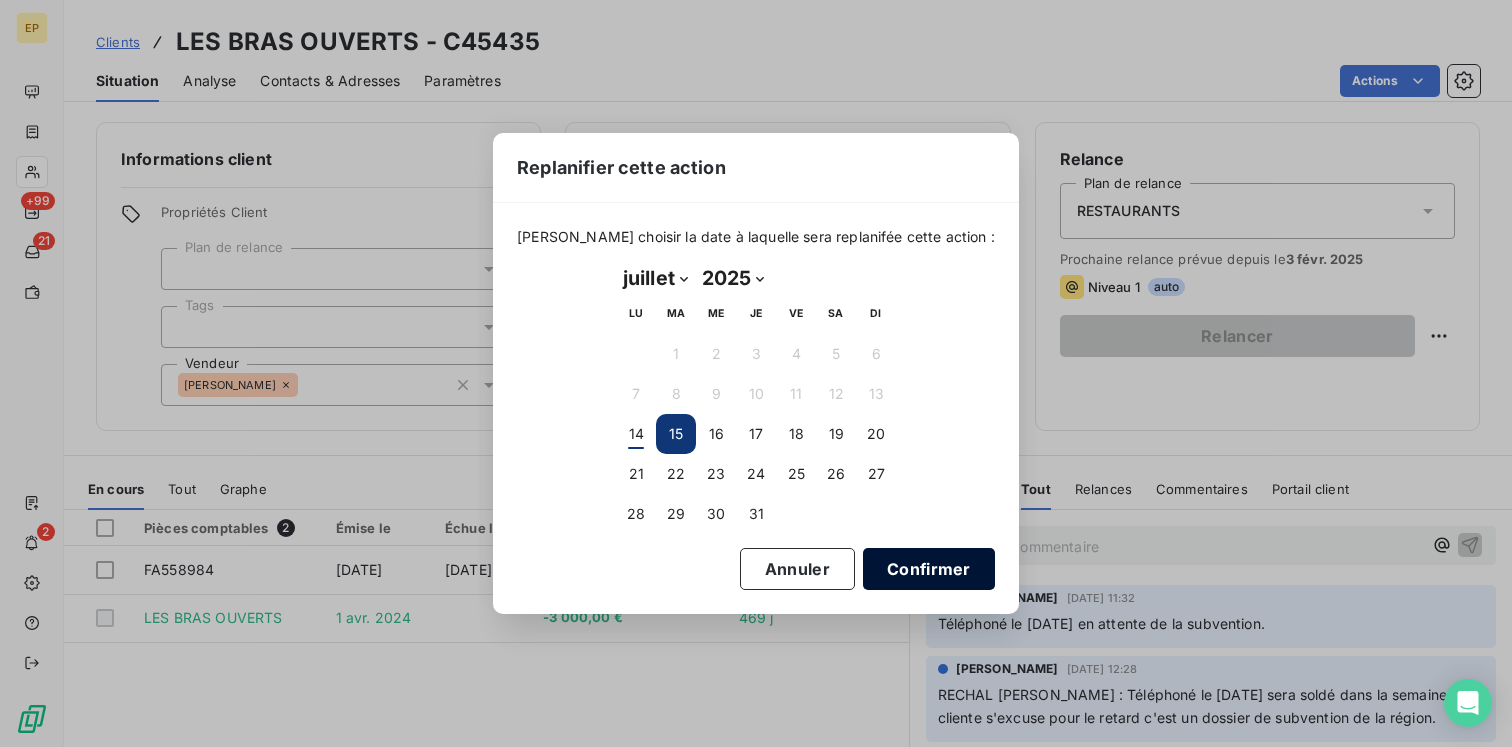 click on "Confirmer" at bounding box center [929, 569] 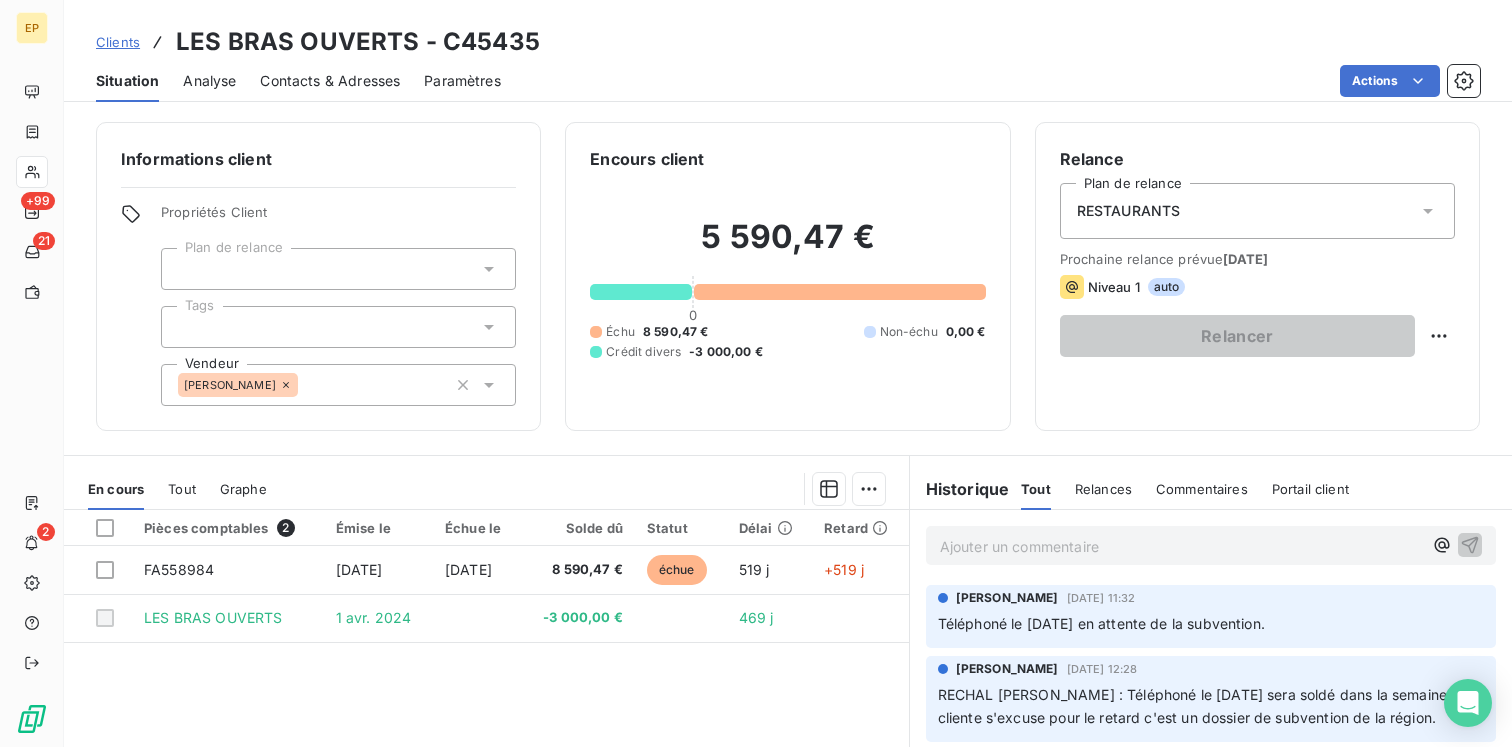 click on "Contacts & Adresses" at bounding box center [330, 81] 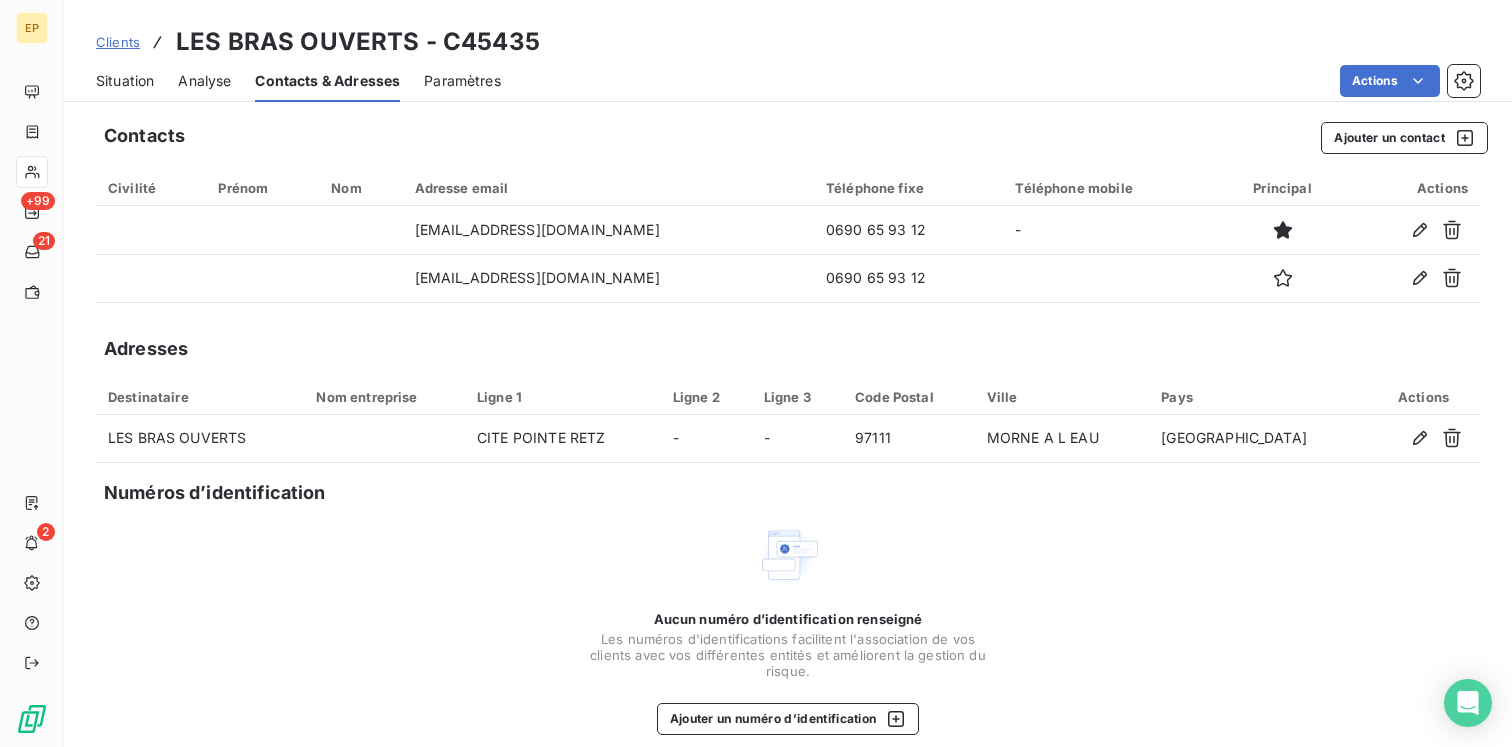 click on "Situation" at bounding box center [125, 81] 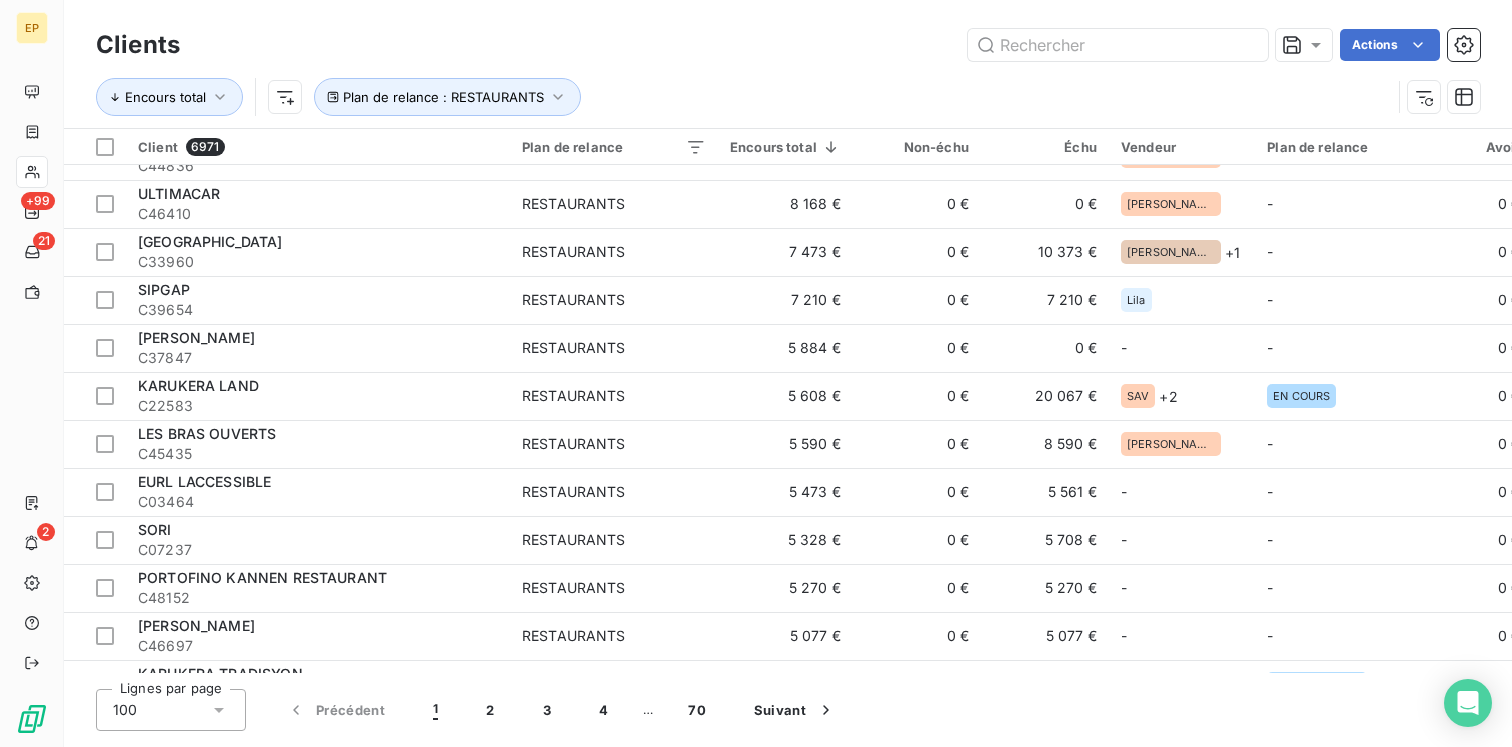 scroll, scrollTop: 874, scrollLeft: 0, axis: vertical 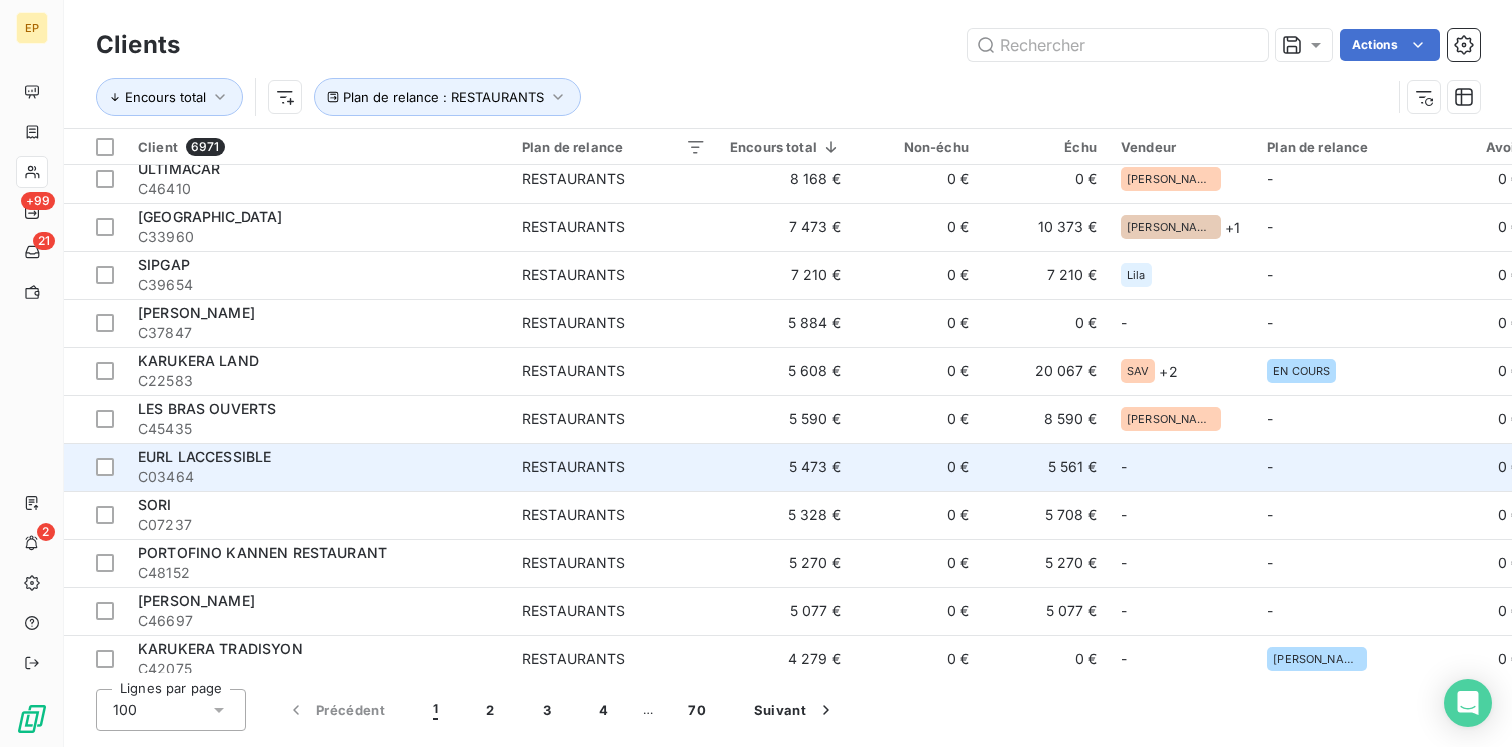 click on "RESTAURANTS" at bounding box center (614, 467) 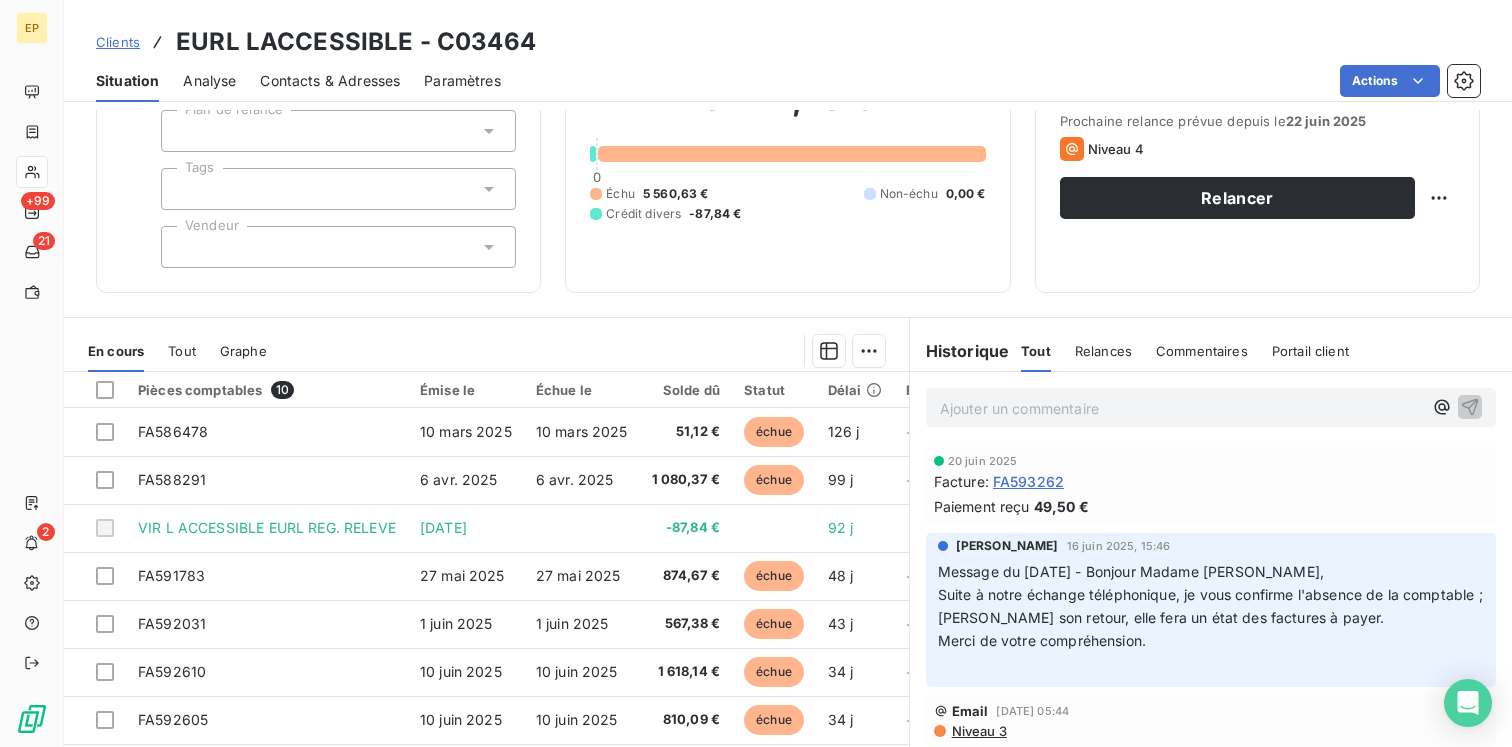 scroll, scrollTop: 208, scrollLeft: 0, axis: vertical 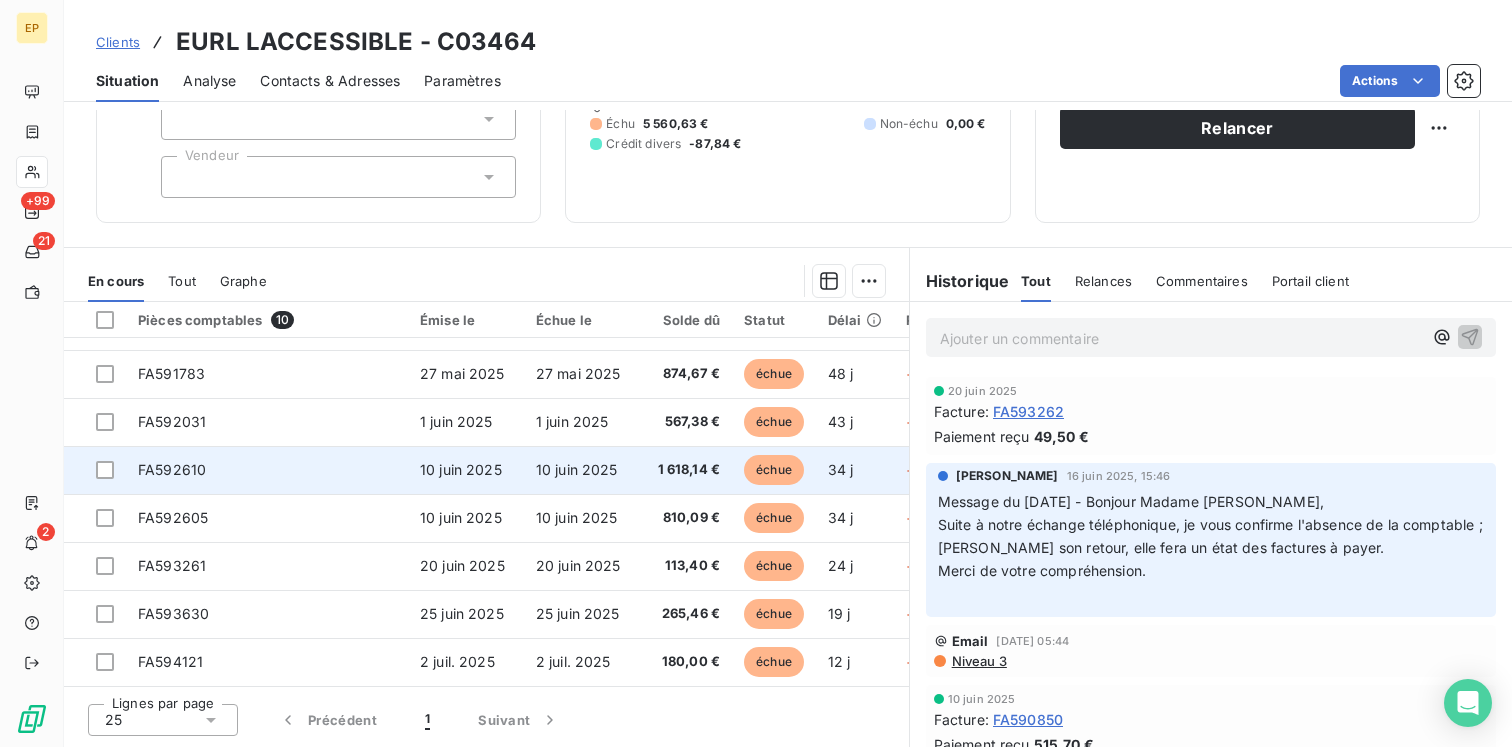 click on "10 juin 2025" at bounding box center (466, 470) 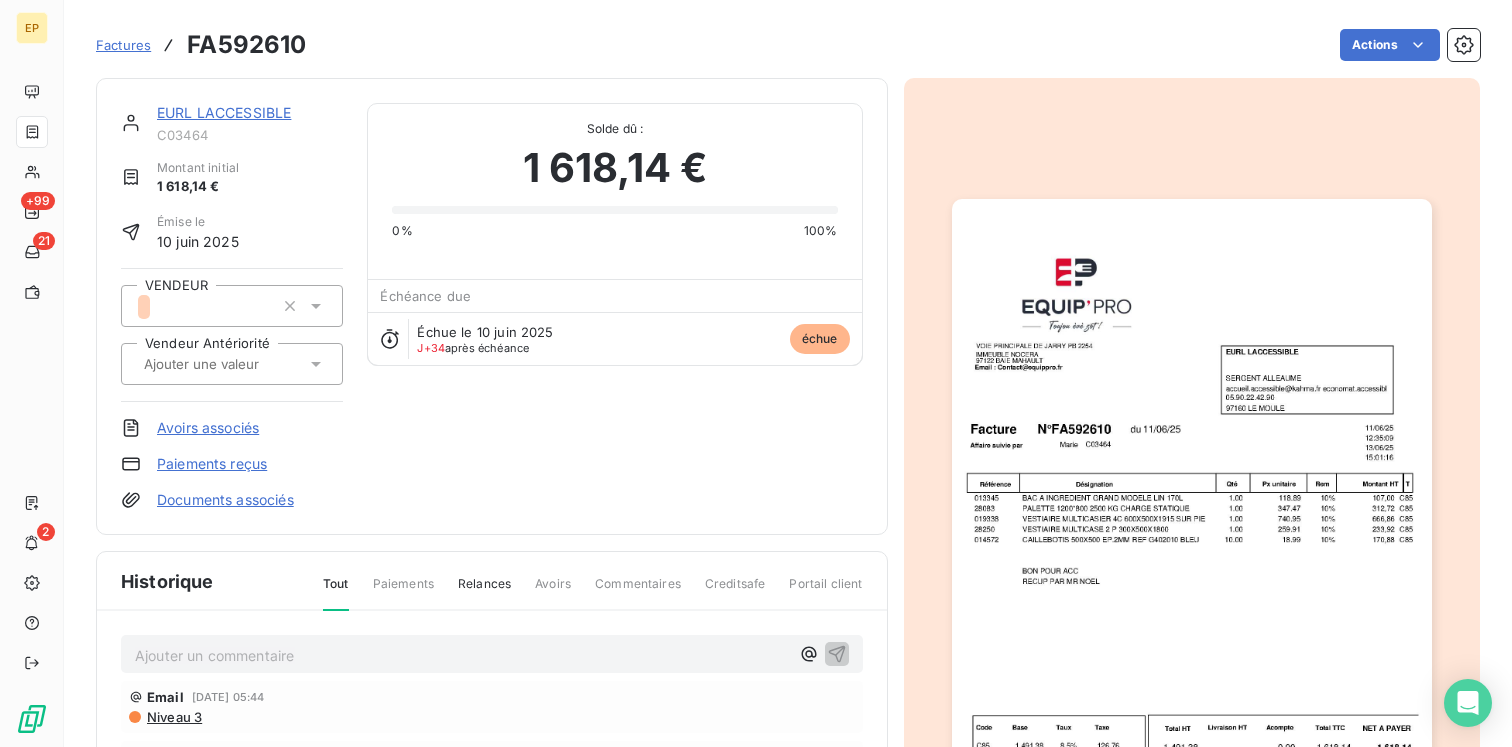 click 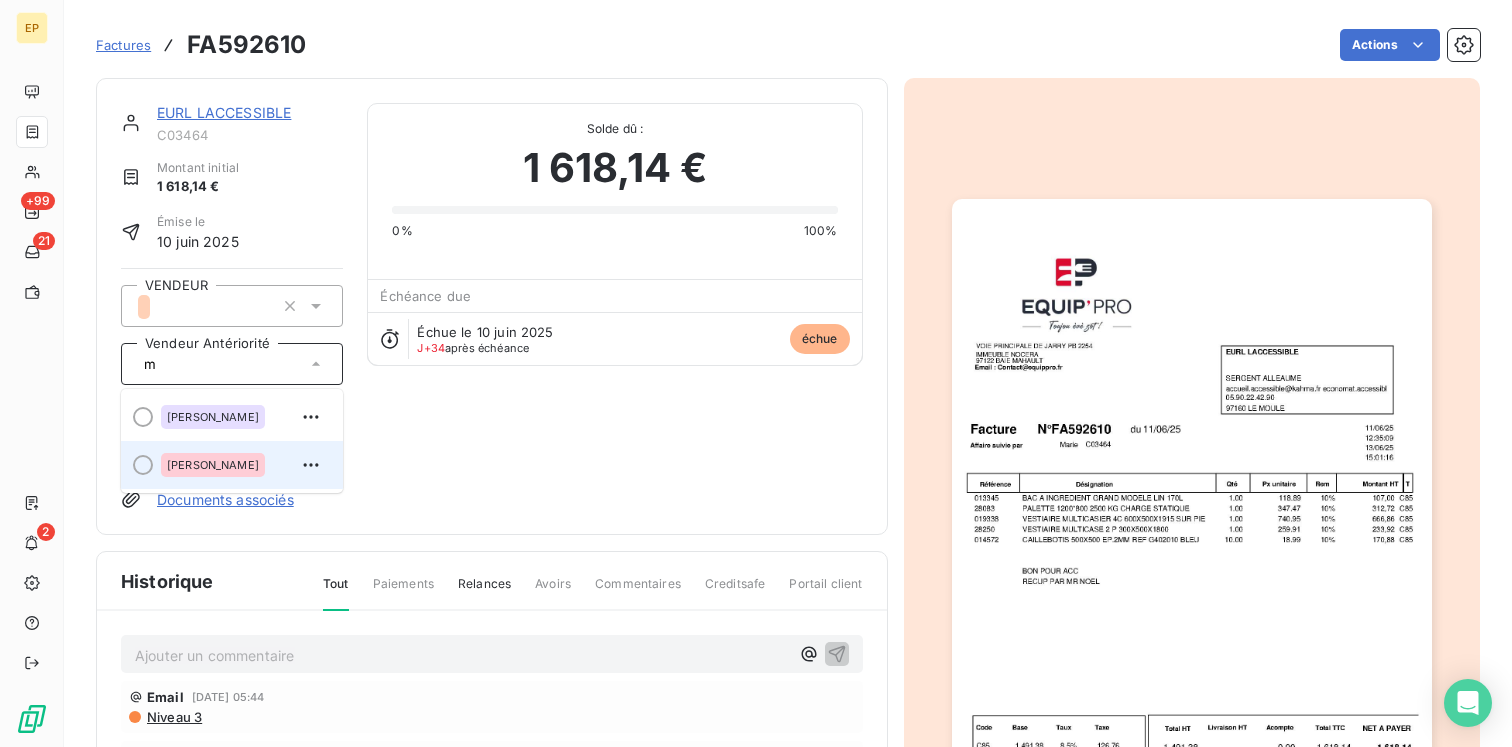 type on "m" 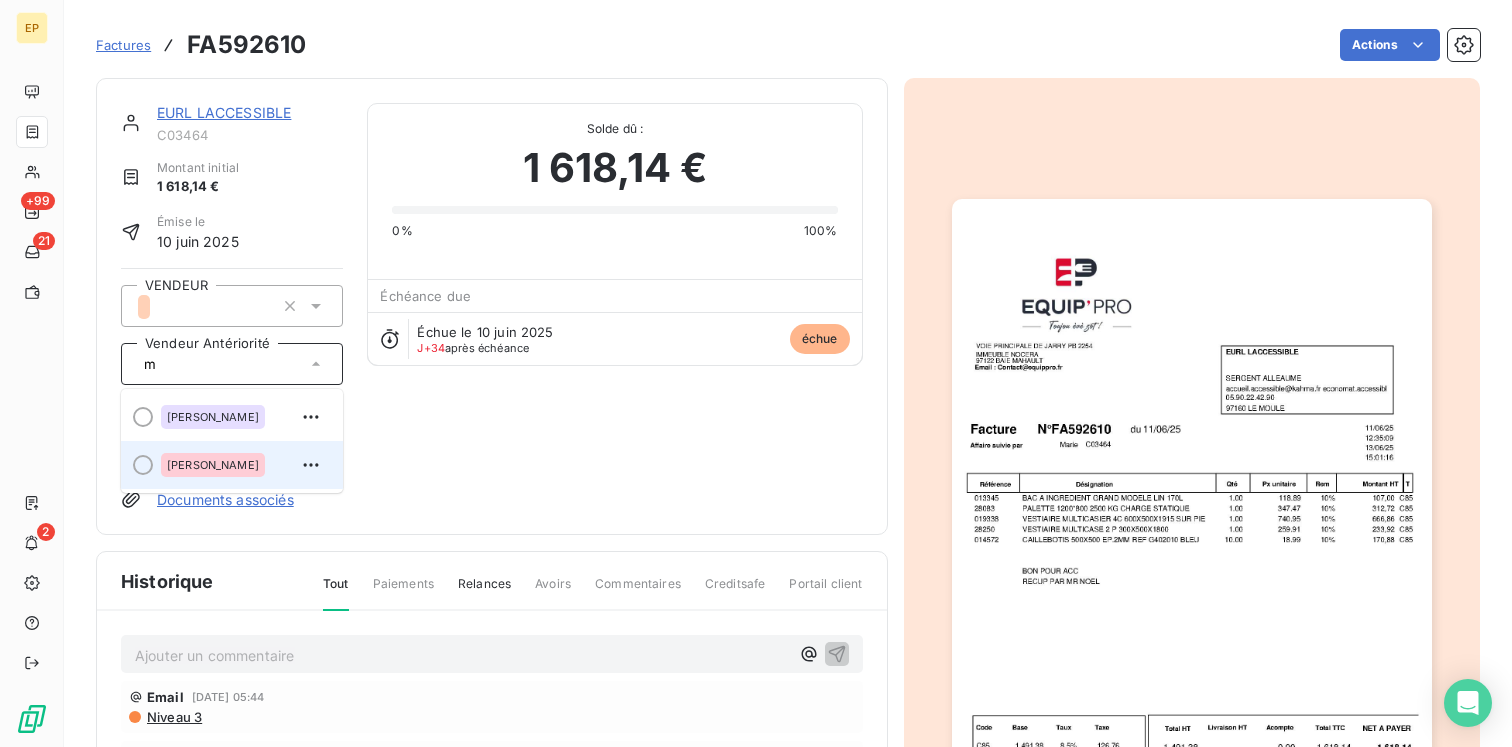 click on "[PERSON_NAME]" at bounding box center (213, 465) 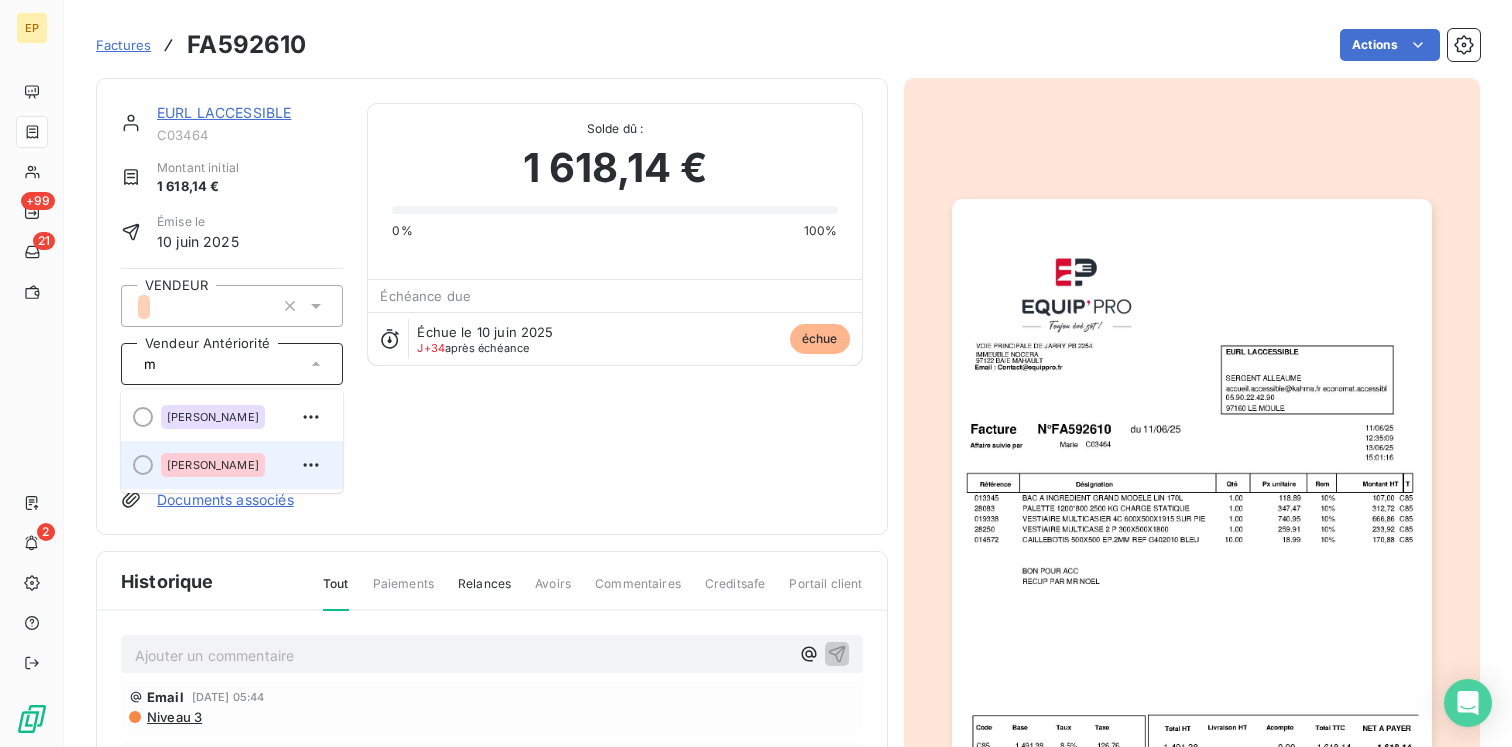 type 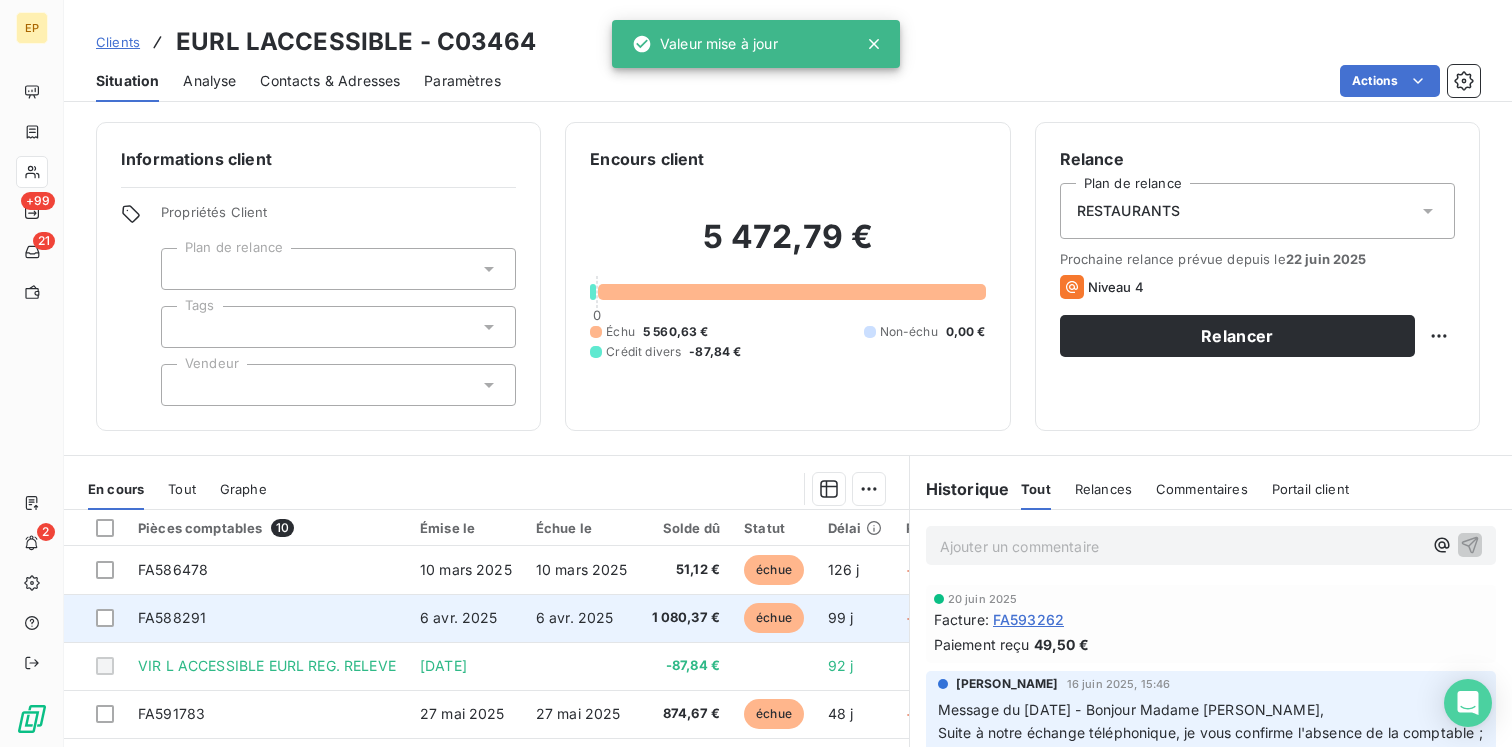scroll, scrollTop: 139, scrollLeft: 0, axis: vertical 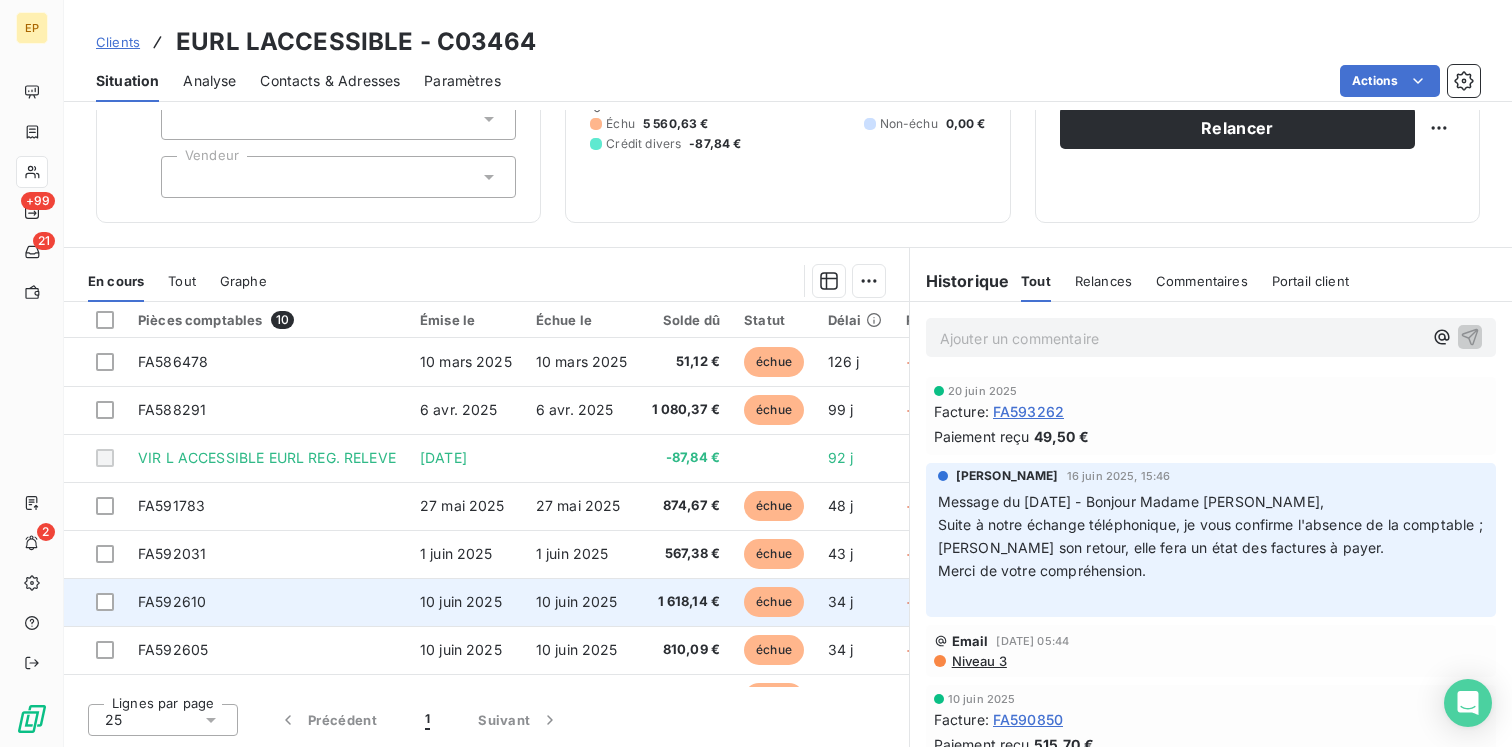 click on "10 juin 2025" at bounding box center (466, 602) 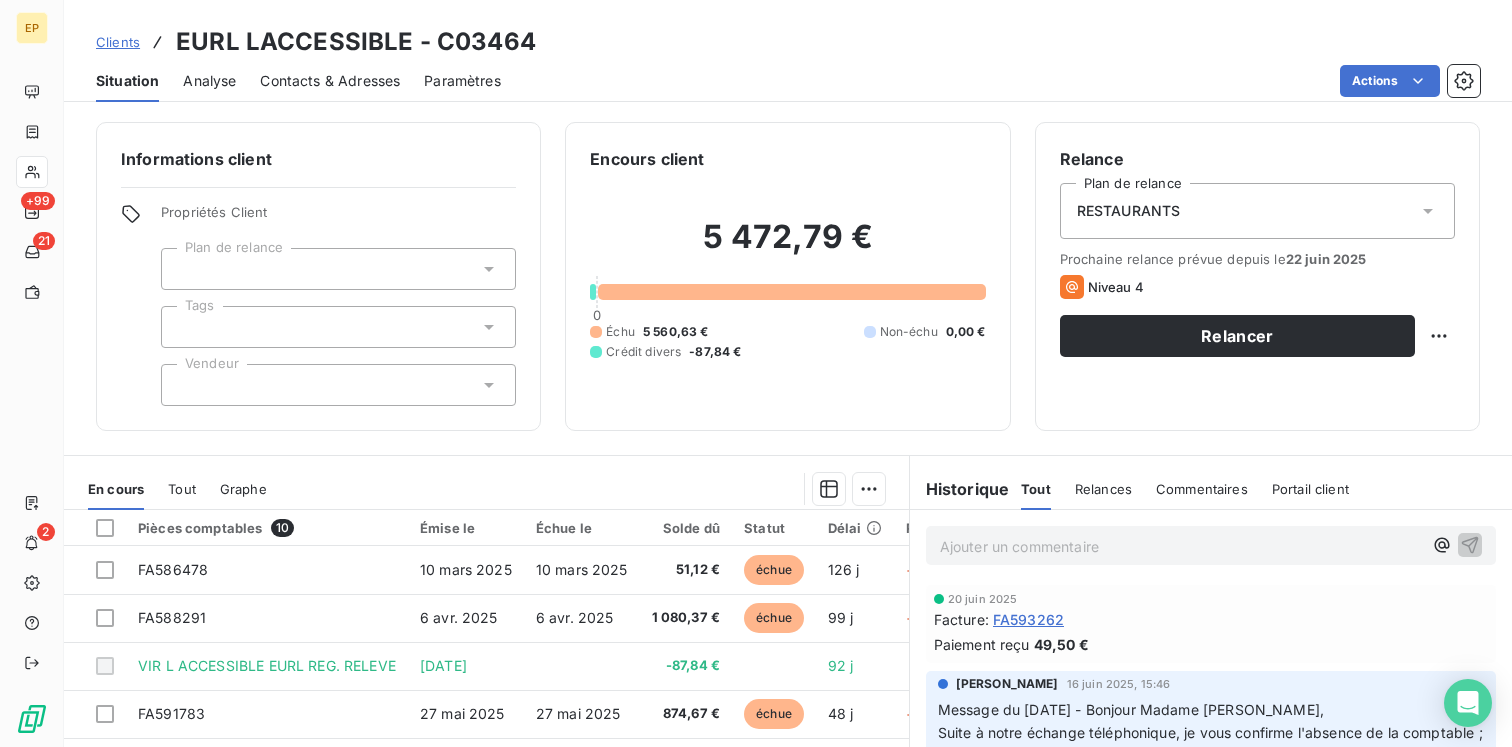 click at bounding box center [338, 385] 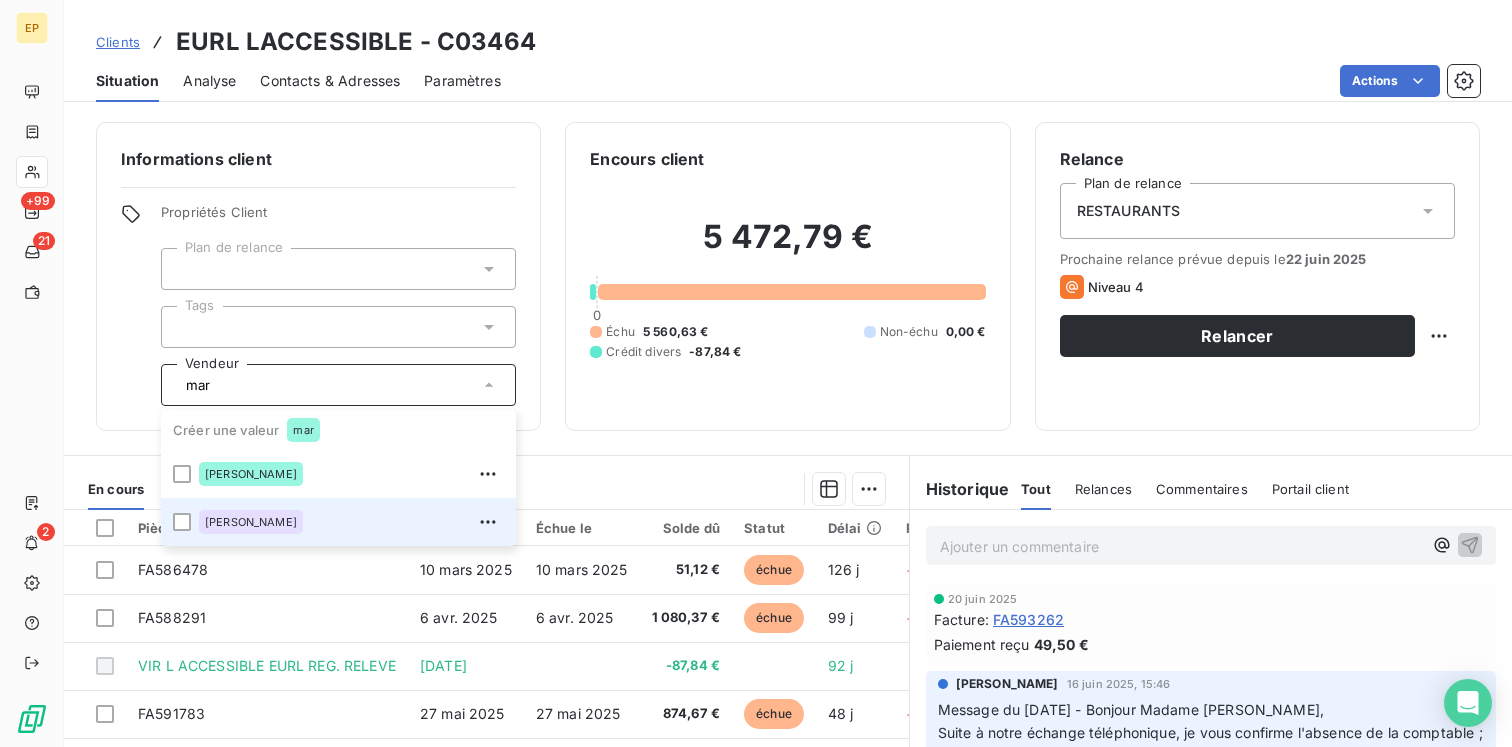 click on "[PERSON_NAME]" at bounding box center (351, 522) 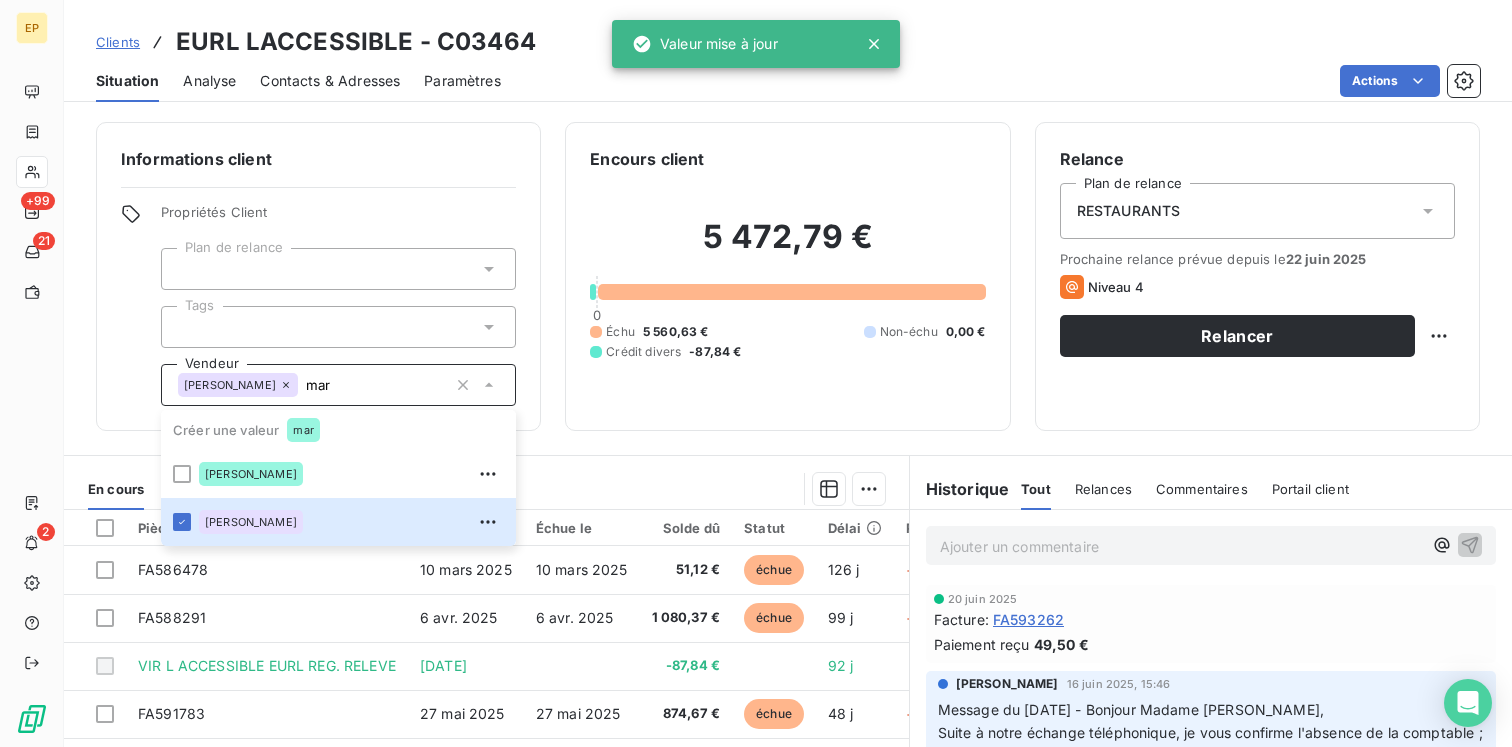 click on "Informations client Propriétés Client Plan de relance Tags Vendeur [PERSON_NAME] mar Créer une valeur   mar [PERSON_NAME]" at bounding box center (318, 276) 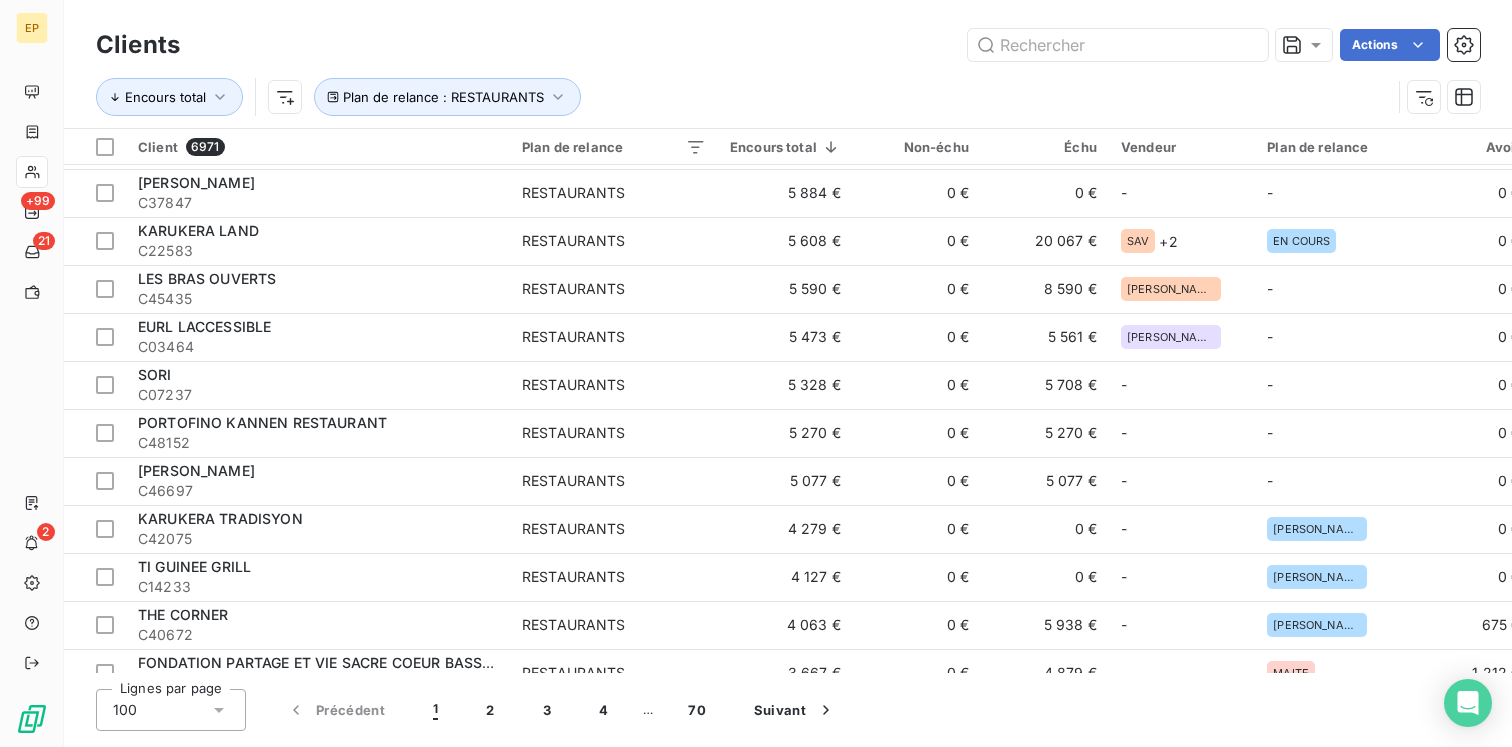 scroll, scrollTop: 1016, scrollLeft: 0, axis: vertical 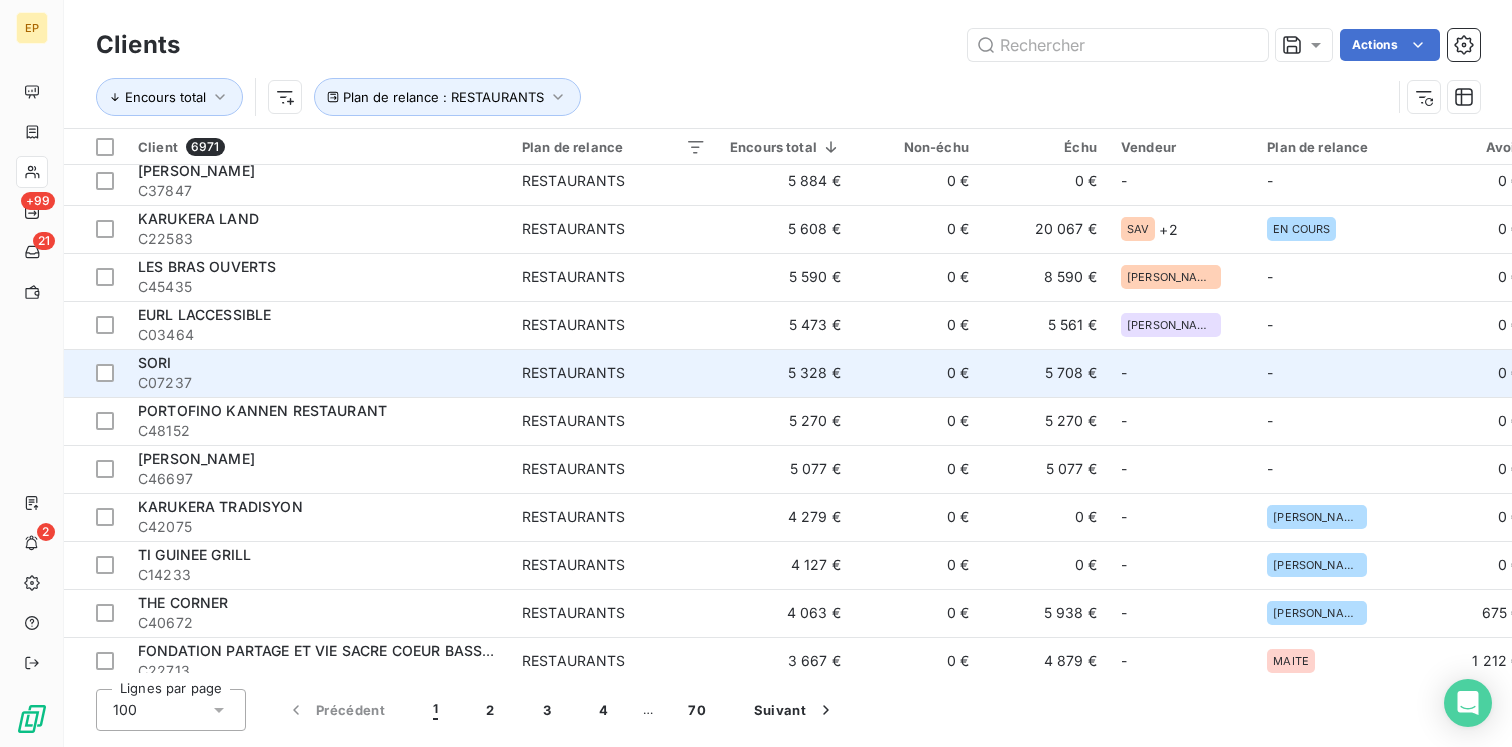 click on "C07237" at bounding box center [318, 383] 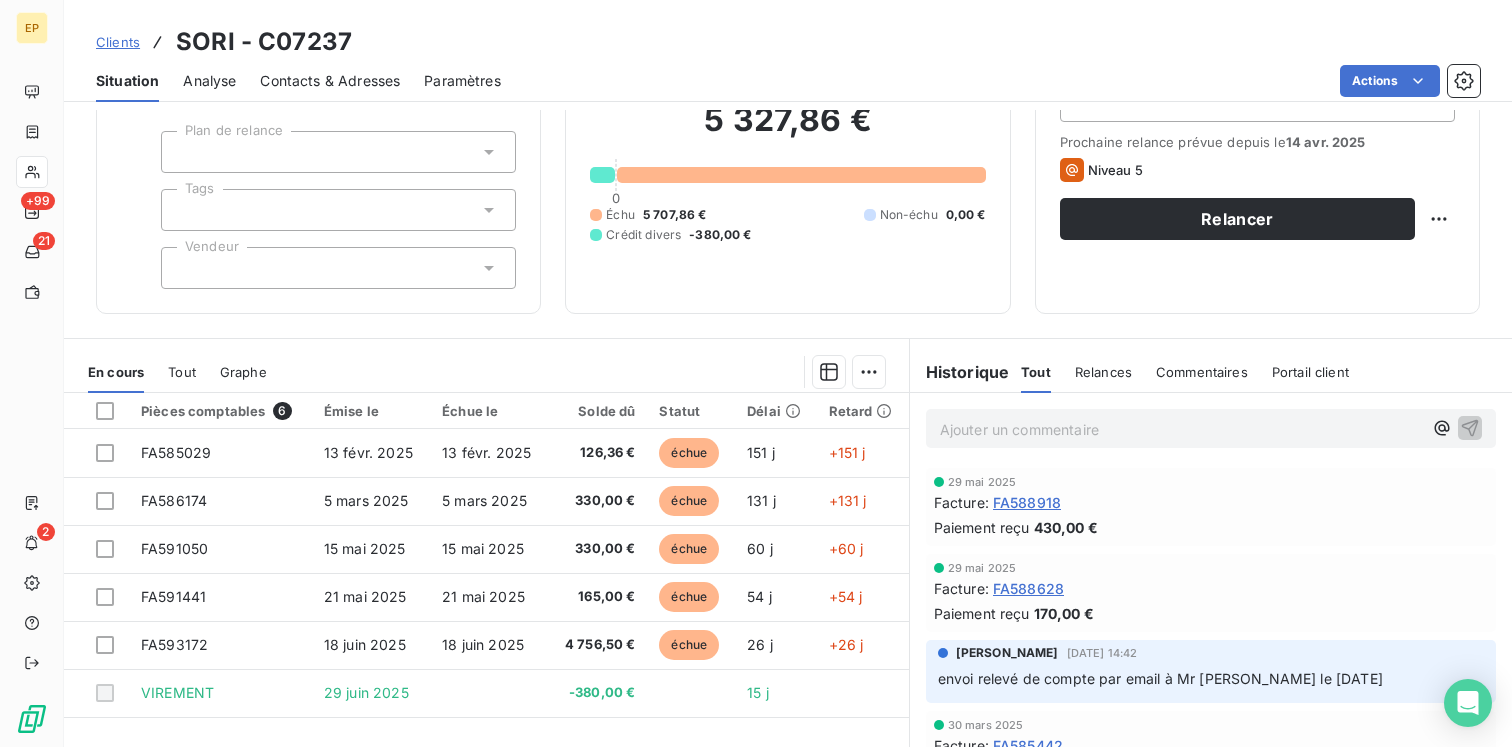 scroll, scrollTop: 208, scrollLeft: 0, axis: vertical 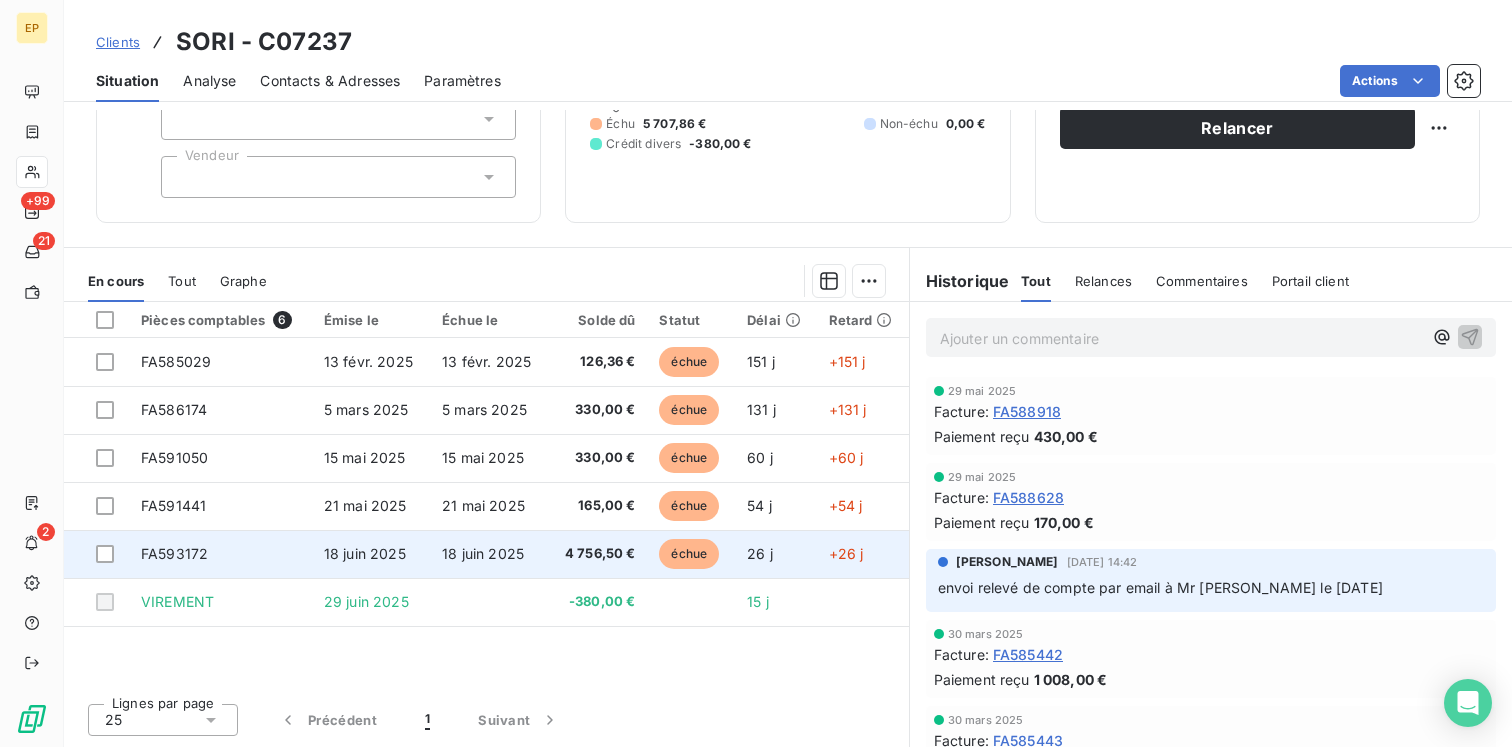 click on "18 juin 2025" at bounding box center [489, 554] 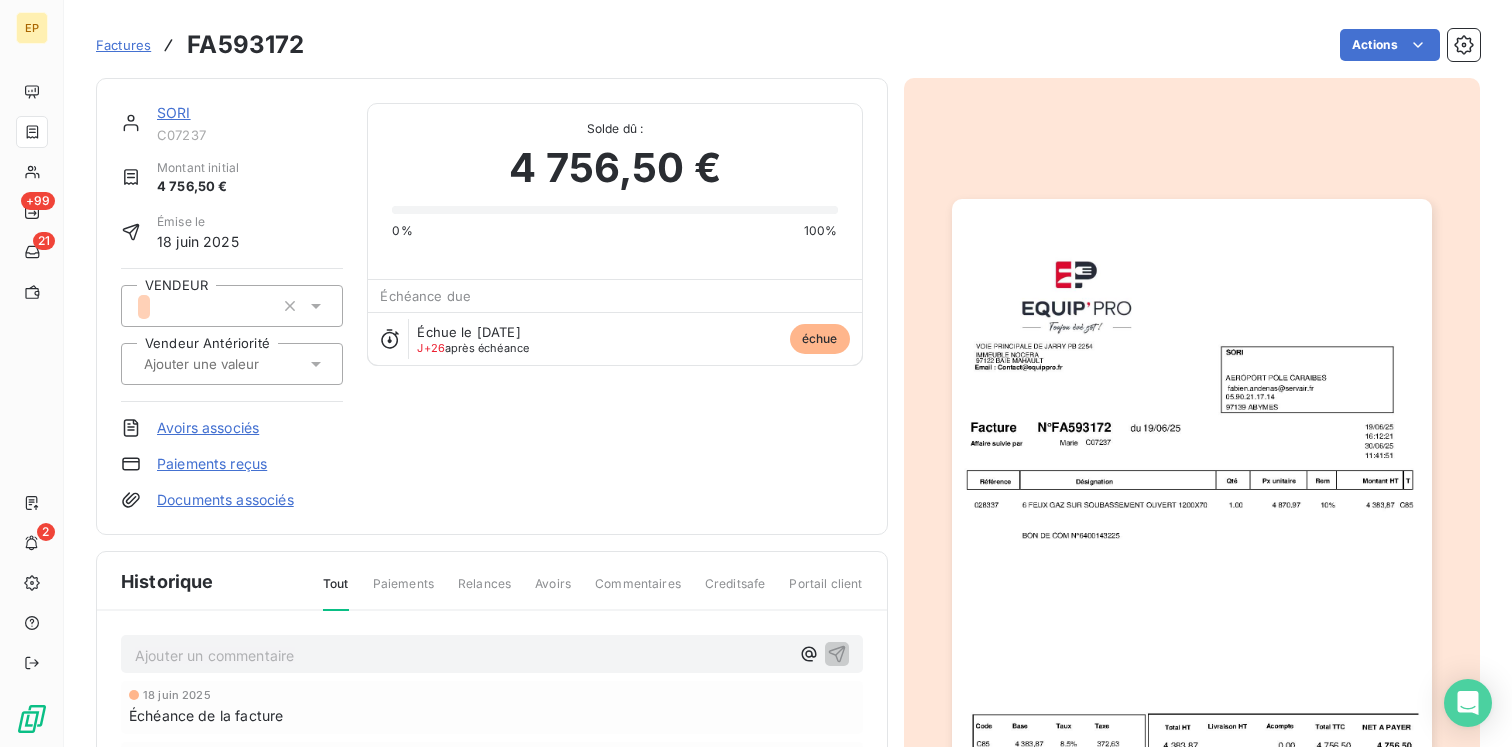 click at bounding box center [222, 364] 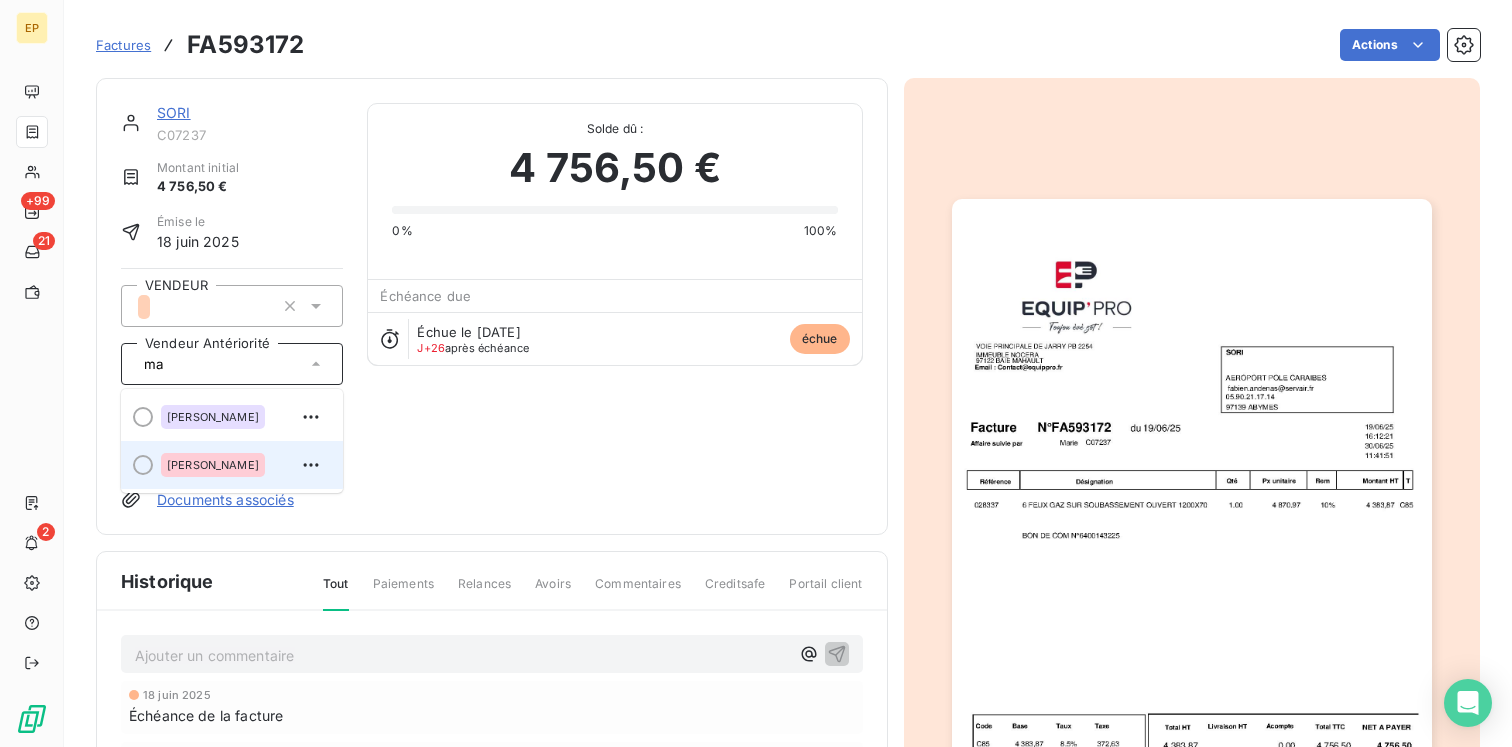 type on "ma" 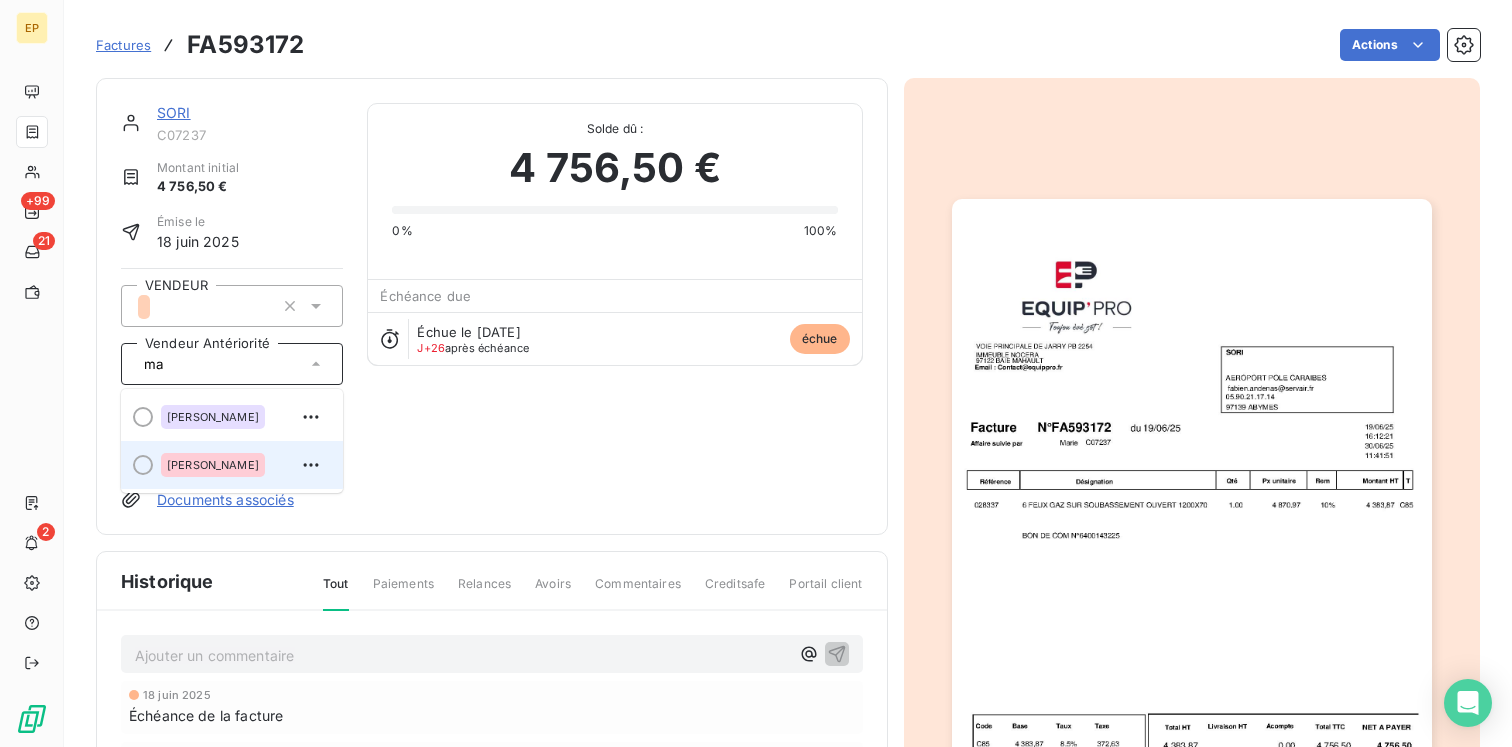 click on "[PERSON_NAME]" at bounding box center (213, 465) 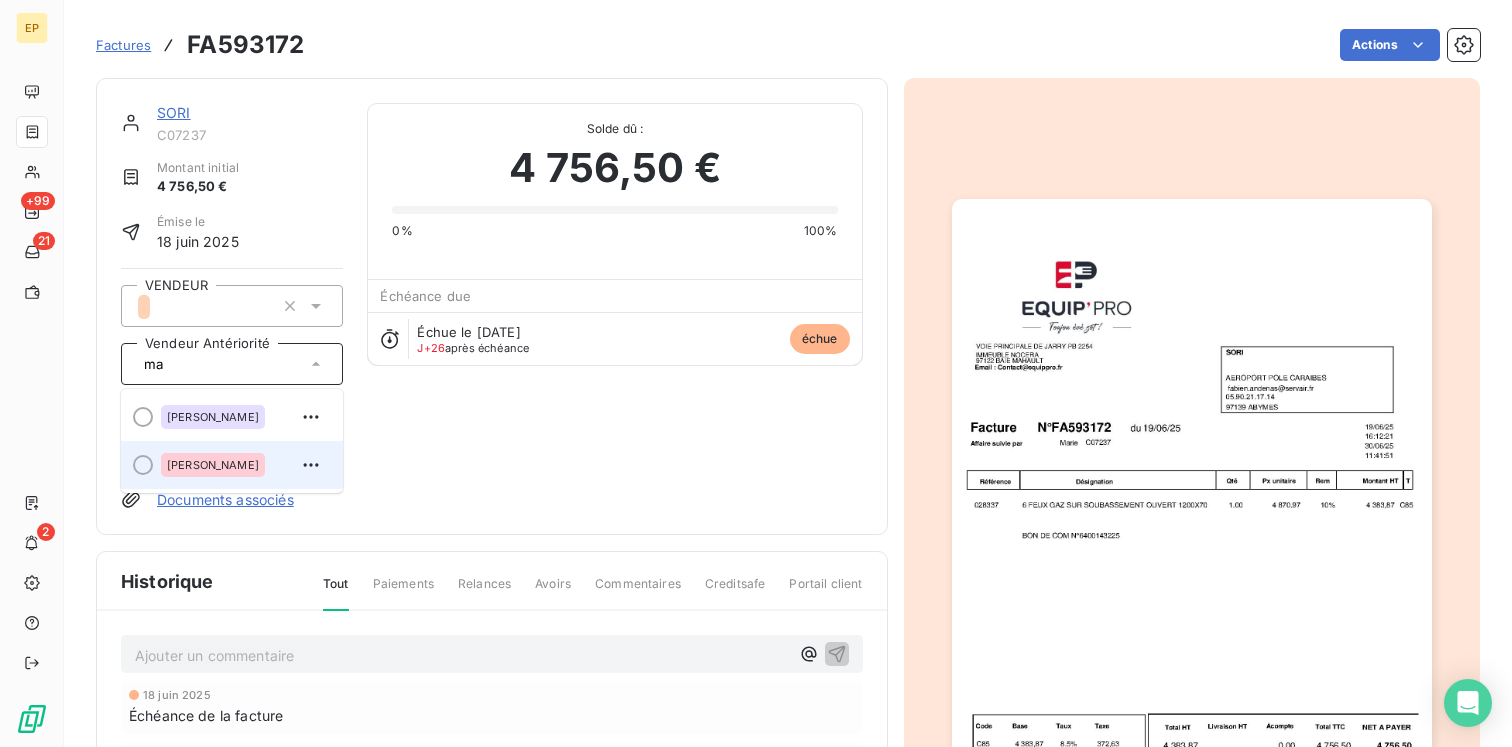 type 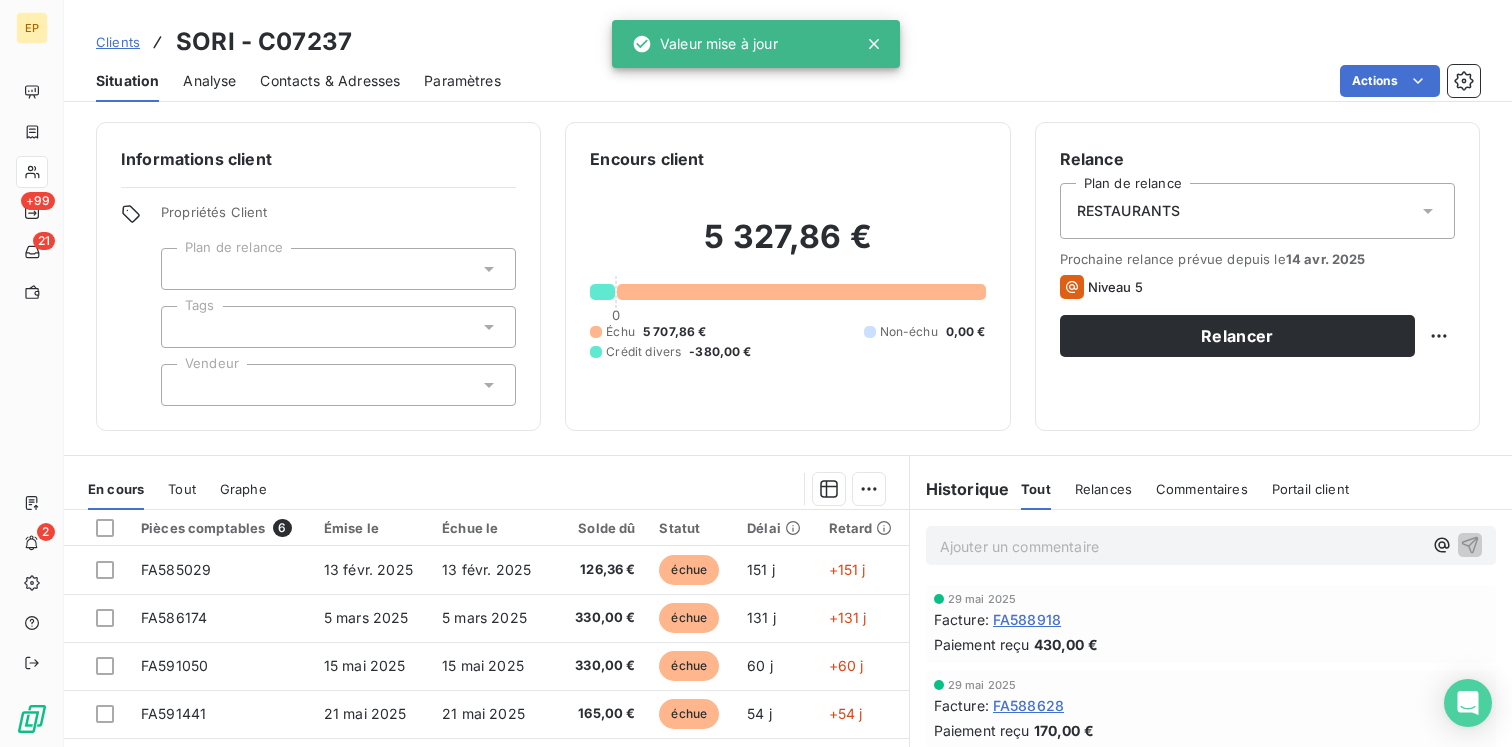 click at bounding box center (338, 385) 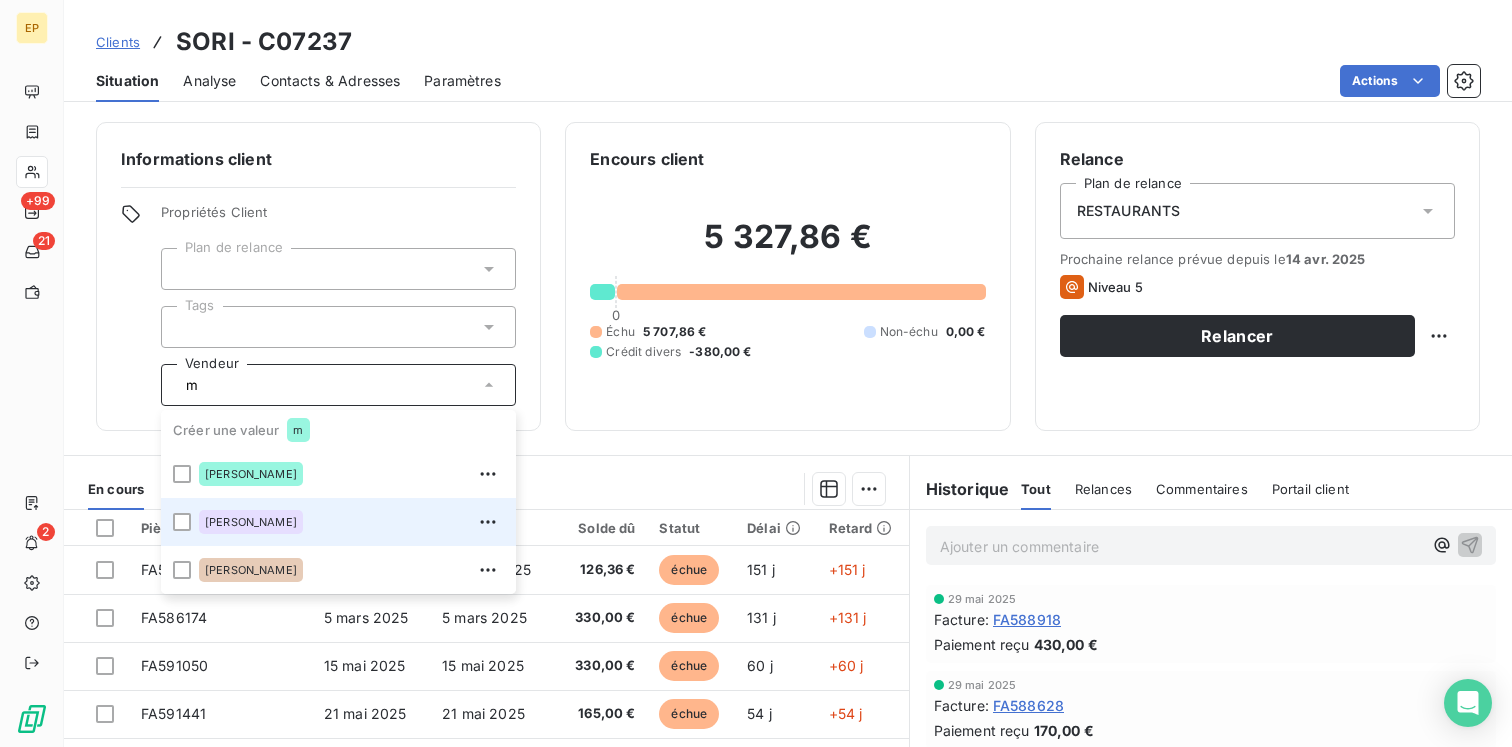 click on "[PERSON_NAME]" at bounding box center [251, 522] 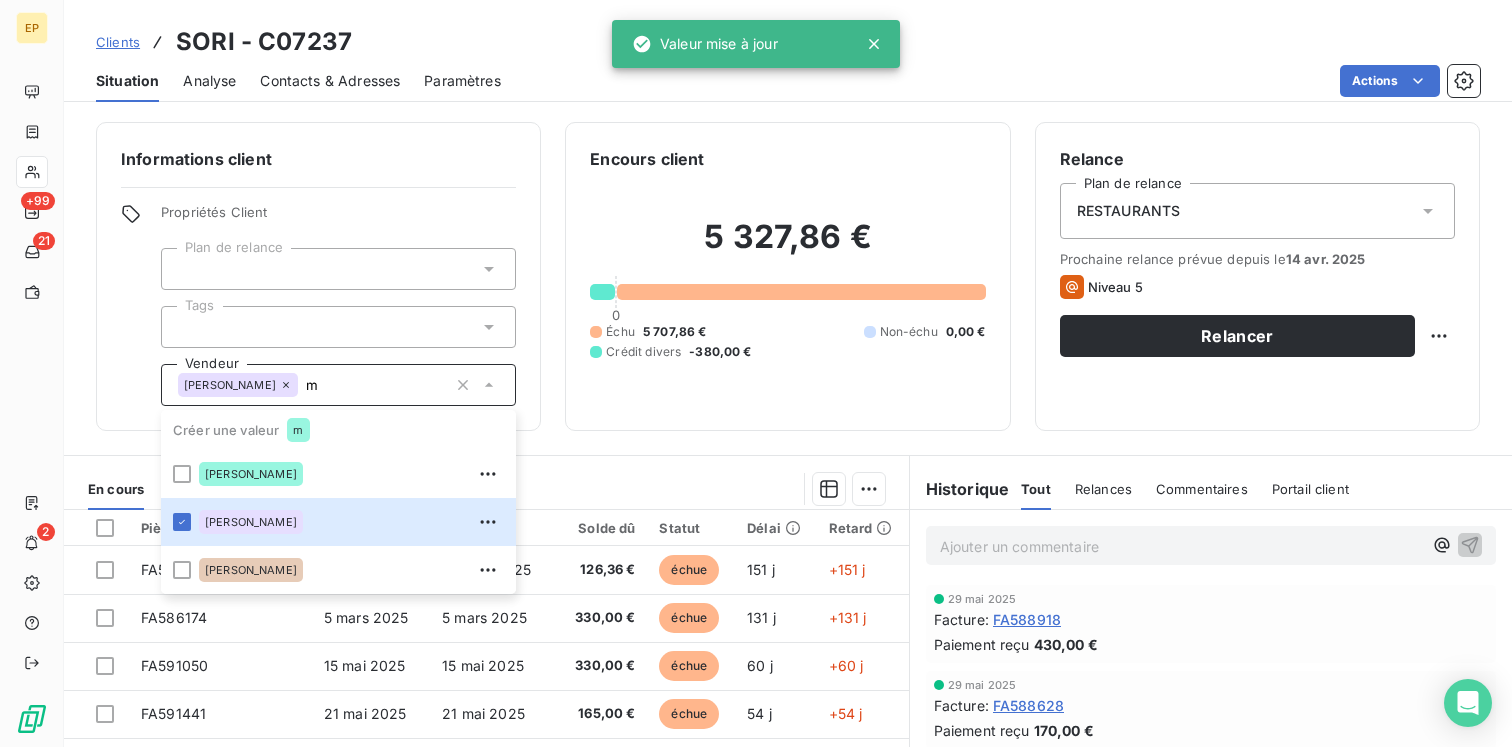 click on "En cours Tout Graphe" at bounding box center [486, 489] 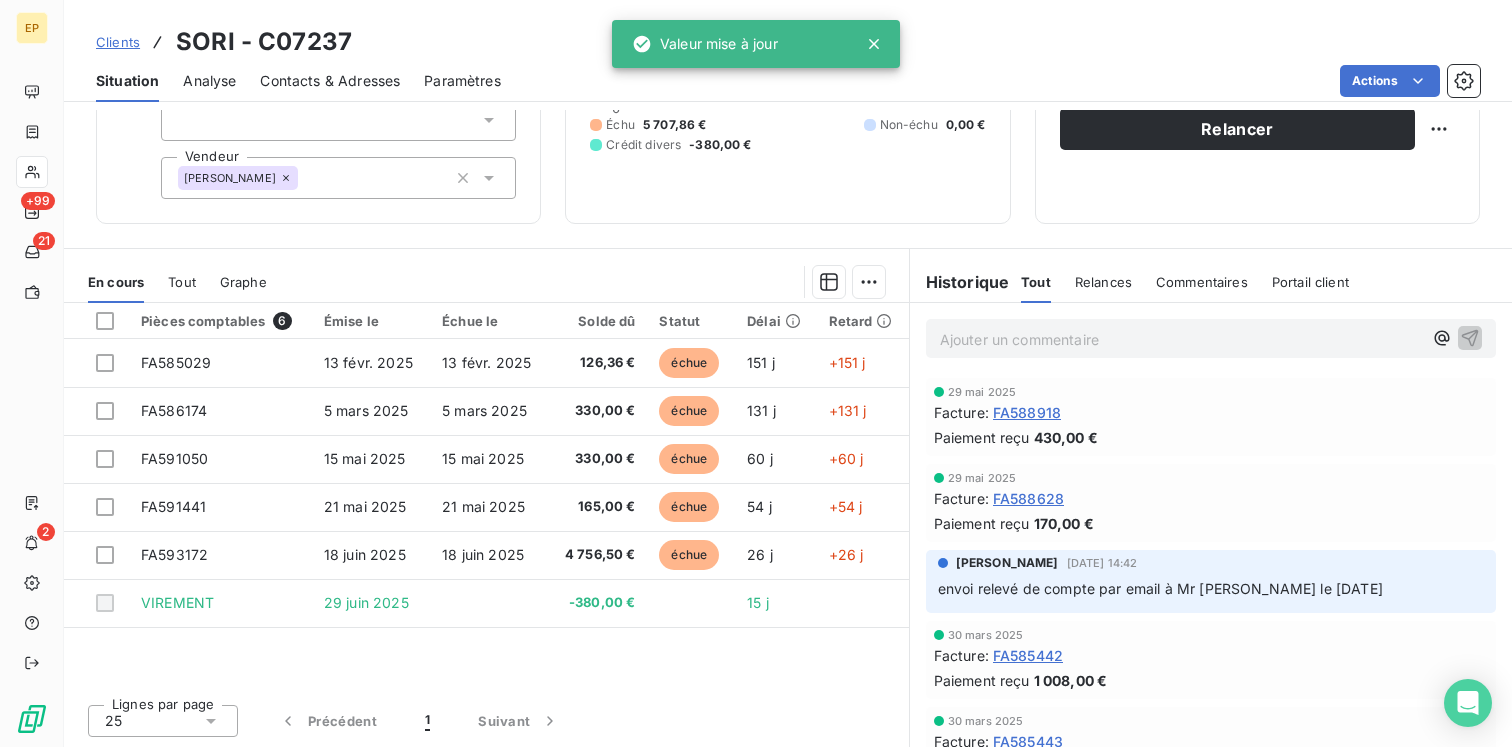 scroll, scrollTop: 208, scrollLeft: 0, axis: vertical 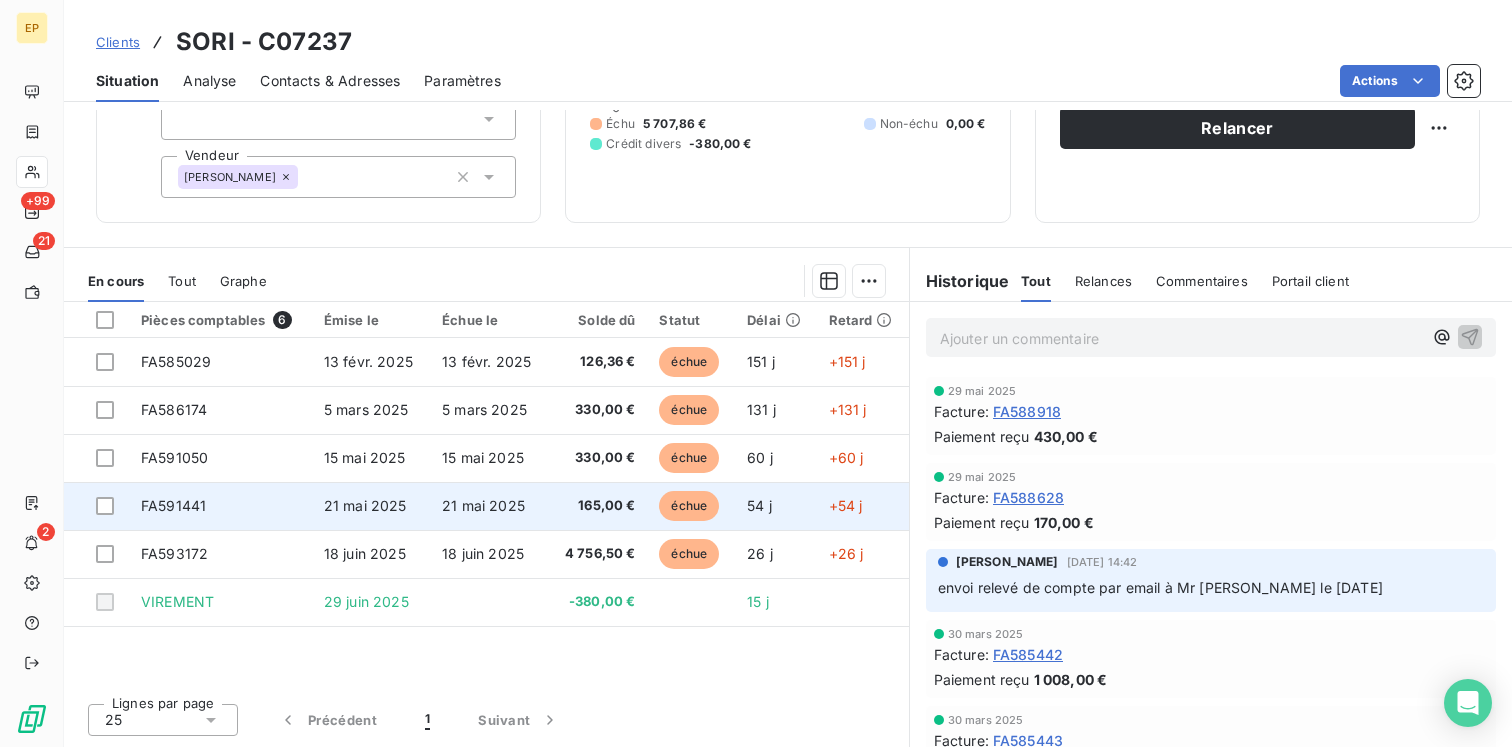 click on "21 mai 2025" at bounding box center [489, 506] 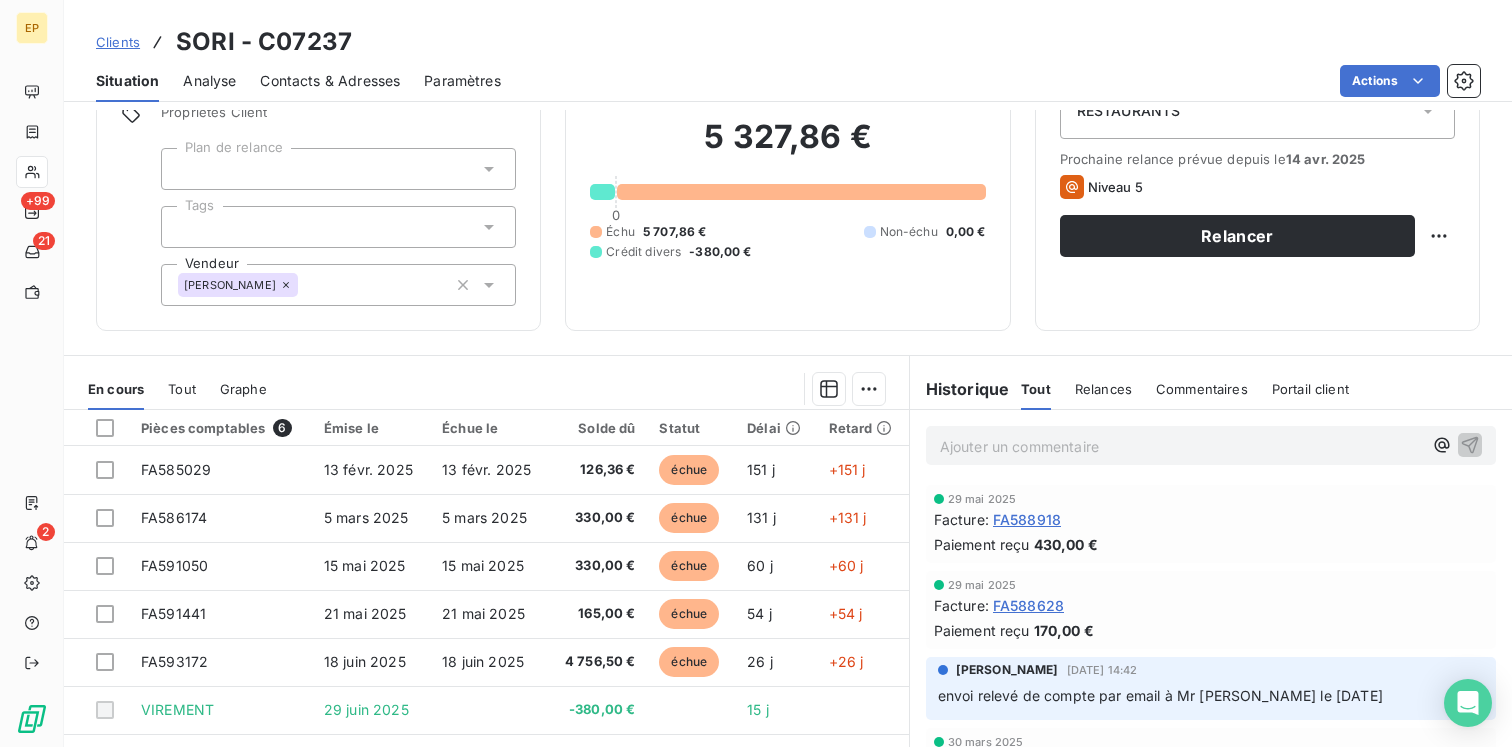 scroll, scrollTop: 208, scrollLeft: 0, axis: vertical 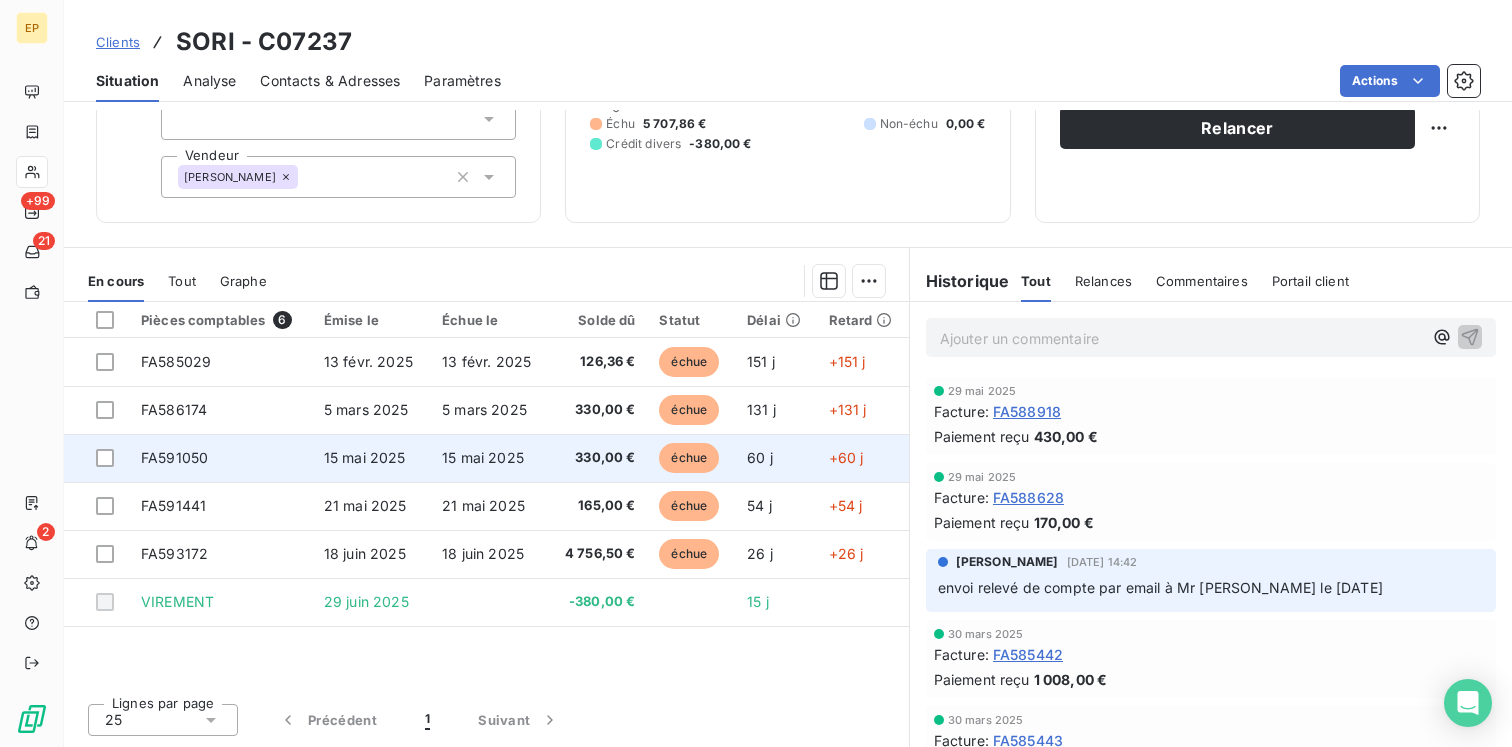 click on "15 mai 2025" at bounding box center (365, 457) 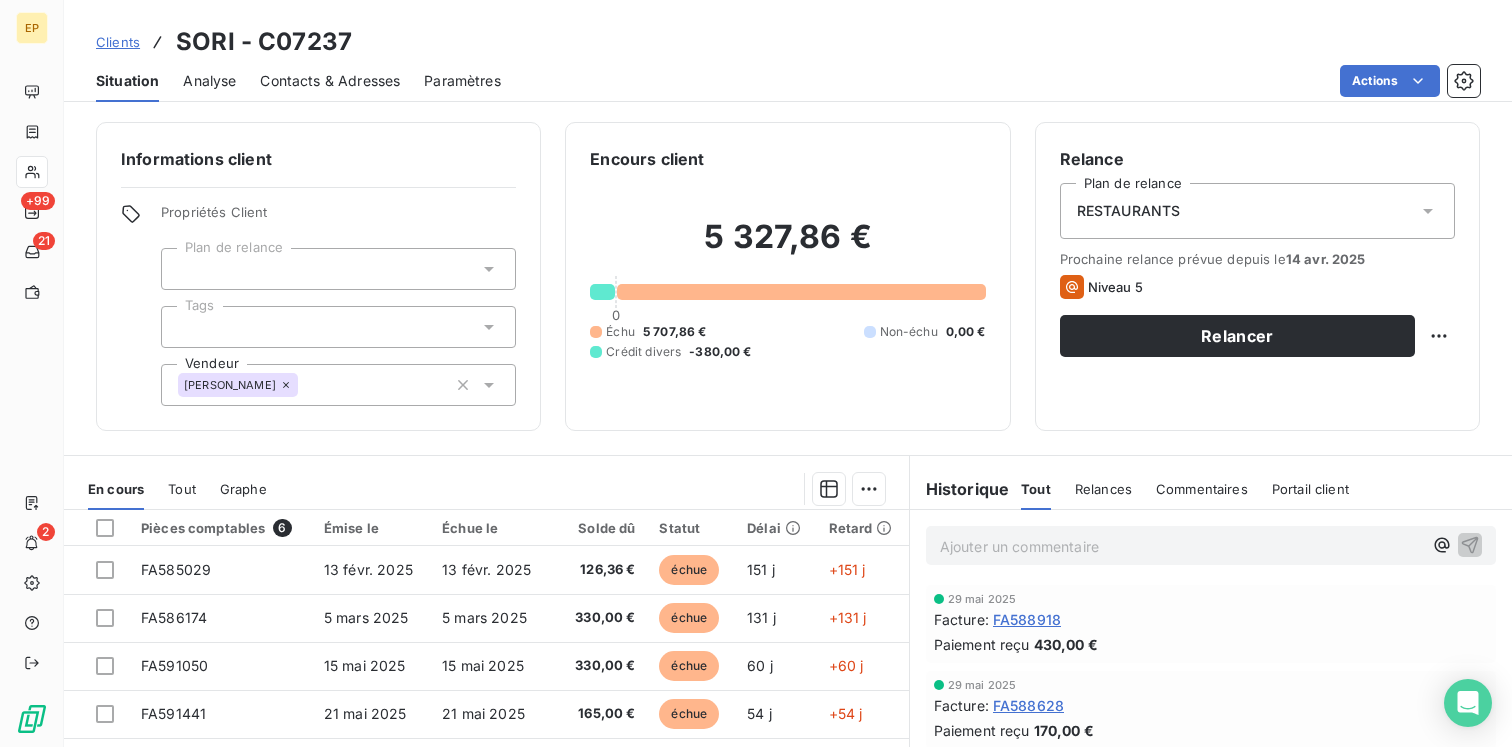click on "[PERSON_NAME]" at bounding box center (338, 385) 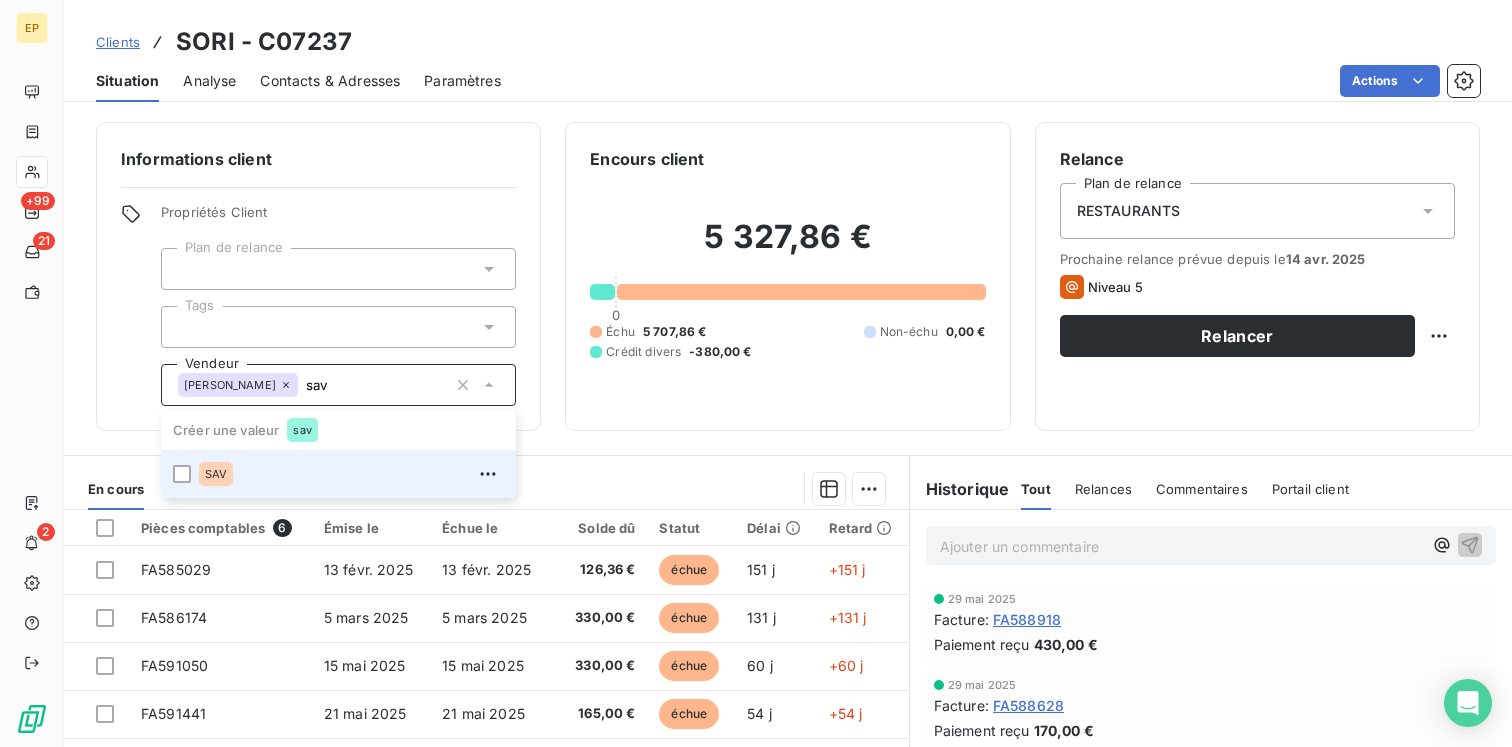 click on "SAV" at bounding box center (351, 474) 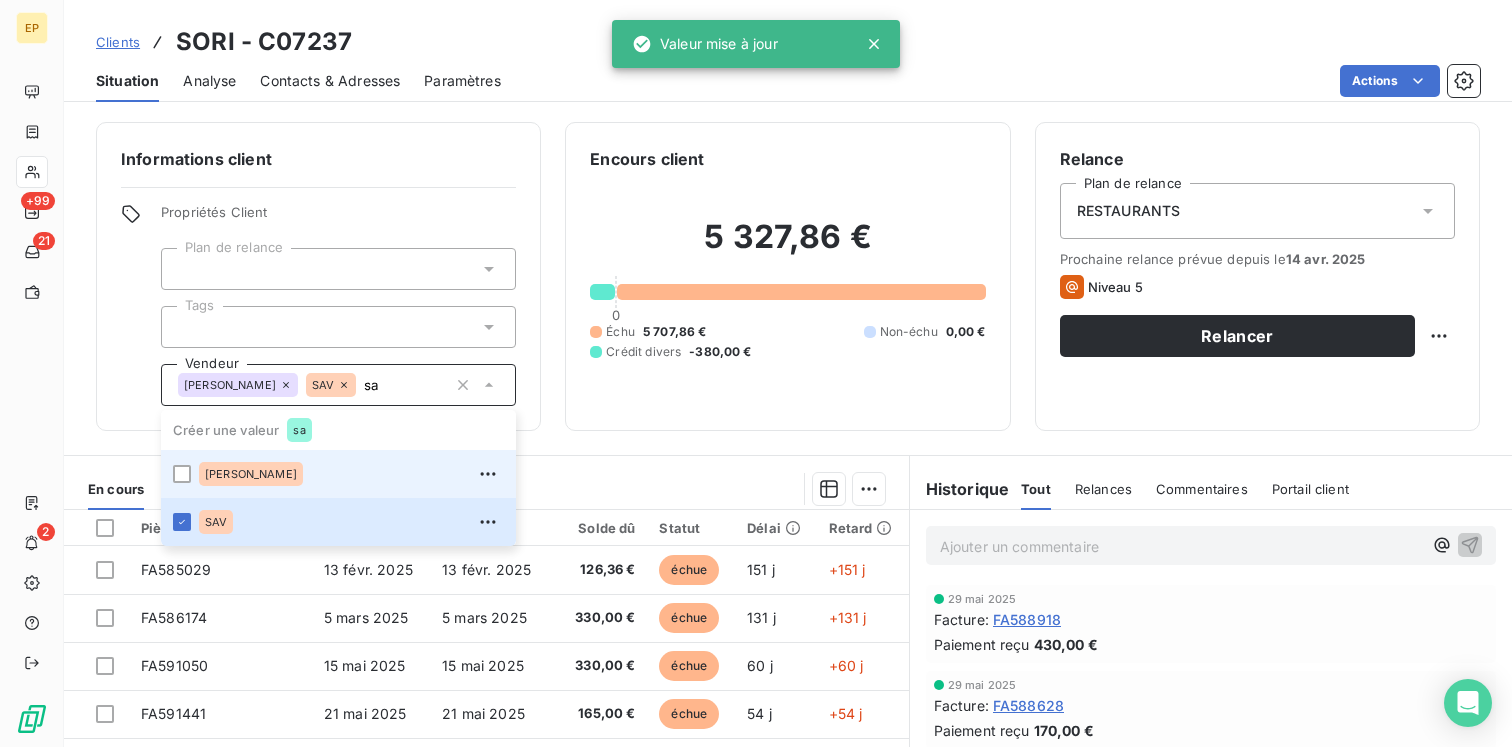 type on "s" 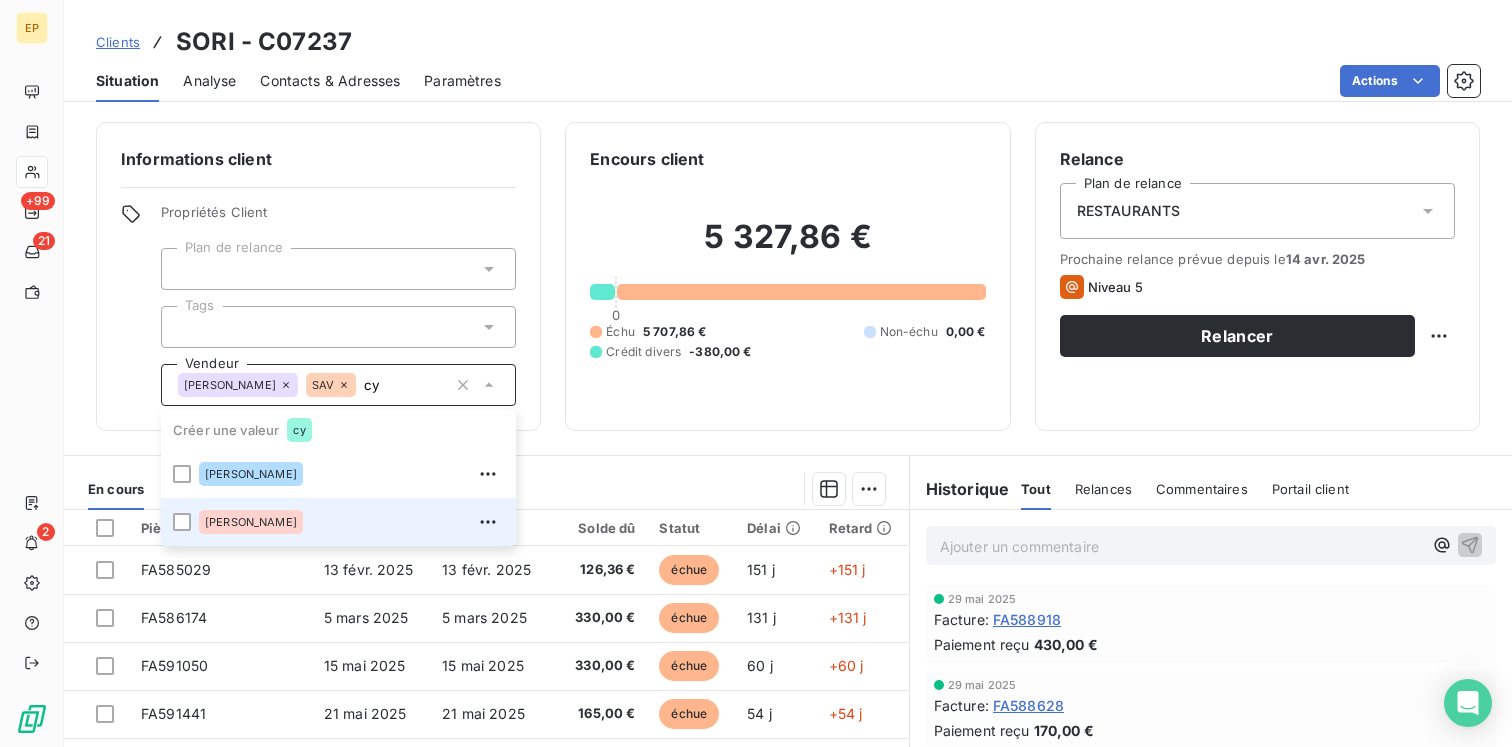 click on "[PERSON_NAME]" at bounding box center [351, 522] 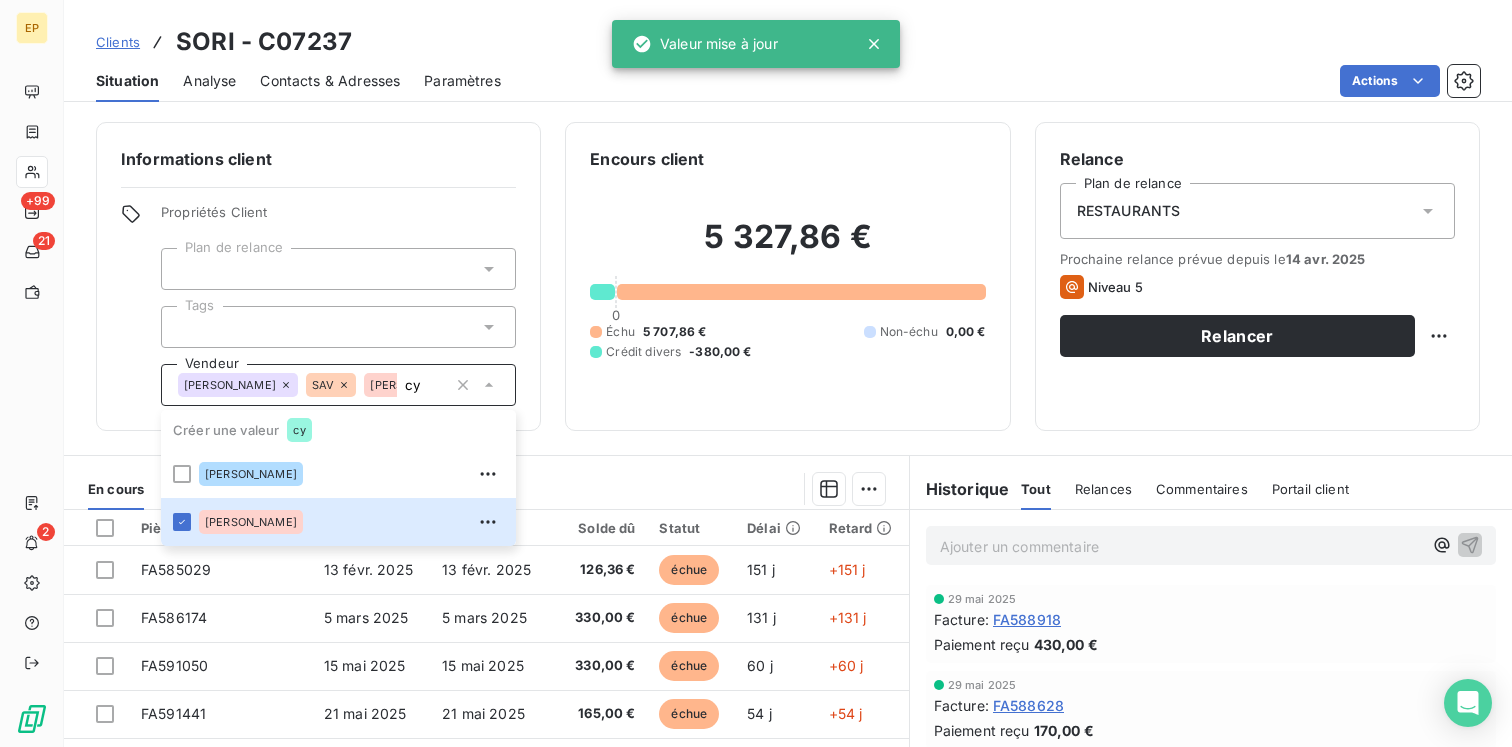 type on "c" 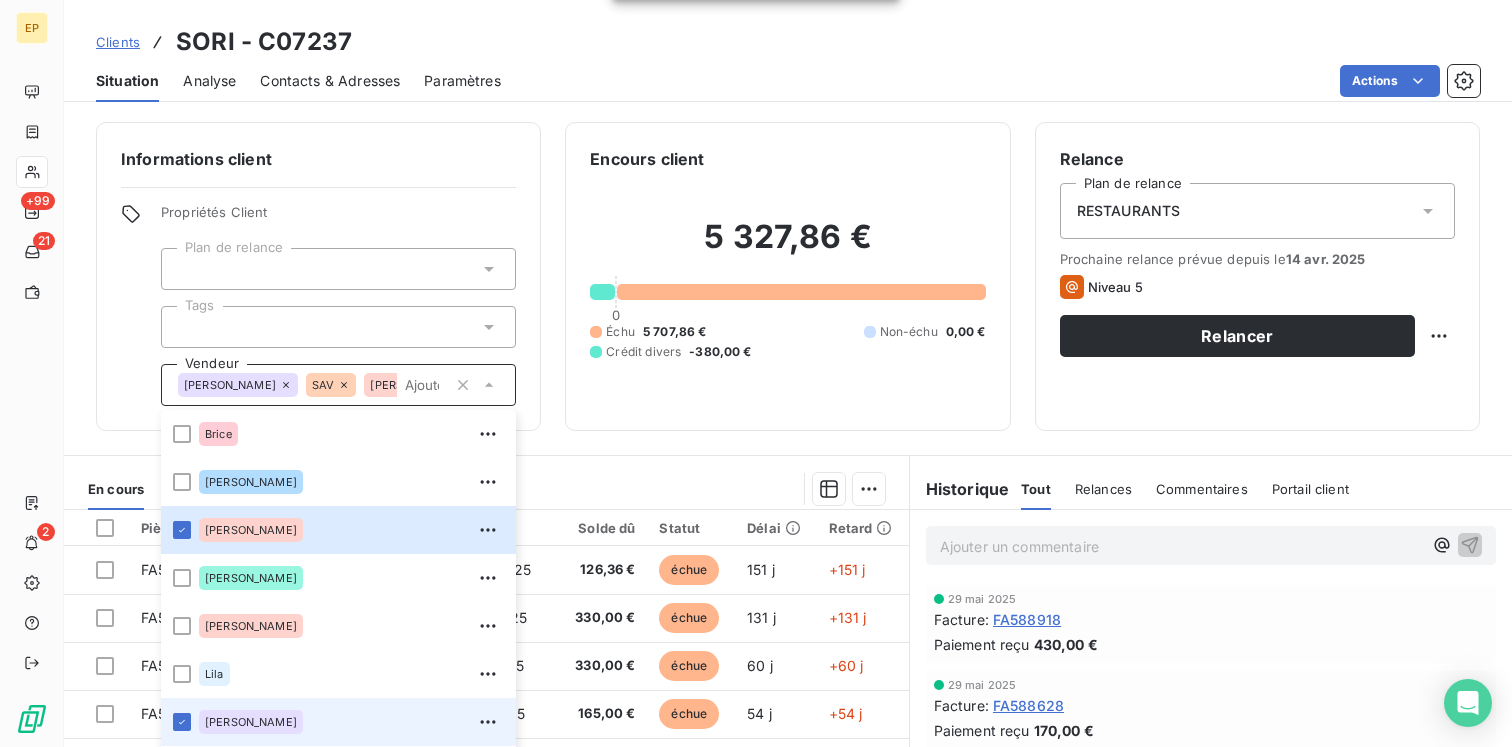 type 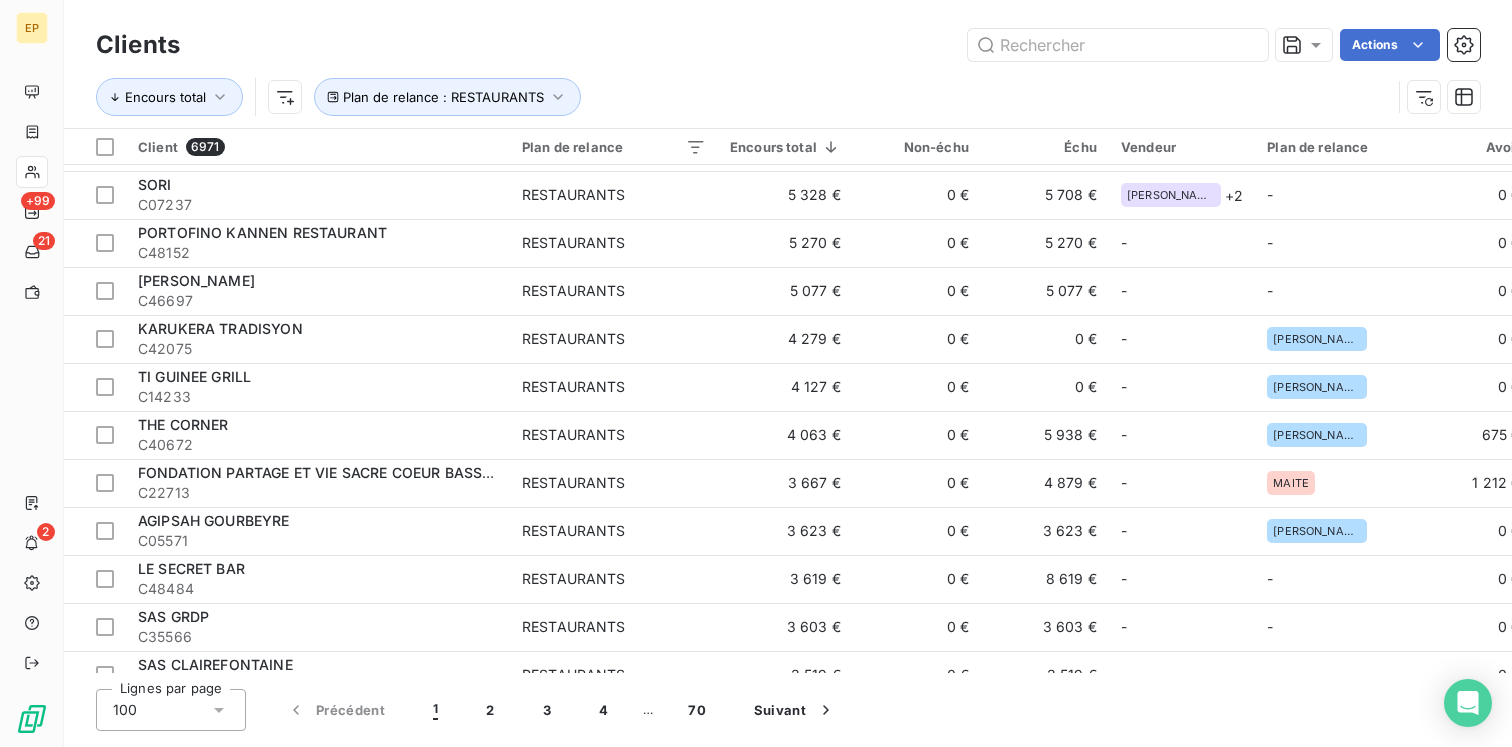 scroll, scrollTop: 1177, scrollLeft: 0, axis: vertical 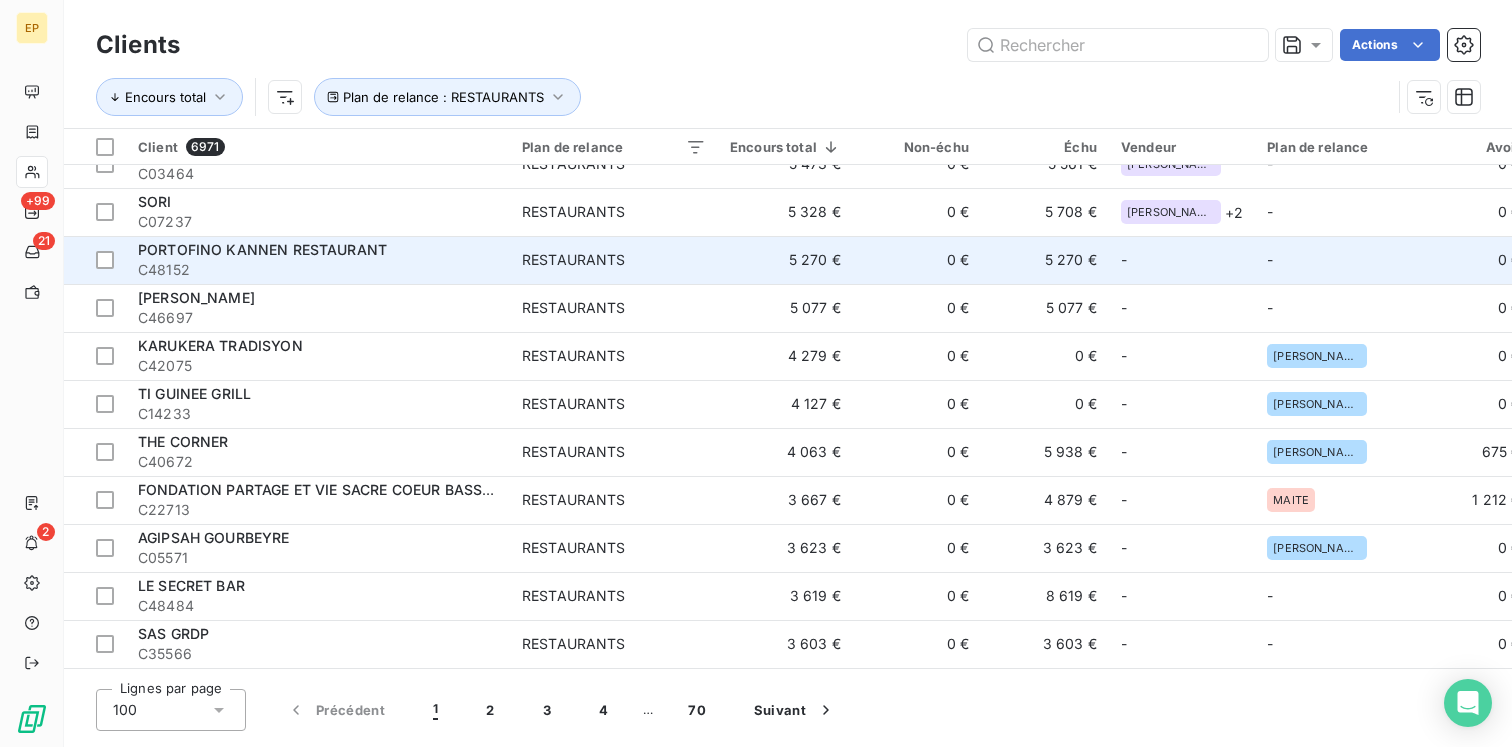 click on "5 270 €" at bounding box center [785, 260] 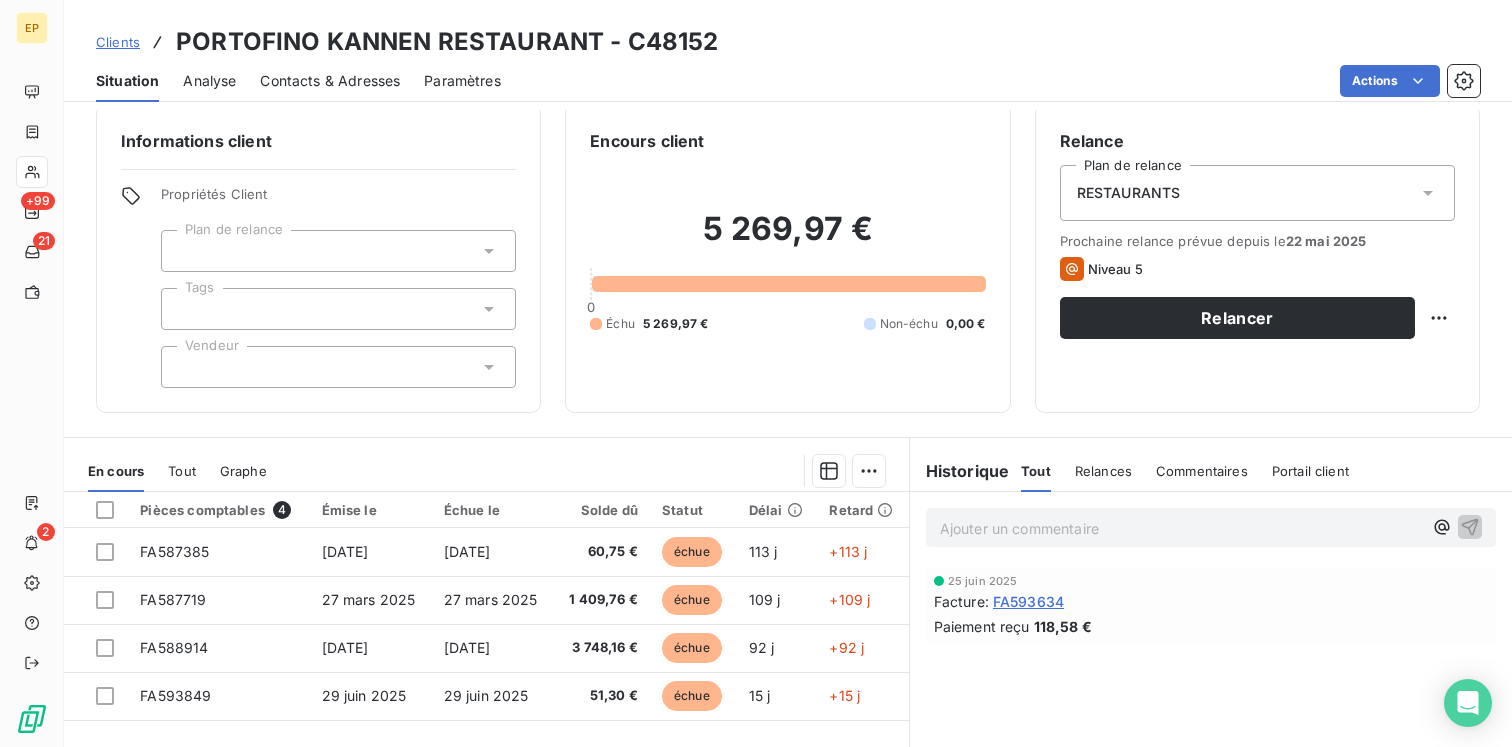 scroll, scrollTop: 0, scrollLeft: 0, axis: both 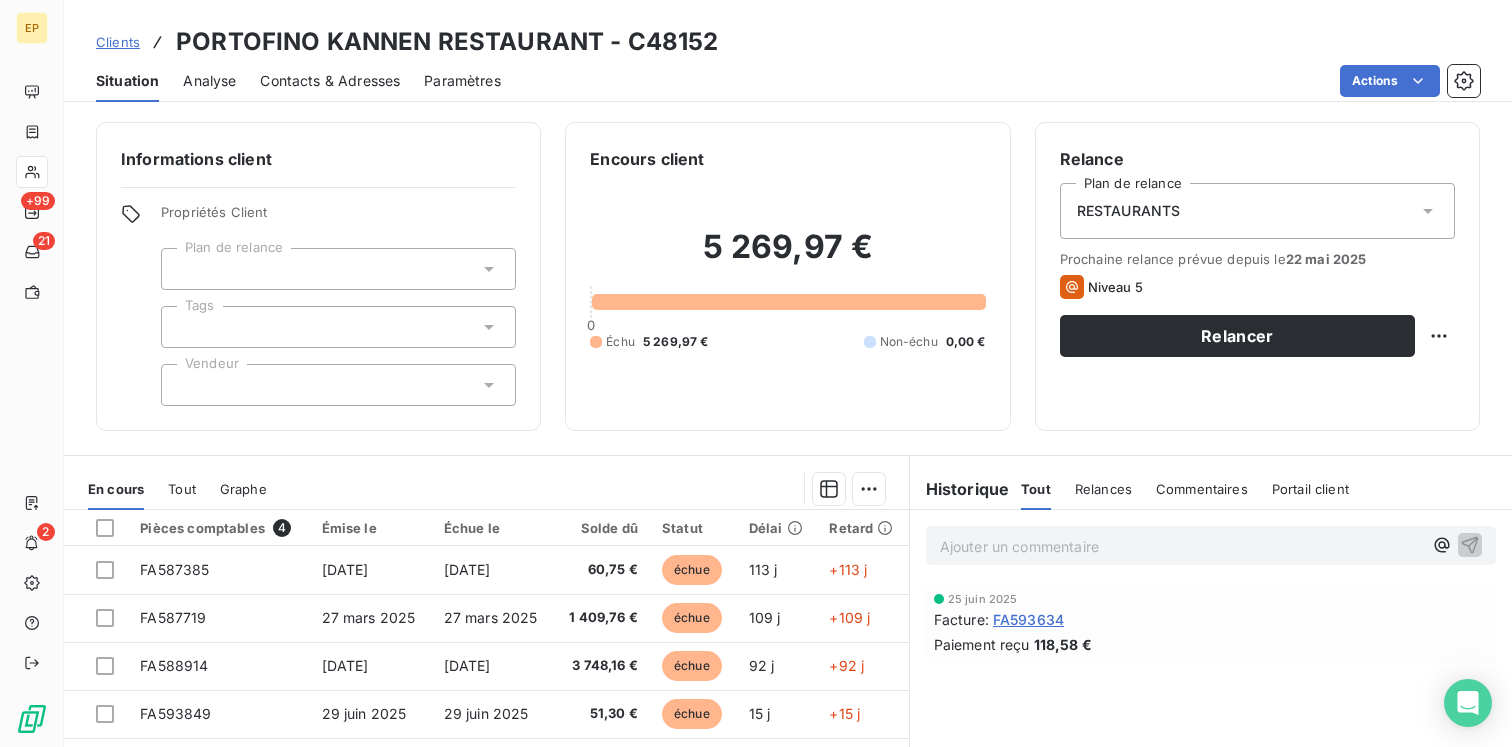 click on "RESTAURANTS" at bounding box center (1257, 211) 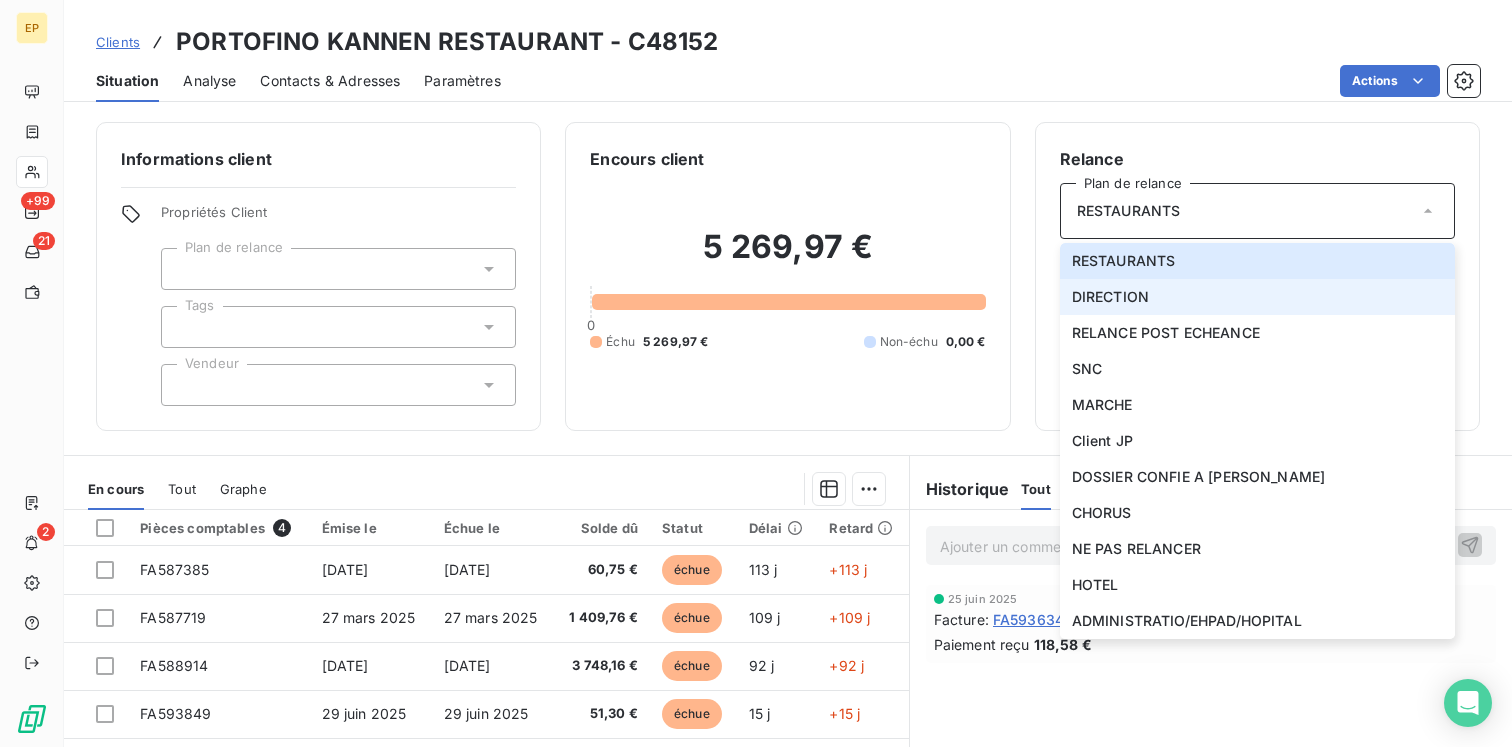 click on "DIRECTION" at bounding box center [1257, 297] 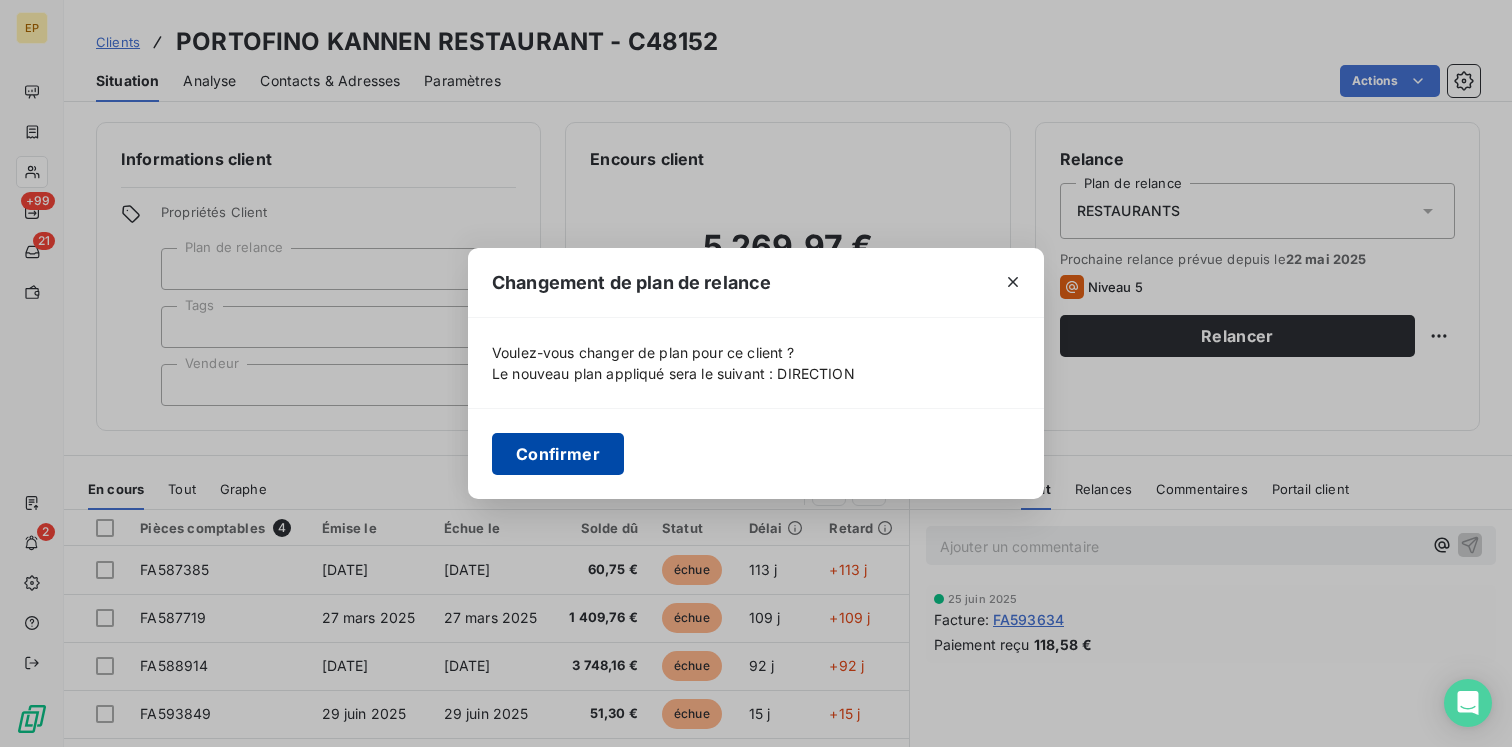 click on "Confirmer" at bounding box center [558, 454] 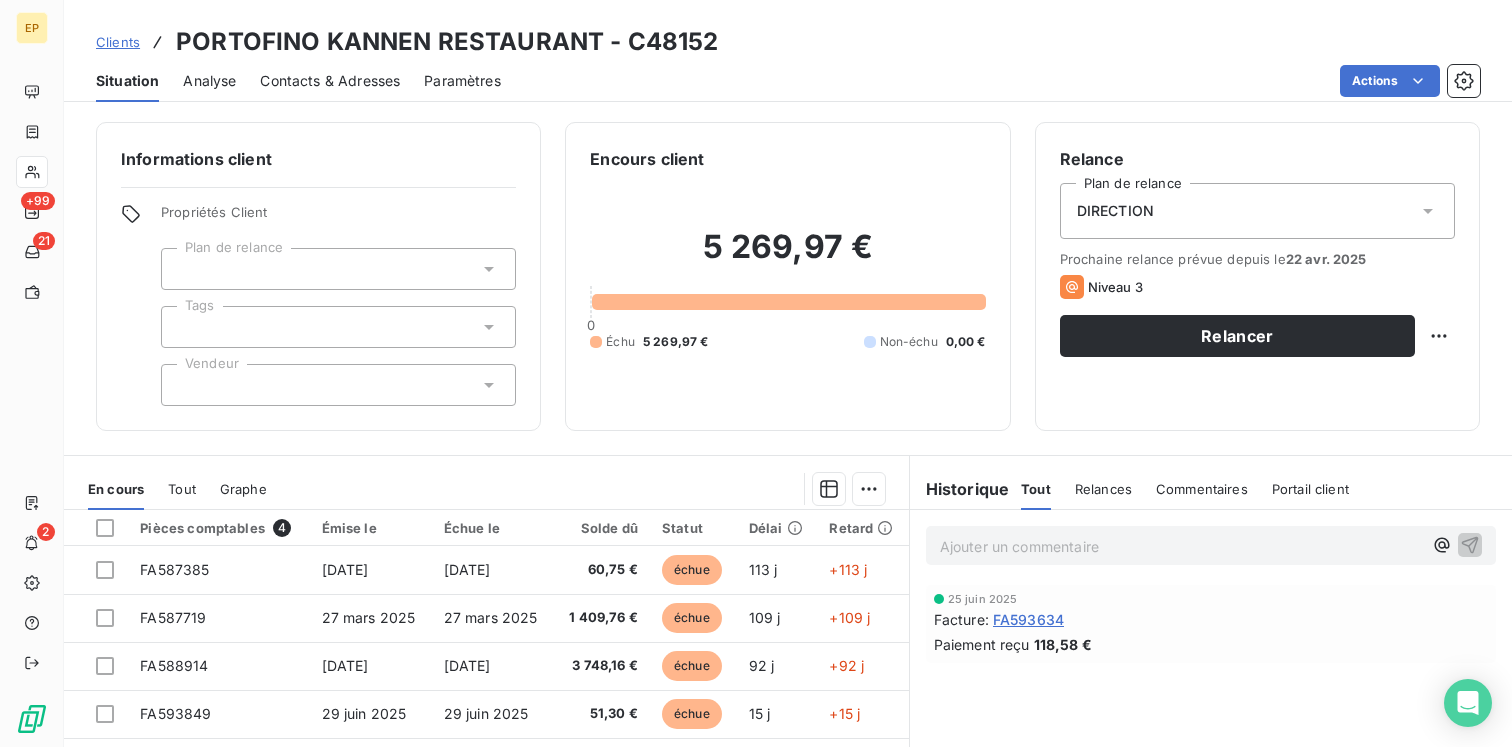 click at bounding box center [338, 385] 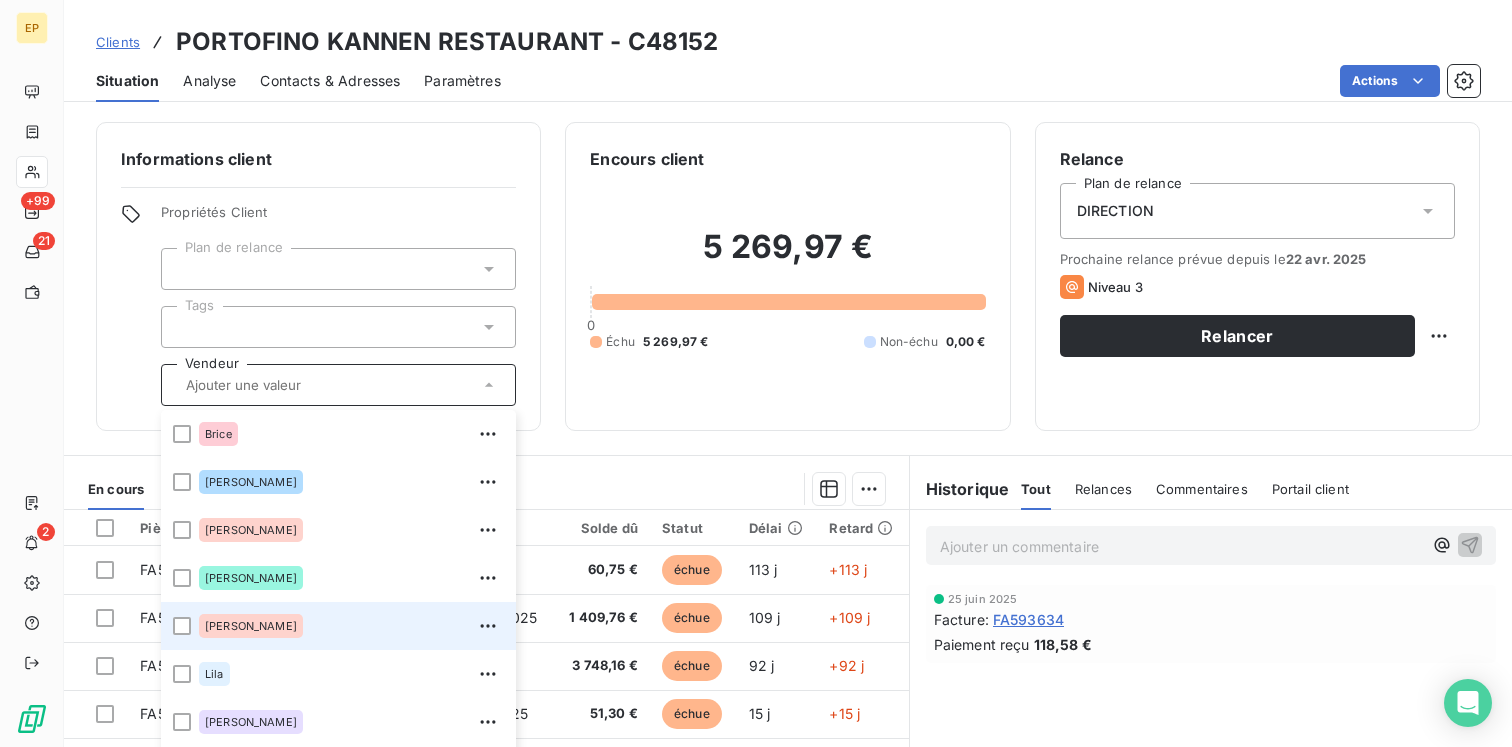 scroll, scrollTop: 96, scrollLeft: 0, axis: vertical 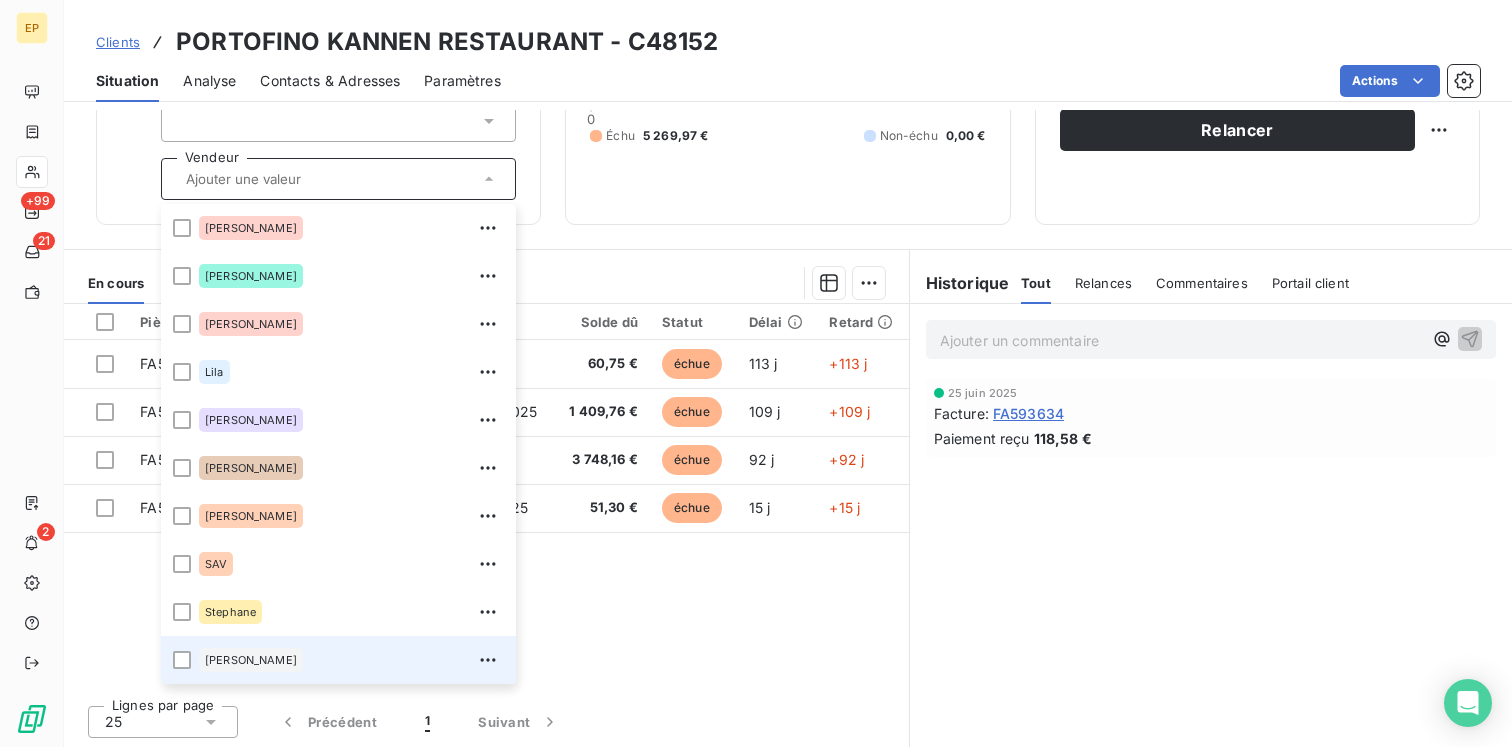 click on "[PERSON_NAME]" at bounding box center [251, 660] 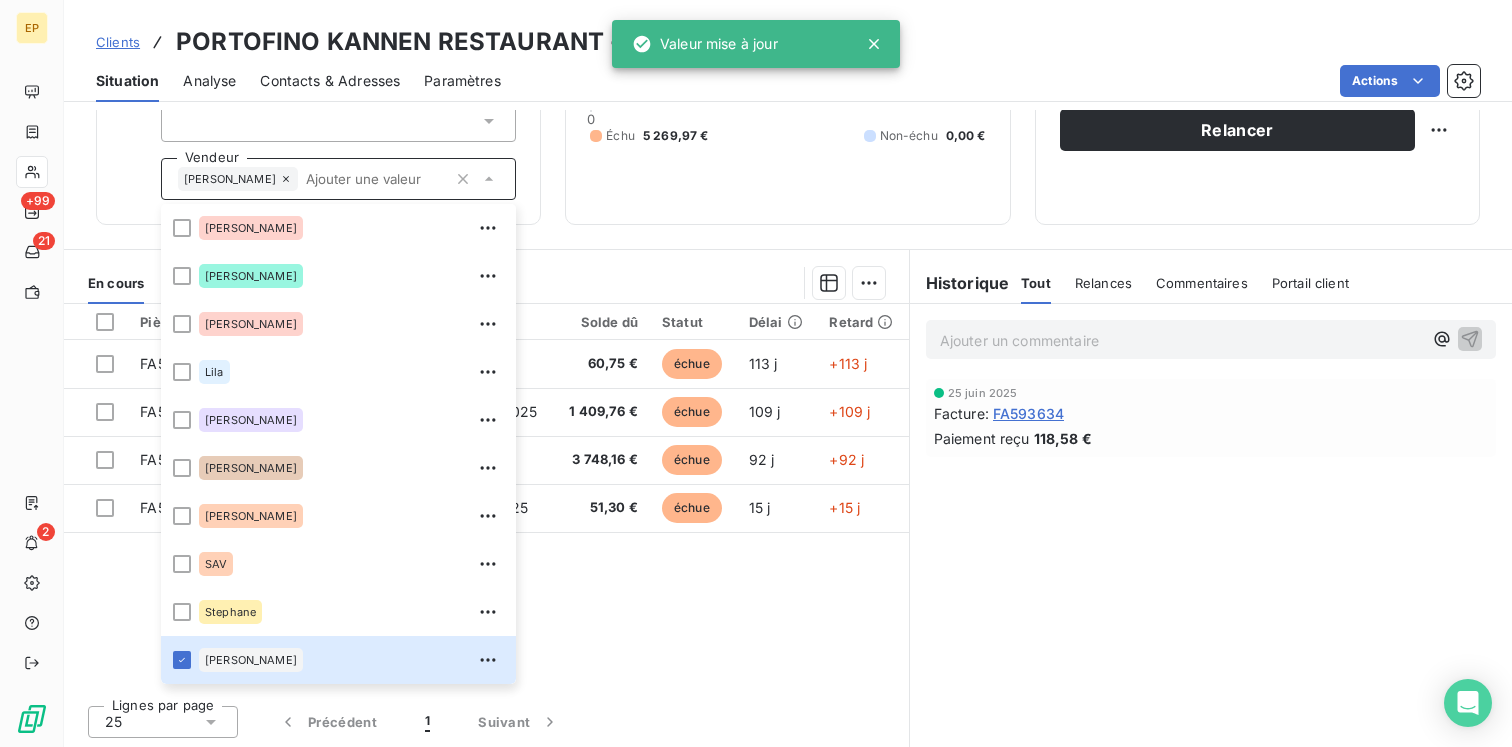 click on "En cours Tout Graphe Pièces comptables 4 Émise le Échue le Solde dû Statut Délai   Retard   FA587385 [DATE] [DATE] 60,75 € échue 113 j +113 j FA587719 [DATE] [DATE] 1 409,76 € échue 109 j +109 j FA588914 [DATE][STREET_ADDRESS][DATE] 3 748,16 € échue 92 j +92 j FA593849 [DATE] [DATE] 51,30 € échue 15 j +15 j Lignes par page 25 Précédent 1 Suivant" at bounding box center [486, 499] 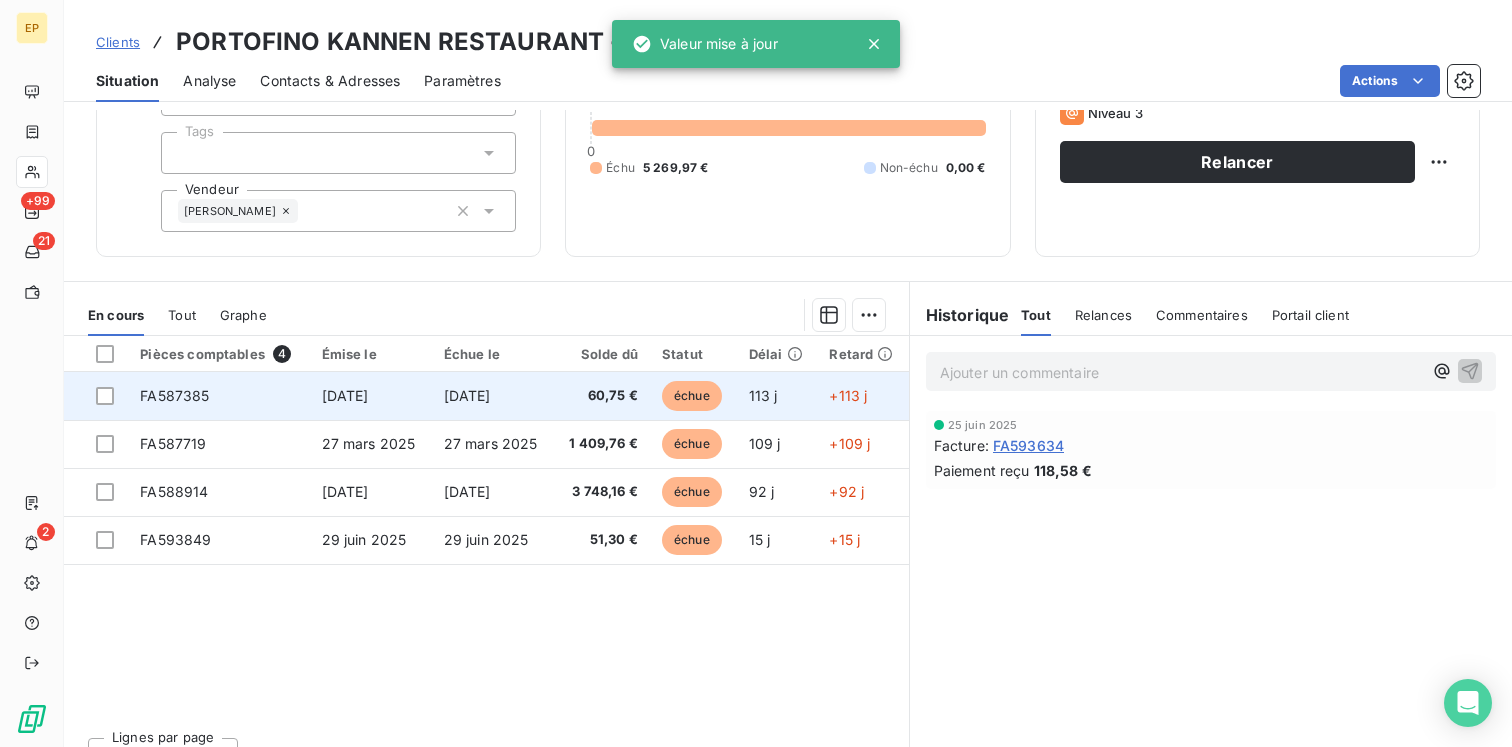 scroll, scrollTop: 154, scrollLeft: 0, axis: vertical 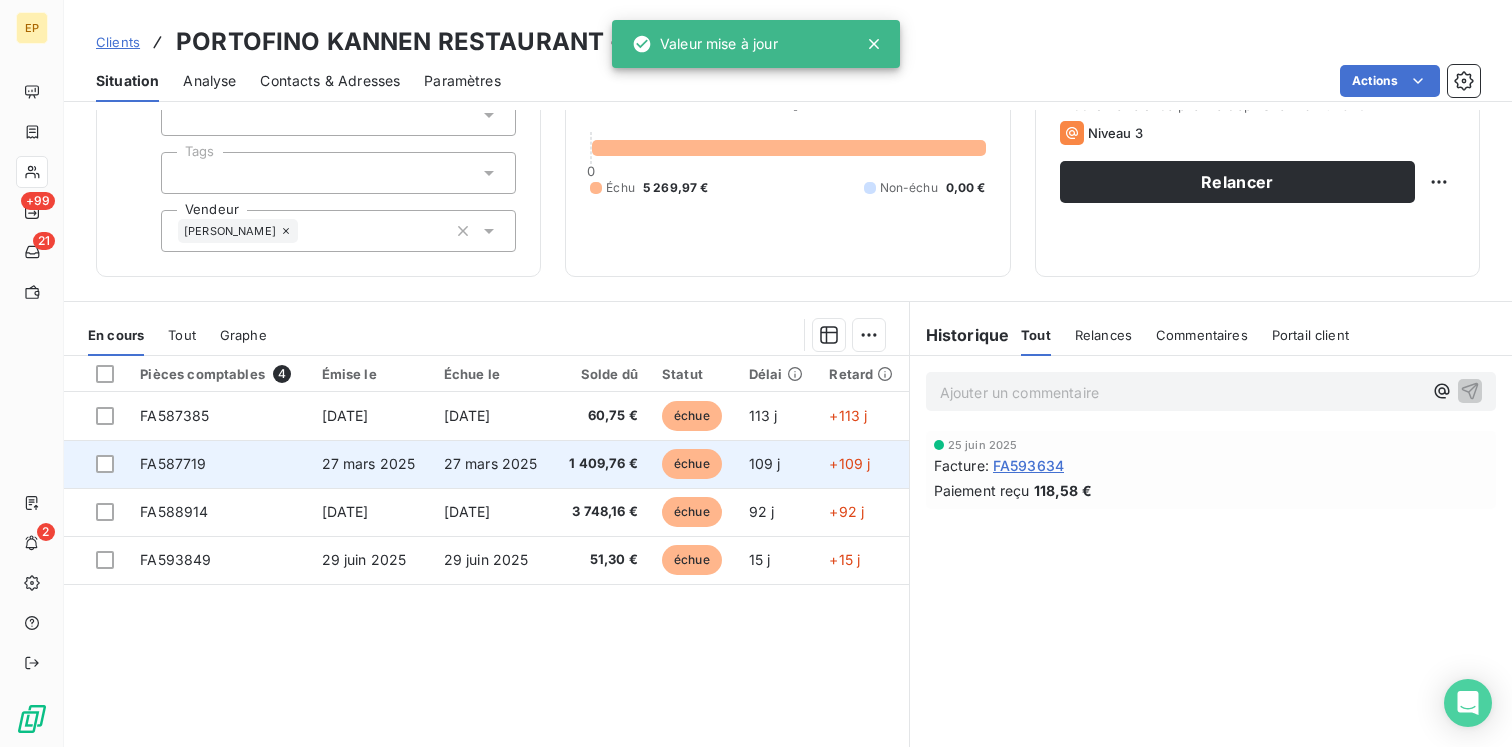 click on "27 mars 2025" at bounding box center [493, 464] 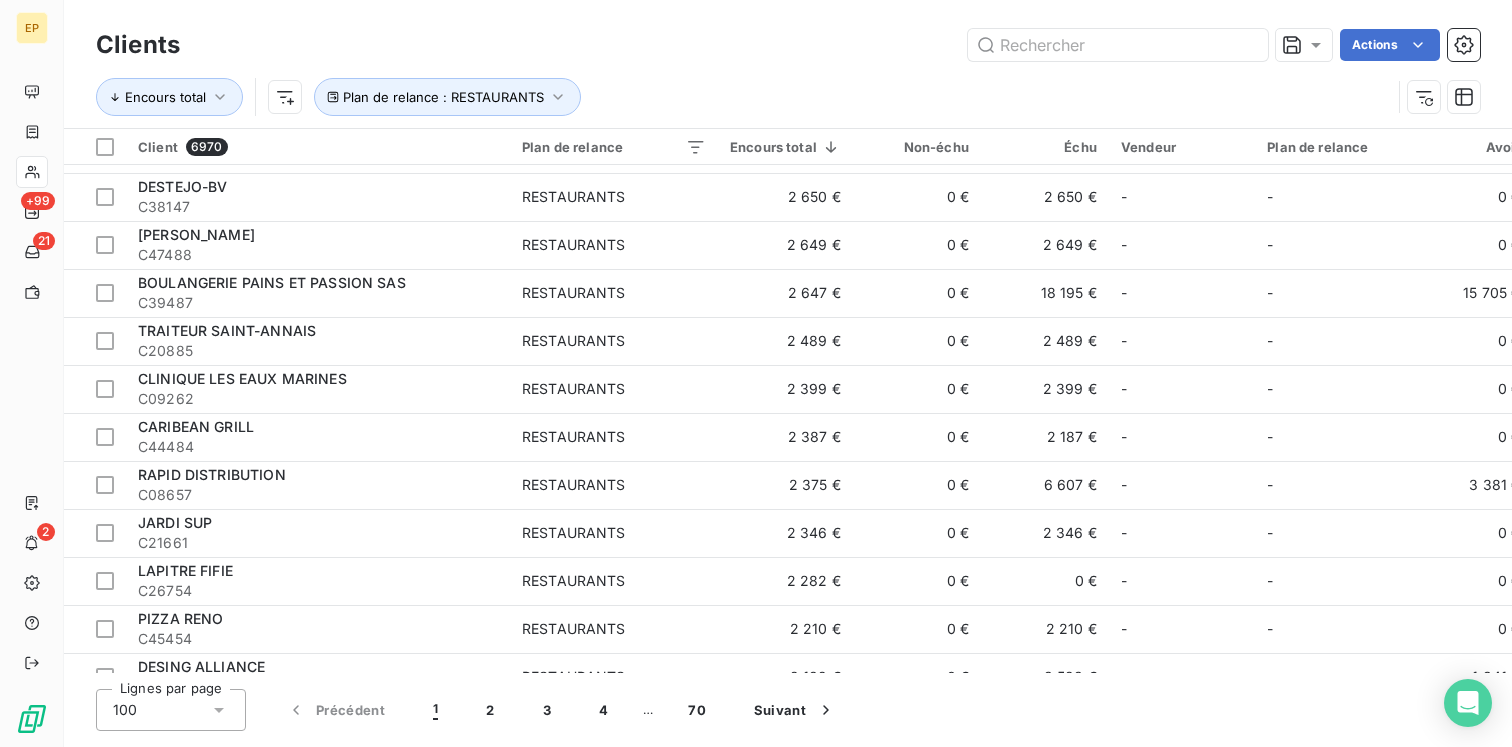 scroll, scrollTop: 2298, scrollLeft: 0, axis: vertical 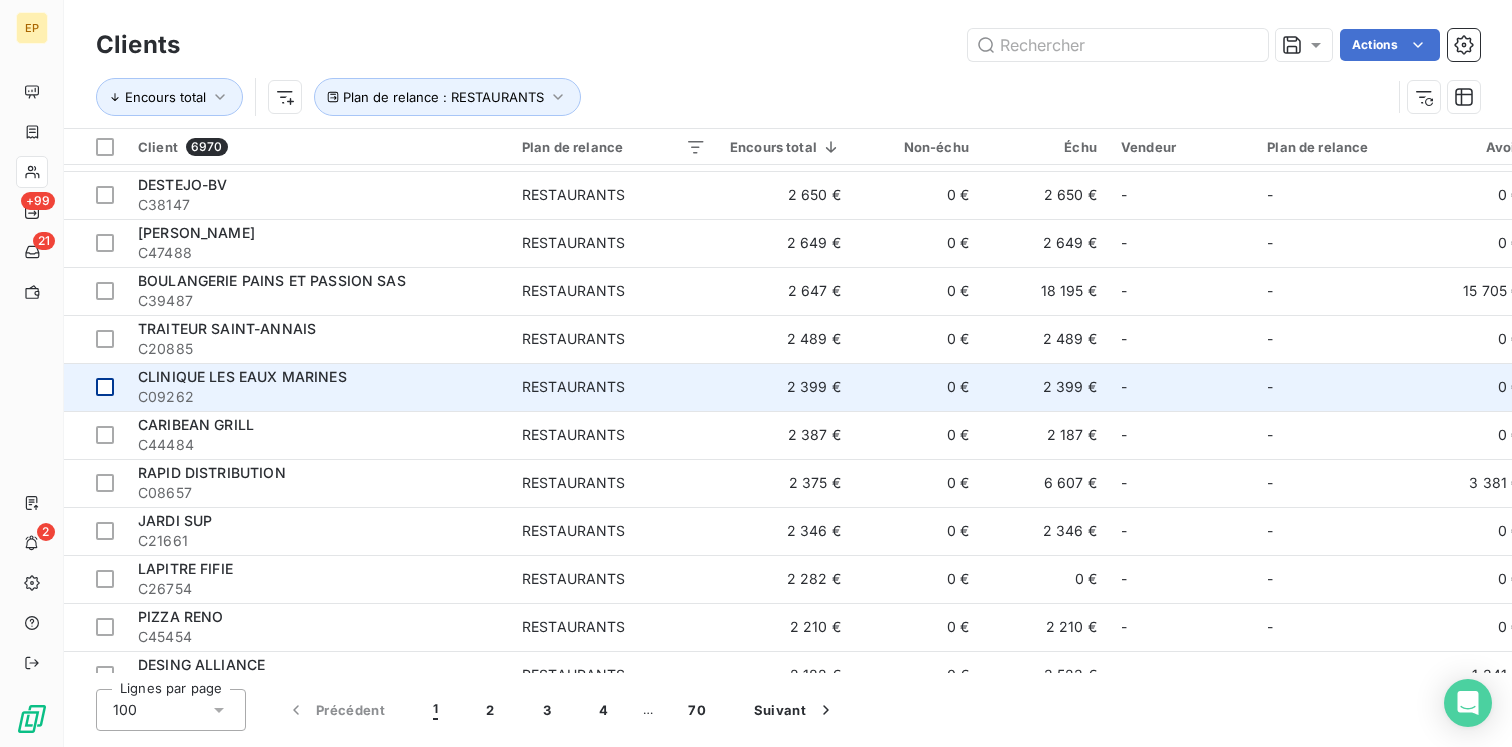 click at bounding box center (95, 387) 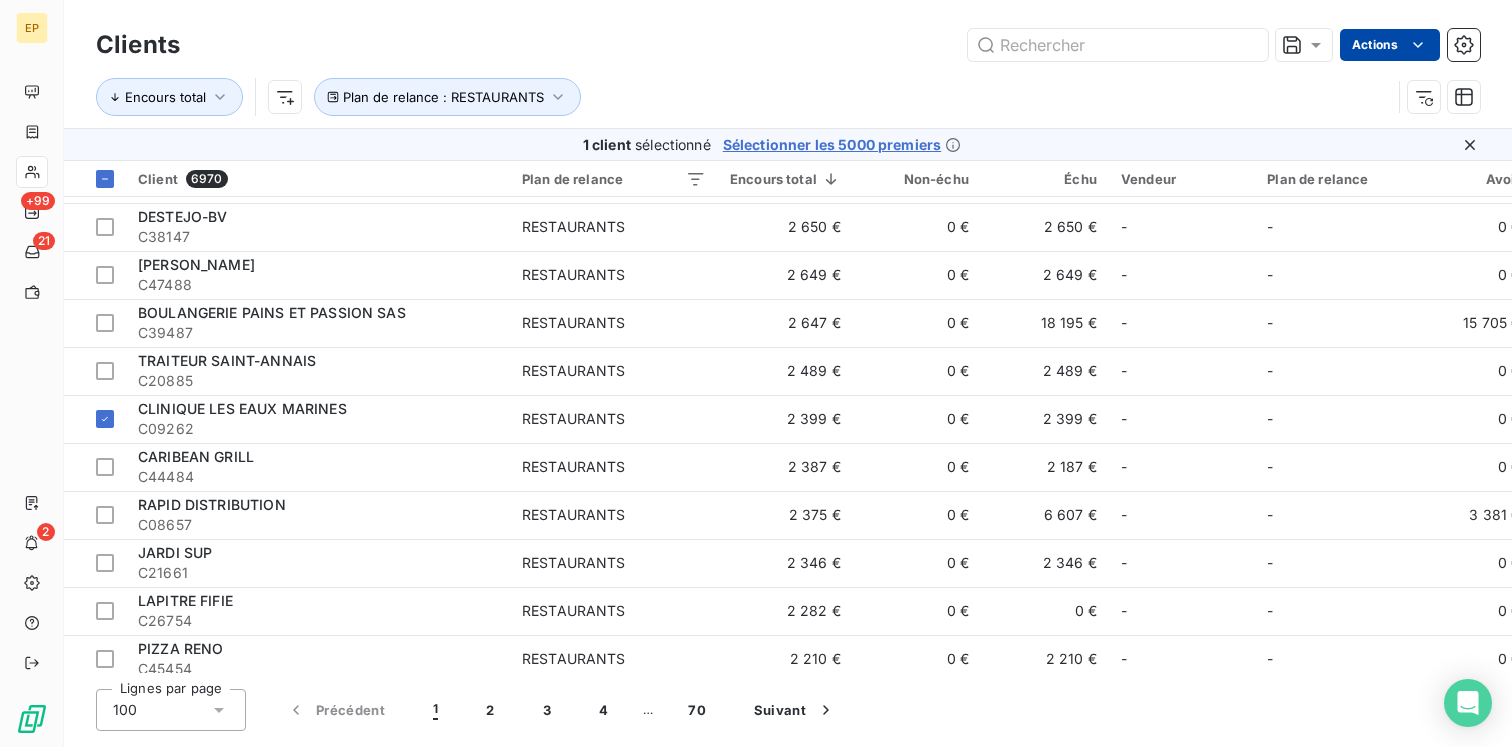 click on "EP +99 21 2 Clients Actions Encours total Plan de relance  : RESTAURANTS  1 client   sélectionné Sélectionner les 5000 premiers Client 6970 Plan de relance Encours total Non-échu Échu Vendeur Plan de relance Avoir Litige Recouvrement Promesse de paiement Crédit divers Débit divers Limite d’encours Délai moyen de paiement Retard [GEOGRAPHIC_DATA] RESTAURANT C46763 RESTAURANTS 98 973 € 0 € 124 252 € [PERSON_NAME] + 1 - 0 € 0 € 0 € 0 € 30 000 € 4 721 € - C&N COMPANIE C49282 RESTAURANTS 59 375 € 0 € 59 375 € SAV + 1 - 0 € 0 € 0 € 0 € 0 € 0 € - CALEBASSE INDUSTRIAL PORCESSING C49487 RESTAURANTS 38 004 € 0 € 38 004 € [PERSON_NAME] - 0 € 0 € 0 € 0 € 0 € 0 € - NEO CLUB C45810 RESTAURANTS 34 451 € 0 € 67 716 € [PERSON_NAME] + 1 3 932 € 0 € 0 € 0 € 29 332 € 0 € - 472 jours 472 jours LA FONDATION PARTAGE ET VIE GOURBEYRE C30946 RESTAURANTS 26 244 € 0 € 26 244 € Lila" at bounding box center (756, 373) 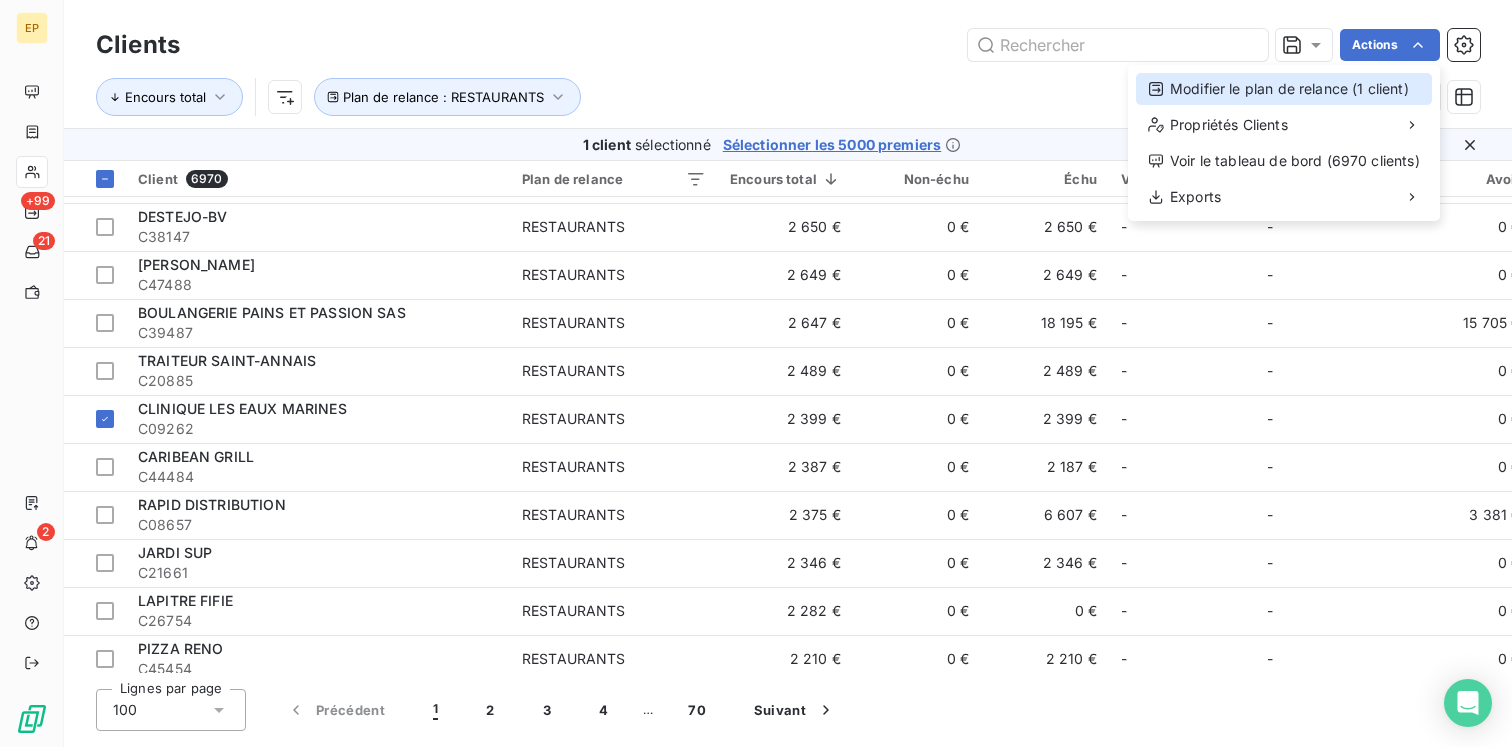 click on "Modifier le plan de relance (1 client)" at bounding box center (1284, 89) 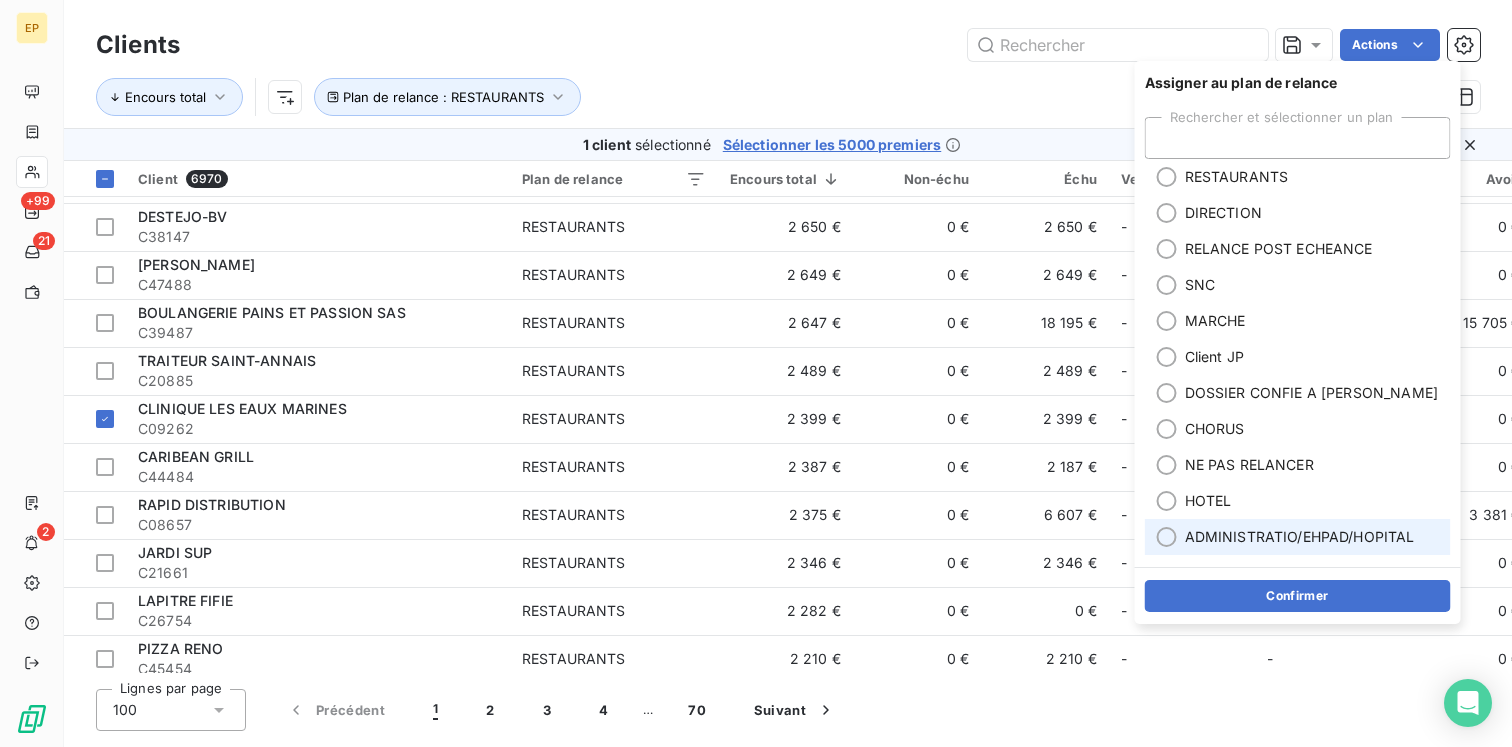 click on "ADMINISTRATIO/EHPAD/HOPITAL" at bounding box center (1300, 537) 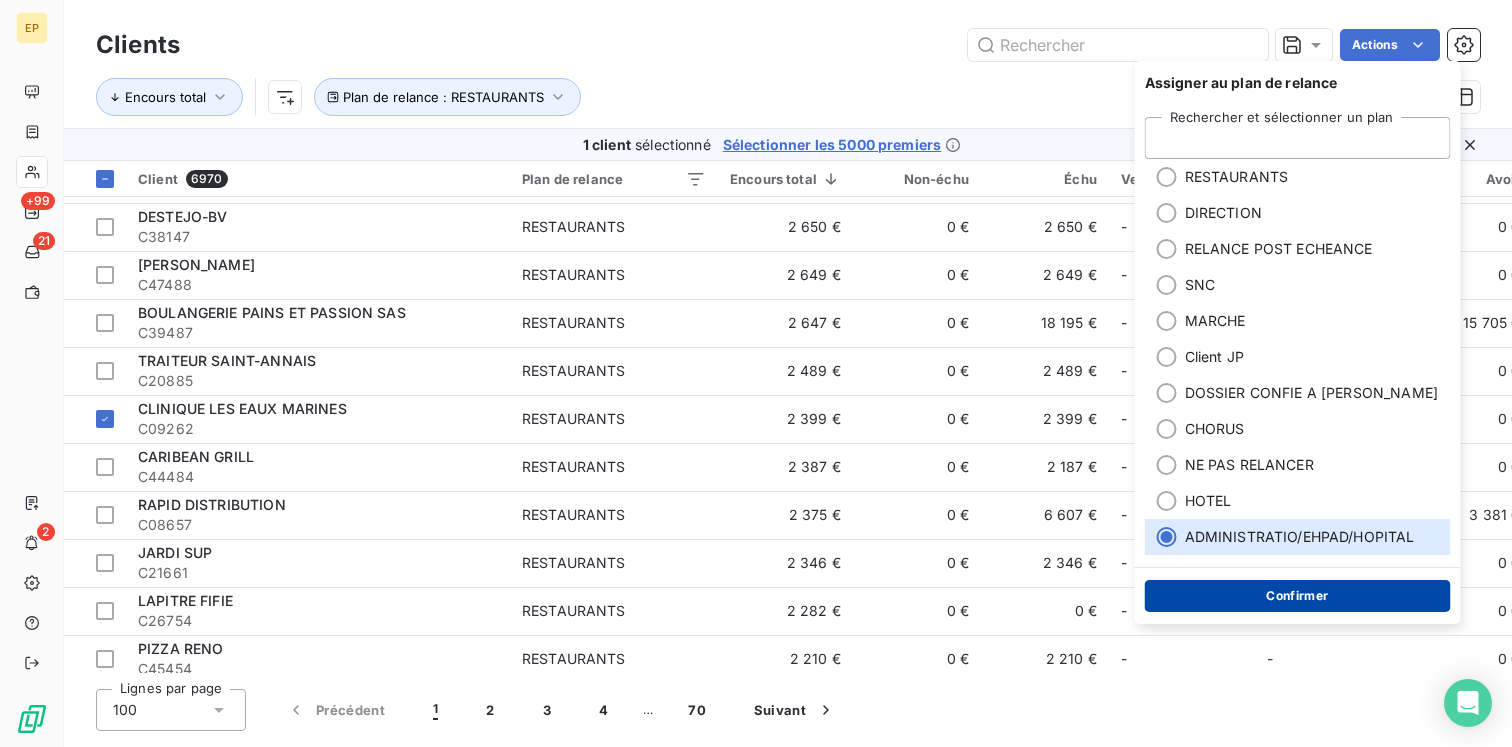 click on "Confirmer" at bounding box center [1298, 596] 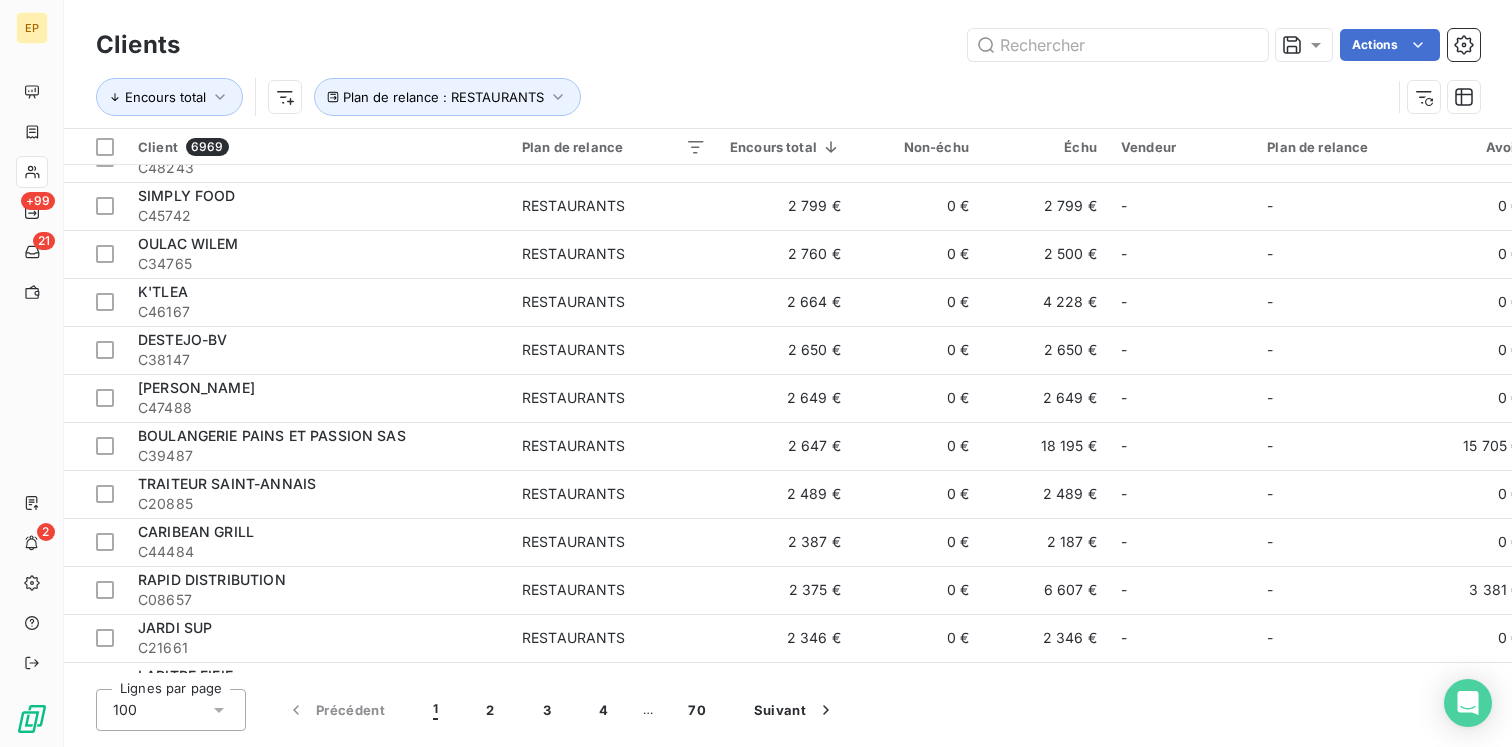 scroll, scrollTop: 1766, scrollLeft: 0, axis: vertical 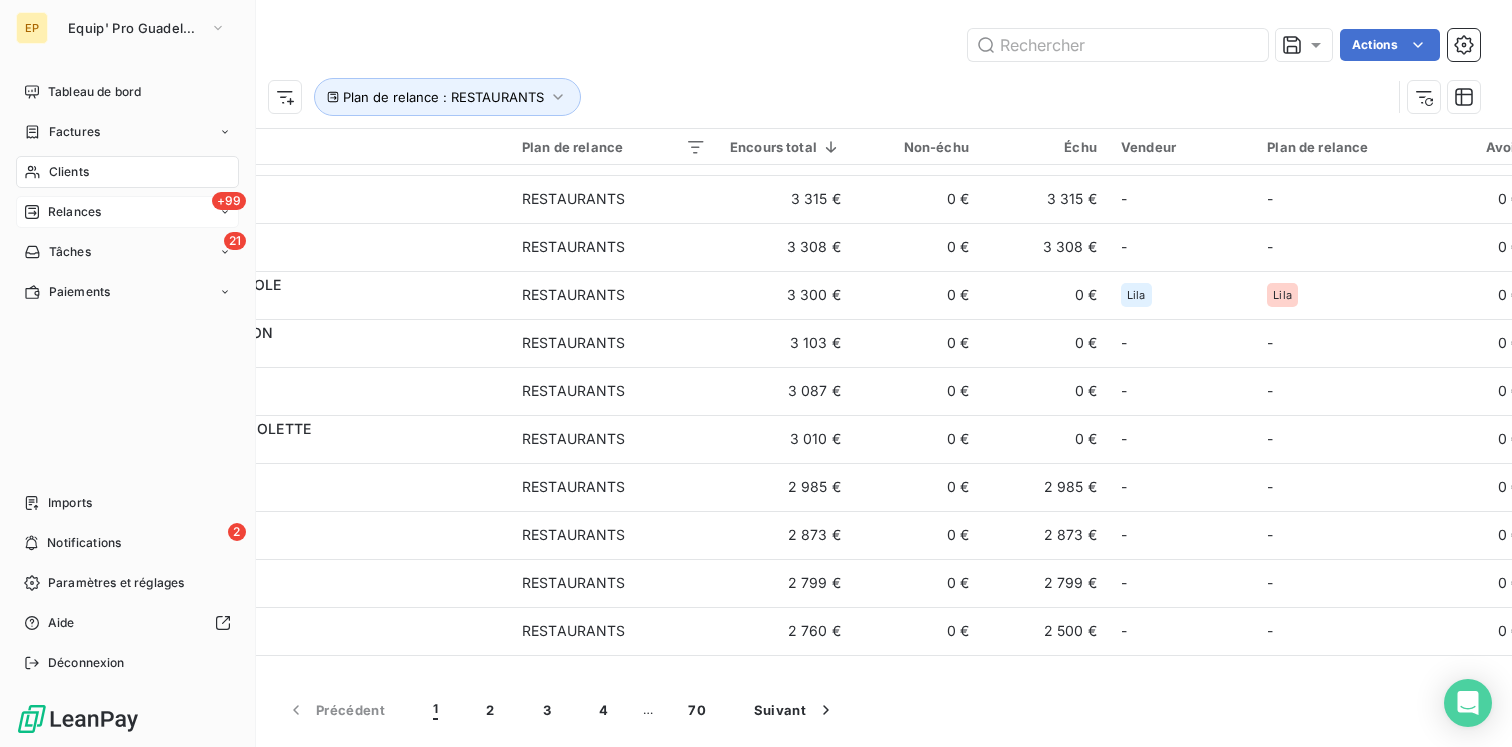 click on "+99 Relances" at bounding box center [127, 212] 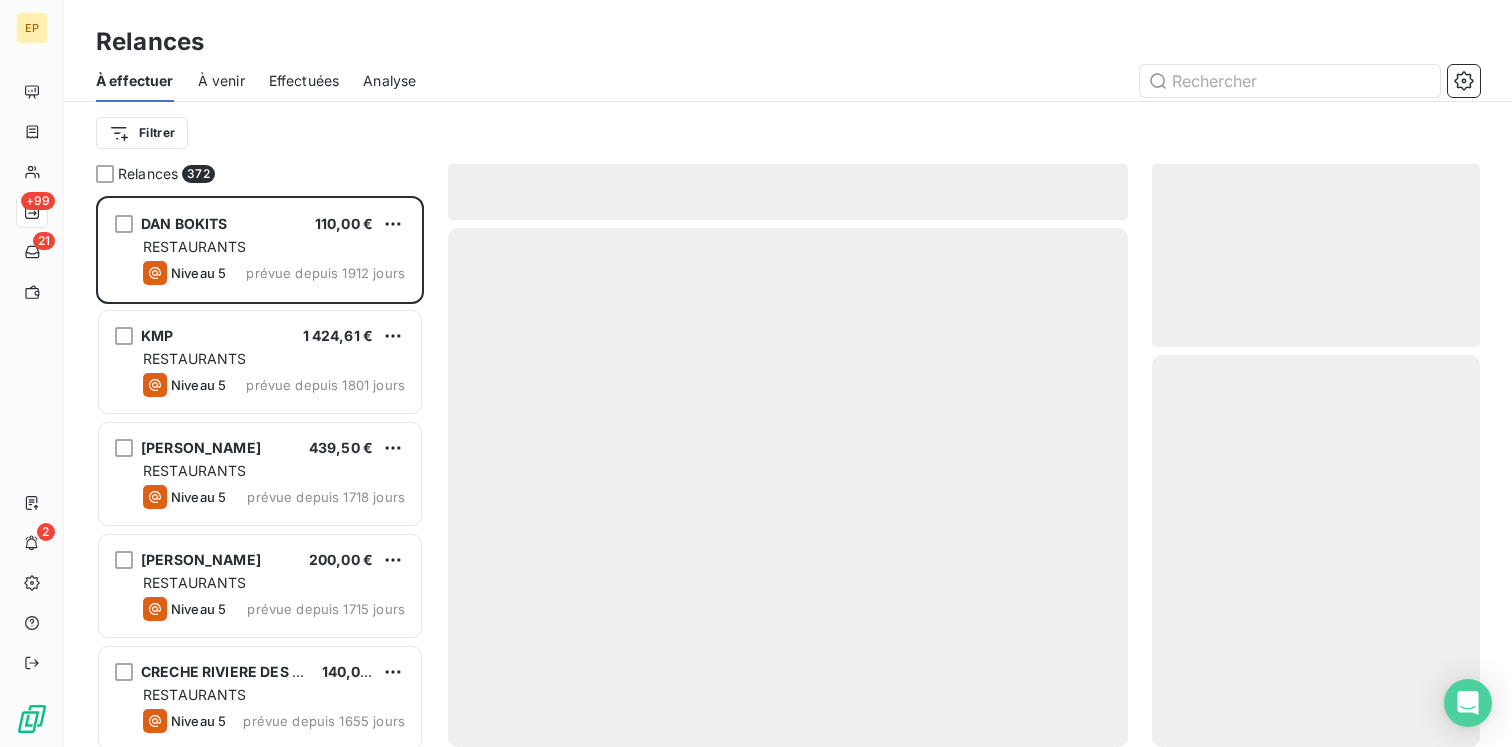 scroll, scrollTop: 1, scrollLeft: 1, axis: both 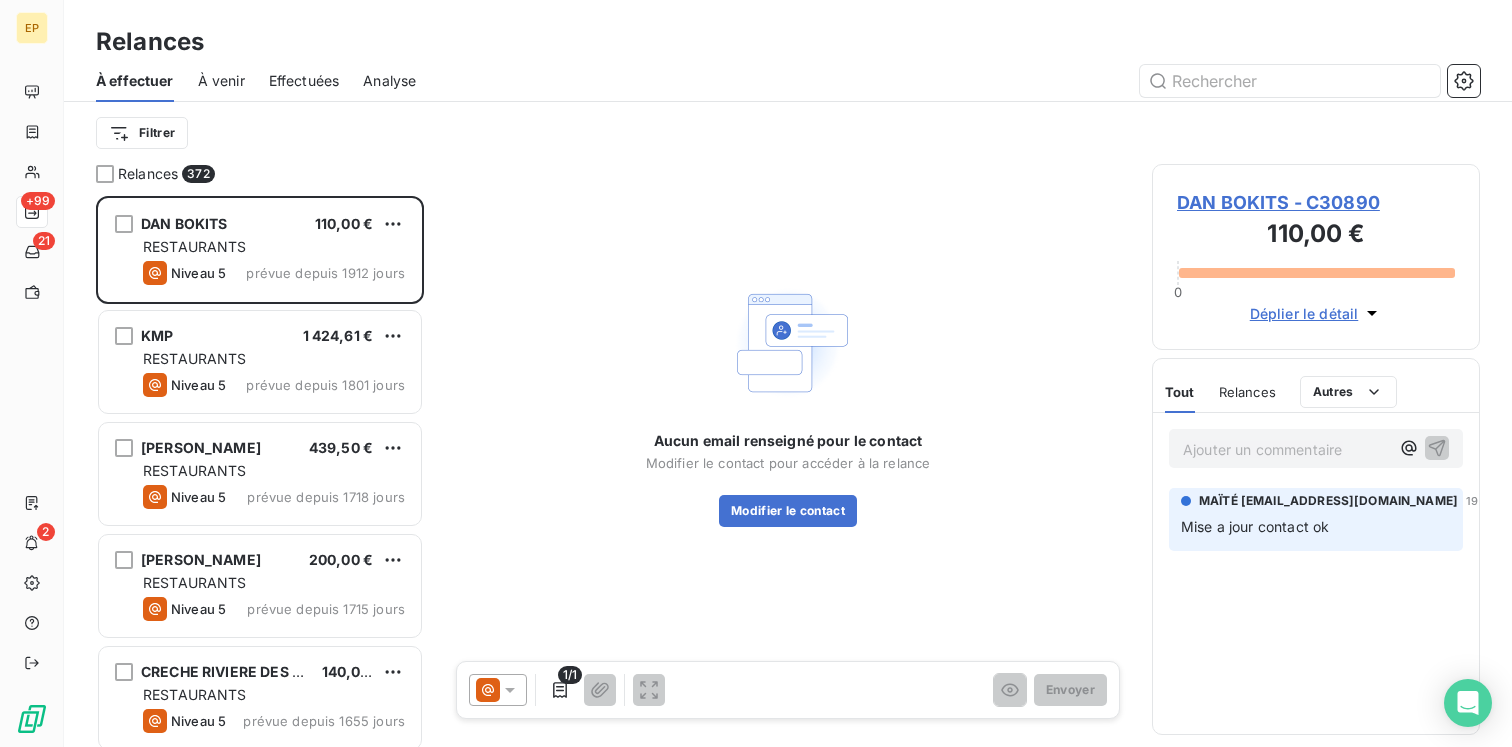 click on "À venir" at bounding box center (221, 81) 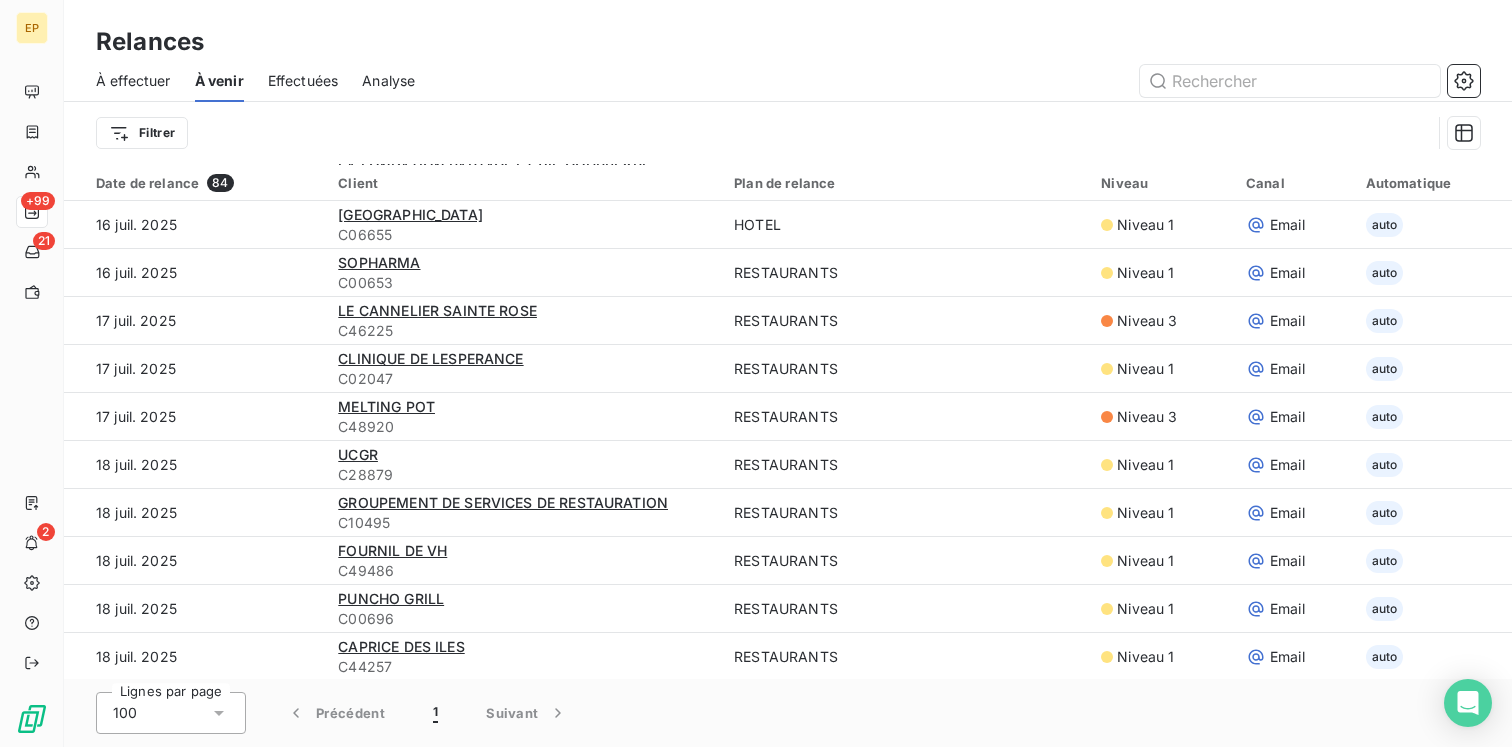 scroll, scrollTop: 0, scrollLeft: 0, axis: both 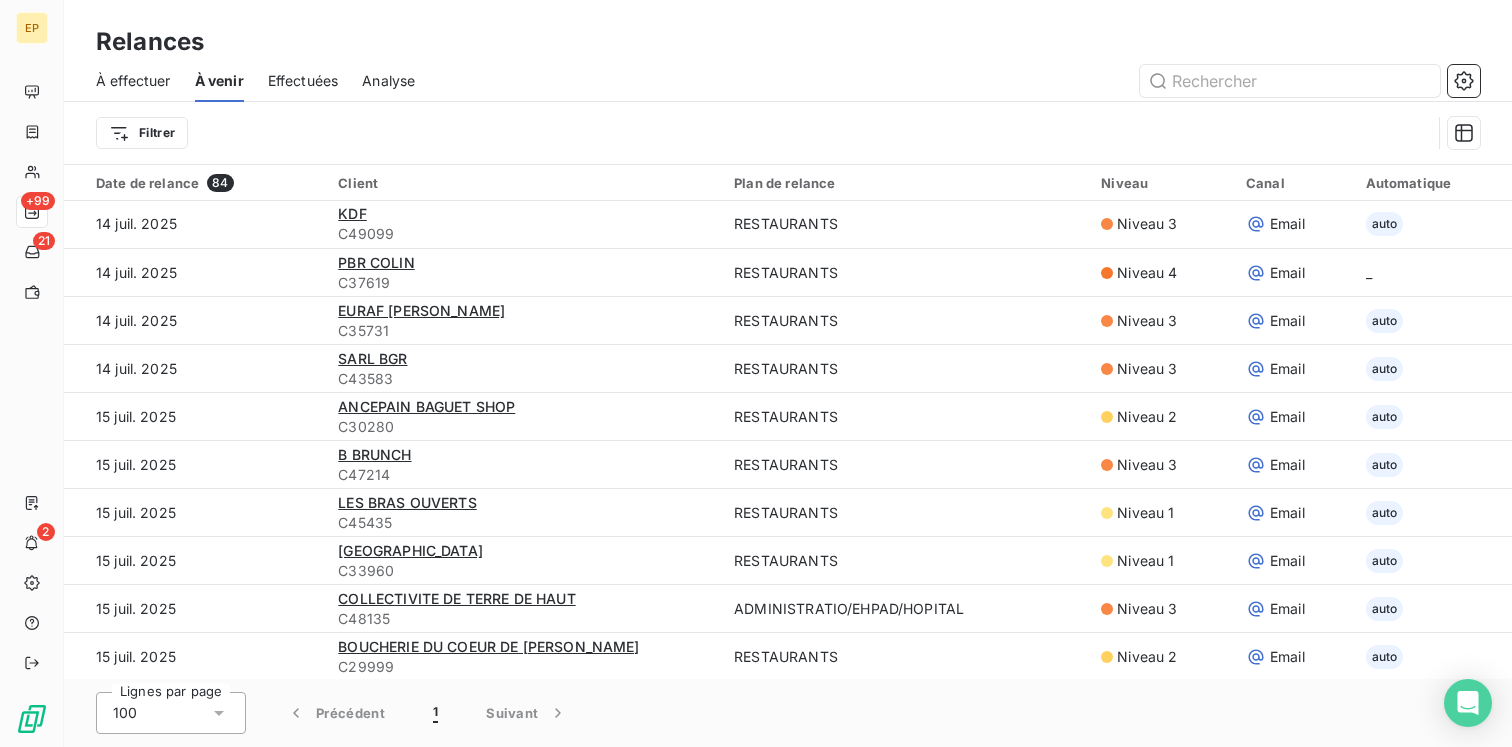click on "Niveau" at bounding box center [1161, 183] 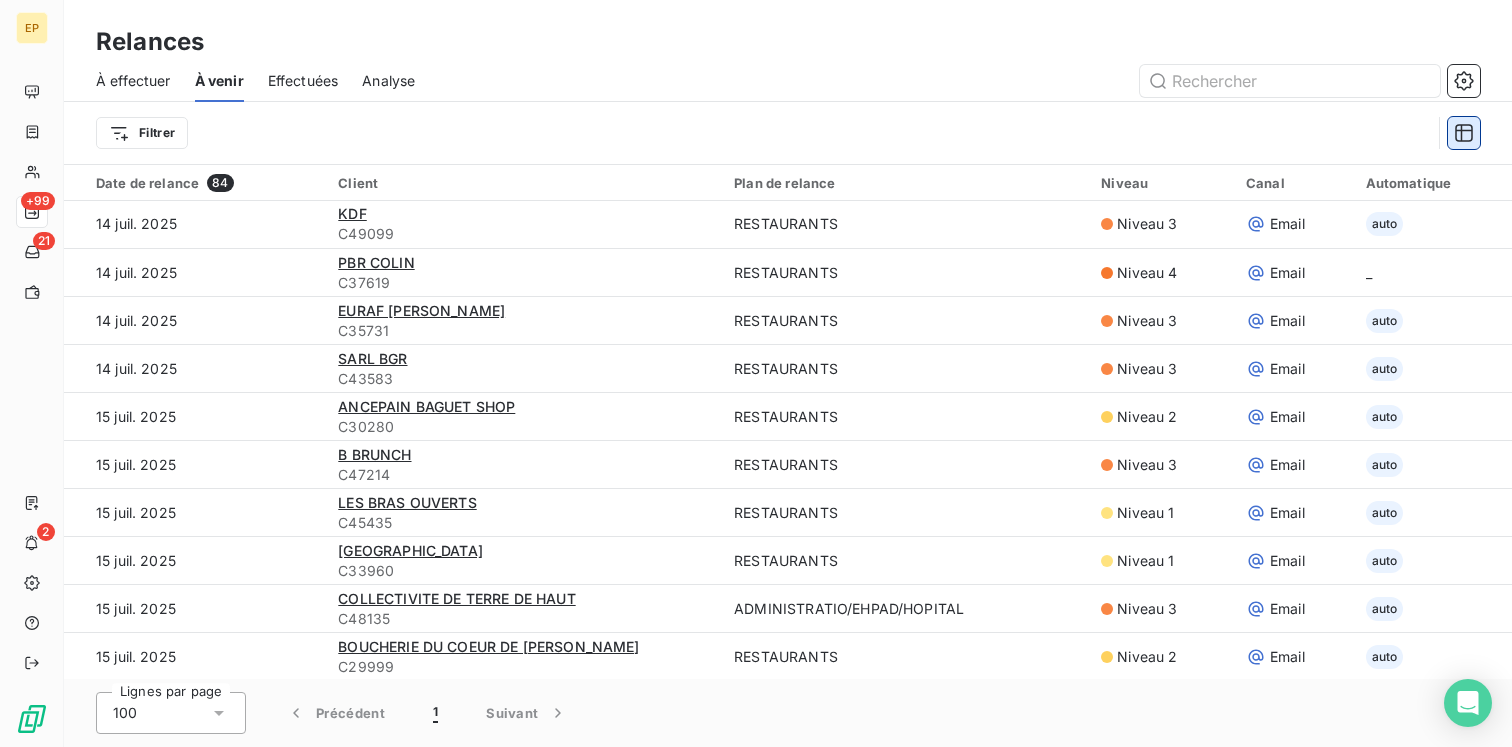 click 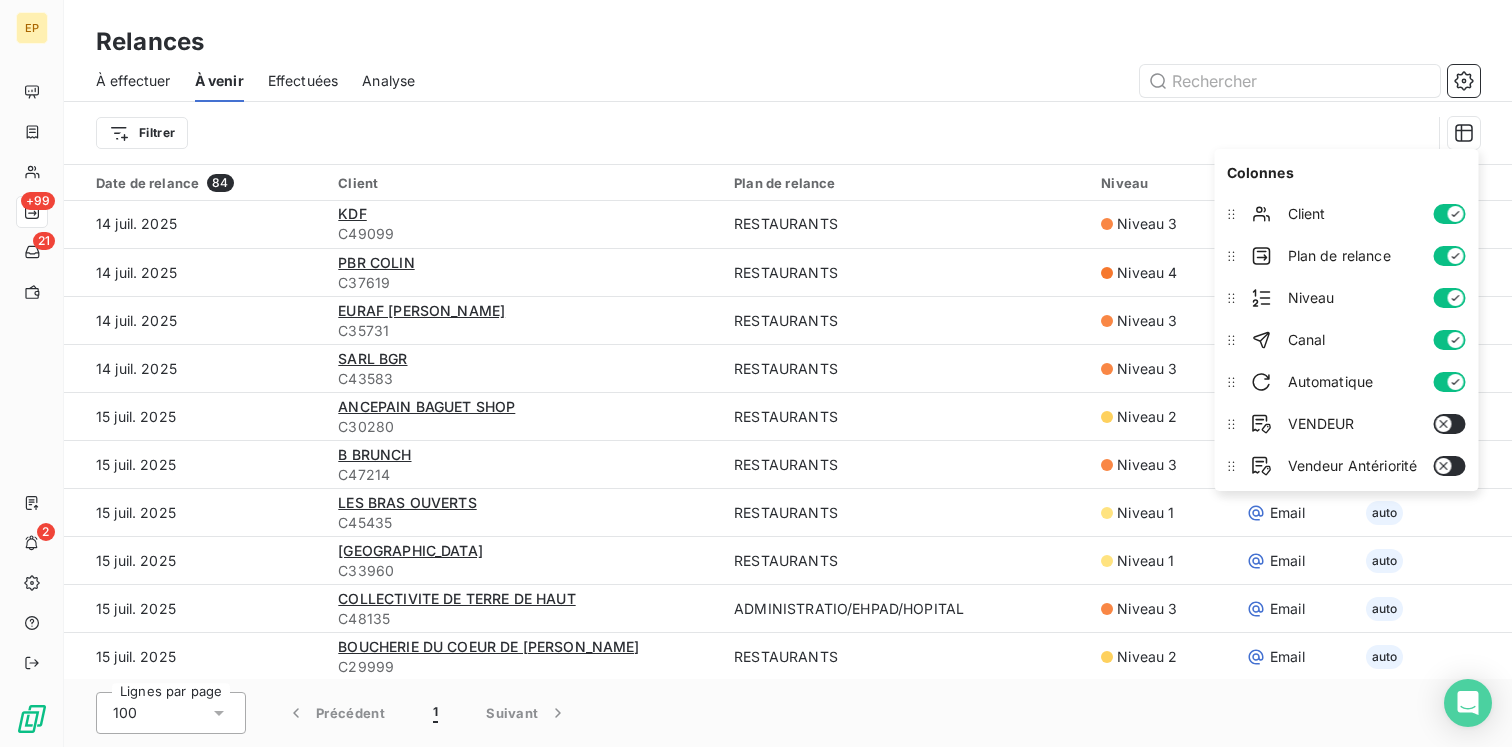 click 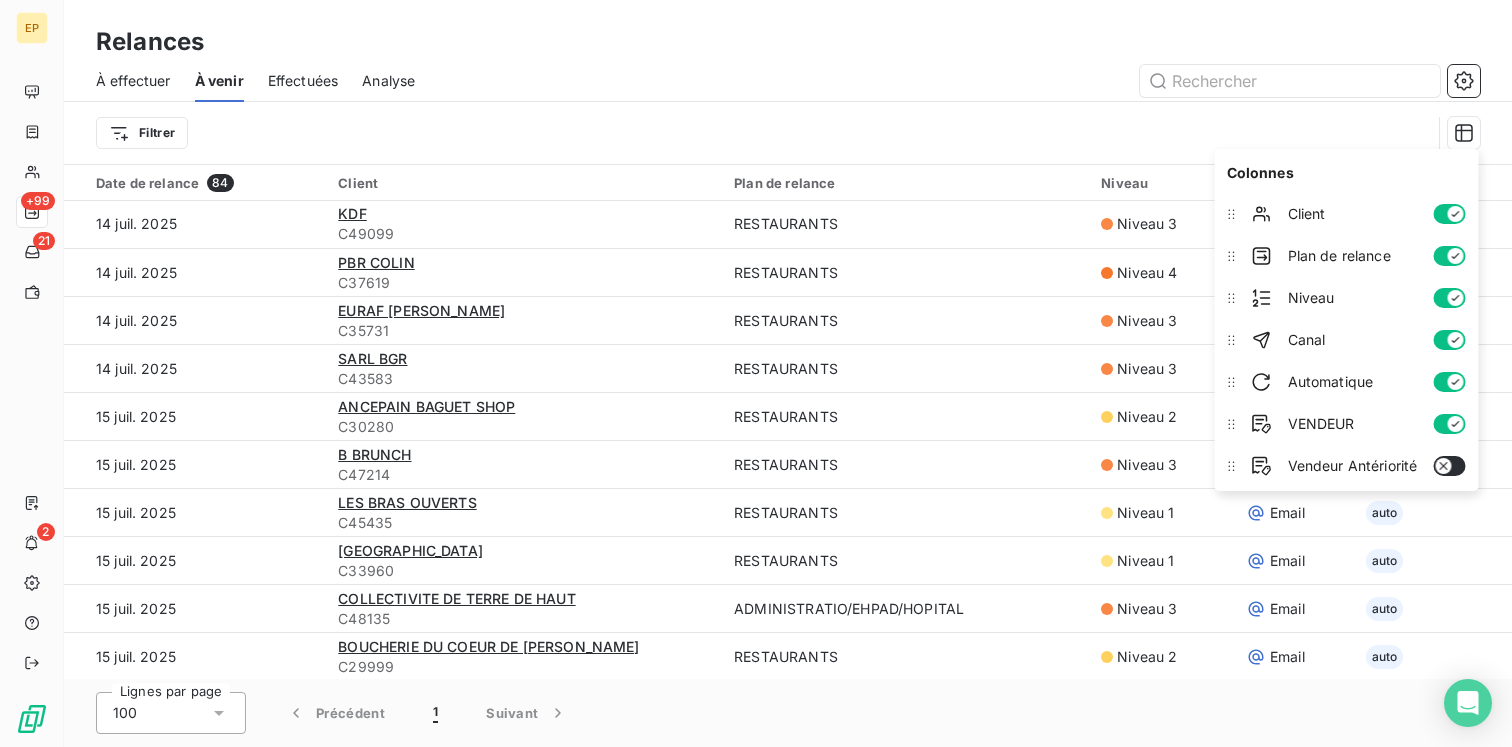 click on "Filtrer" at bounding box center (763, 133) 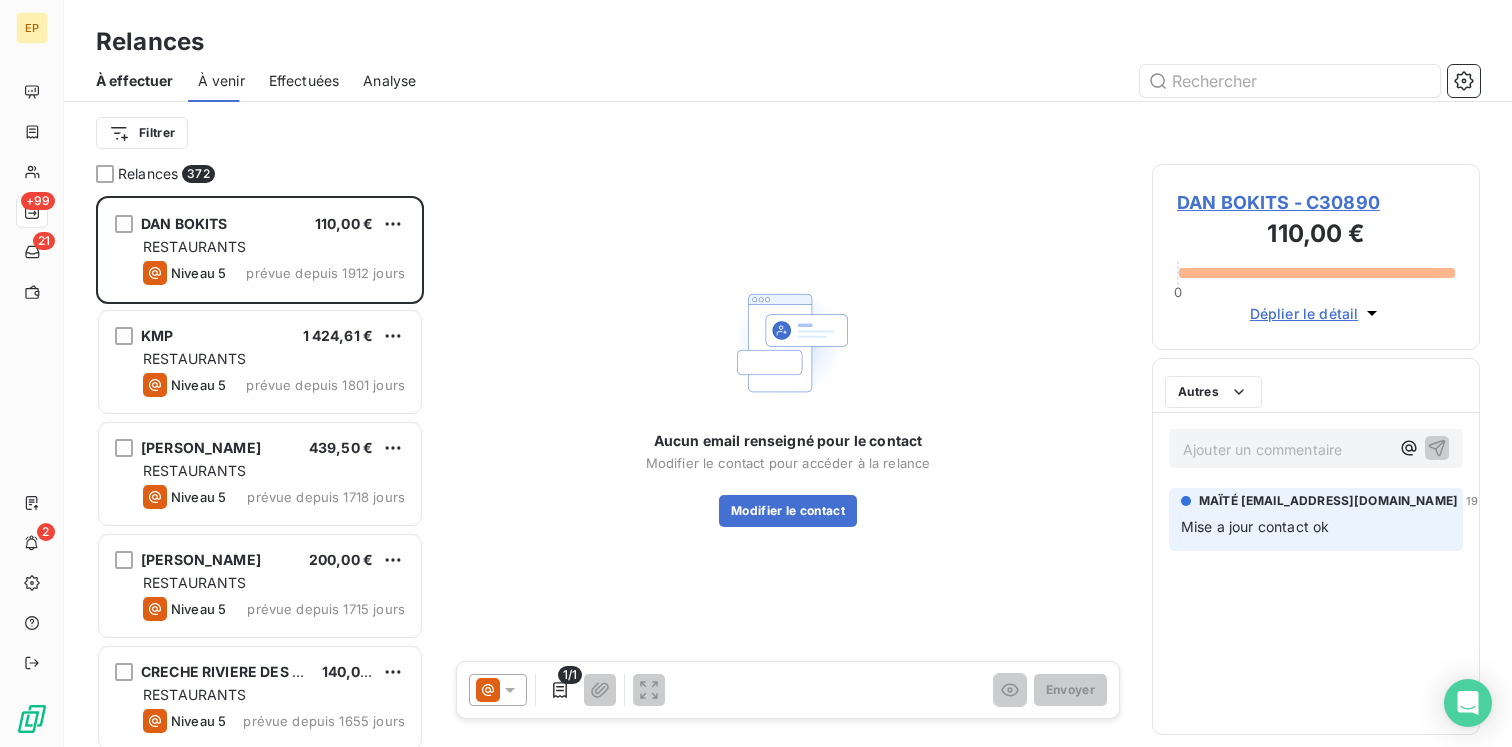 scroll, scrollTop: 1, scrollLeft: 1, axis: both 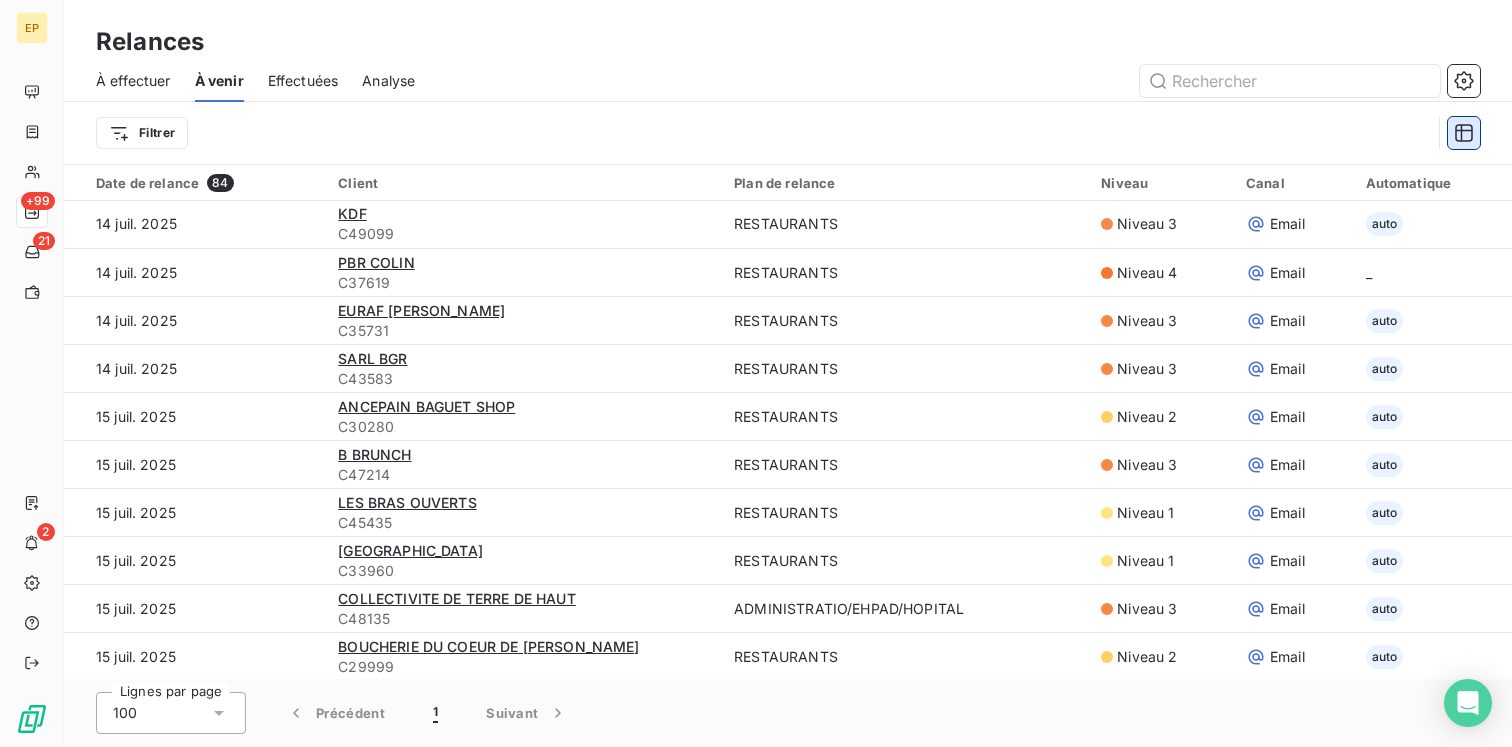click 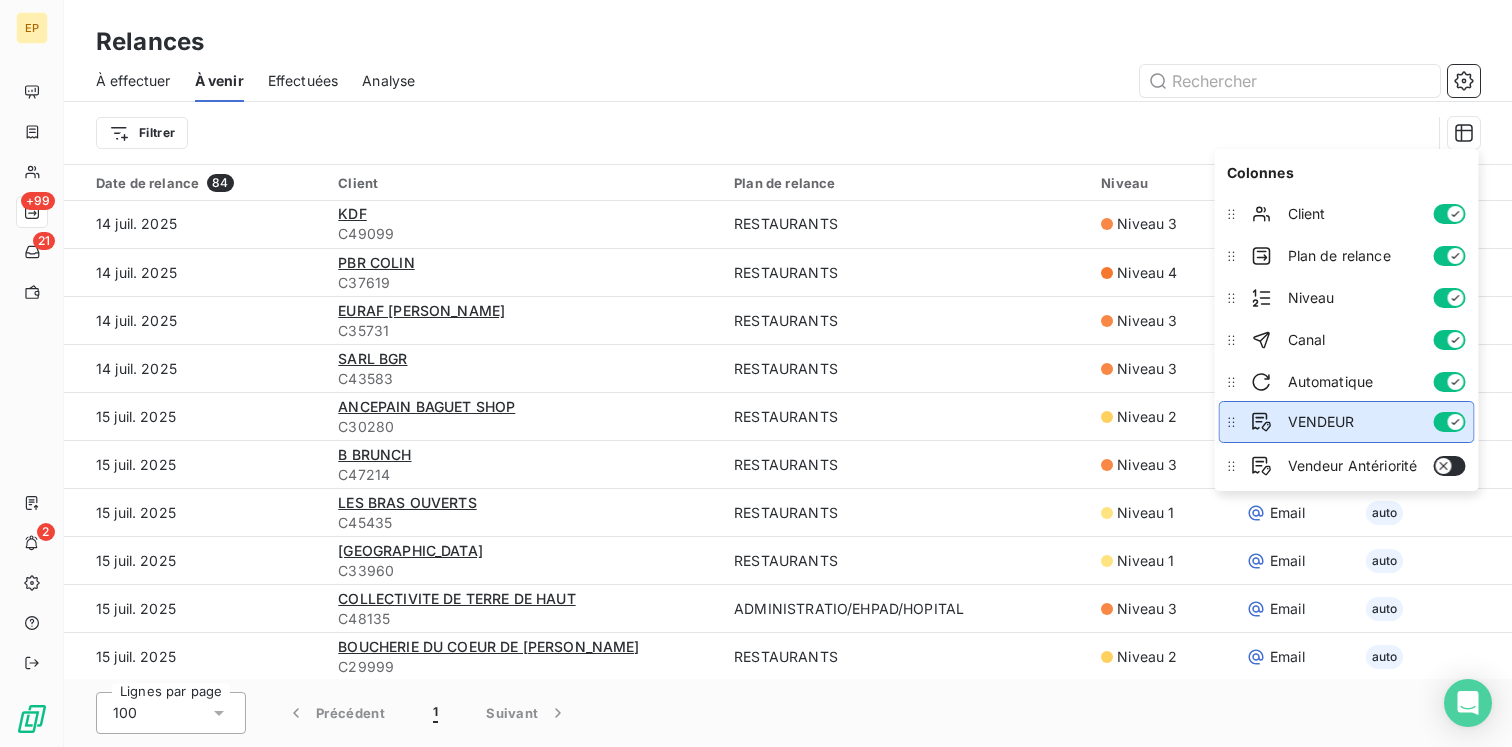 click 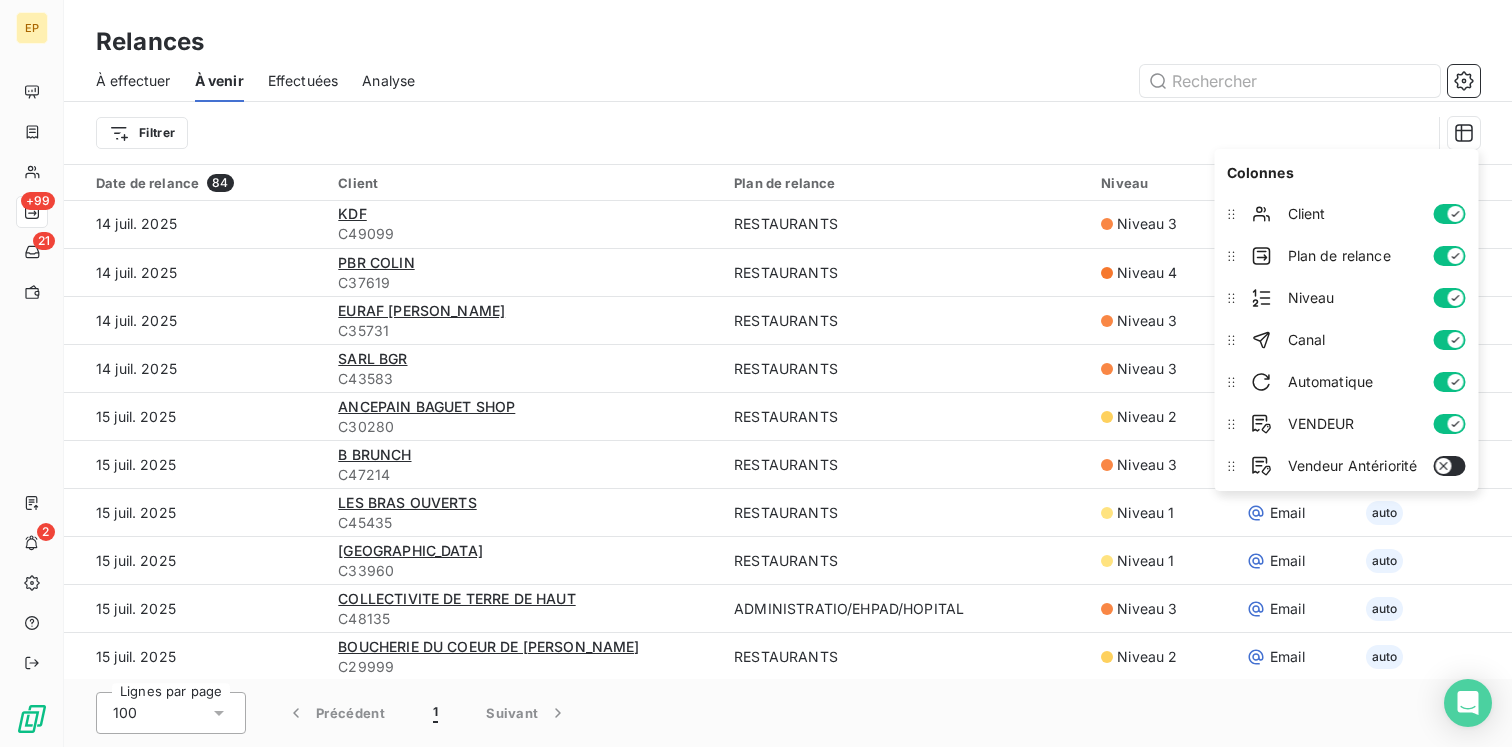 click at bounding box center [959, 81] 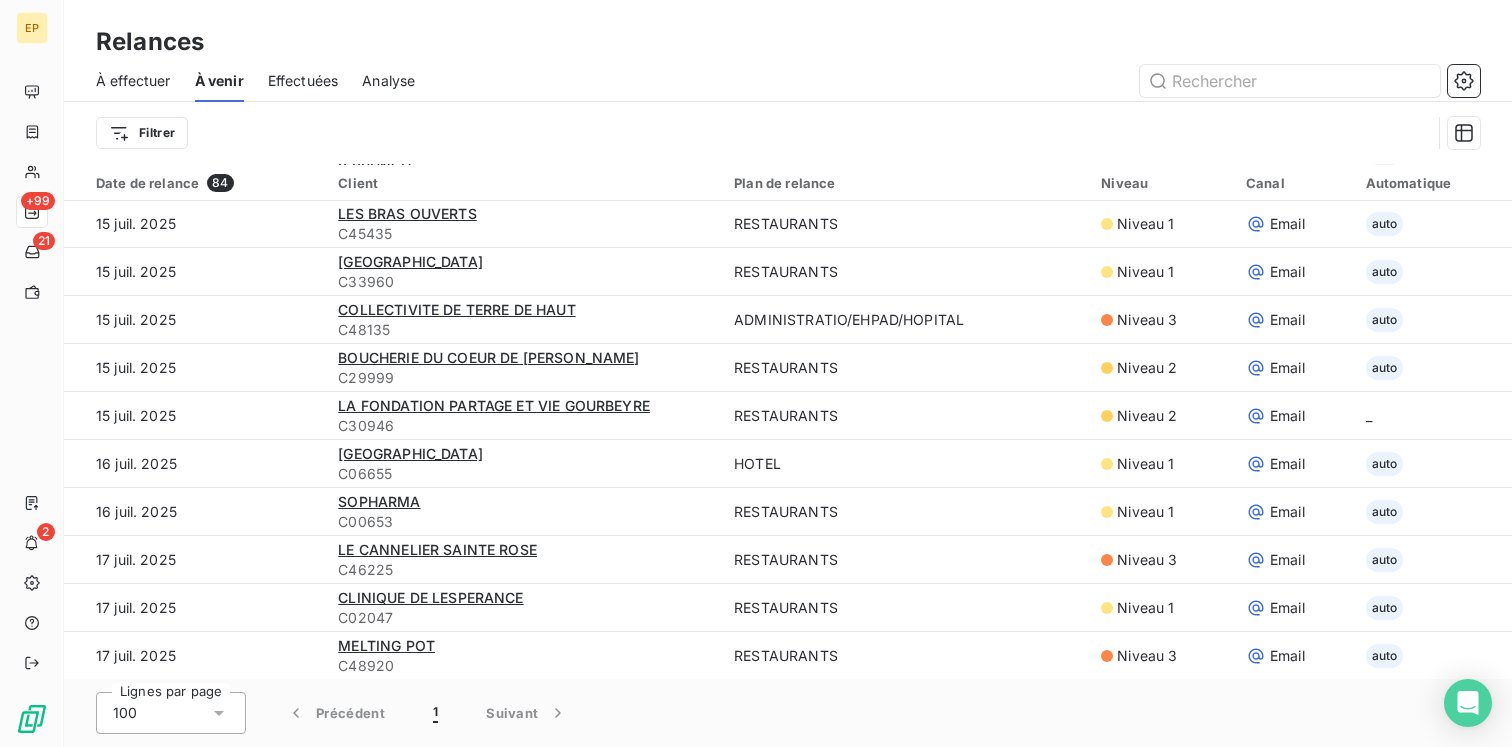 scroll, scrollTop: 0, scrollLeft: 0, axis: both 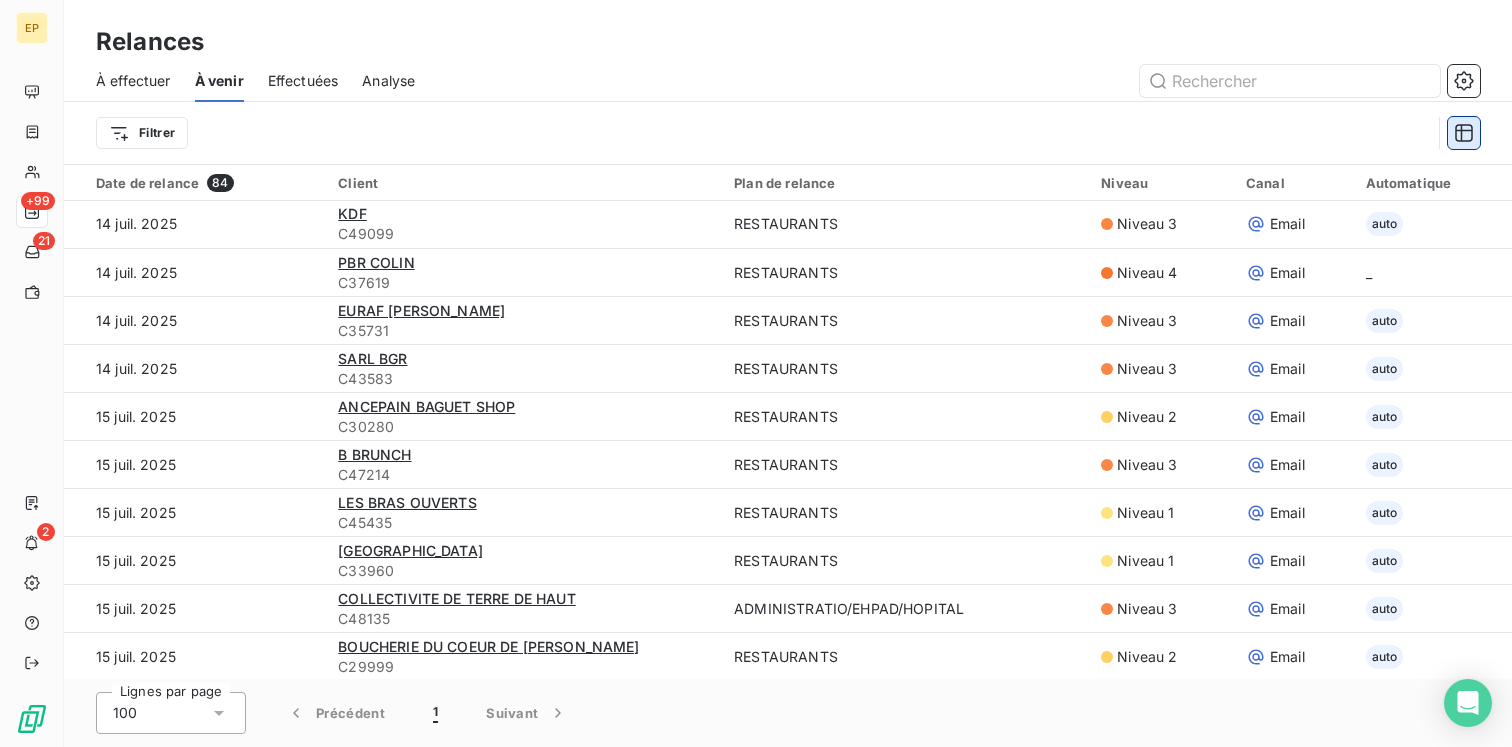 click at bounding box center [1464, 133] 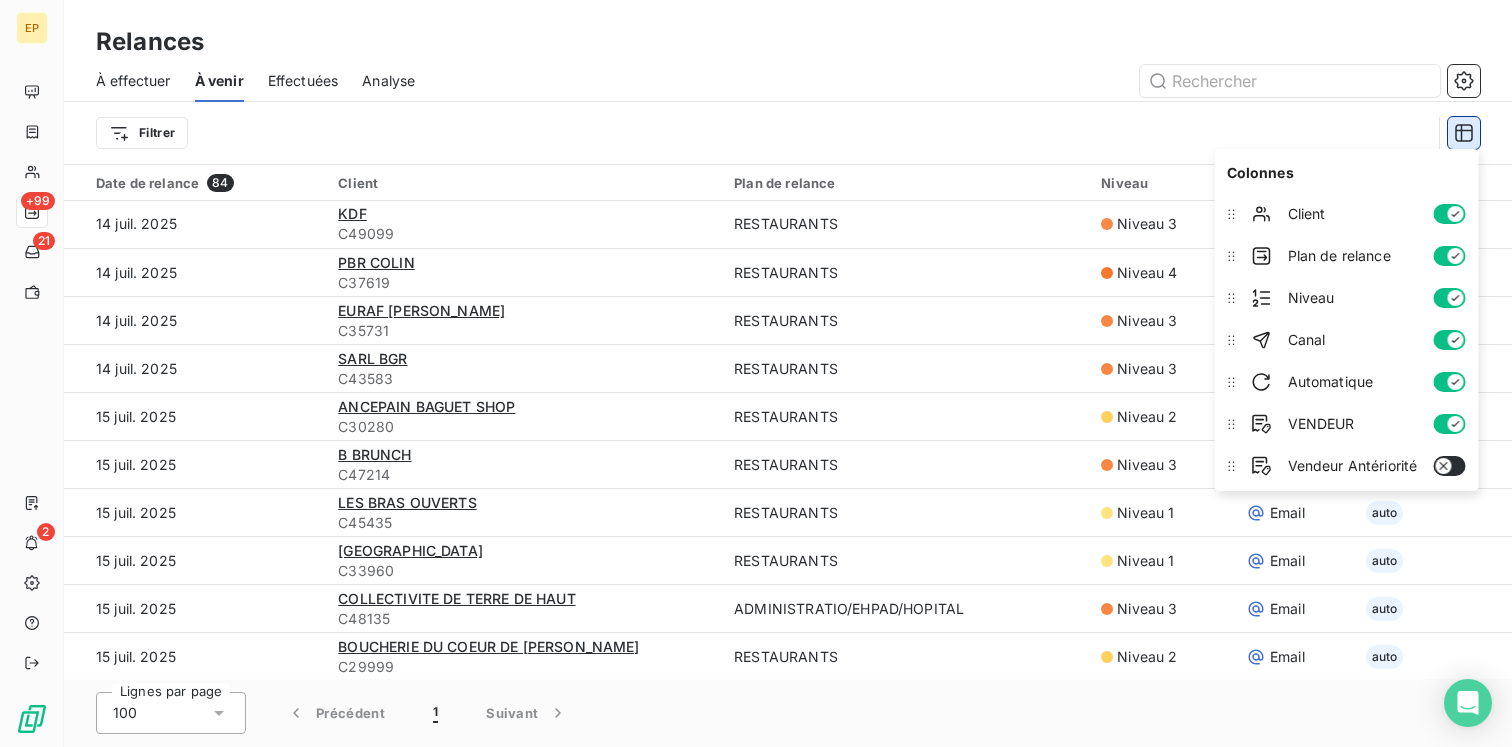 click at bounding box center [1464, 133] 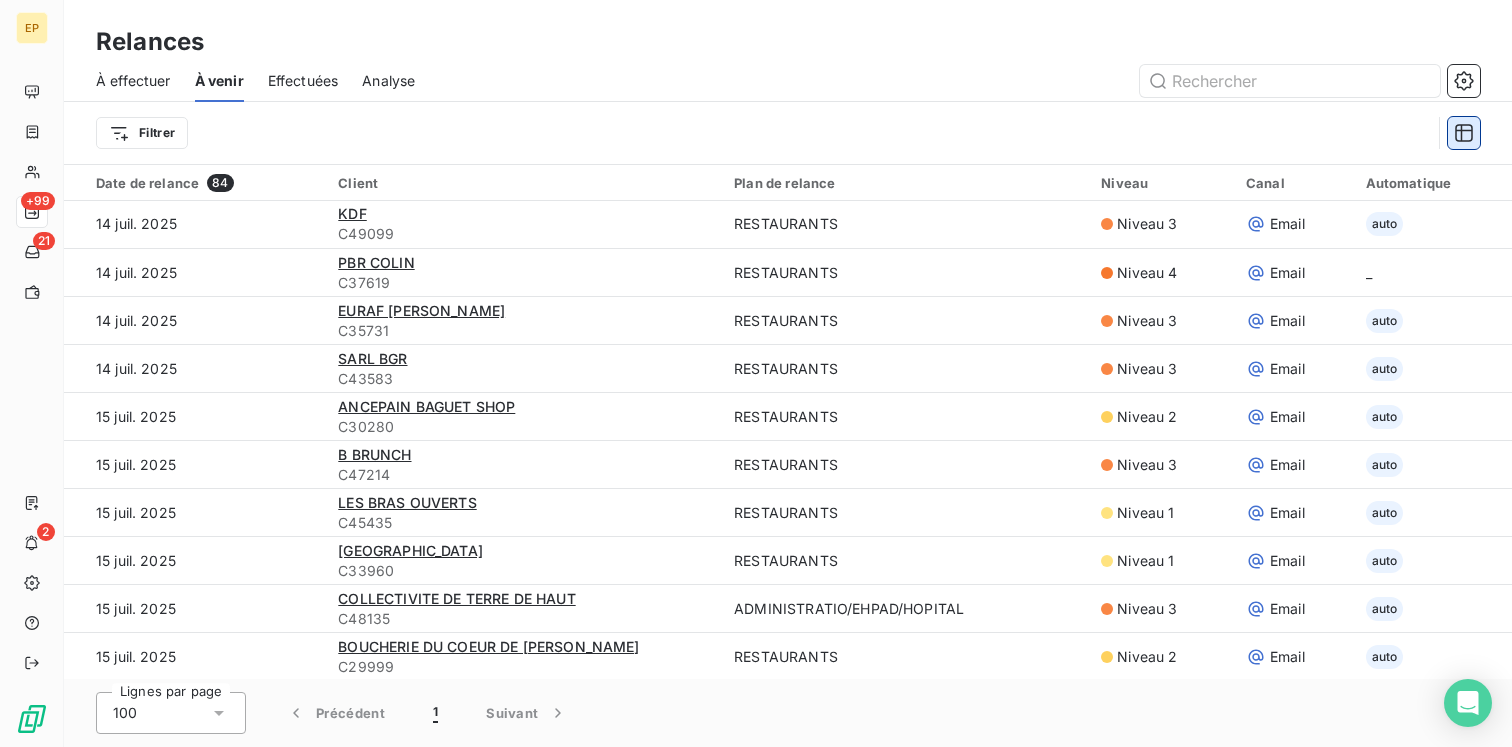 click at bounding box center (1464, 133) 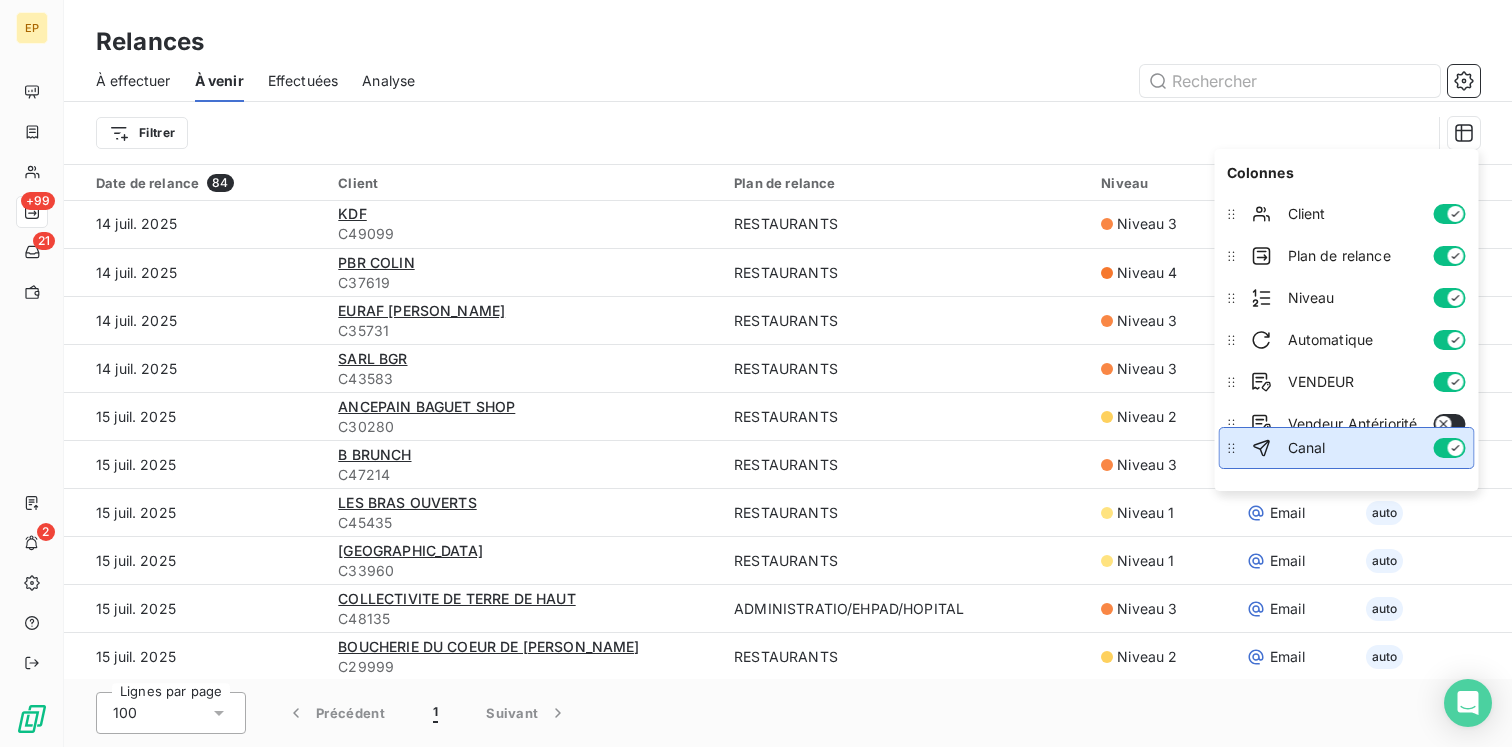 drag, startPoint x: 1234, startPoint y: 337, endPoint x: 1237, endPoint y: 436, distance: 99.04544 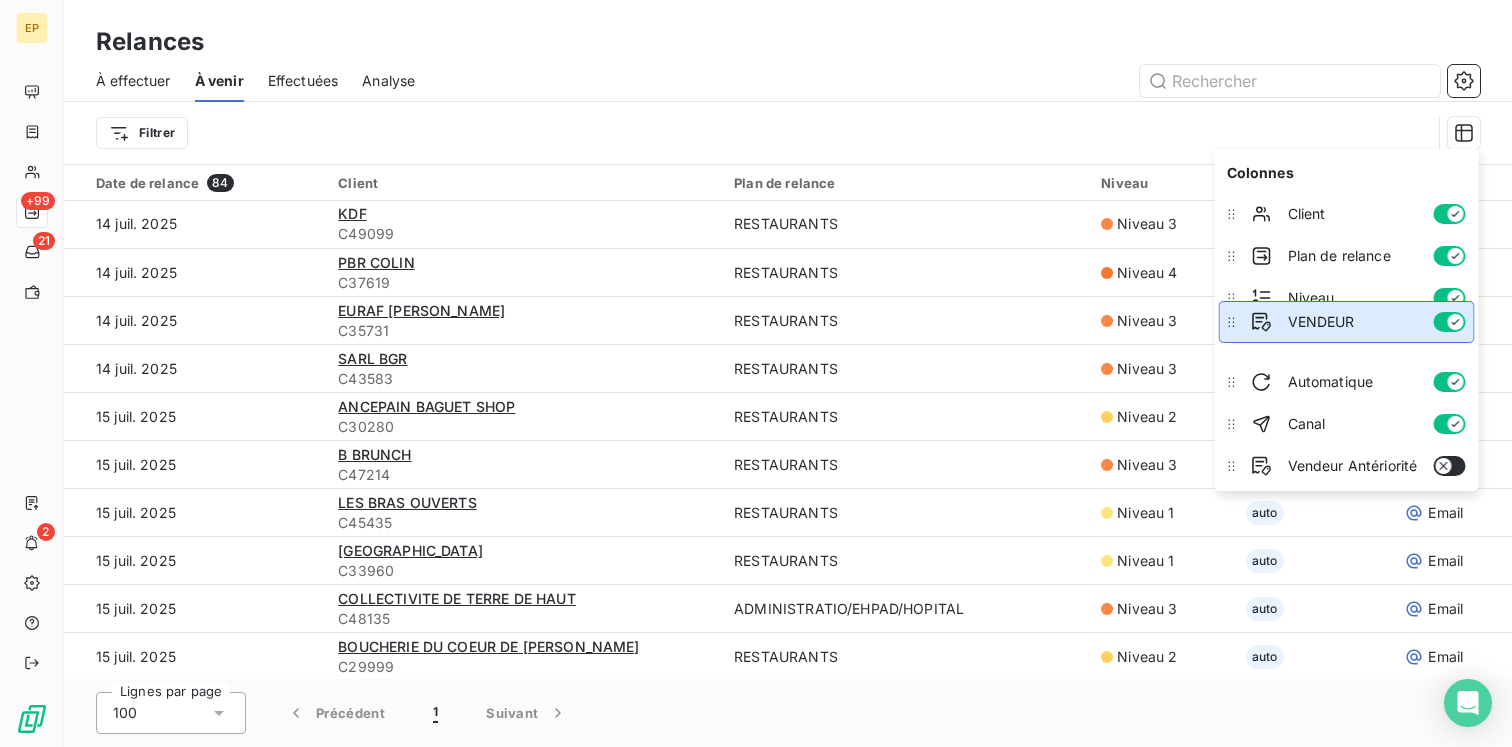 drag, startPoint x: 1235, startPoint y: 384, endPoint x: 1231, endPoint y: 327, distance: 57.14018 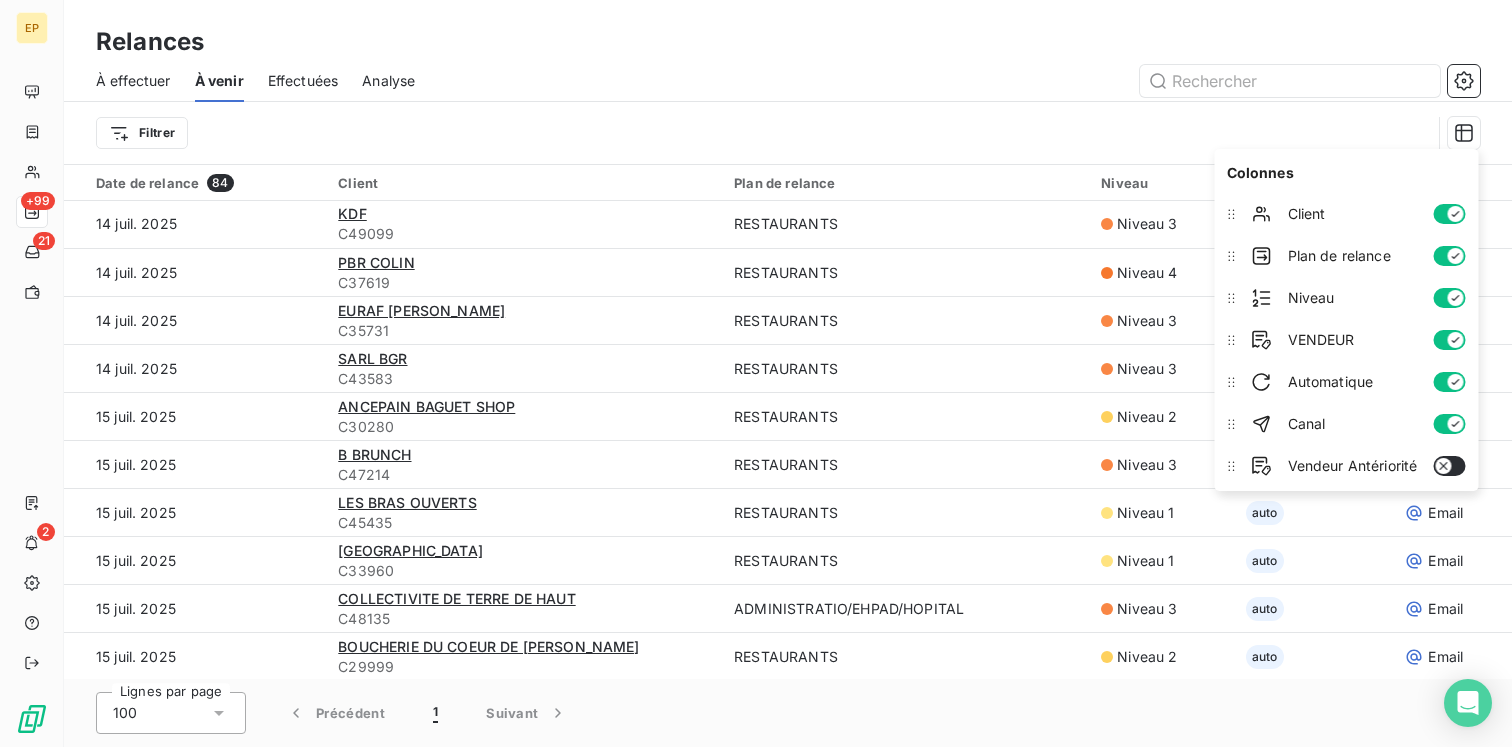 click on "Filtrer" at bounding box center [763, 133] 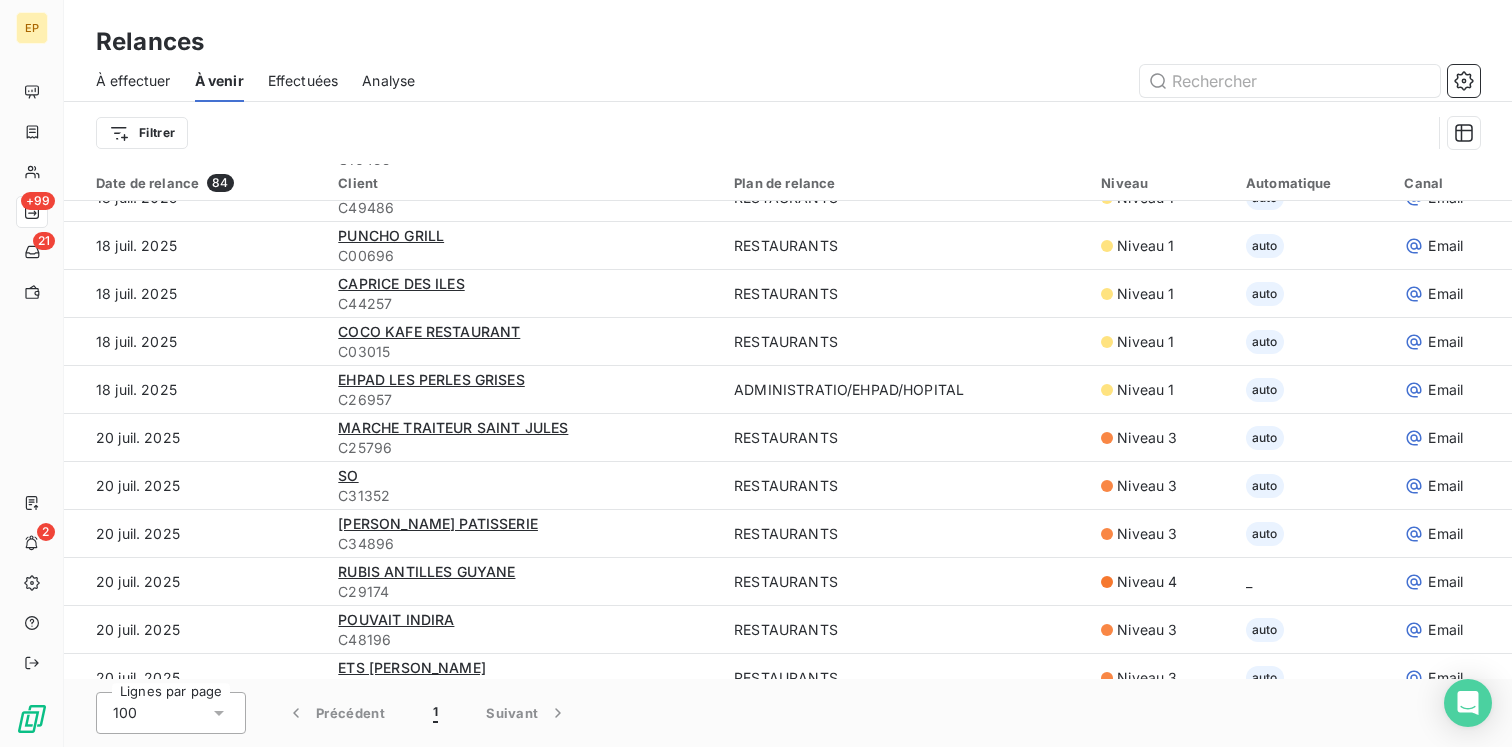 scroll, scrollTop: 0, scrollLeft: 0, axis: both 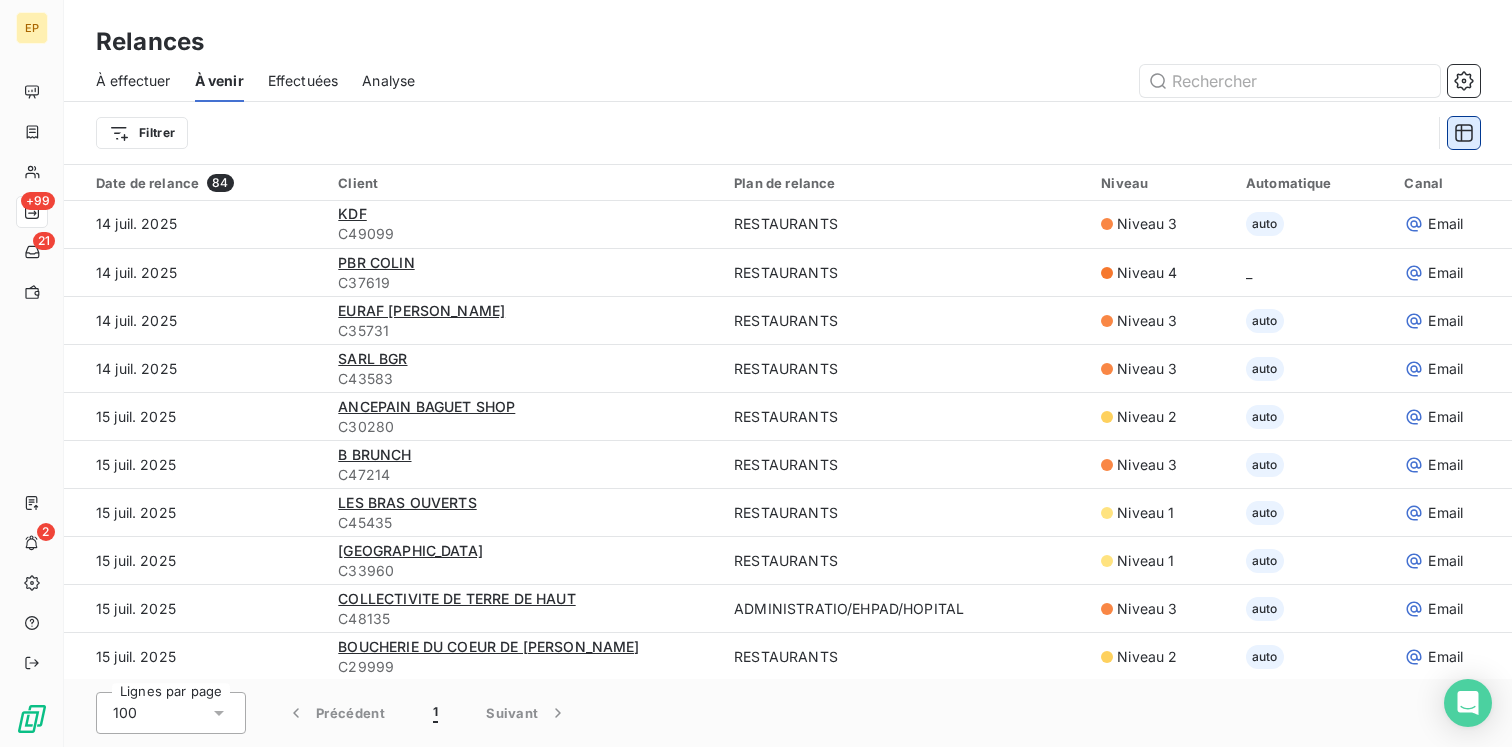 click 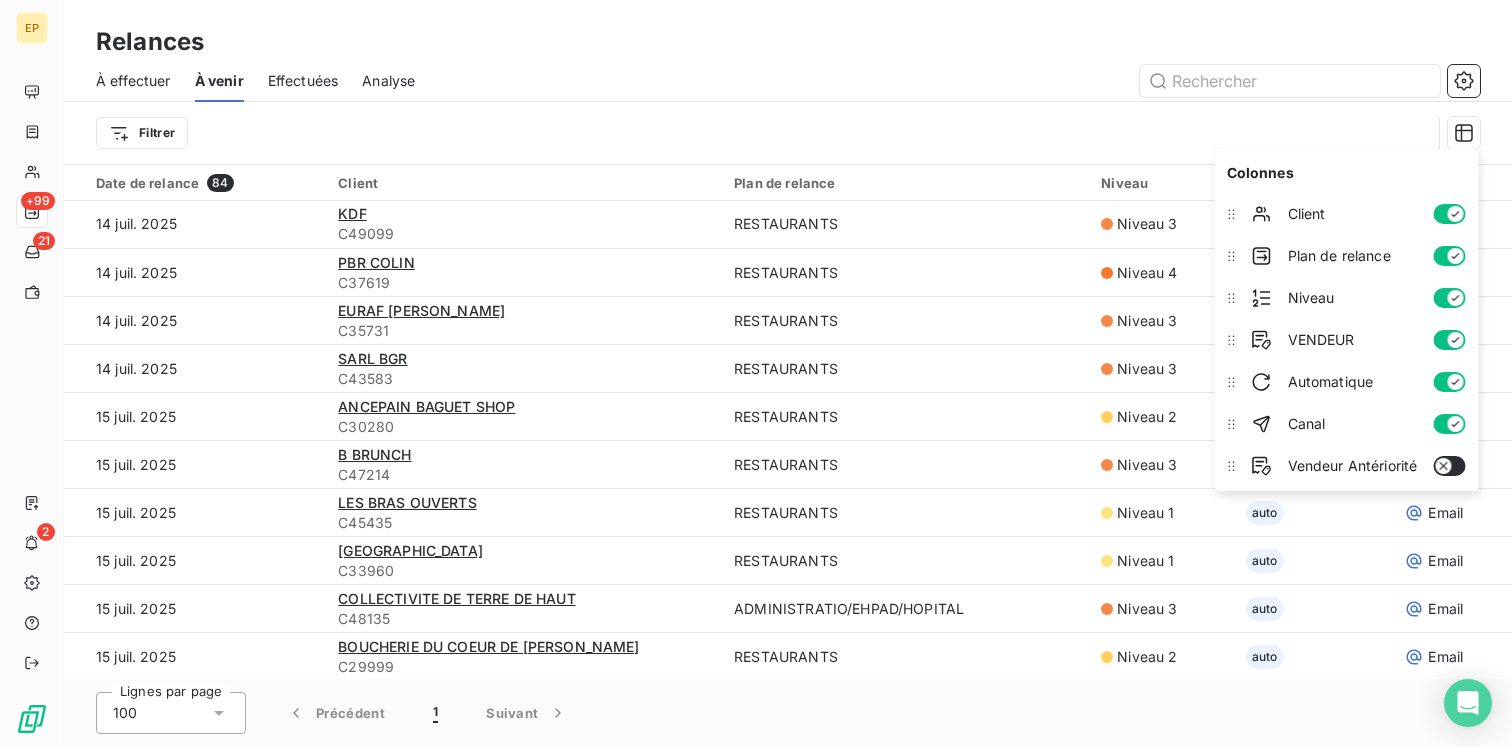 click 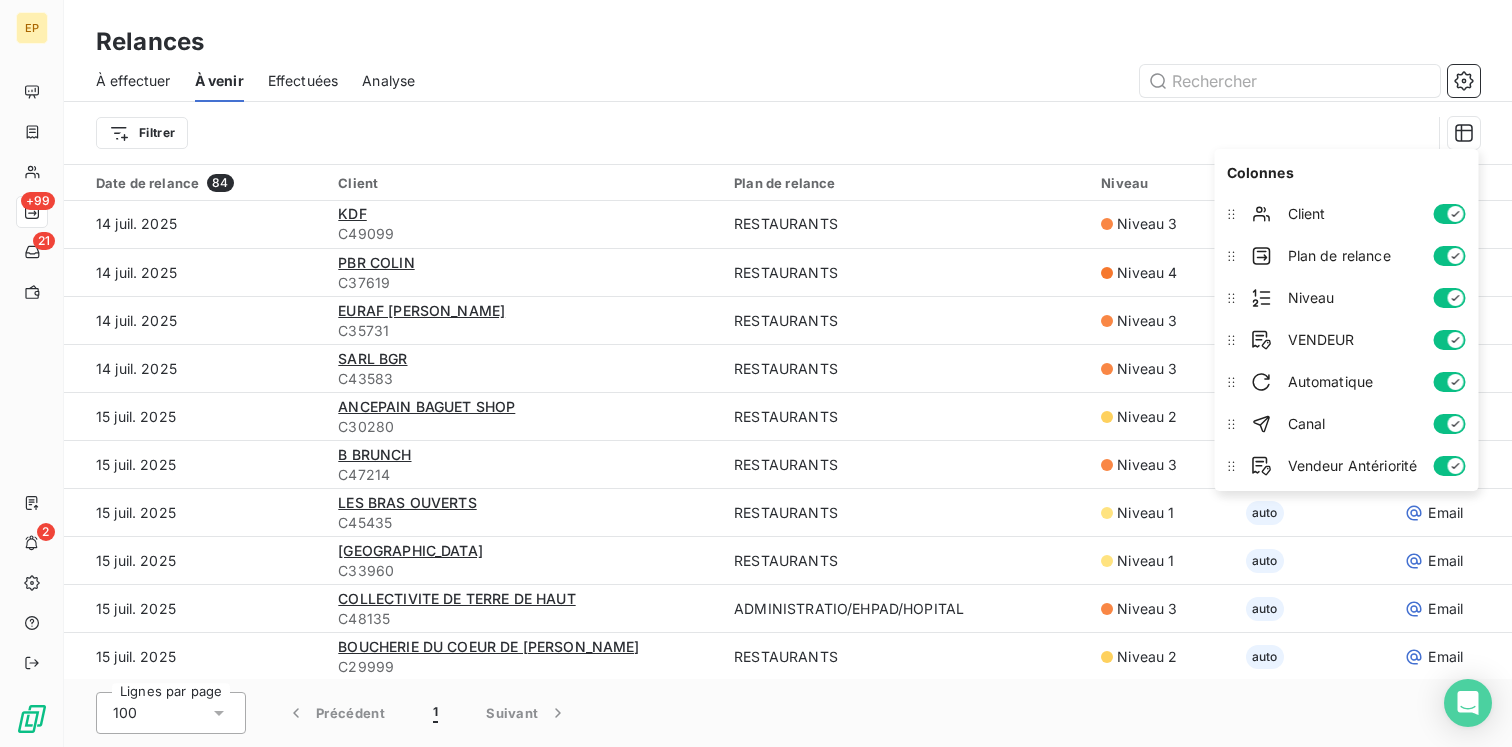 click on "Filtrer" at bounding box center [763, 133] 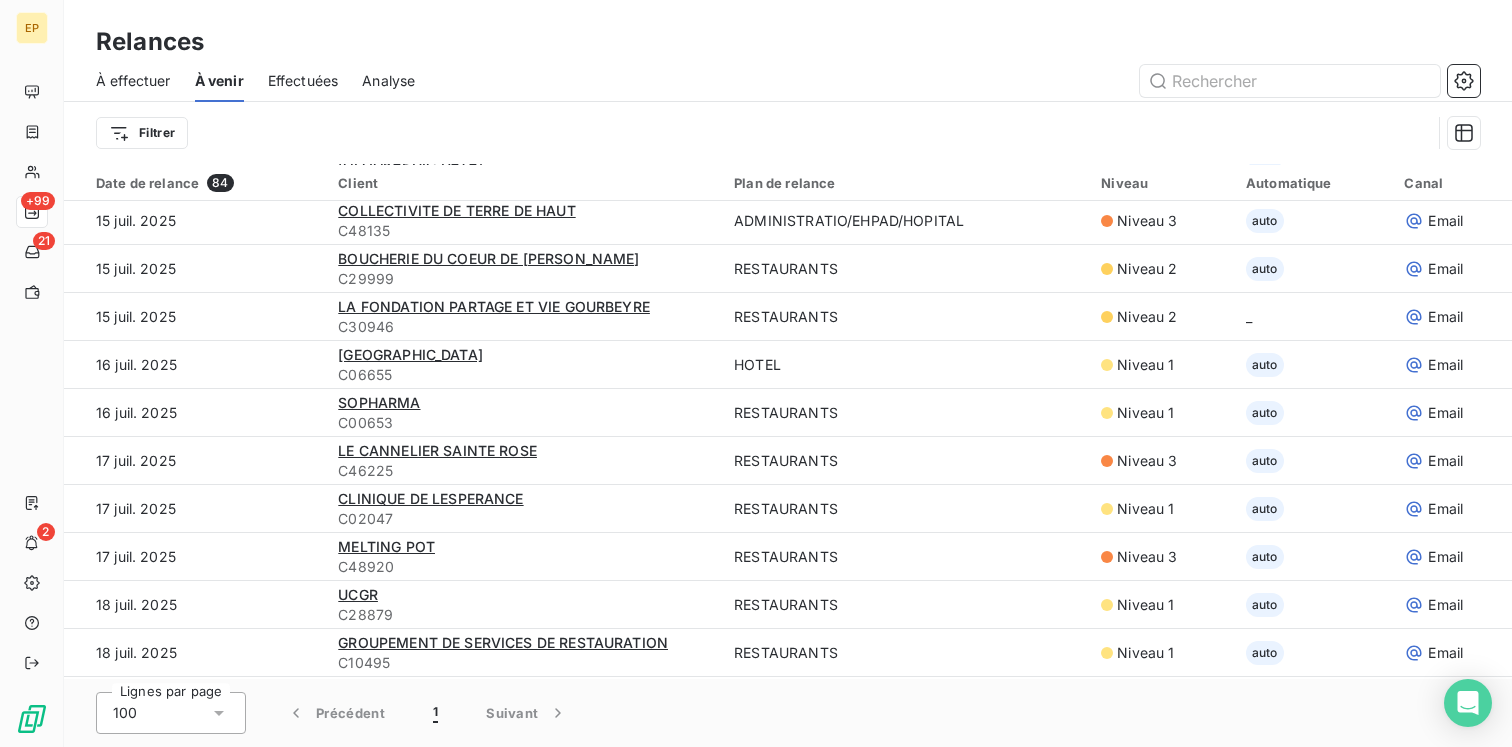 scroll, scrollTop: 0, scrollLeft: 0, axis: both 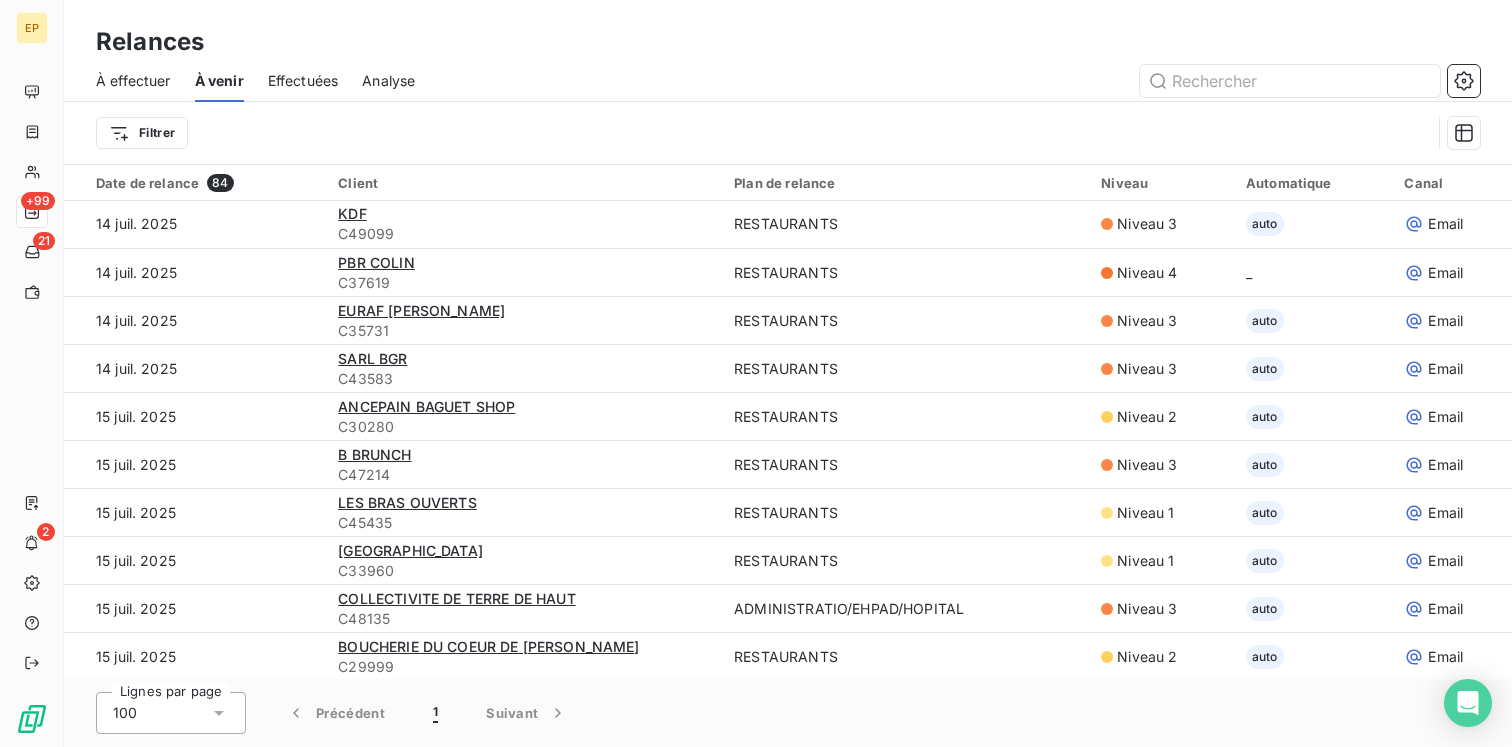 click on "Effectuées" at bounding box center [303, 81] 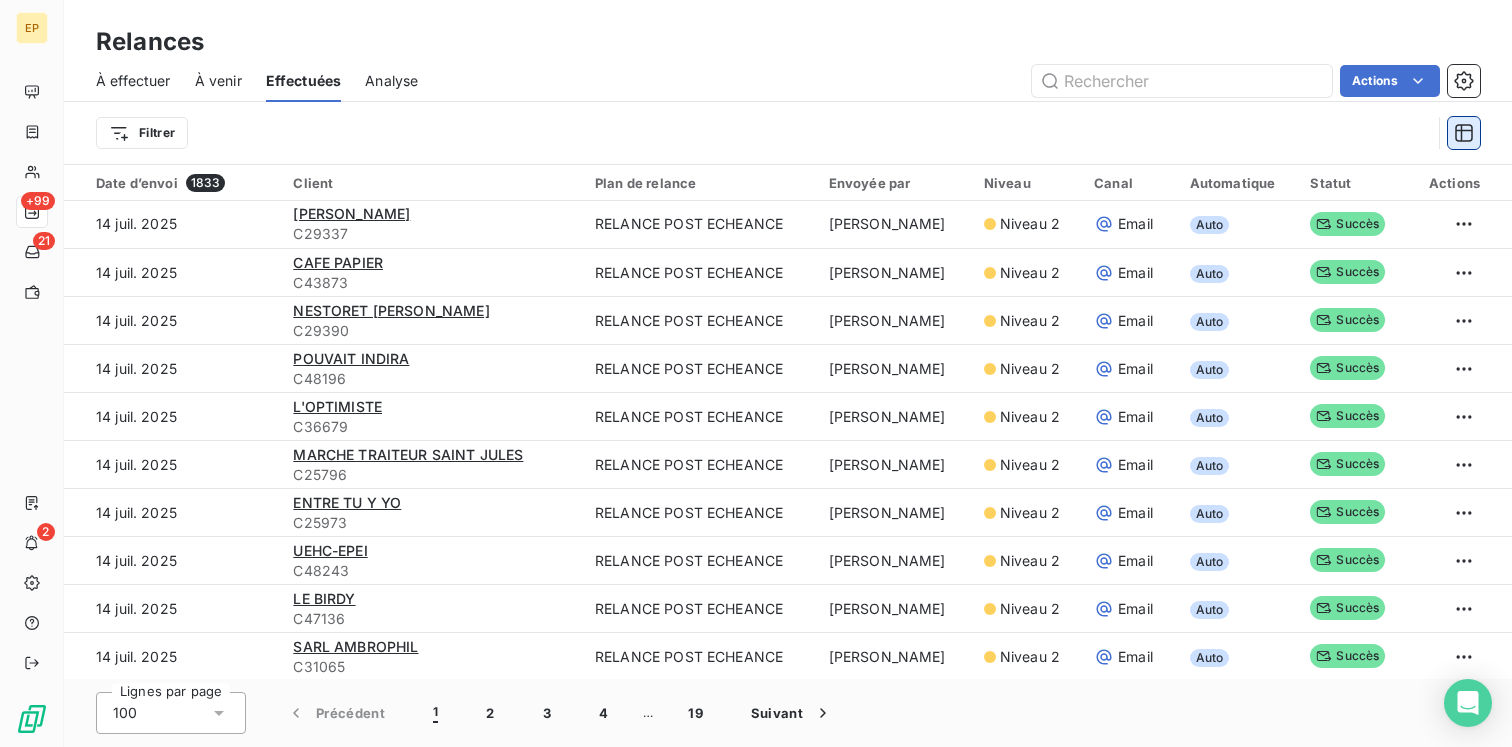 click 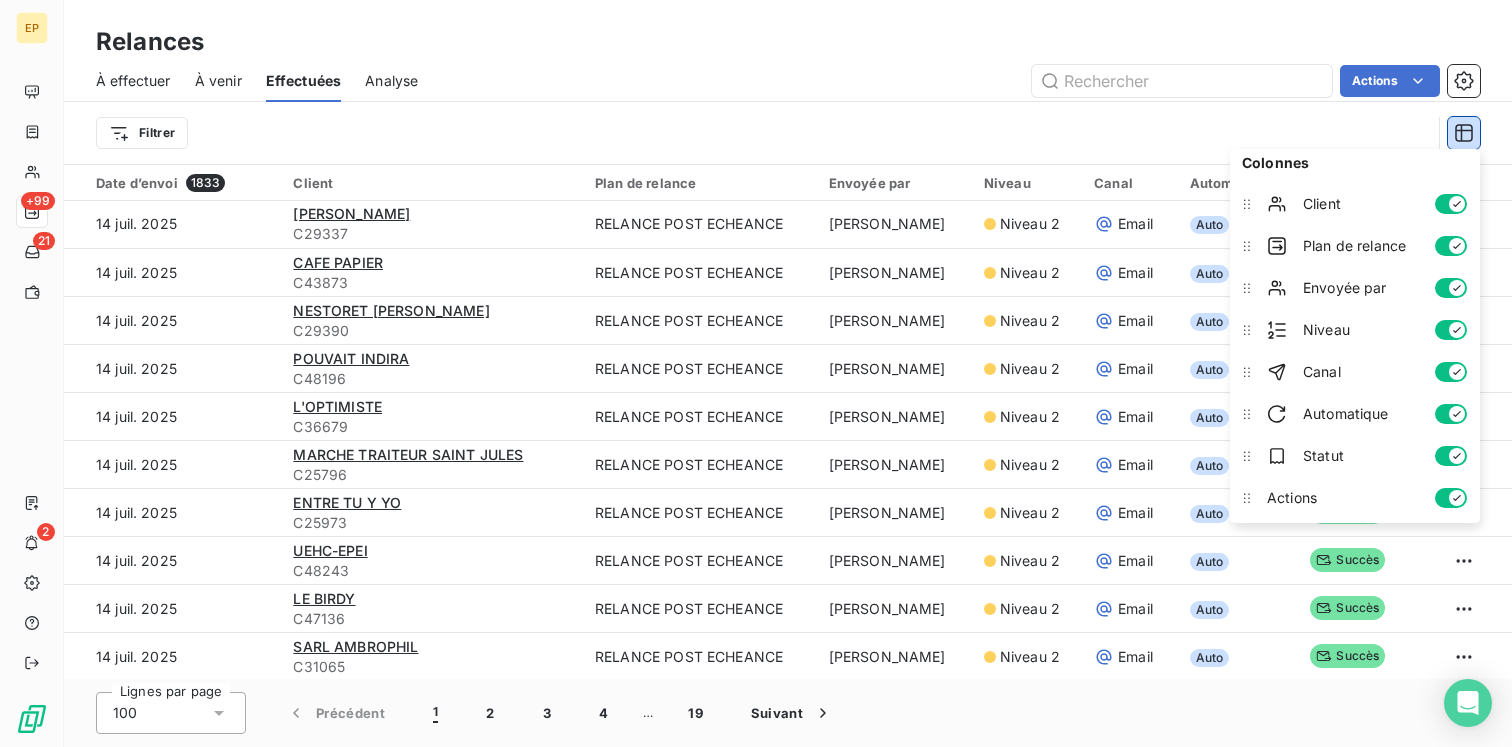 scroll, scrollTop: 0, scrollLeft: 0, axis: both 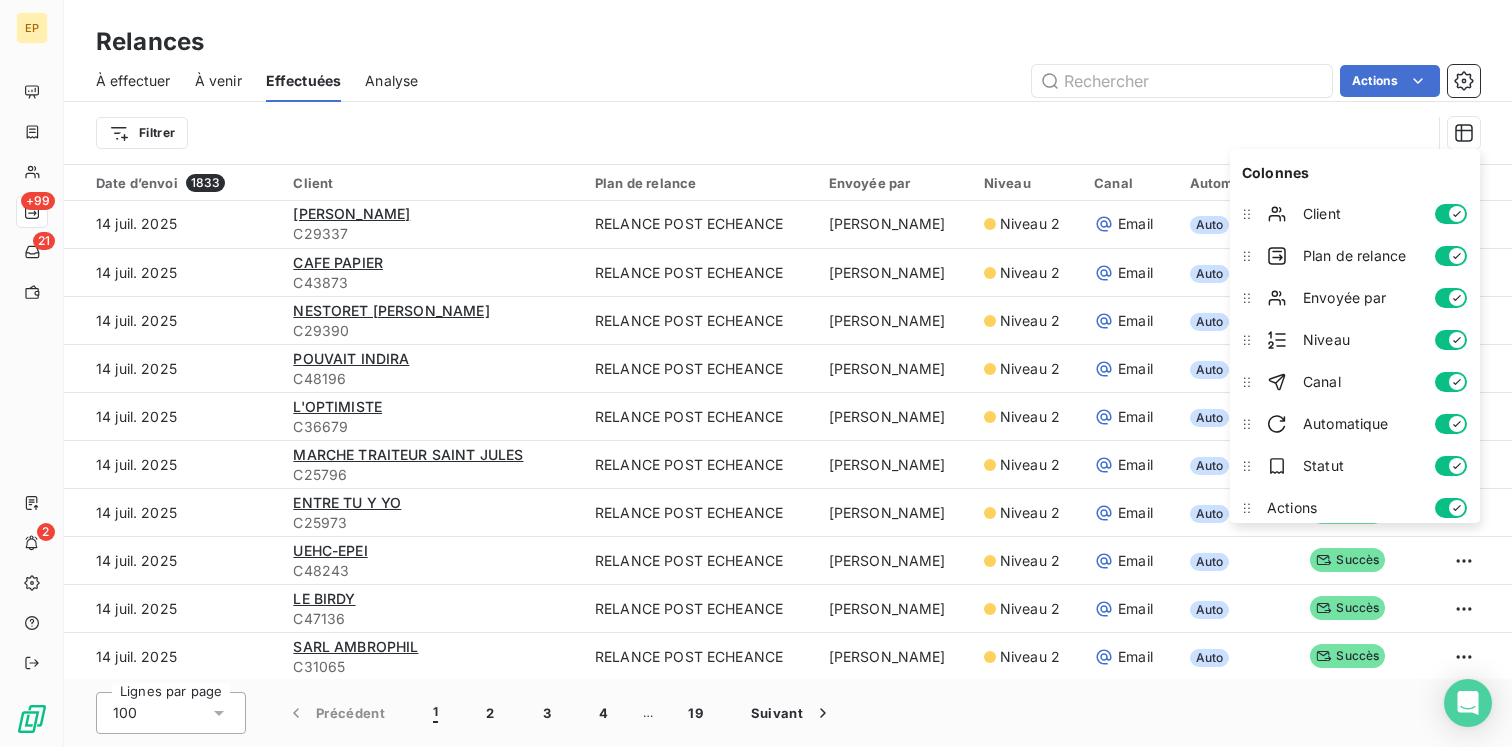 click on "Filtrer" at bounding box center [763, 133] 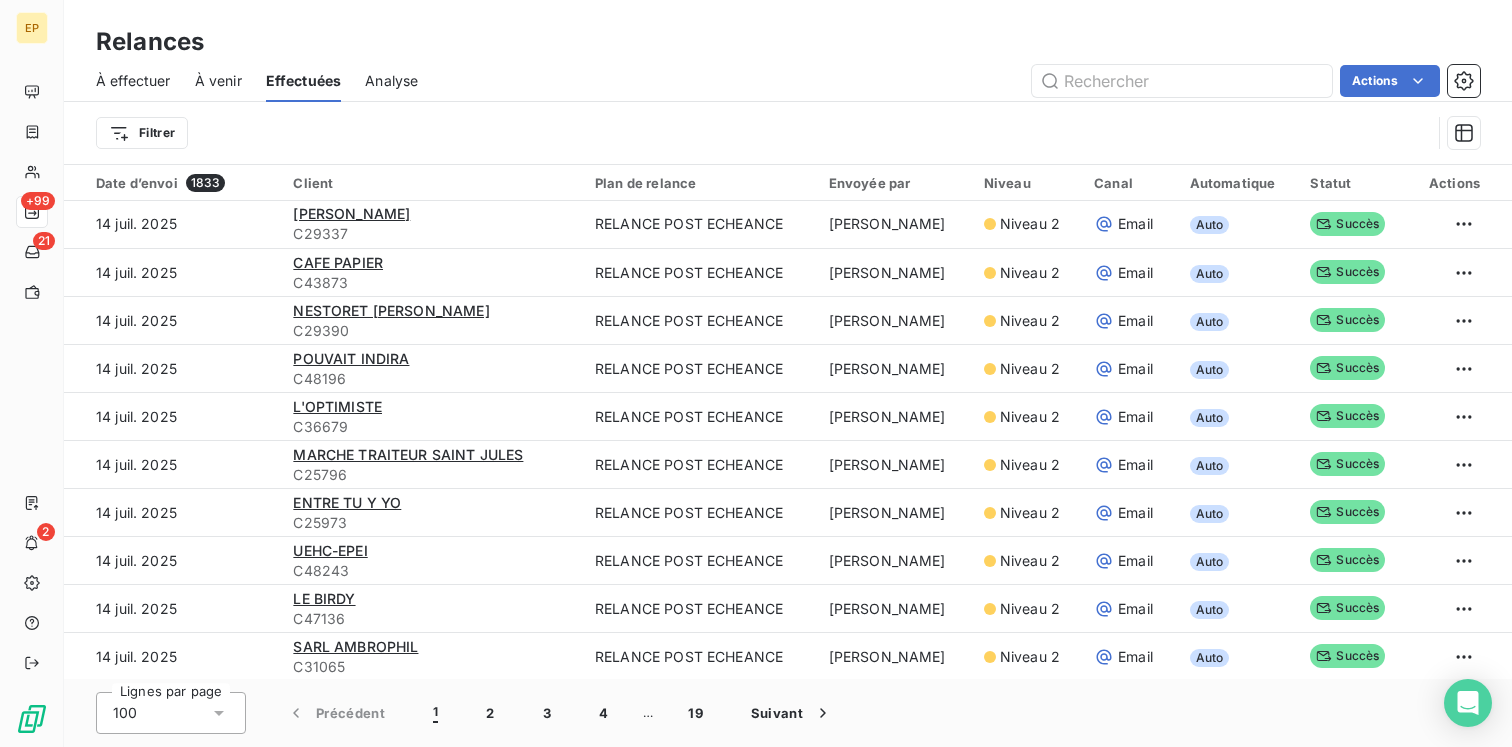 click on "À venir" at bounding box center [218, 81] 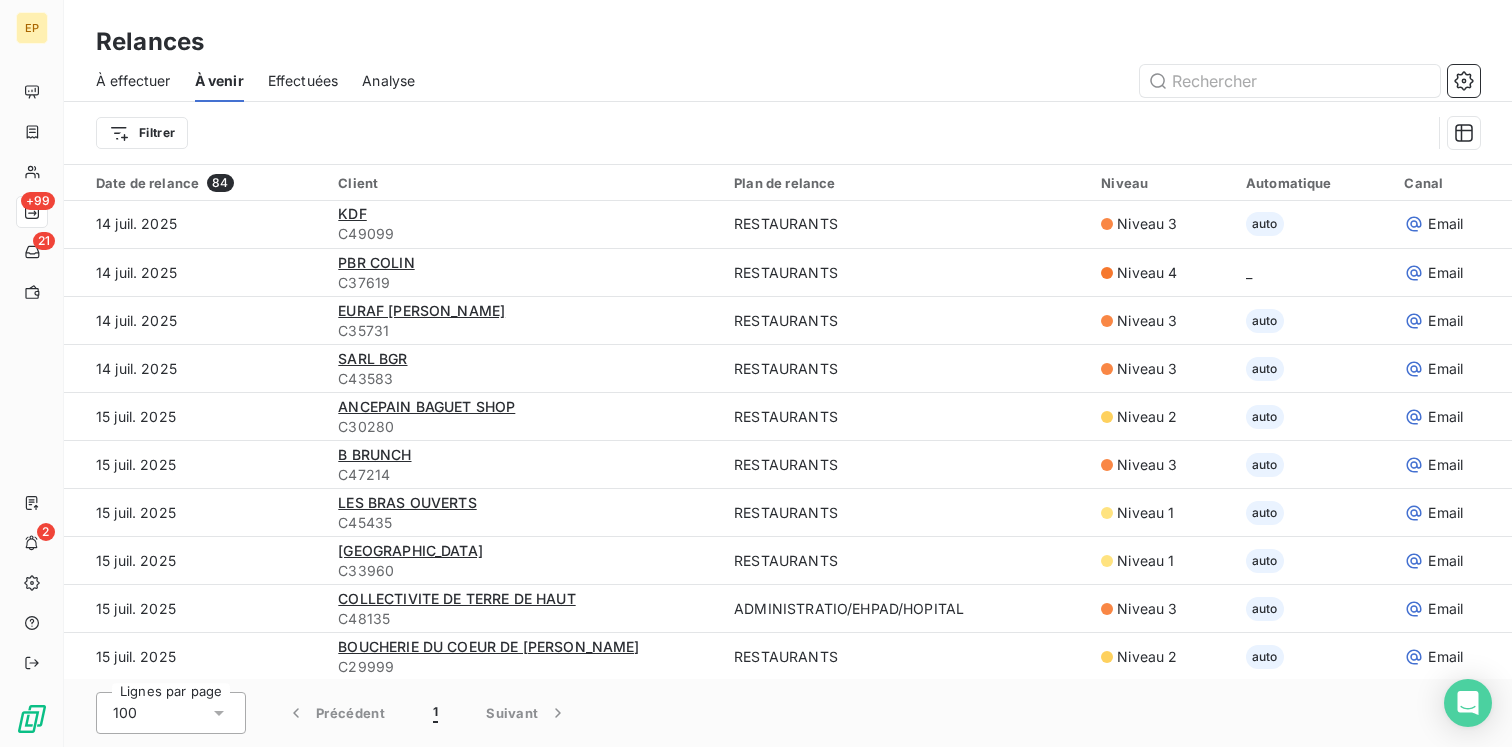 click on "À effectuer" at bounding box center (133, 81) 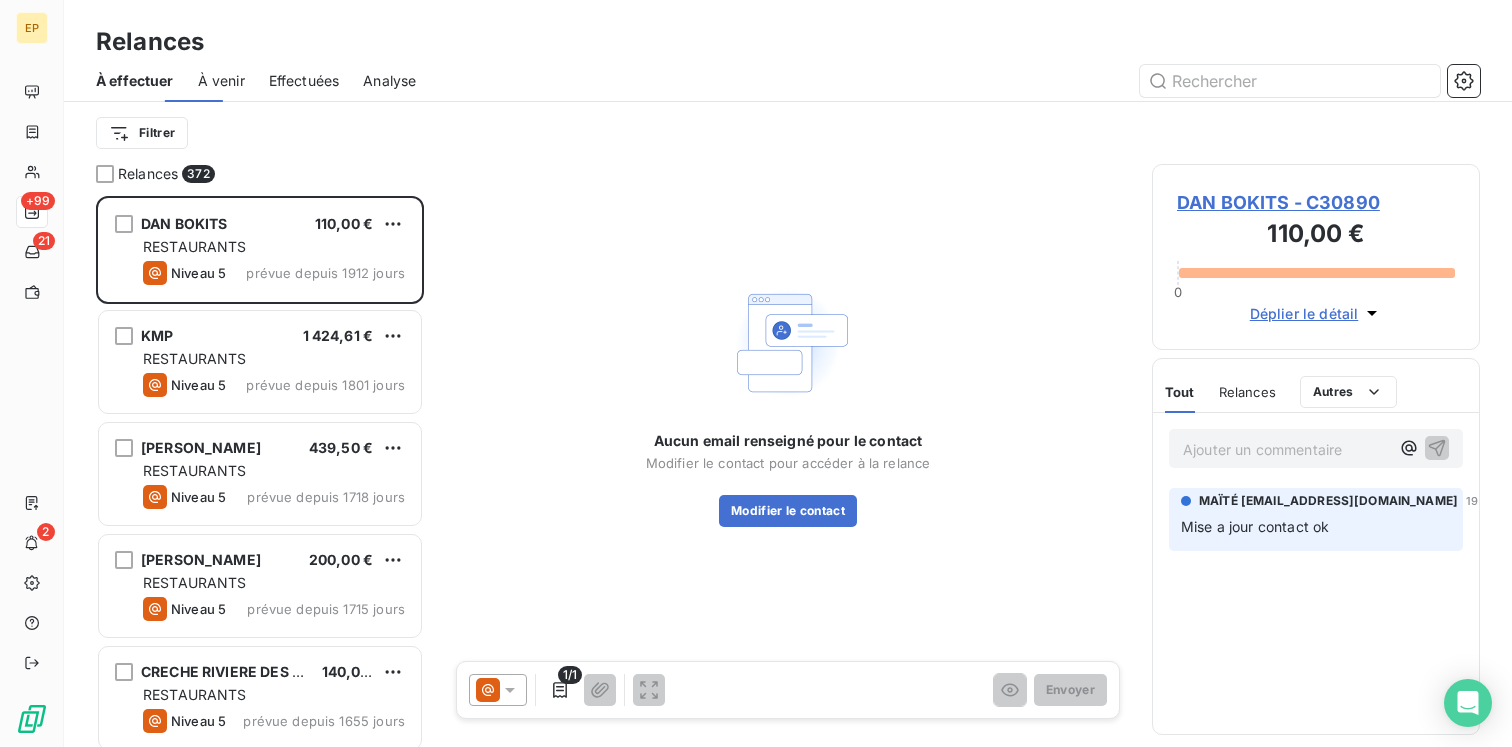 scroll, scrollTop: 1, scrollLeft: 1, axis: both 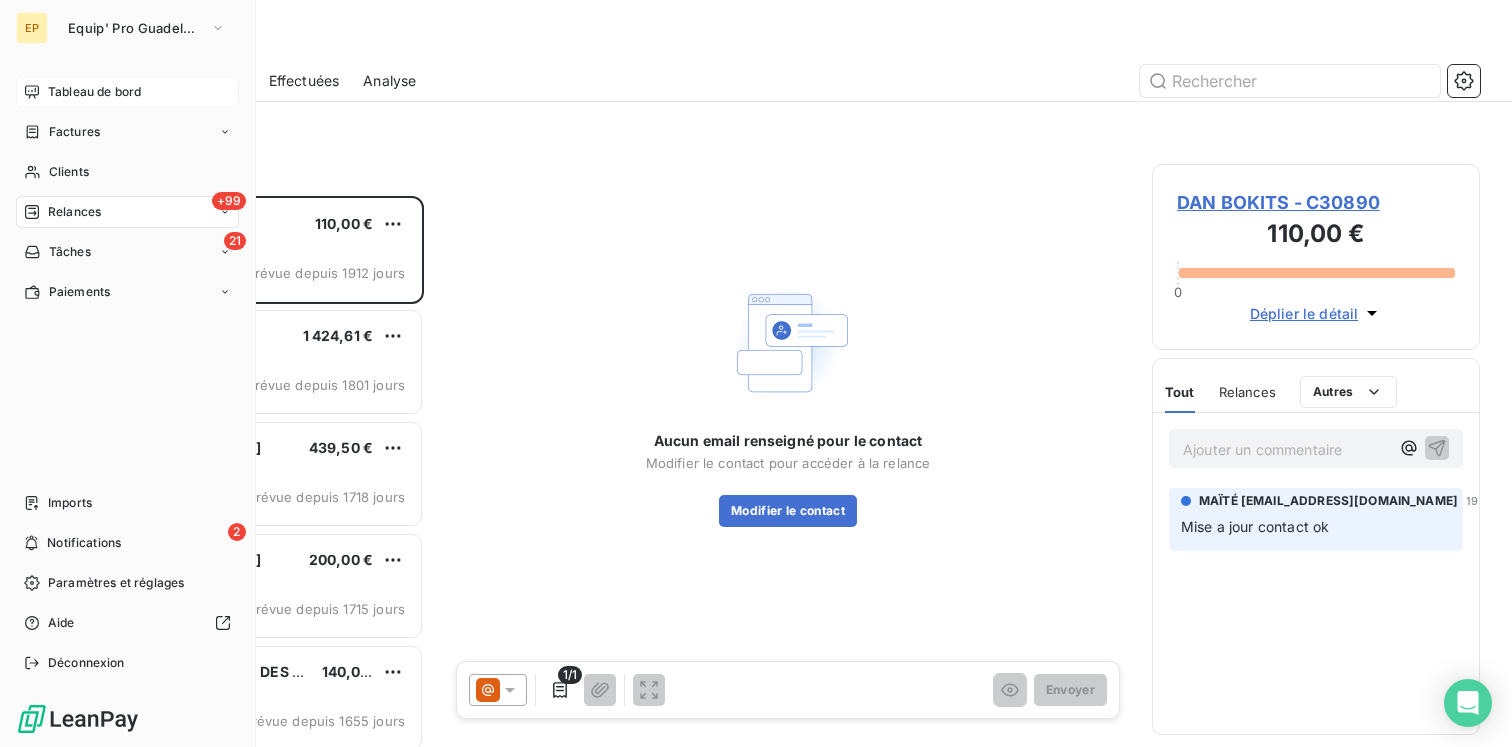 click on "Tableau de bord" at bounding box center [94, 92] 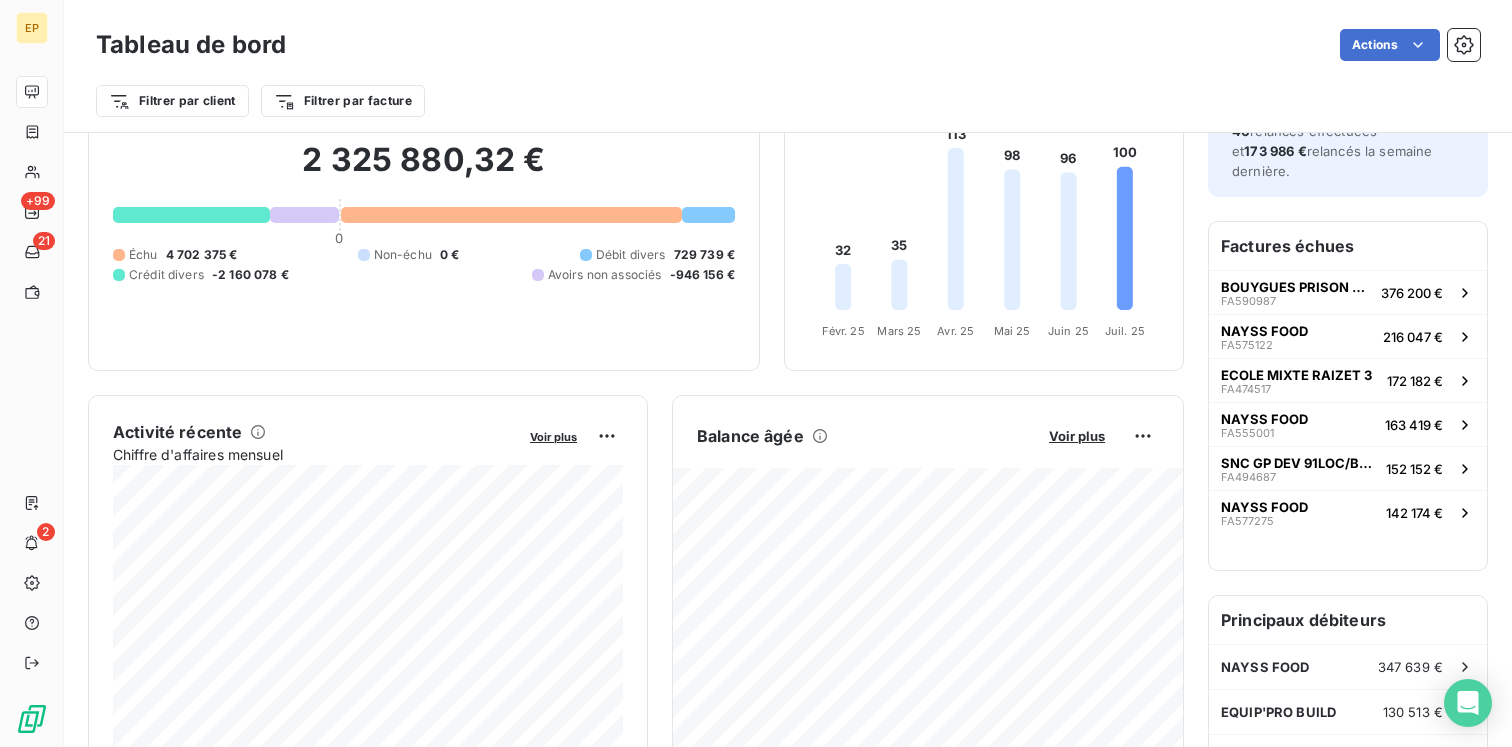 scroll, scrollTop: 0, scrollLeft: 0, axis: both 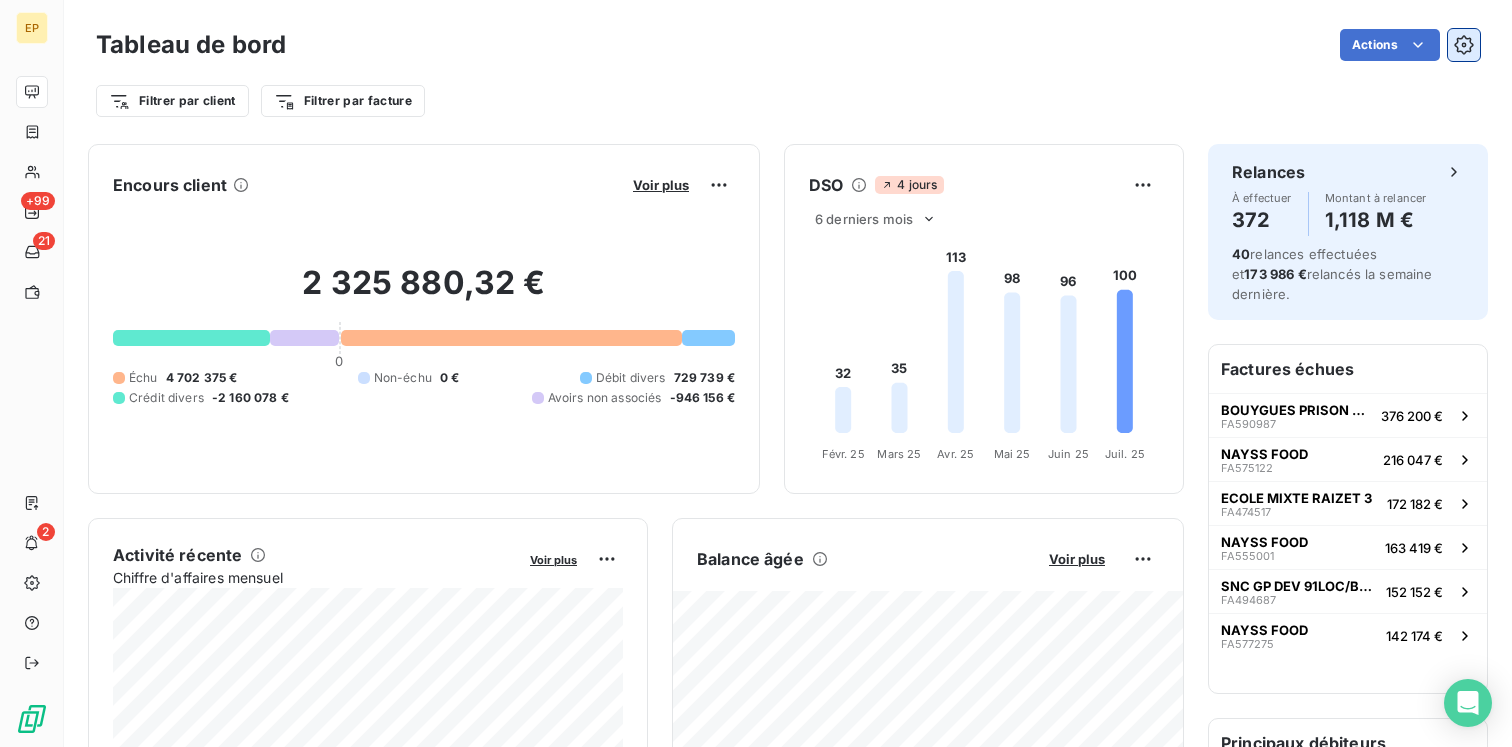 click 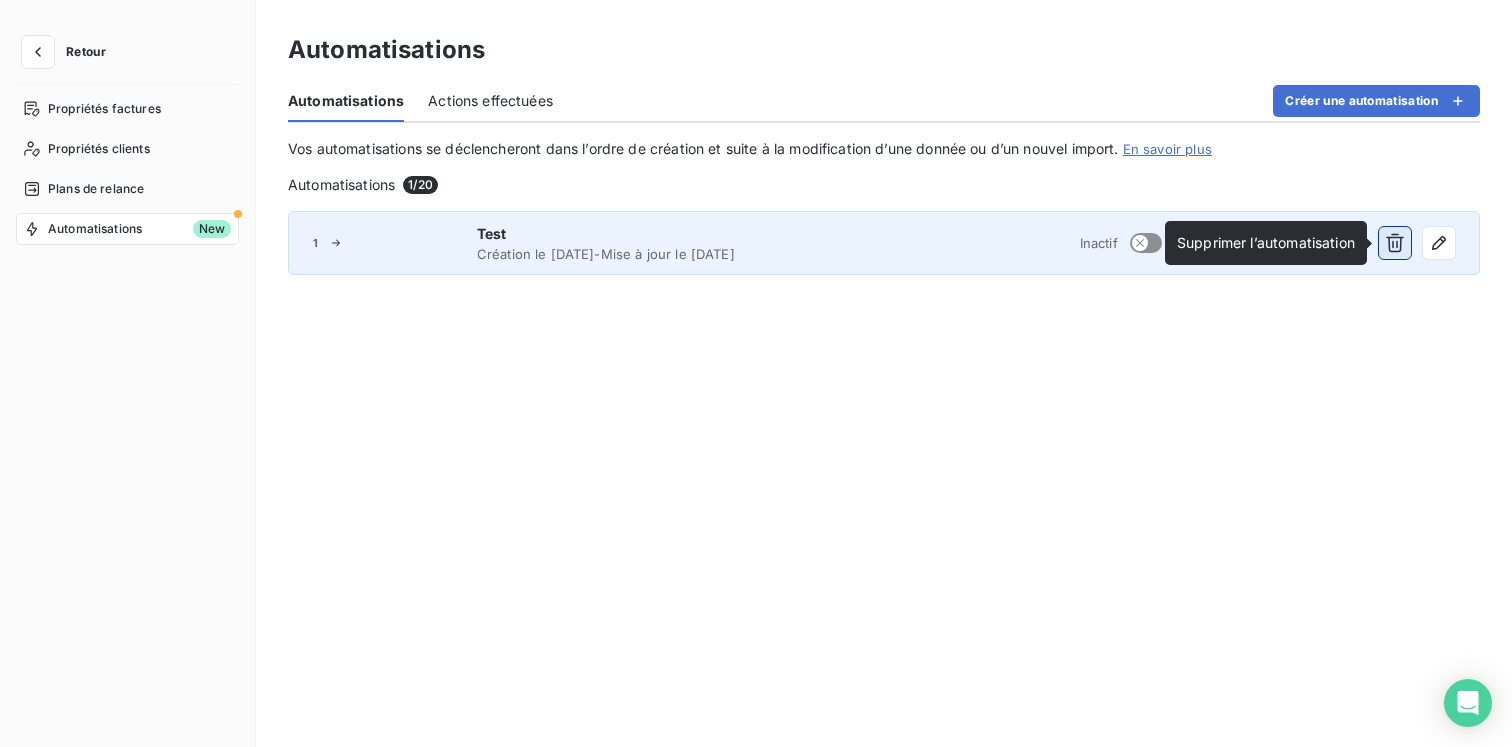 click 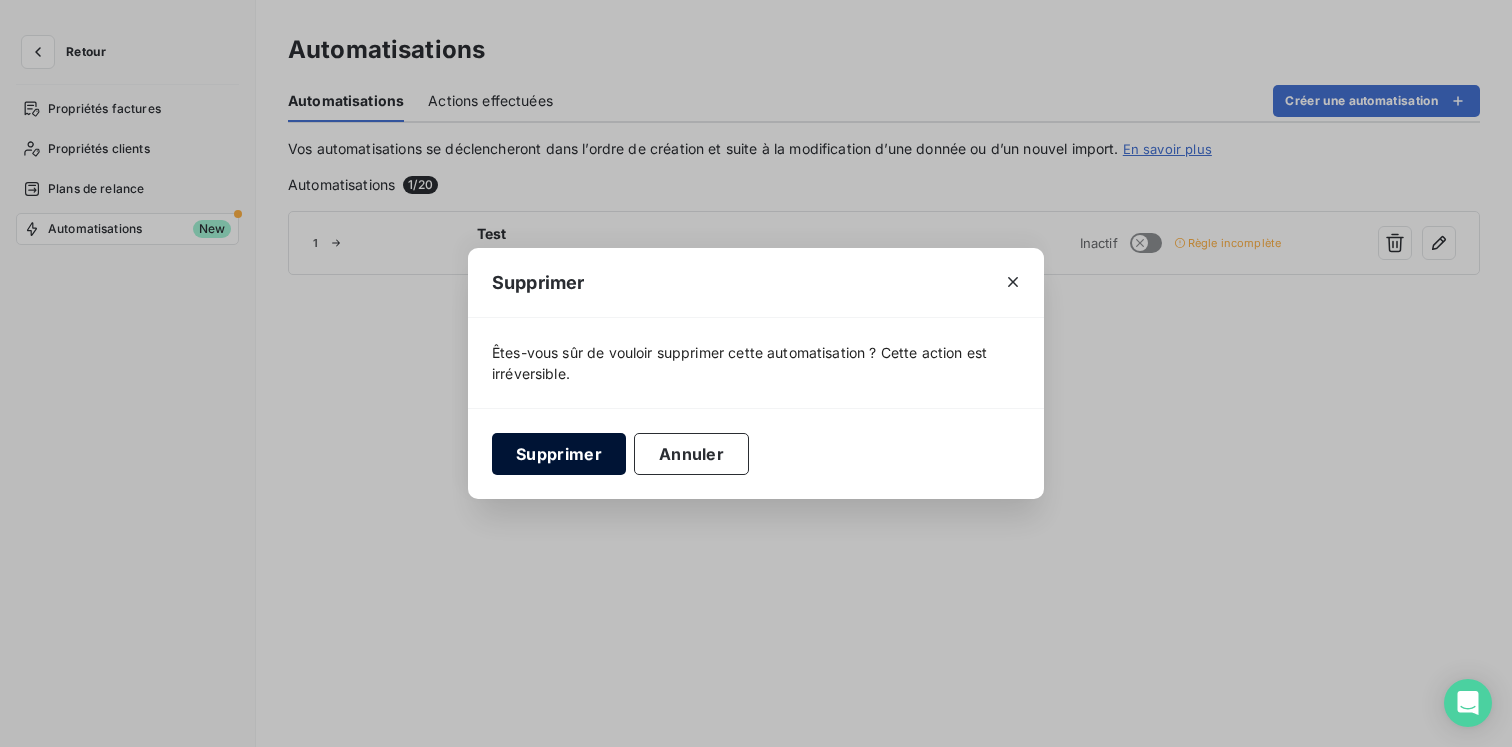 click on "Supprimer" at bounding box center [559, 454] 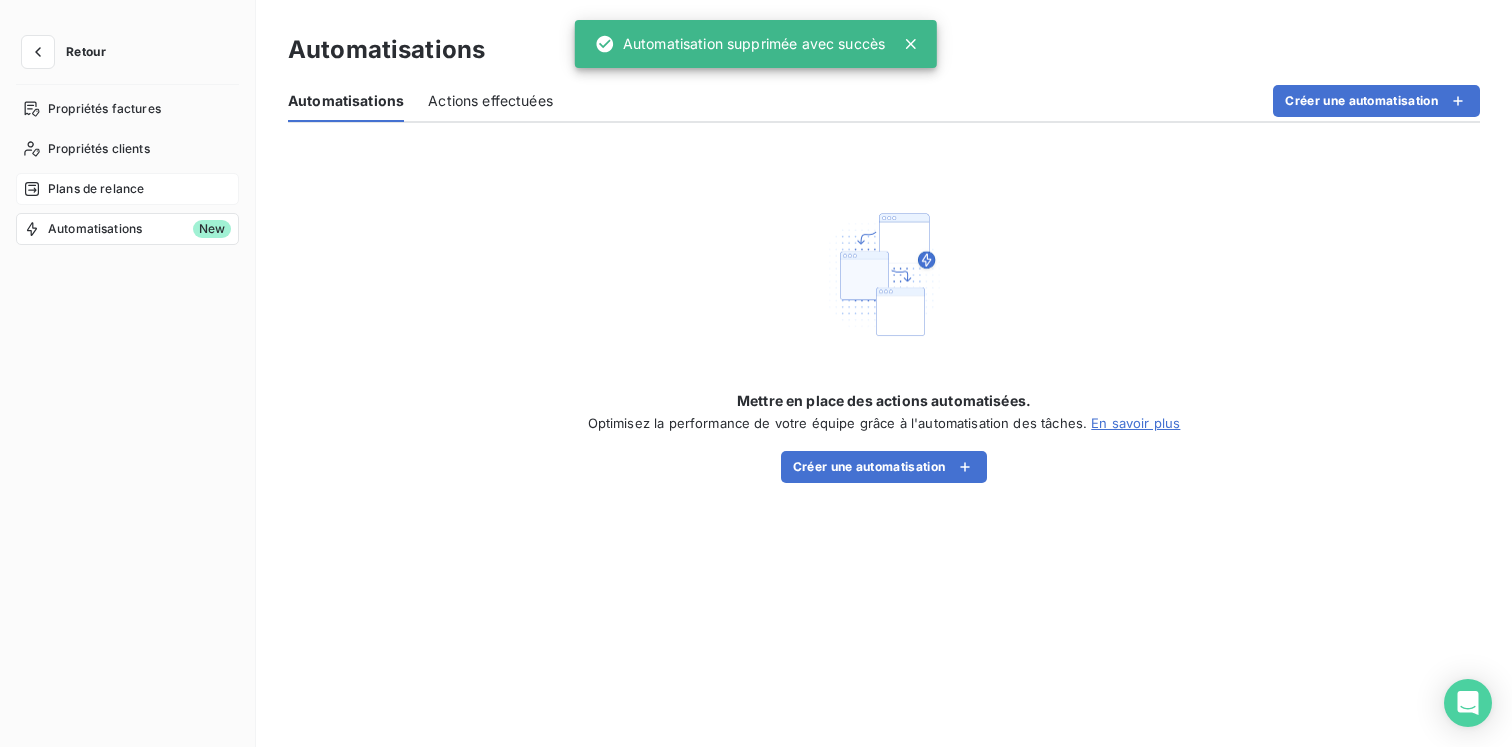 click on "Plans de relance" at bounding box center [127, 189] 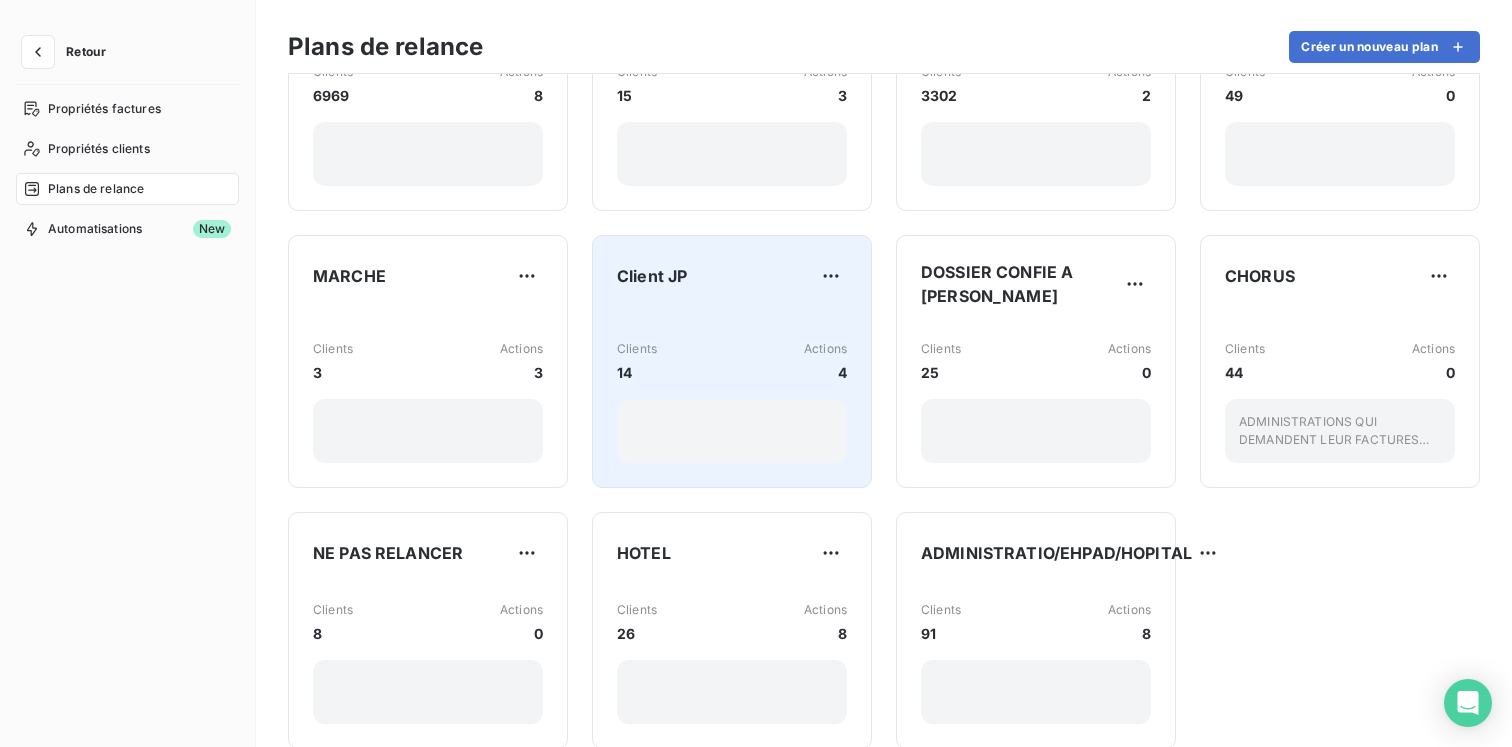 scroll, scrollTop: 176, scrollLeft: 0, axis: vertical 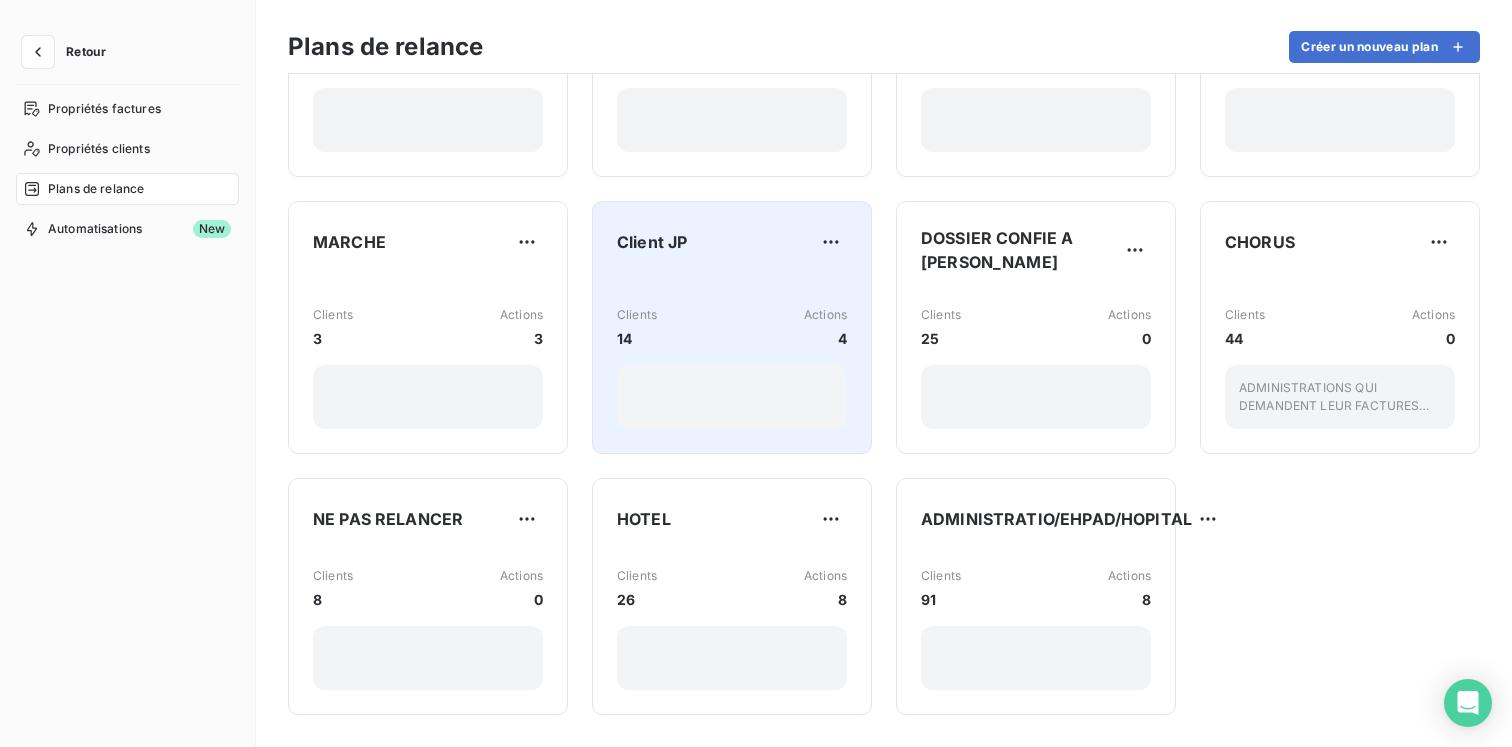 click at bounding box center [732, 397] 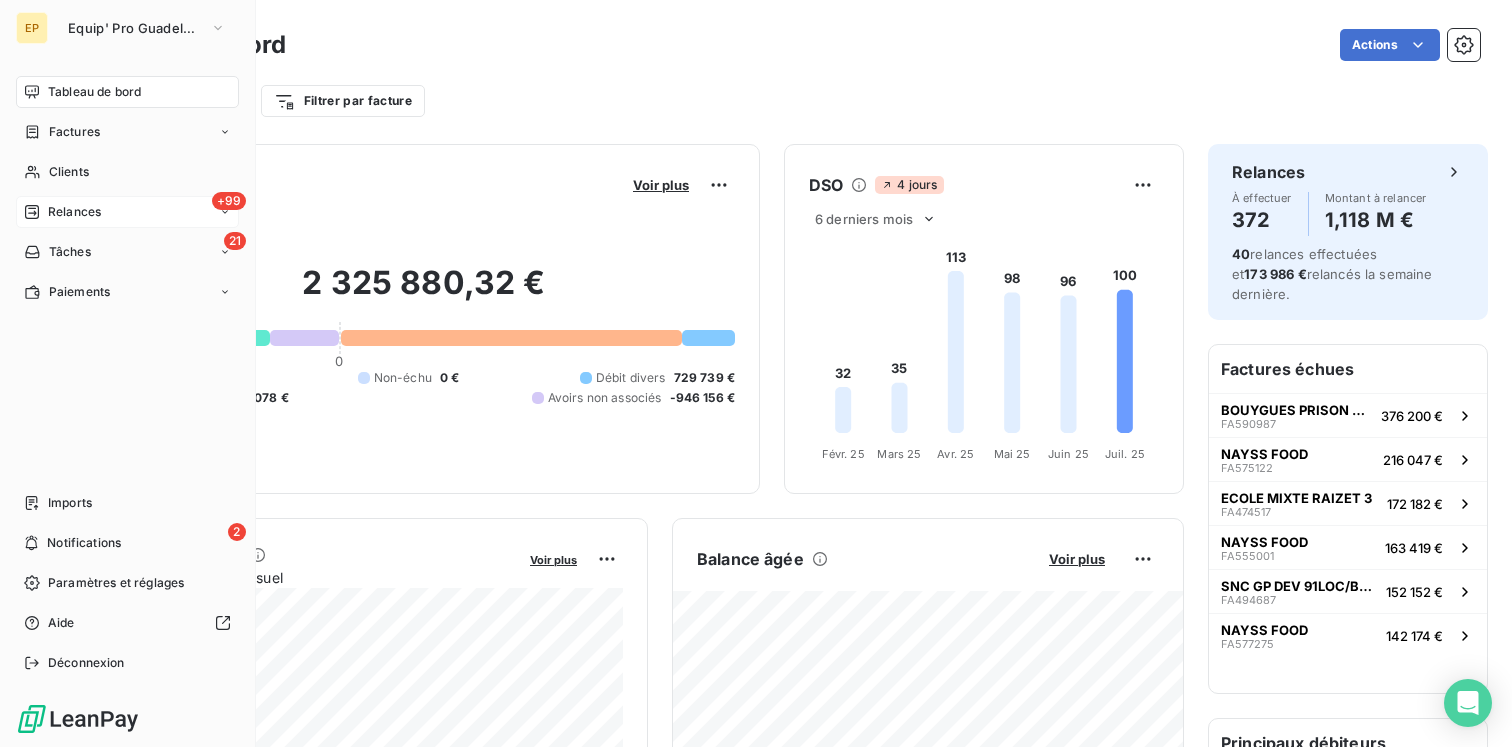 click on "+99 Relances" at bounding box center (127, 212) 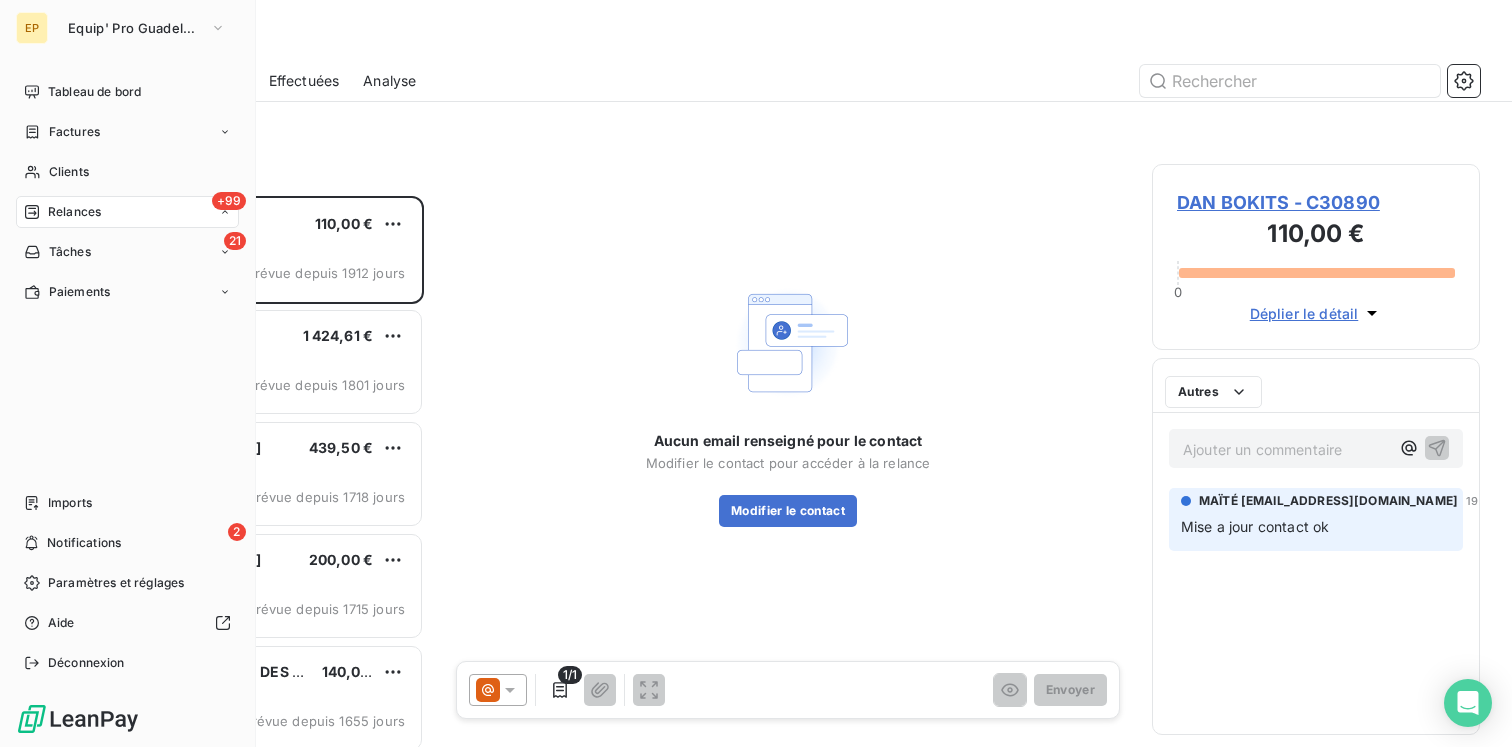 scroll, scrollTop: 1, scrollLeft: 1, axis: both 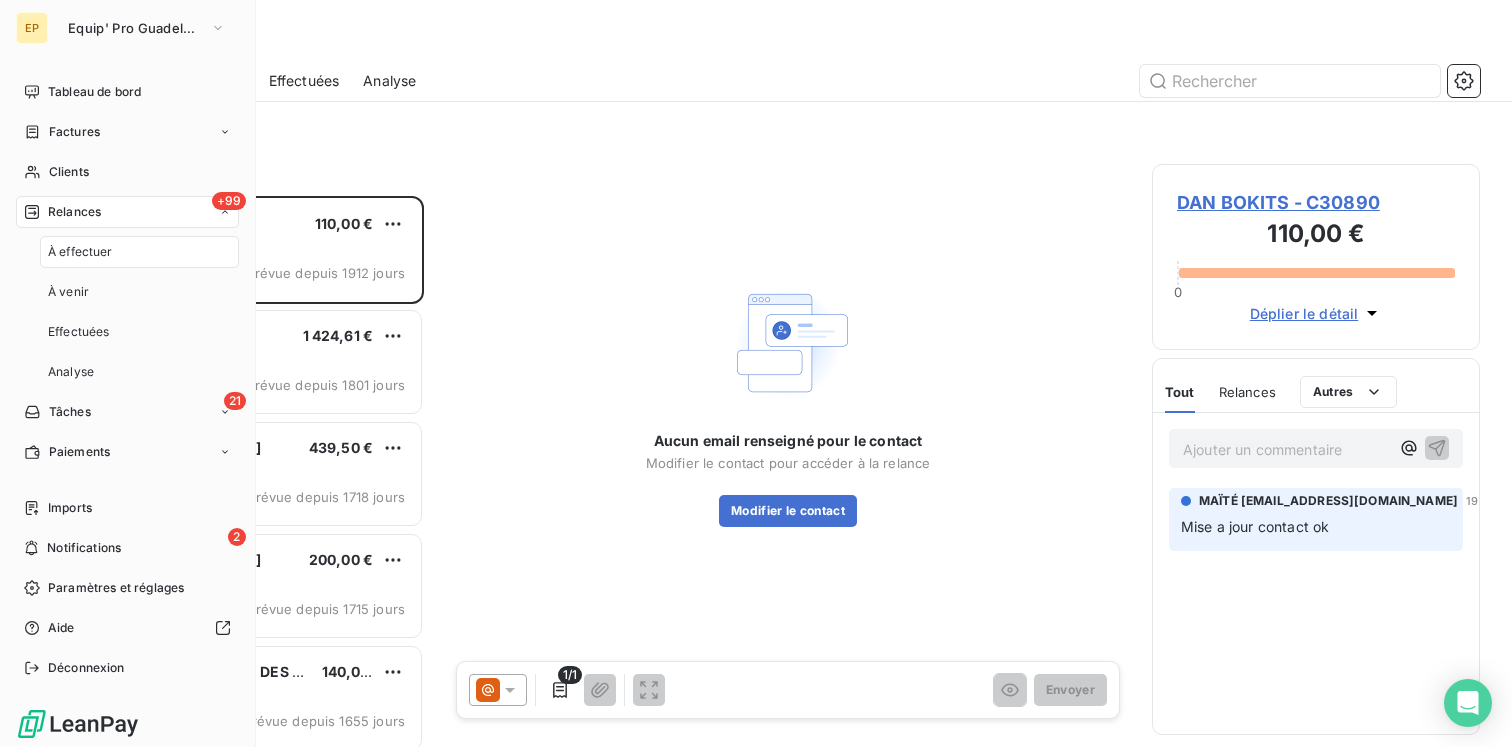 click on "+99 Relances" at bounding box center [127, 212] 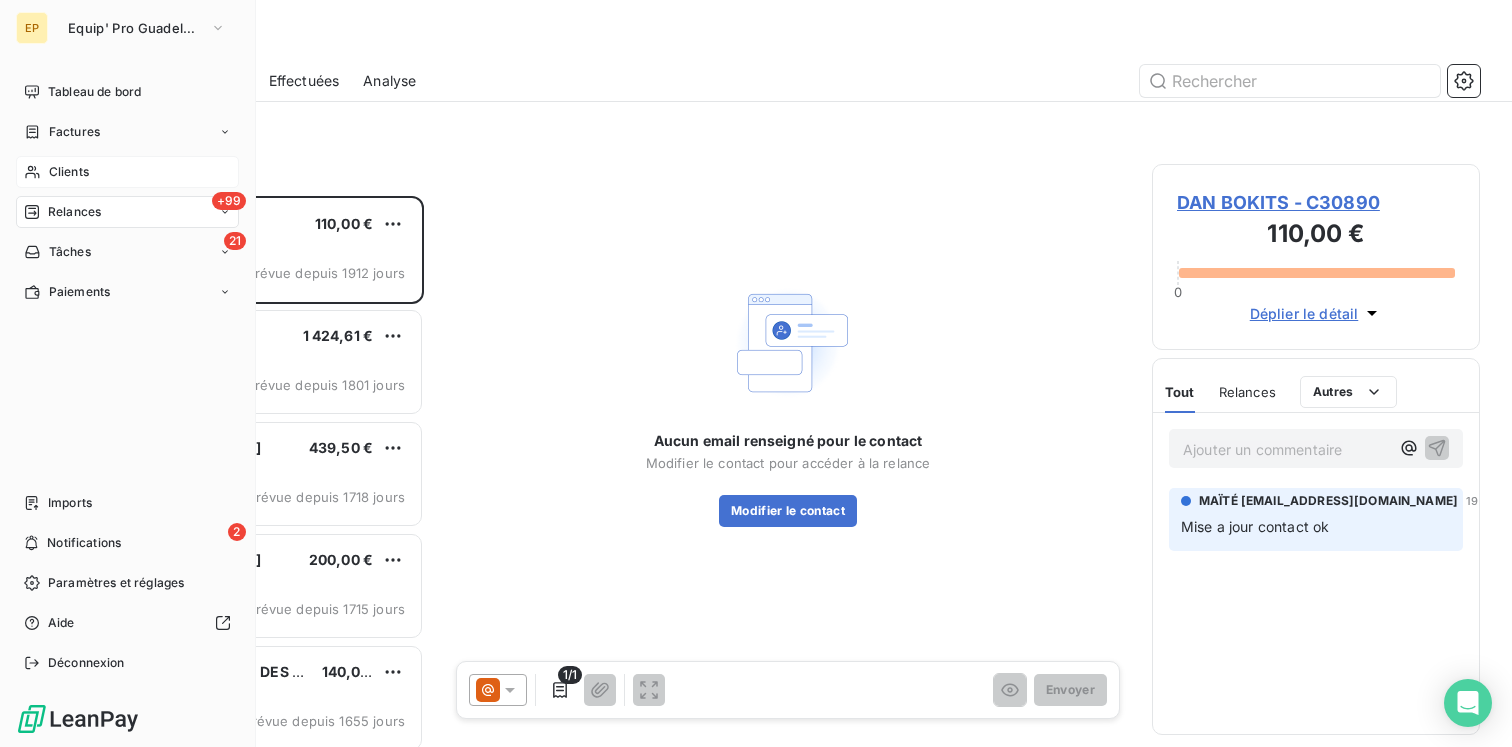 click on "Clients" at bounding box center [69, 172] 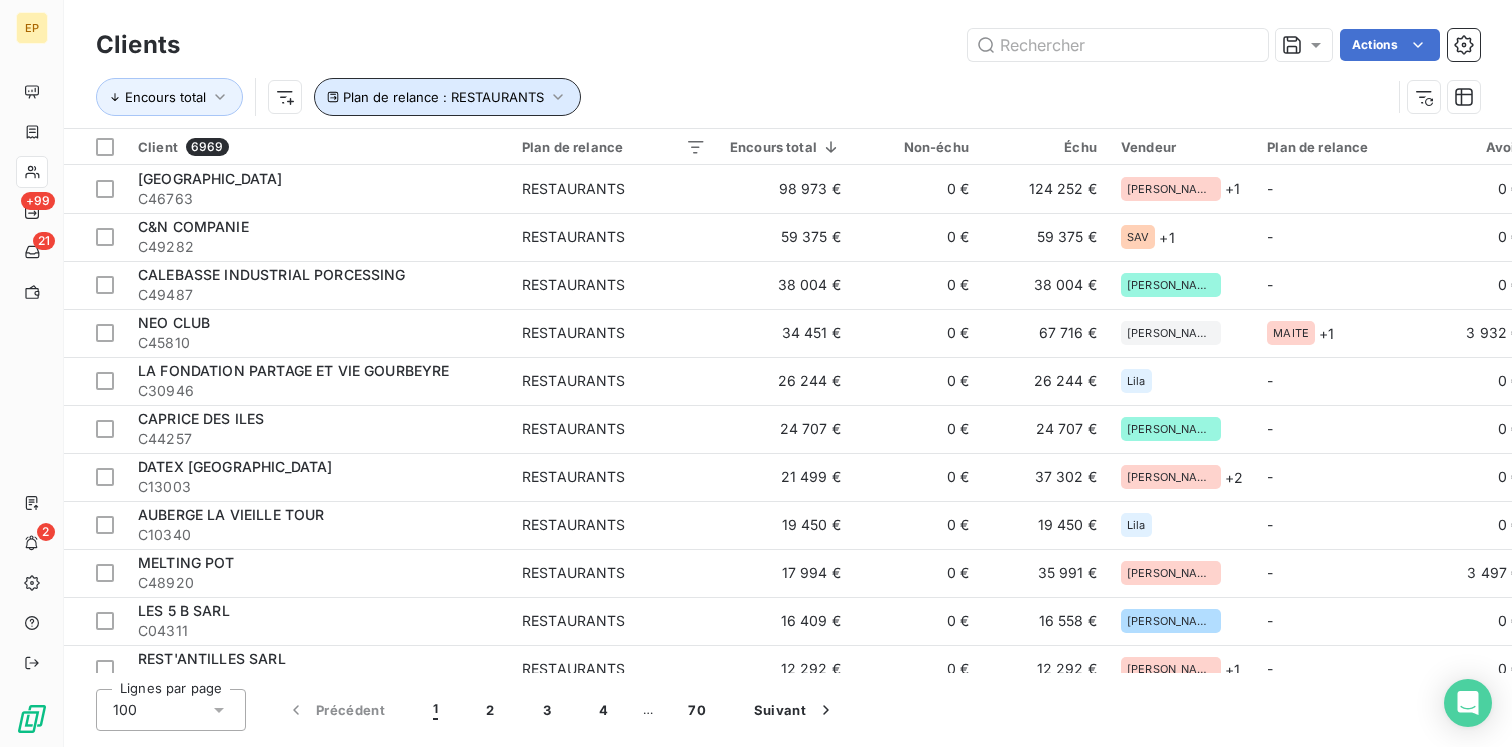 click on "Plan de relance  : RESTAURANTS" at bounding box center (447, 97) 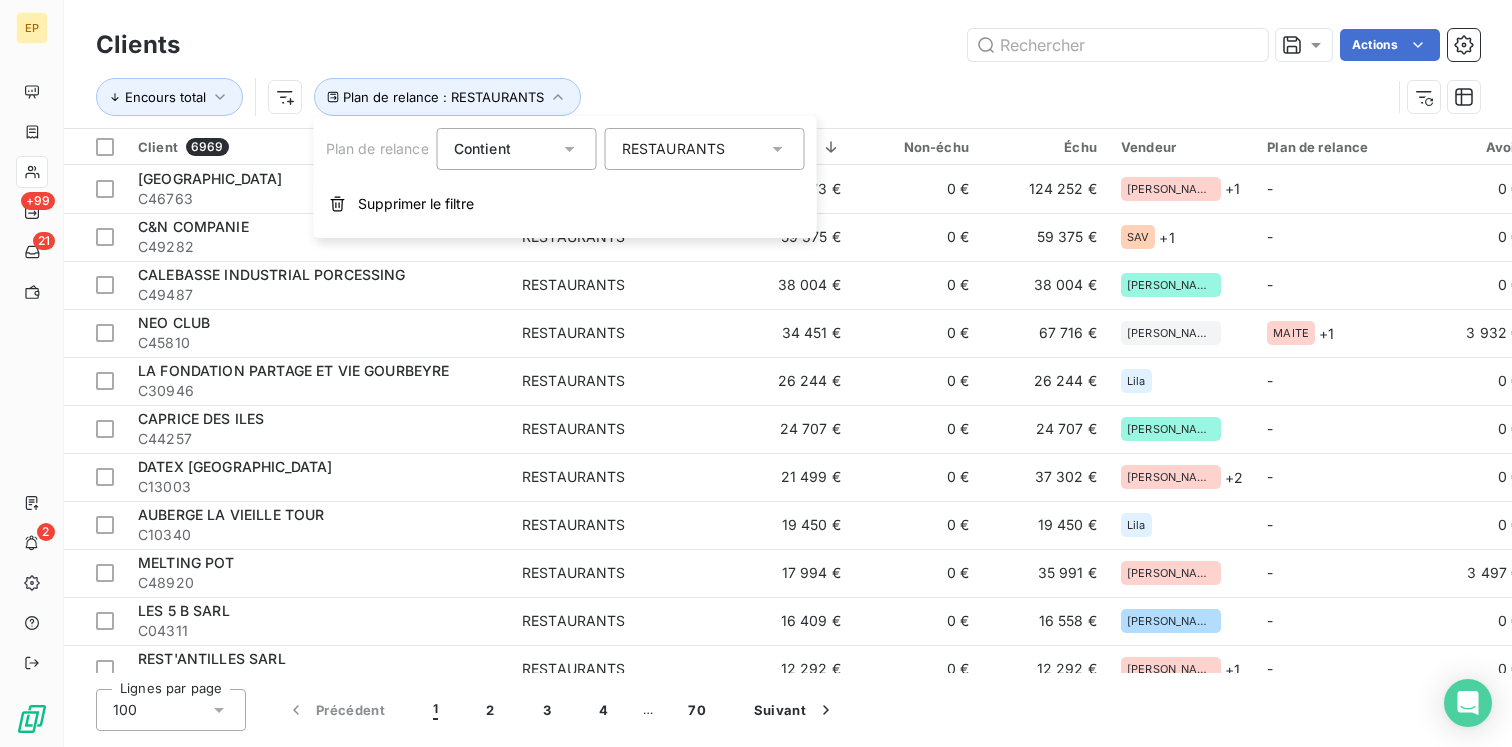click 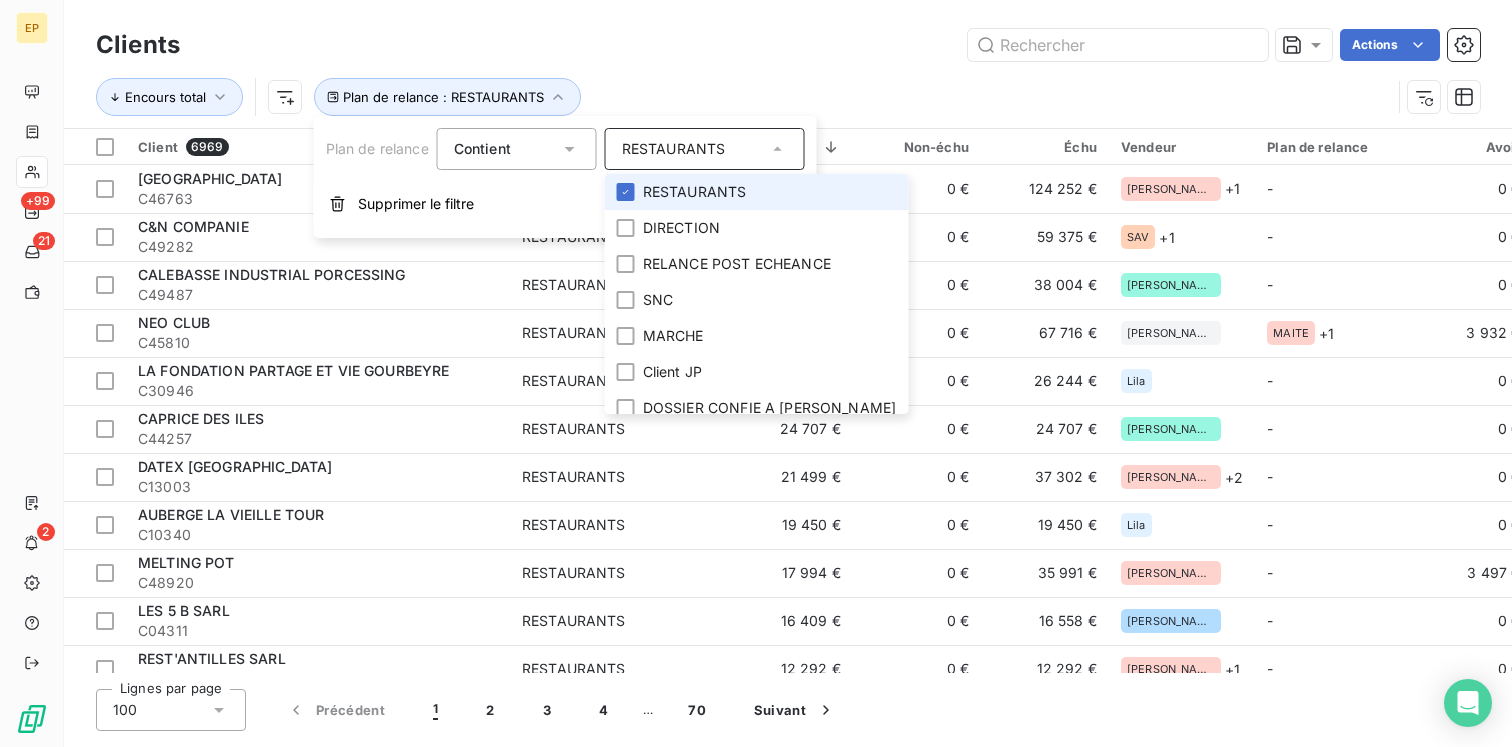 click on "RESTAURANTS" at bounding box center [757, 192] 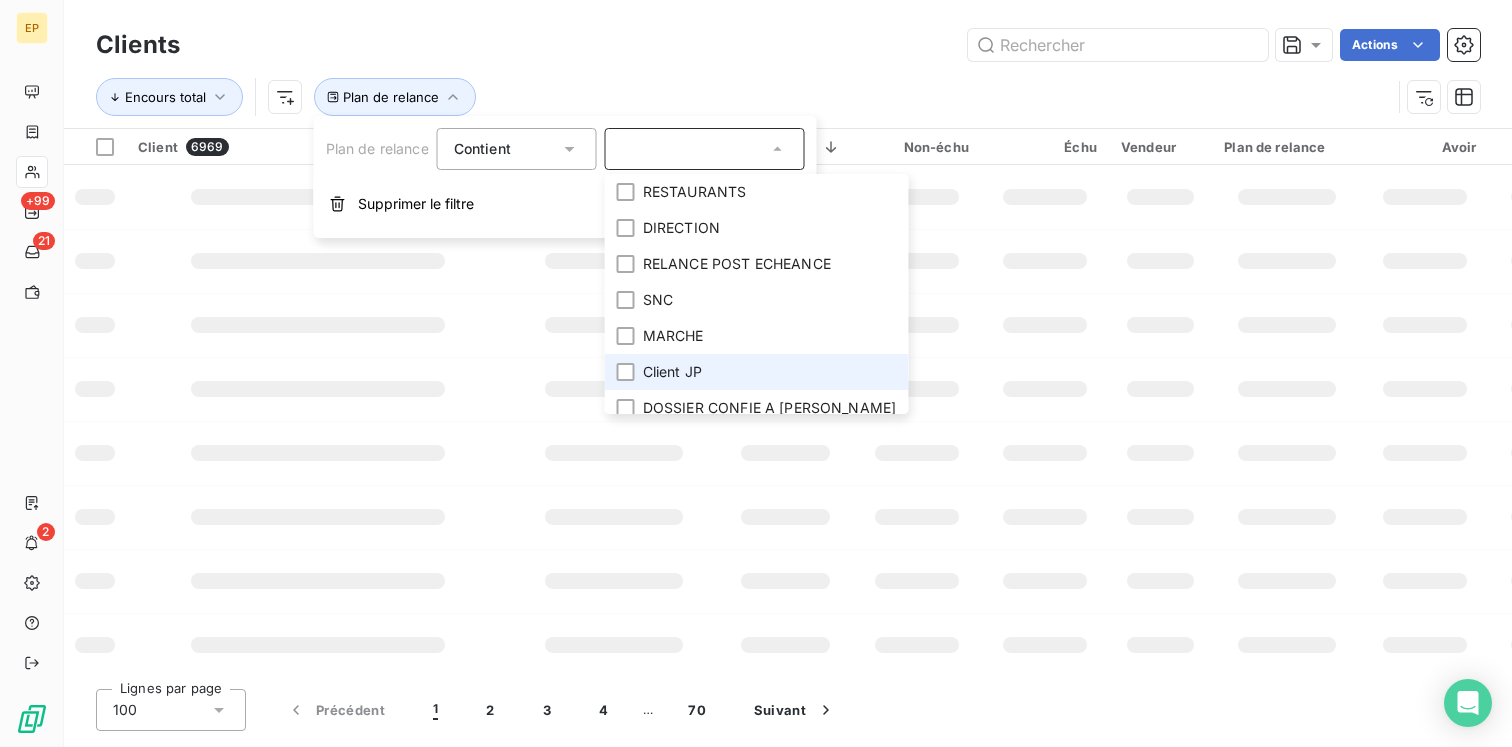 click on "Client JP" at bounding box center (757, 372) 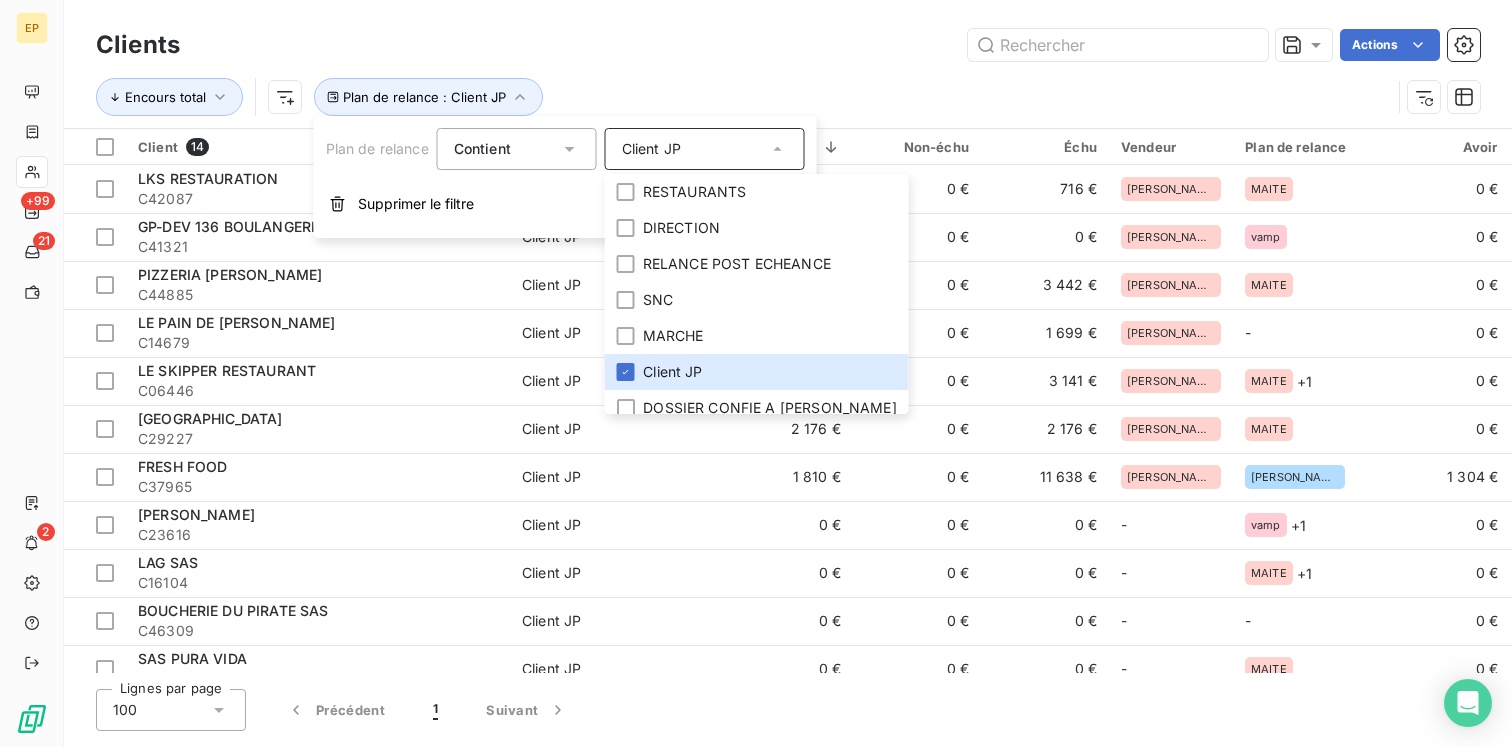 click on "Actions" at bounding box center (842, 45) 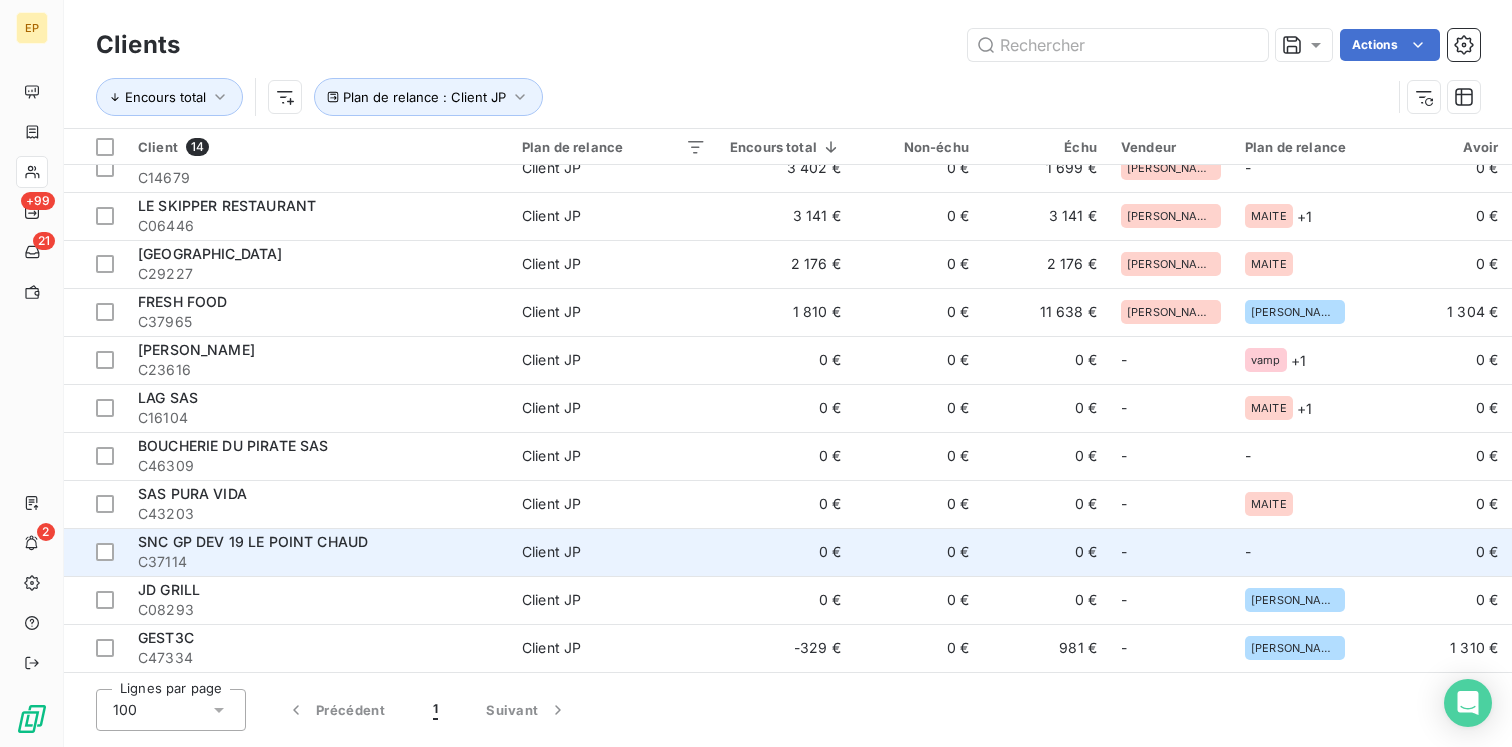 scroll, scrollTop: 0, scrollLeft: 0, axis: both 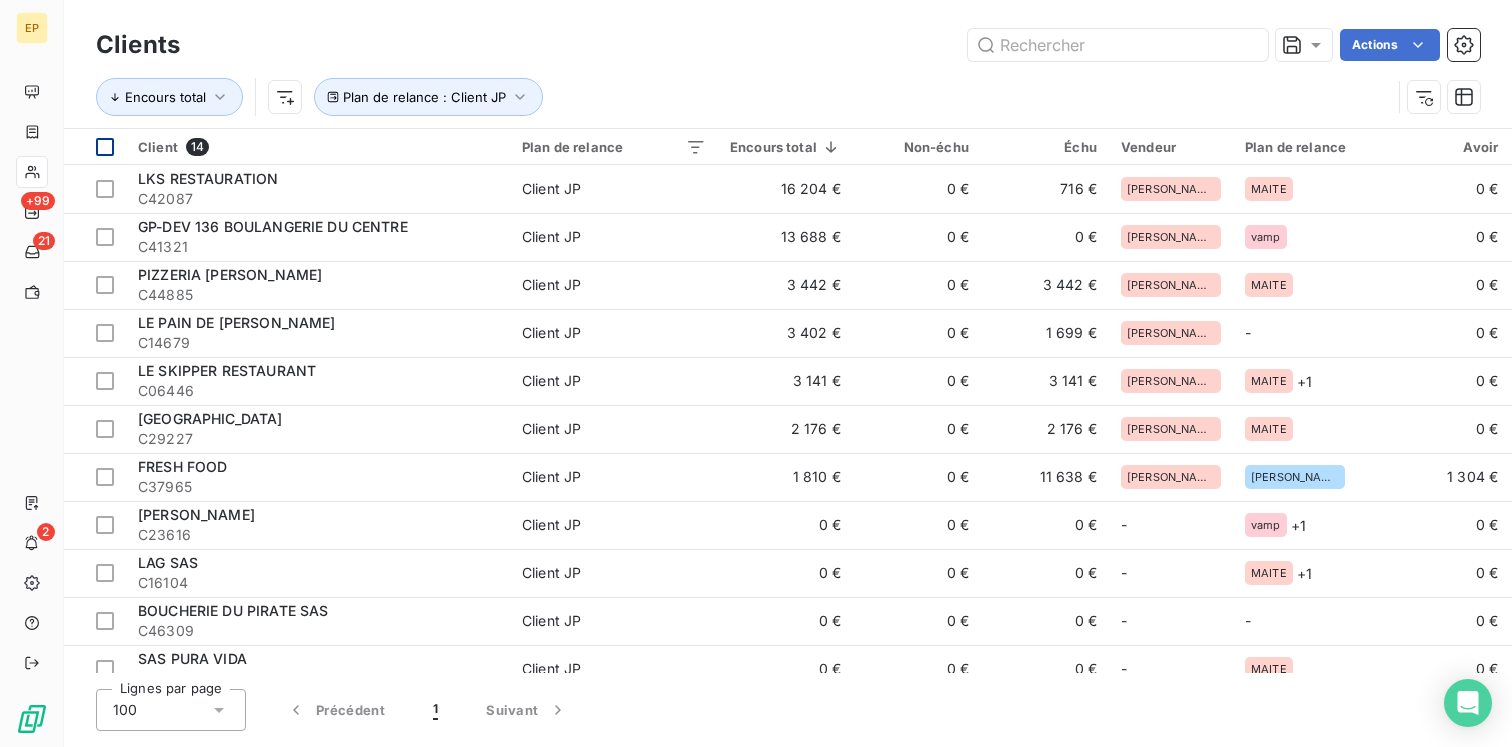 click at bounding box center [105, 147] 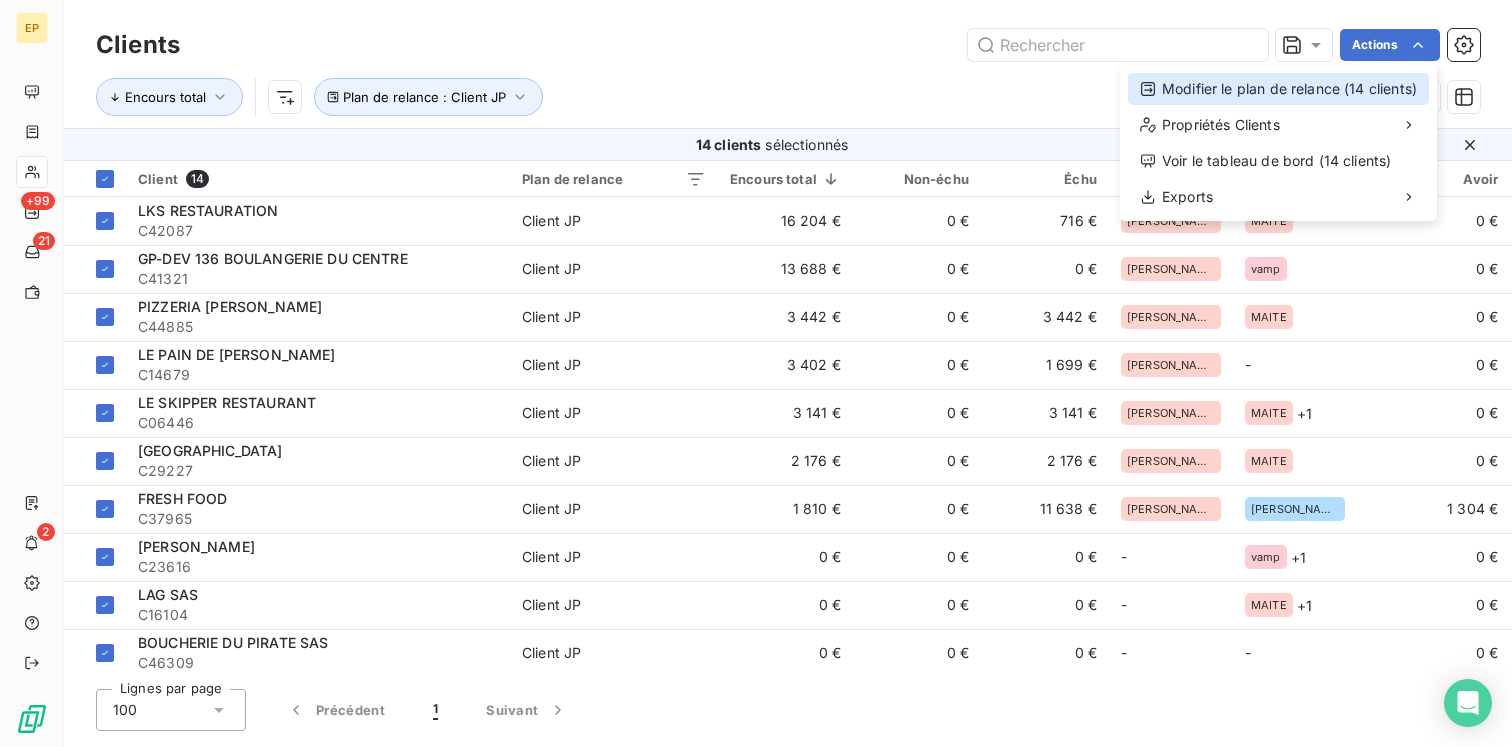 click on "Modifier le plan de relance (14 clients)" at bounding box center [1278, 89] 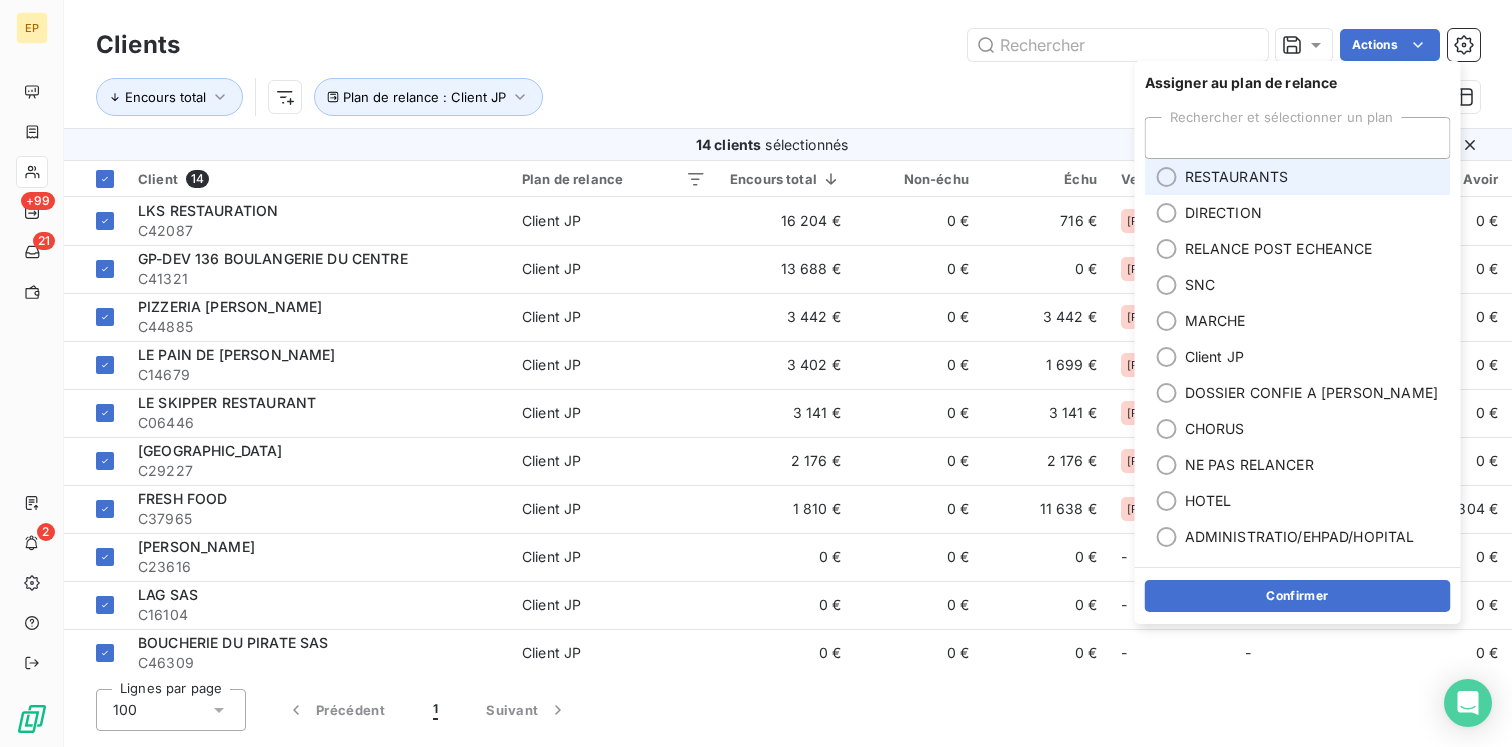 click on "RESTAURANTS" at bounding box center [1237, 177] 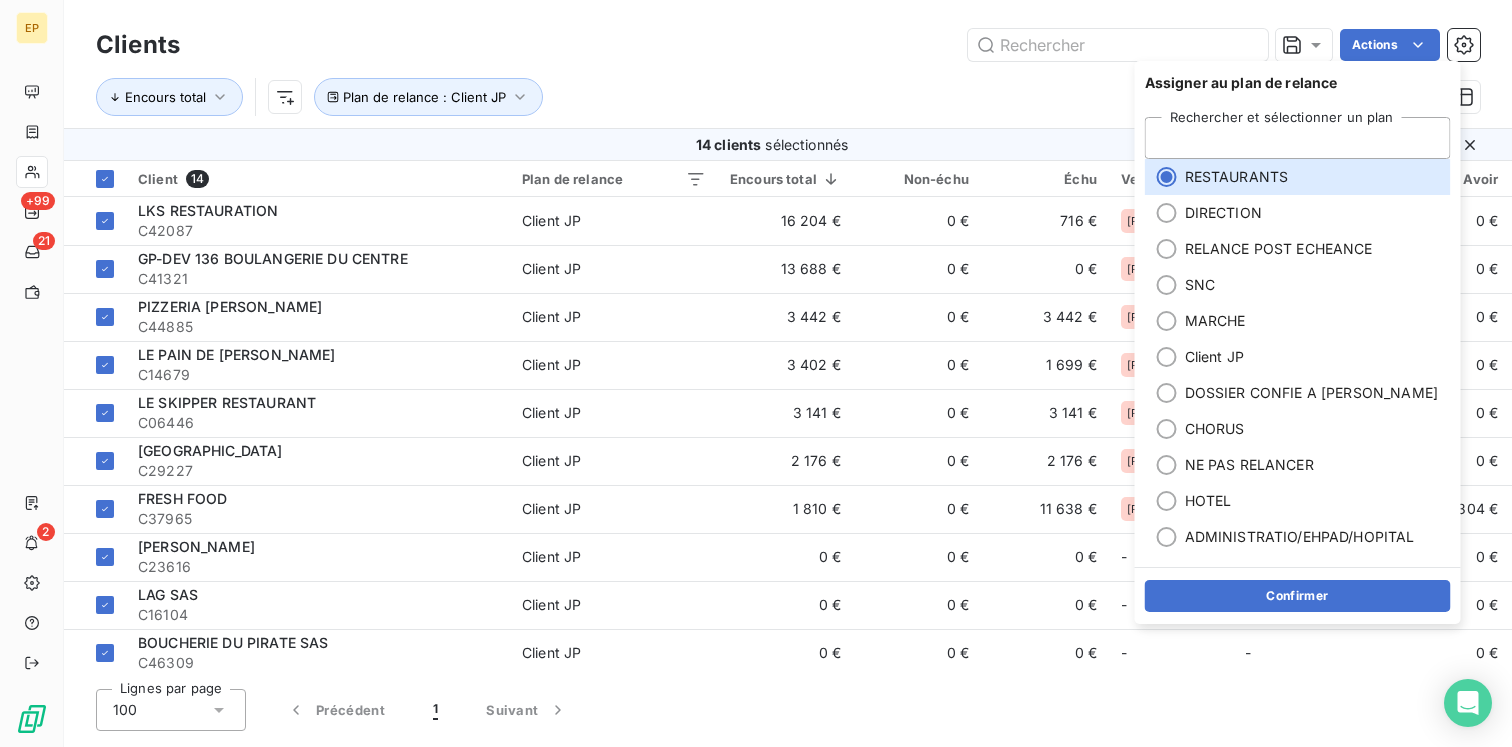 click on "Encours total Plan de relance  : Client JP" at bounding box center (788, 97) 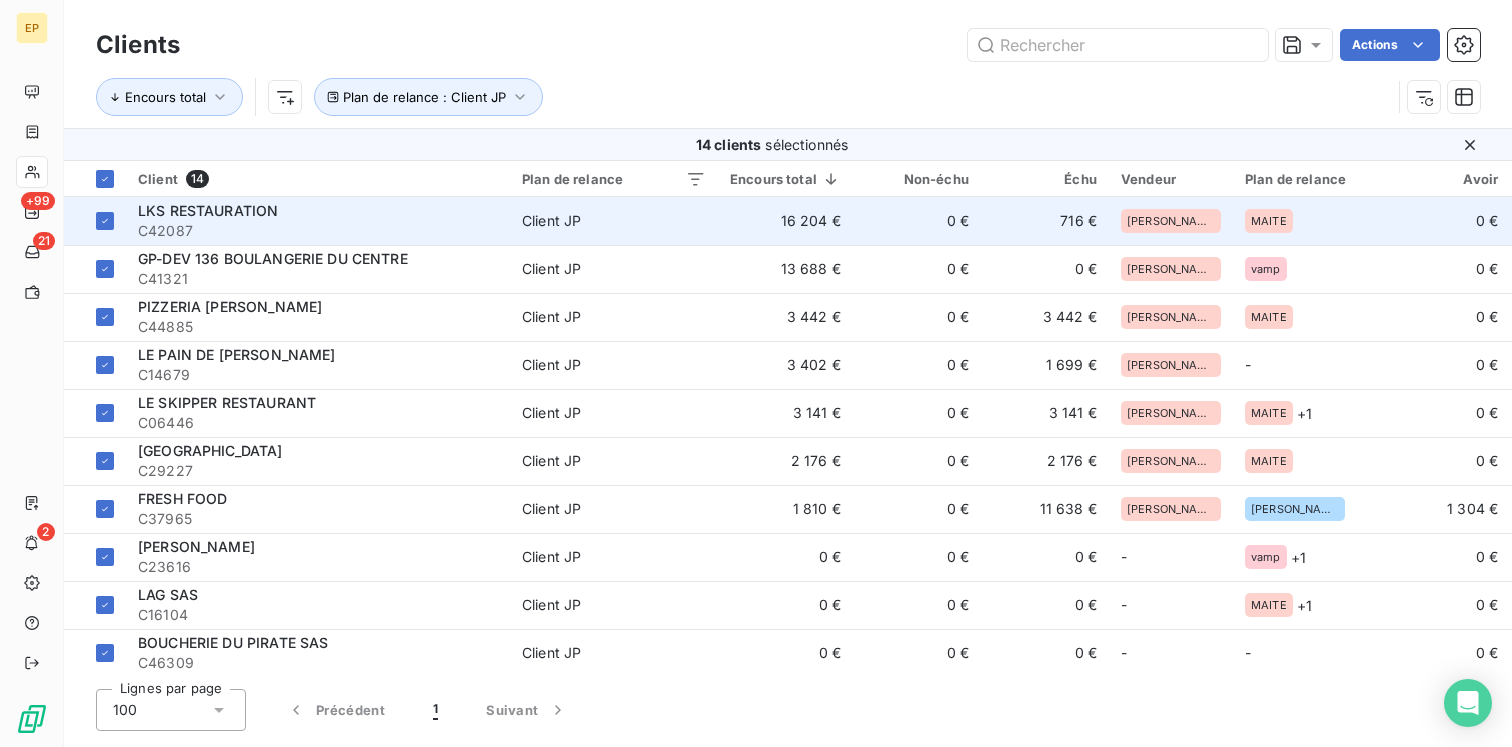 click on "16 204 €" at bounding box center [785, 221] 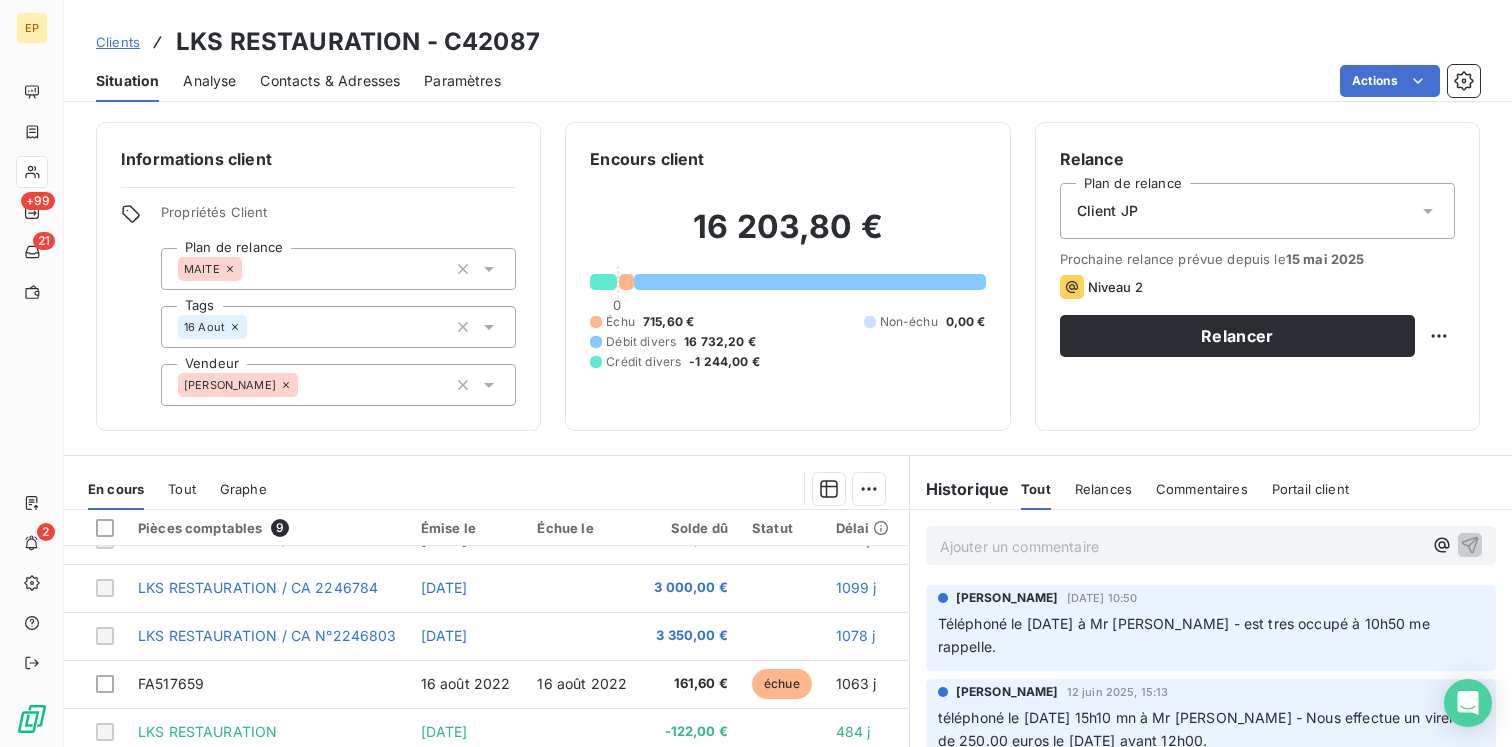 scroll, scrollTop: 91, scrollLeft: 0, axis: vertical 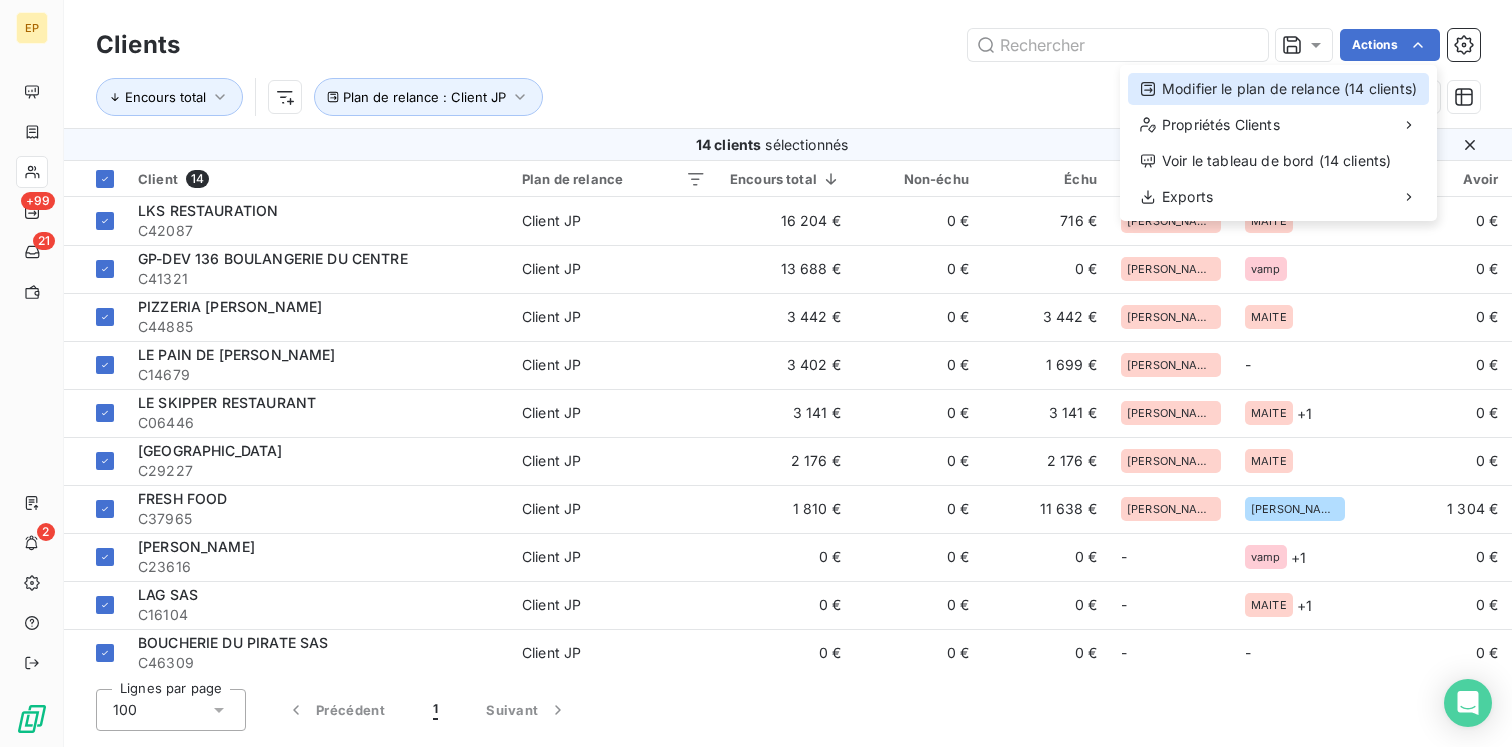 click on "Modifier le plan de relance (14 clients)" at bounding box center [1278, 89] 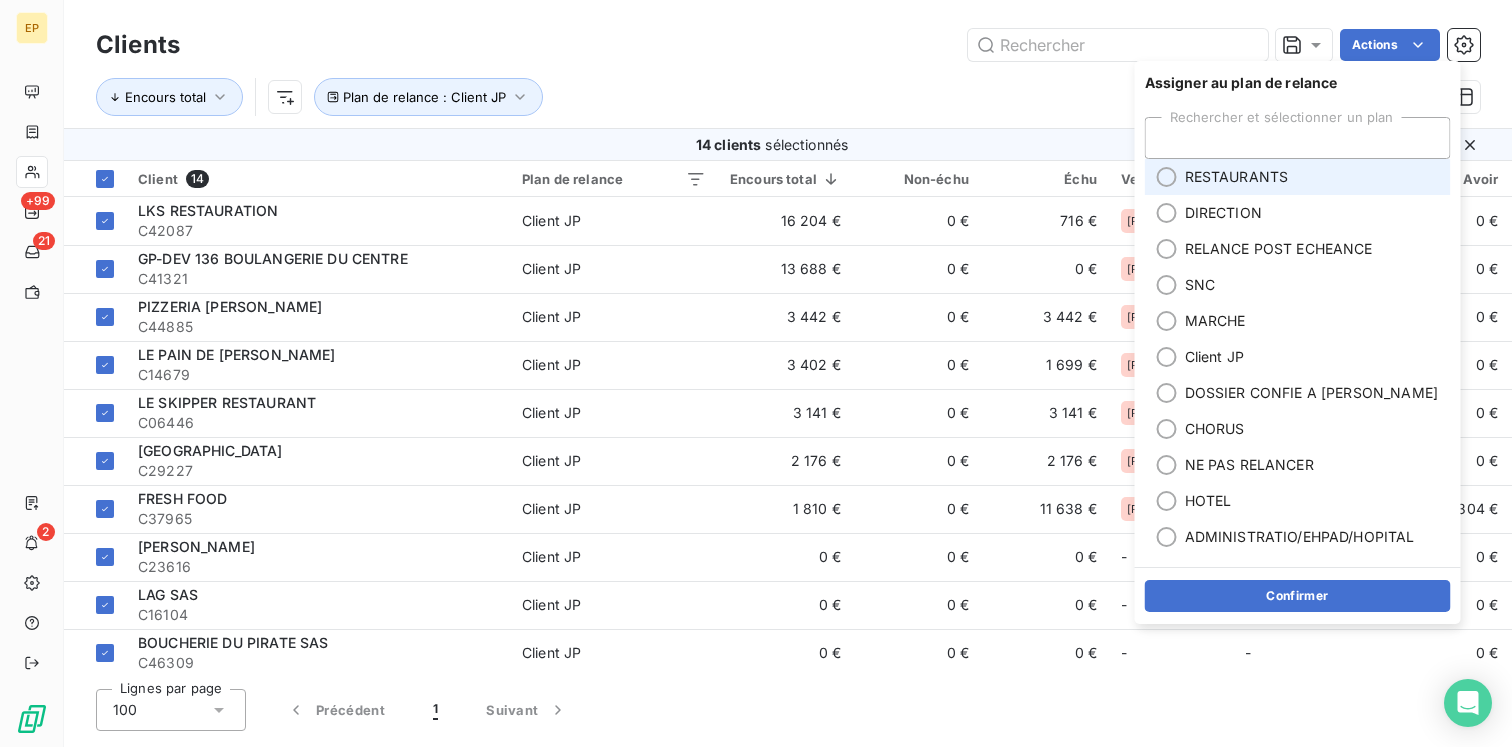 click on "RESTAURANTS" at bounding box center [1237, 177] 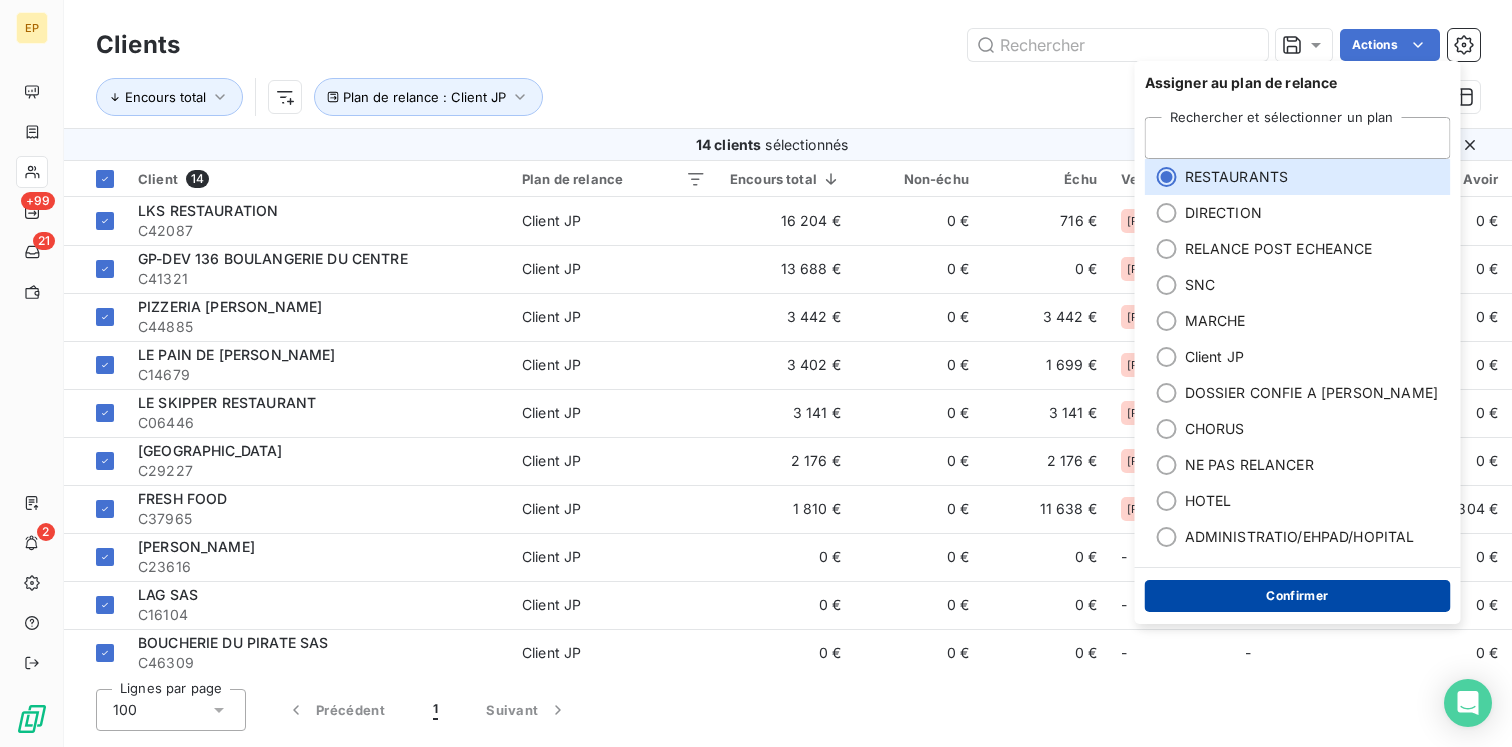 click on "Confirmer" at bounding box center [1298, 596] 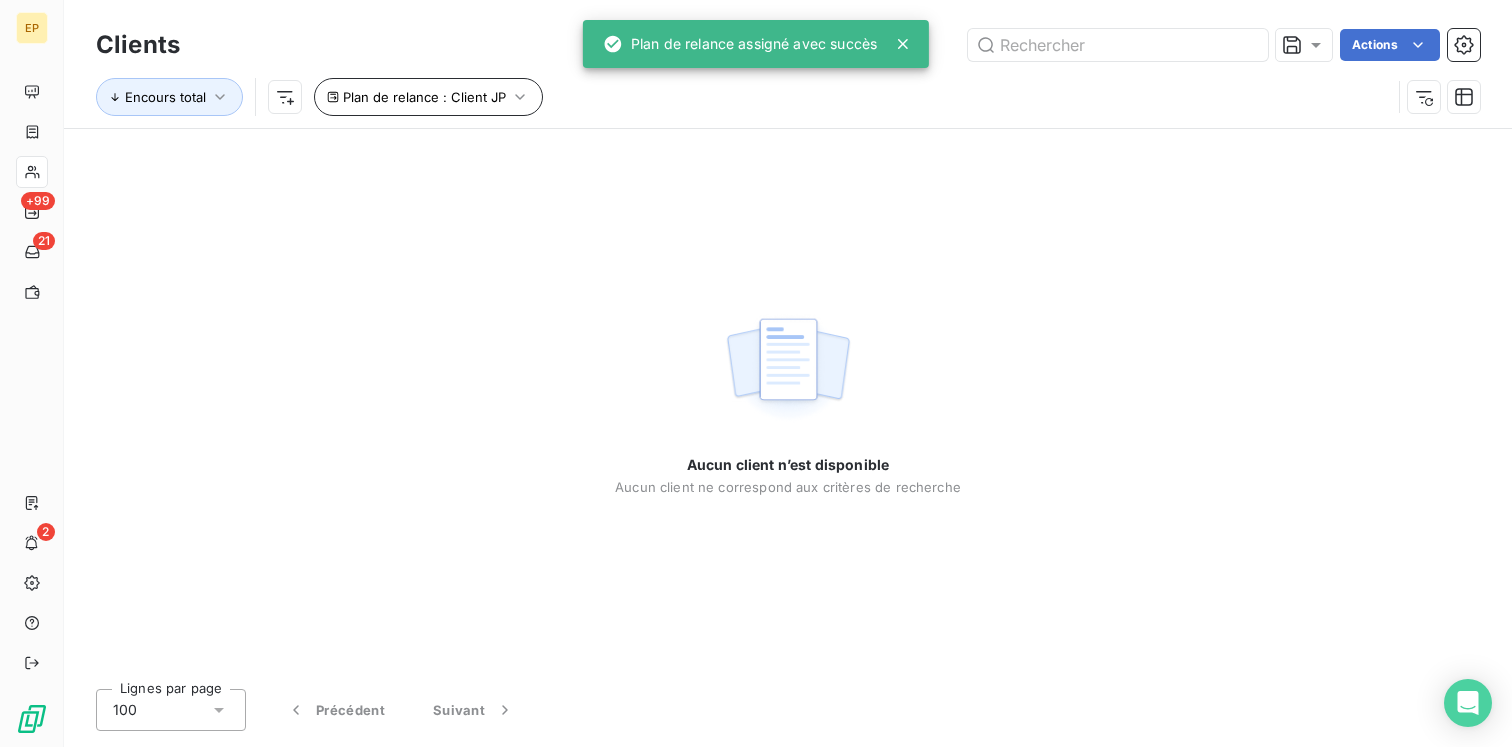click on "Plan de relance  : Client JP" at bounding box center (424, 97) 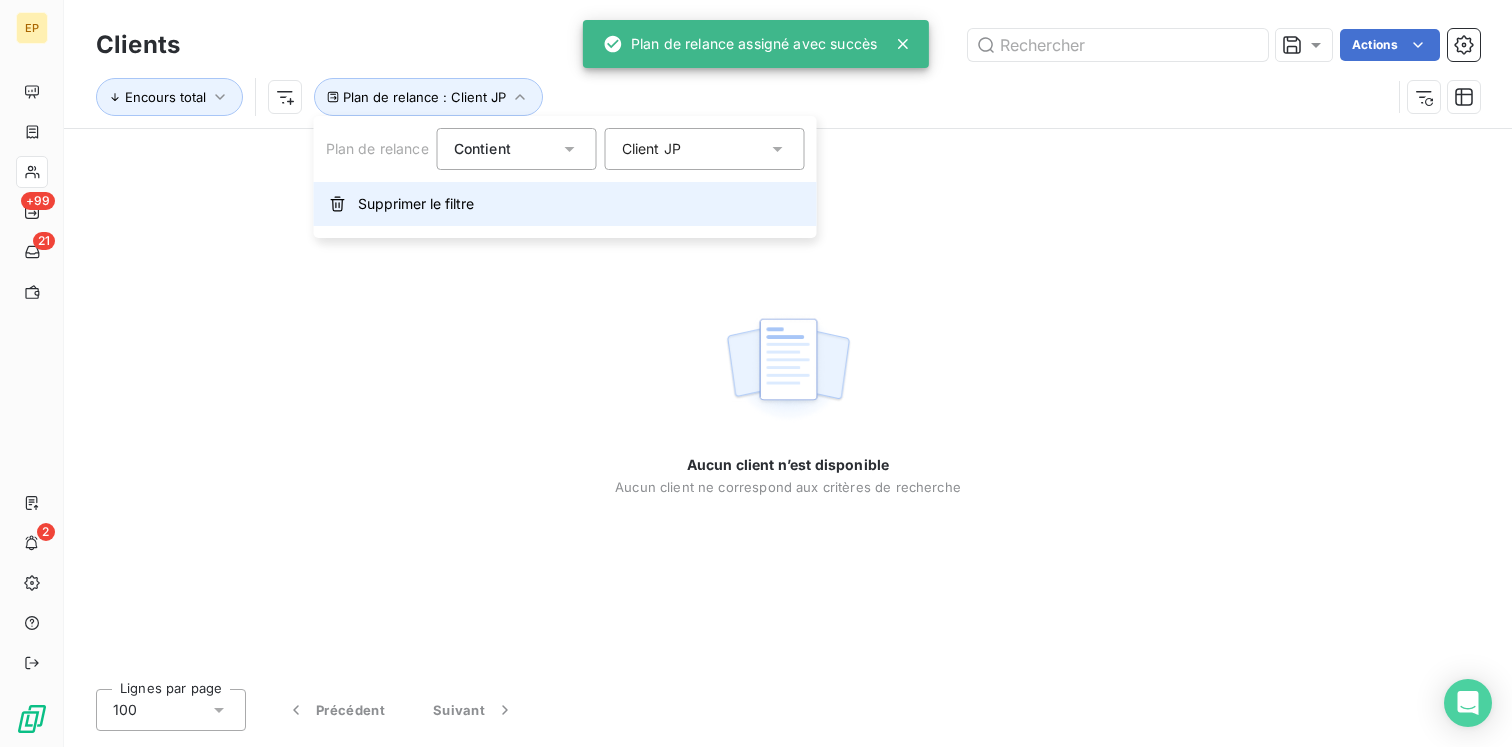 click on "Supprimer le filtre" at bounding box center [565, 204] 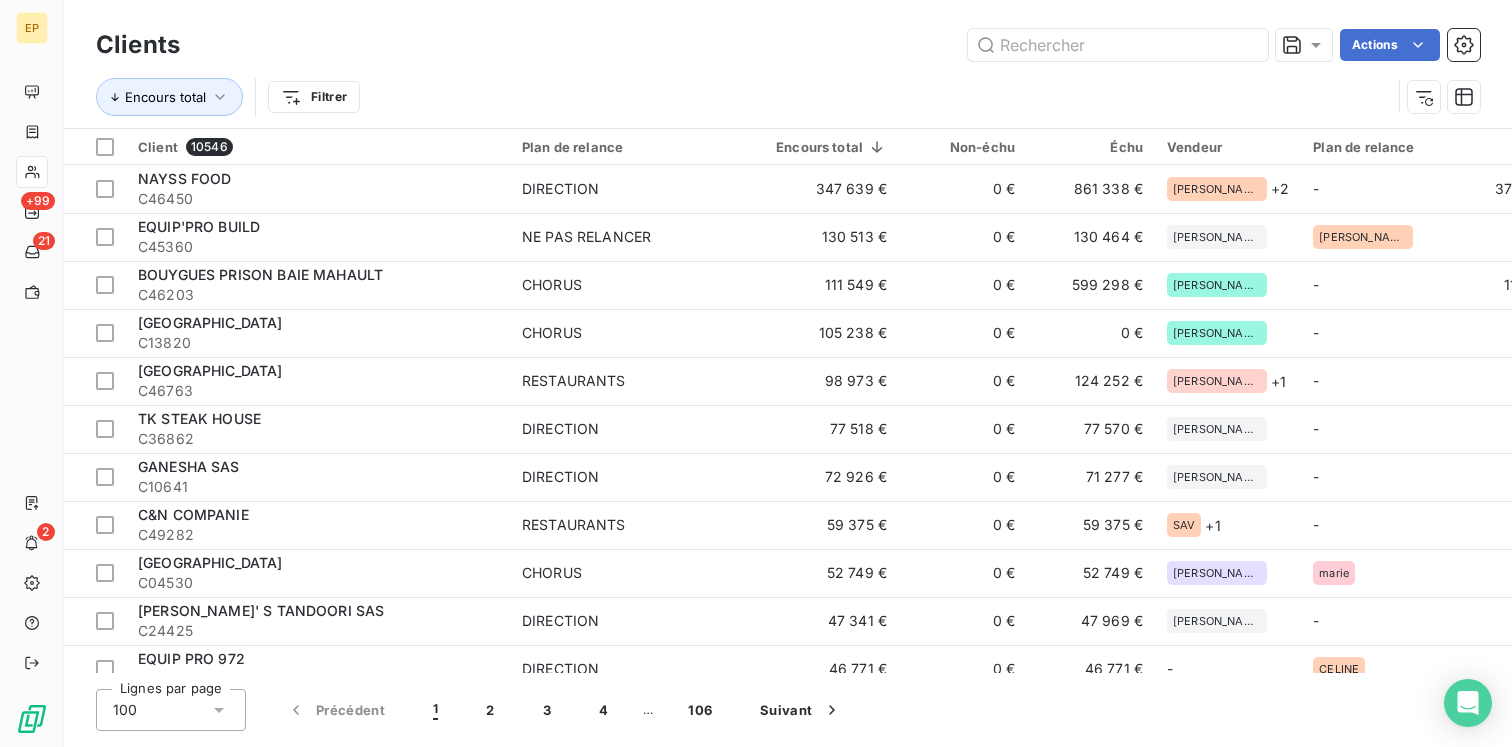 click on "Clients Actions Encours total Filtrer" at bounding box center (788, 64) 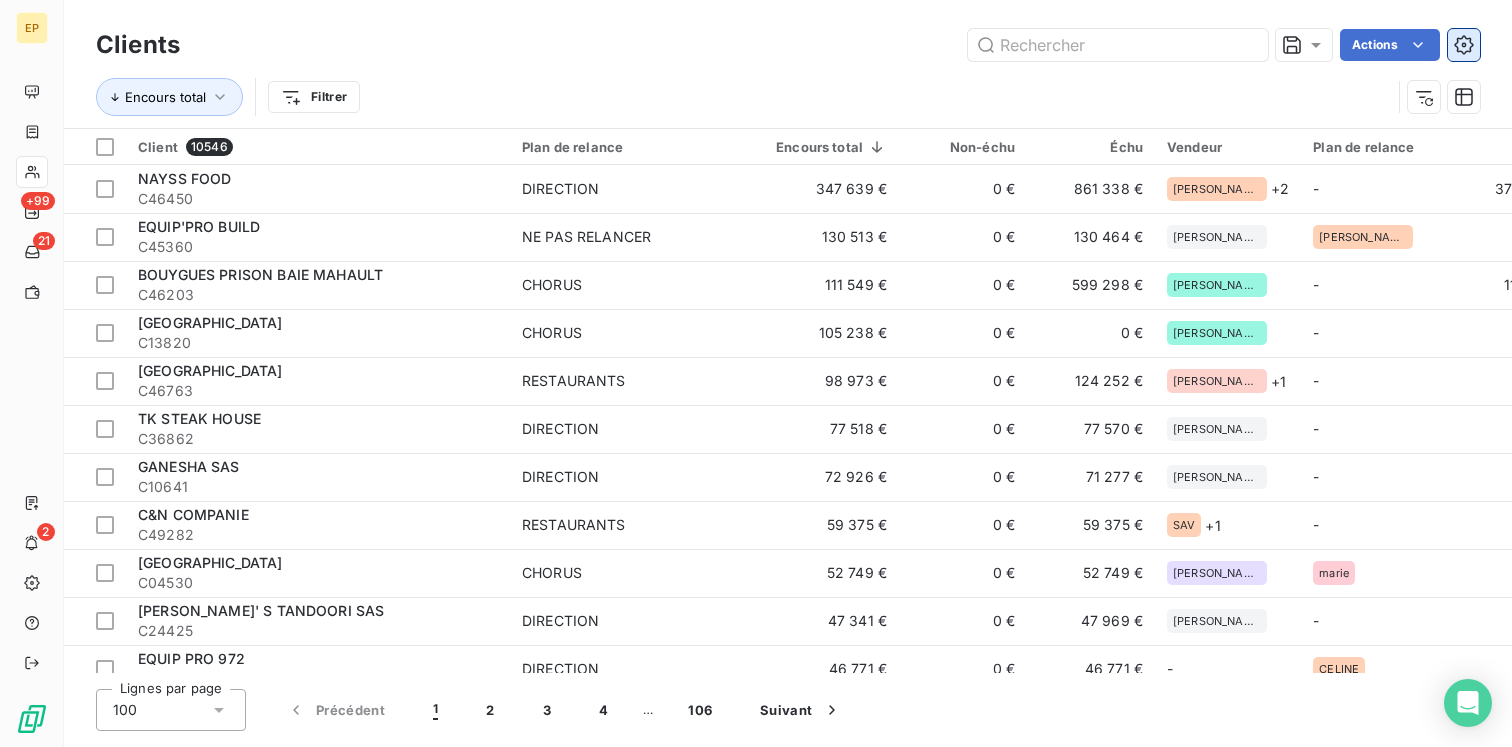 click 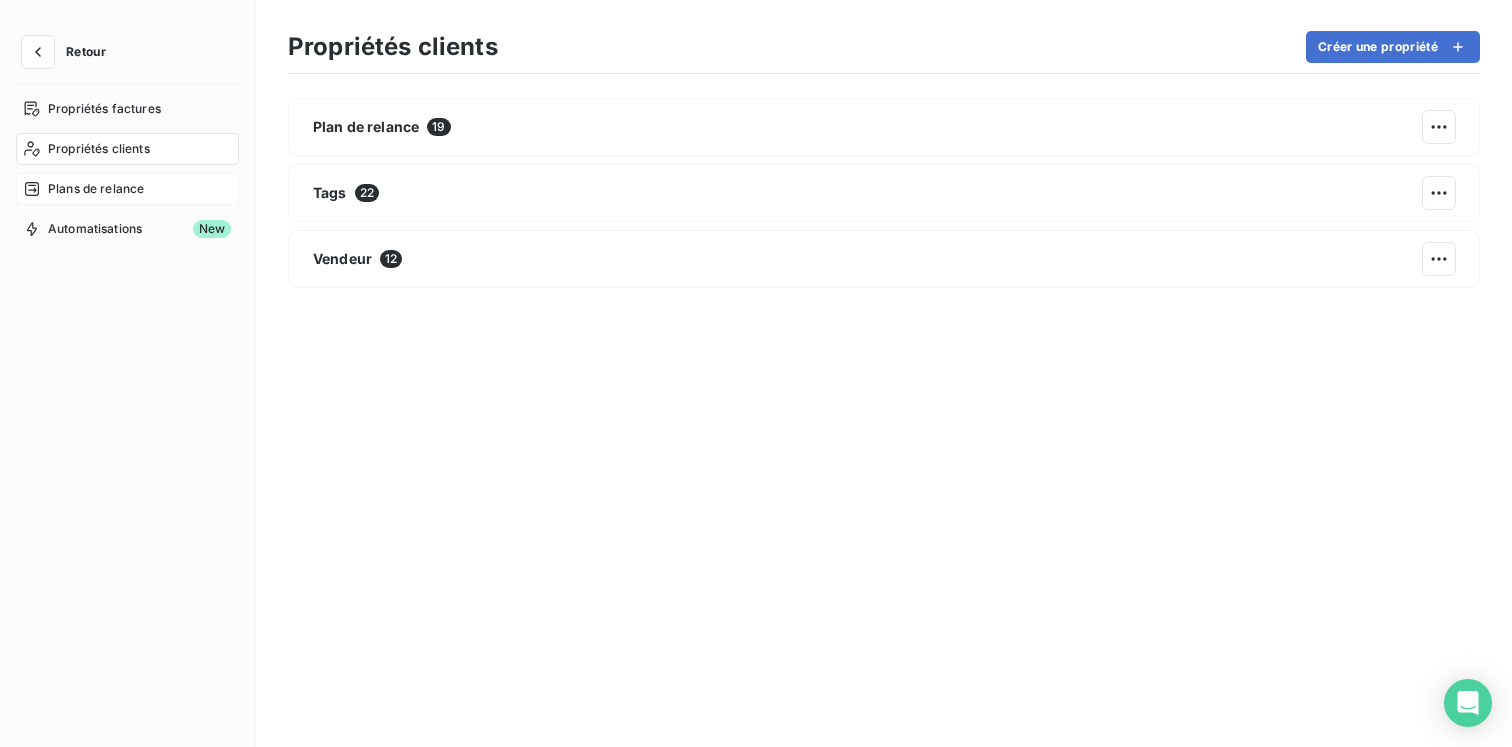 click on "Plans de relance" at bounding box center [96, 189] 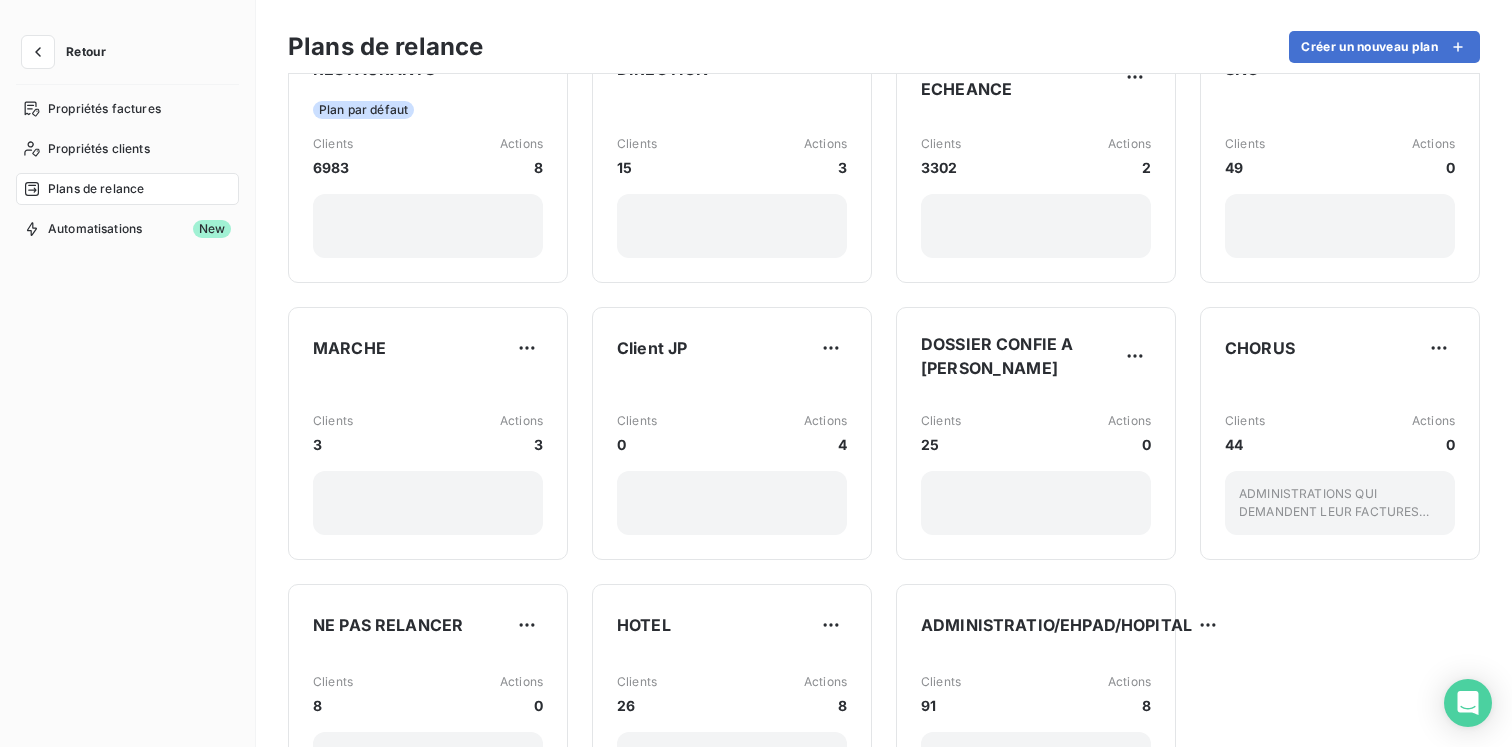 scroll, scrollTop: 0, scrollLeft: 0, axis: both 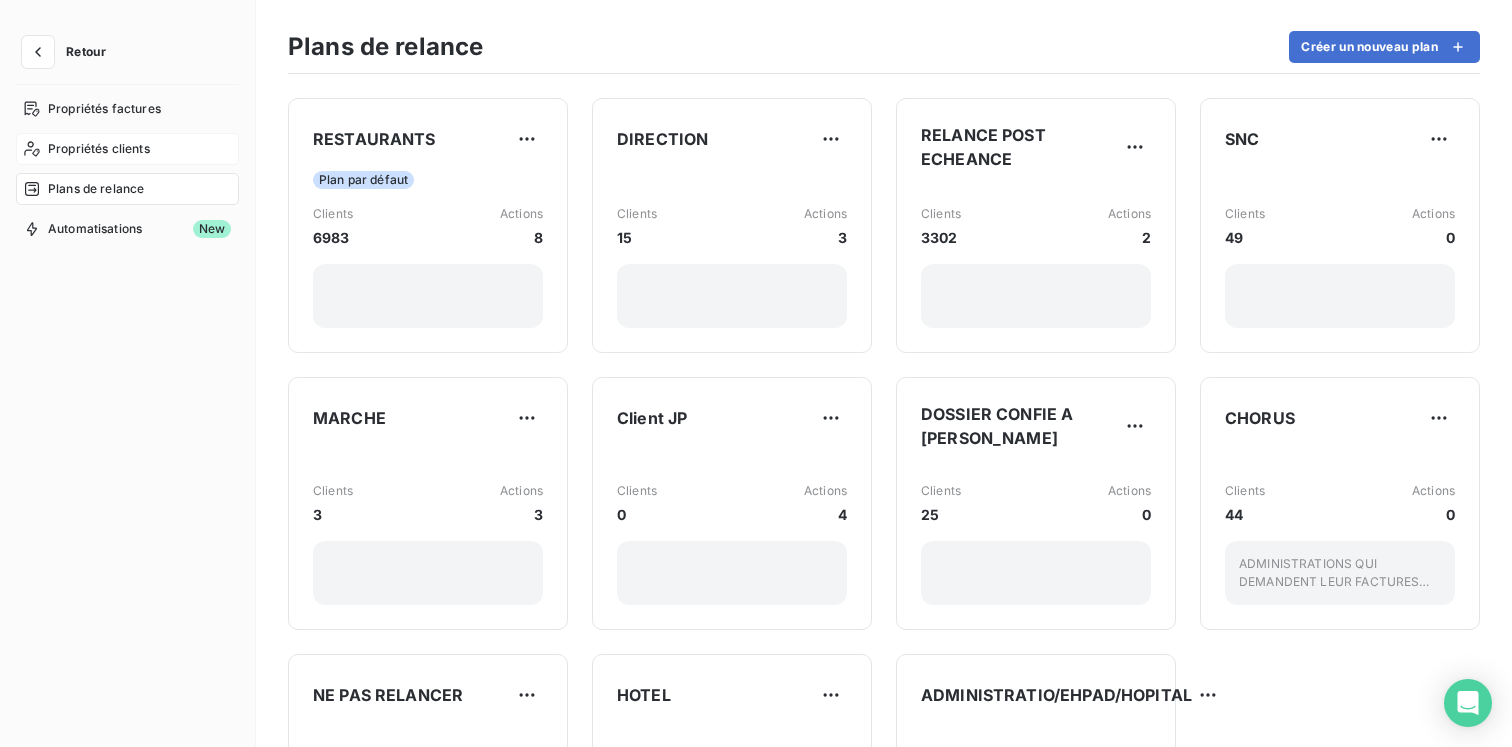 click on "Propriétés clients" at bounding box center (127, 149) 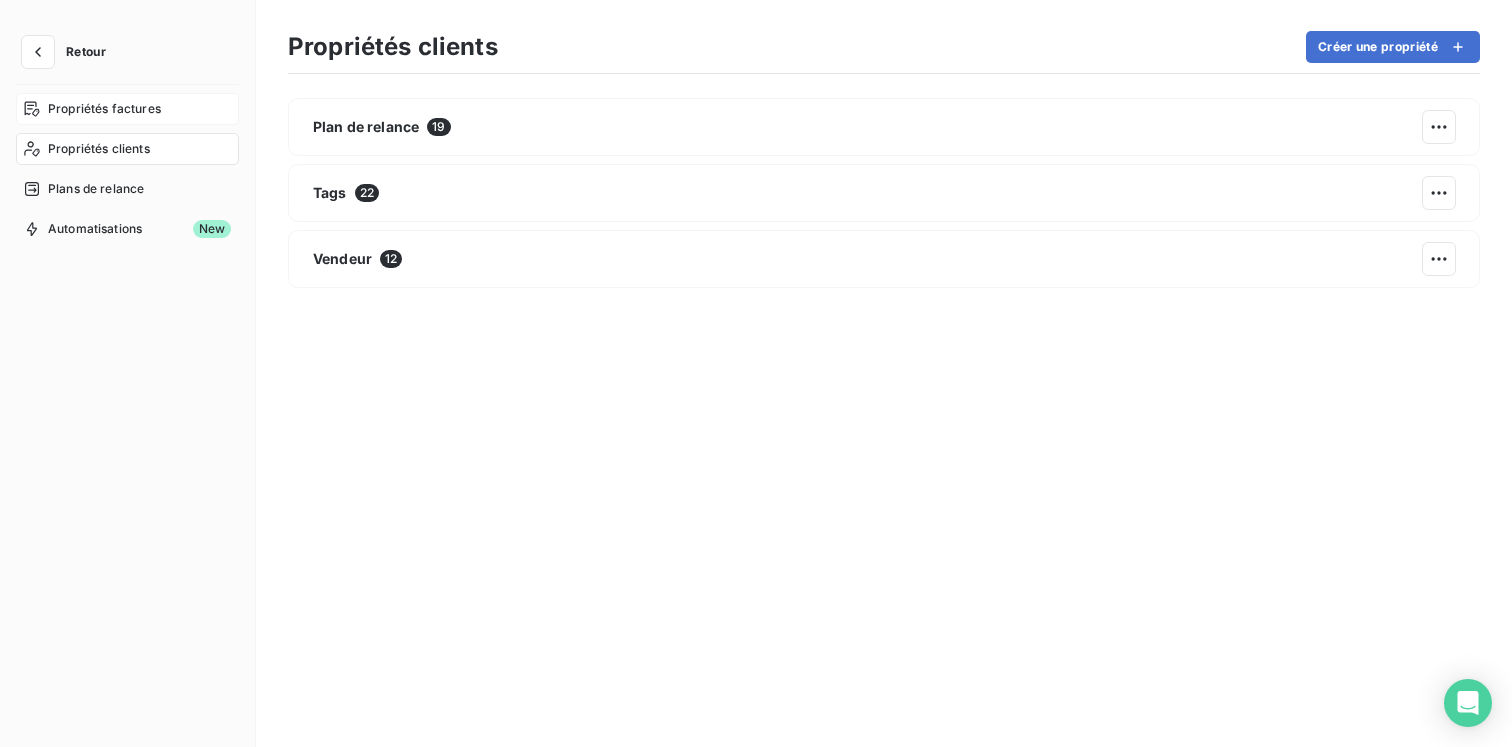 click on "Propriétés factures" at bounding box center [104, 109] 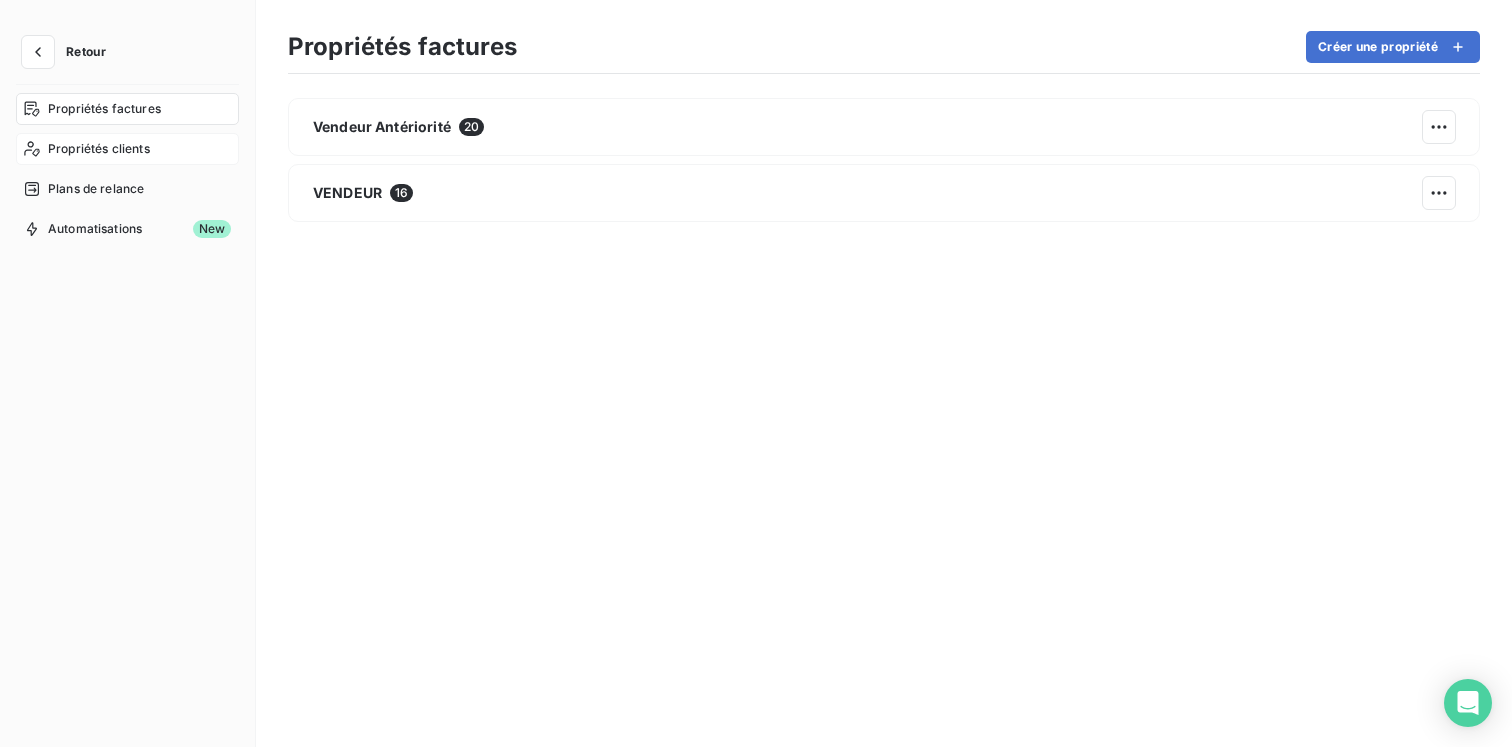 click on "Propriétés clients" at bounding box center [99, 149] 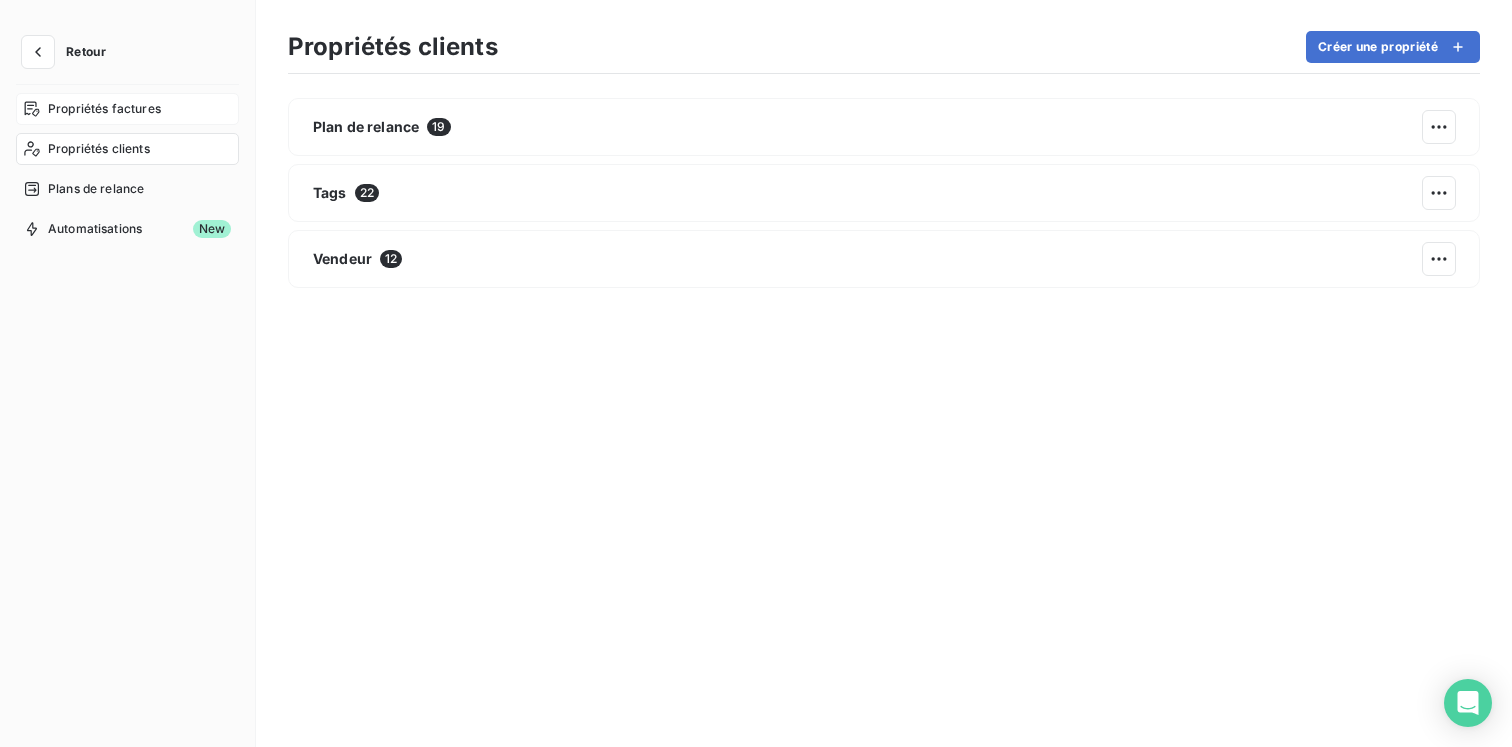 click on "Propriétés factures" at bounding box center (104, 109) 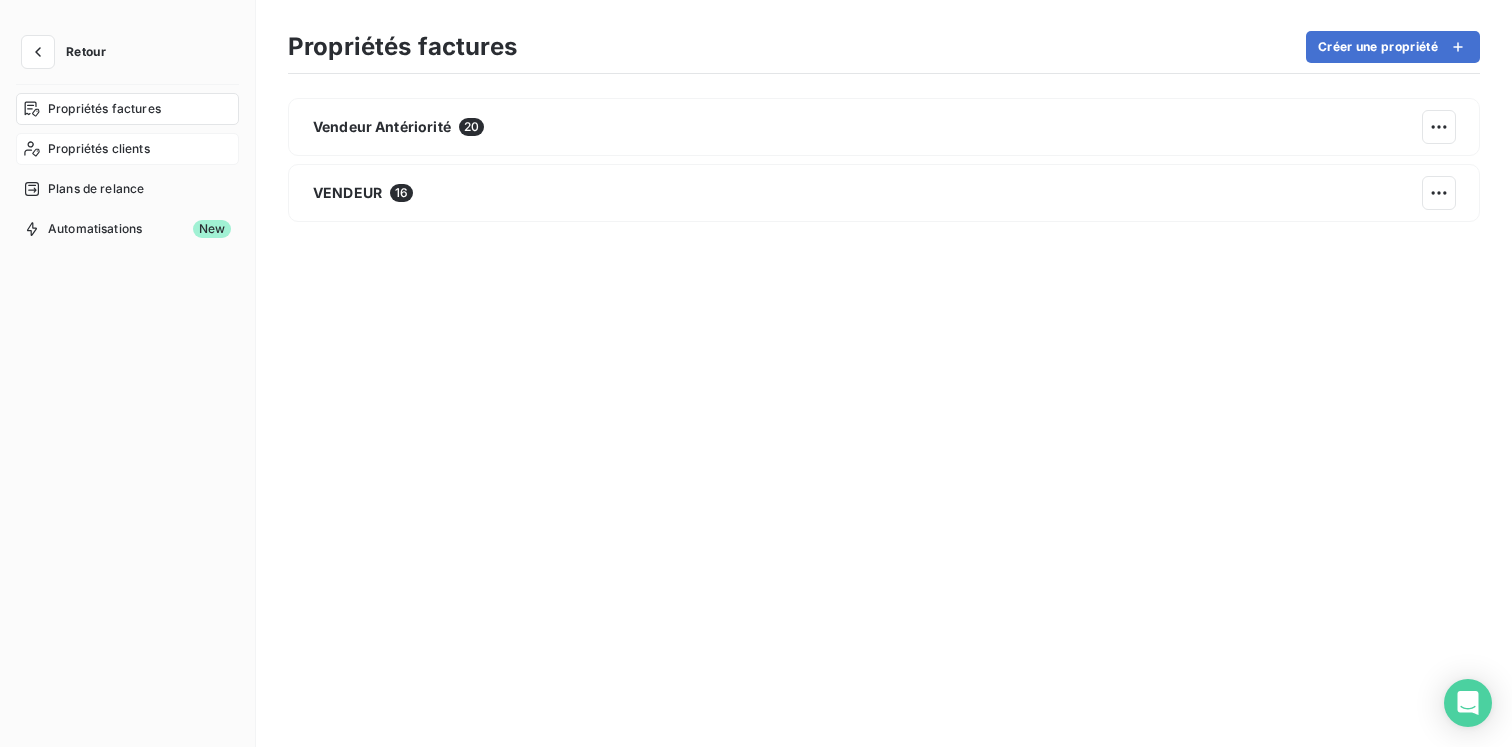 click on "Propriétés clients" at bounding box center [127, 149] 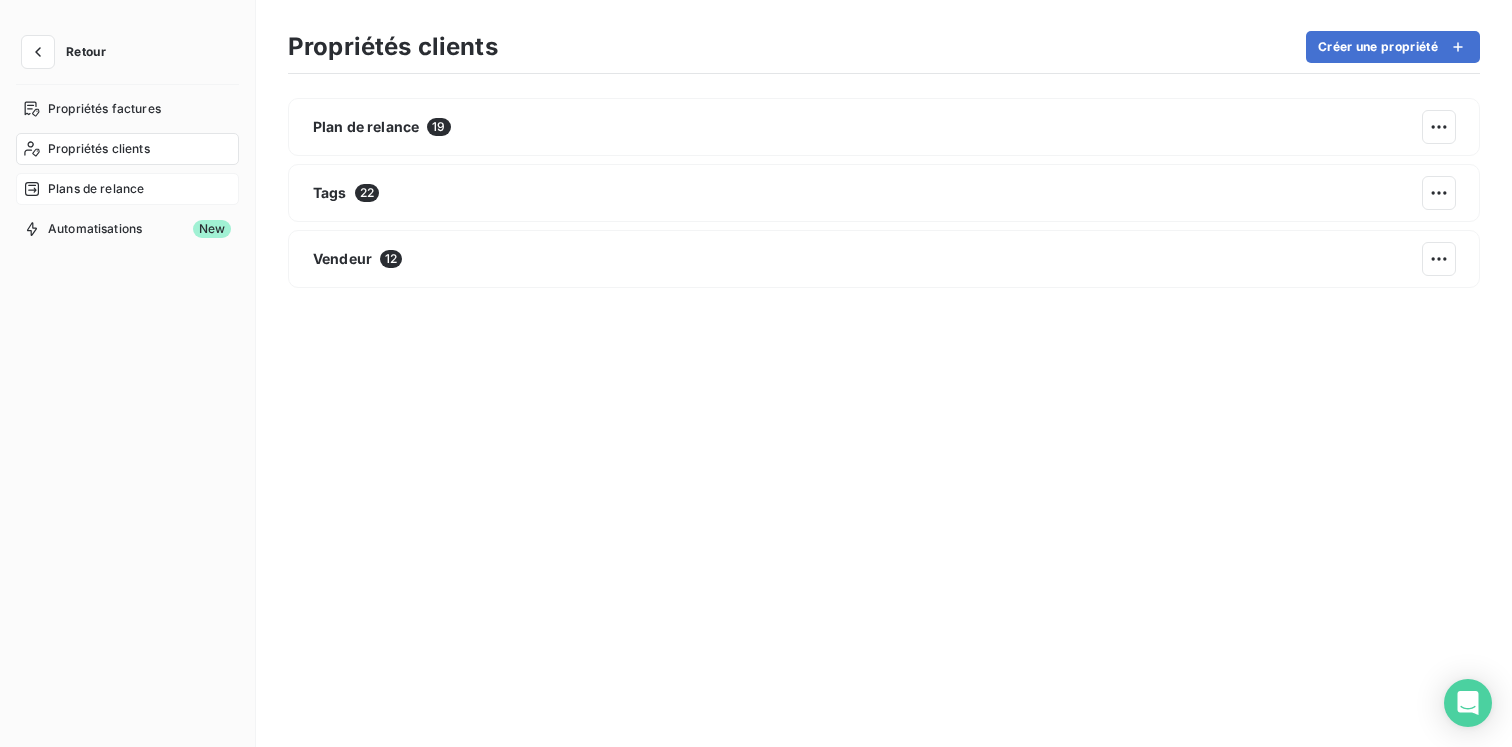 click on "Plans de relance" at bounding box center (96, 189) 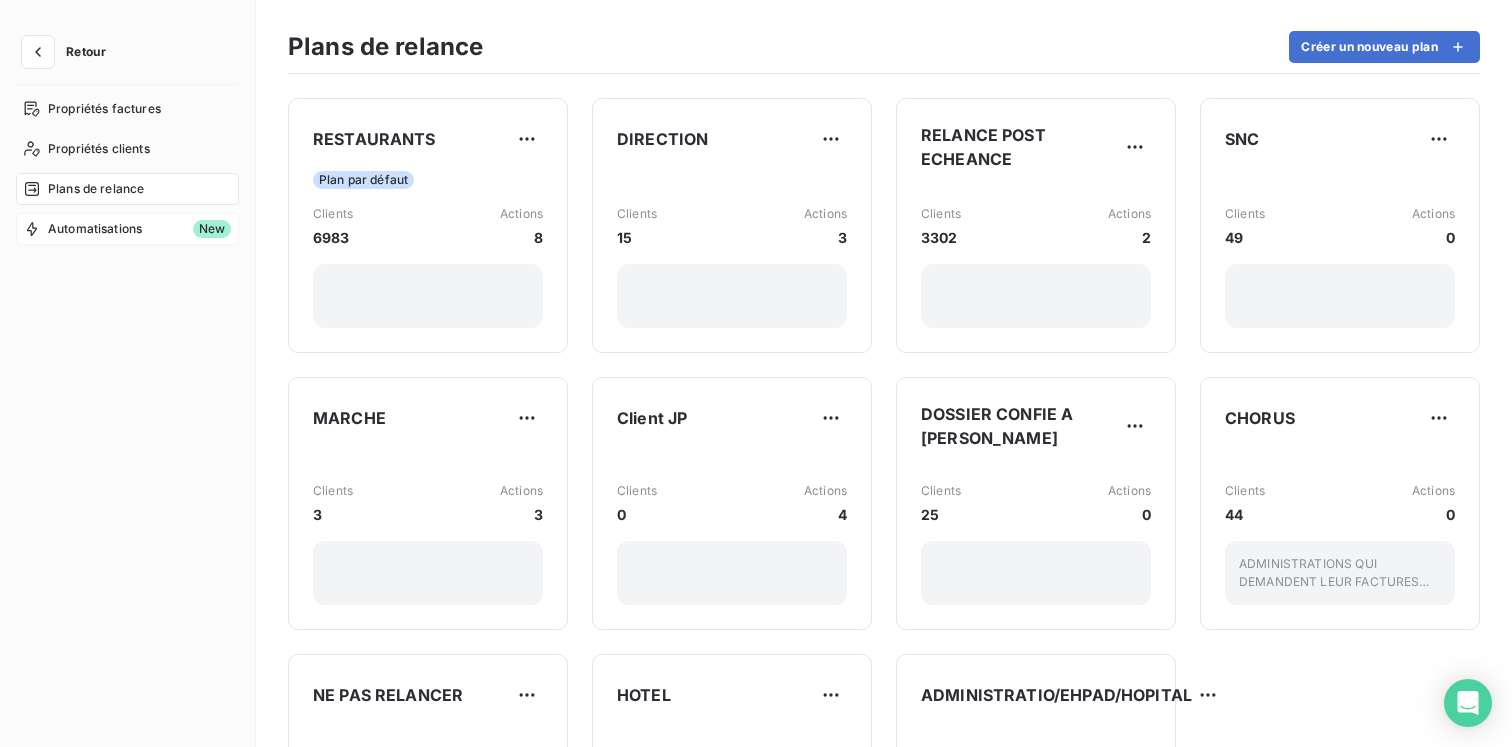 click on "Automatisations" at bounding box center [95, 229] 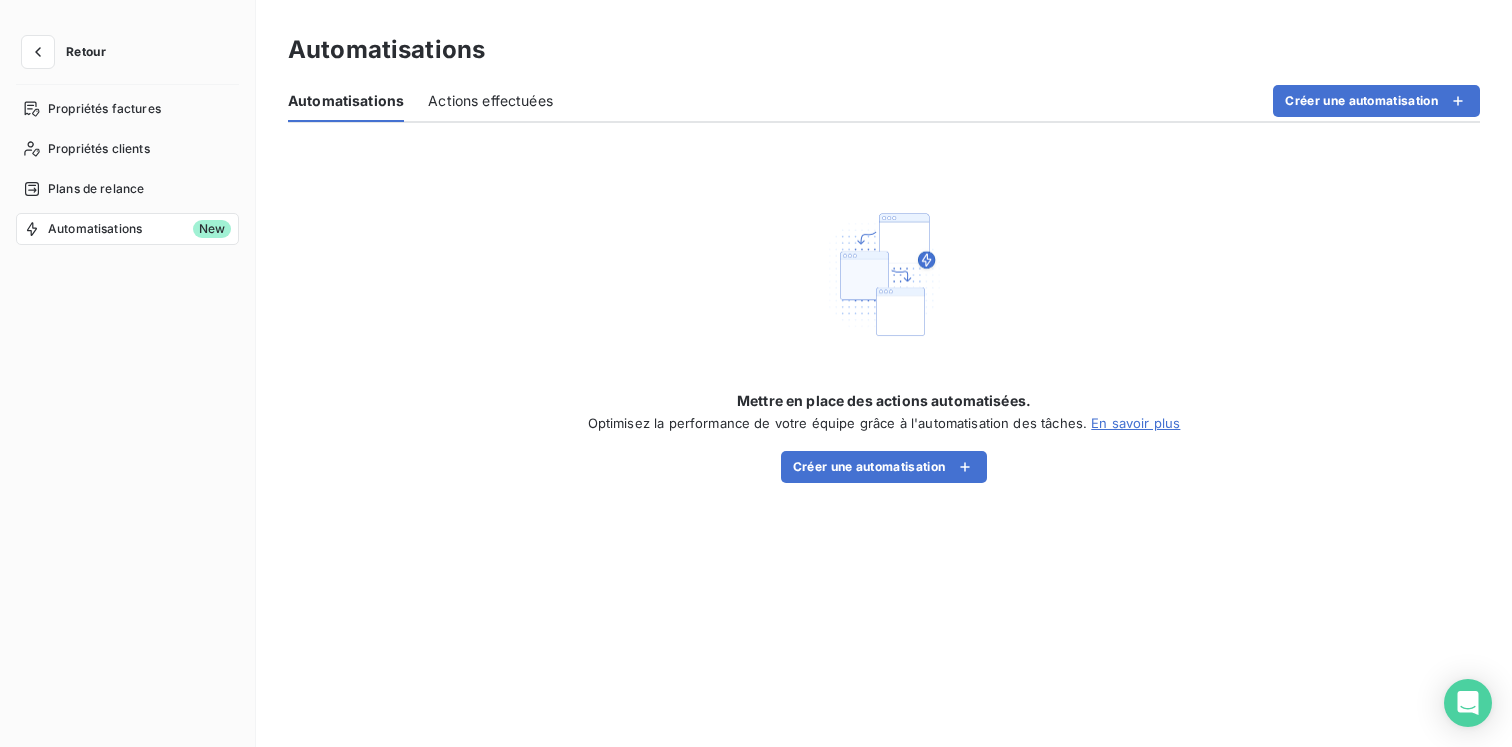 click on "Retour" at bounding box center [86, 52] 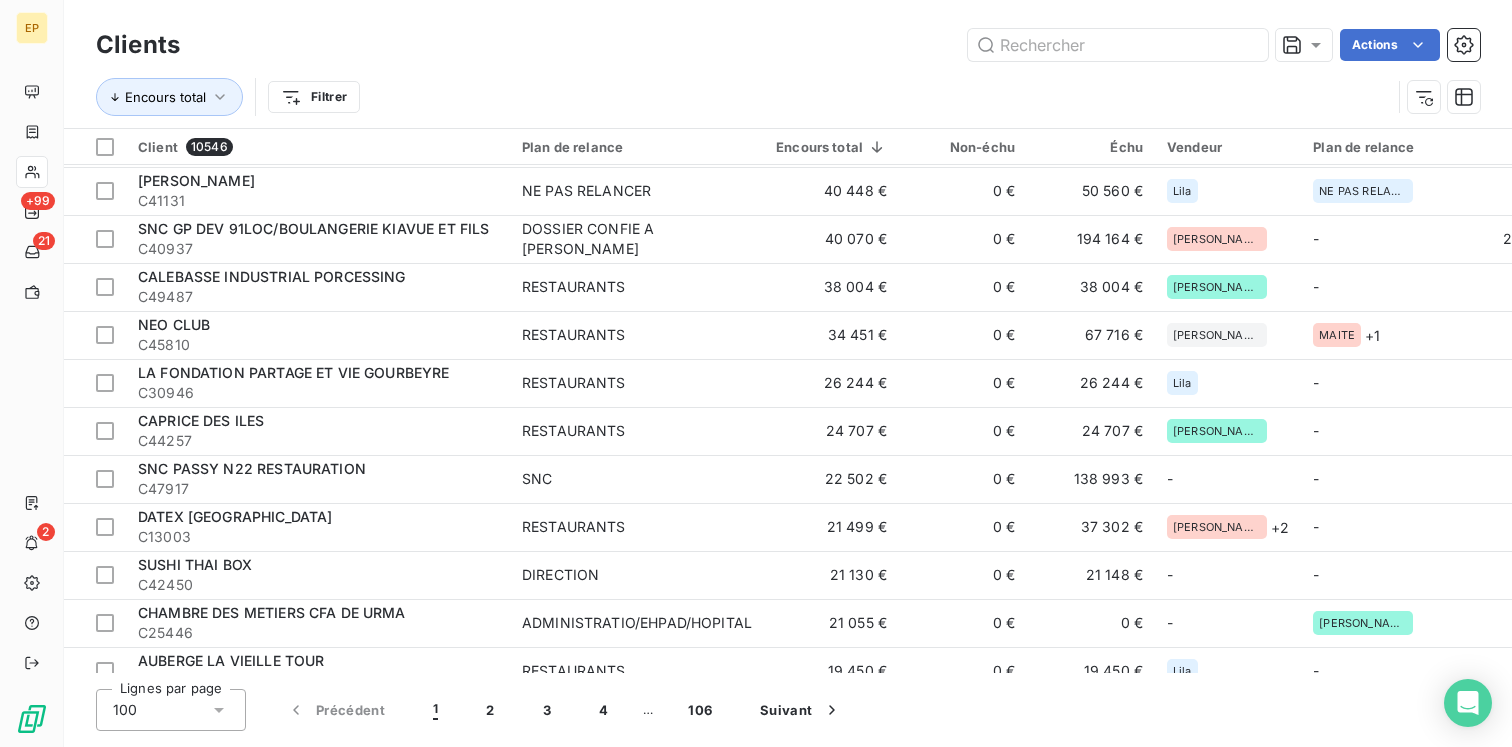scroll, scrollTop: 0, scrollLeft: 0, axis: both 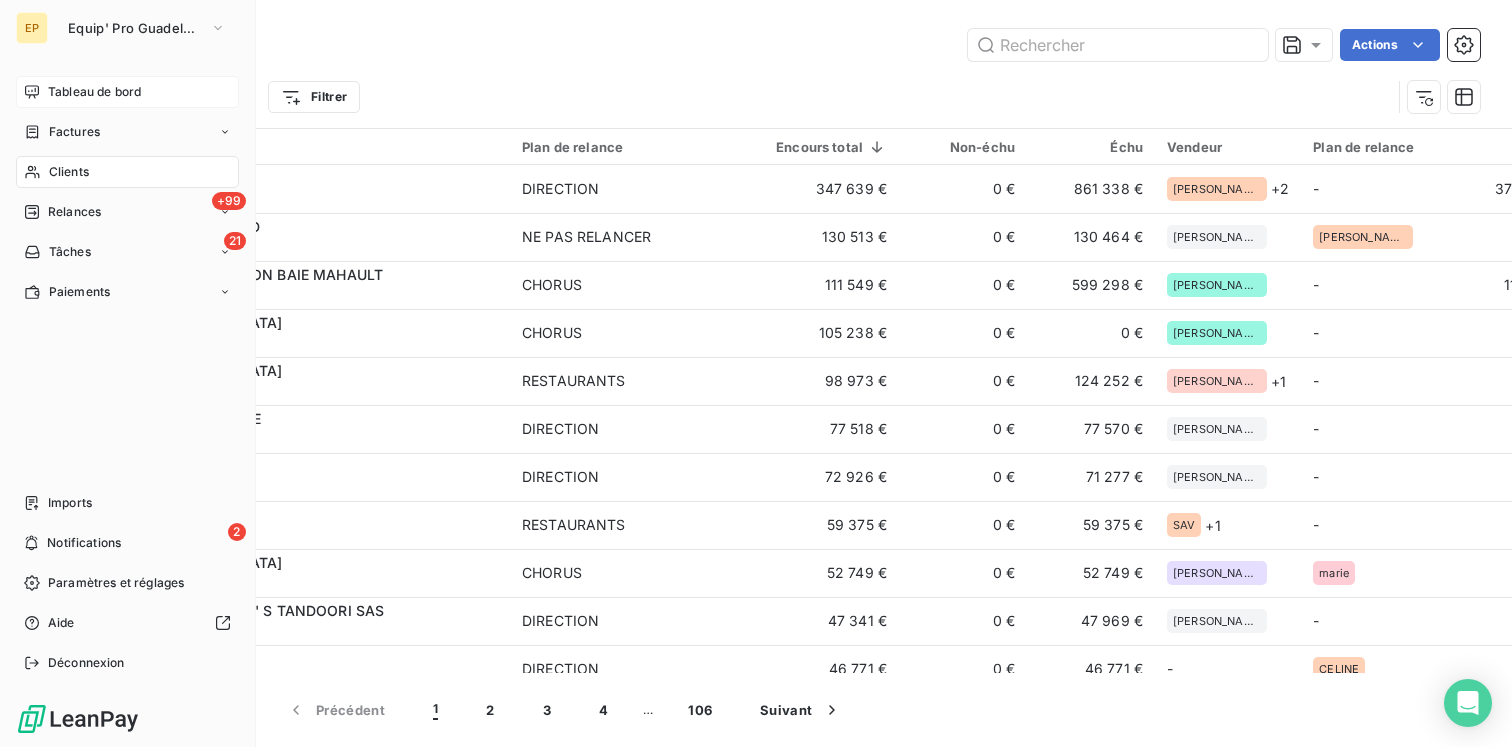 click on "Tableau de bord" at bounding box center (94, 92) 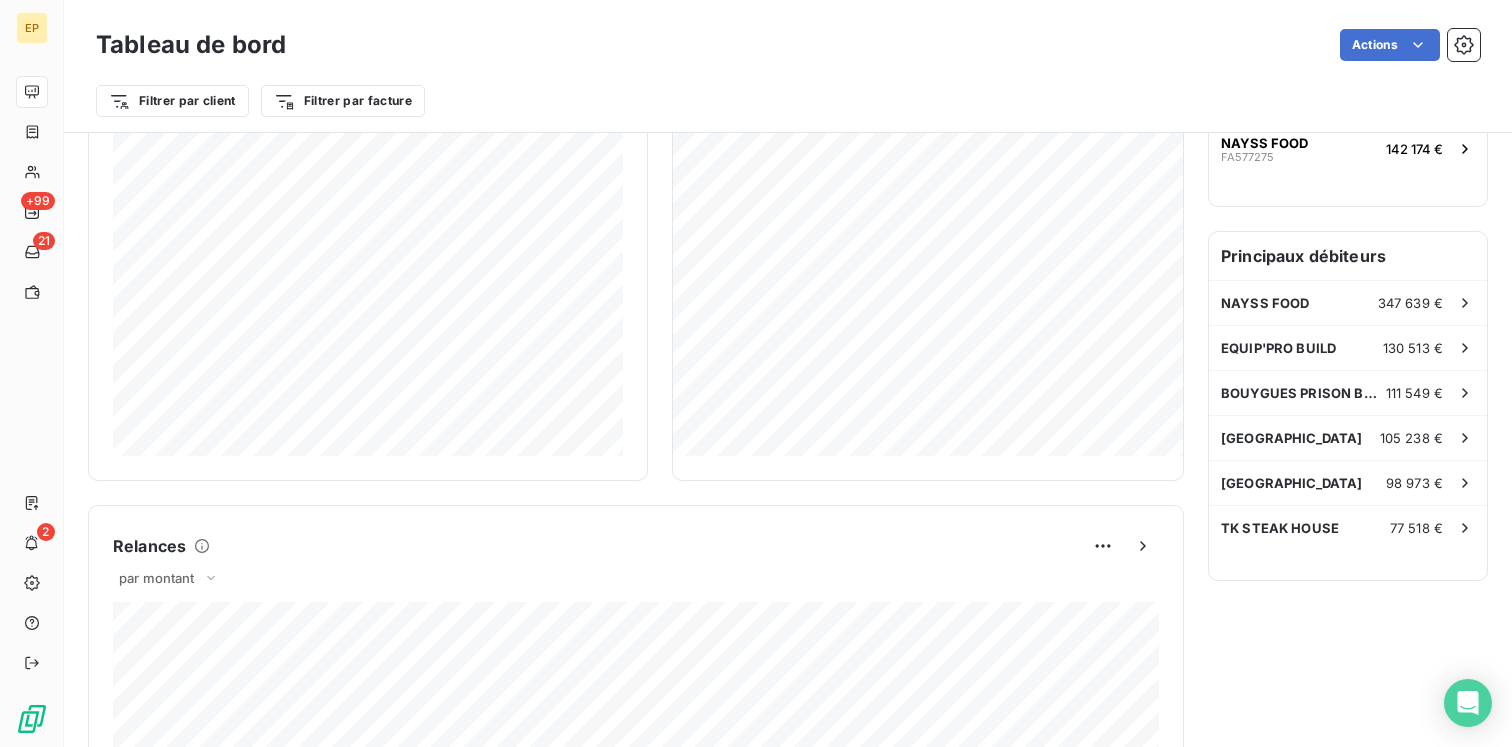 scroll, scrollTop: 623, scrollLeft: 0, axis: vertical 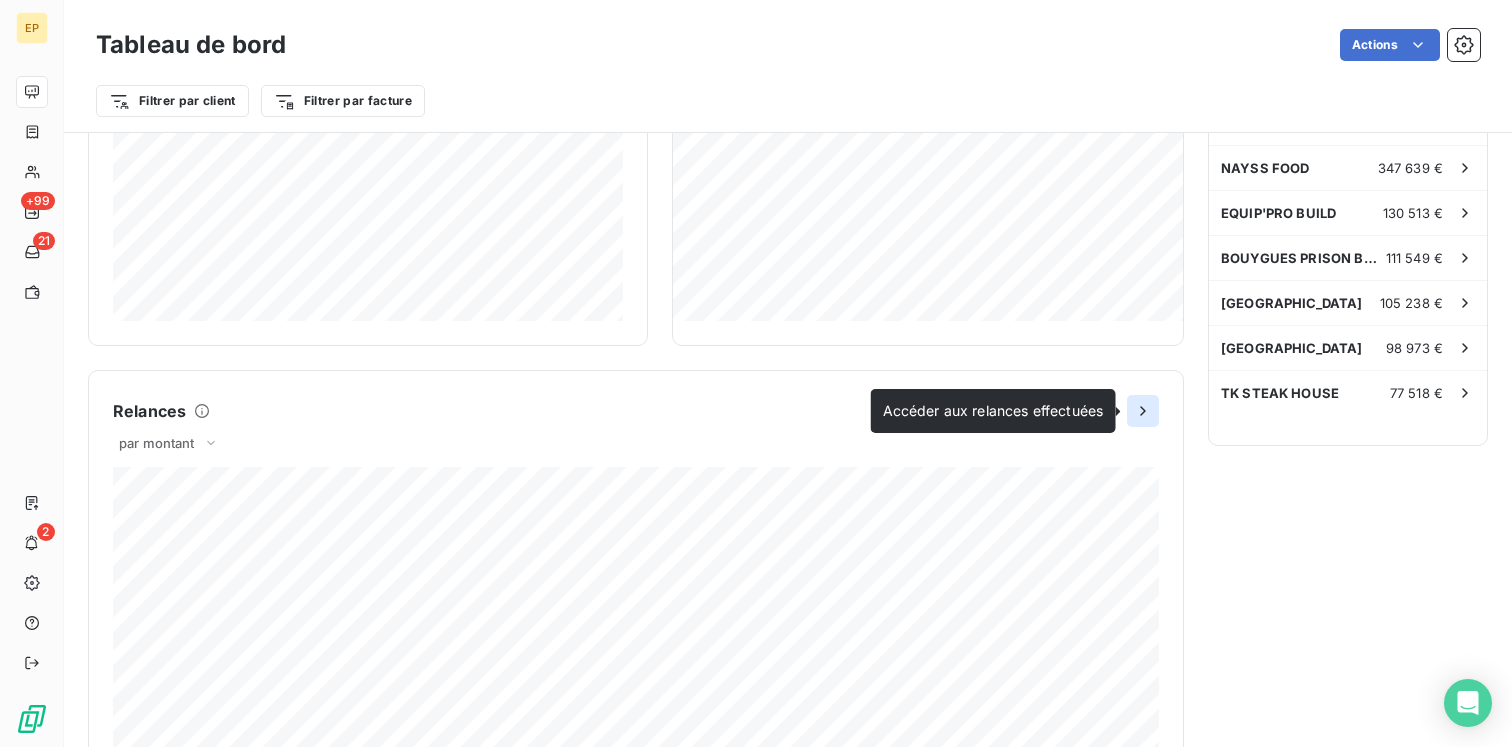 click at bounding box center (1143, 411) 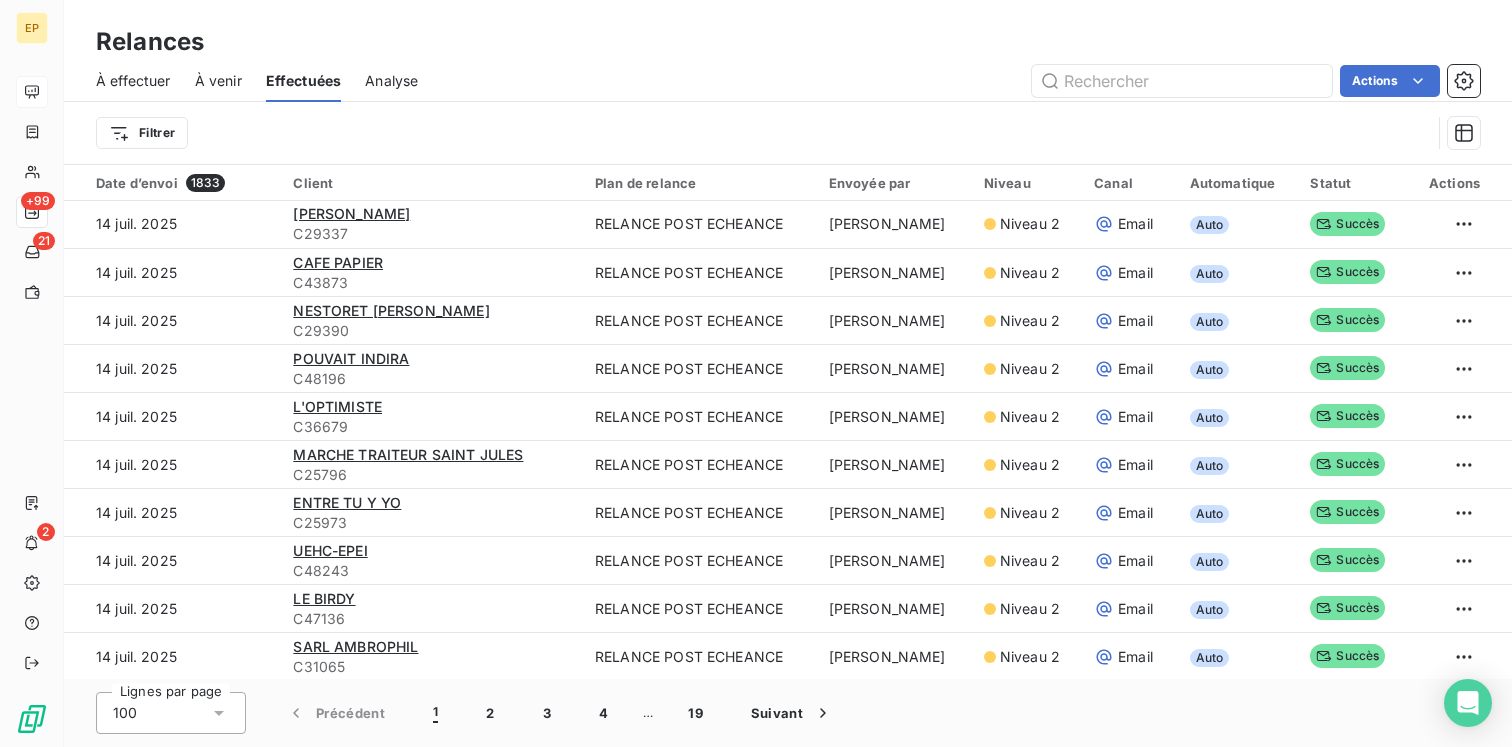 click on "Analyse" at bounding box center (391, 81) 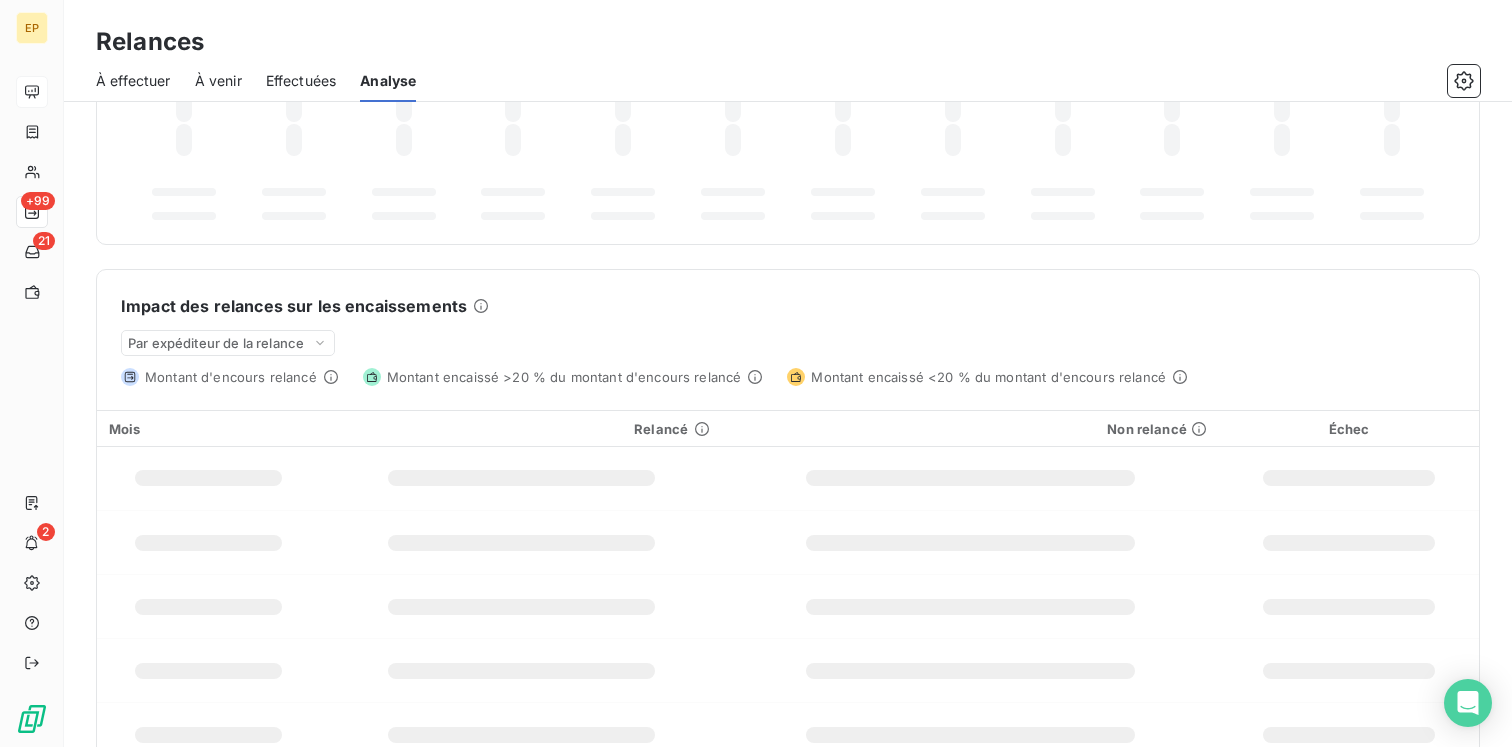 scroll, scrollTop: 360, scrollLeft: 0, axis: vertical 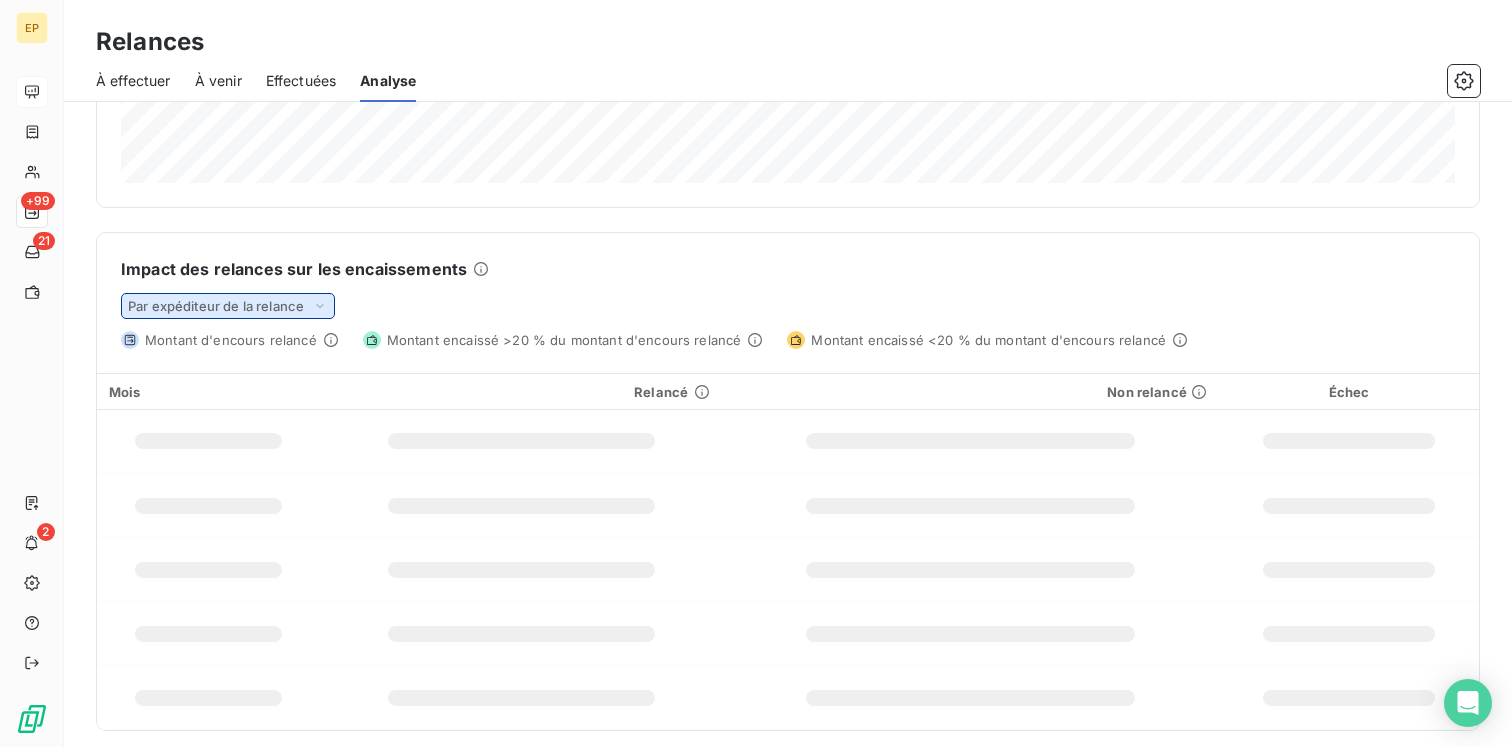 click on "Par expéditeur de la relance" at bounding box center [216, 306] 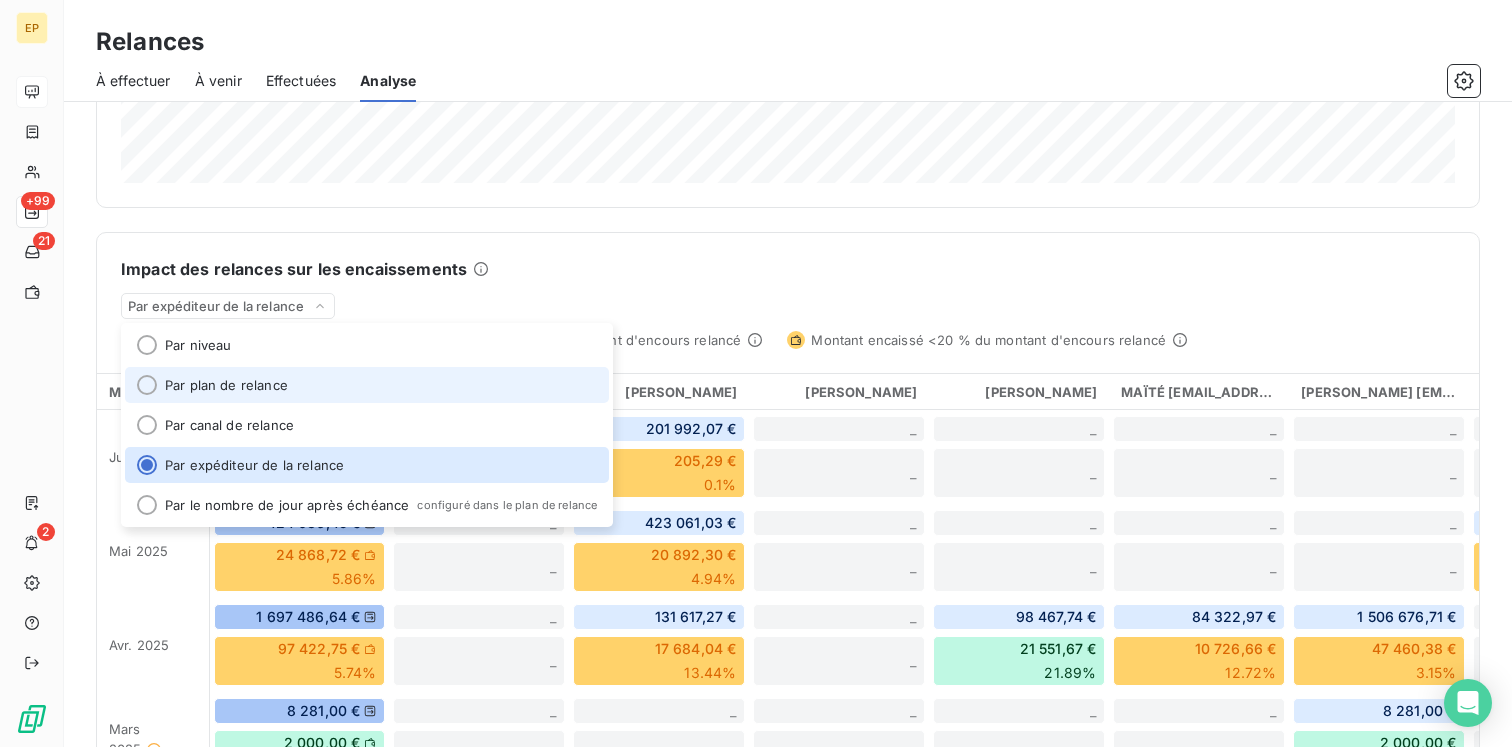 click on "Par plan de relance" at bounding box center (367, 385) 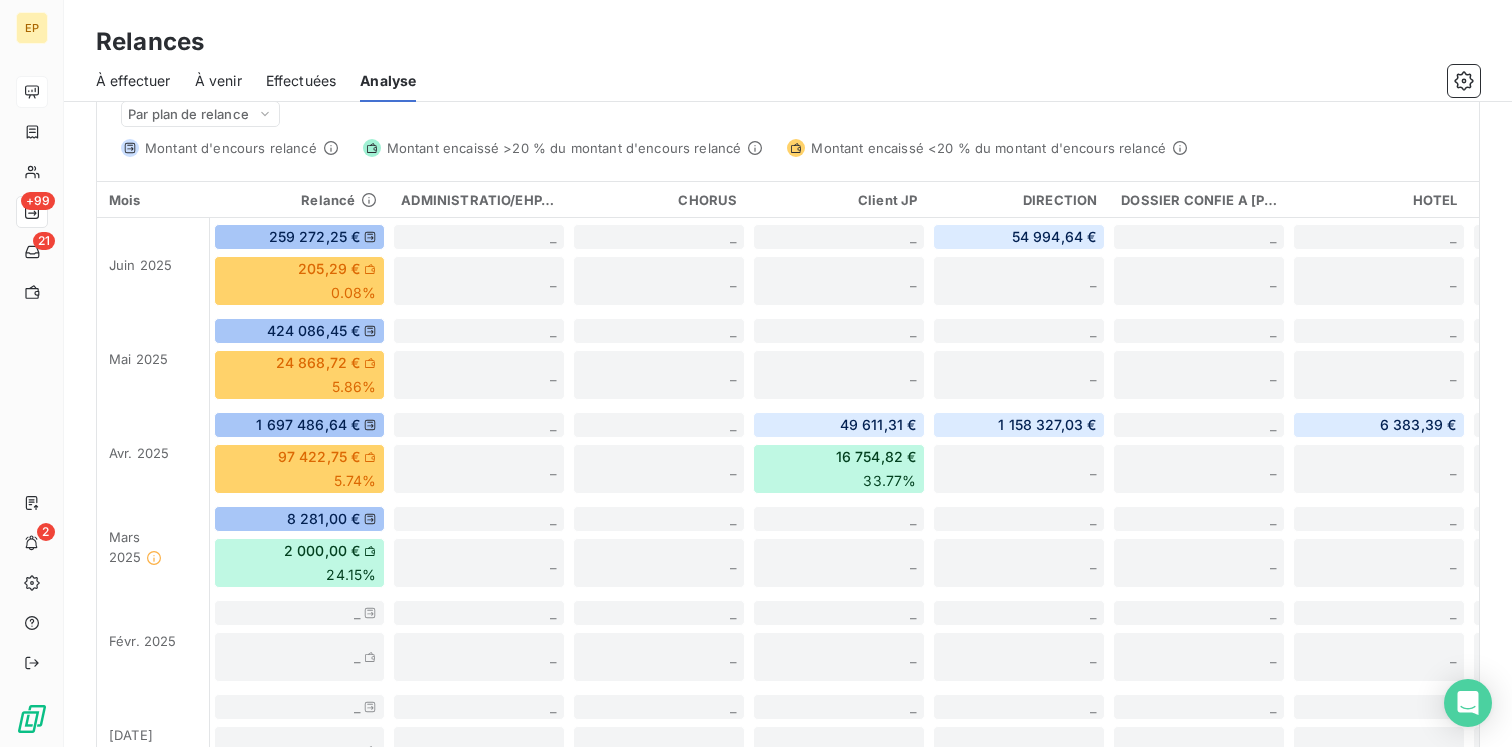 scroll, scrollTop: 564, scrollLeft: 0, axis: vertical 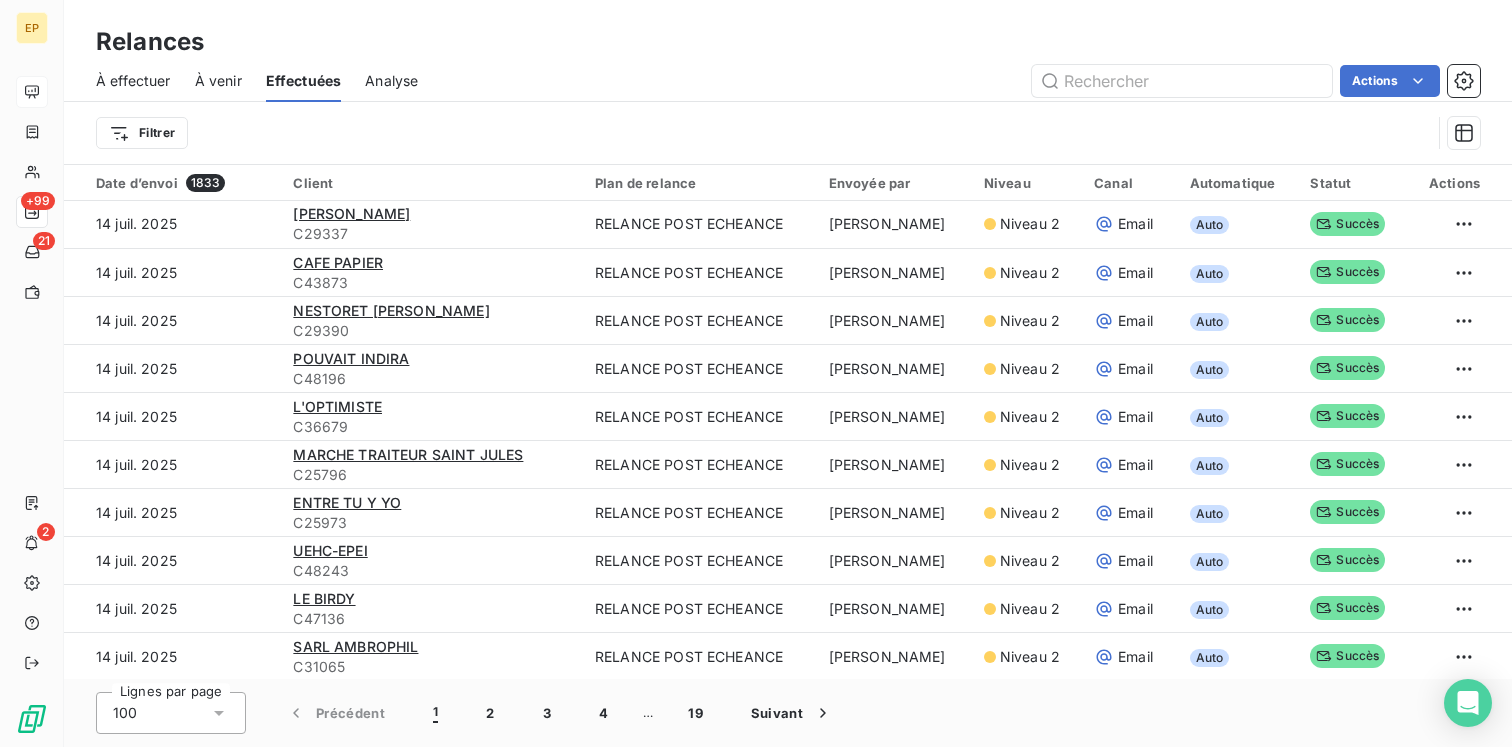 click on "Analyse" at bounding box center [391, 81] 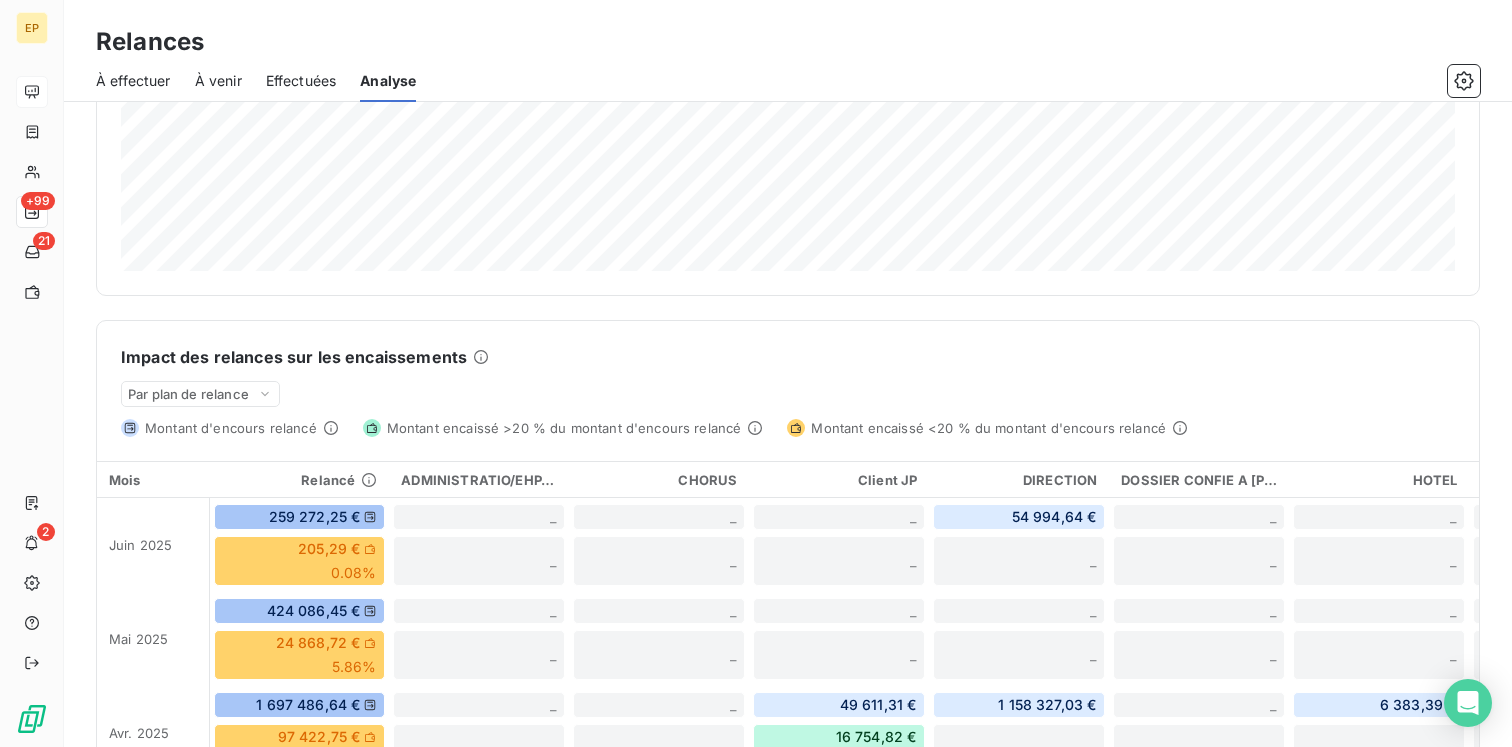scroll, scrollTop: 264, scrollLeft: 0, axis: vertical 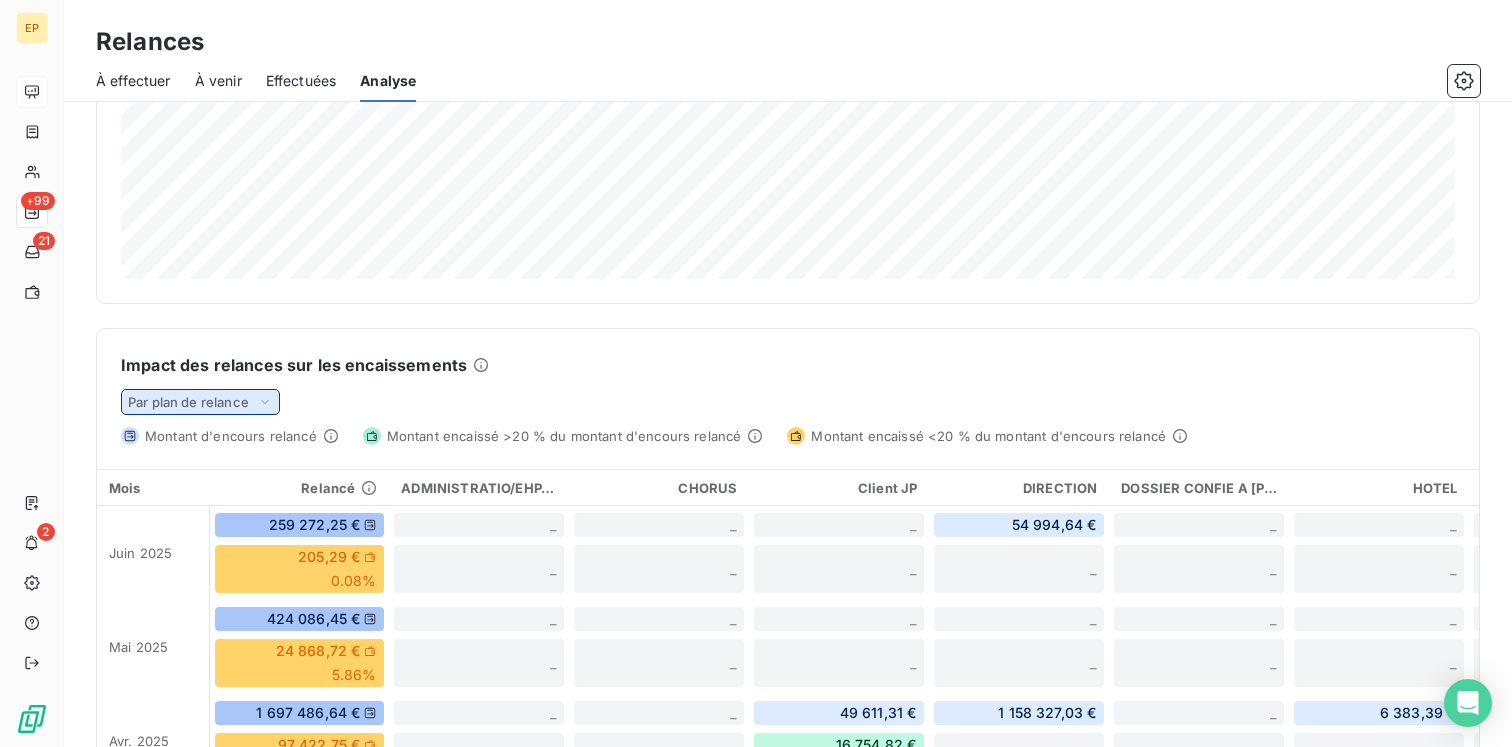 click on "Par plan de relance" at bounding box center [200, 402] 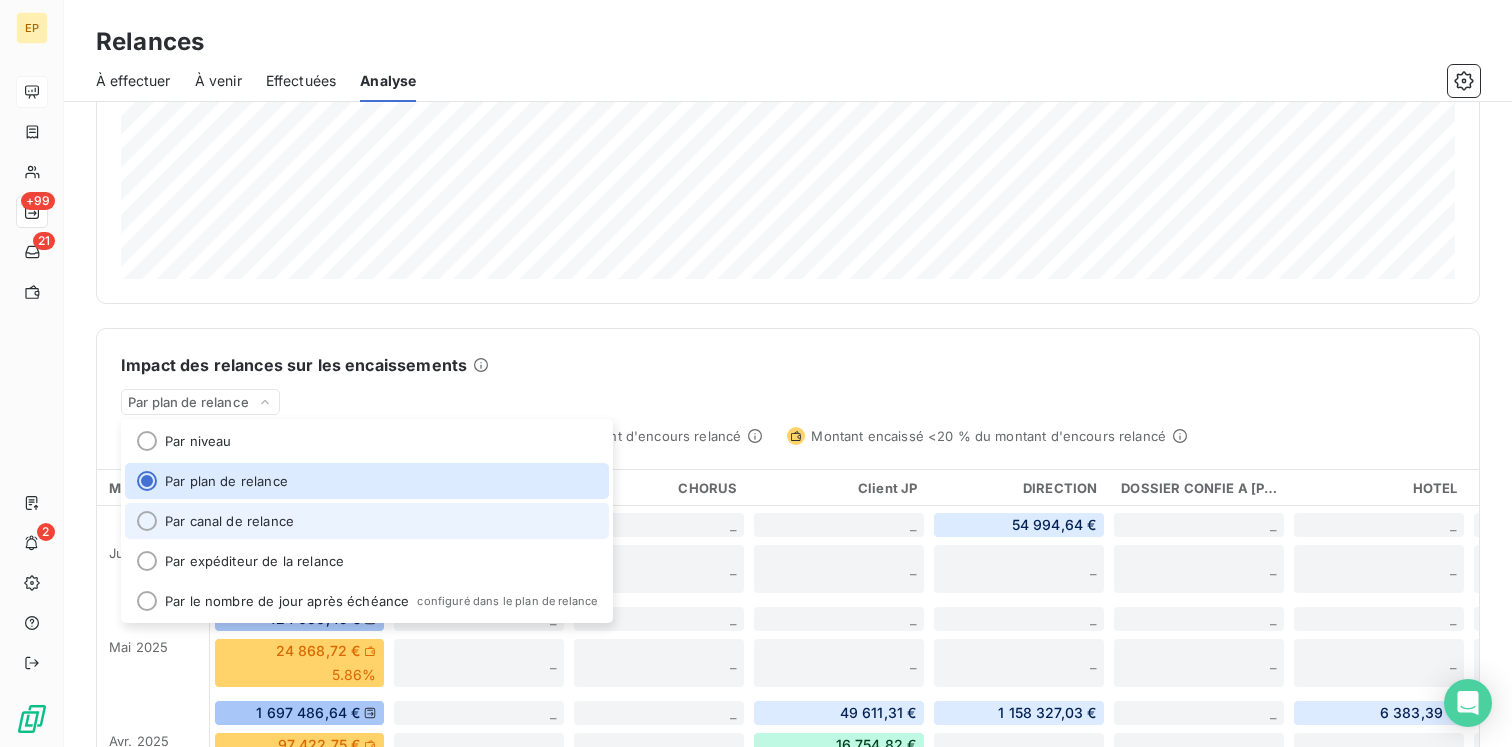 click on "Par canal de relance" at bounding box center [367, 521] 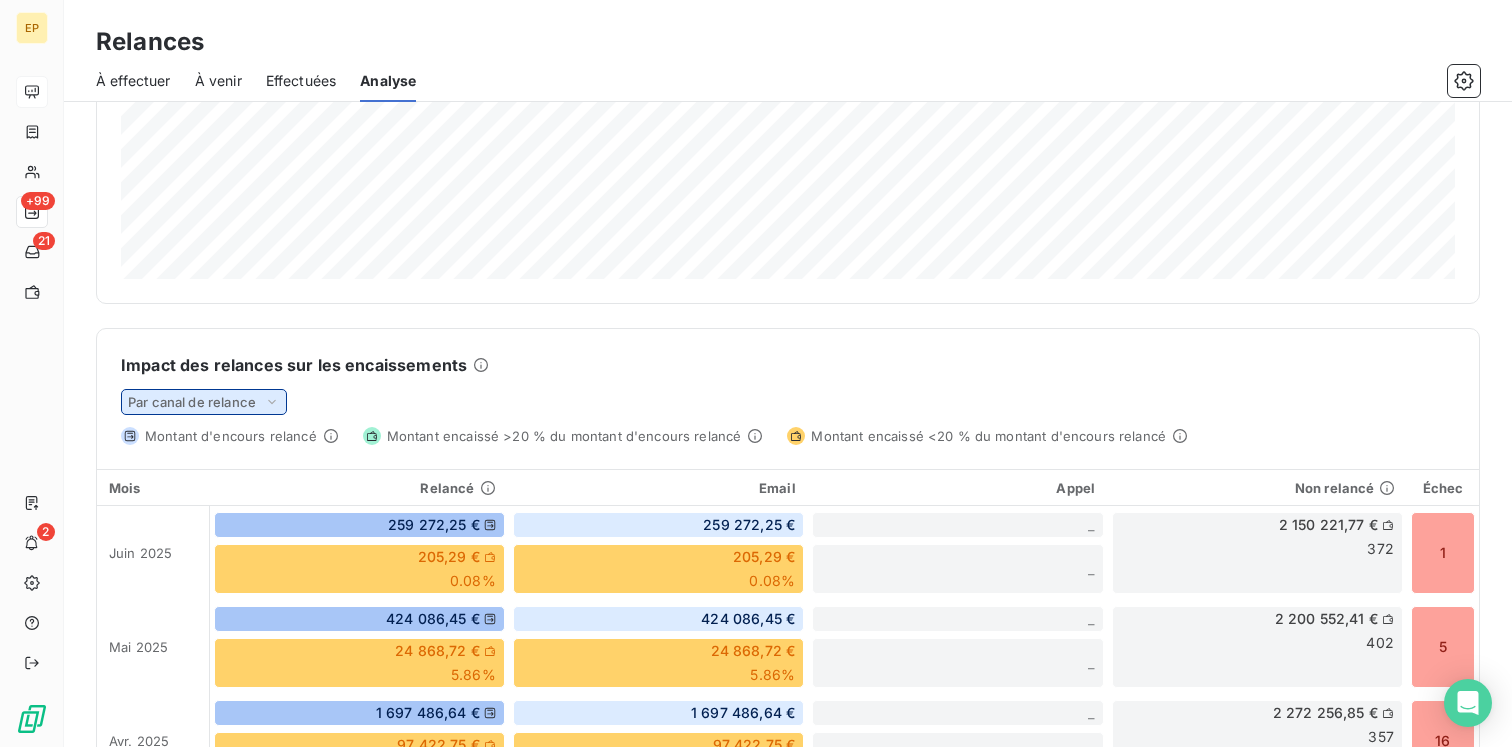 click on "Par canal de relance" at bounding box center (204, 402) 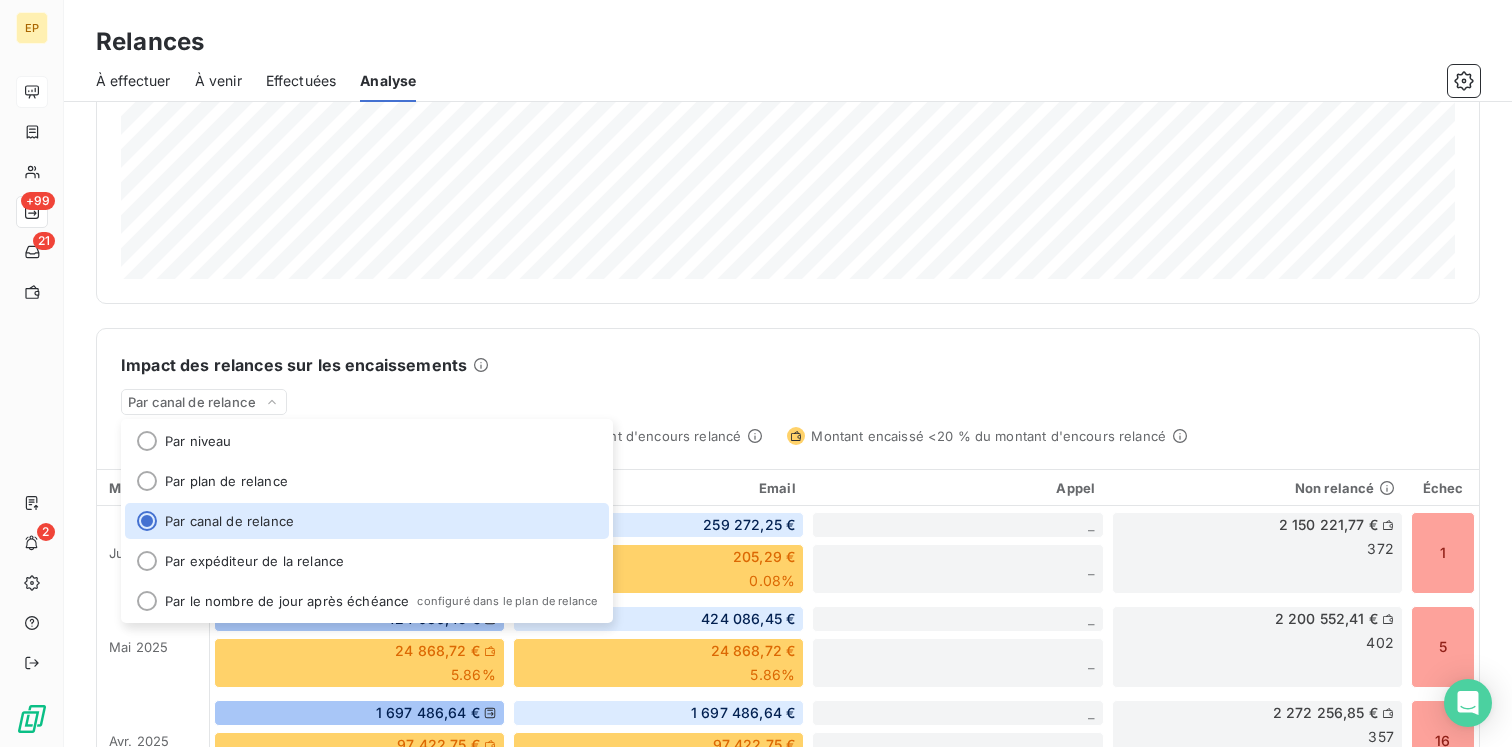 click on "Impact des relances sur les encaissements" at bounding box center [788, 365] 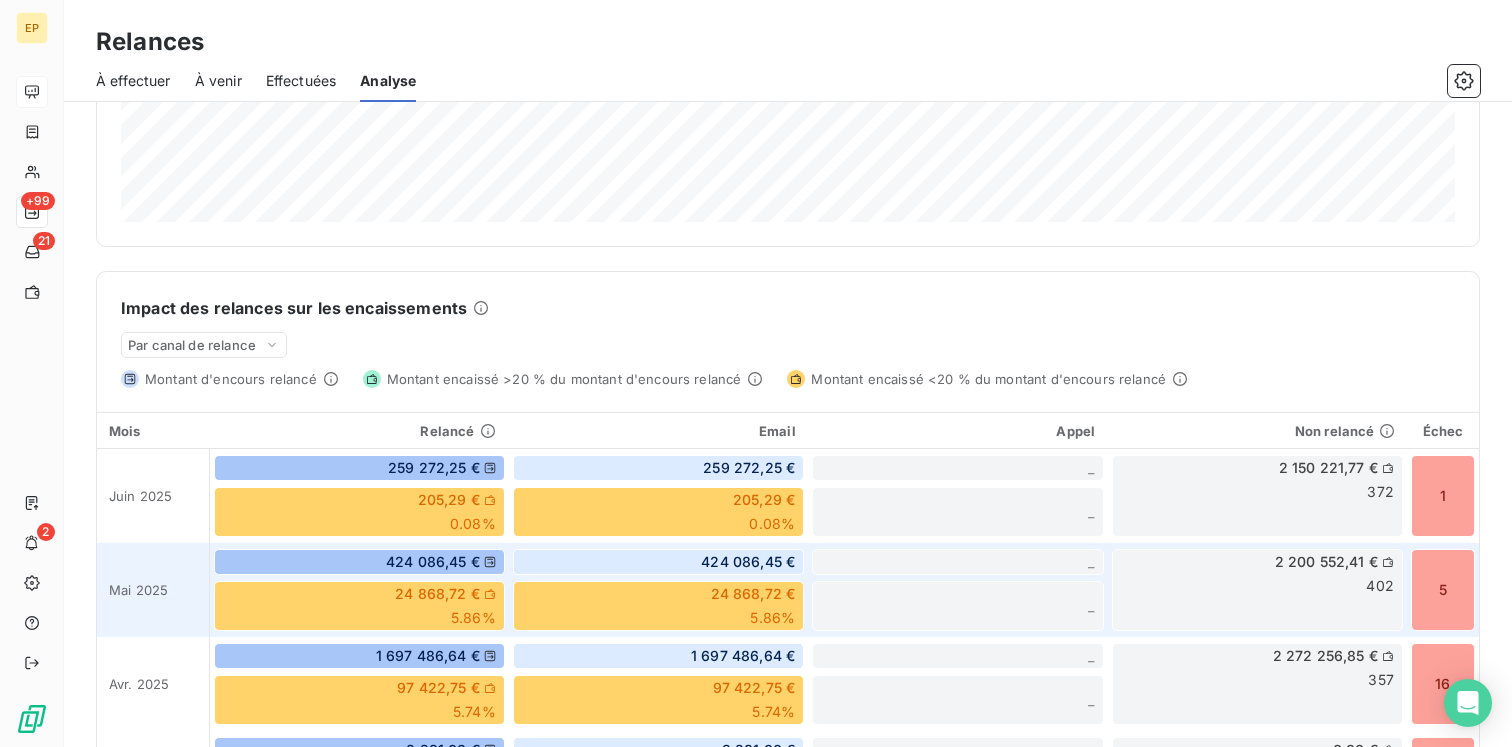 scroll, scrollTop: 391, scrollLeft: 0, axis: vertical 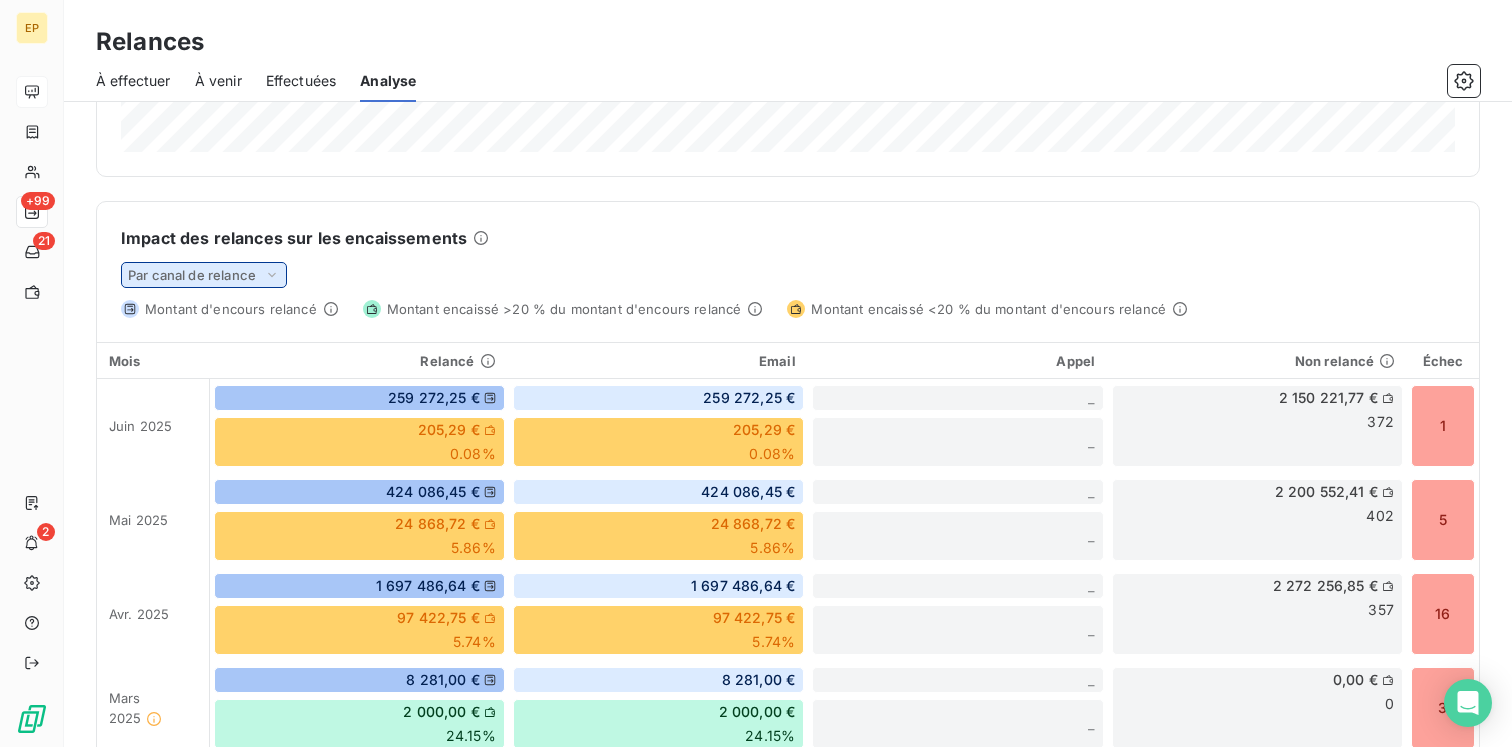 click on "Par canal de relance" at bounding box center (192, 275) 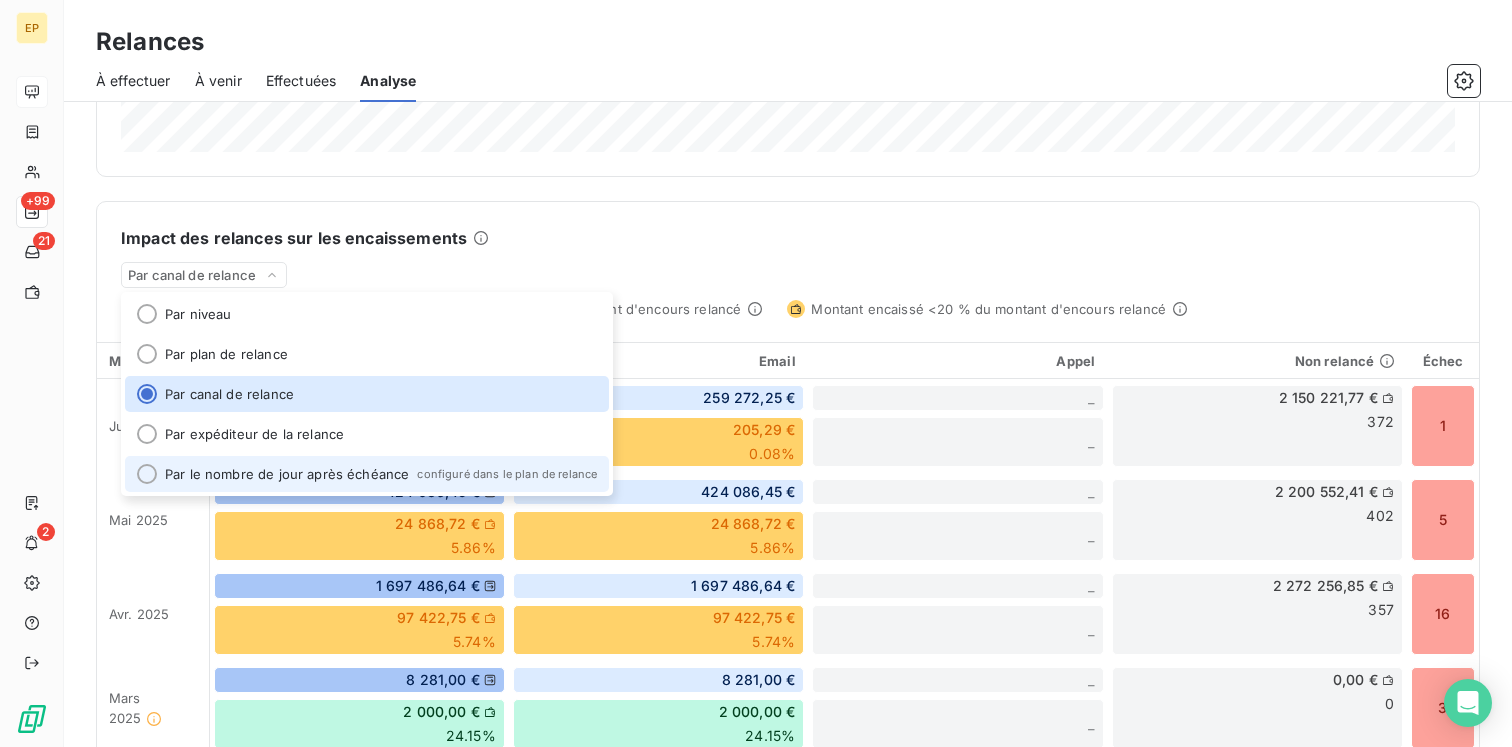 click on "Par le nombre de jour après échéance configuré dans le plan de relance" at bounding box center (367, 474) 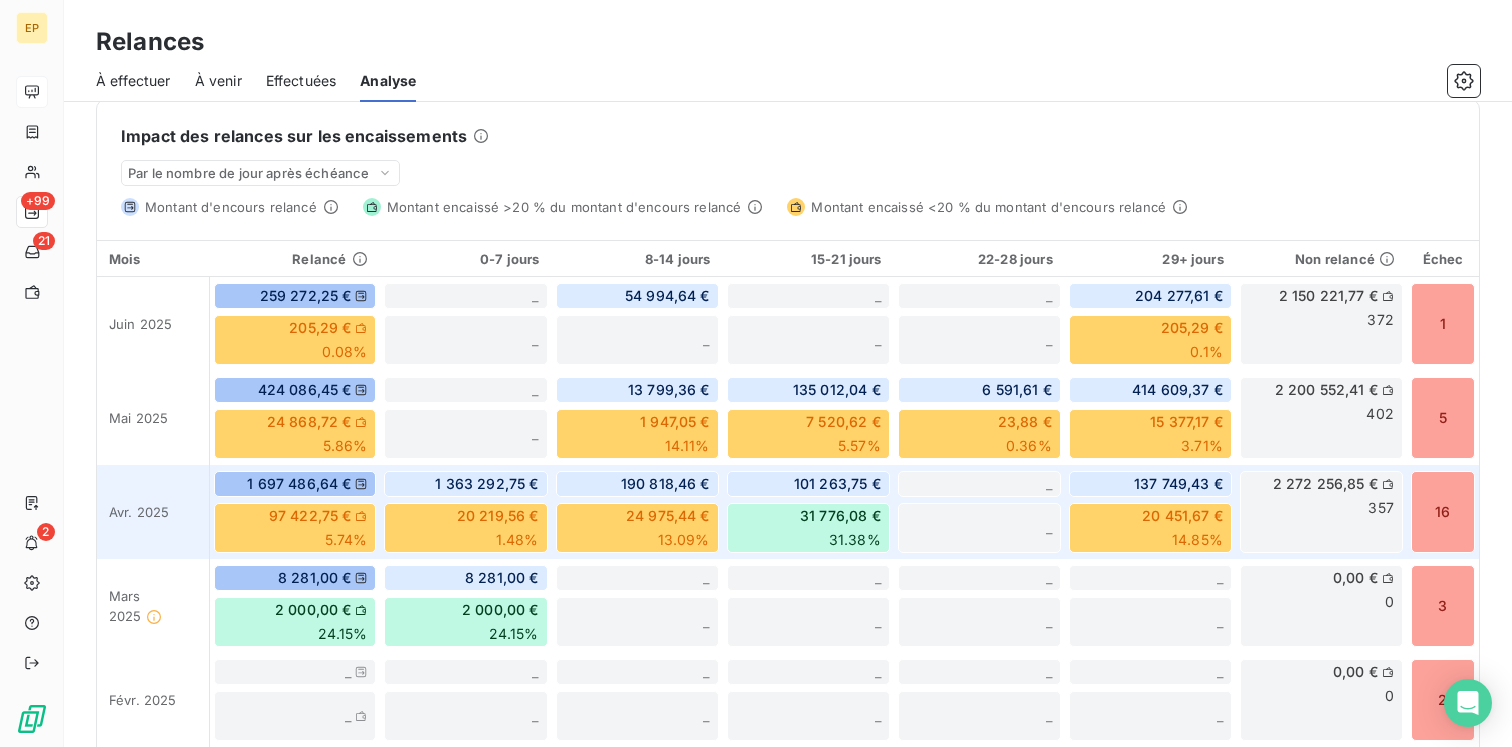 scroll, scrollTop: 483, scrollLeft: 0, axis: vertical 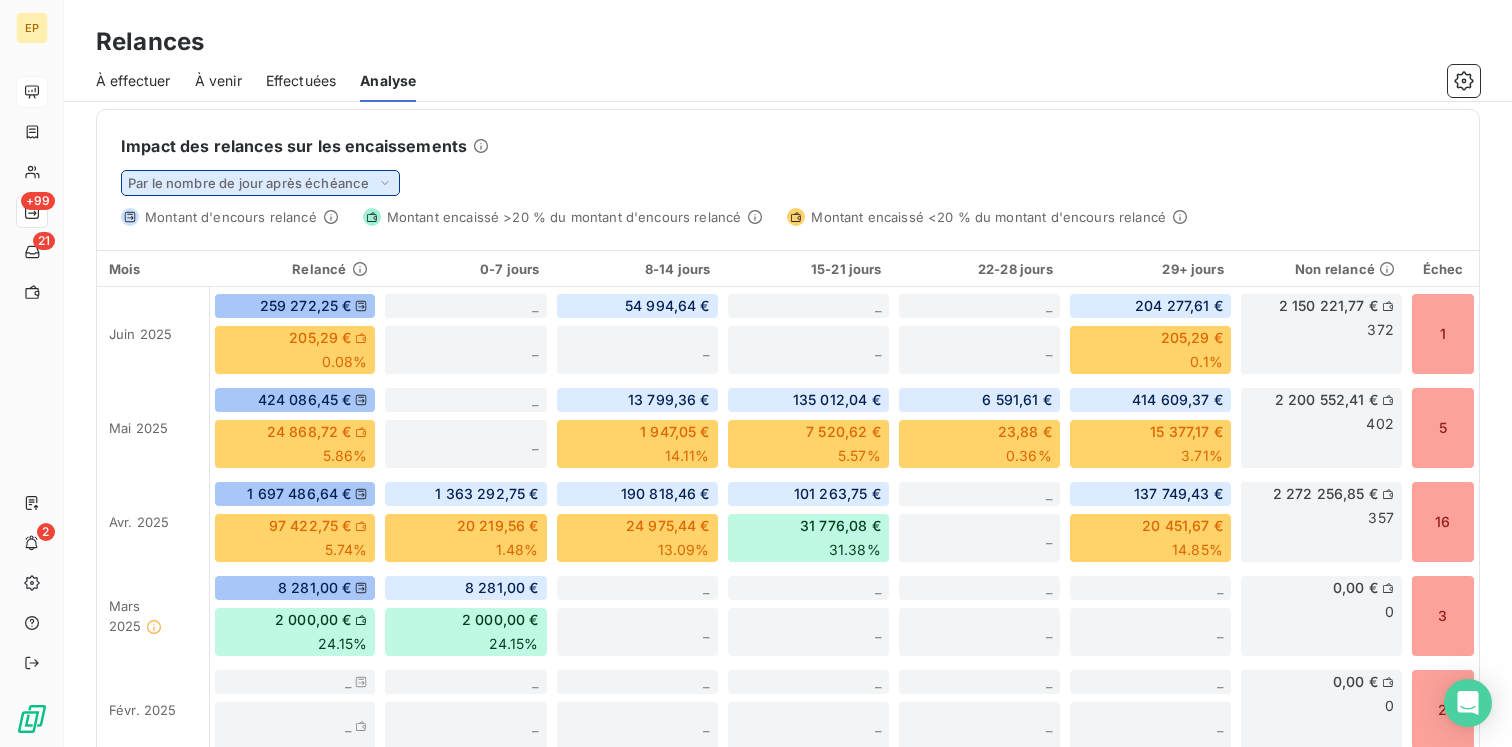 click on "Par le nombre de jour après échéance" at bounding box center [260, 183] 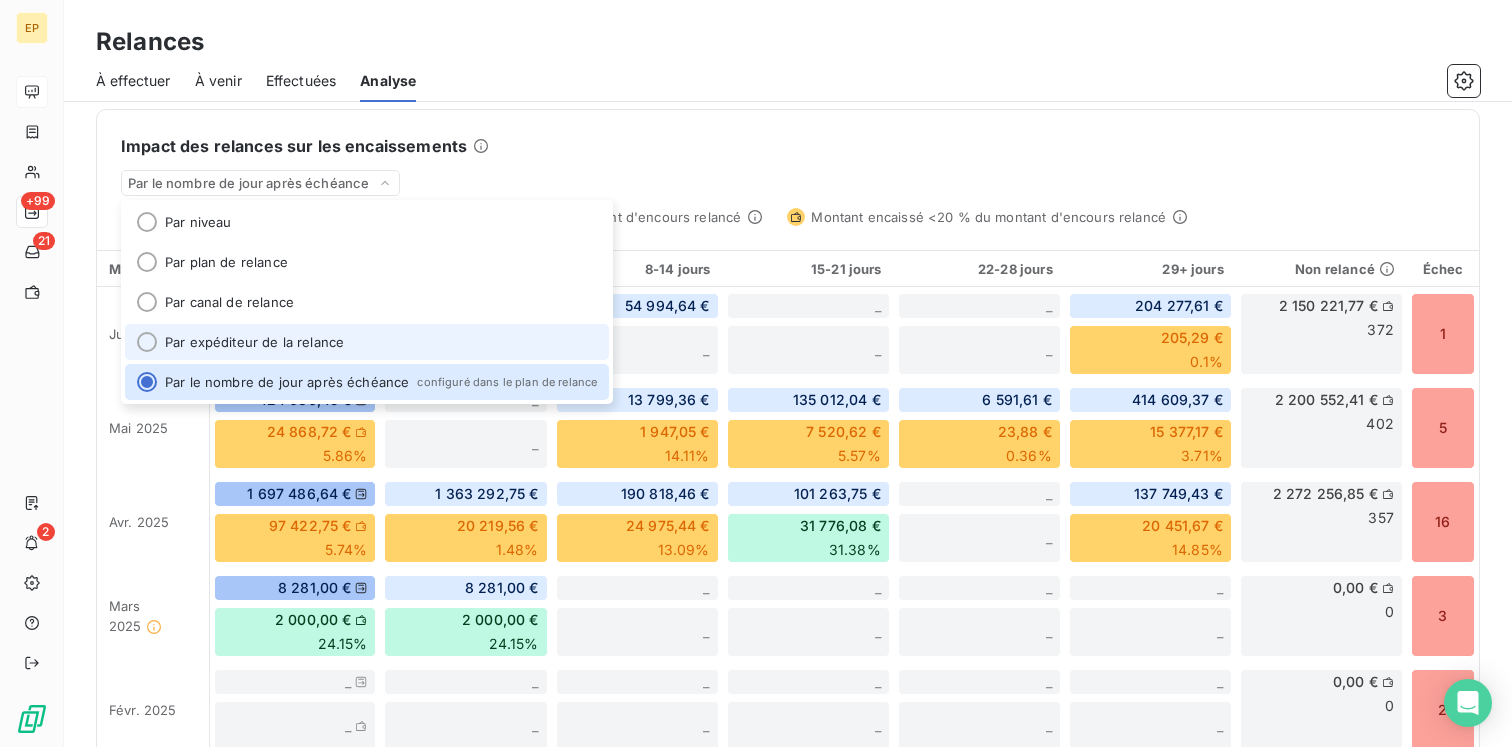 click on "Par expéditeur de la relance" at bounding box center (367, 342) 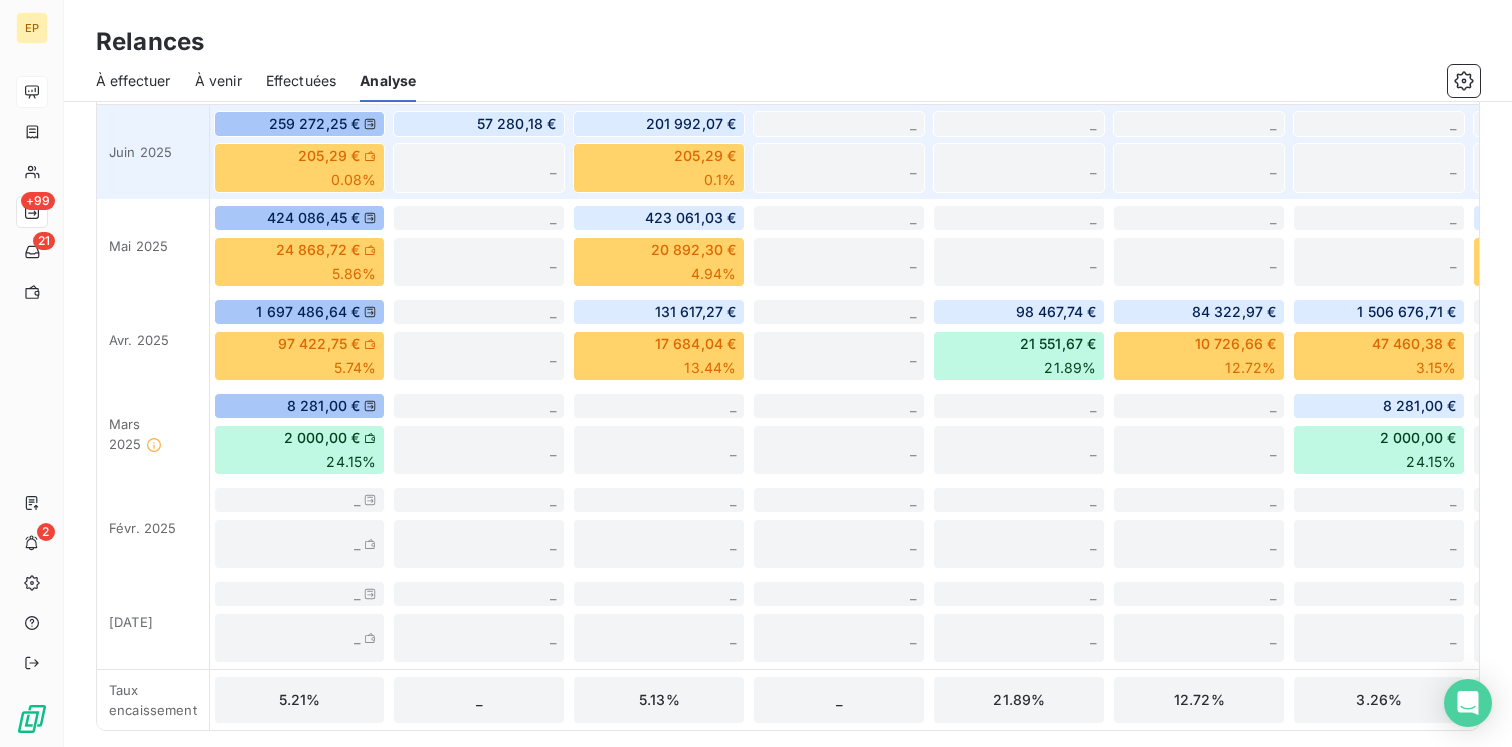 scroll, scrollTop: 0, scrollLeft: 0, axis: both 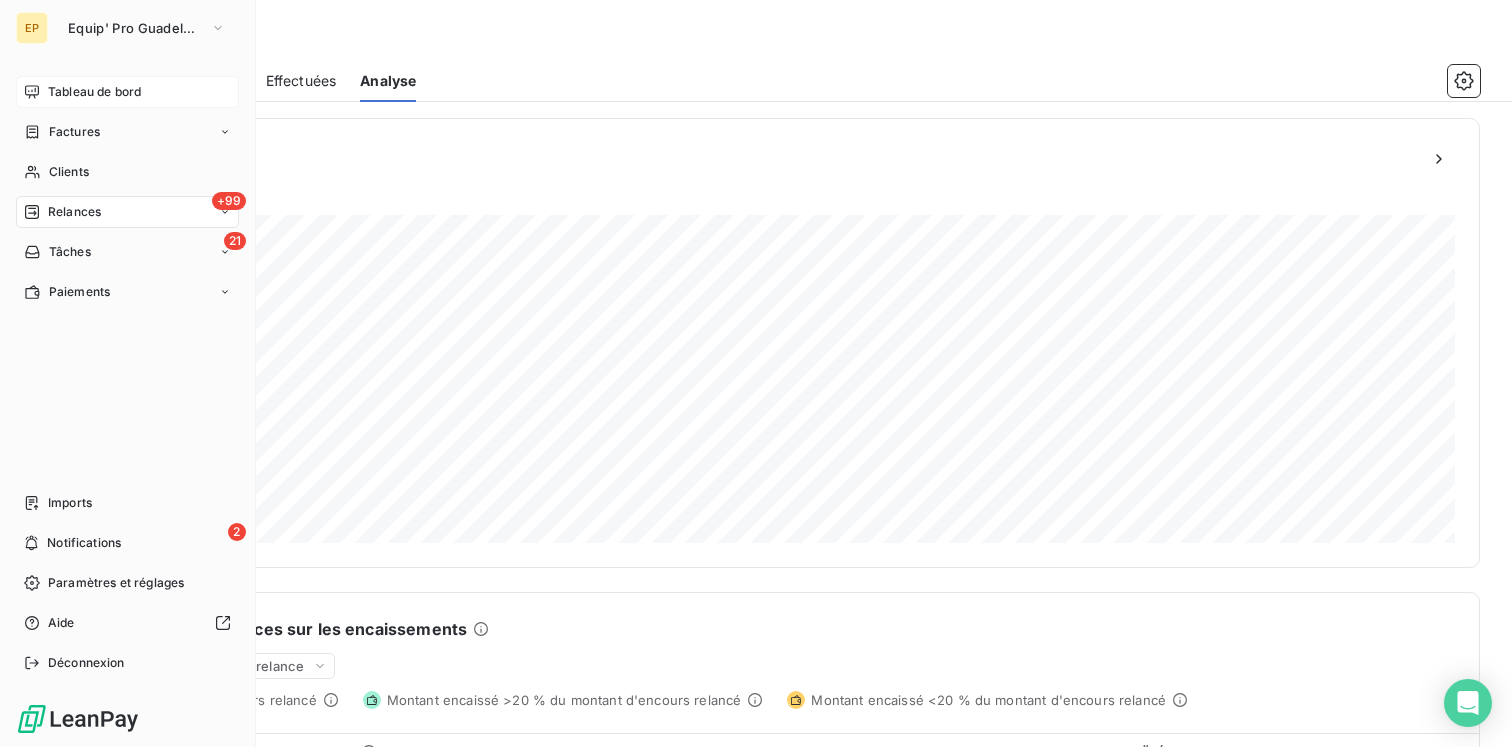 click on "+99 Relances" at bounding box center [127, 212] 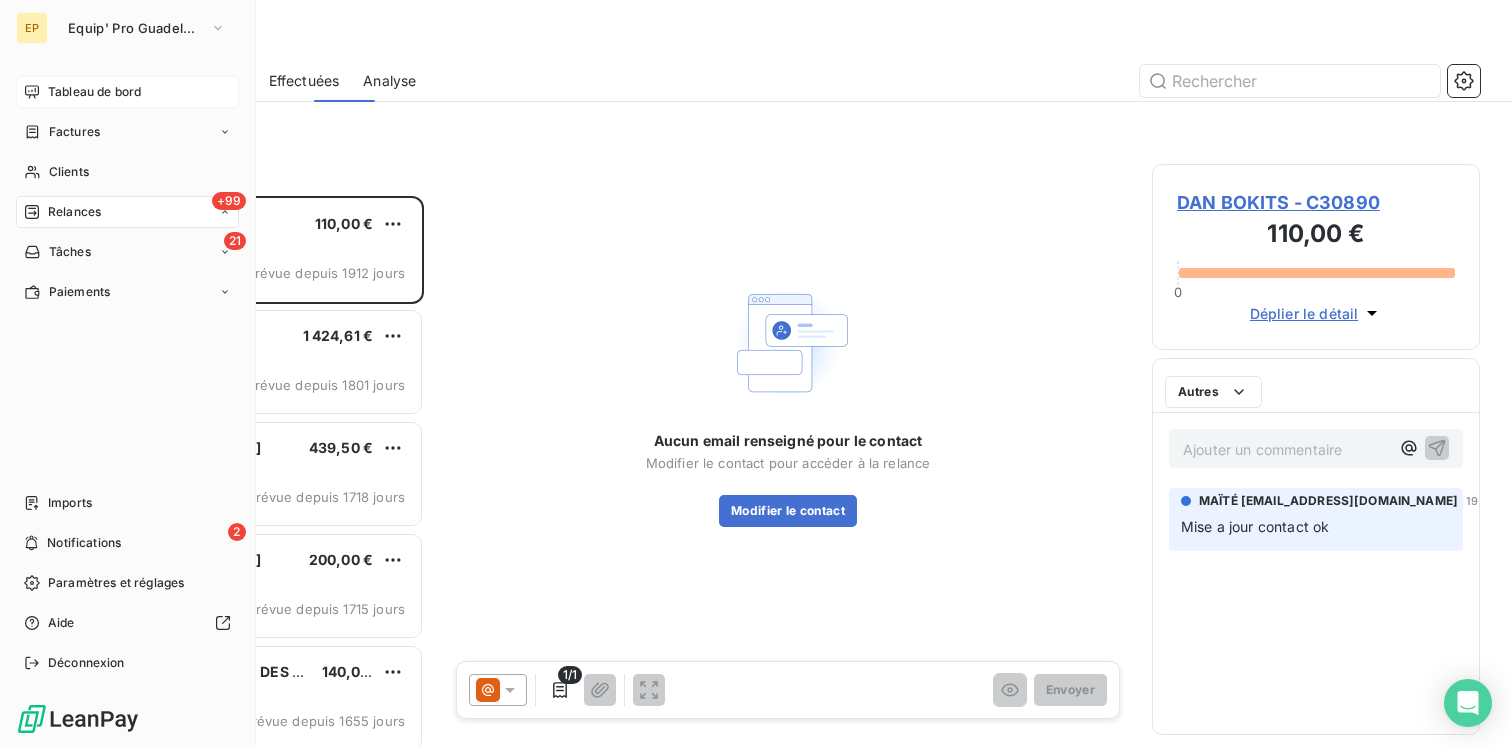scroll, scrollTop: 1, scrollLeft: 1, axis: both 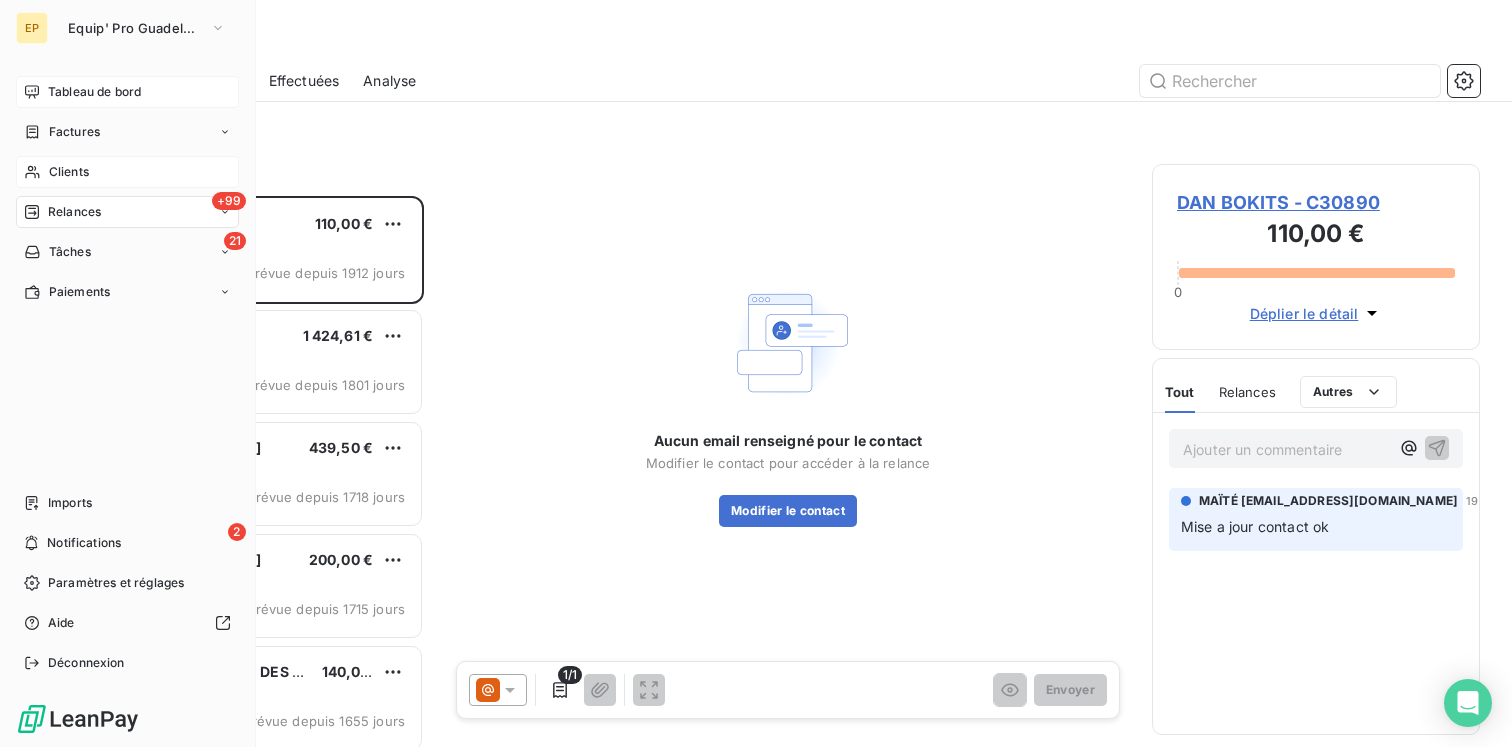click on "Clients" at bounding box center [69, 172] 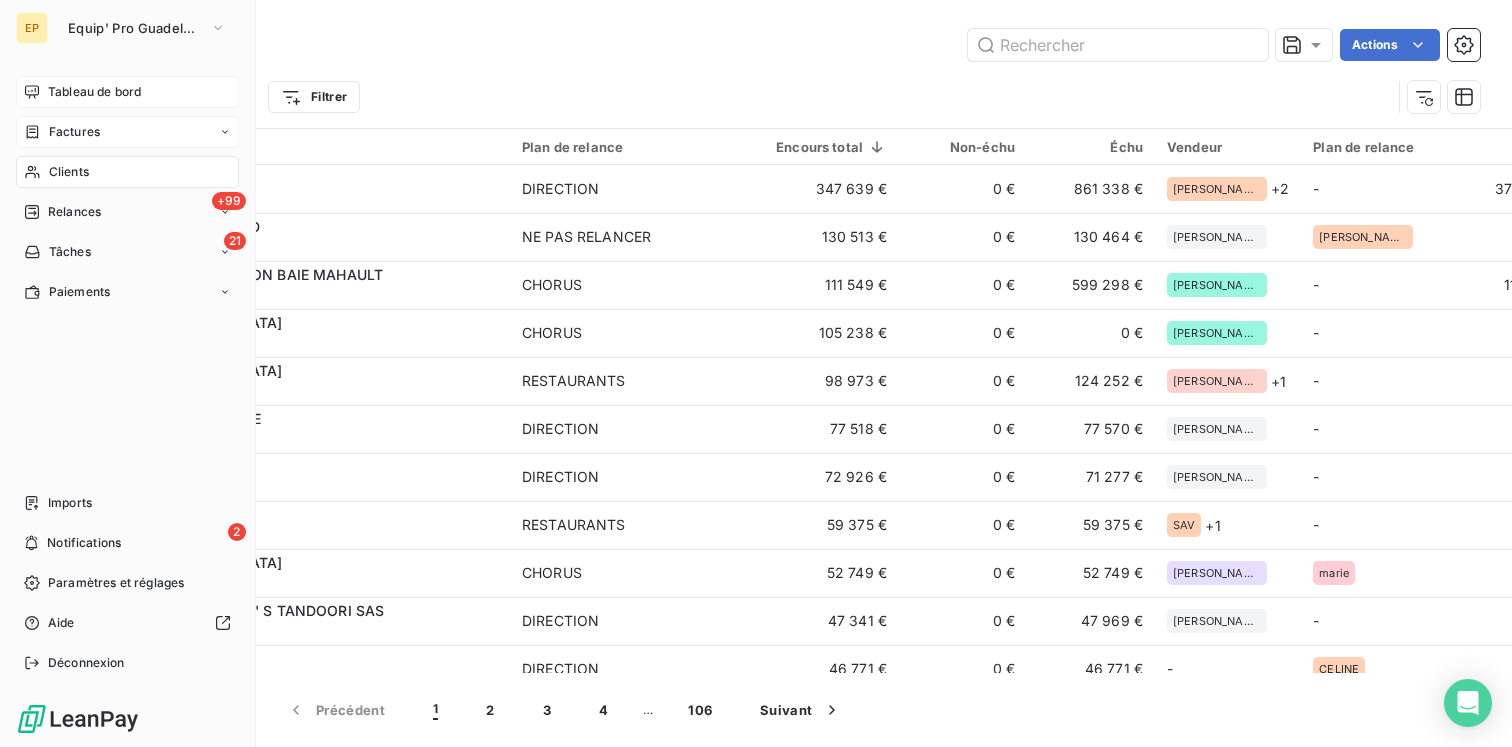 click on "Factures" at bounding box center (74, 132) 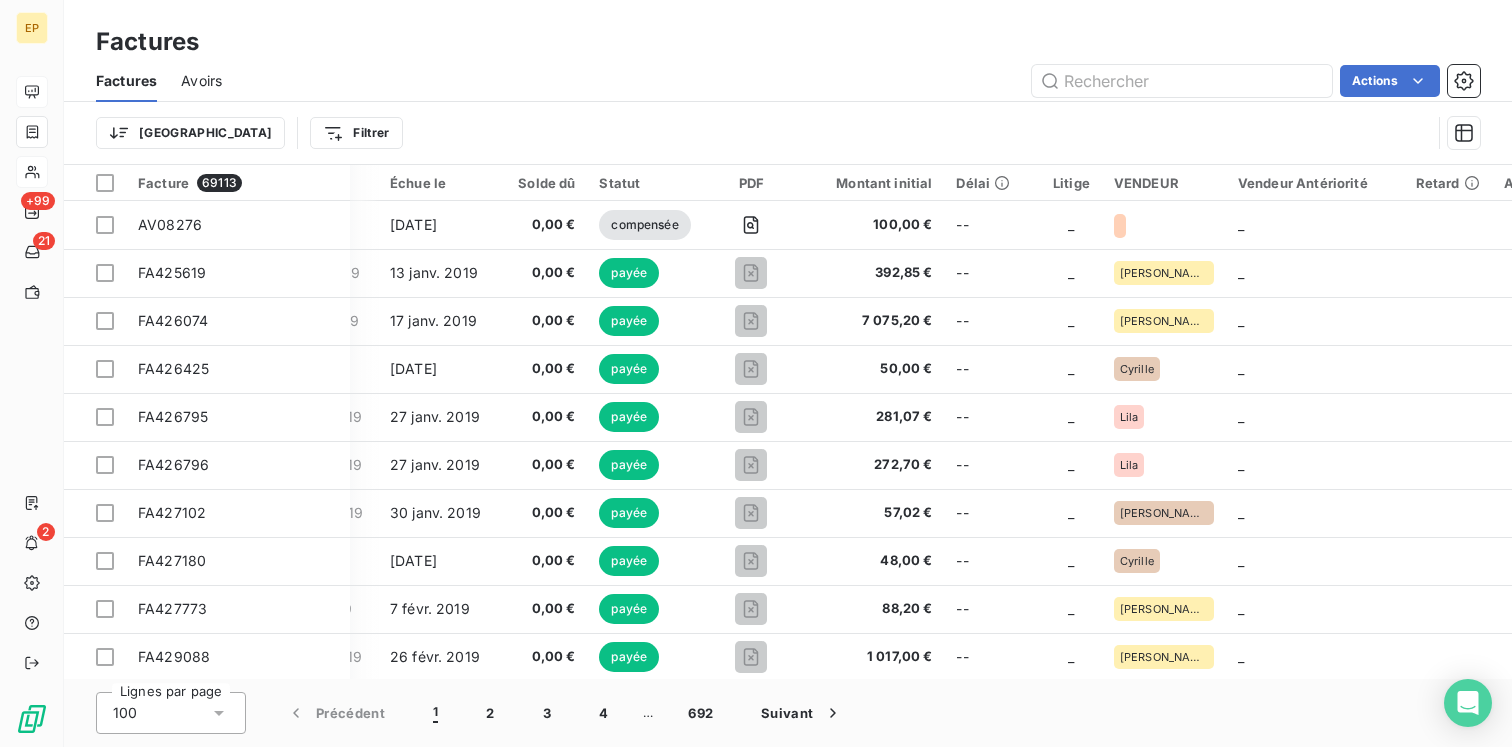 scroll, scrollTop: 0, scrollLeft: 406, axis: horizontal 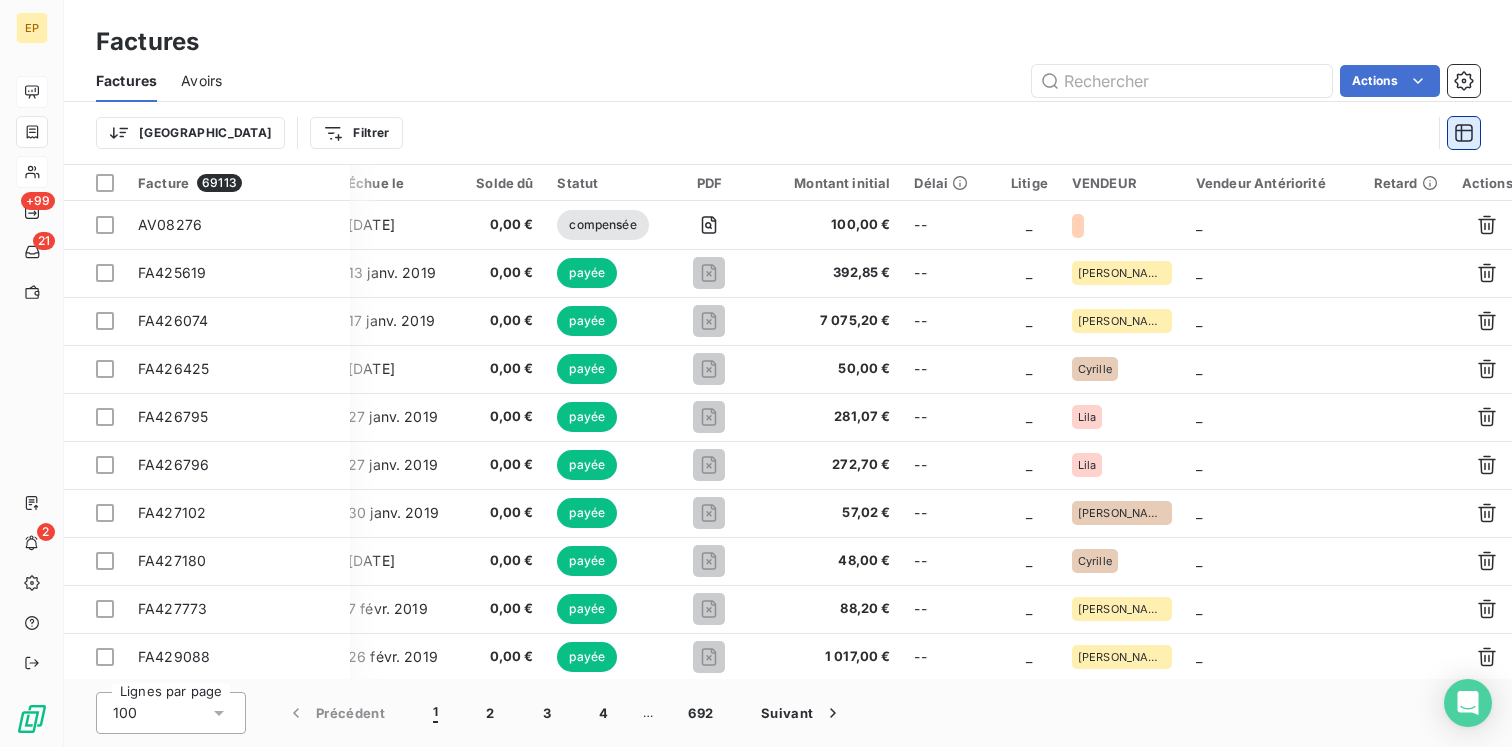 click 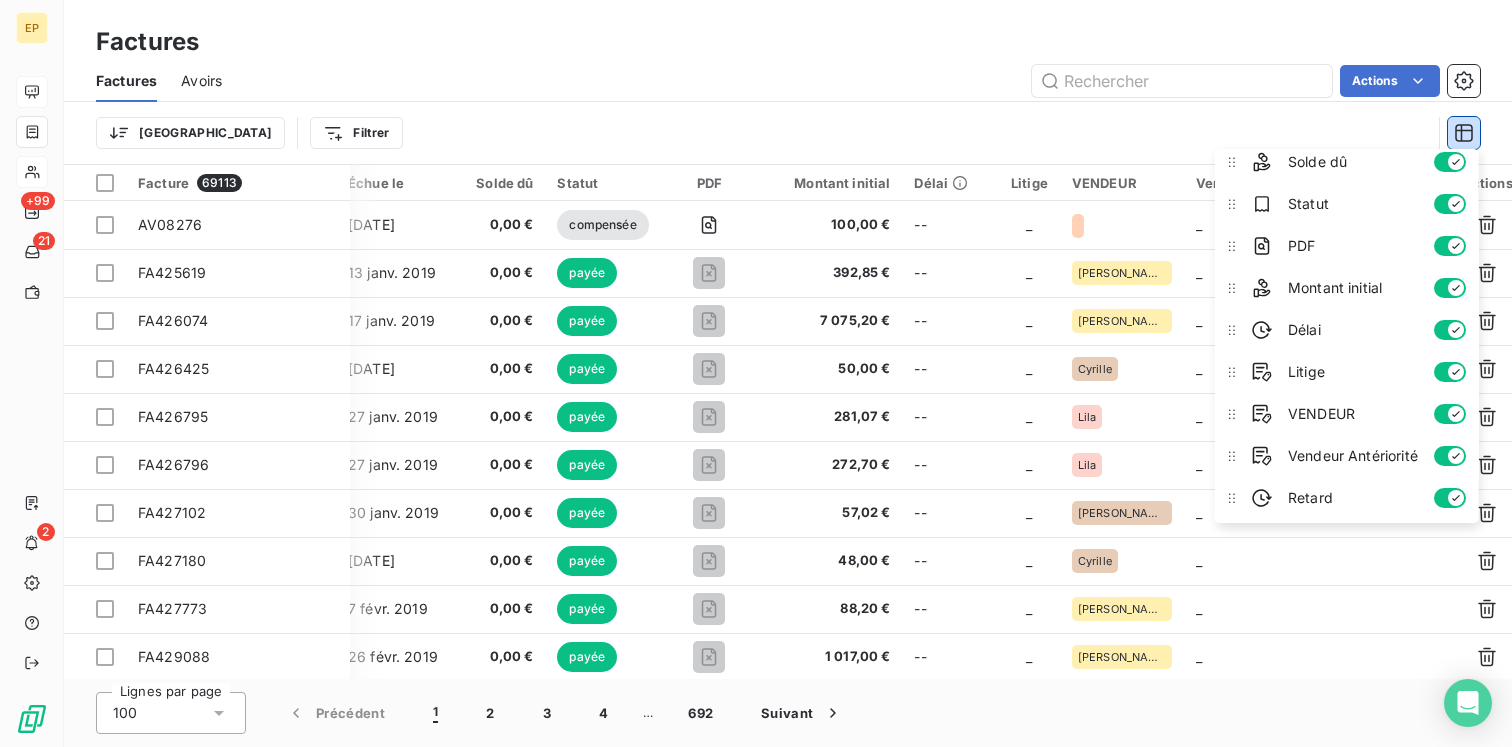 scroll, scrollTop: 0, scrollLeft: 0, axis: both 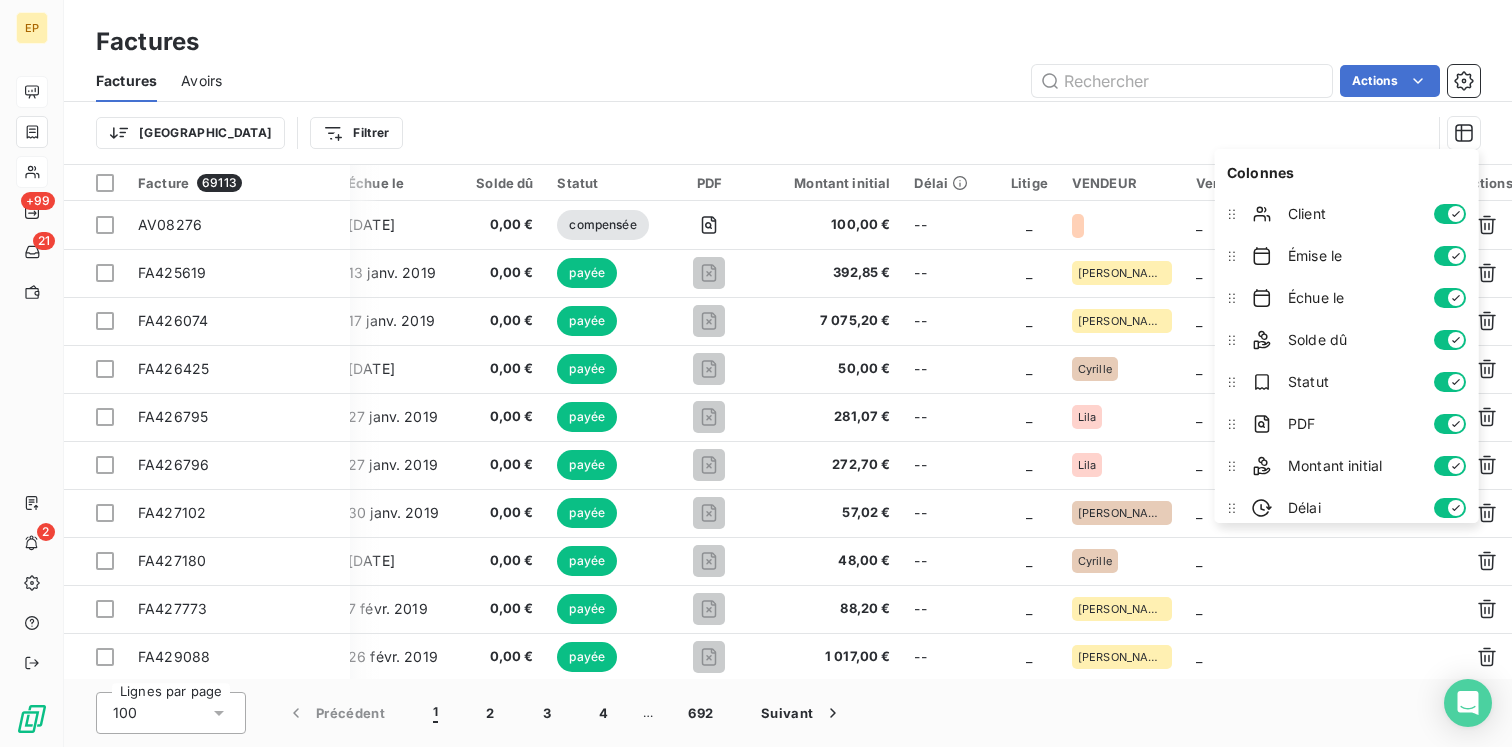 click on "Trier Filtrer" at bounding box center (763, 133) 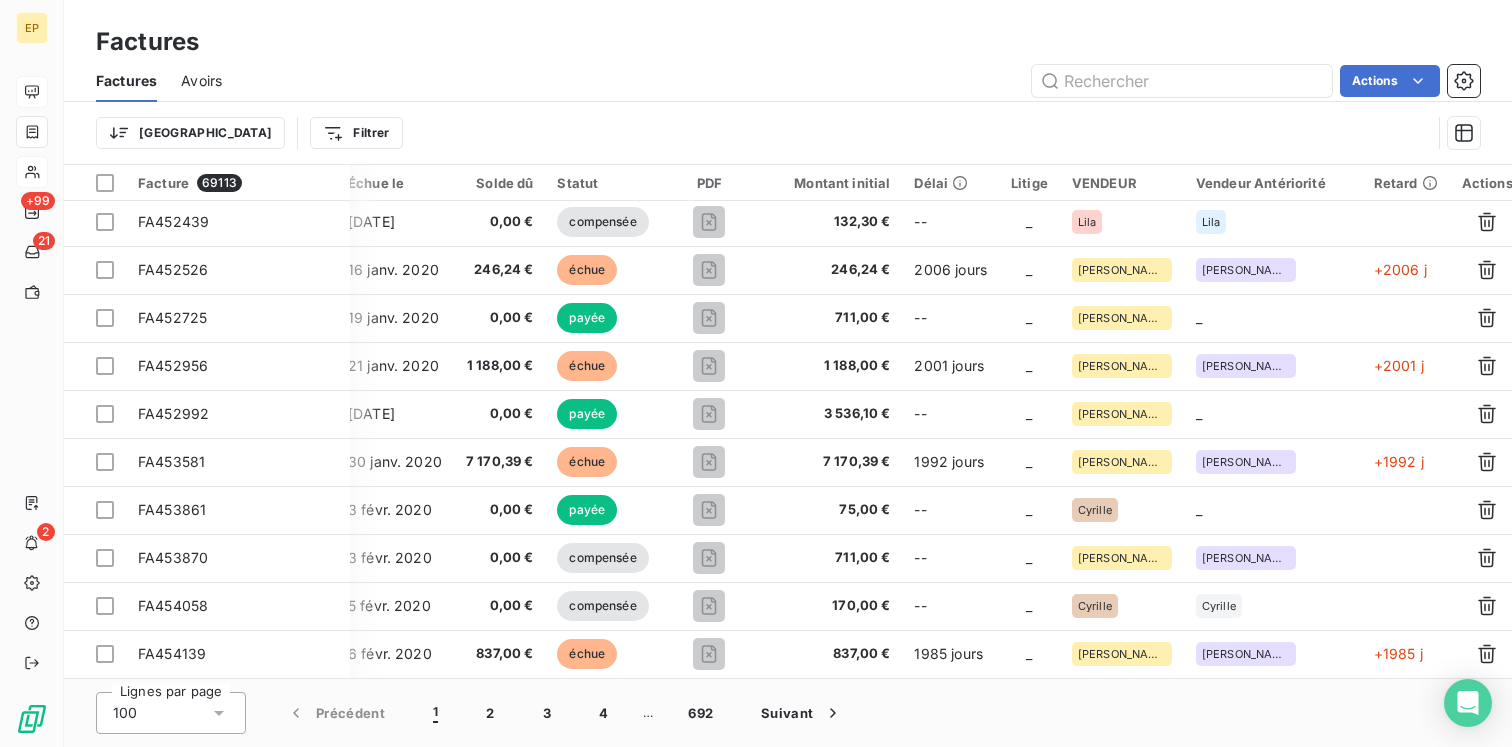 scroll, scrollTop: 4330, scrollLeft: 406, axis: both 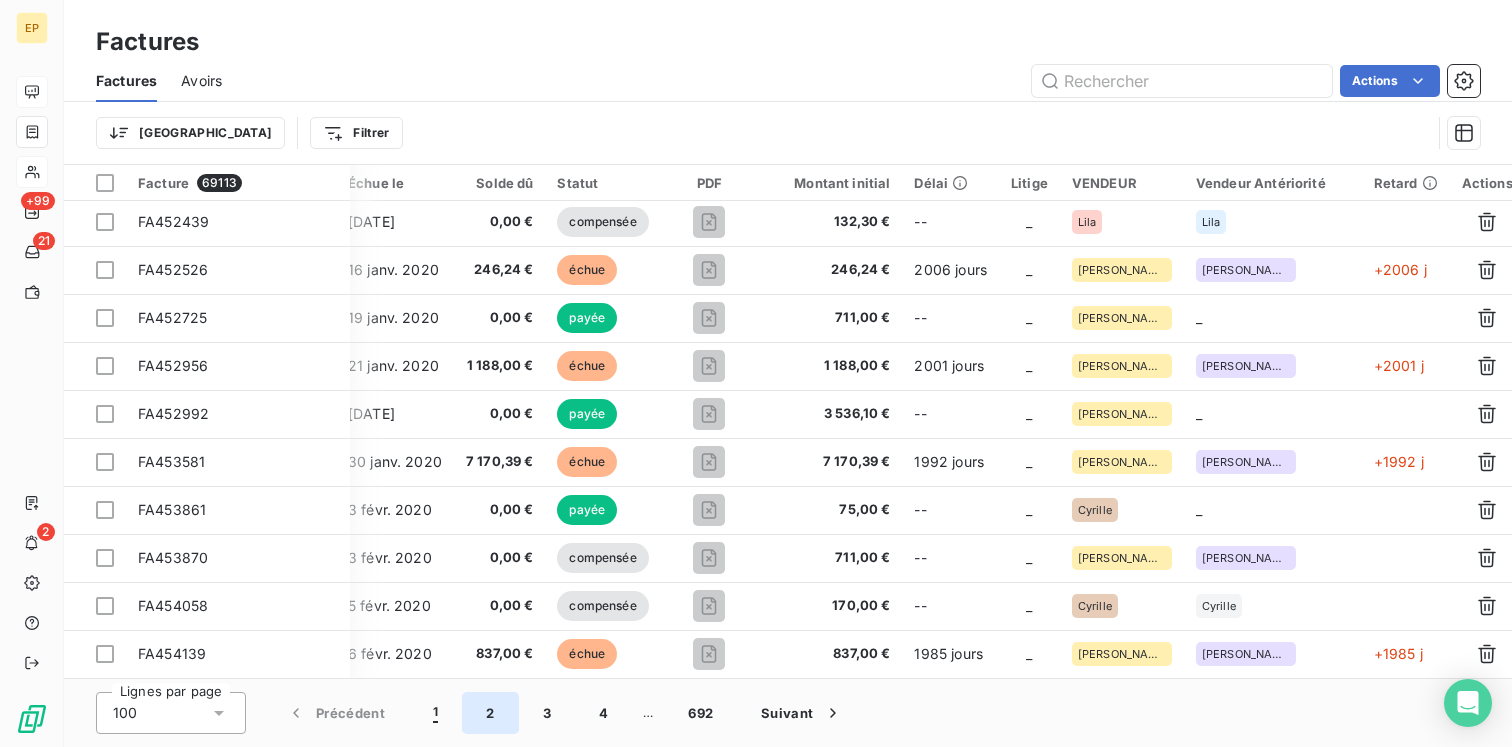 click on "2" at bounding box center (490, 713) 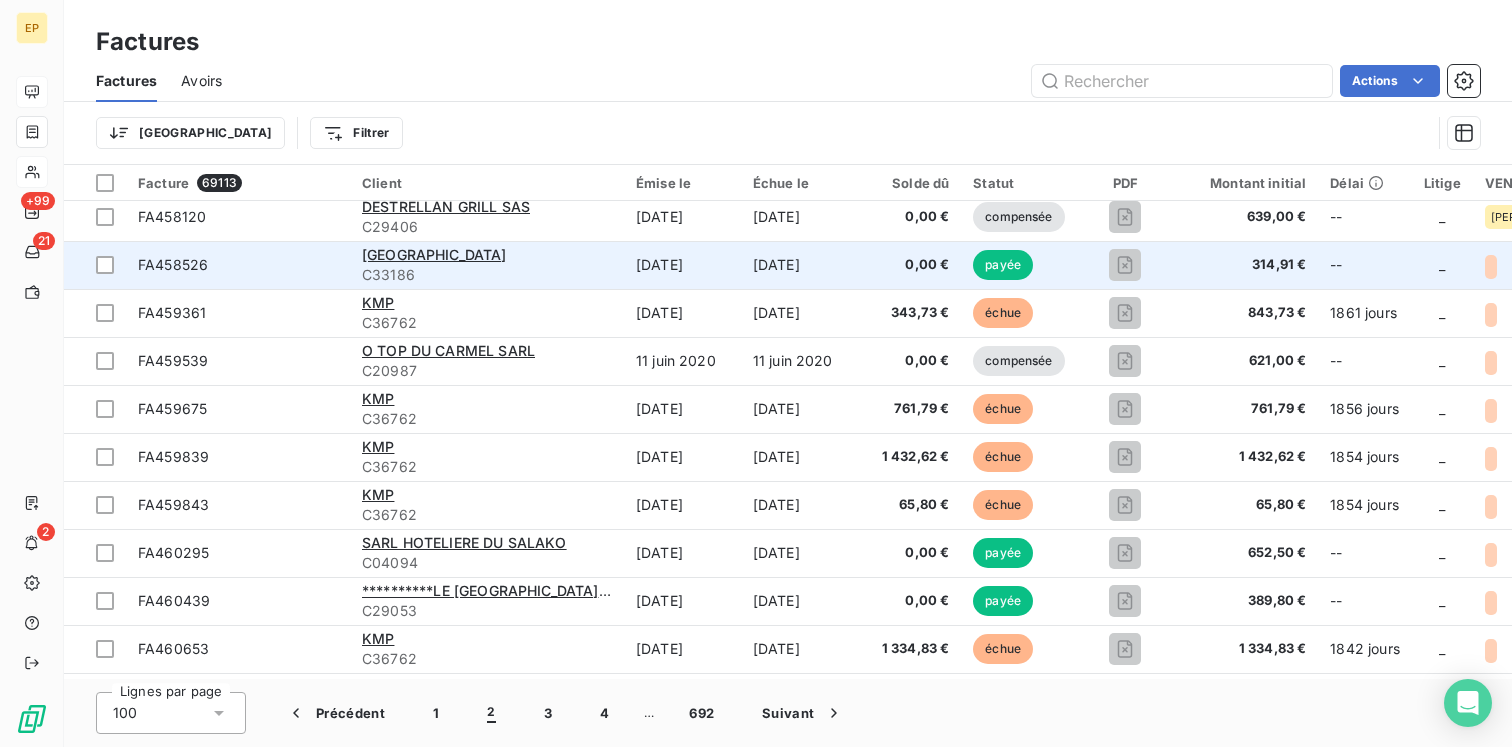 scroll, scrollTop: 0, scrollLeft: 0, axis: both 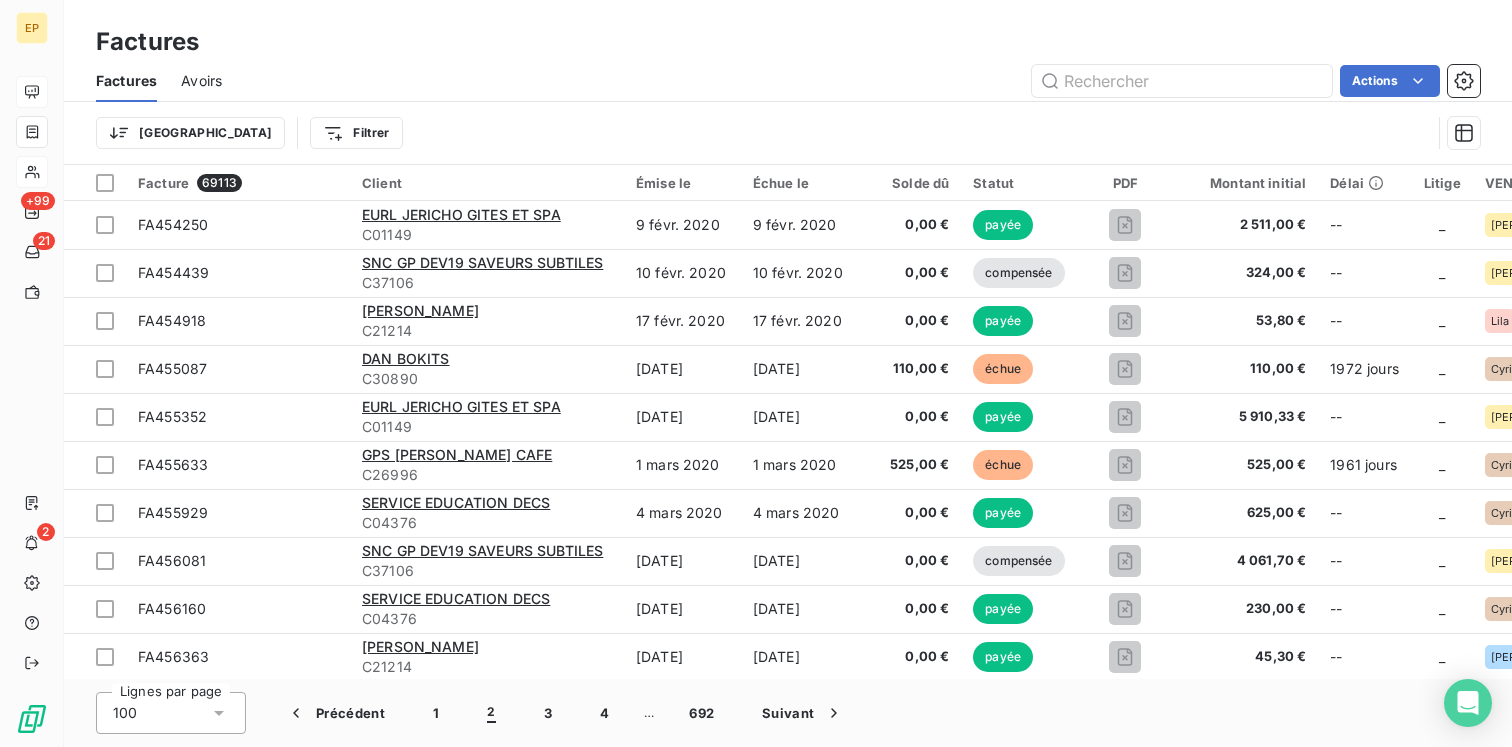 click on "Solde dû" at bounding box center [910, 183] 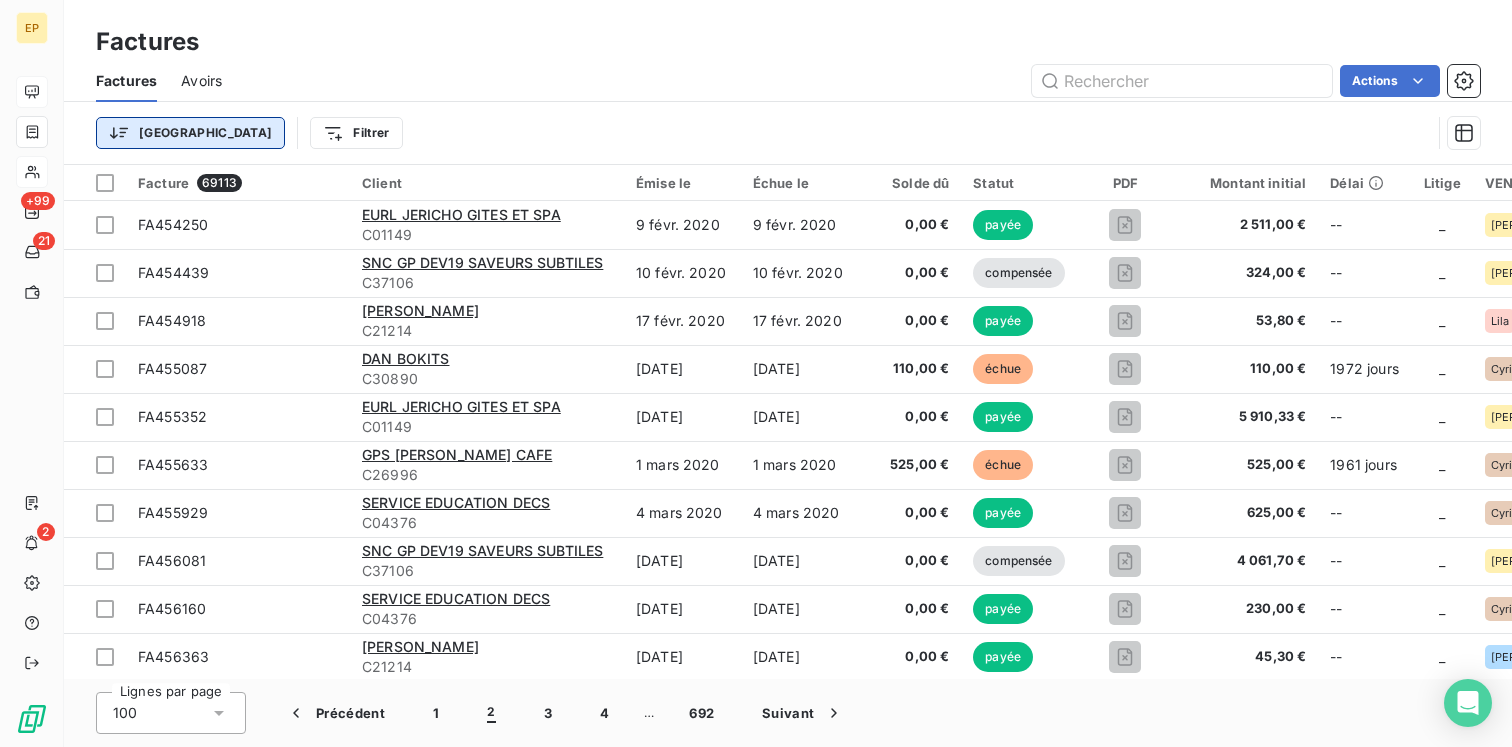 click on "EP +99 21 2 Factures Factures Avoirs Actions Trier Filtrer Facture 69113 Client Émise le Échue le Solde dû Statut PDF Montant initial Délai Litige VENDEUR Vendeur Antériorité Retard   Actions FA454250 EURL JERICHO GITES ET SPA C01149 [DATE] [DATE] 0,00 € payée 2 511,00 € -- _ [PERSON_NAME] _ FA454439 SNC GP DEV19 SAVEURS SUBTILES C37106 [DATE] [DATE] 0,00 € compensée 324,00 € -- _ [PERSON_NAME] FA454918 BIAS [PERSON_NAME] C21214 [DATE] [DATE] 0,00 € payée 53,80 € -- _ [PERSON_NAME] FA455087 DAN BOKITS C30890 [DATE] [DATE] 110,00 € échue 110,00 € 1972 jours _ [PERSON_NAME] +1972 j FA455352 EURL JERICHO GITES ET SPA C01149 [DATE] [DATE] 0,00 € payée 5 910,33 € -- _ [PERSON_NAME] _ FA455633 GPS [PERSON_NAME] CAFE C26996 [DATE] [DATE] 525,00 € échue 525,00 € 1961 jours _ [PERSON_NAME] +1961 j FA455929 SERVICE EDUCATION DECS C04376 [DATE] [DATE] 0,00 € _" at bounding box center (756, 373) 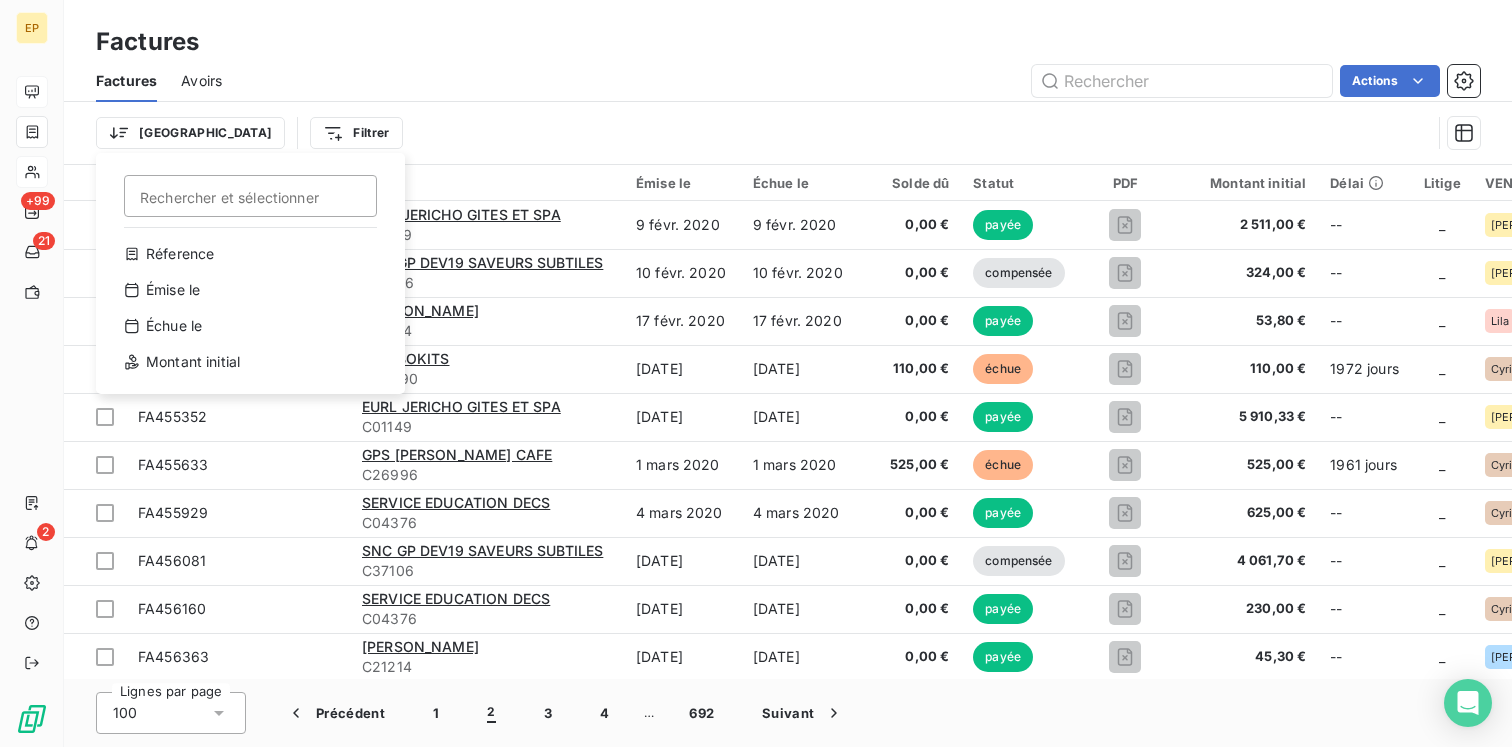 click on "EP +99 21 2 Factures Factures Avoirs Actions Trier Rechercher et sélectionner Réference Émise le Échue le Montant initial Filtrer Facture 69113 Client Émise le Échue le Solde dû Statut PDF Montant initial Délai Litige VENDEUR Vendeur Antériorité Retard   Actions FA454250 EURL JERICHO GITES ET SPA C01149 [DATE] [DATE] 0,00 € payée 2 511,00 € -- _ [PERSON_NAME] _ FA454439 SNC GP DEV19 SAVEURS SUBTILES C37106 [DATE] [DATE] 0,00 € compensée 324,00 € -- _ [PERSON_NAME] FA454918 BIAS [PERSON_NAME] C21214 [DATE] [DATE] 0,00 € payée 53,80 € -- _ [PERSON_NAME] FA455087 DAN BOKITS C30890 [DATE] [DATE] 110,00 € échue 110,00 € 1972 jours _ [PERSON_NAME] +1972 j FA455352 EURL JERICHO GITES ET SPA C01149 [DATE] [DATE] 0,00 € payée 5 910,33 € -- _ [PERSON_NAME] _ FA455633 GPS [PERSON_NAME] CAFE C26996 [DATE] [DATE] 525,00 € échue 525,00 € 1961 jours _ [PERSON_NAME] +1961 j" at bounding box center (756, 373) 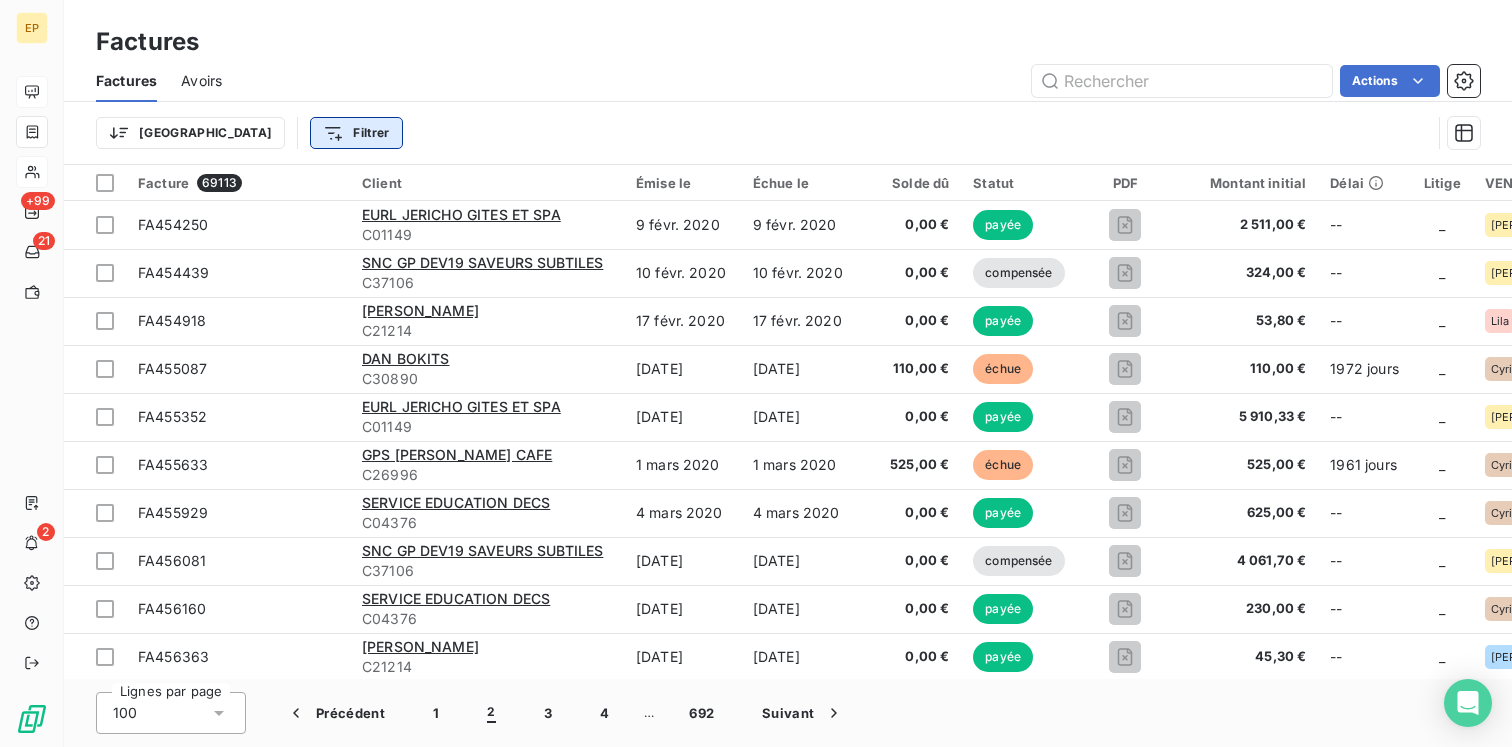 click on "EP +99 21 2 Factures Factures Avoirs Actions Trier Filtrer Facture 69113 Client Émise le Échue le Solde dû Statut PDF Montant initial Délai Litige VENDEUR Vendeur Antériorité Retard   Actions FA454250 EURL JERICHO GITES ET SPA C01149 [DATE] [DATE] 0,00 € payée 2 511,00 € -- _ [PERSON_NAME] _ FA454439 SNC GP DEV19 SAVEURS SUBTILES C37106 [DATE] [DATE] 0,00 € compensée 324,00 € -- _ [PERSON_NAME] FA454918 BIAS [PERSON_NAME] C21214 [DATE] [DATE] 0,00 € payée 53,80 € -- _ [PERSON_NAME] FA455087 DAN BOKITS C30890 [DATE] [DATE] 110,00 € échue 110,00 € 1972 jours _ [PERSON_NAME] +1972 j FA455352 EURL JERICHO GITES ET SPA C01149 [DATE] [DATE] 0,00 € payée 5 910,33 € -- _ [PERSON_NAME] _ FA455633 GPS [PERSON_NAME] CAFE C26996 [DATE] [DATE] 525,00 € échue 525,00 € 1961 jours _ [PERSON_NAME] +1961 j FA455929 SERVICE EDUCATION DECS C04376 [DATE] [DATE] 0,00 € _" at bounding box center [756, 373] 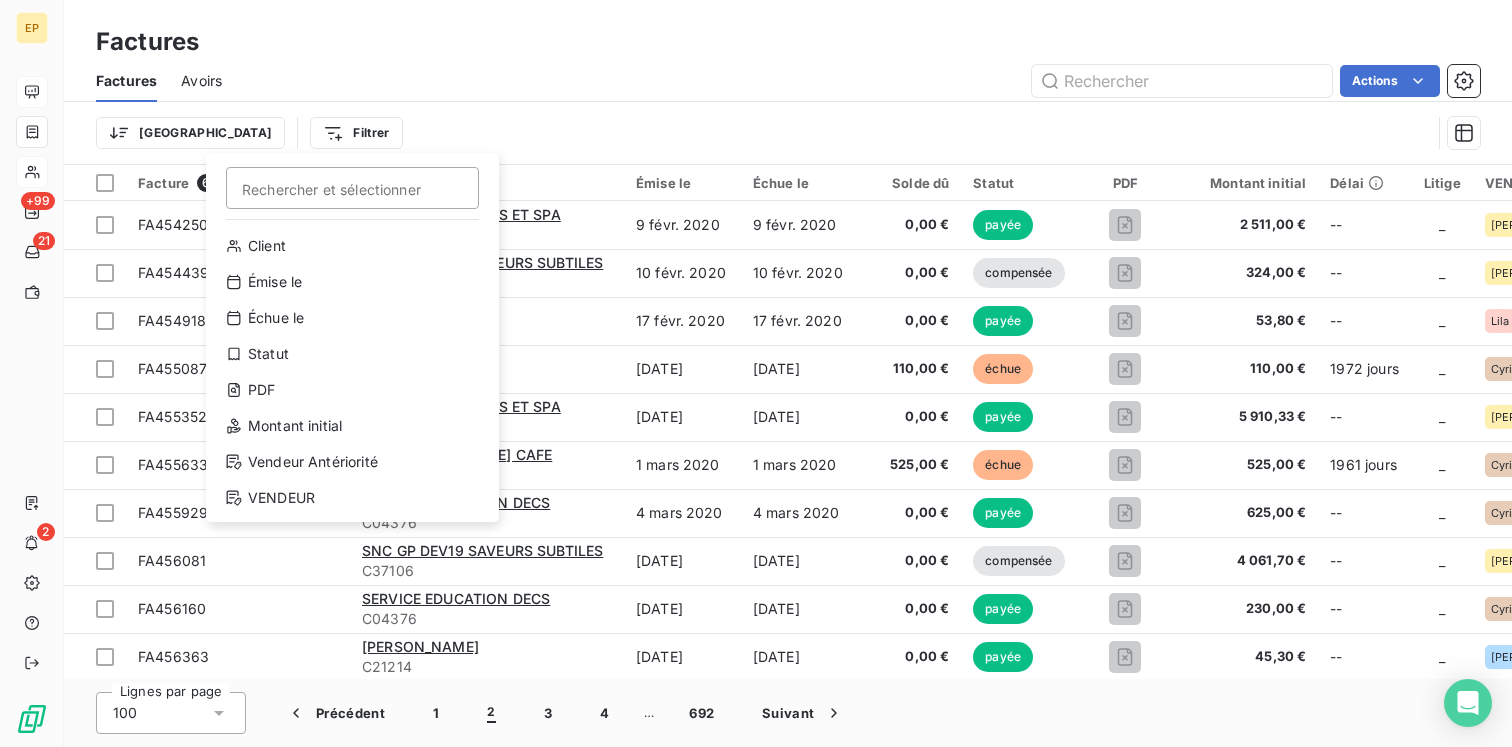 click on "EP +99 21 2 Factures Factures Avoirs Actions Trier Filtrer Rechercher et sélectionner Client Émise le Échue le Statut PDF Montant initial Vendeur Antériorité VENDEUR Facture 69113 Client Émise le Échue le Solde dû Statut PDF Montant initial Délai Litige VENDEUR Vendeur Antériorité Retard   Actions FA454250 EURL JERICHO GITES ET SPA C01149 [DATE] [DATE] 0,00 € payée 2 511,00 € -- _ [PERSON_NAME] _ FA454439 SNC GP DEV19 SAVEURS SUBTILES C37106 [DATE] [DATE] 0,00 € compensée 324,00 € -- _ [PERSON_NAME] FA454918 BIAS [PERSON_NAME] C21214 [DATE] [DATE] 0,00 € payée 53,80 € -- _ [PERSON_NAME] FA455087 DAN BOKITS C30890 [DATE] [DATE] 110,00 € échue 110,00 € 1972 jours _ [PERSON_NAME] +1972 j FA455352 EURL JERICHO GITES ET SPA C01149 [DATE] [DATE] 0,00 € payée 5 910,33 € -- _ [PERSON_NAME] _ FA455633 GPS [PERSON_NAME] CAFE C26996 [DATE] [DATE] 525,00 € échue 525,00 €" at bounding box center (756, 373) 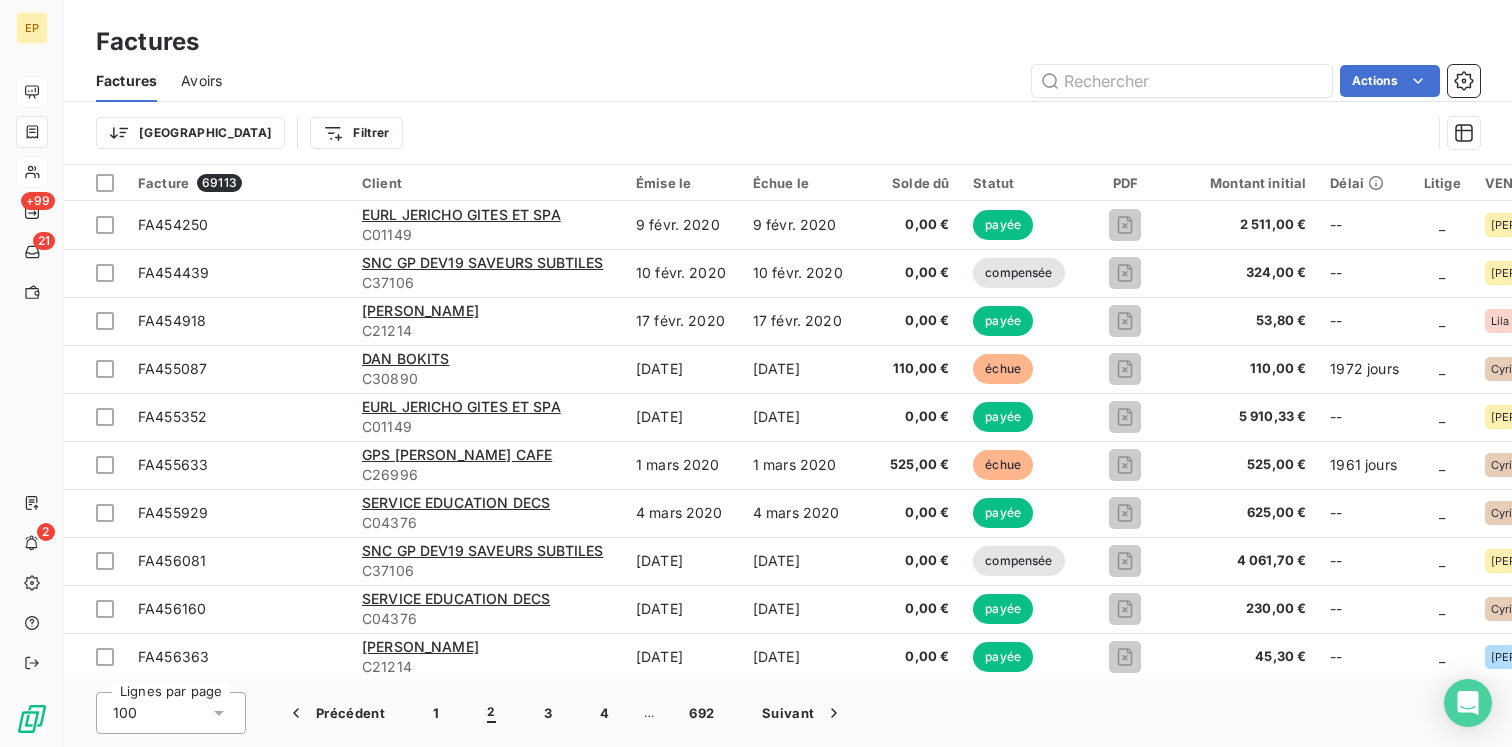 click on "Trier Filtrer" at bounding box center (788, 133) 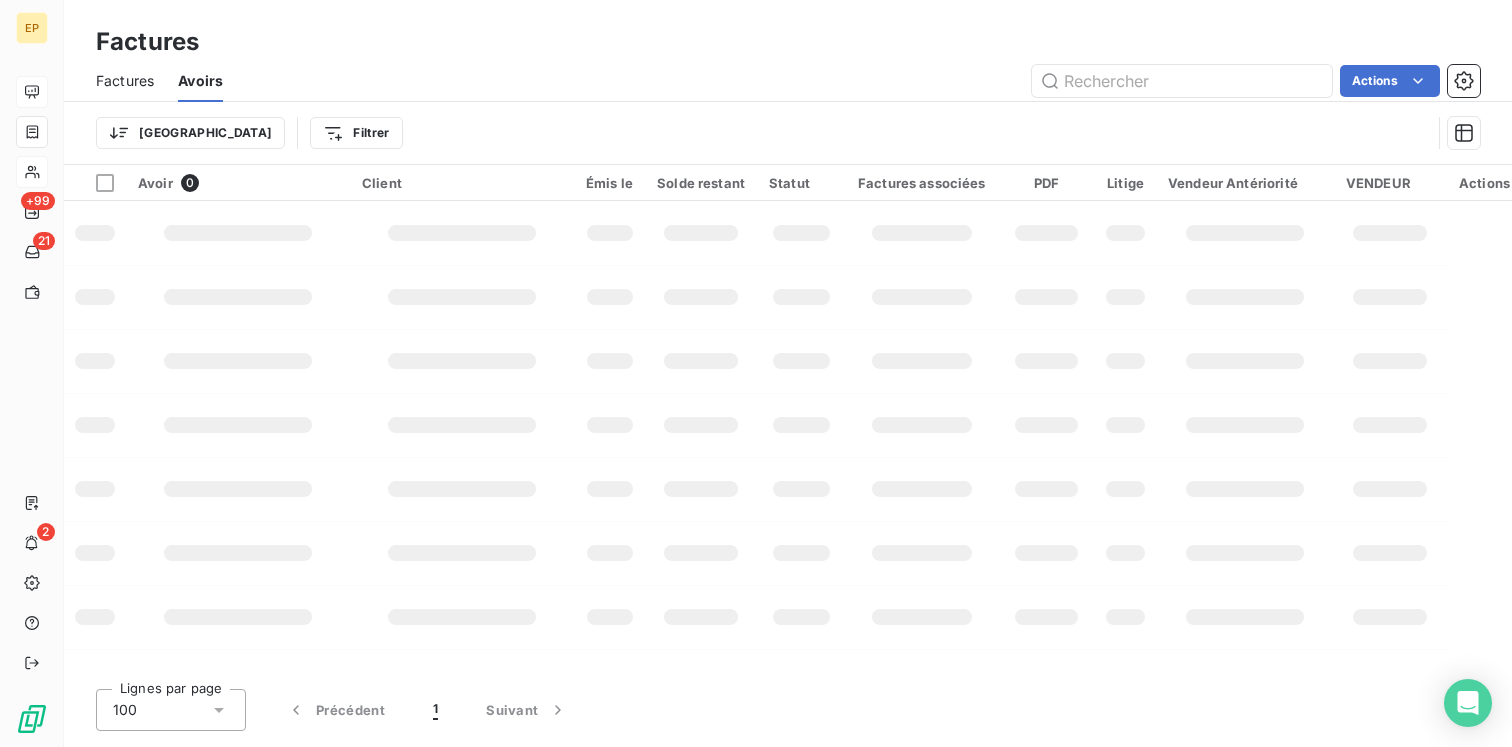 click on "Factures" at bounding box center [125, 81] 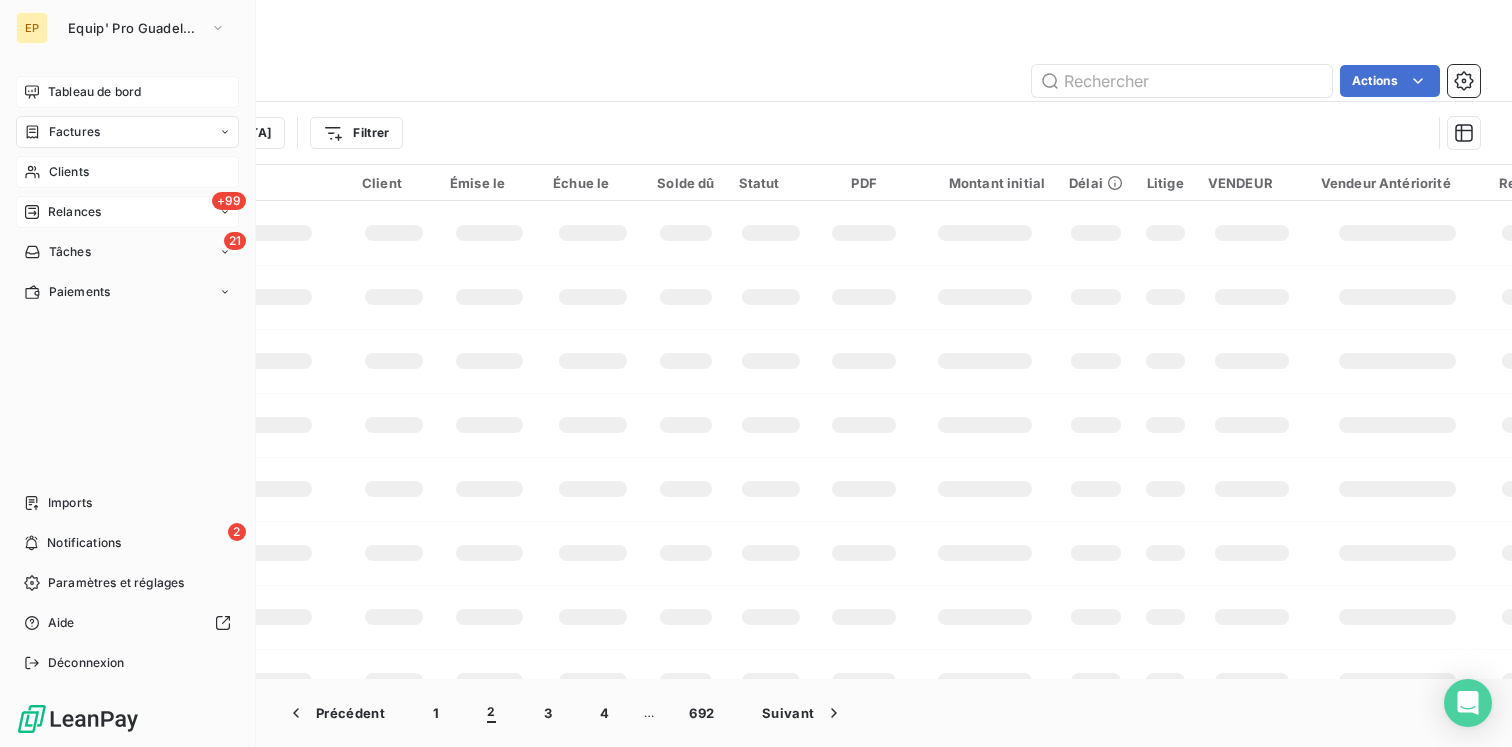 click on "Relances" at bounding box center (74, 212) 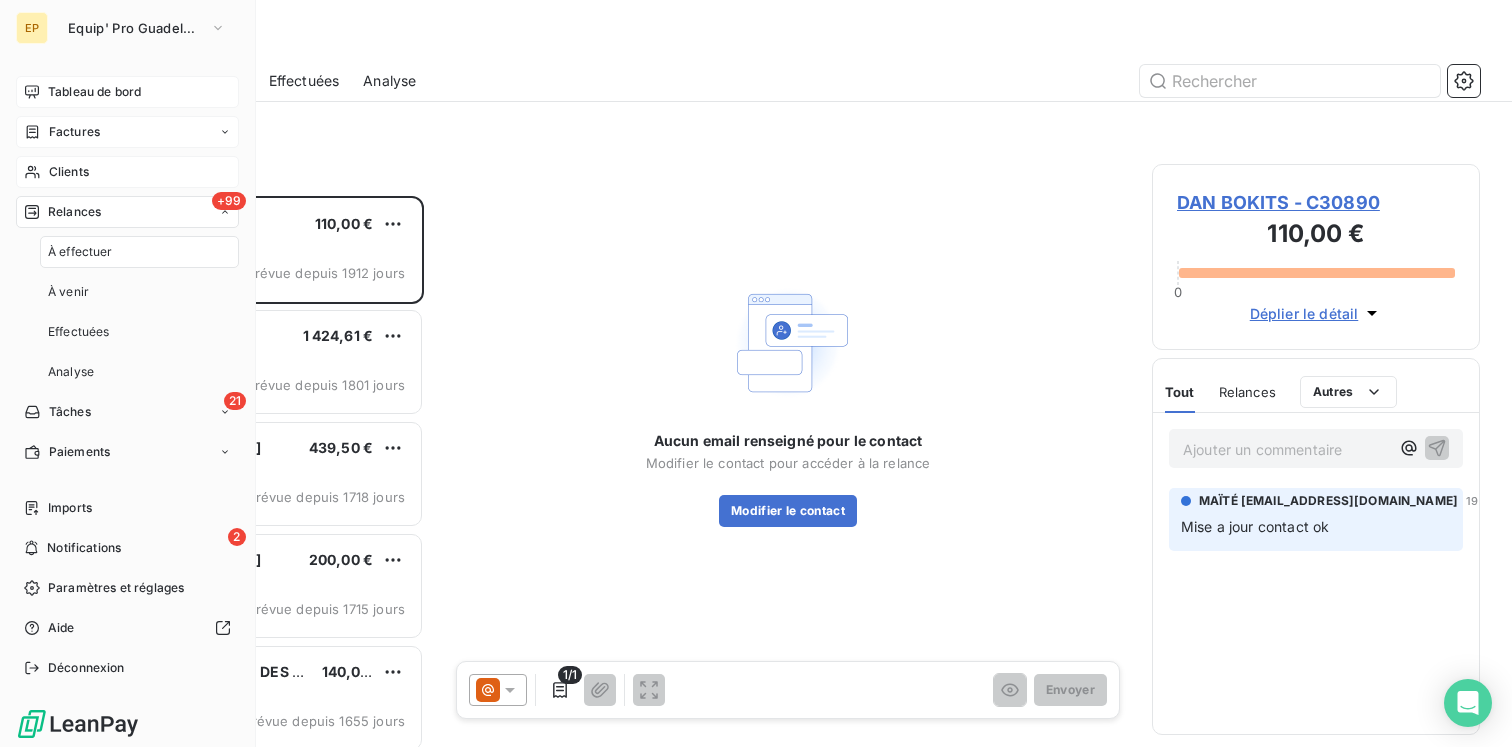 scroll, scrollTop: 1, scrollLeft: 1, axis: both 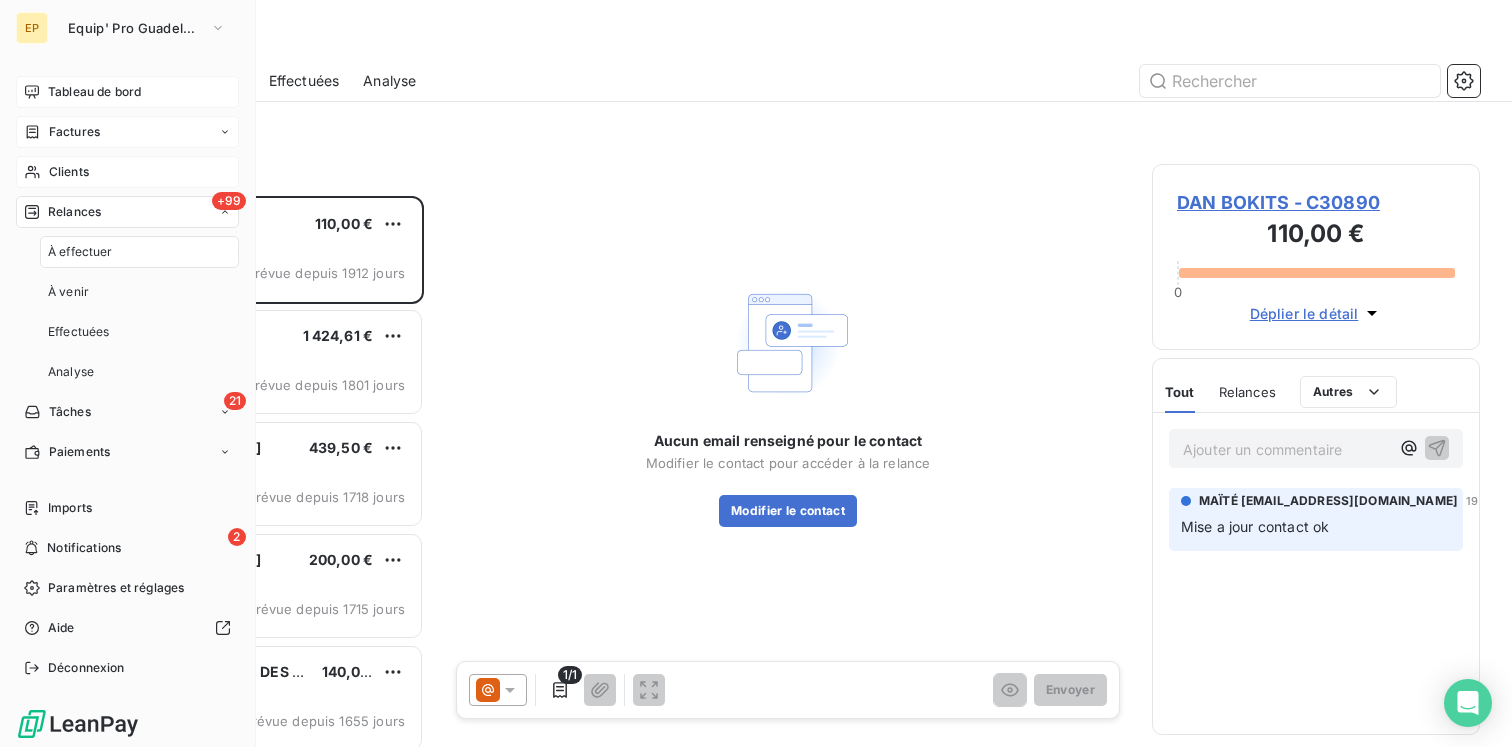 click on "À effectuer" at bounding box center [139, 252] 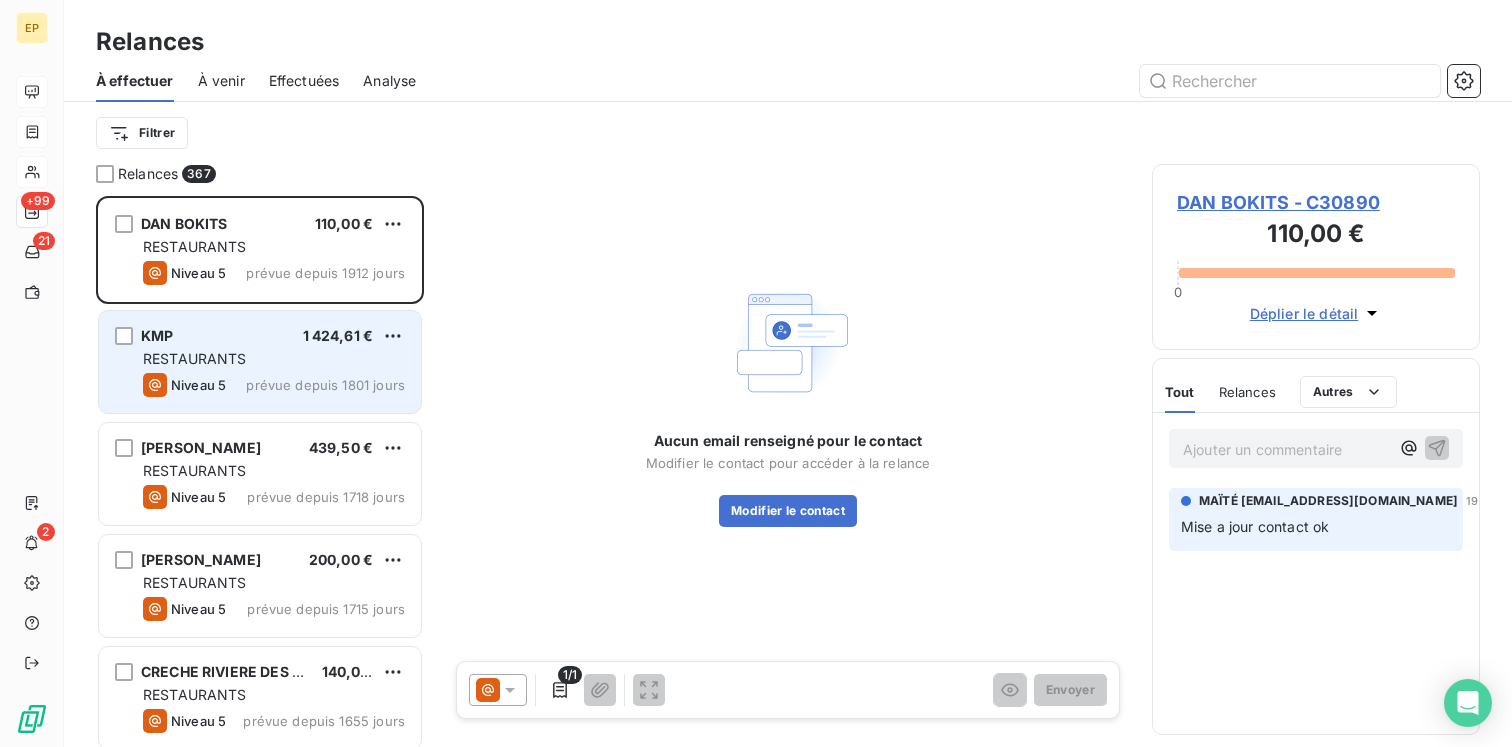 click on "KMP 1 424,61 € RESTAURANTS Niveau 5 prévue depuis 1801 jours" at bounding box center (260, 362) 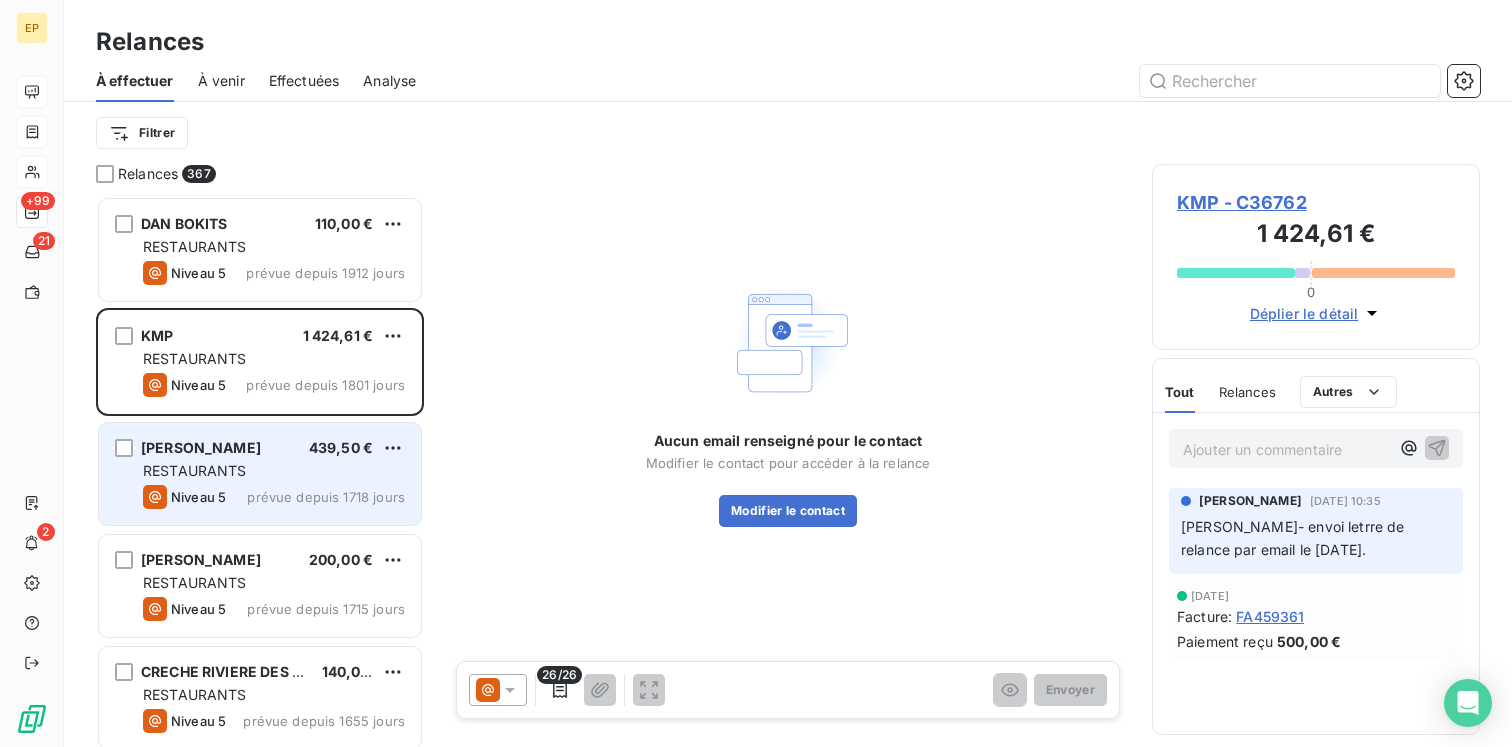click on "prévue depuis 1718 jours" at bounding box center [326, 497] 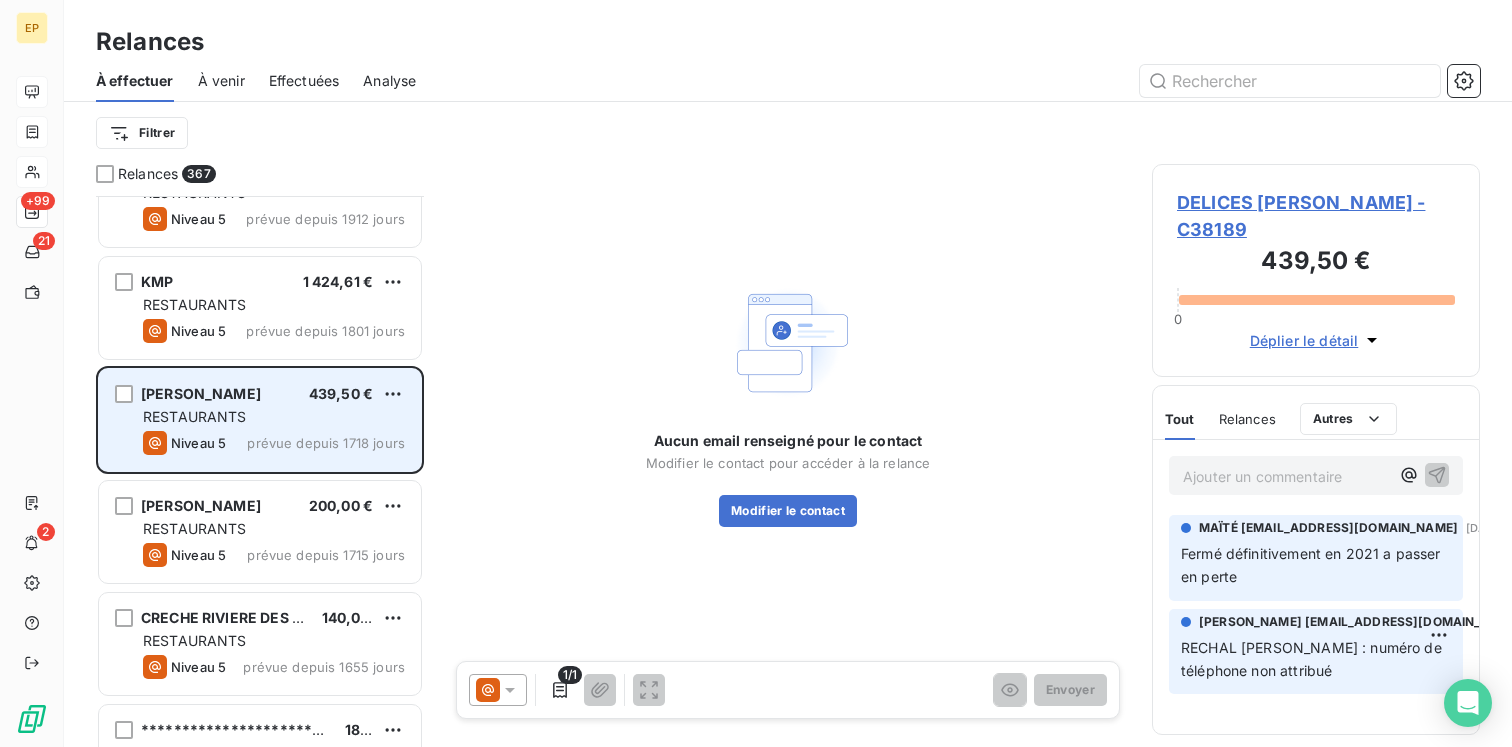 scroll, scrollTop: 57, scrollLeft: 0, axis: vertical 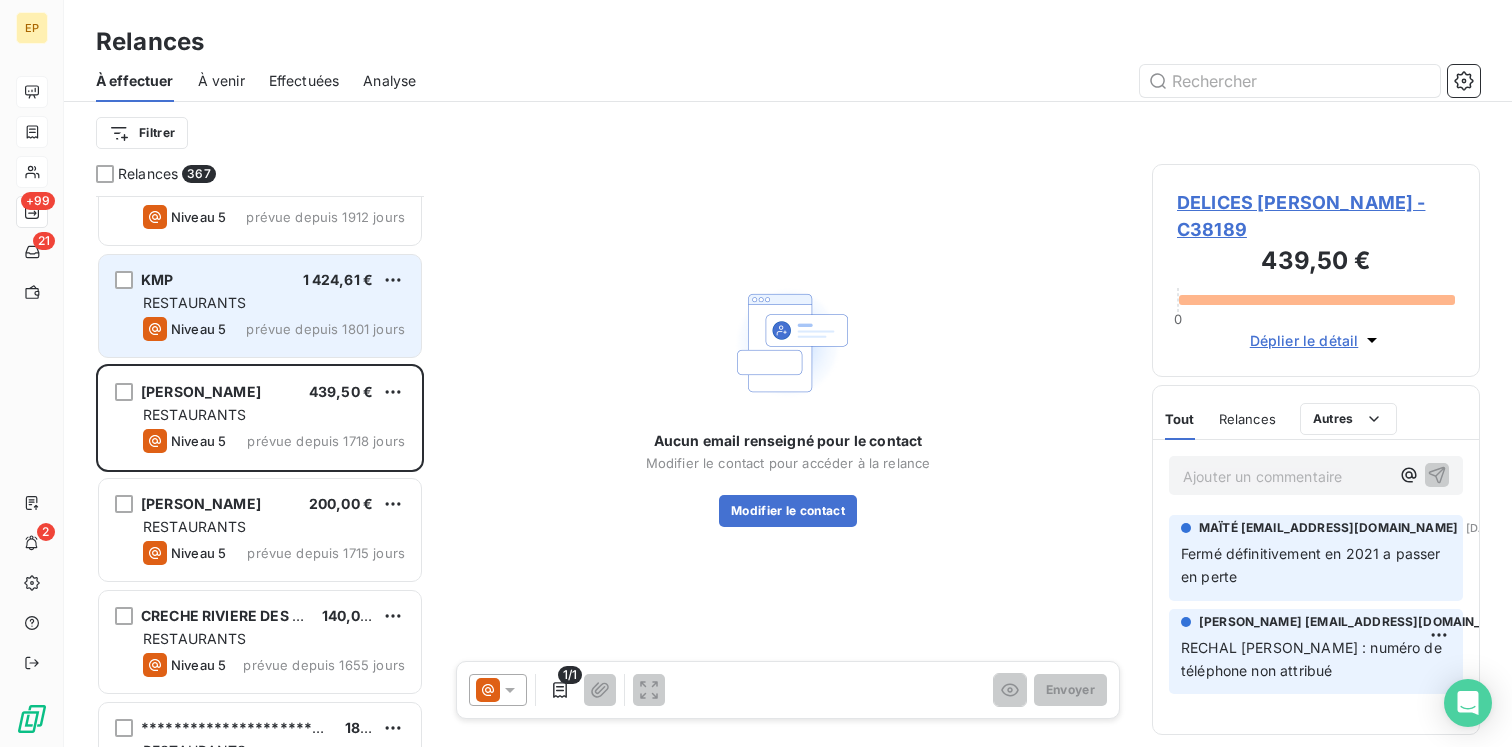 click on "KMP 1 424,61 € RESTAURANTS Niveau 5 prévue depuis 1801 jours" at bounding box center [260, 306] 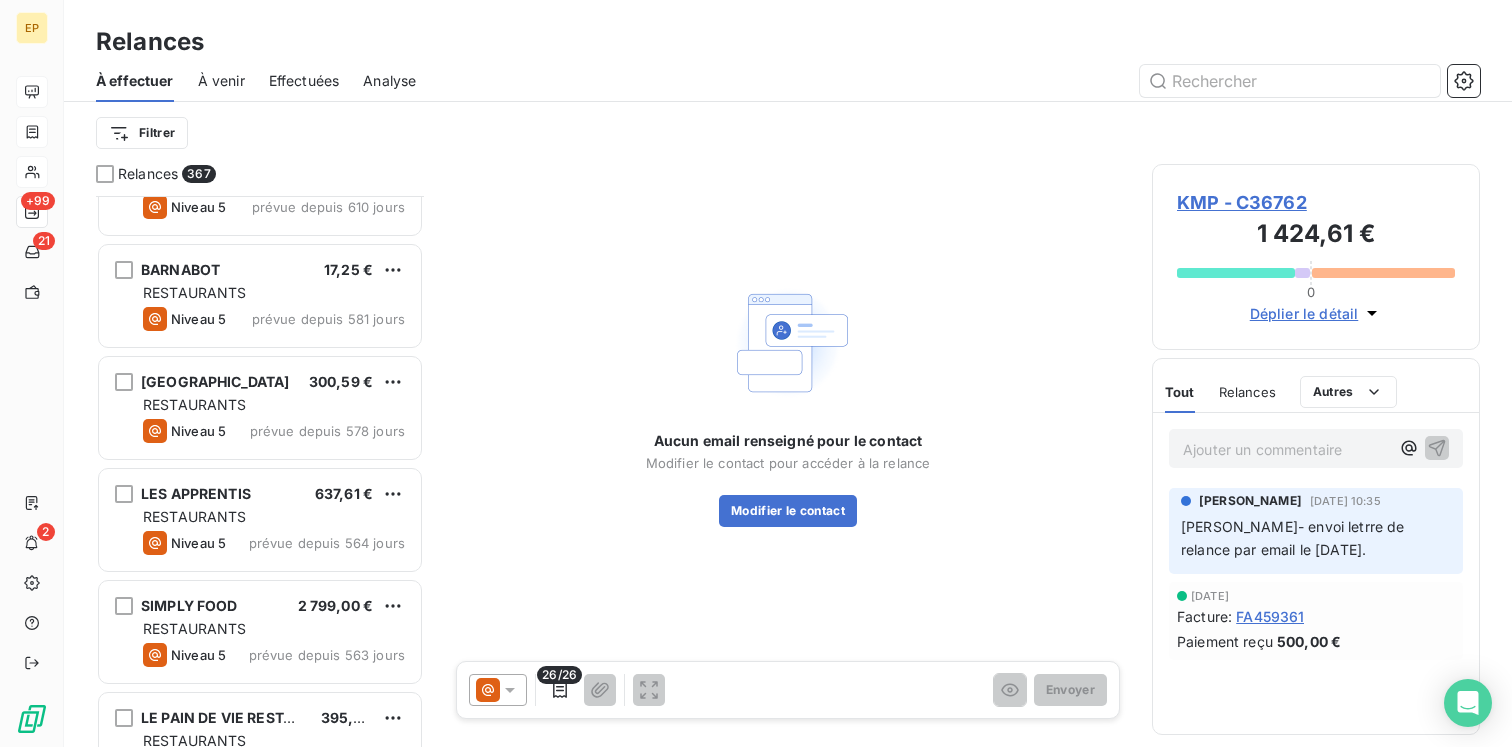 scroll, scrollTop: 5683, scrollLeft: 0, axis: vertical 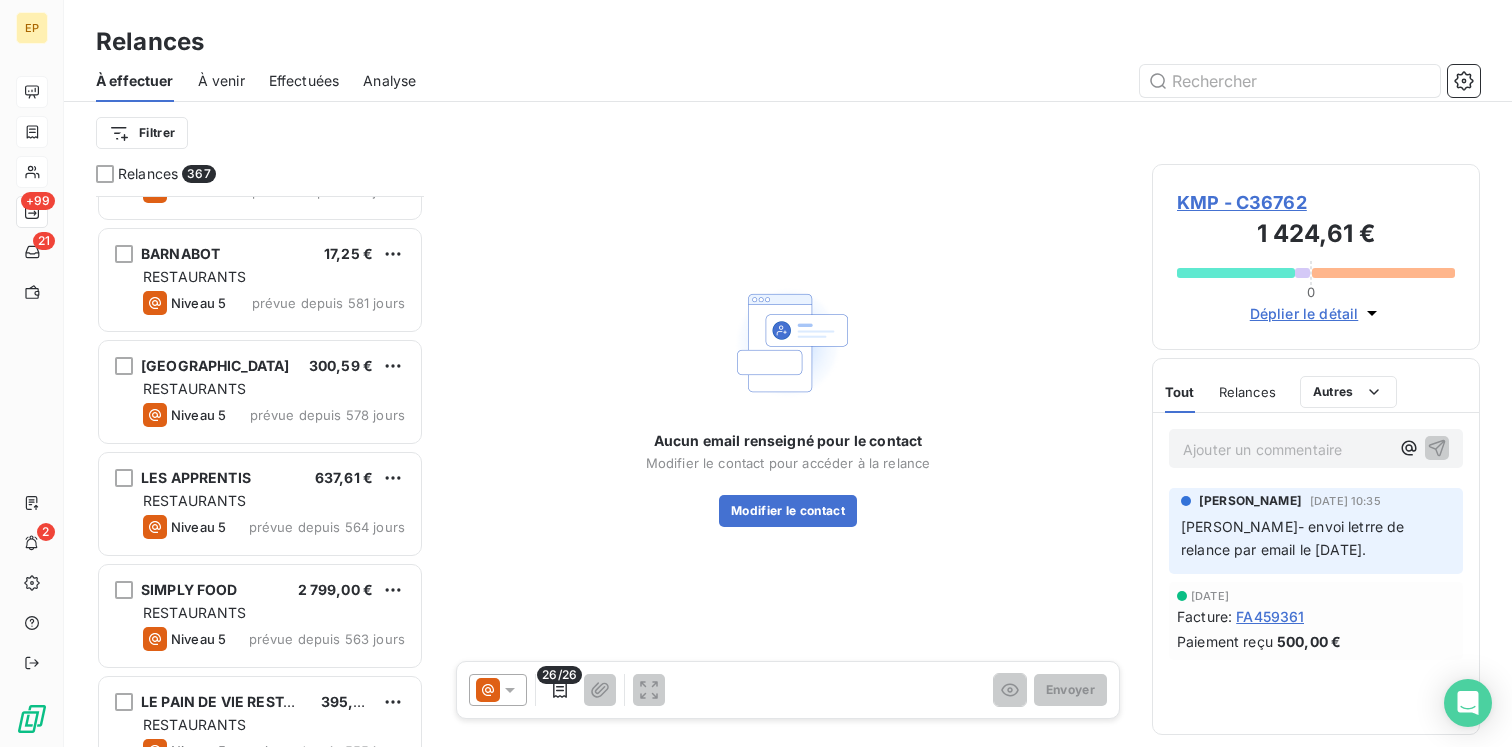 click on "À venir" at bounding box center [221, 81] 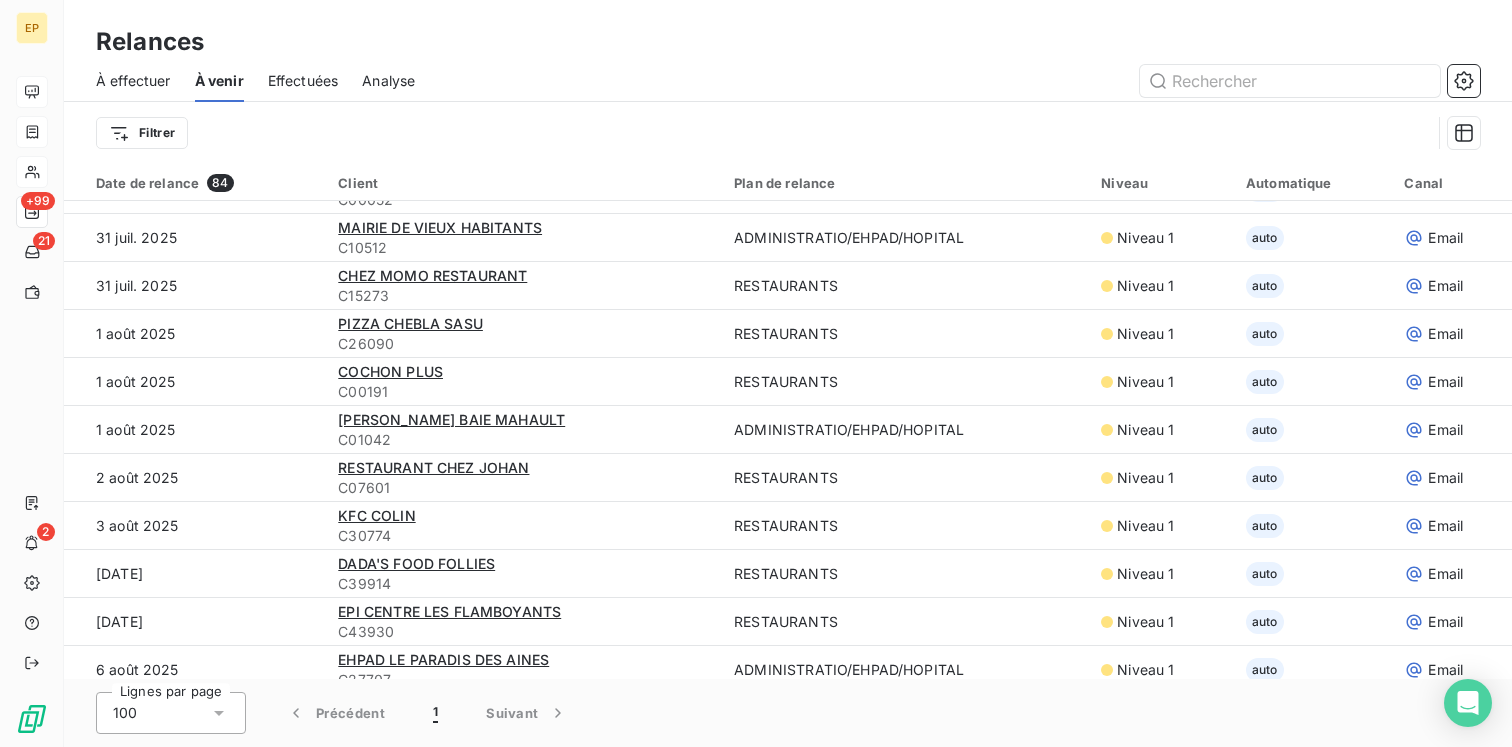 scroll, scrollTop: 3554, scrollLeft: 0, axis: vertical 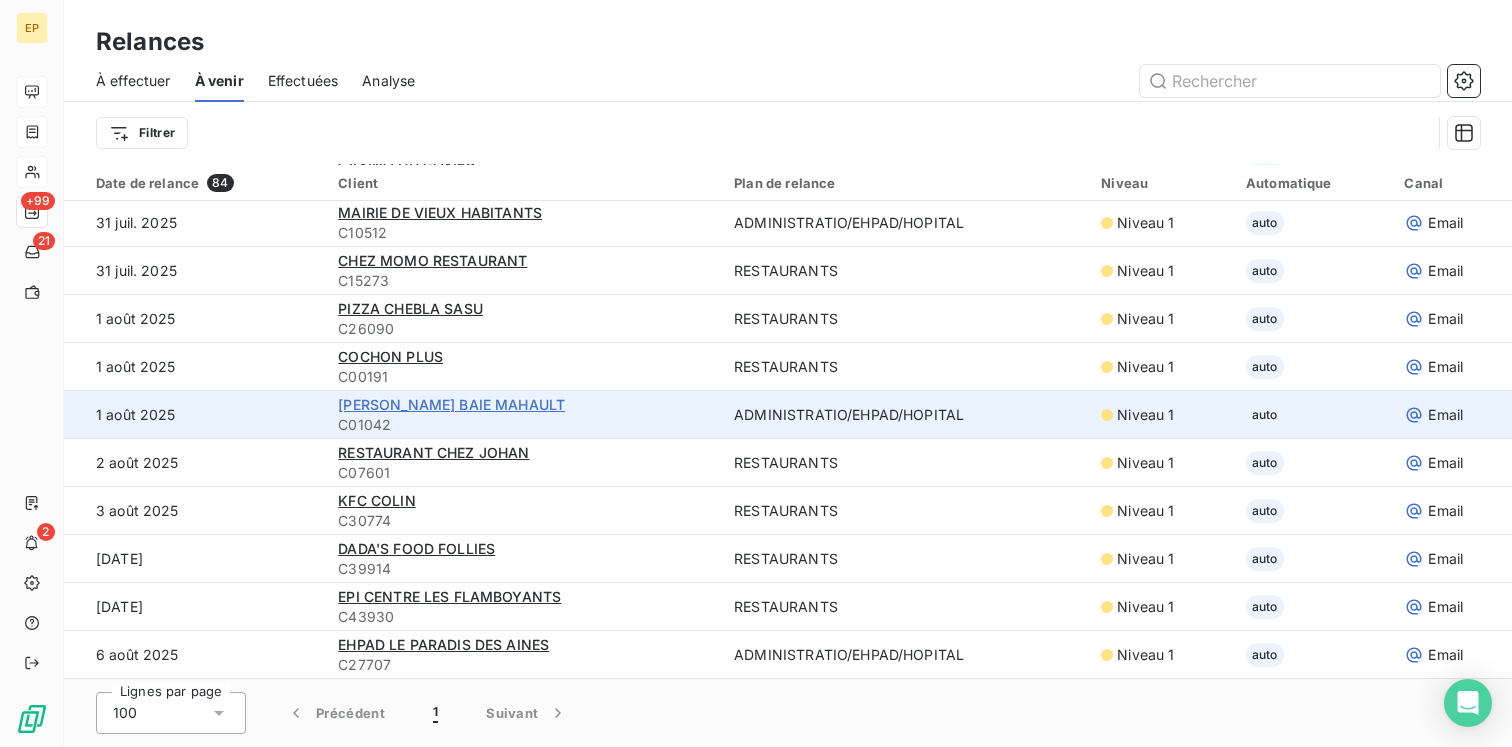 click on "[PERSON_NAME] BAIE MAHAULT" at bounding box center [451, 404] 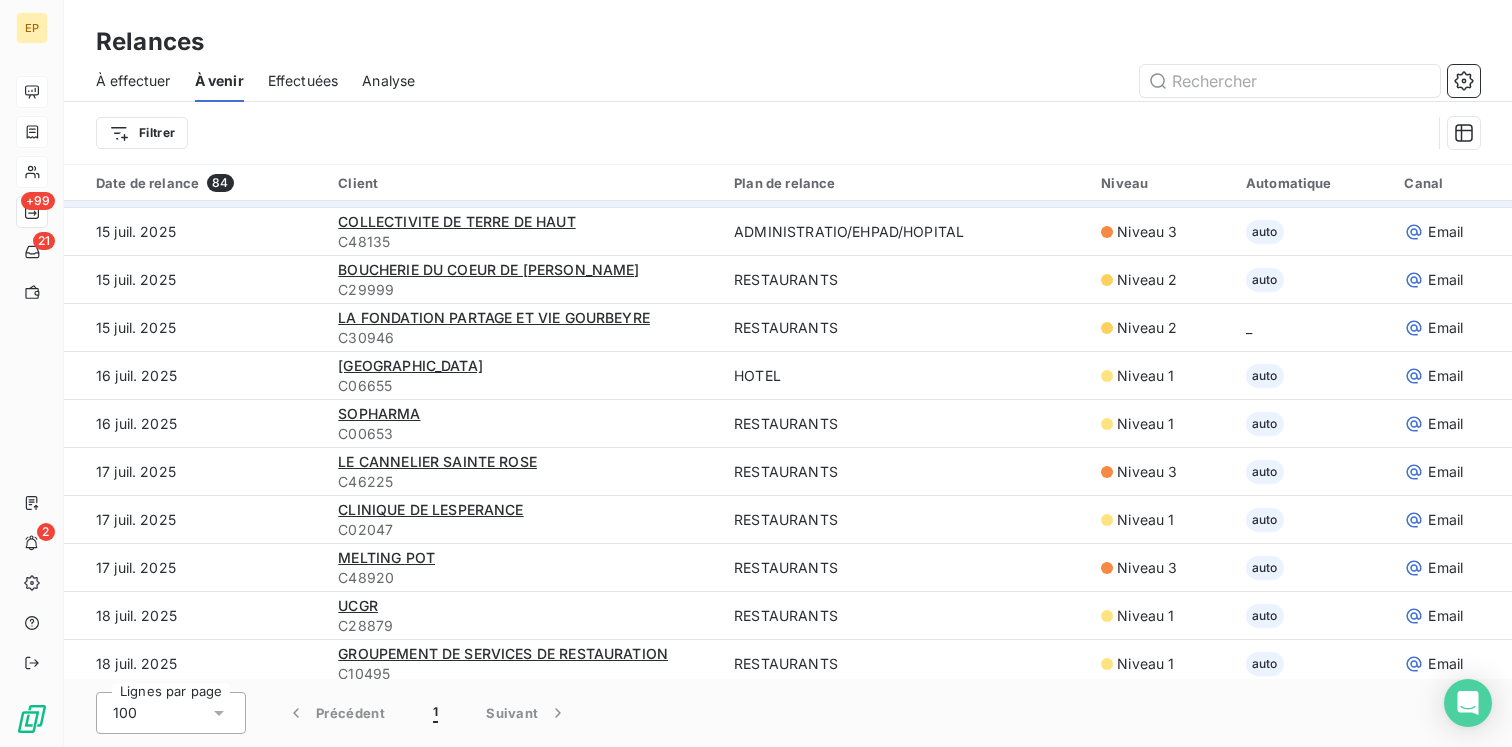 scroll, scrollTop: 379, scrollLeft: 0, axis: vertical 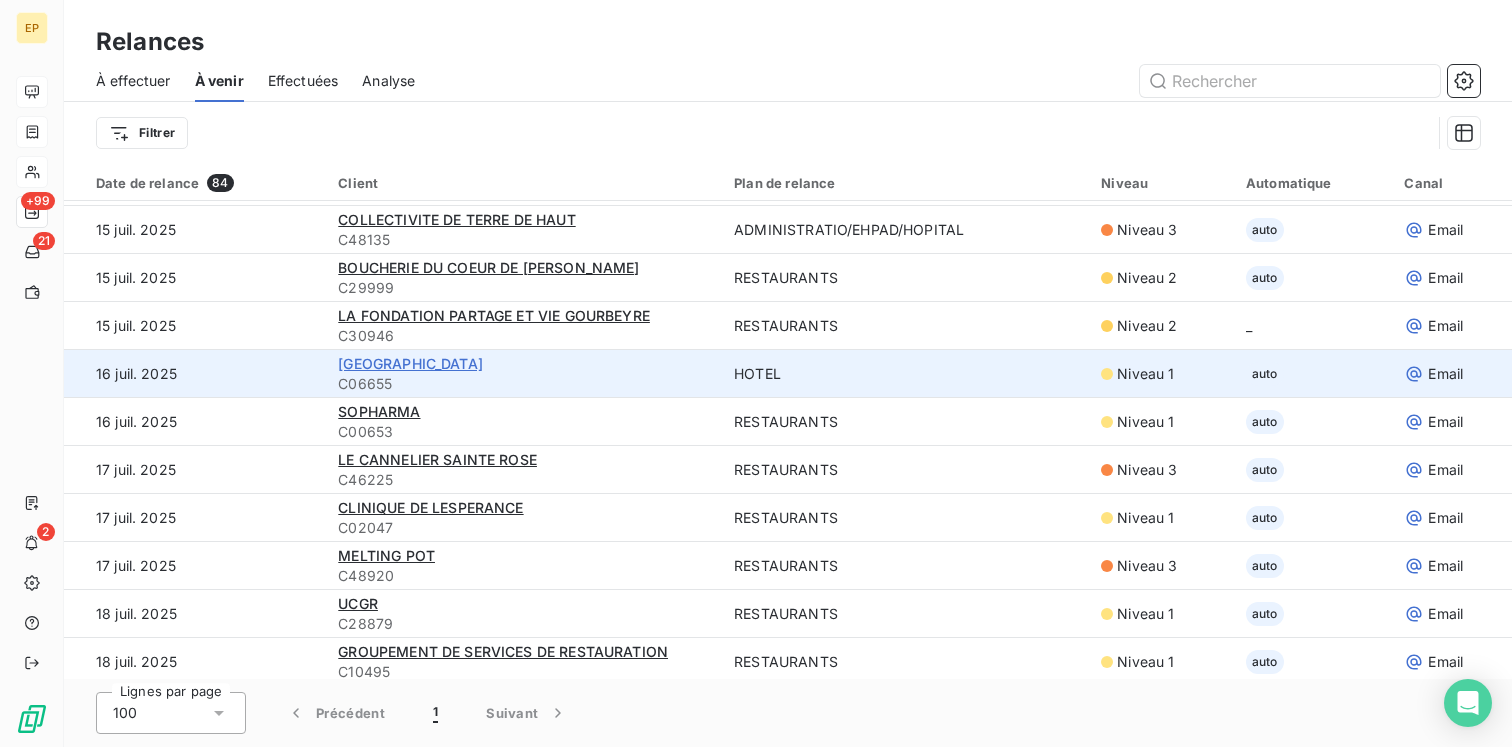 click on "[GEOGRAPHIC_DATA]" at bounding box center (410, 363) 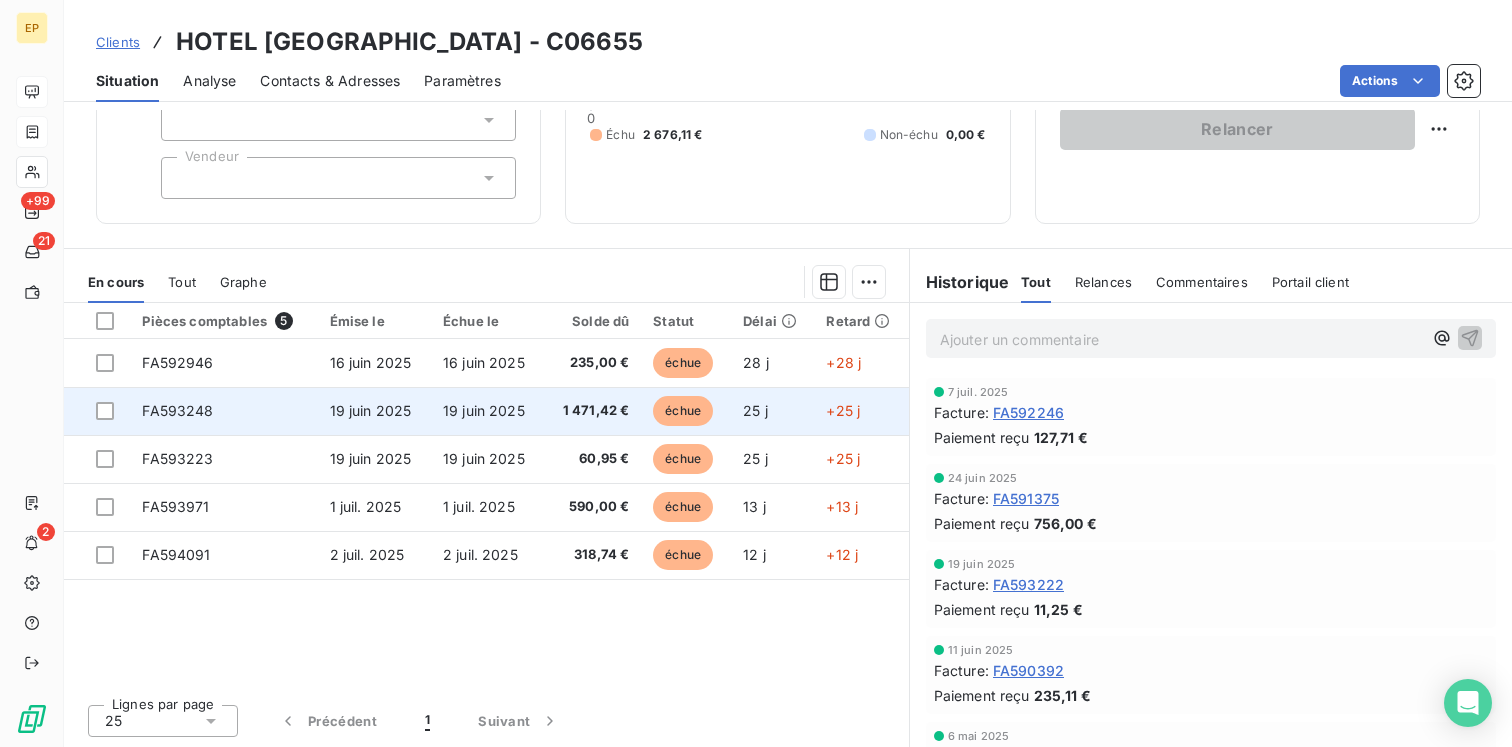 scroll, scrollTop: 208, scrollLeft: 0, axis: vertical 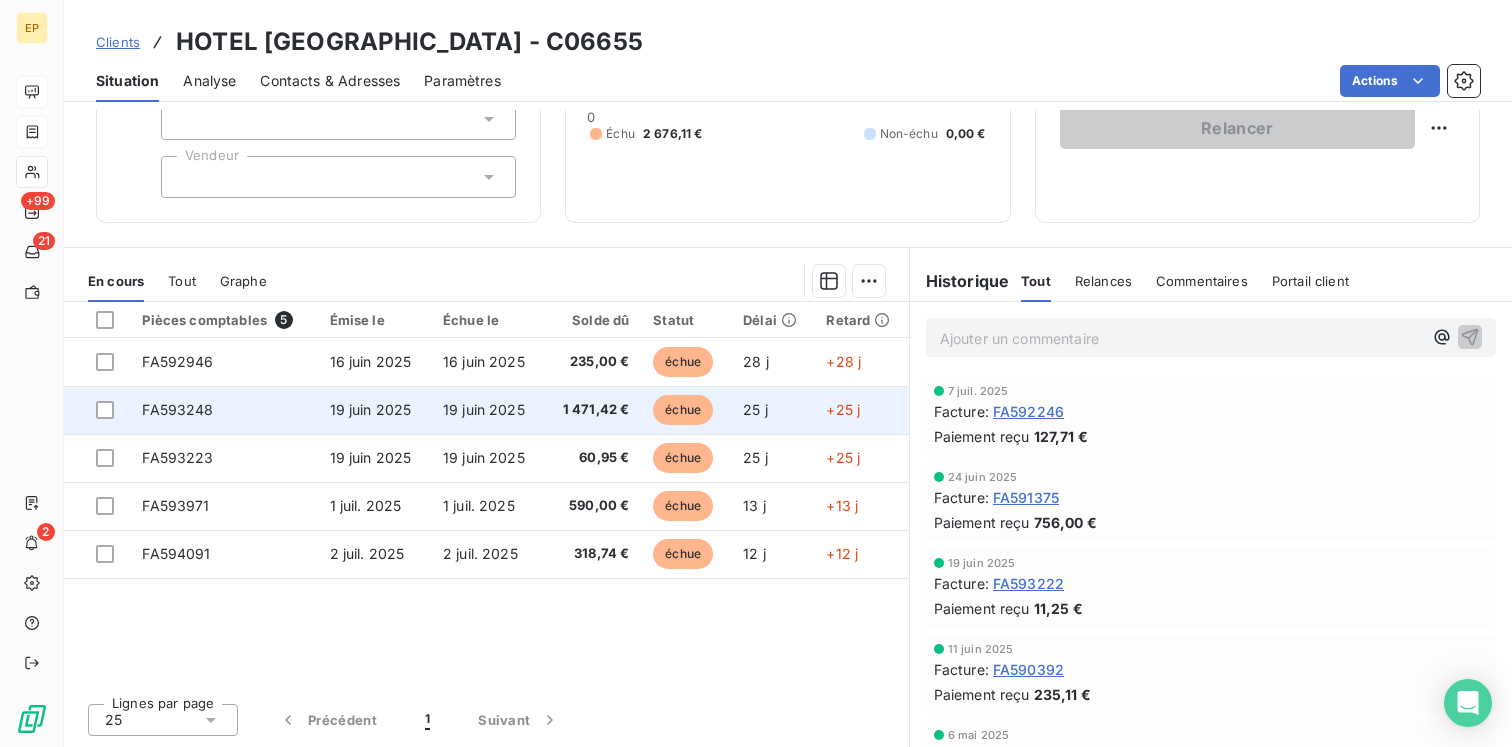 click on "19 juin 2025" at bounding box center [487, 410] 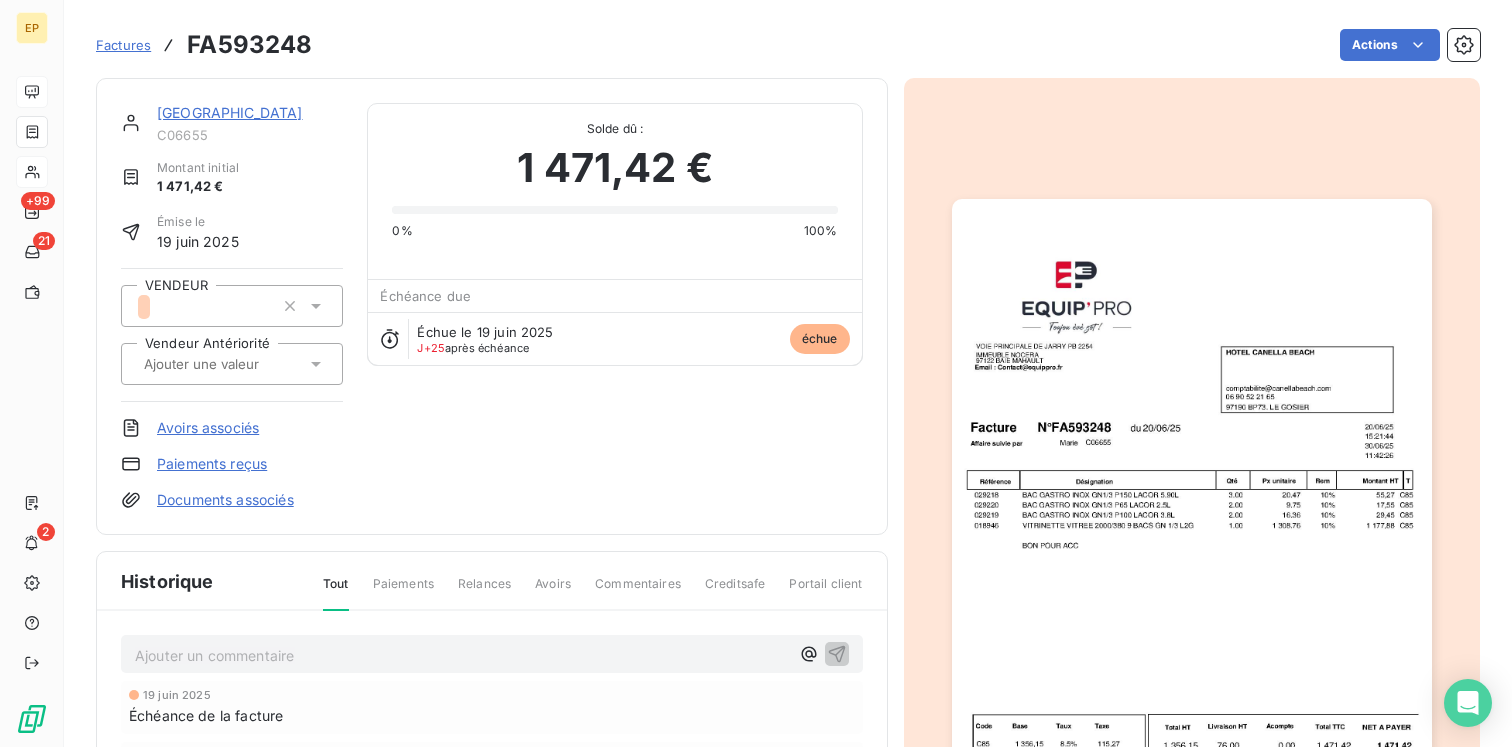 click 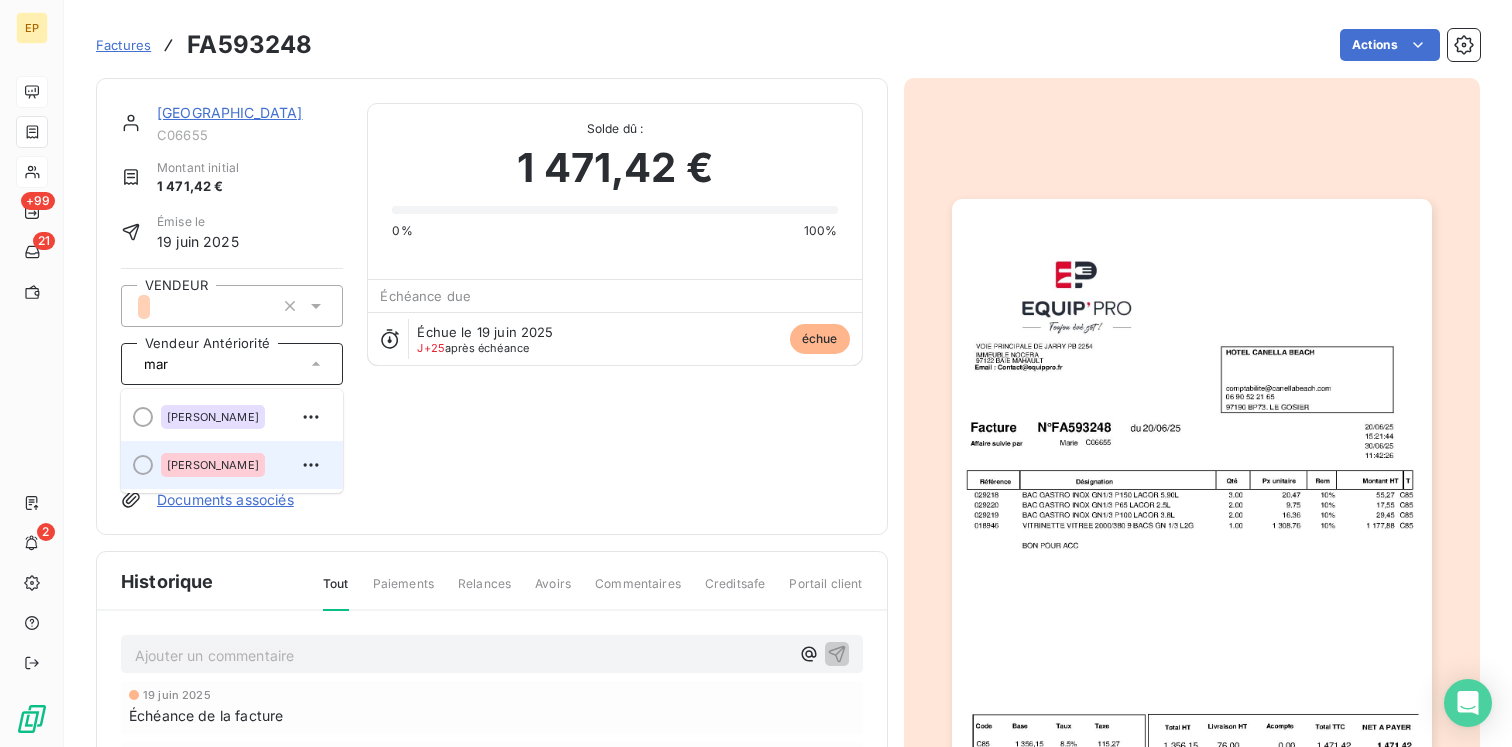 type on "mar" 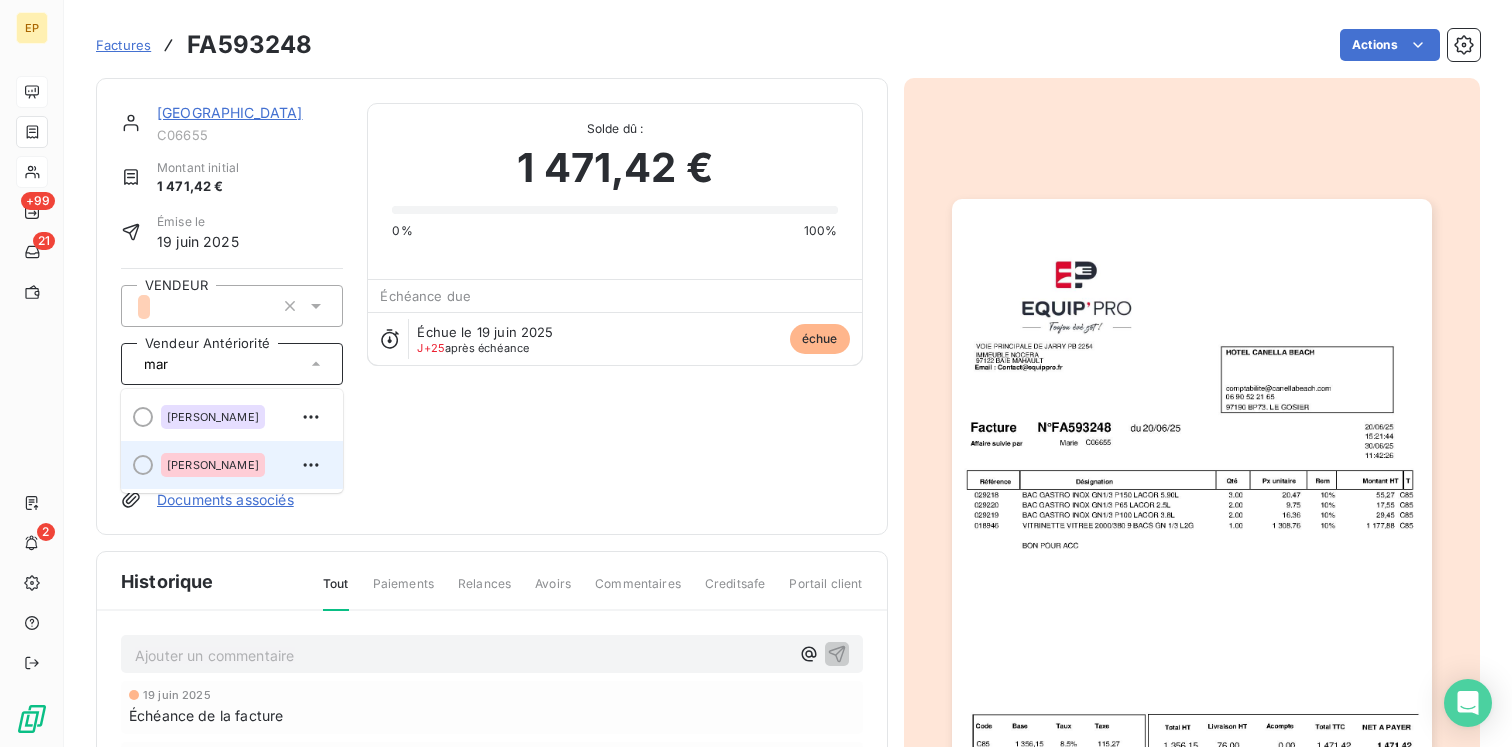 click on "[PERSON_NAME]" at bounding box center (213, 465) 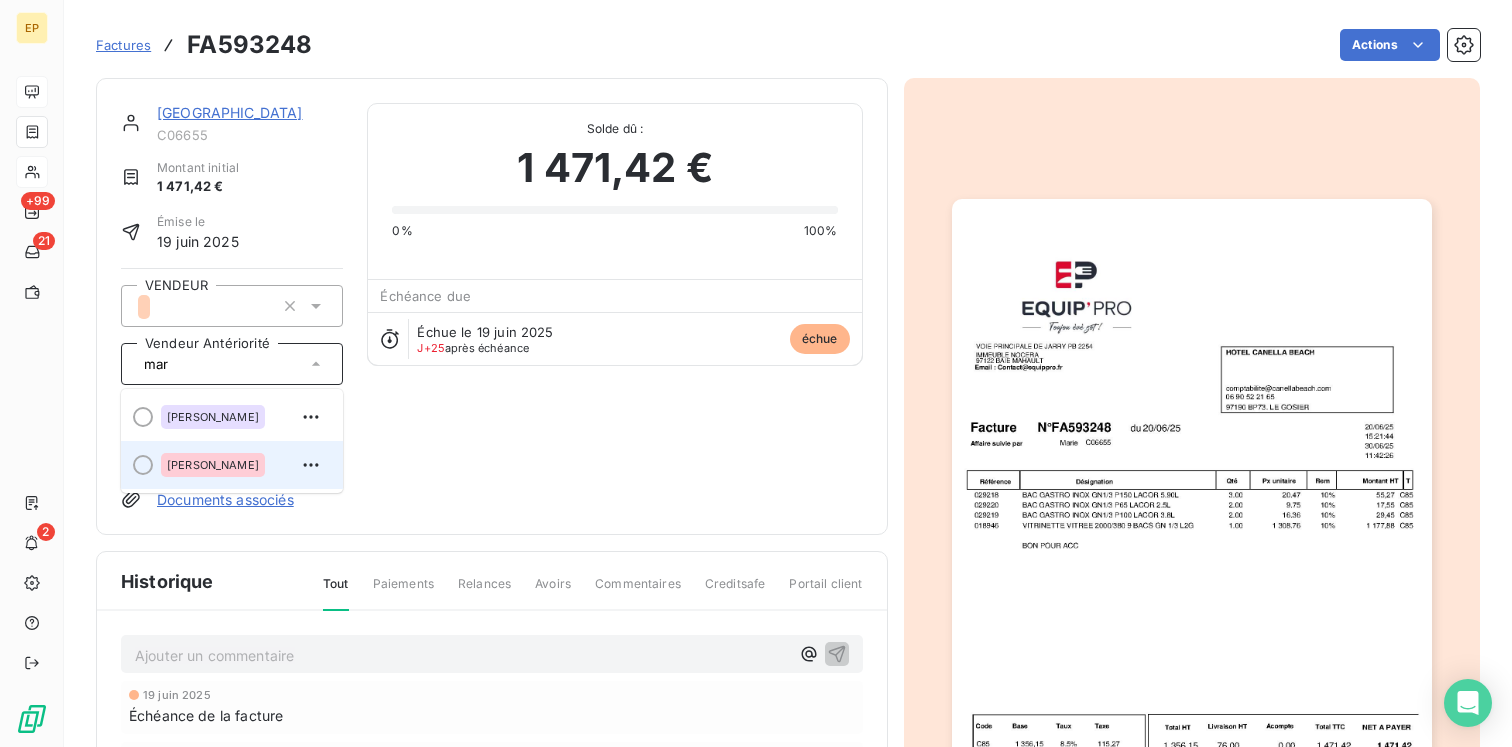 type 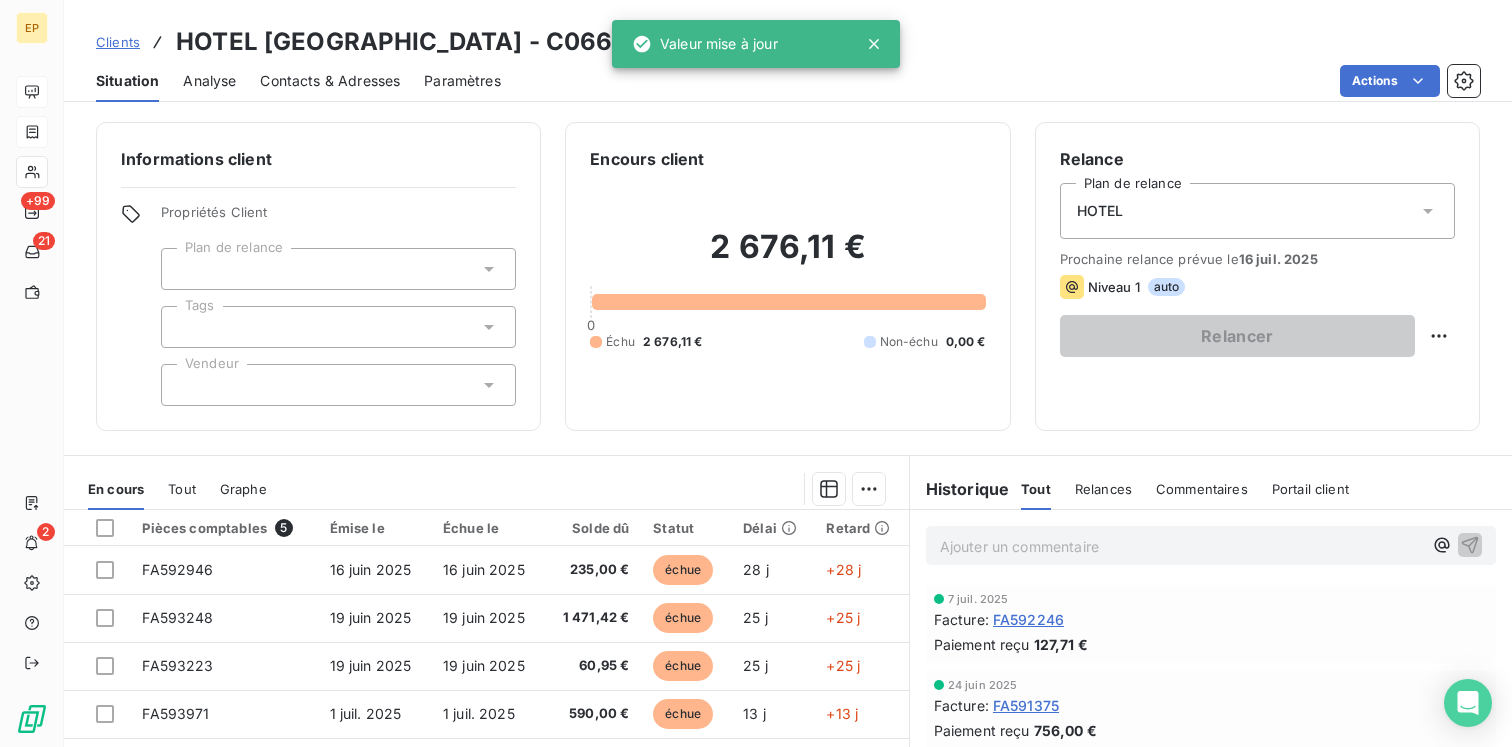 click at bounding box center (338, 385) 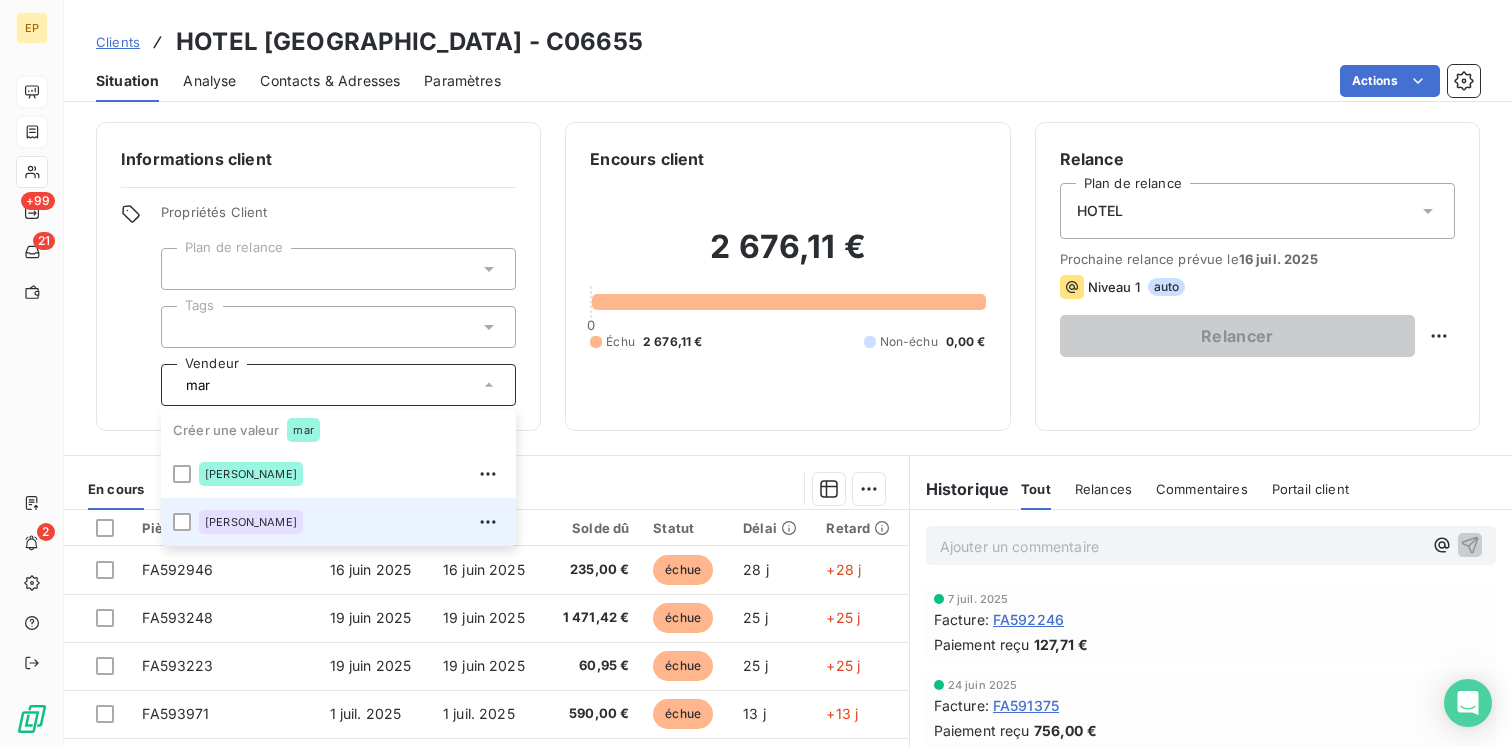 click on "[PERSON_NAME]" at bounding box center (351, 522) 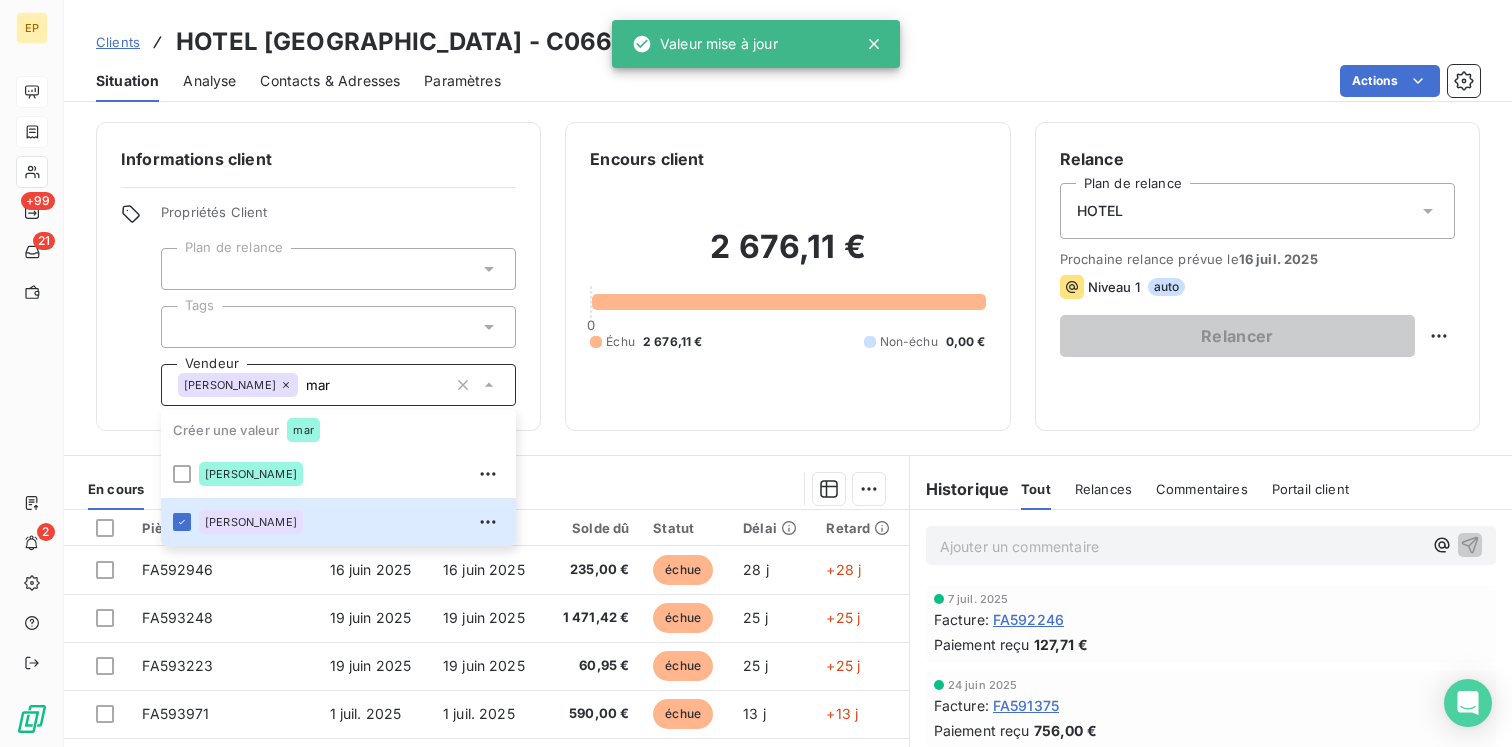 click on "Informations client Propriétés Client Plan de relance Tags Vendeur [PERSON_NAME] mar Créer une valeur   mar [PERSON_NAME] Encours client   2 676,11 € 0 Échu 2 676,11 € Non-échu 0,00 €   Relance Plan de relance HOTEL Prochaine relance prévue le  [DATE] Niveau 1 auto Relancer En cours Tout Graphe Pièces comptables 5 Émise le Échue le Solde dû Statut Délai   Retard   FA592946 [DATE] [DATE] 235,00 € échue 28 j +28 j FA593248 [DATE] [DATE] 1 471,42 € échue 25 j +25 j FA593223 [DATE] [DATE] 60,95 € échue 25 j +25 j FA593971 [DATE] [DATE] 590,00 € échue 13 j +13 j FA594091 [DATE] [DATE] 318,74 € échue 12 j +12 j Lignes par page 25 Précédent 1 Suivant Historique Tout Relances Commentaires Portail client Tout Relances Commentaires Portail client Ajouter un commentaire ﻿ [DATE] Facture  : FA592246 Paiement reçu 127,71 € [DATE] Facture  : FA591375 Paiement reçu 756,00 € [DATE] Facture  :" at bounding box center [788, 428] 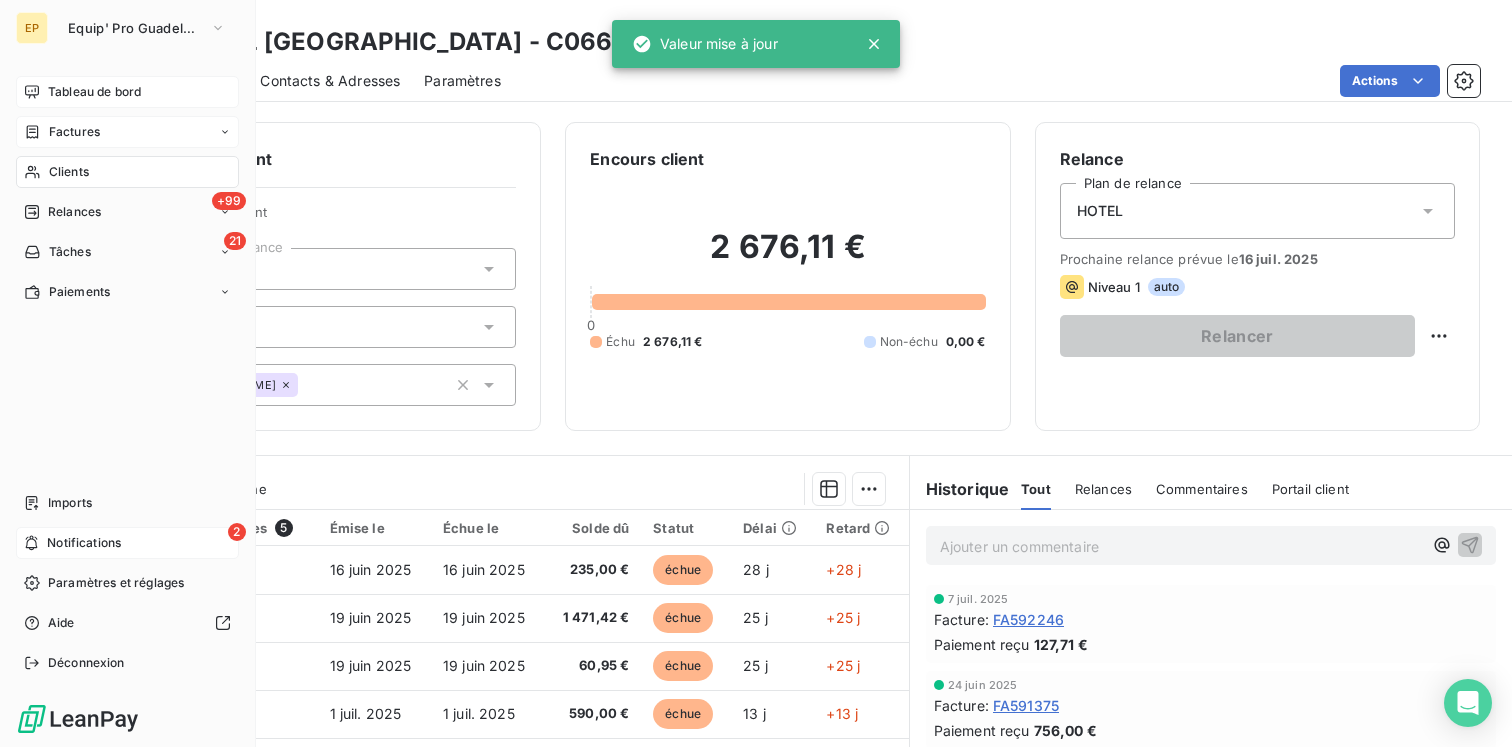 click 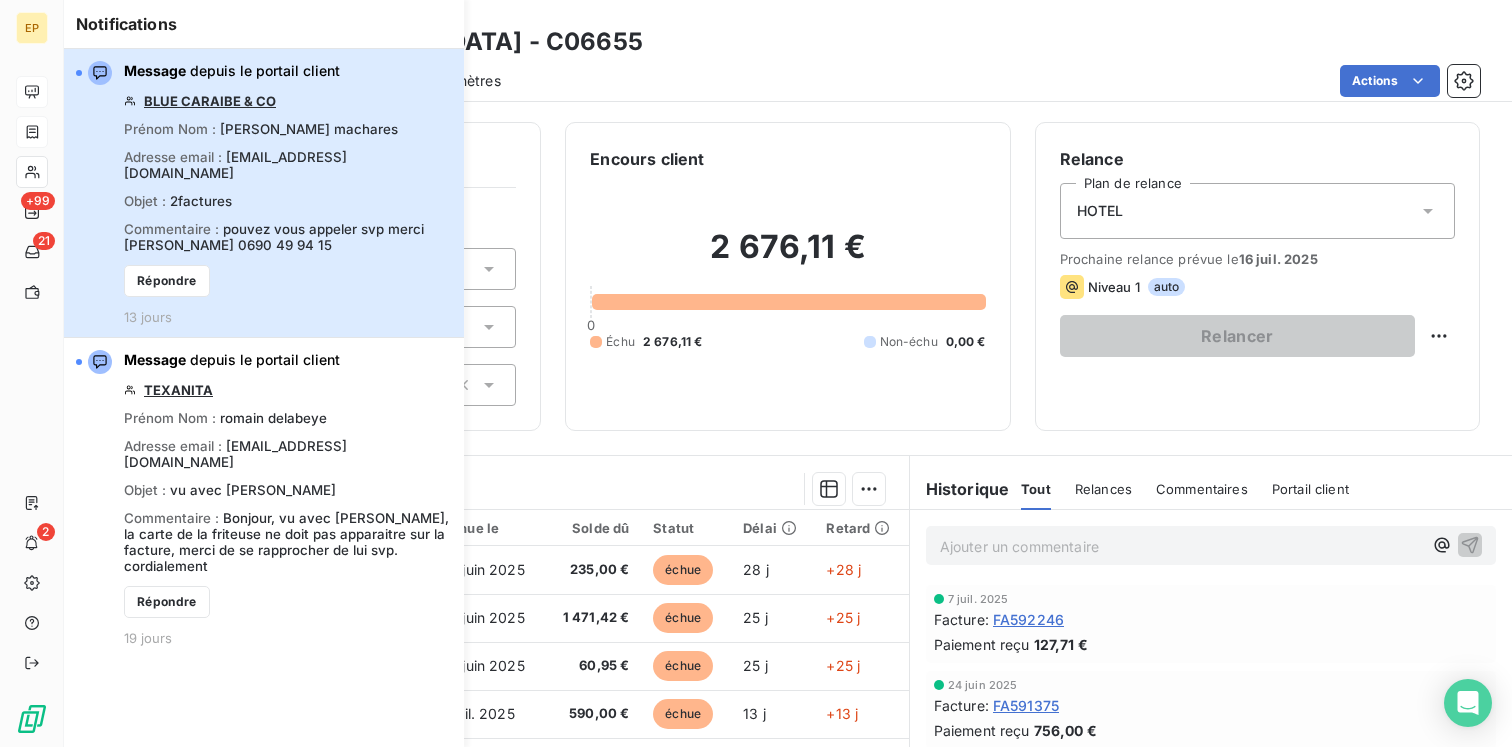 click on "Message   depuis le portail client BLUE CARAIBE & CO Prénom Nom :   [PERSON_NAME] Adresse email :   [EMAIL_ADDRESS][DOMAIN_NAME] Objet :    2factures Commentaire :    pouvez vous appeler svp merci
[PERSON_NAME]
0690 49 94 15 Répondre 13 jours" at bounding box center [288, 193] 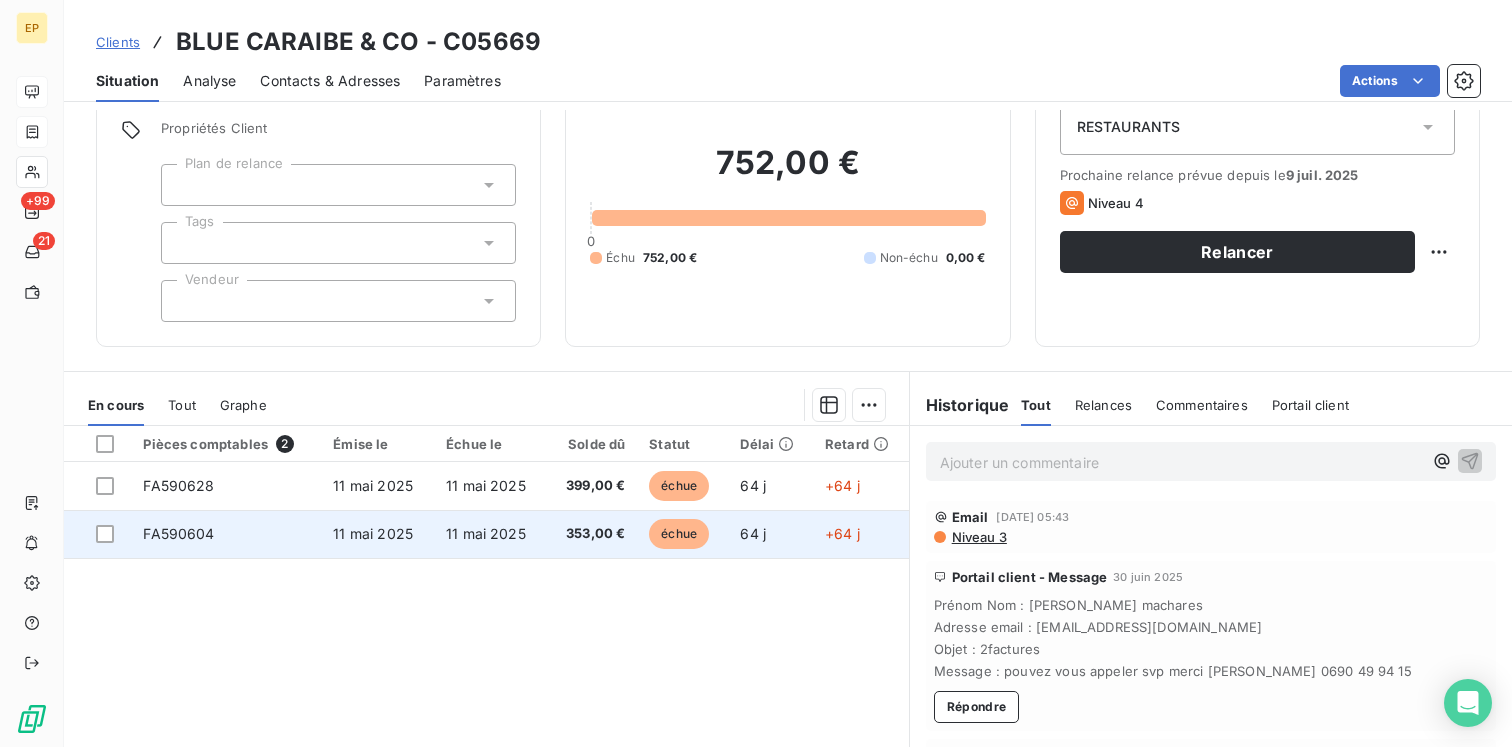 scroll, scrollTop: 107, scrollLeft: 0, axis: vertical 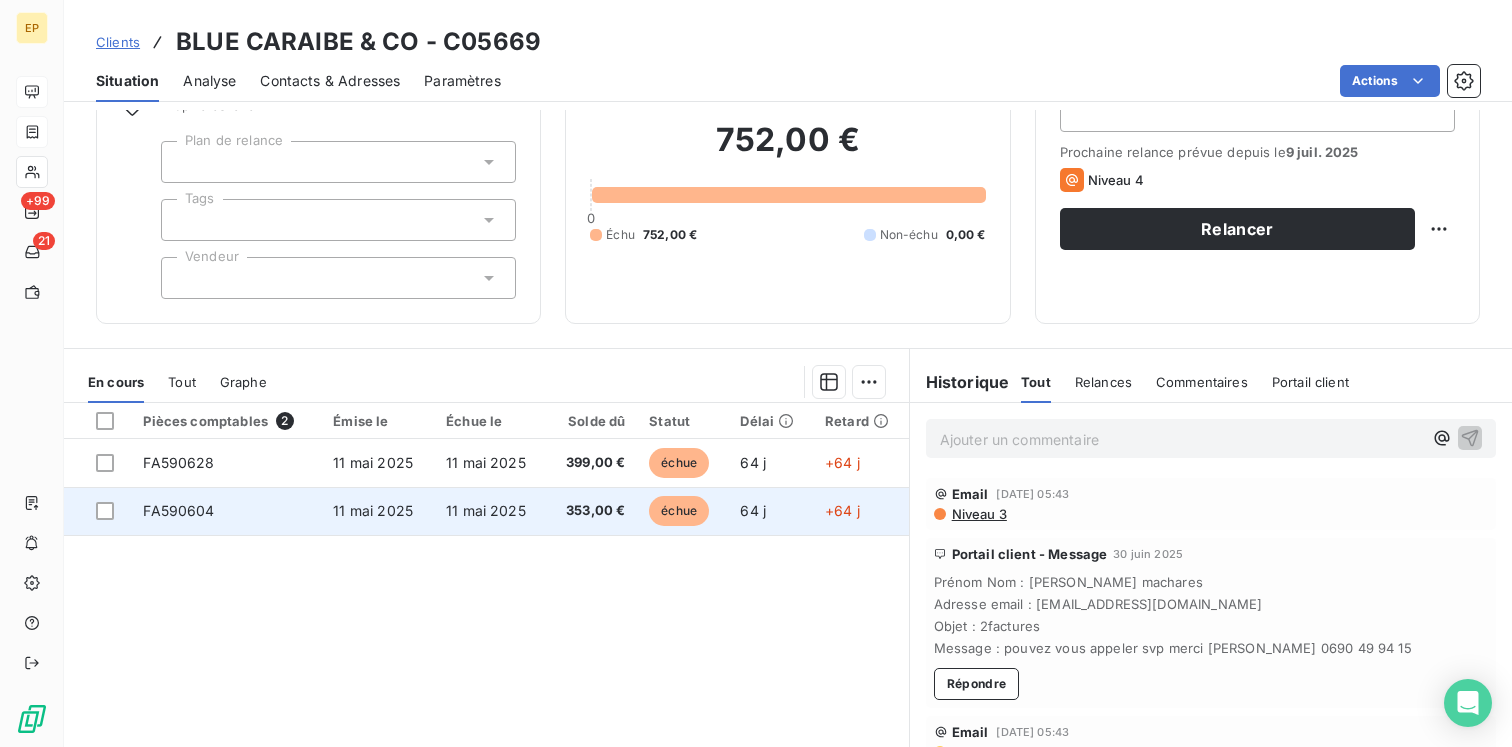 click on "353,00 €" at bounding box center (592, 511) 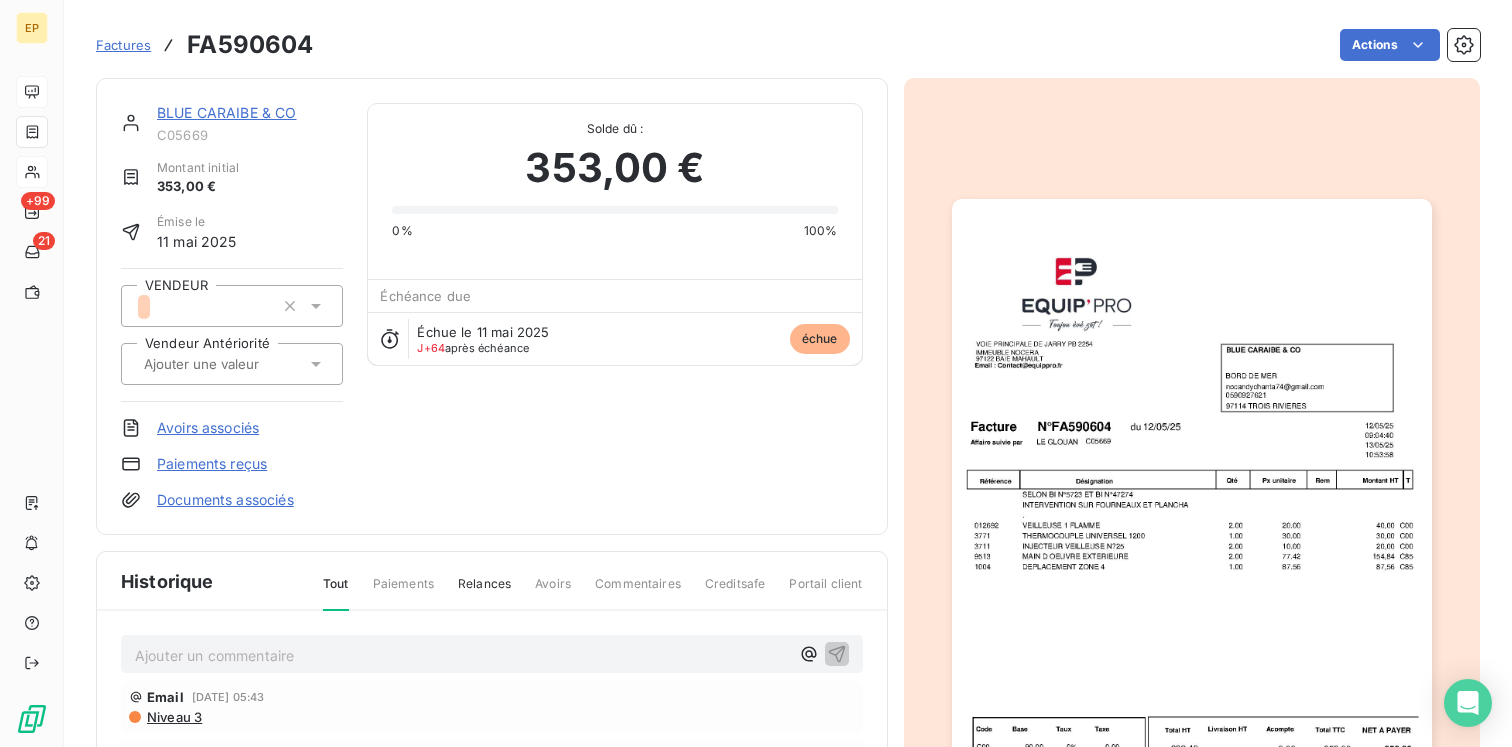 click 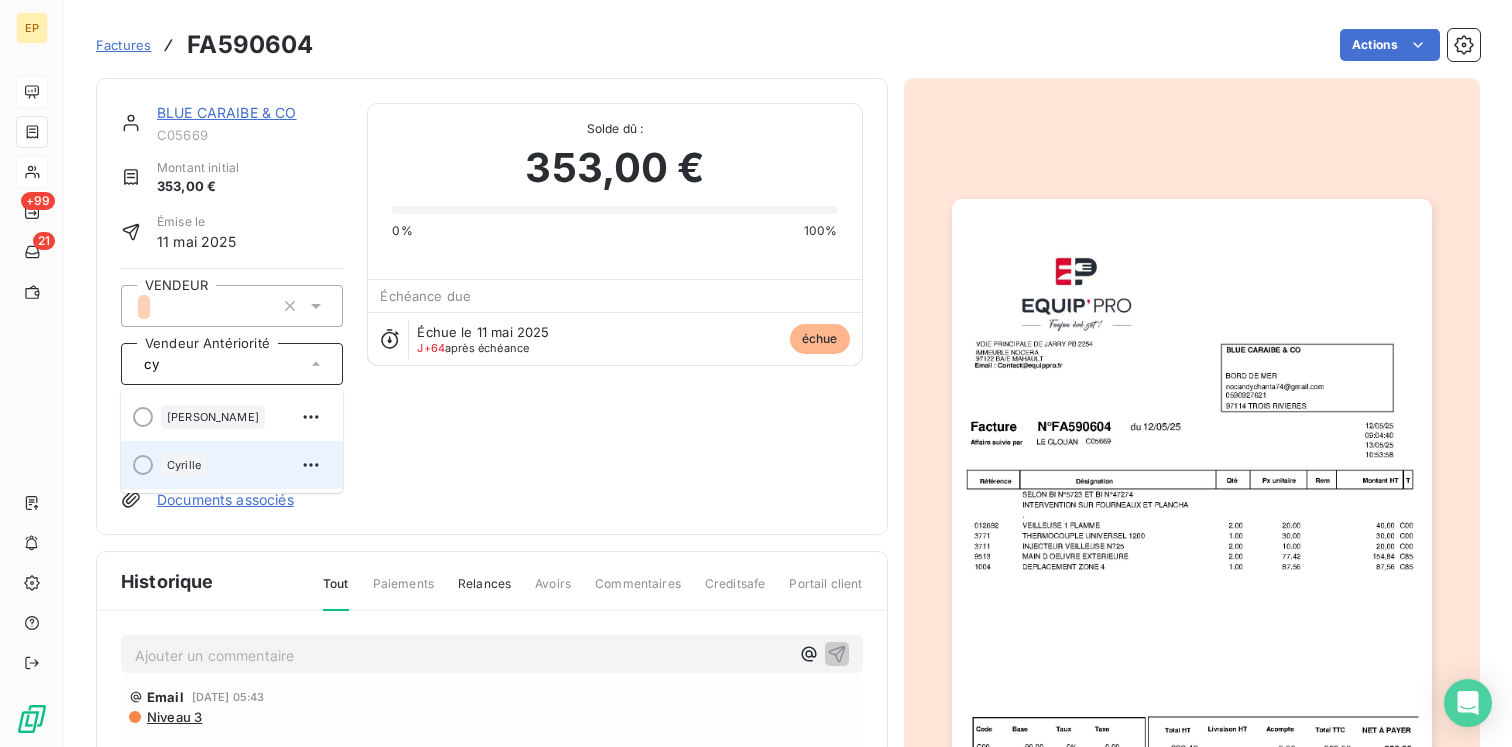 type on "cy" 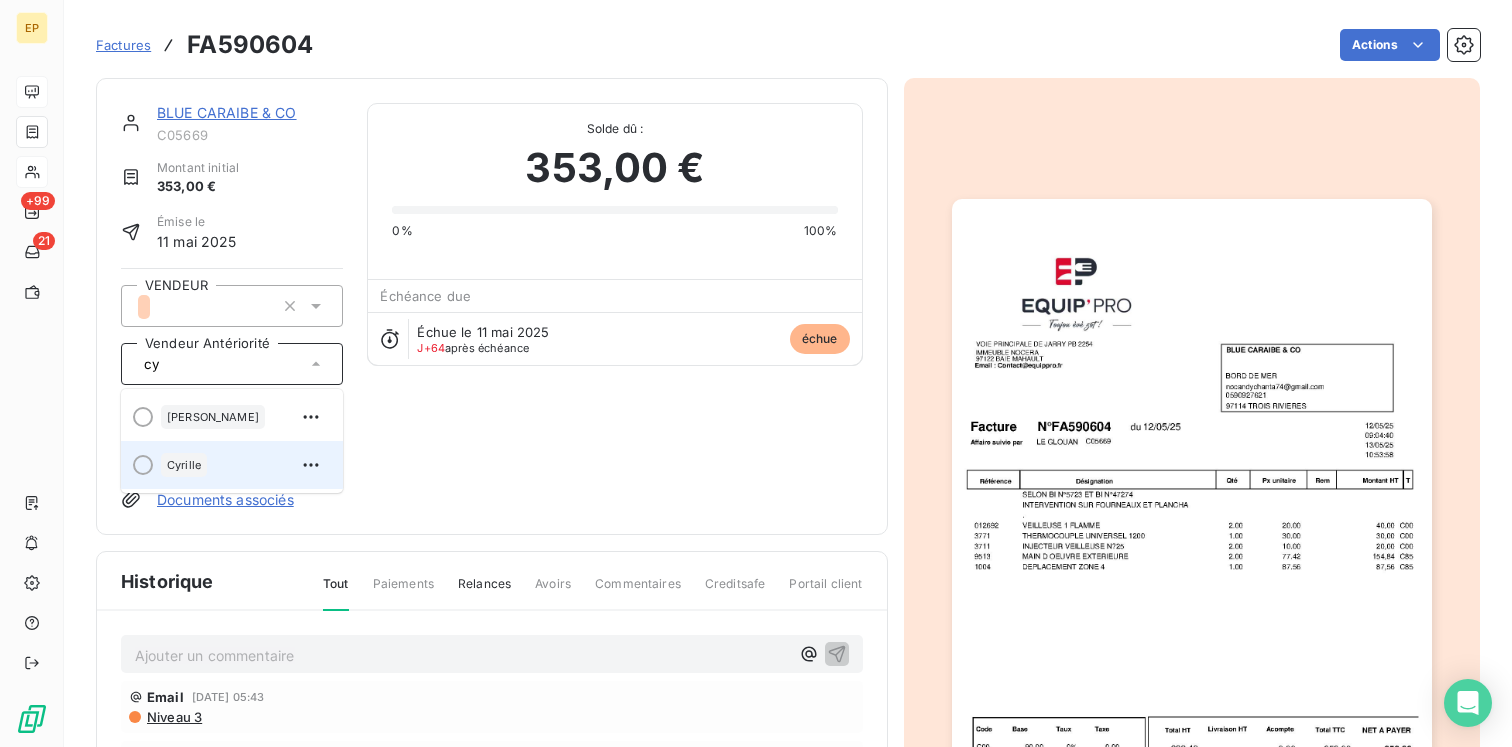 click on "Cyrille" at bounding box center [184, 465] 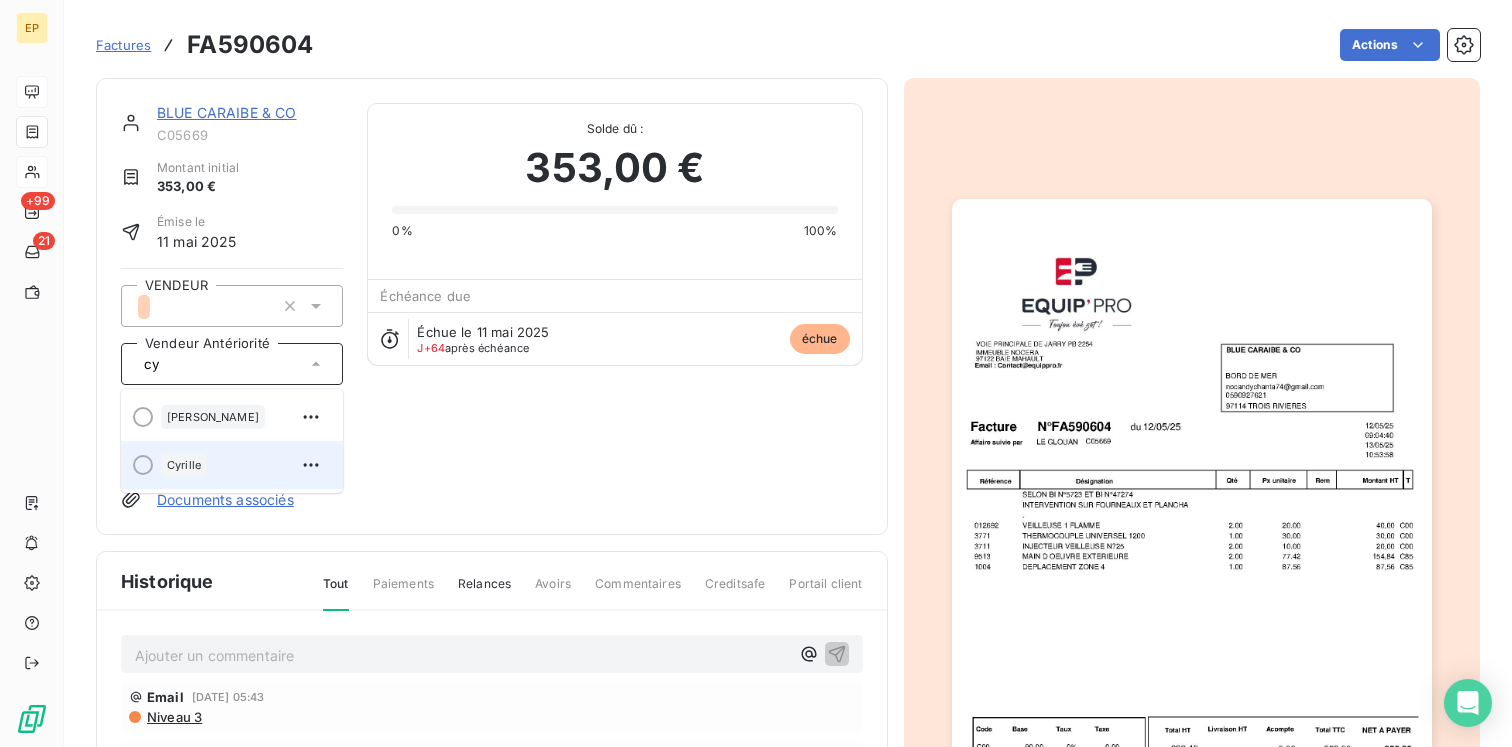 type 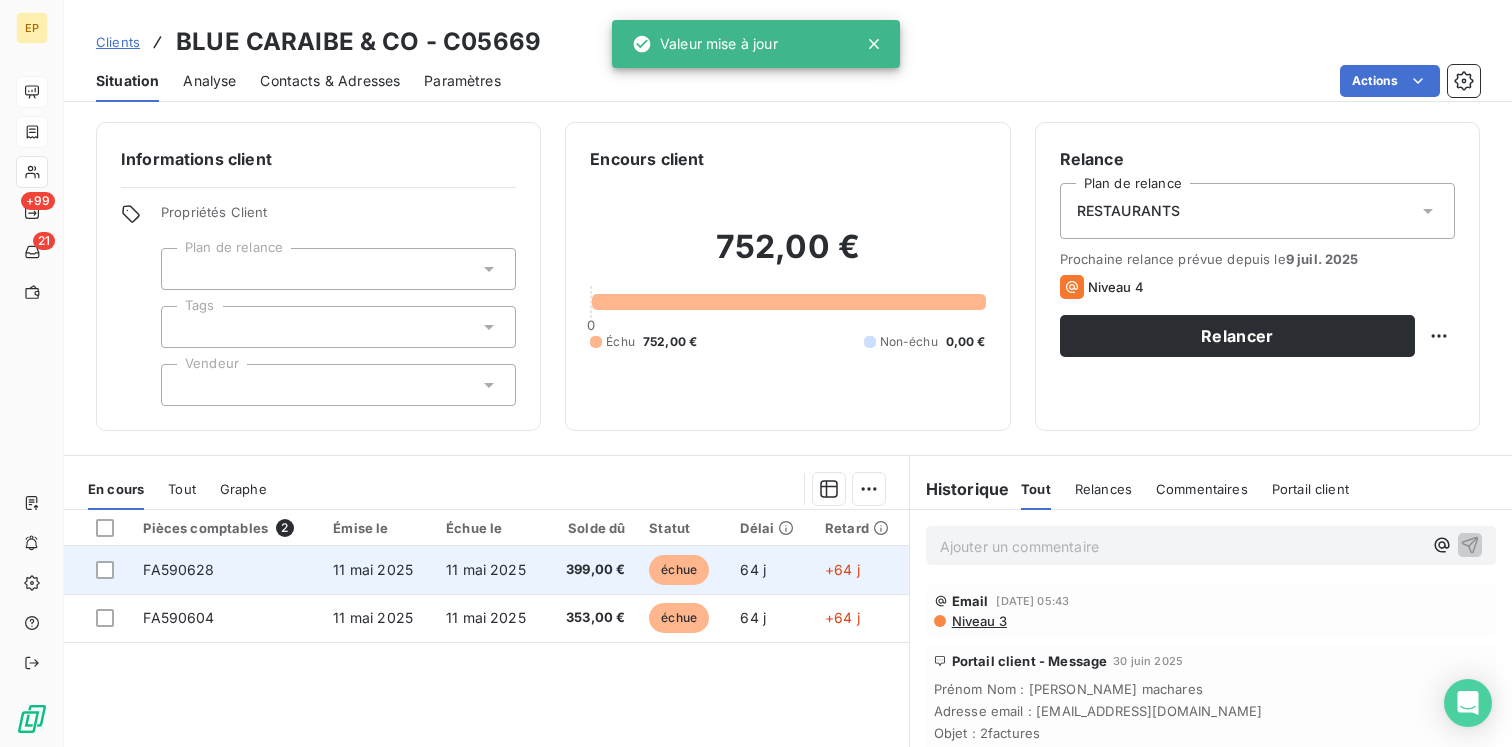 click on "11 mai 2025" at bounding box center (373, 569) 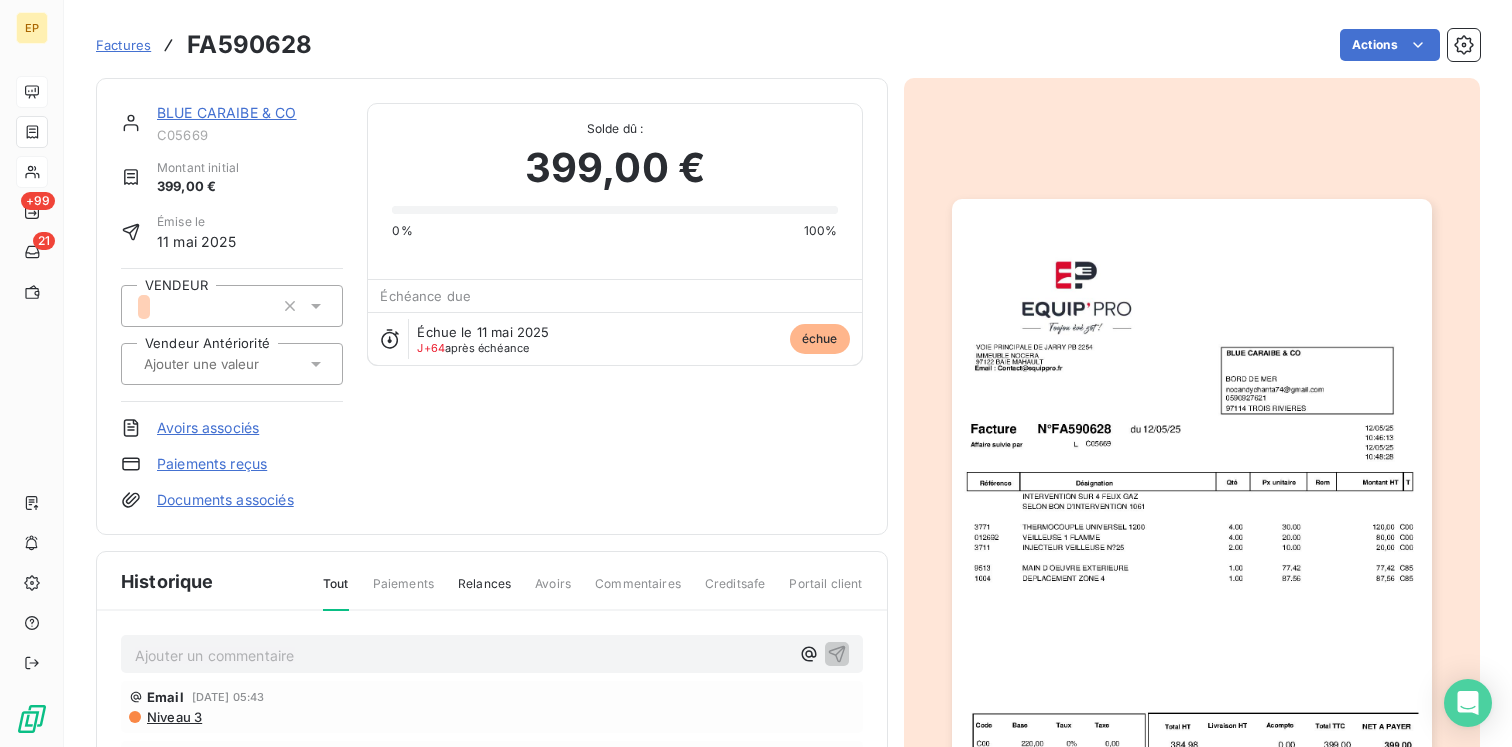 click at bounding box center (242, 364) 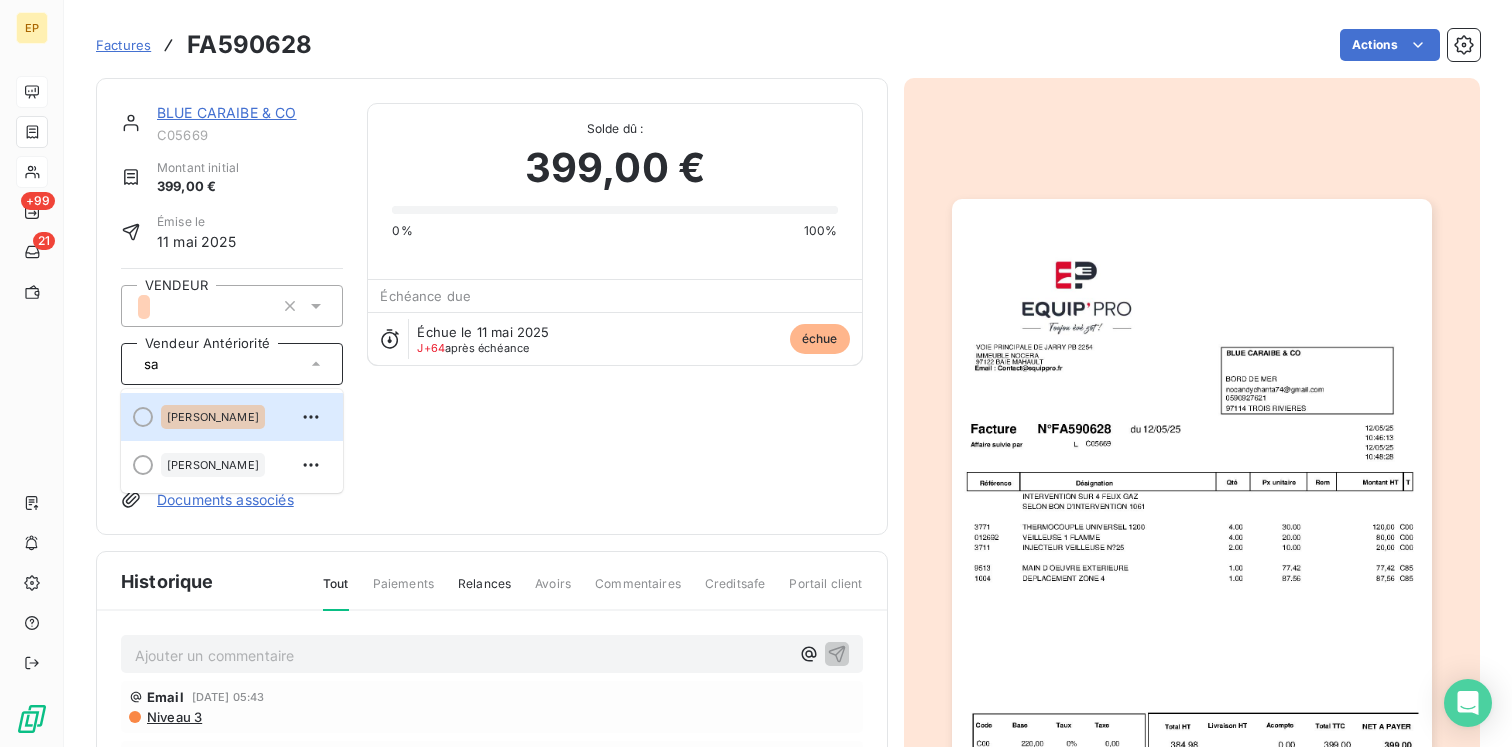 type on "s" 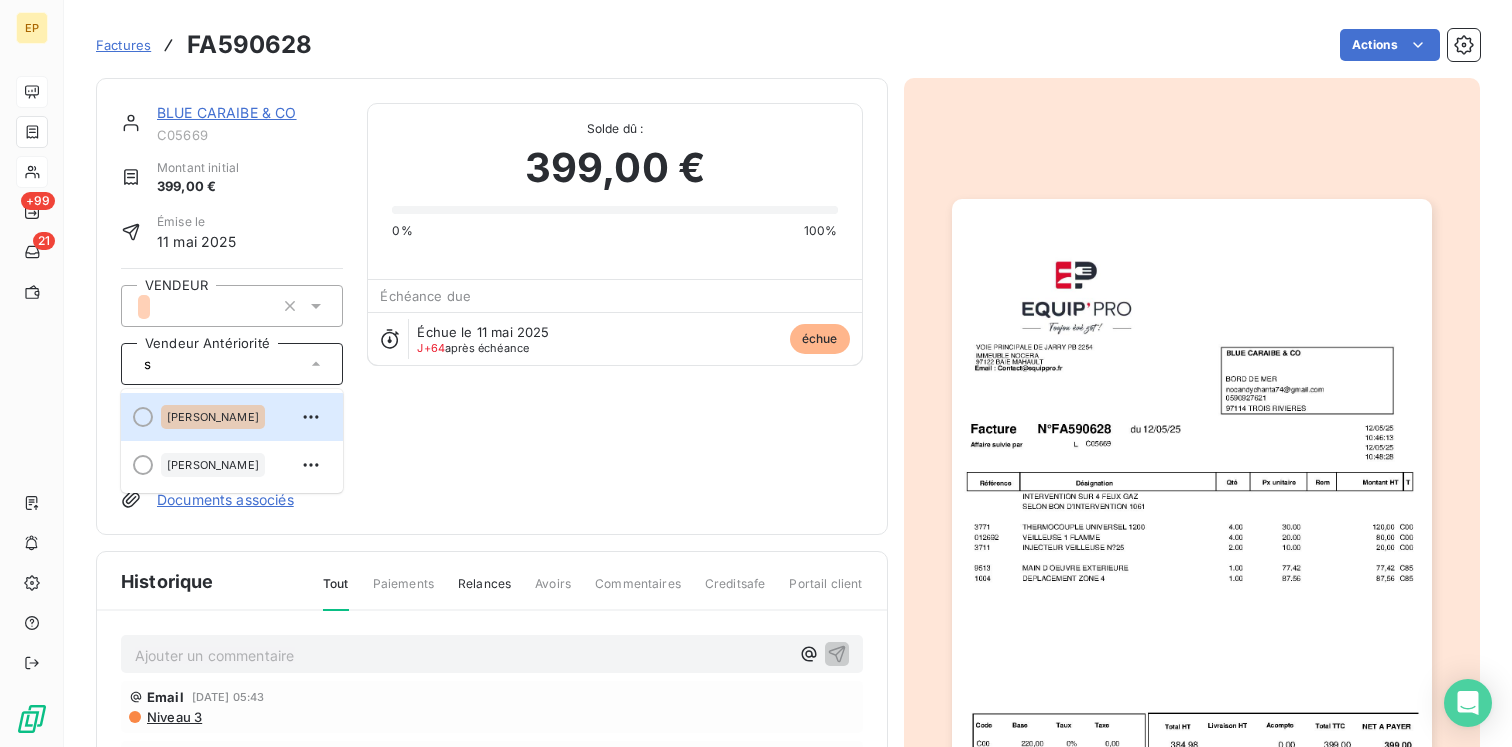 type 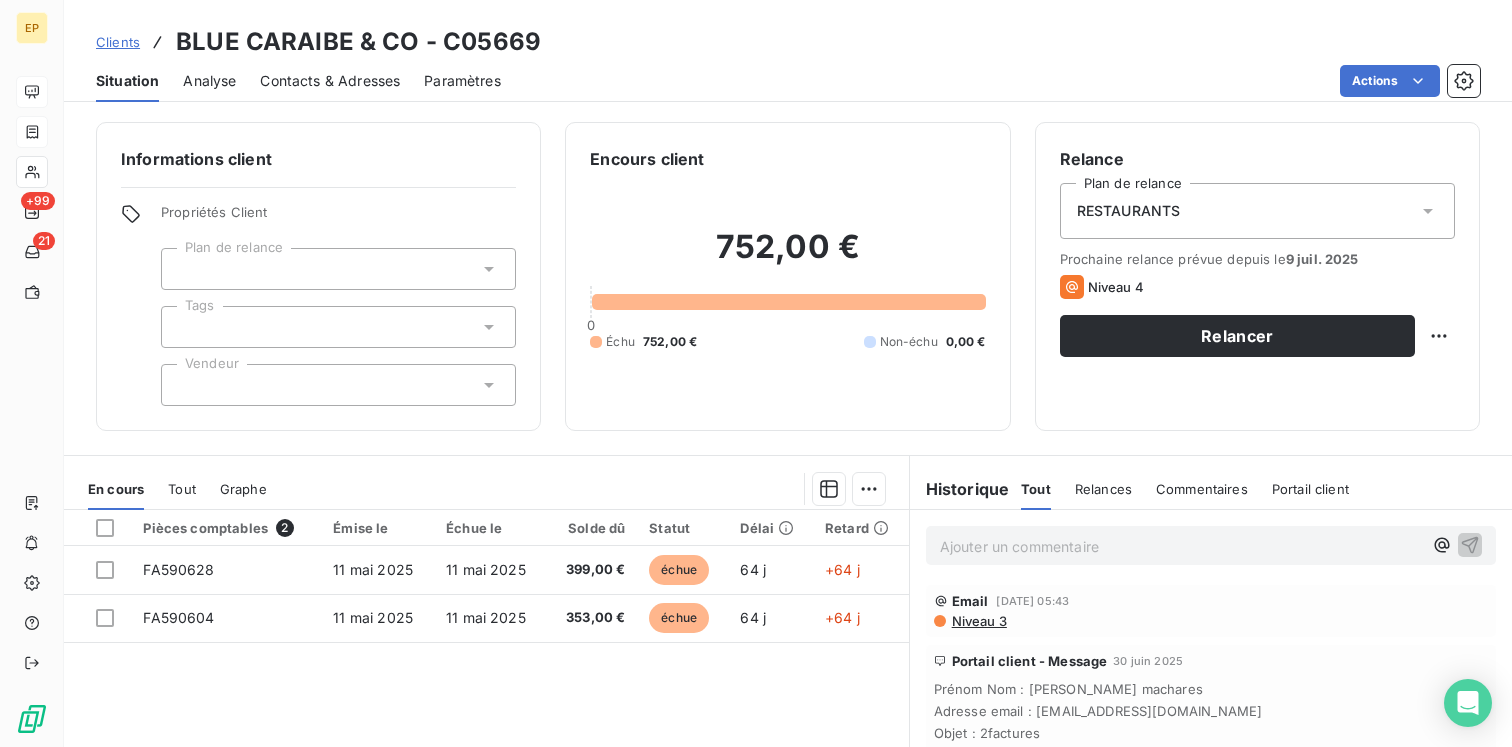 click at bounding box center [338, 385] 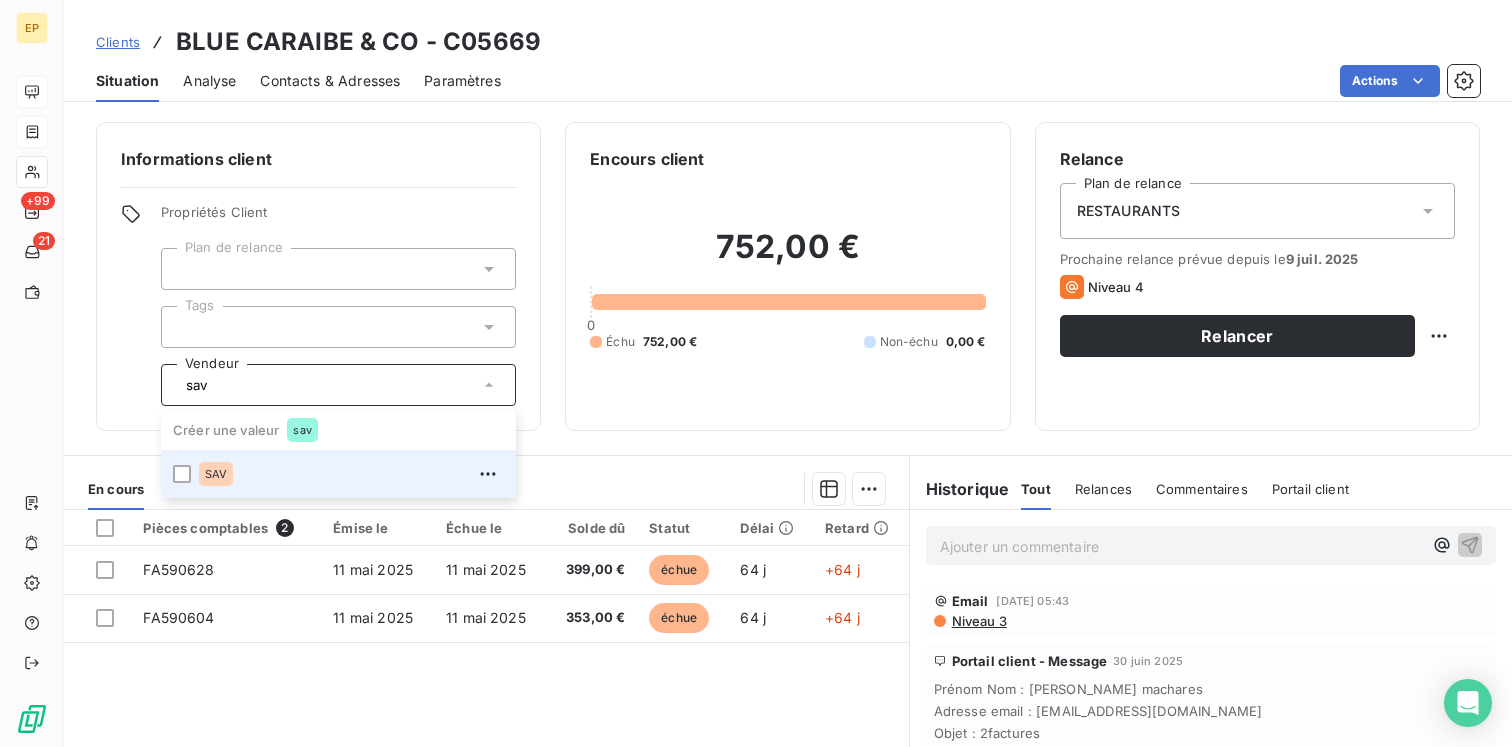 click on "SAV" at bounding box center [351, 474] 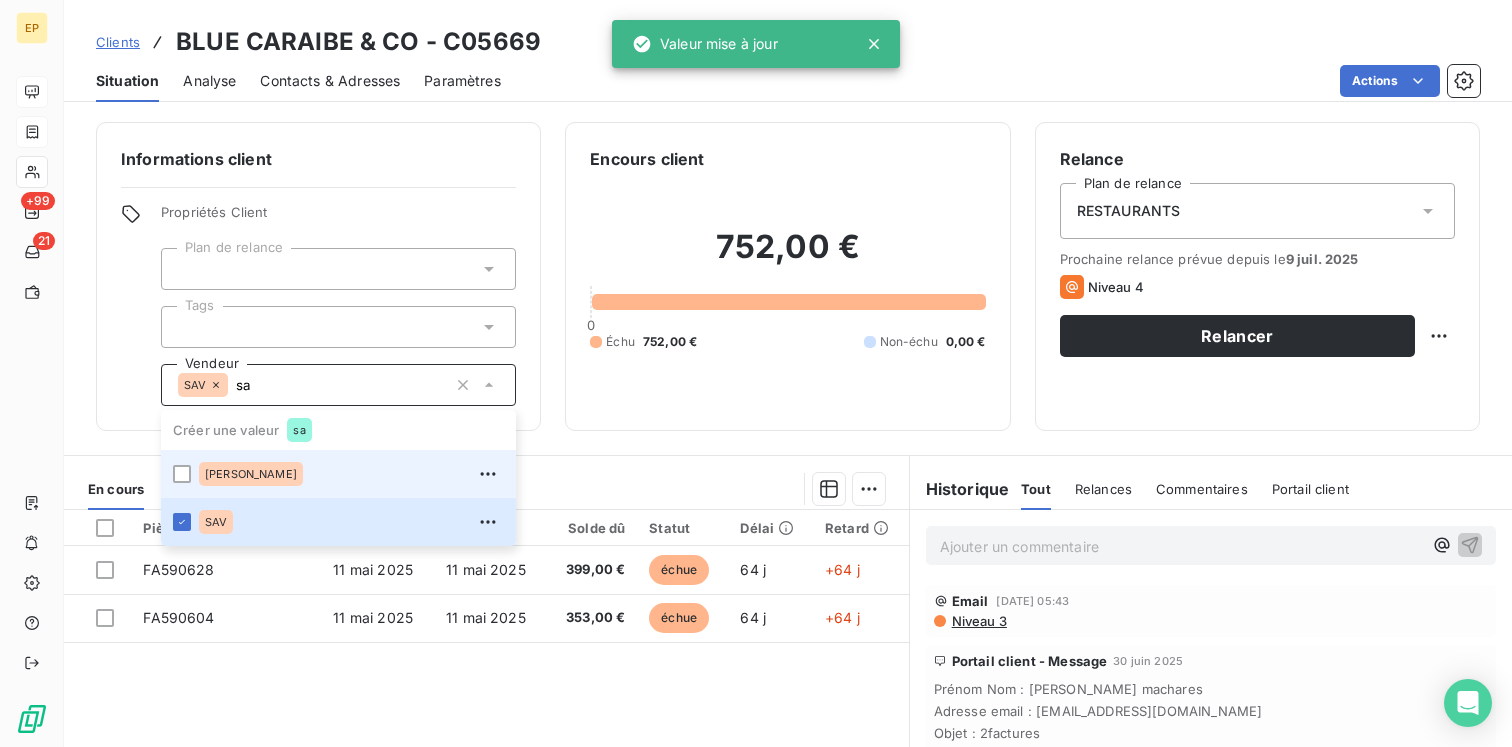 type on "s" 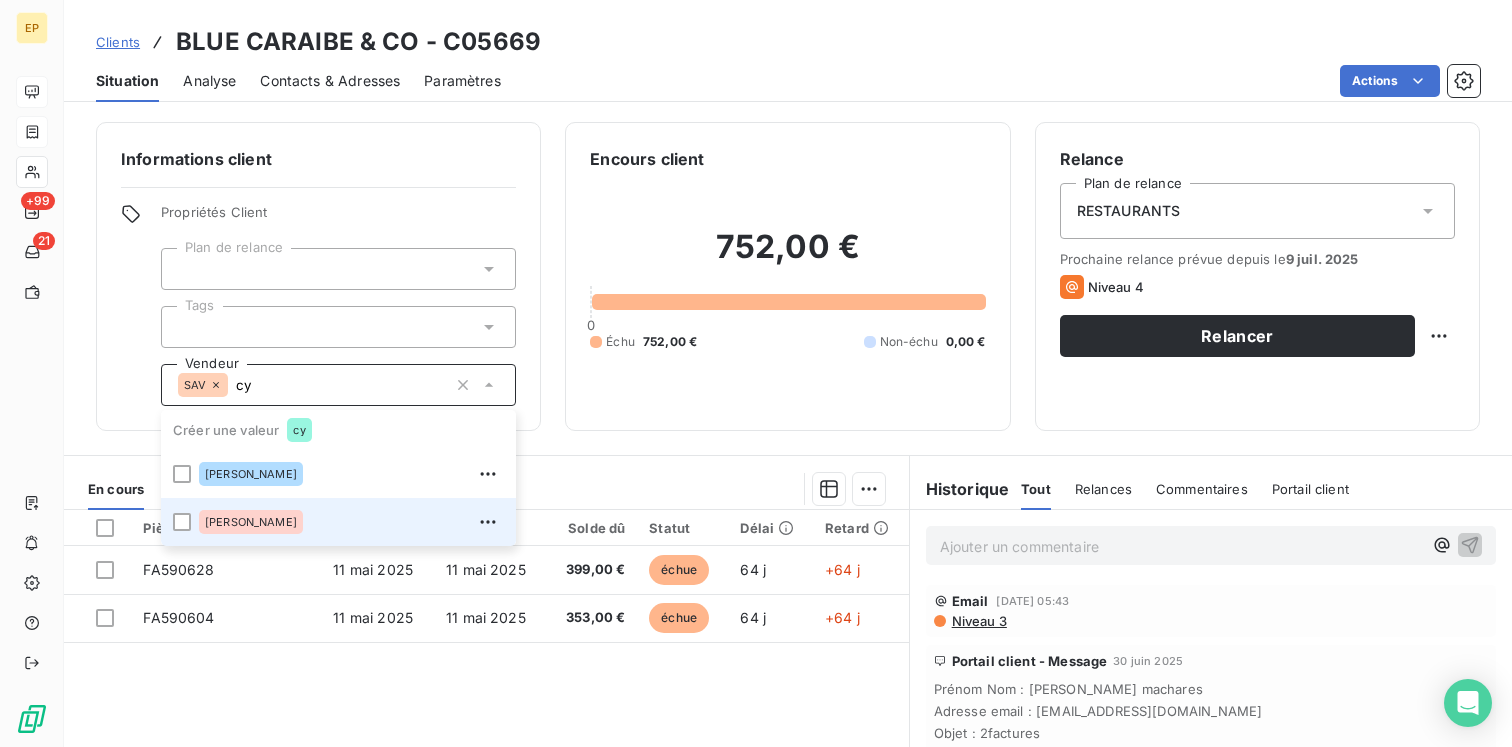 click on "[PERSON_NAME]" at bounding box center (251, 522) 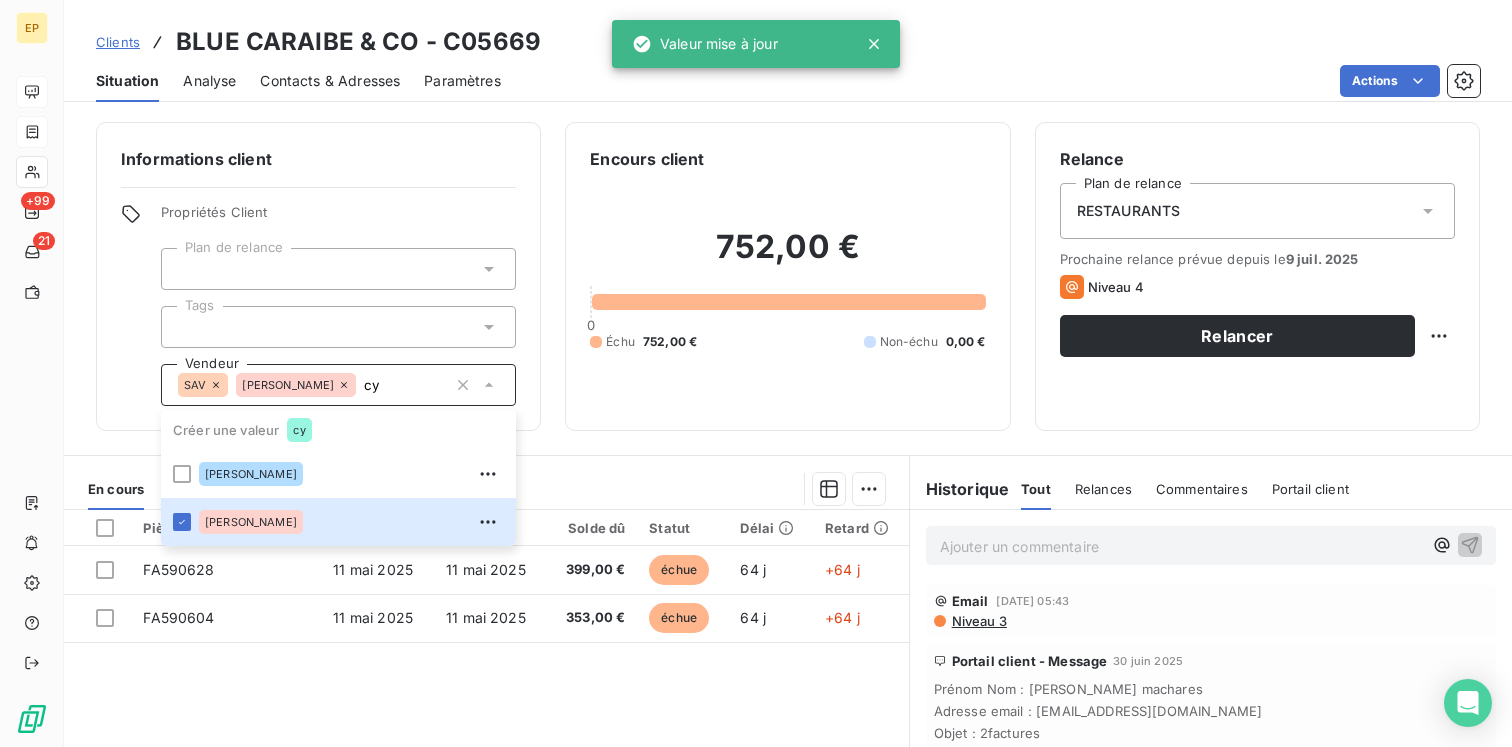 click on "En cours Tout Graphe" at bounding box center [486, 489] 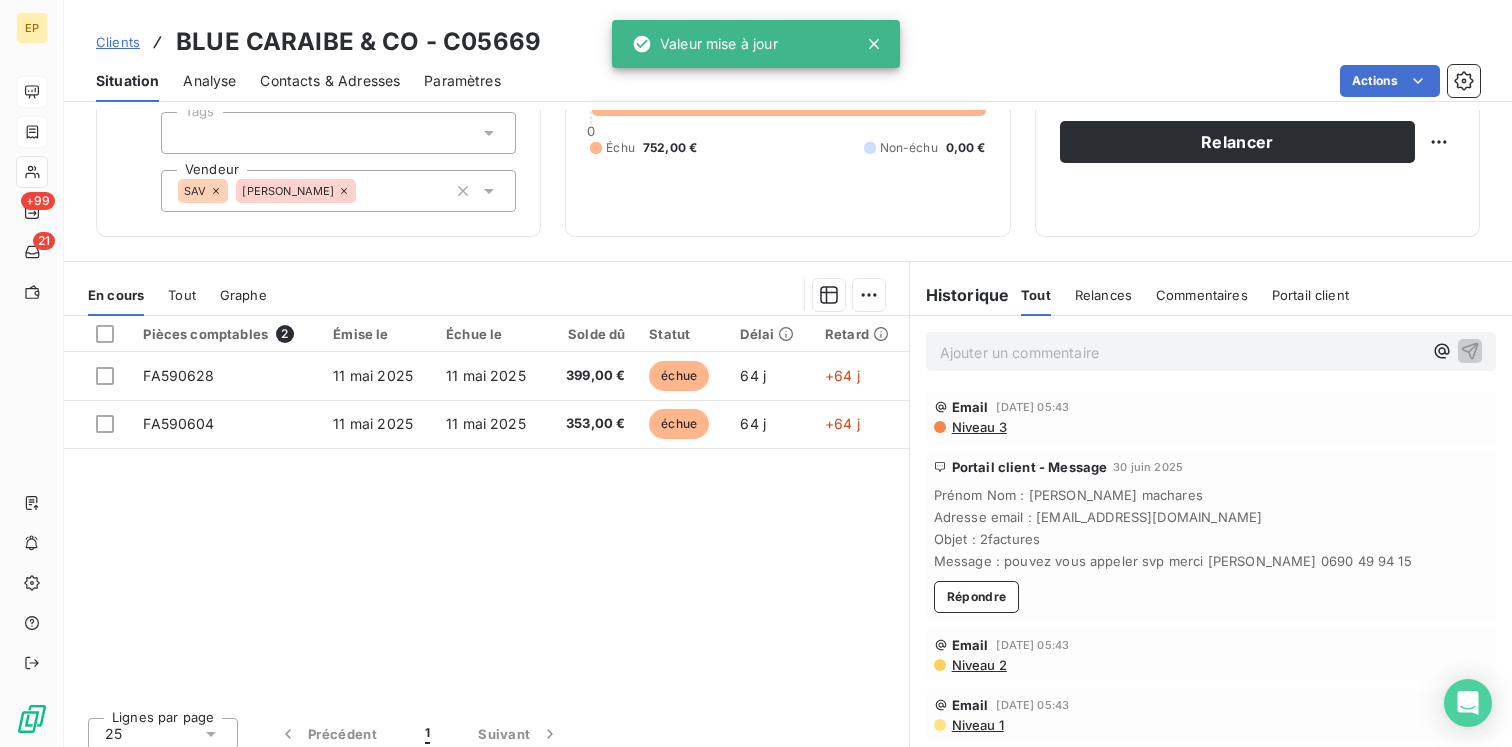 scroll, scrollTop: 208, scrollLeft: 0, axis: vertical 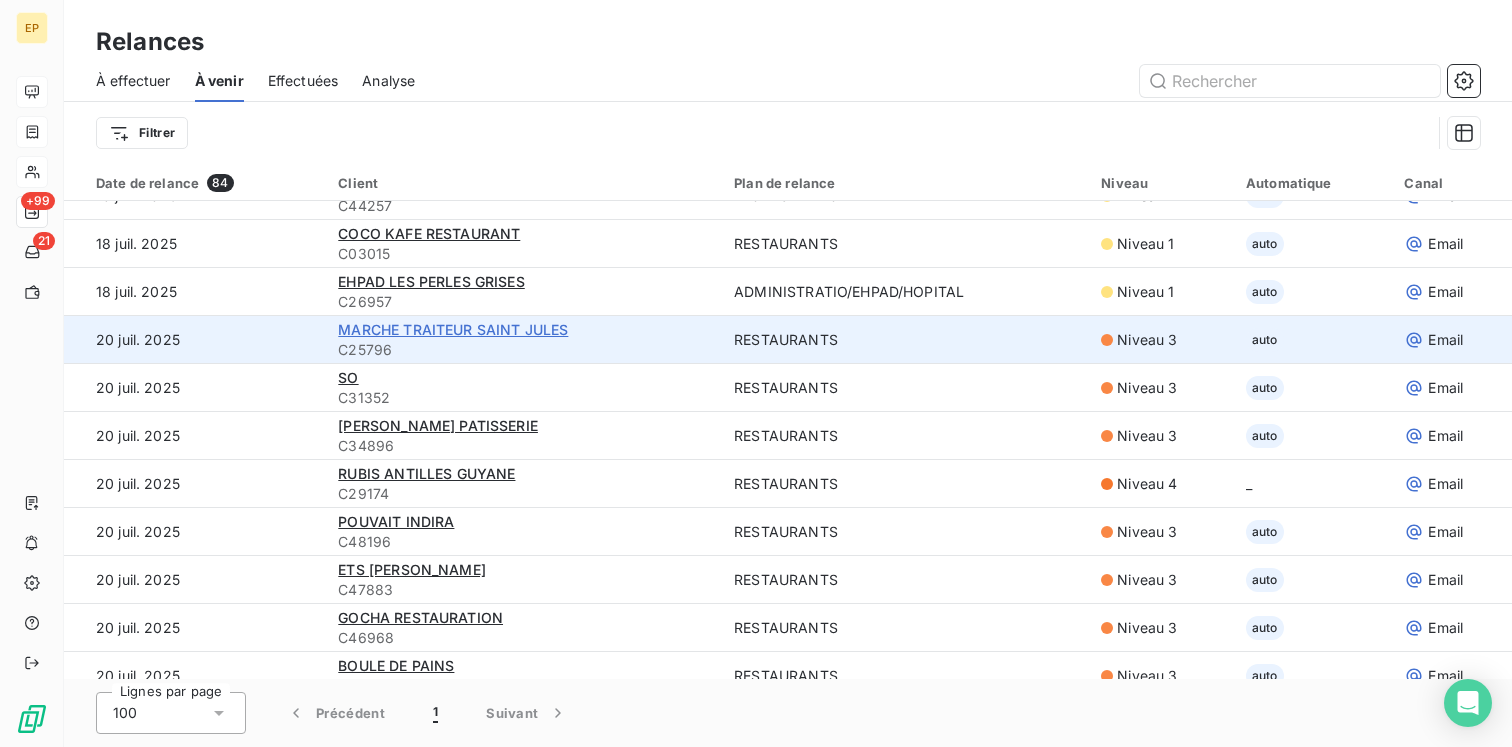click on "MARCHE TRAITEUR SAINT JULES" at bounding box center (453, 329) 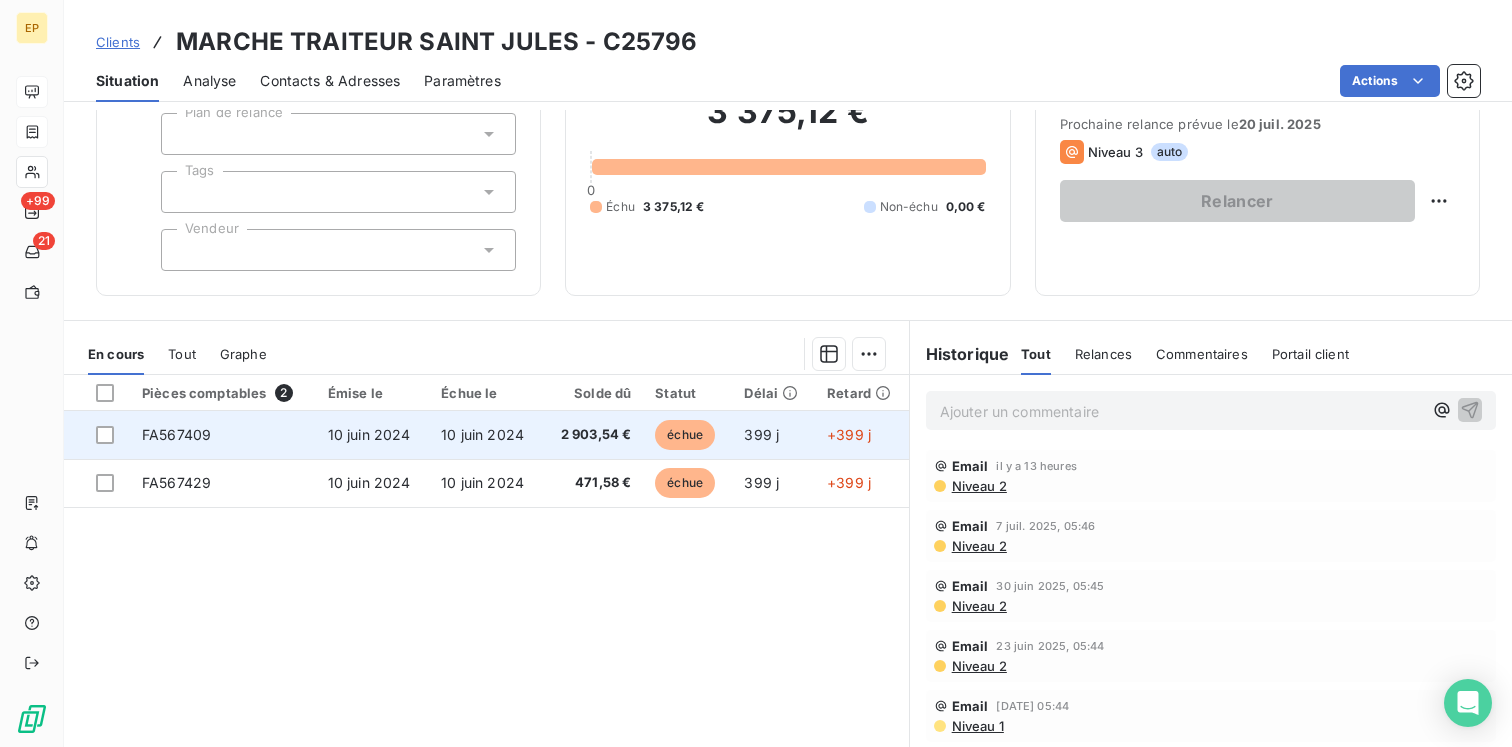 scroll, scrollTop: 208, scrollLeft: 0, axis: vertical 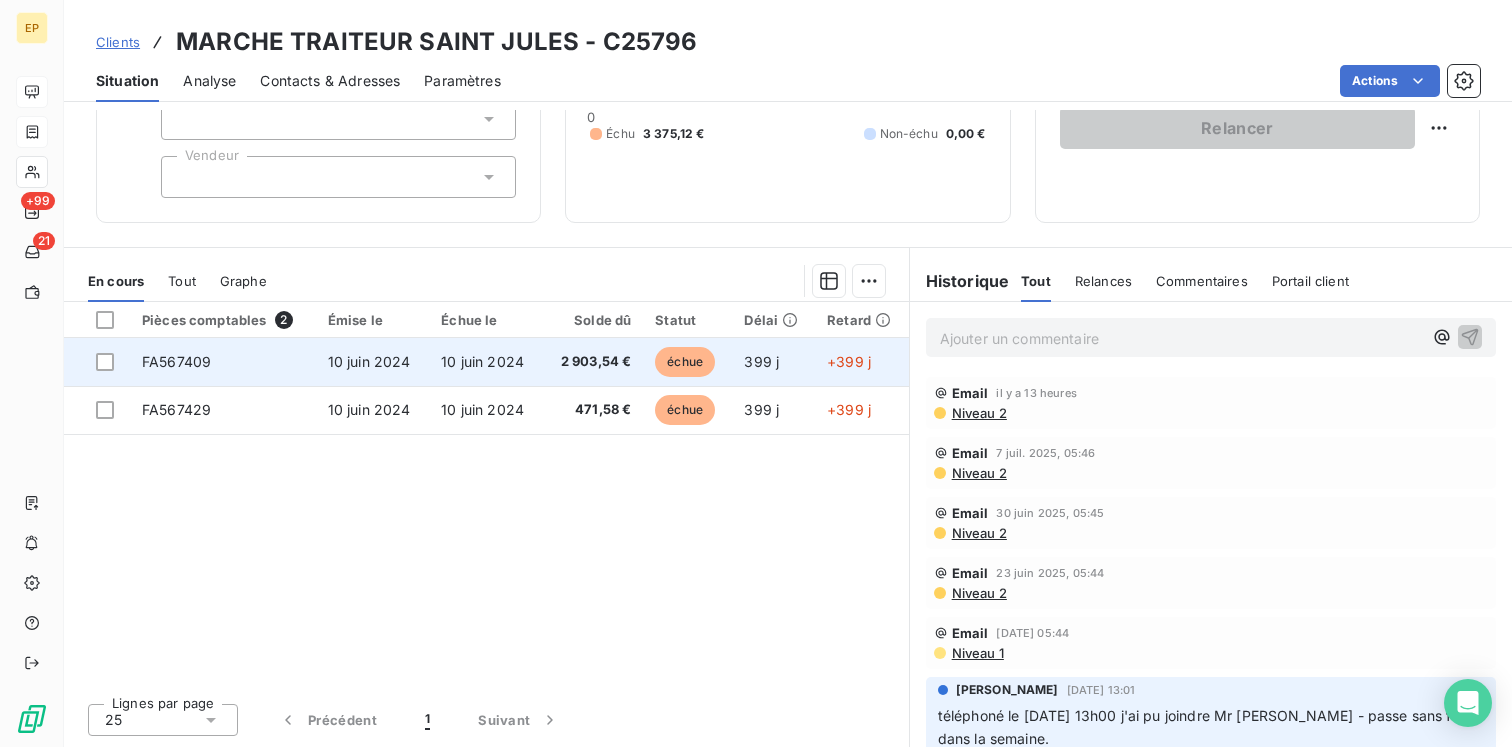 click on "10 juin 2024" at bounding box center [373, 362] 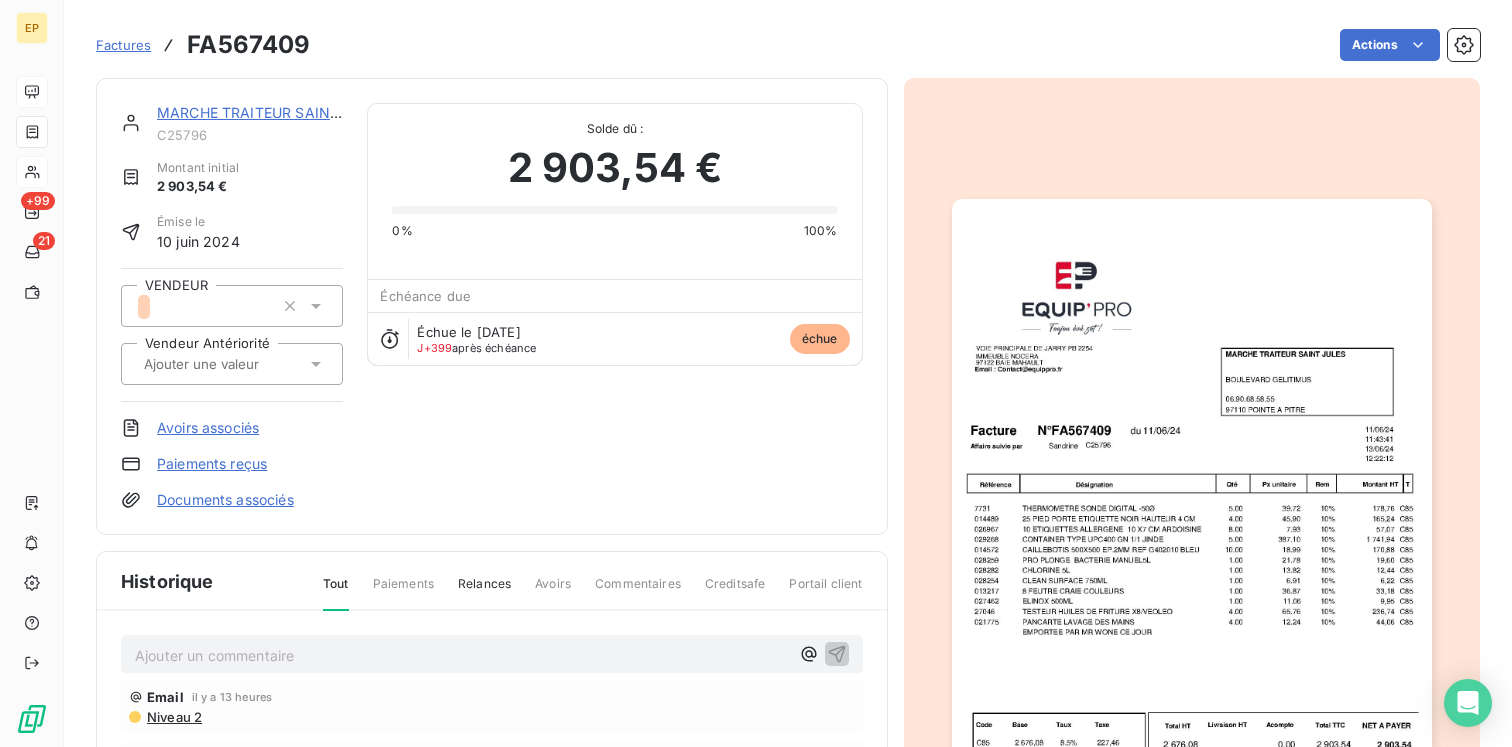 click 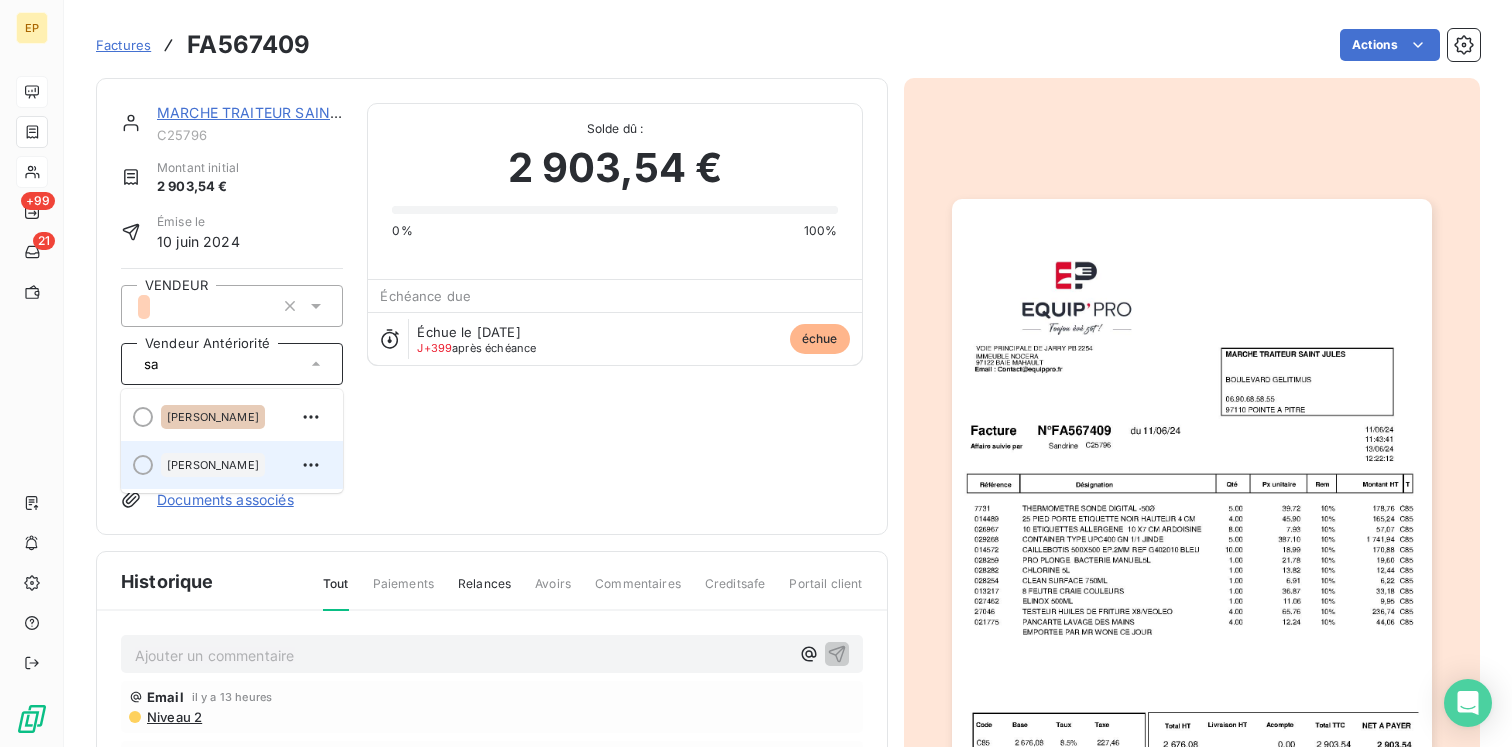type on "sa" 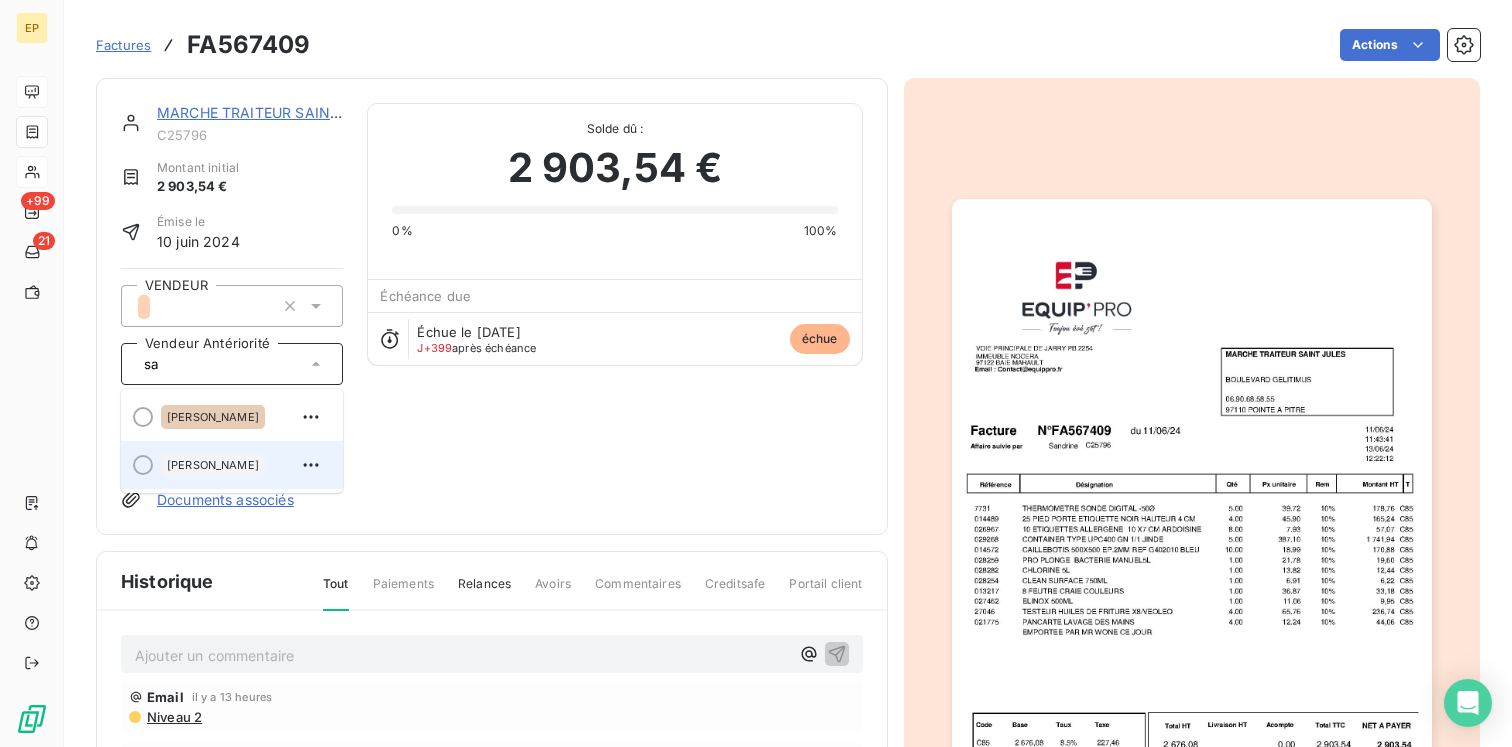 type 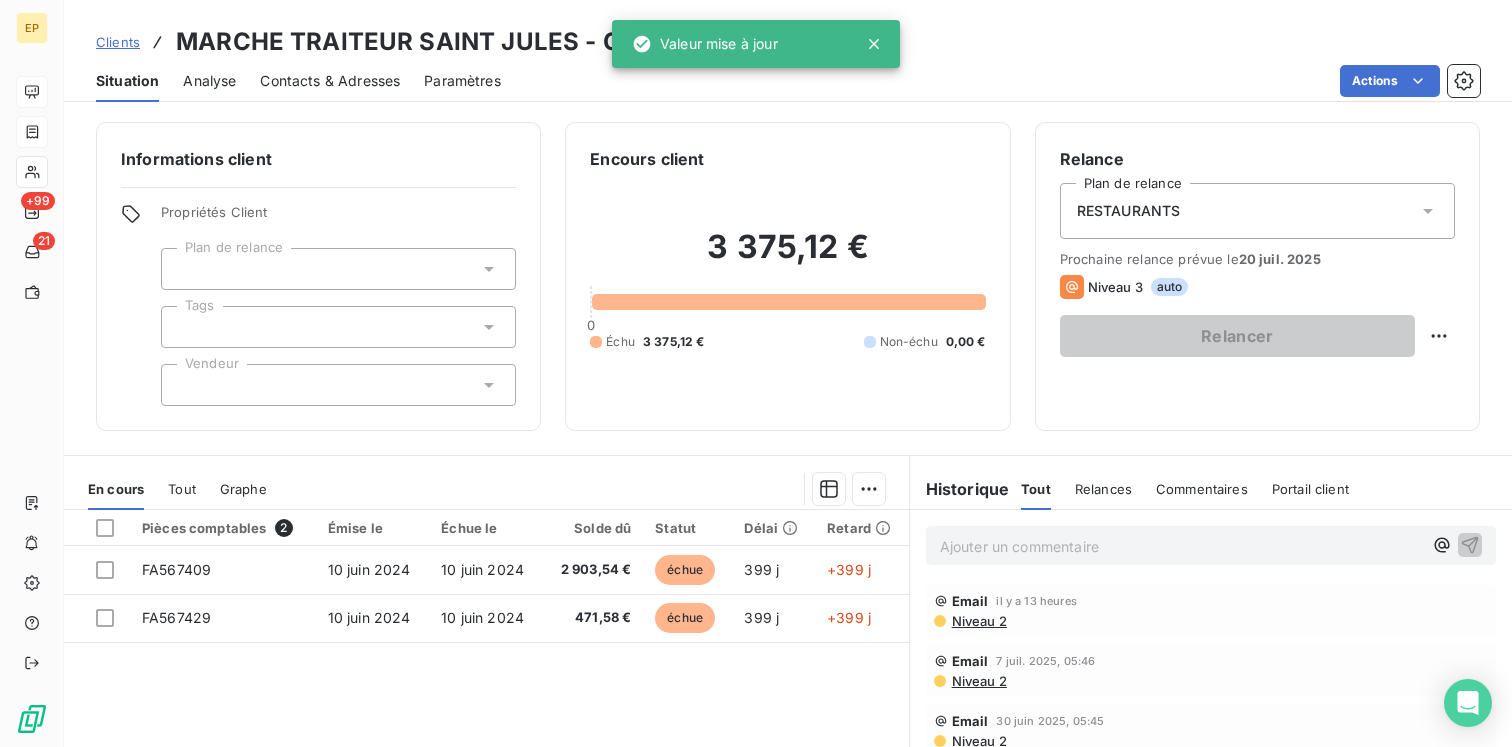 click at bounding box center [338, 385] 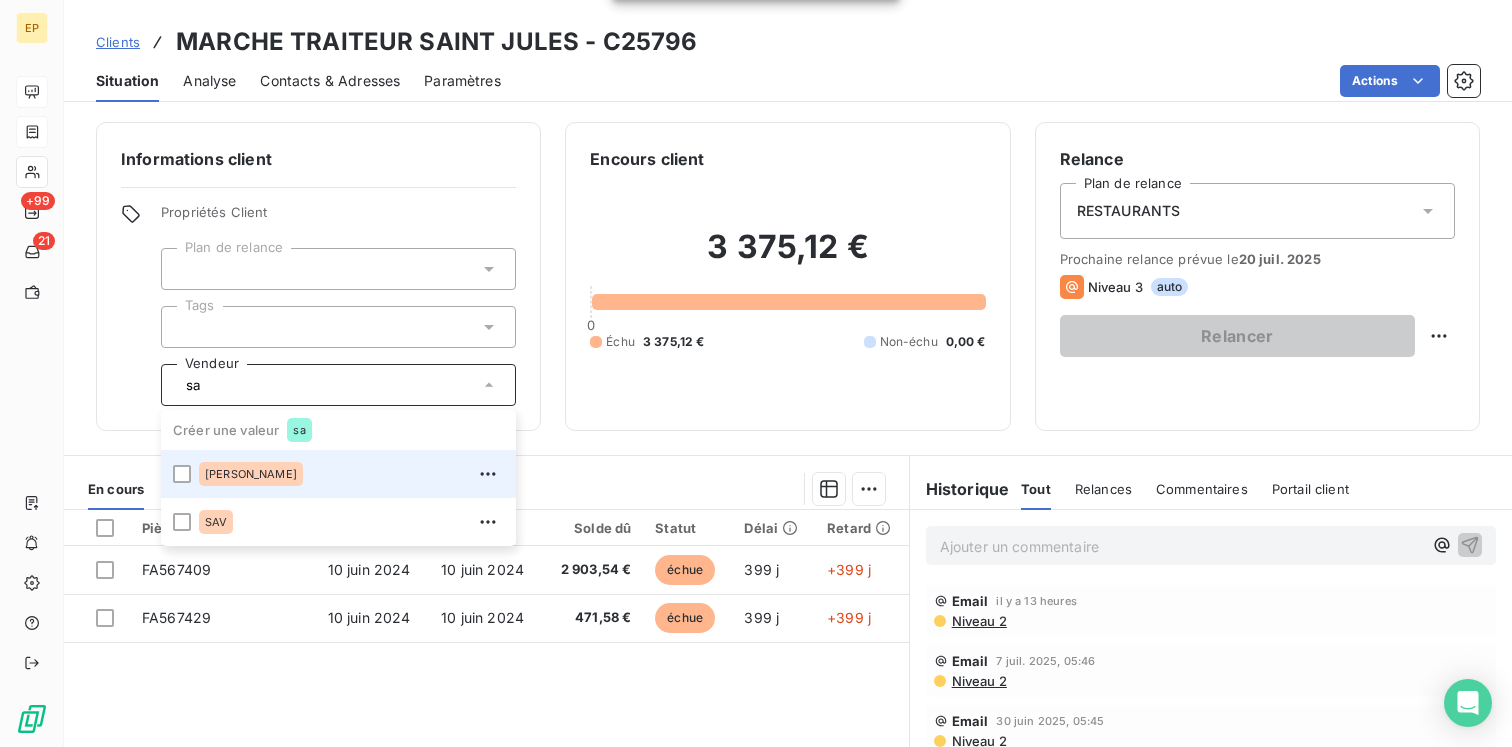 click on "[PERSON_NAME]" at bounding box center [351, 474] 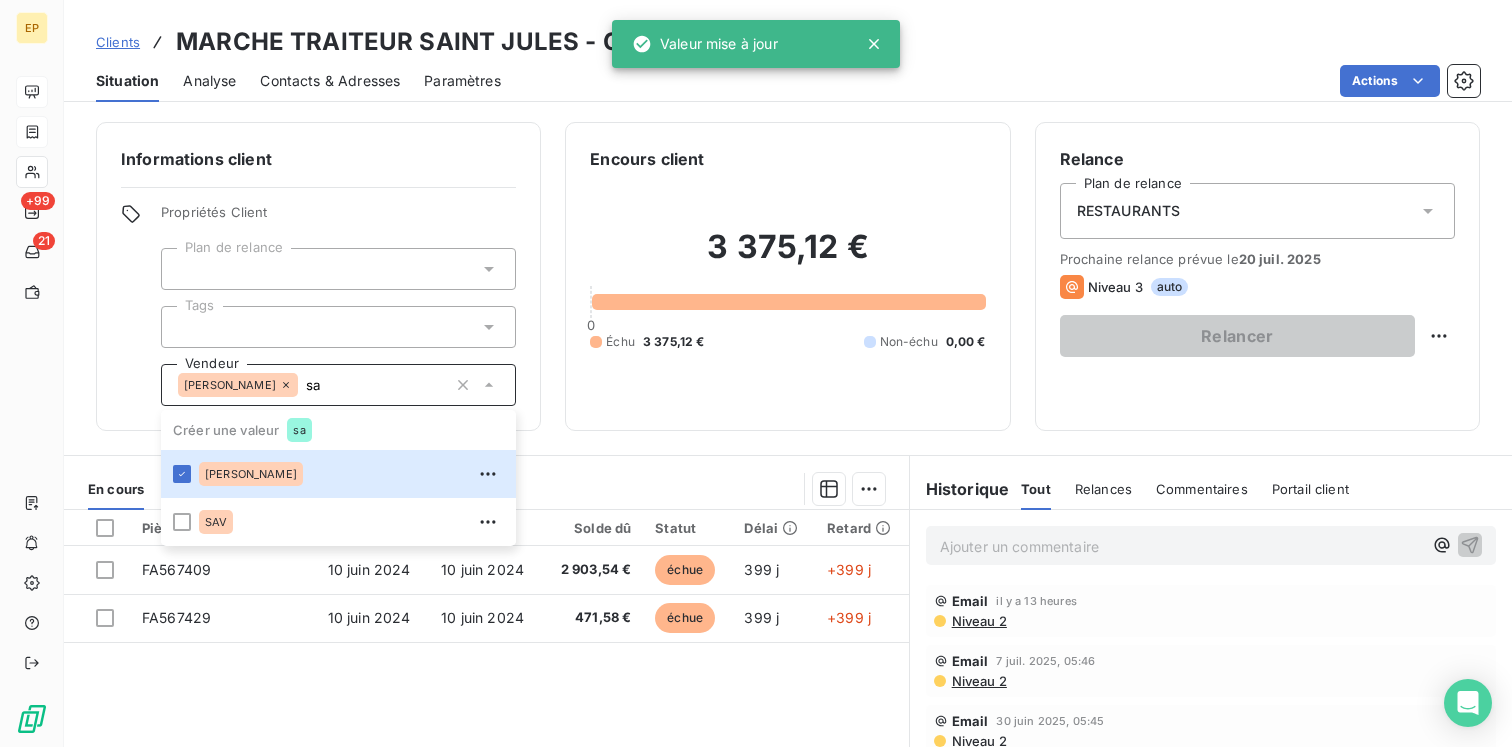 click on "Informations client Propriétés Client Plan de relance Tags Vendeur [PERSON_NAME] sa Créer une valeur   sa [PERSON_NAME] SAV Encours client   3 375,12 € 0 Échu 3 375,12 € Non-échu 0,00 €   Relance Plan de relance RESTAURANTS Prochaine relance prévue le  [DATE] Niveau 3 auto Relancer En cours Tout Graphe Pièces comptables 2 Émise le Échue le Solde dû Statut Délai   Retard   FA567409 [DATE] [DATE] 2 903,54 € échue 399 j +399 j FA567429 [DATE] [DATE] 471,58 € échue 399 j +399 j Lignes par page 25 Précédent 1 Suivant Historique Tout Relances Commentaires Portail client Tout Relances Commentaires Portail client Ajouter un commentaire ﻿ Email il y a 13 heures Niveau 2 Email [DATE] 05:46 Niveau 2 Email [DATE] 05:45 Niveau 2 Email [DATE] 05:44 Niveau 2 Email [DATE] 05:44 Niveau 1 [PERSON_NAME] [DATE] 13:01 téléphoné le [DATE] 13h00 j'ai pu joindre Mr [PERSON_NAME] - passe sans faute dans la semaine. [PERSON_NAME]" at bounding box center (788, 428) 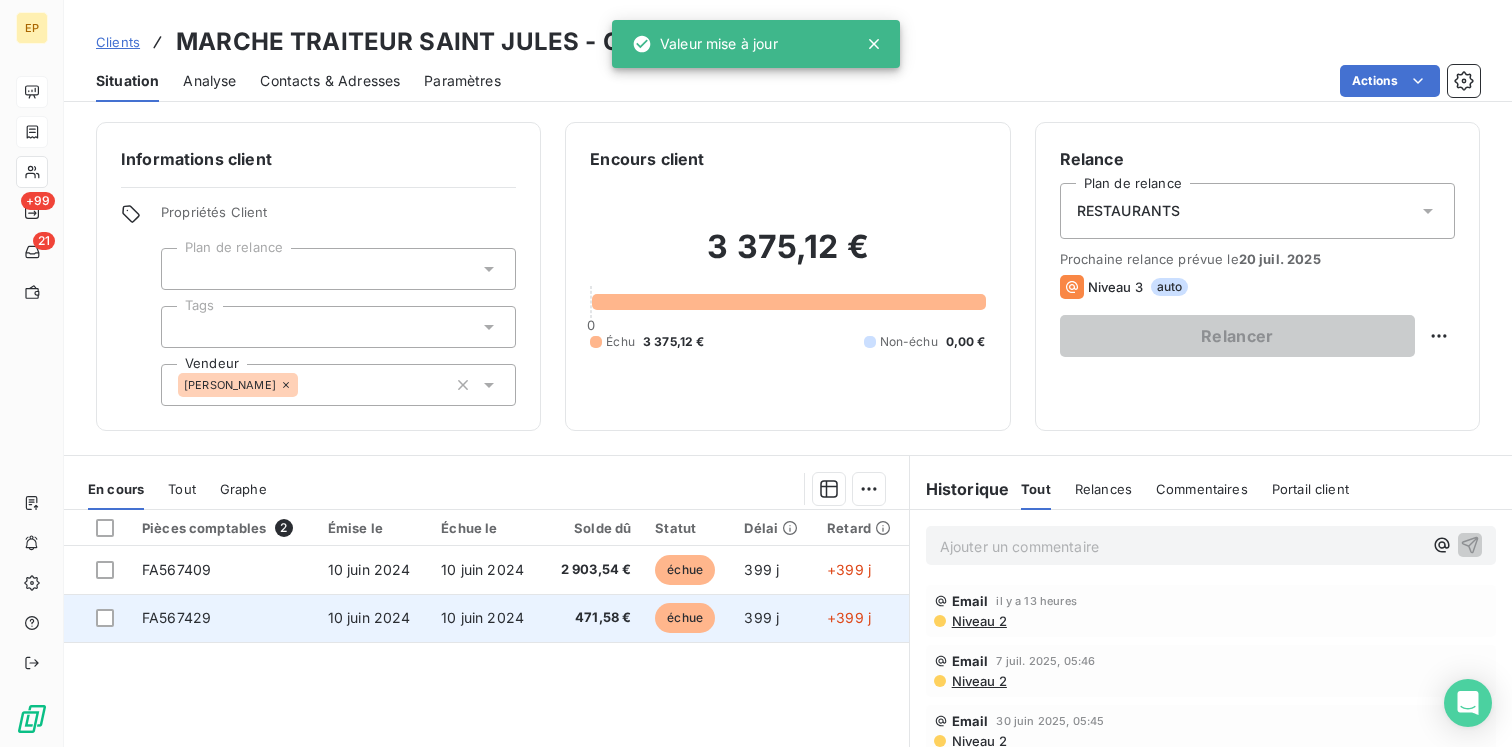 click on "FA567429" at bounding box center (223, 618) 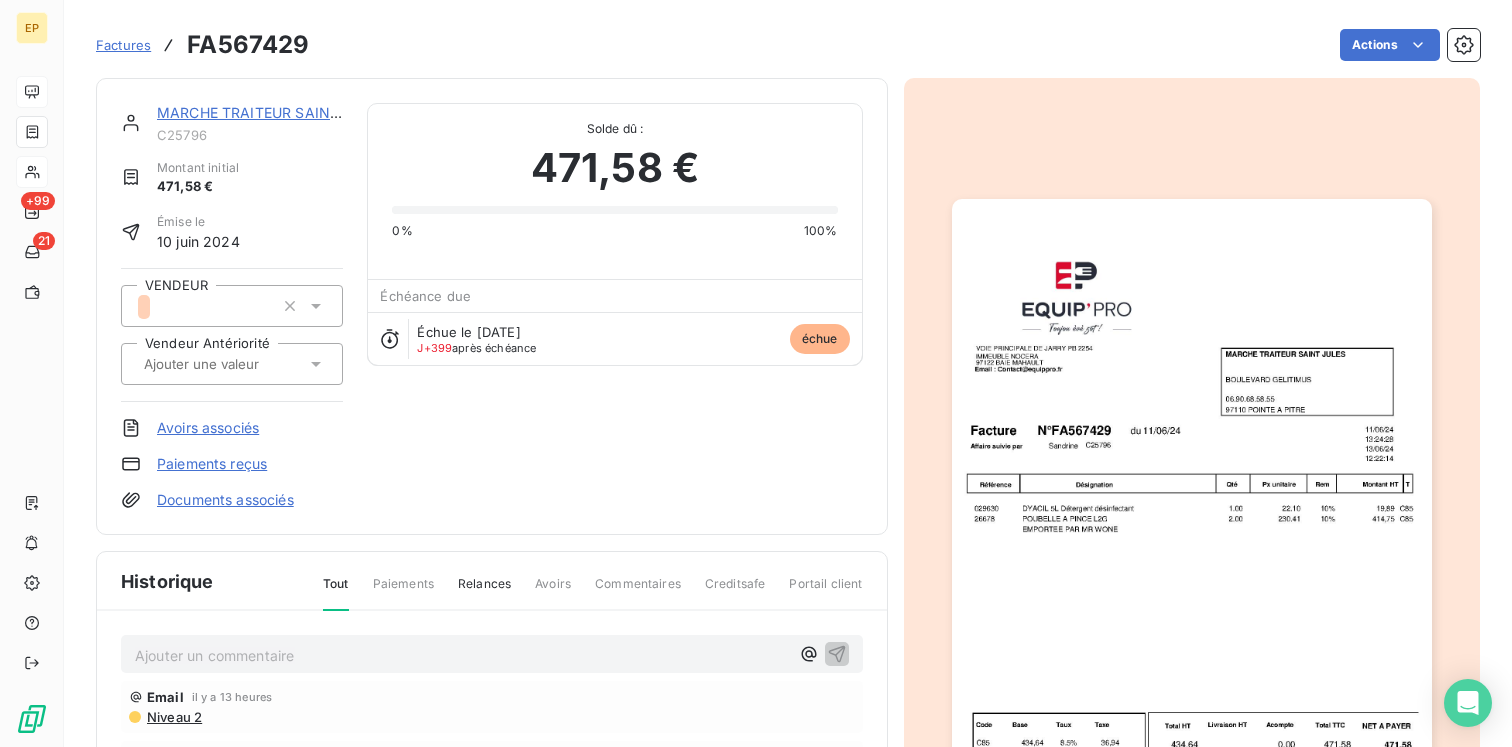 click at bounding box center (222, 364) 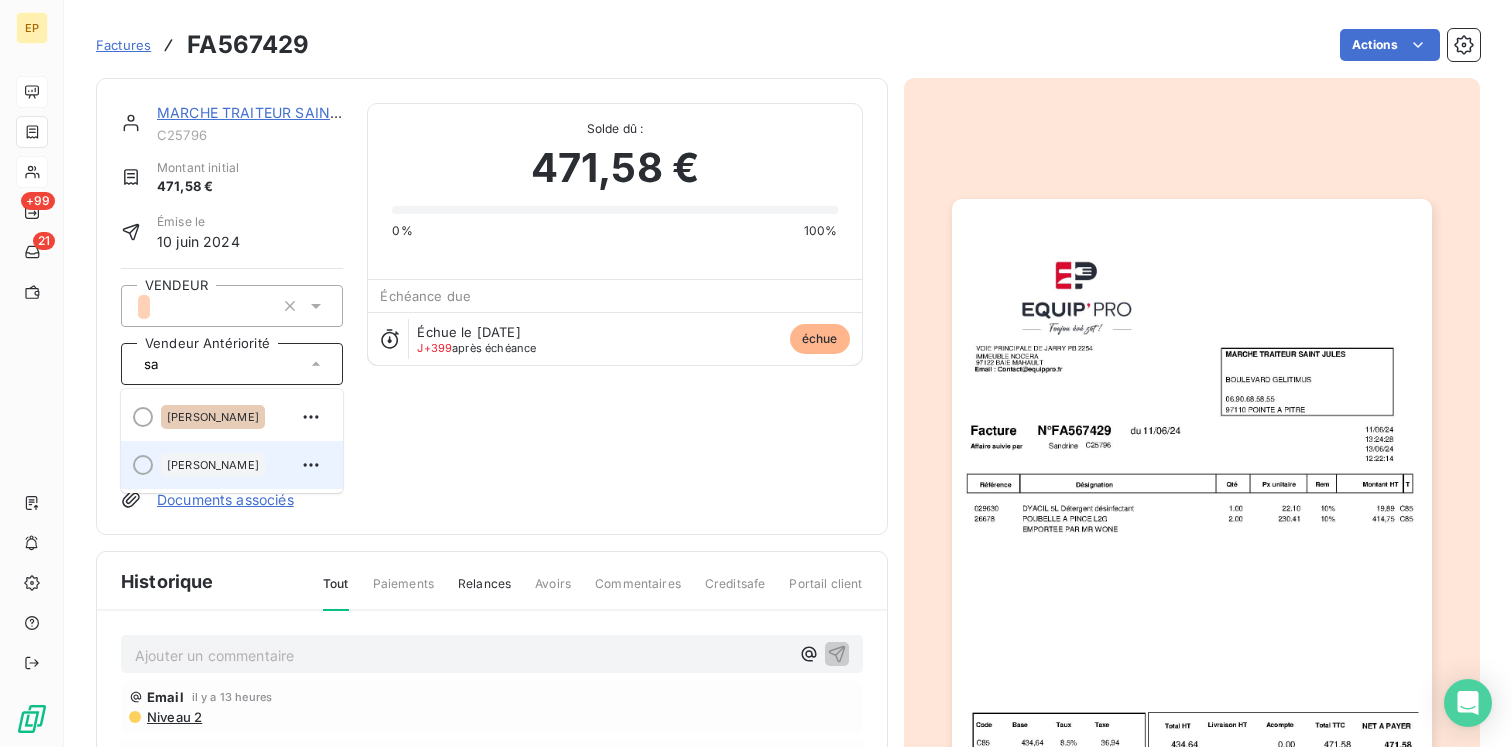 type on "sa" 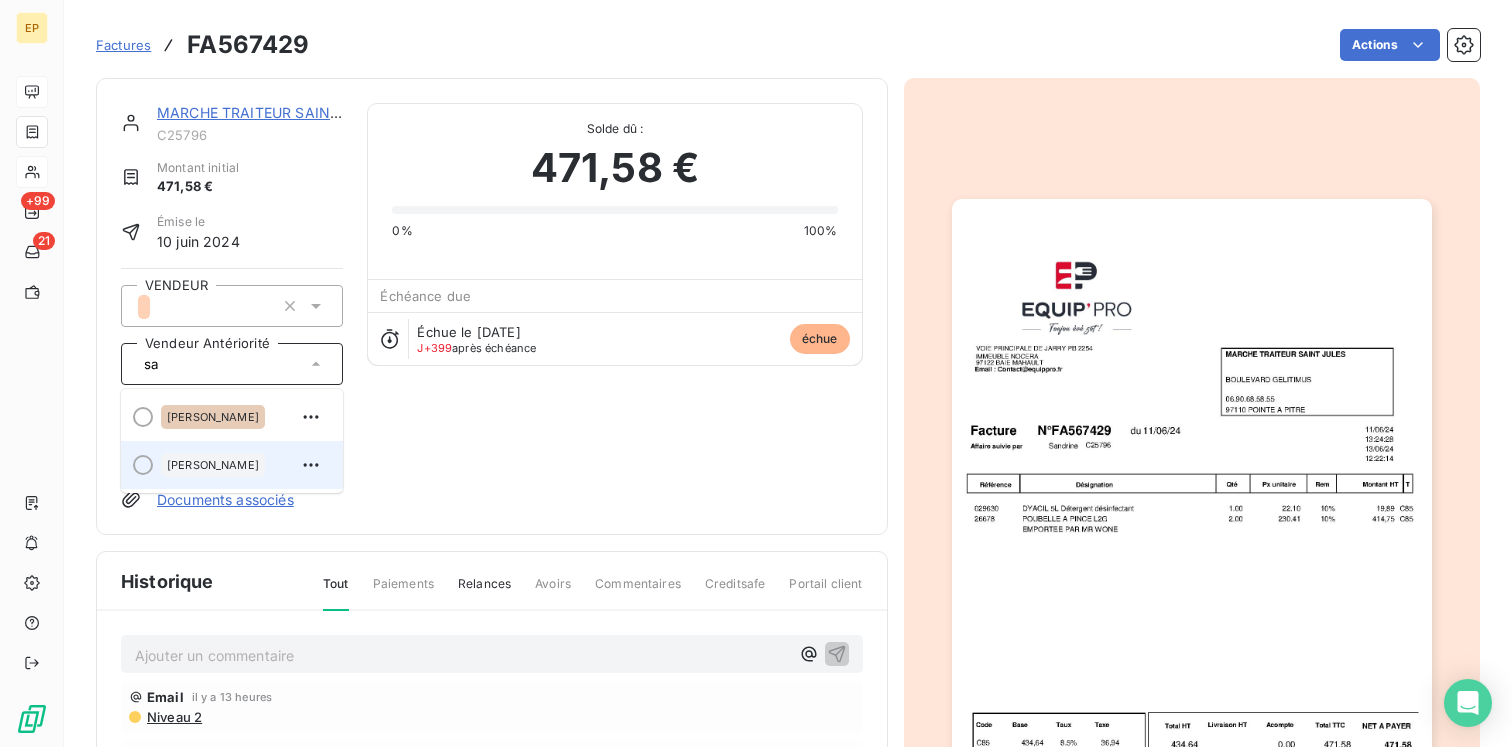 click on "[PERSON_NAME]" at bounding box center (244, 465) 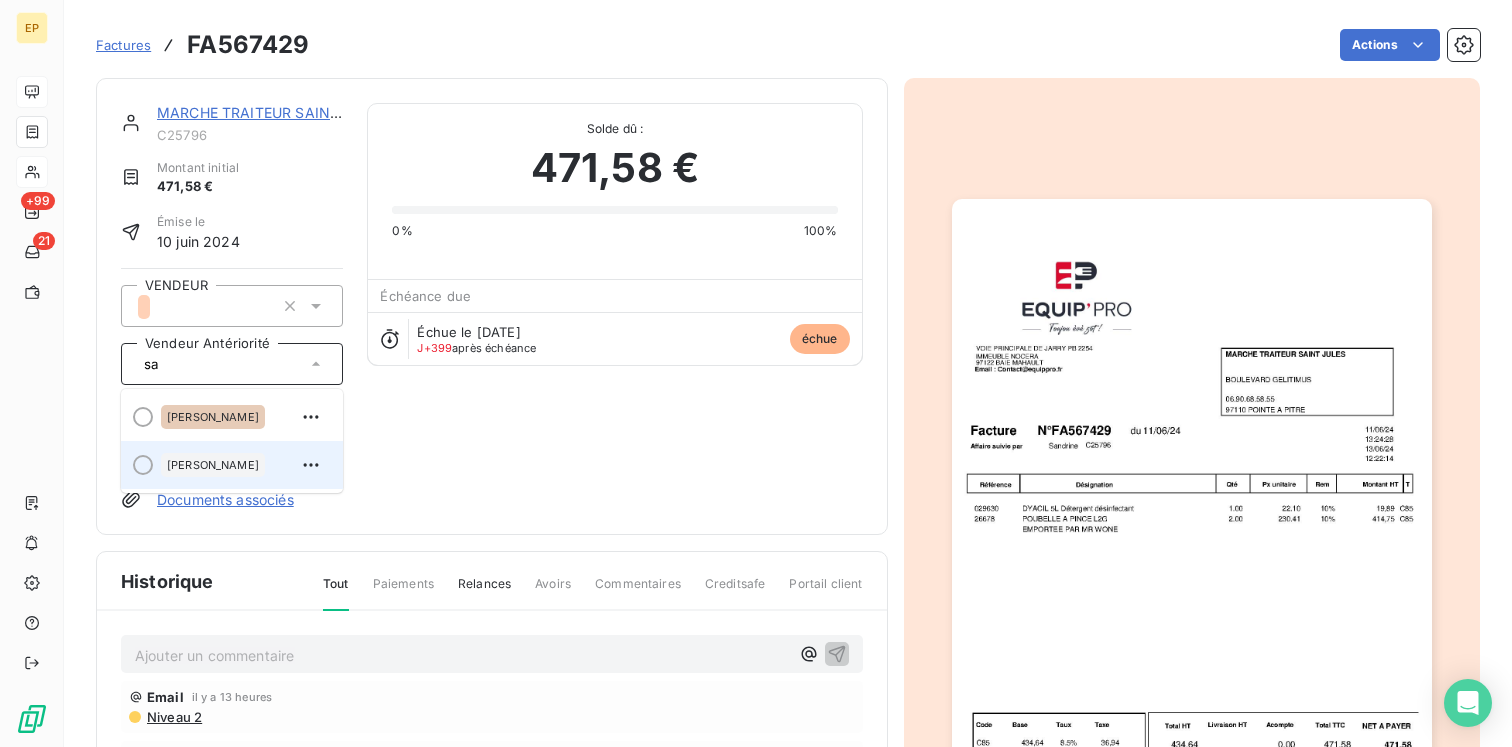 type 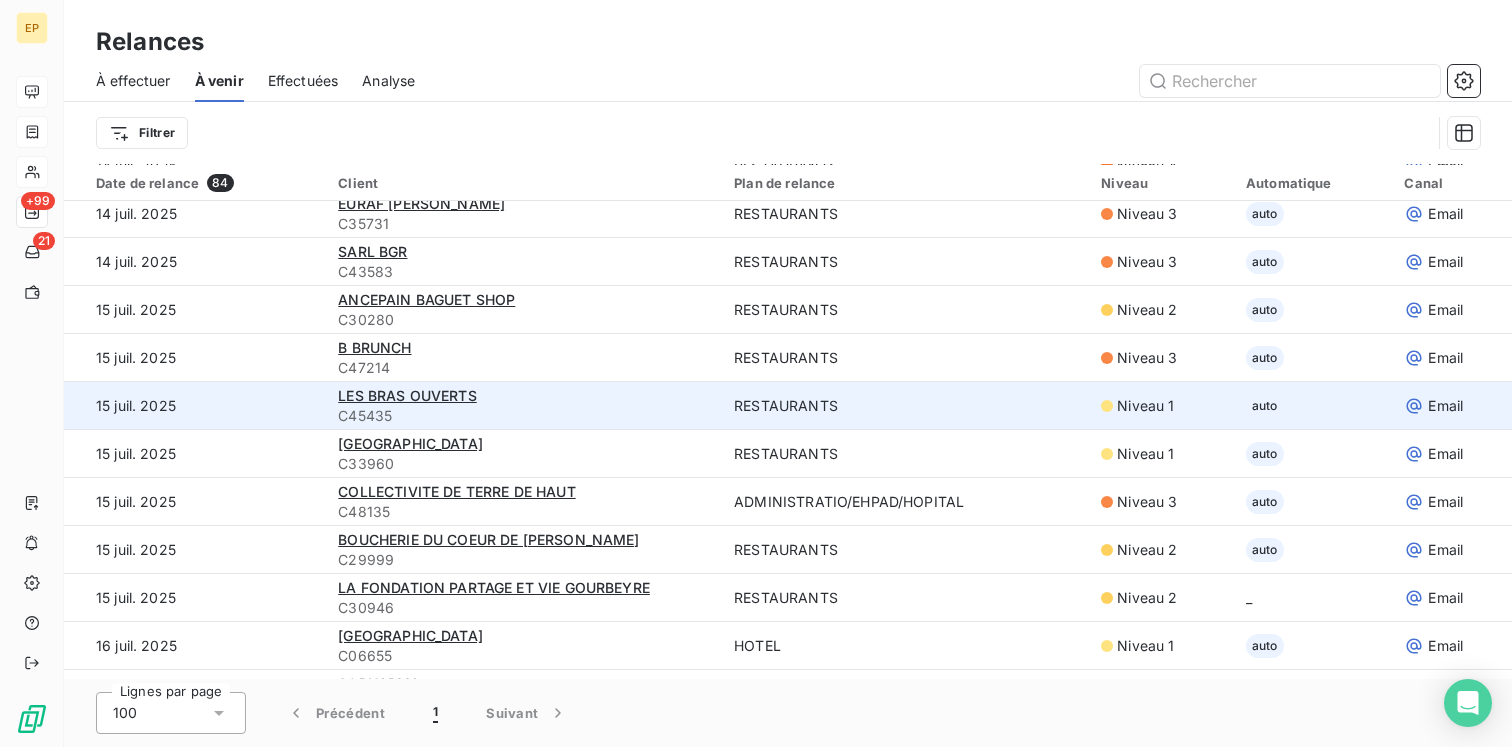 scroll, scrollTop: 124, scrollLeft: 0, axis: vertical 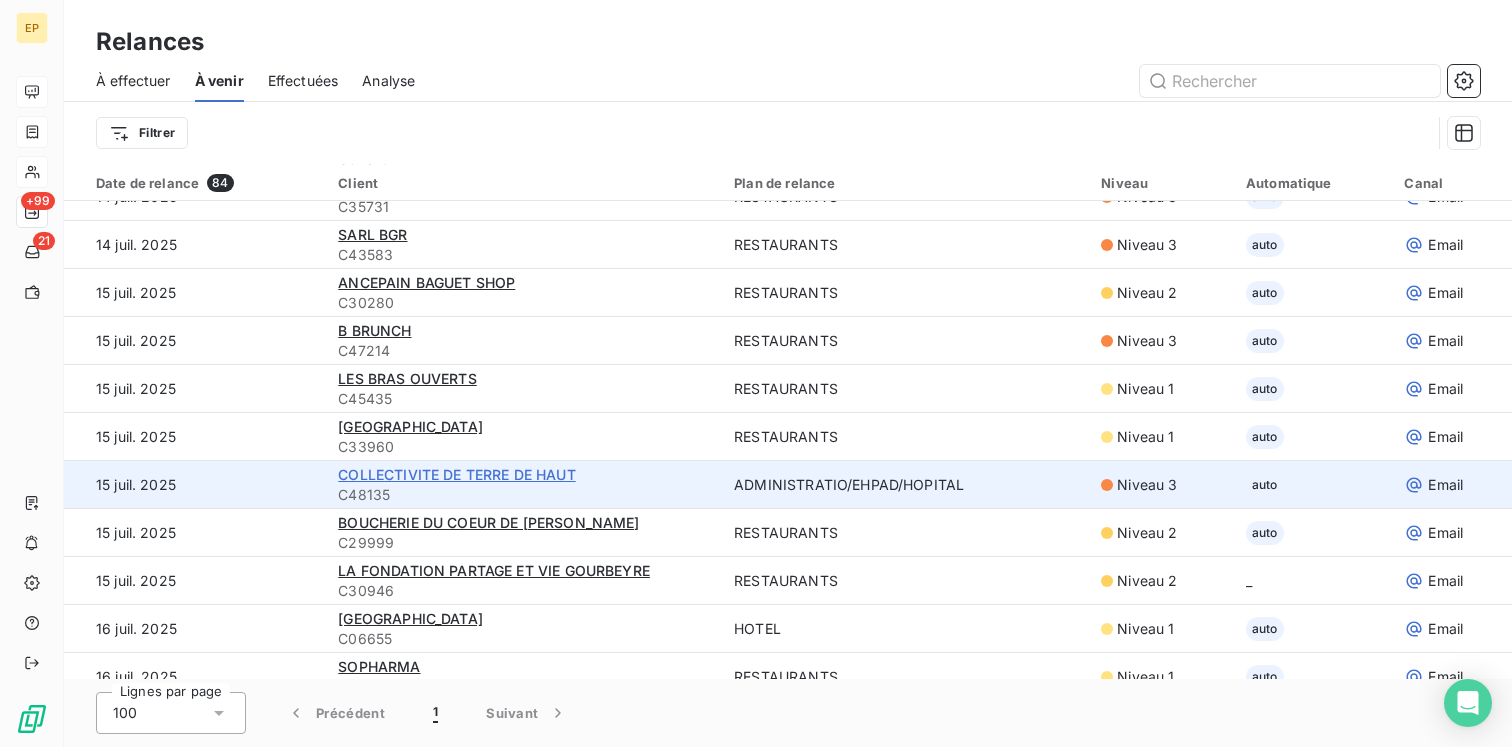click on "COLLECTIVITE DE TERRE DE HAUT" at bounding box center [456, 474] 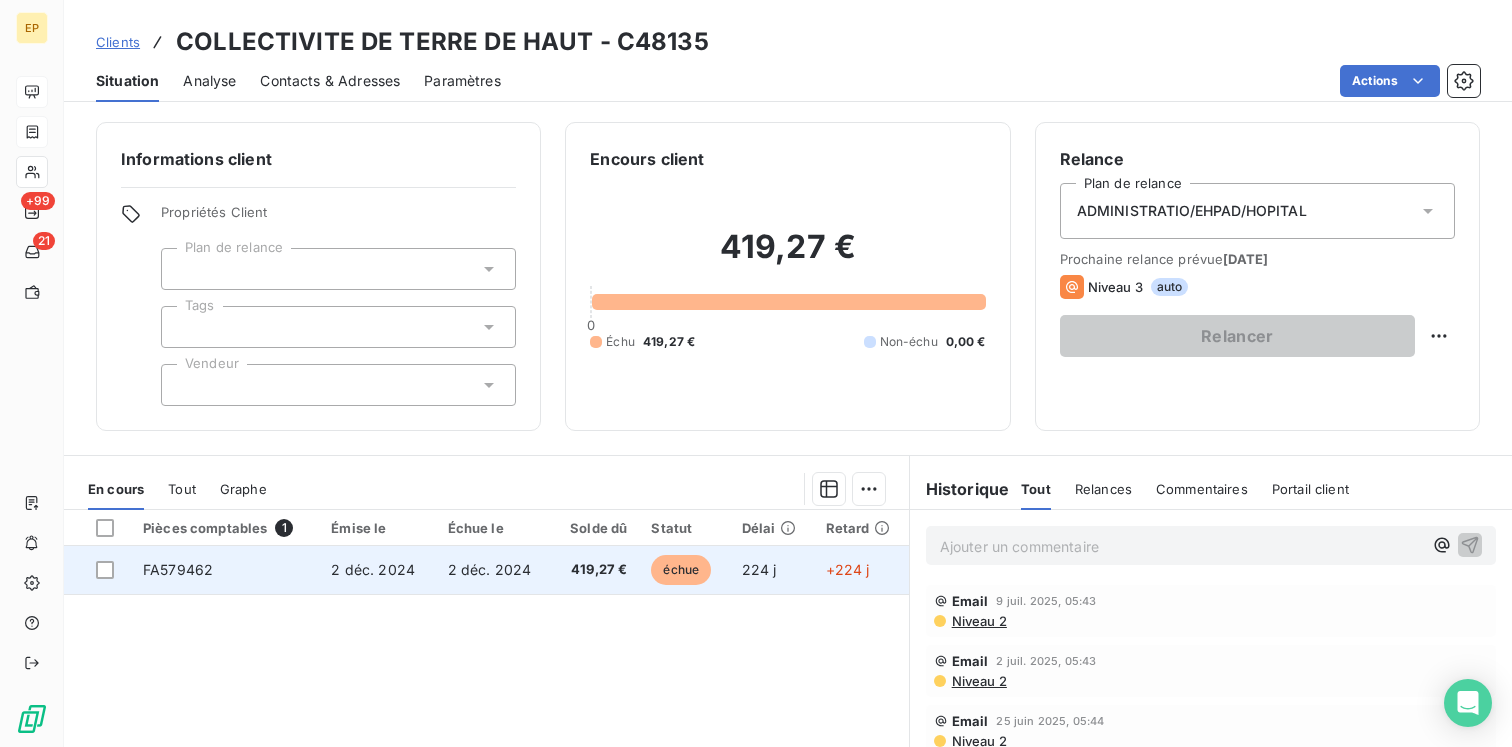 click on "2 déc. 2024" at bounding box center (373, 569) 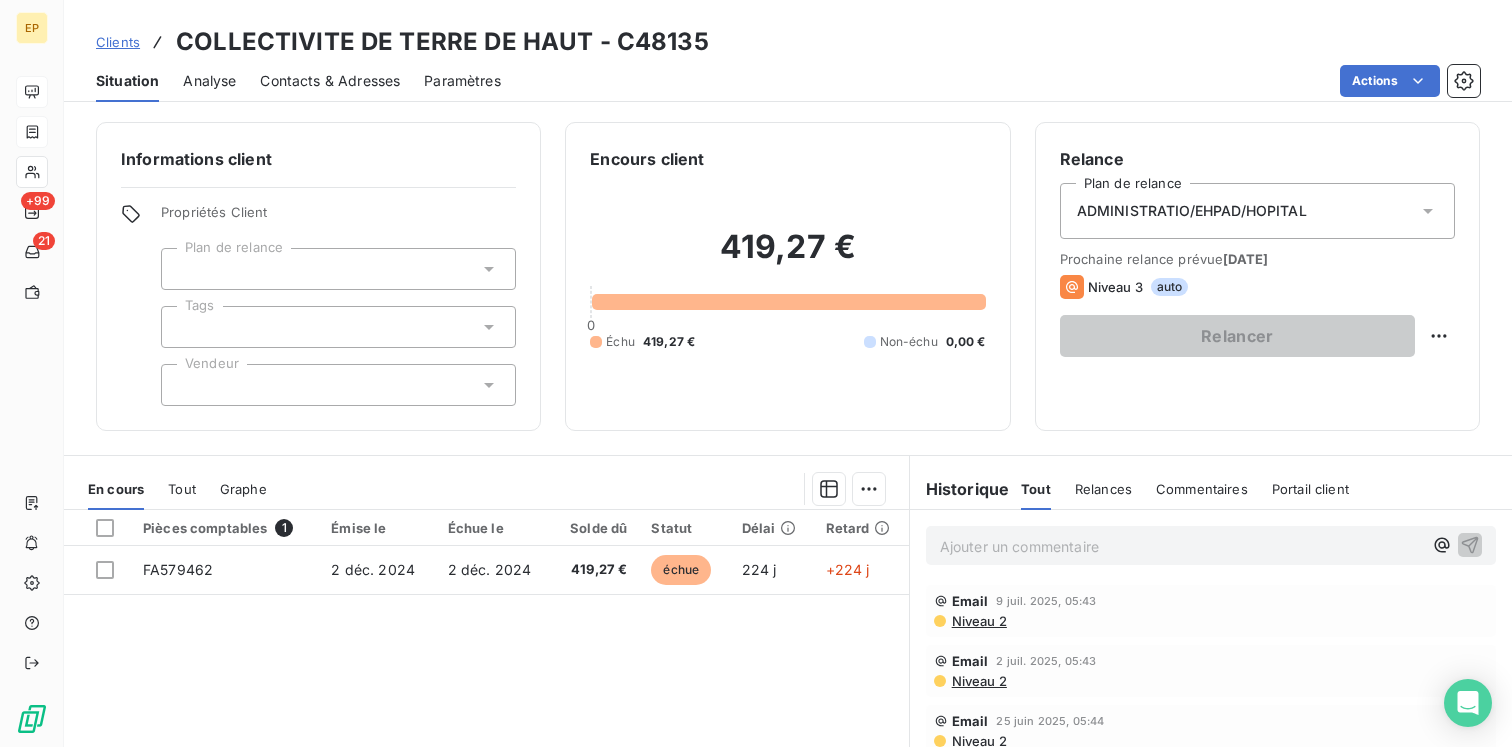 click at bounding box center [338, 385] 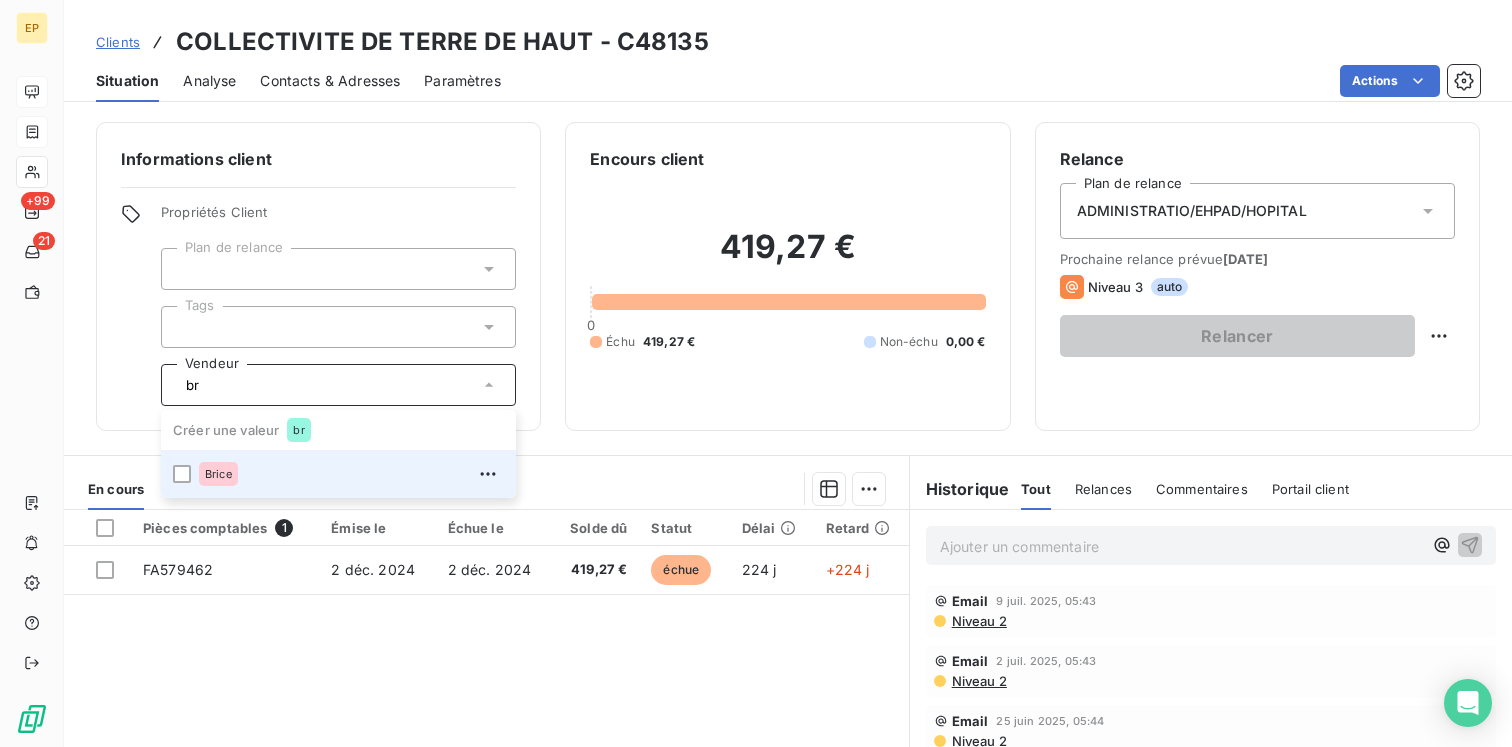 click on "Brice" at bounding box center (351, 474) 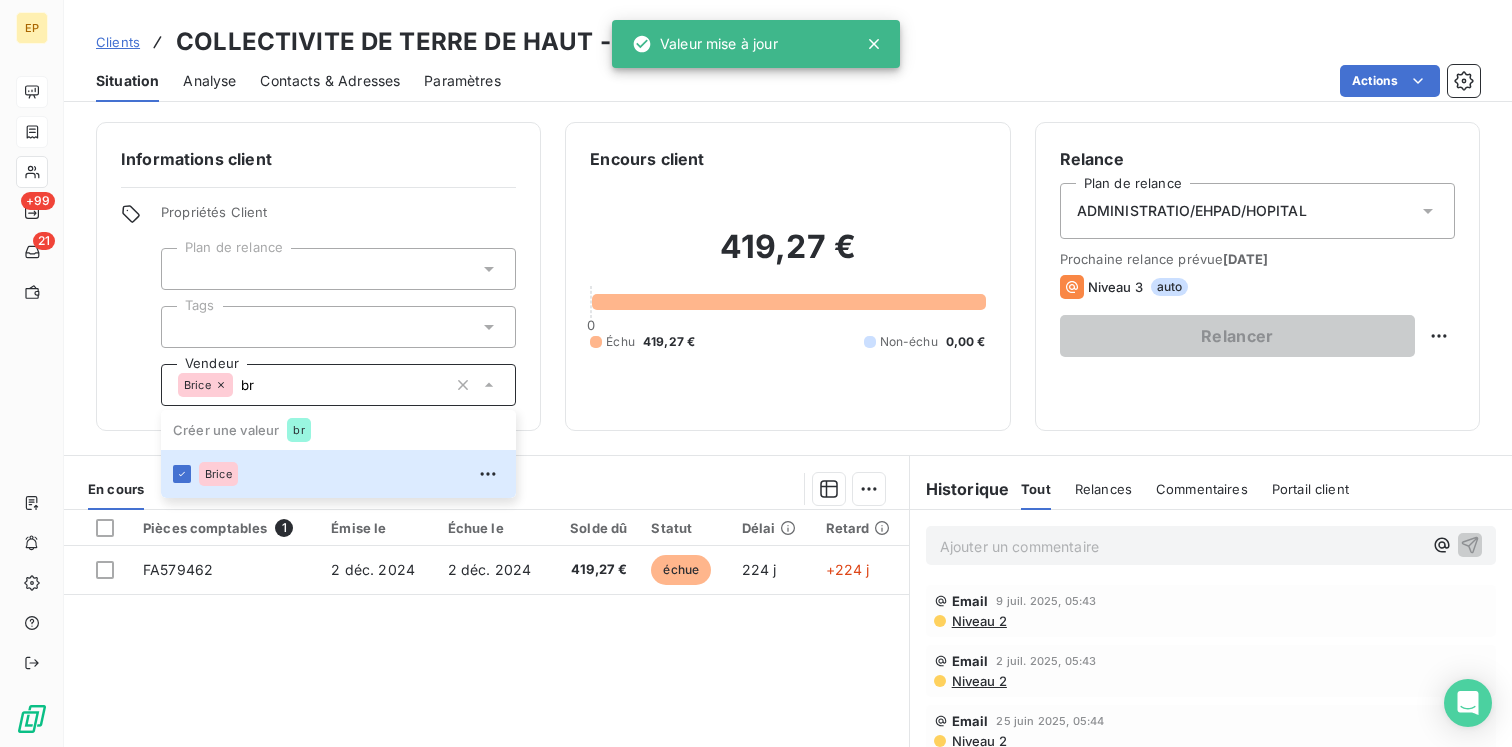 click on "Pièces comptables 1 Émise le Échue le Solde dû Statut Délai   Retard   FA579462 [DATE] [DATE] 419,27 € échue 224 j +224 j" at bounding box center (486, 702) 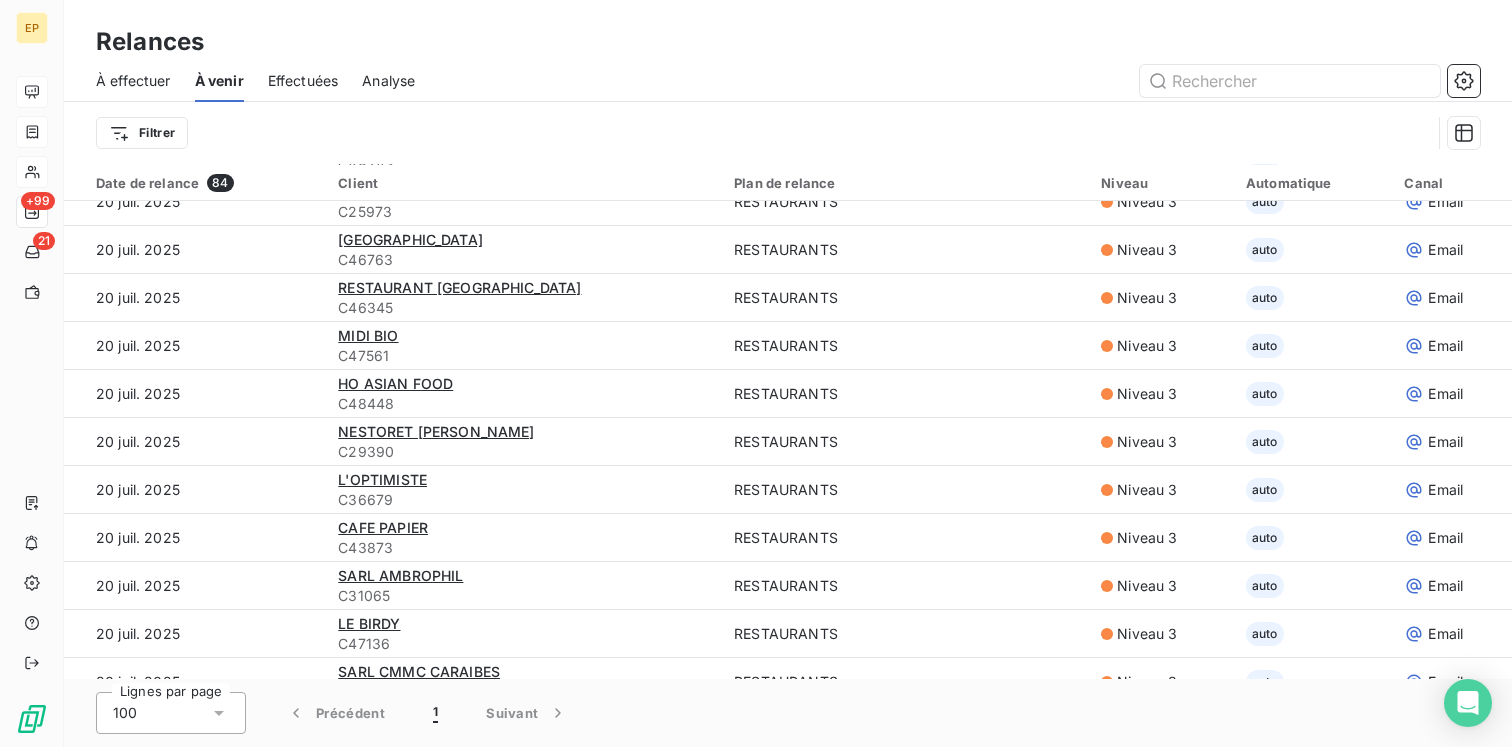 scroll, scrollTop: 2043, scrollLeft: 0, axis: vertical 